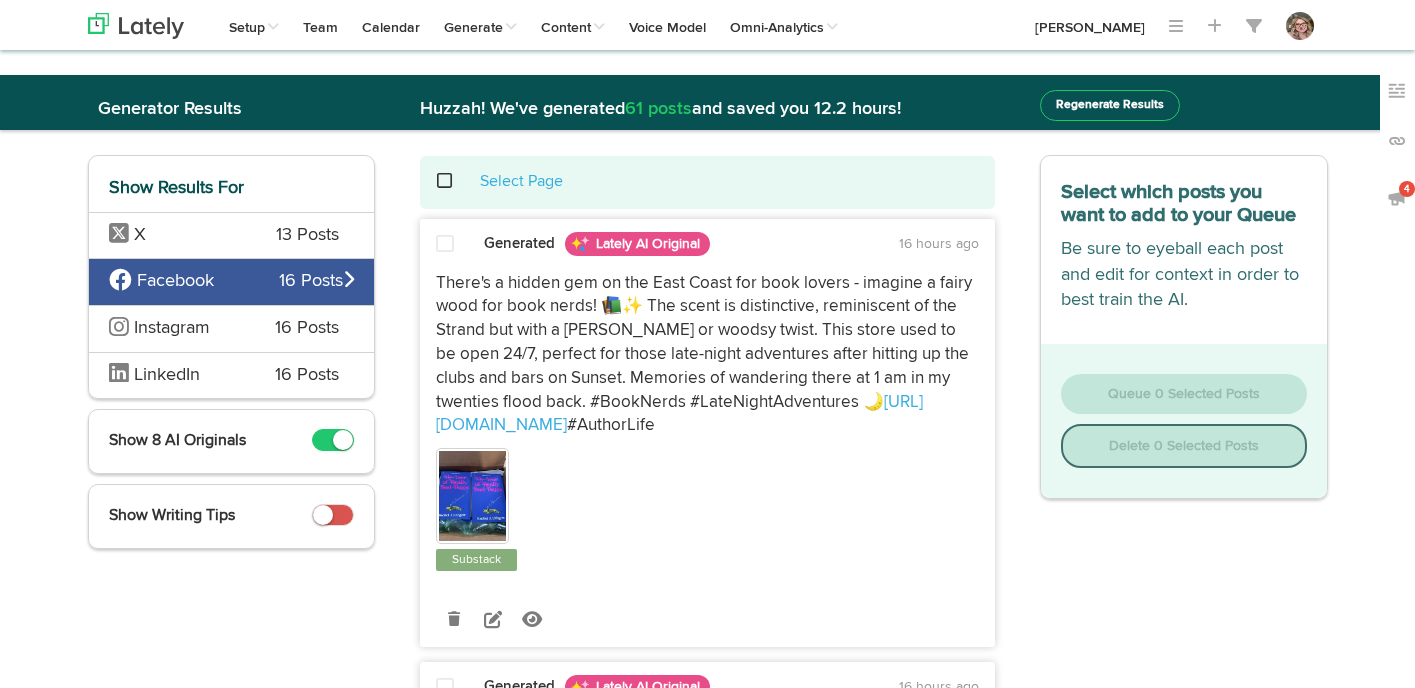 scroll, scrollTop: 0, scrollLeft: 0, axis: both 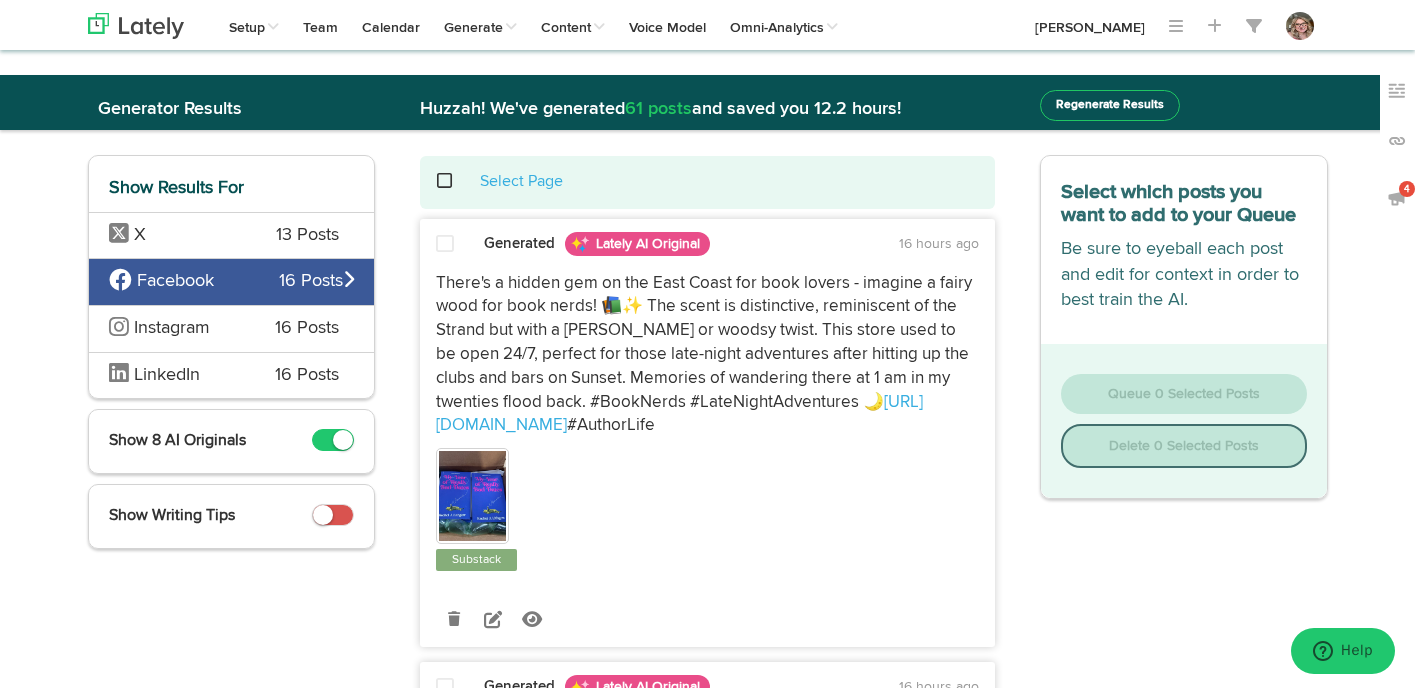 click at bounding box center (445, 244) 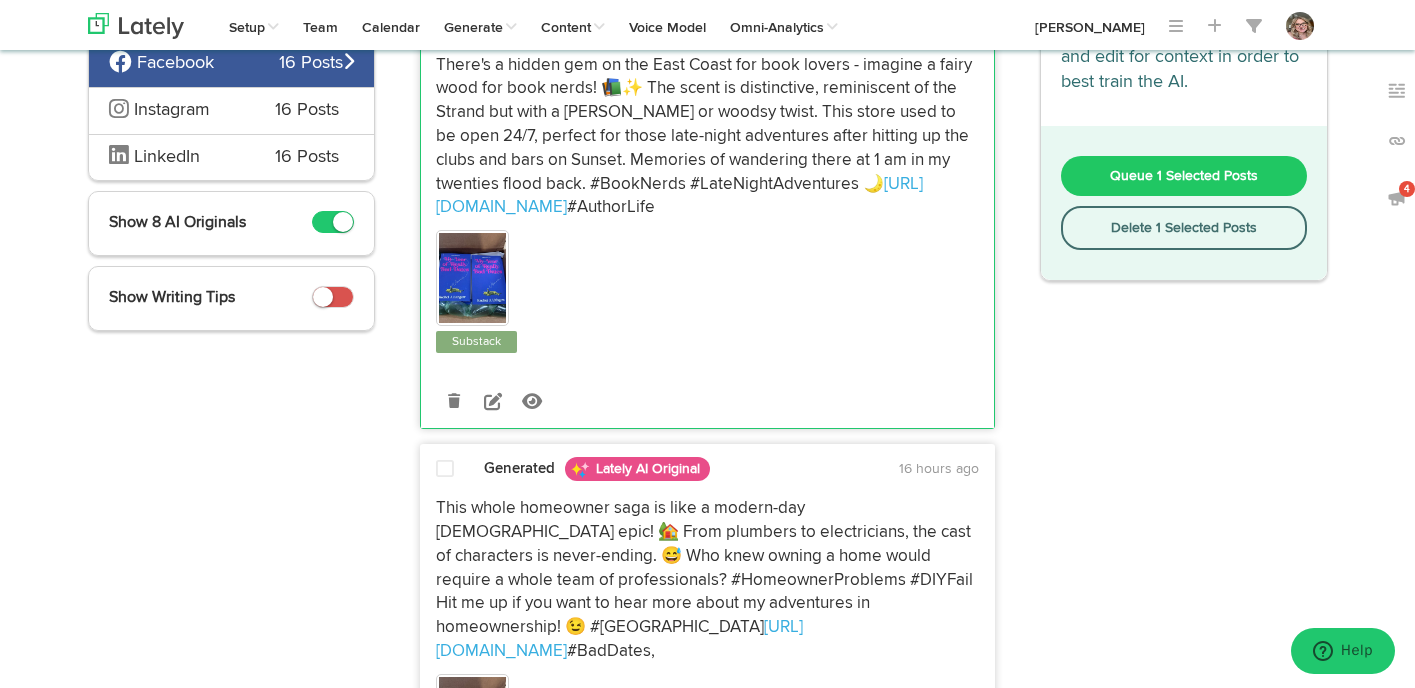 scroll, scrollTop: 332, scrollLeft: 0, axis: vertical 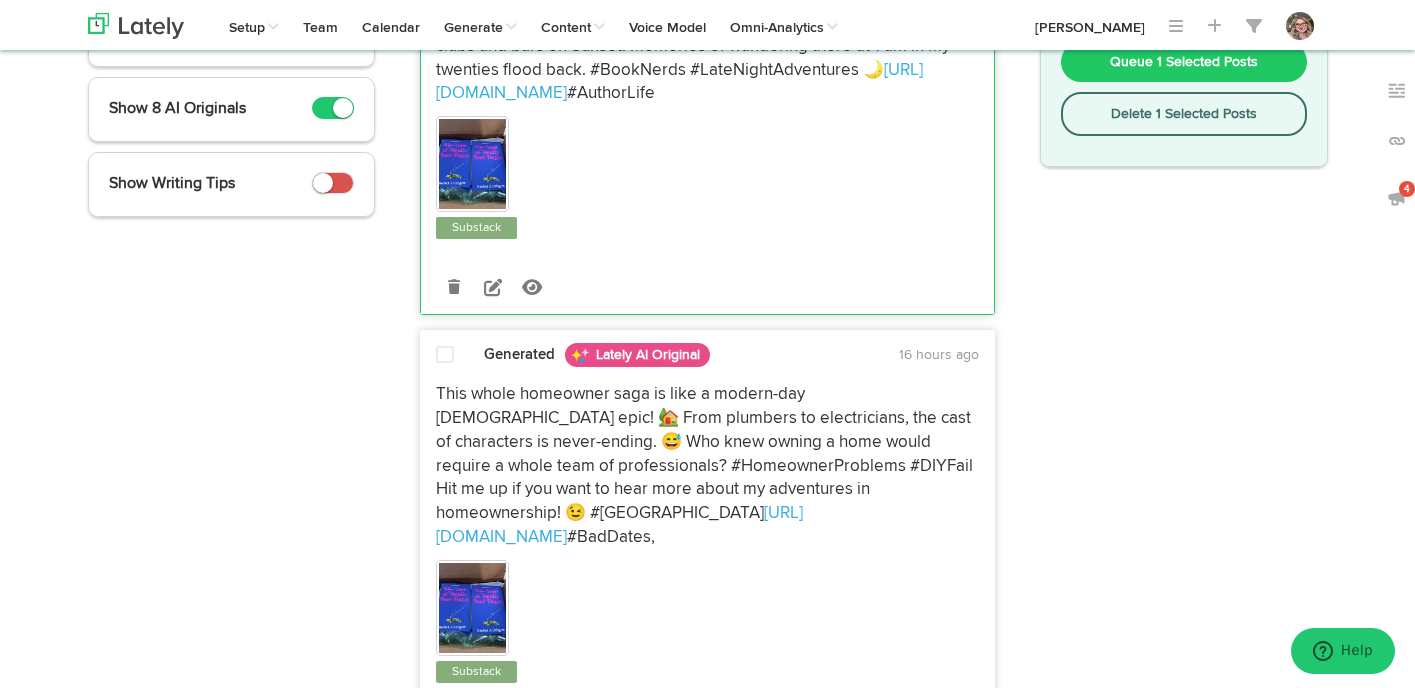 click at bounding box center [445, 355] 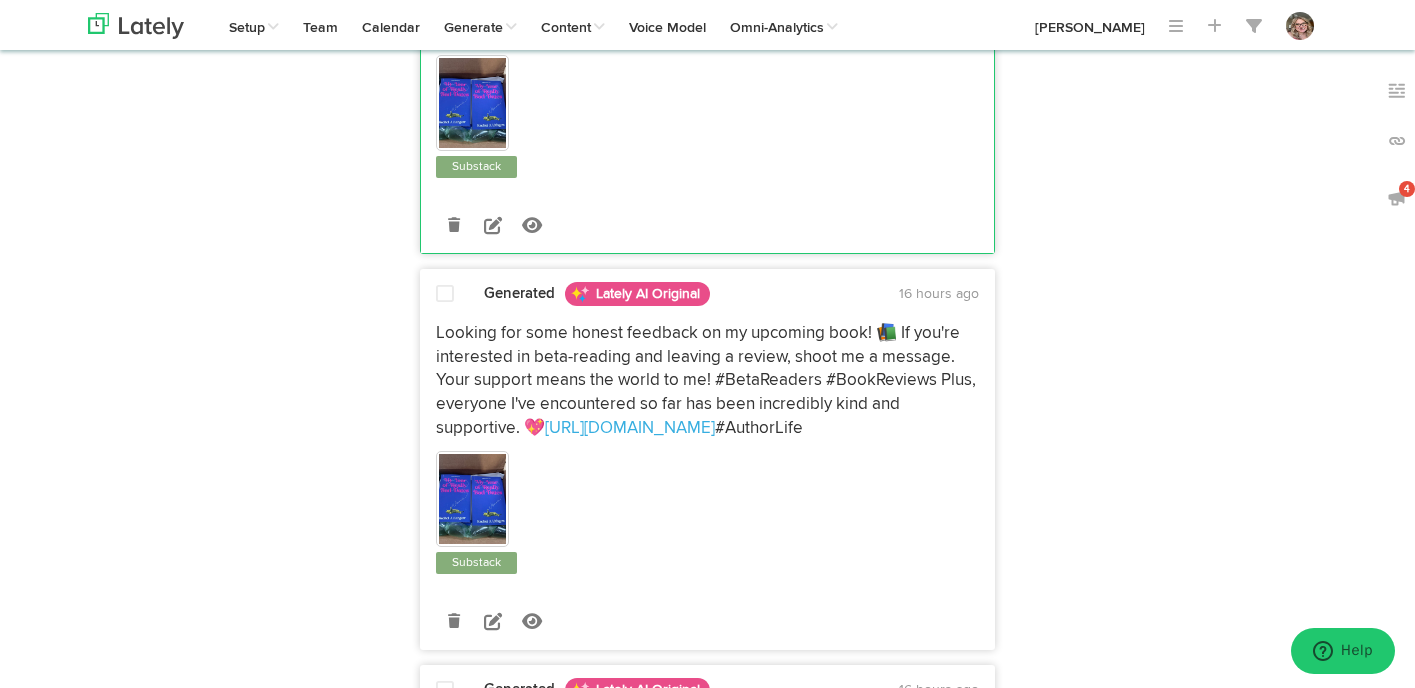 click on "Generated
Lately AI Original
16 hours ago
Looking for some honest feedback on my upcoming book! 📚 If you're interested in beta-reading and leaving a review, shoot me a message. Your support means the world to me! #BetaReaders #BookReviews Plus, everyone I've encountered so far has been incredibly kind and supportive. 💖  [URL][DOMAIN_NAME]  #AuthorLife" at bounding box center [707, 466] 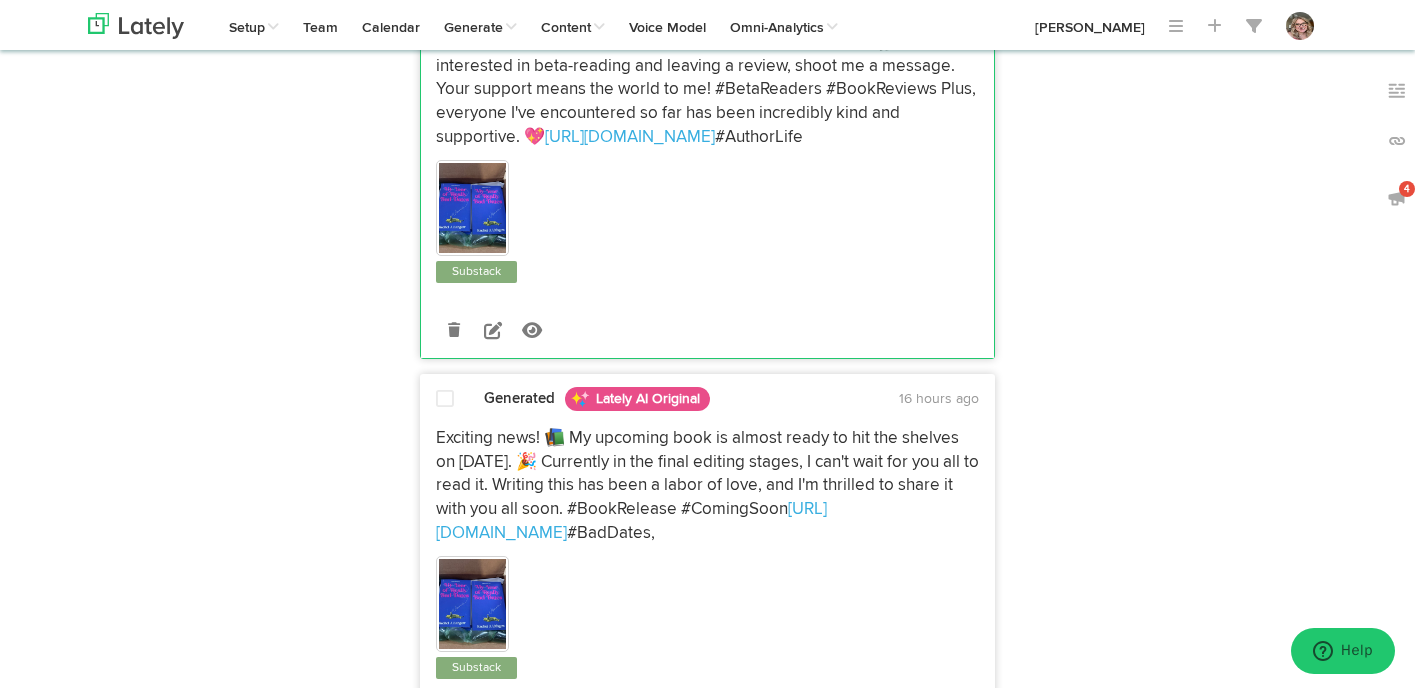 click at bounding box center (445, 399) 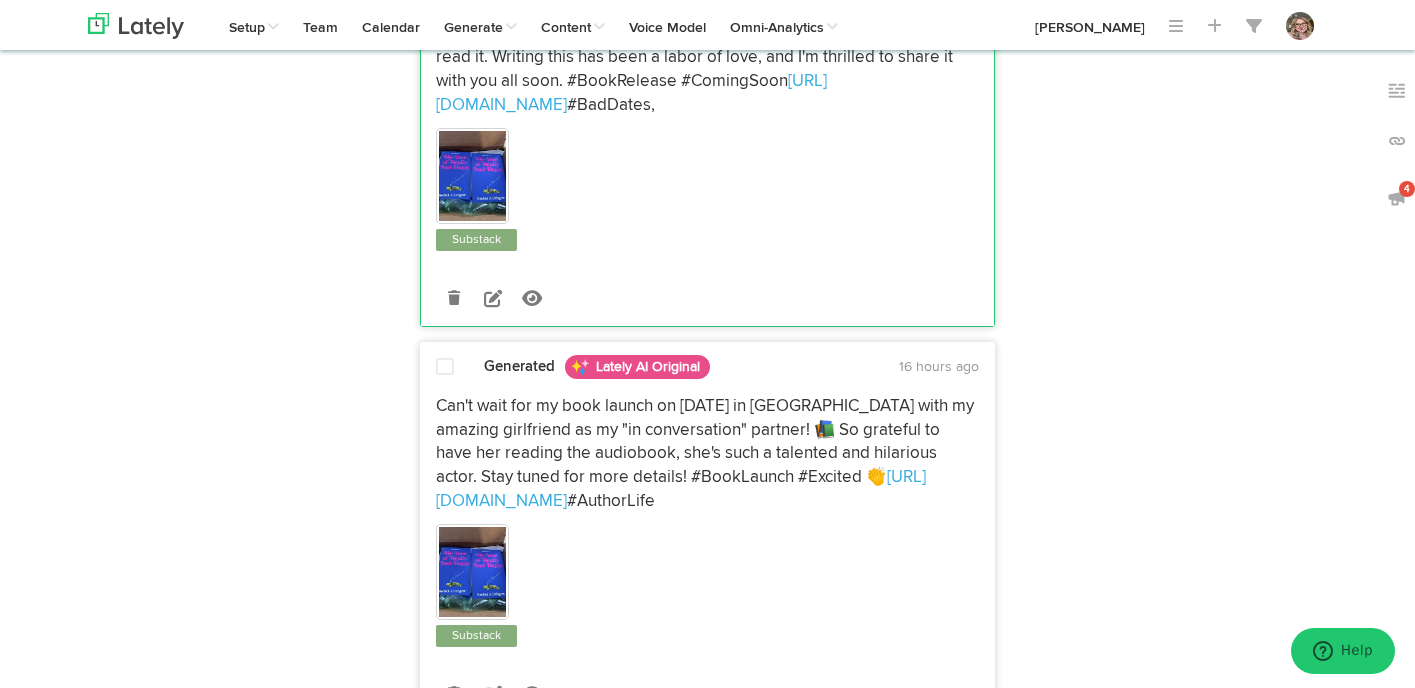click on "Can't wait for my book launch on [DATE] in [GEOGRAPHIC_DATA] with my amazing girlfriend as my "in conversation" partner! 📚 So grateful to have her reading the audiobook, she's such a talented and hilarious actor. Stay tuned for more details! #BookLaunch #Excited 👏  [URL][DOMAIN_NAME]  #AuthorLife" at bounding box center [707, 517] 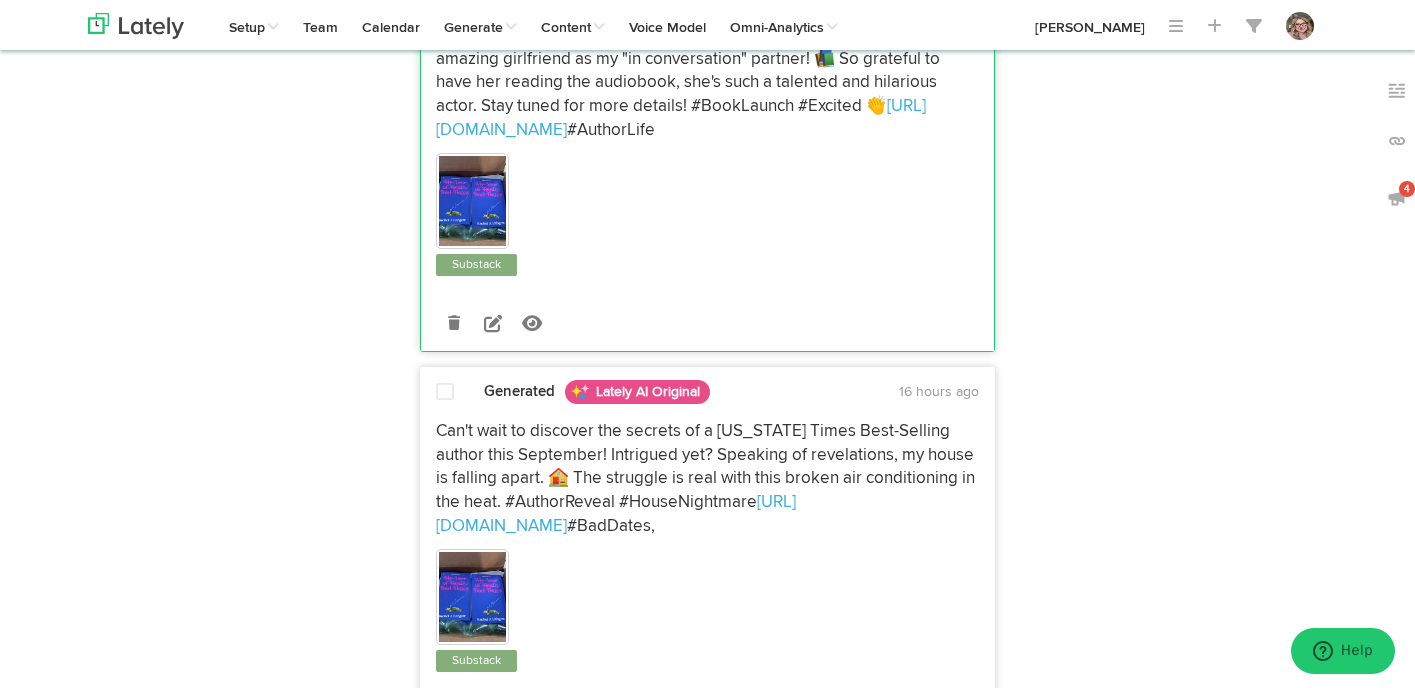 scroll, scrollTop: 1976, scrollLeft: 0, axis: vertical 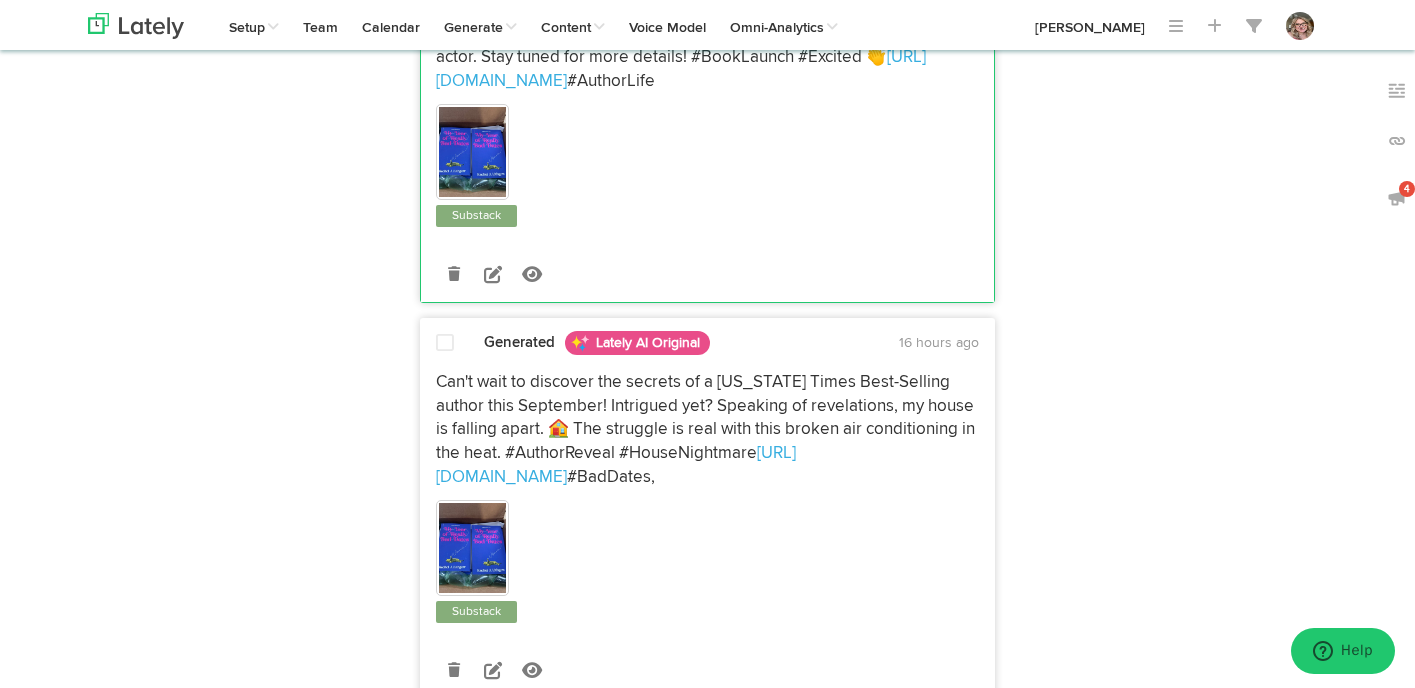 click at bounding box center (445, 343) 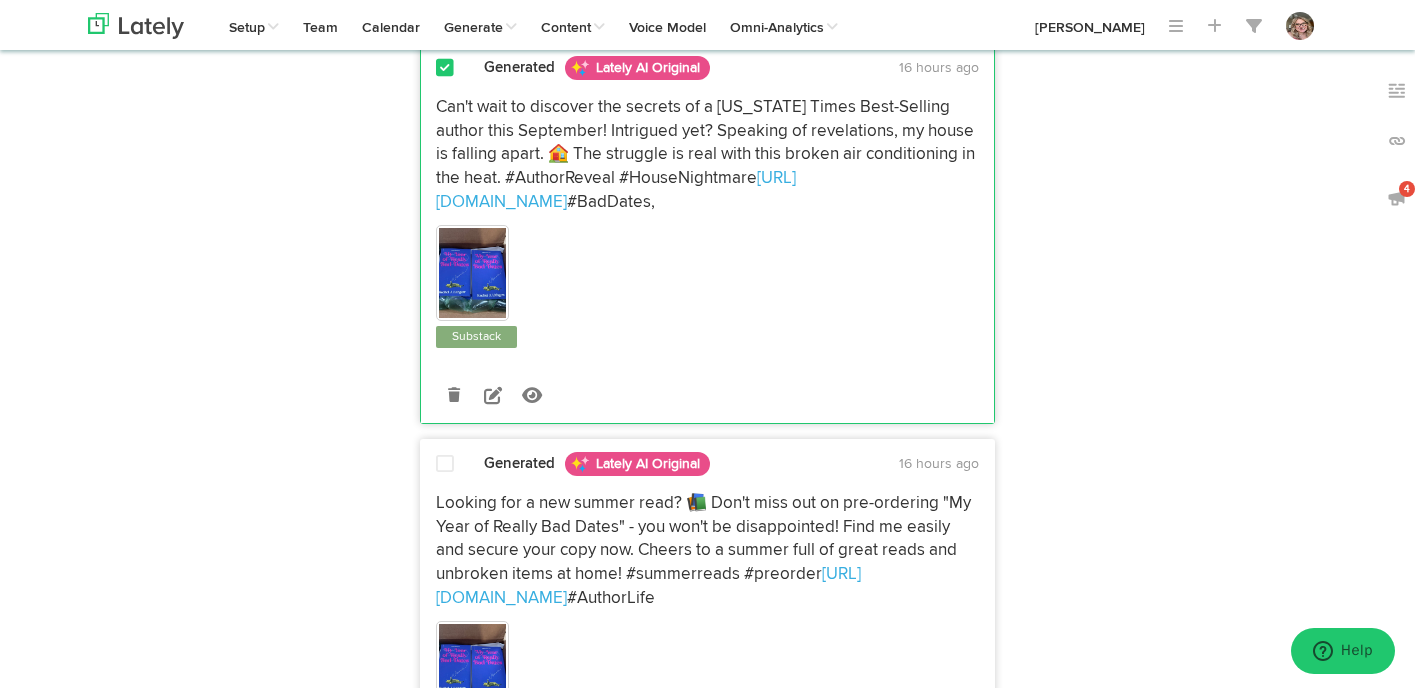 scroll, scrollTop: 2422, scrollLeft: 0, axis: vertical 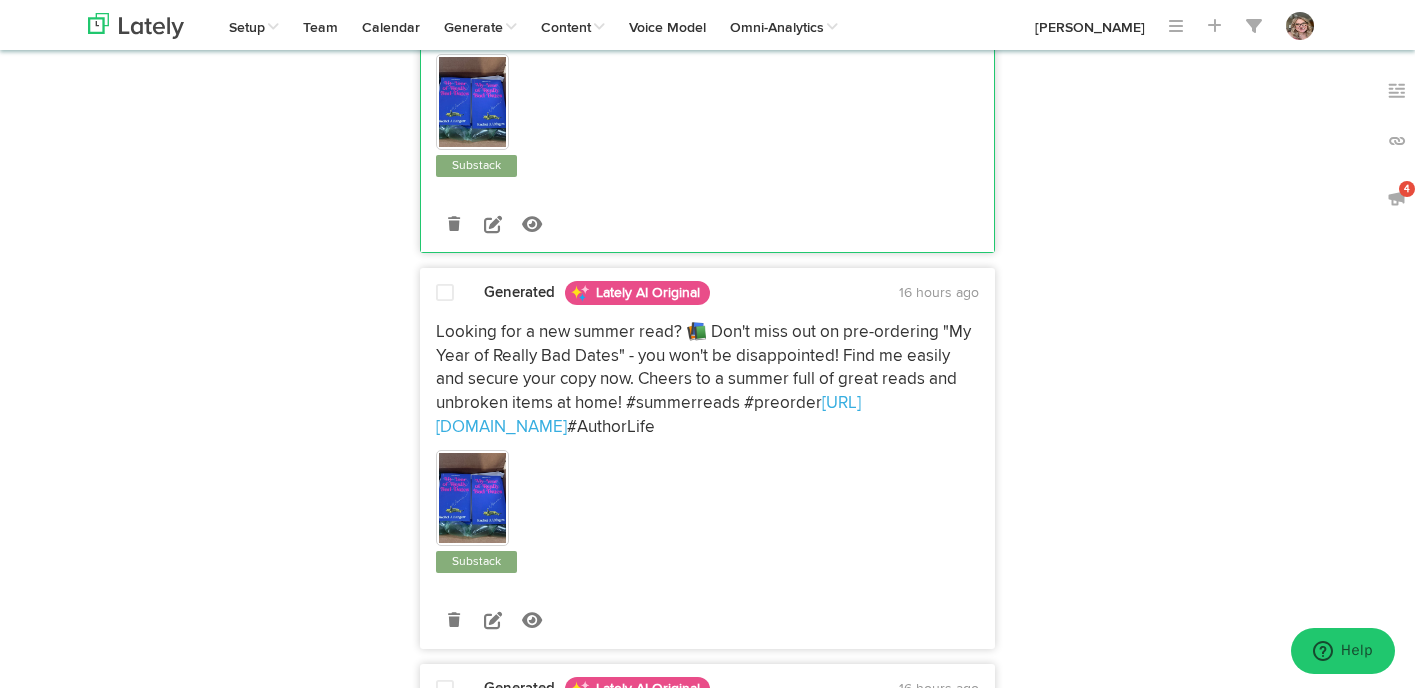 click at bounding box center [445, 293] 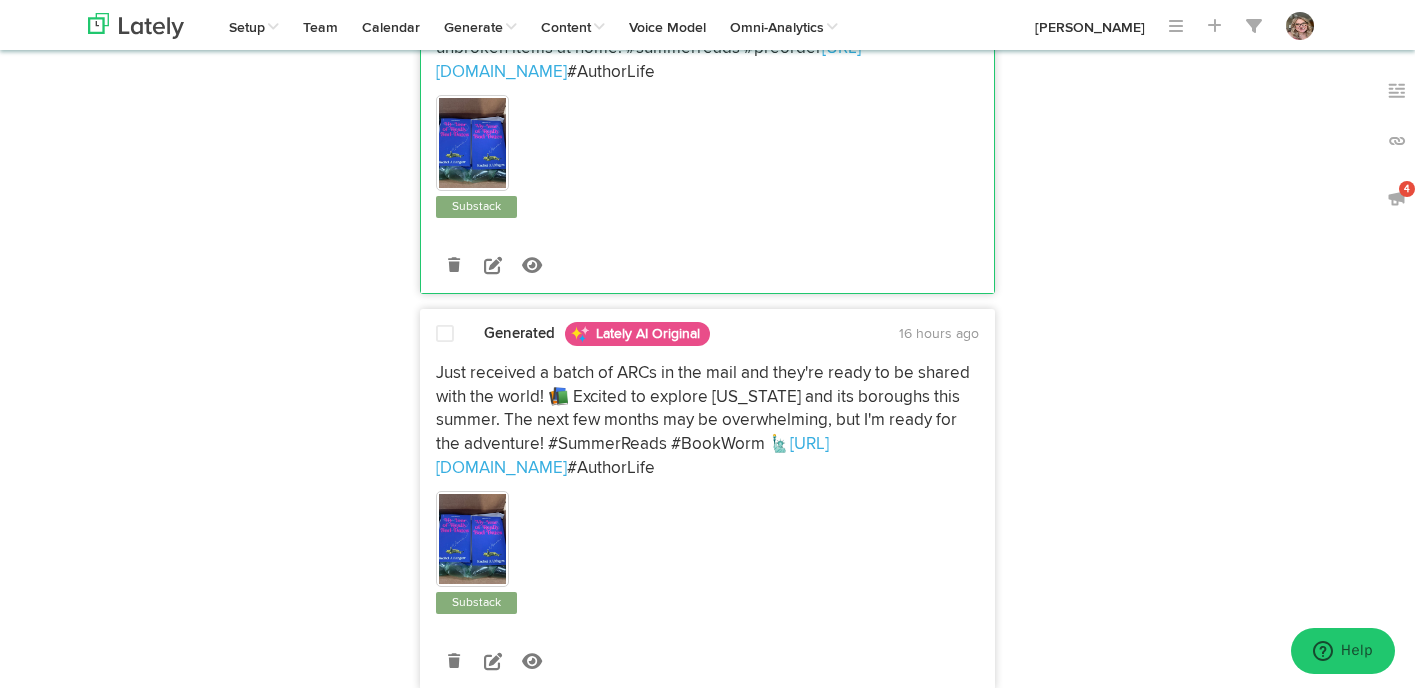click at bounding box center (445, 334) 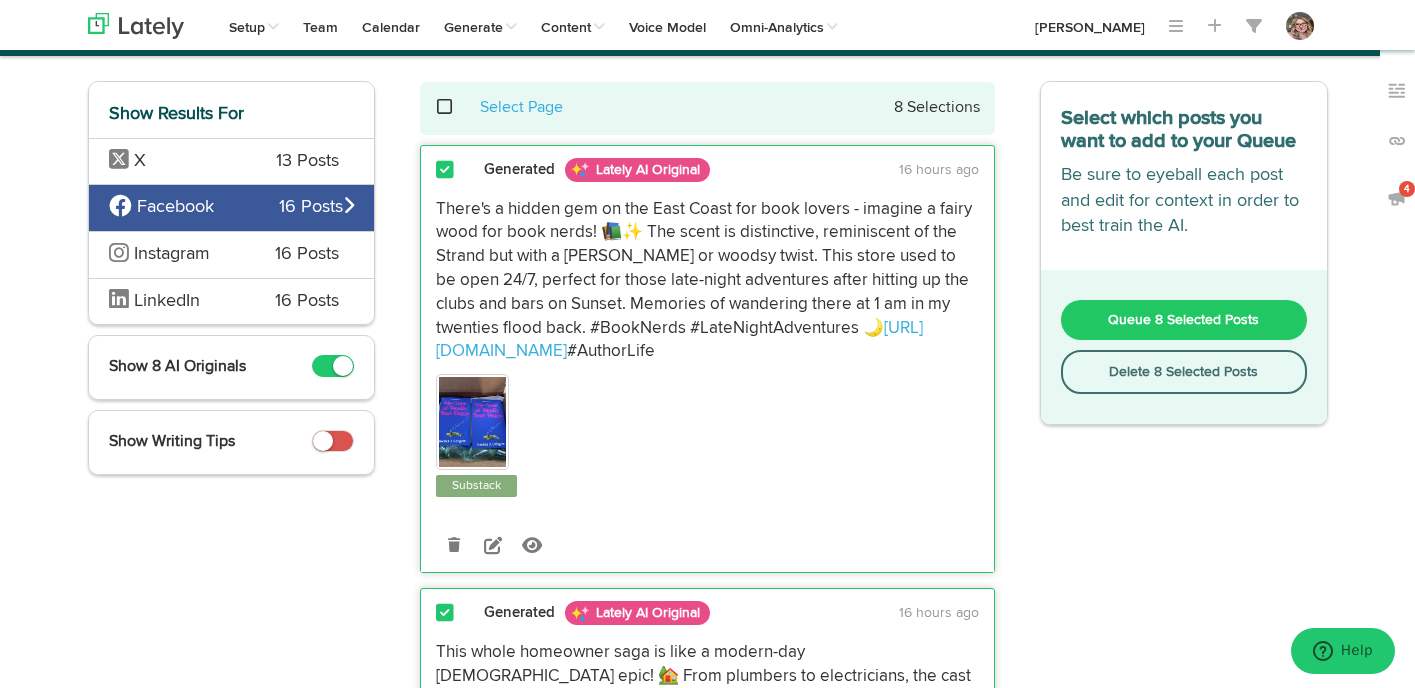 scroll, scrollTop: 0, scrollLeft: 0, axis: both 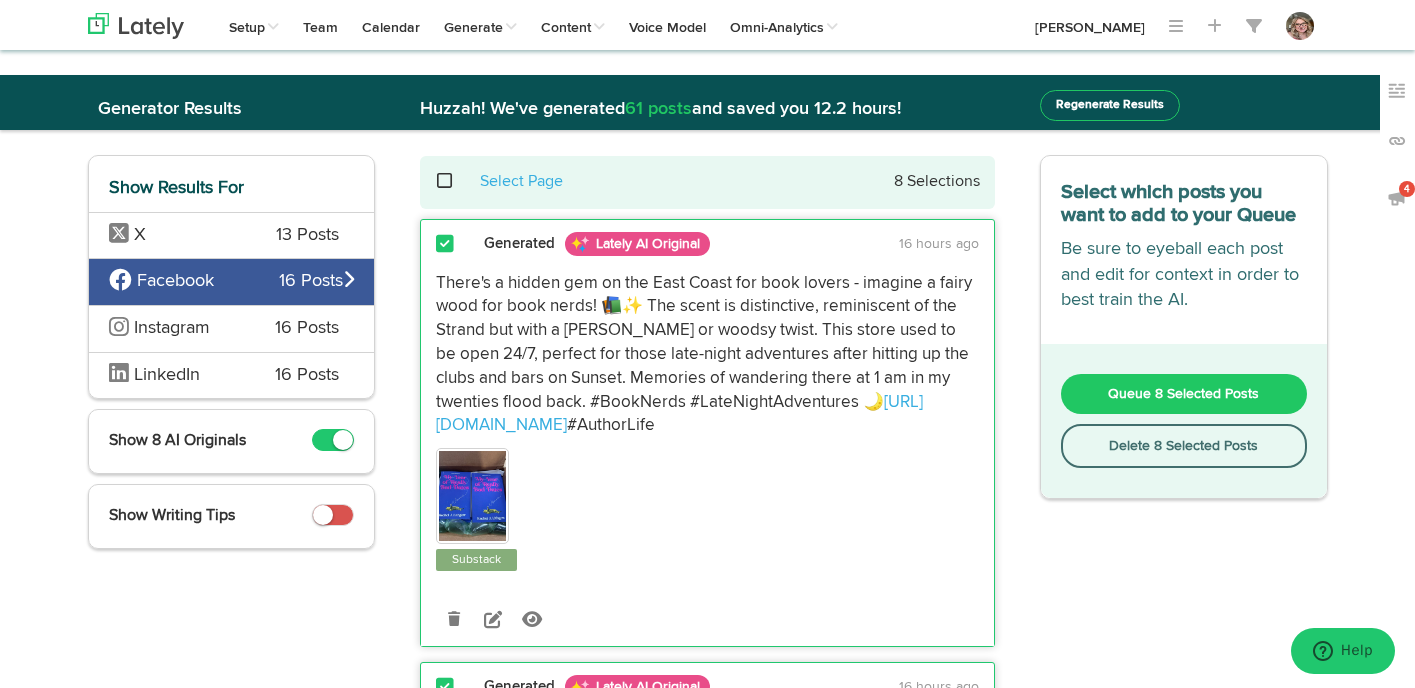 click on "Queue 8 Selected Posts" at bounding box center (1183, 394) 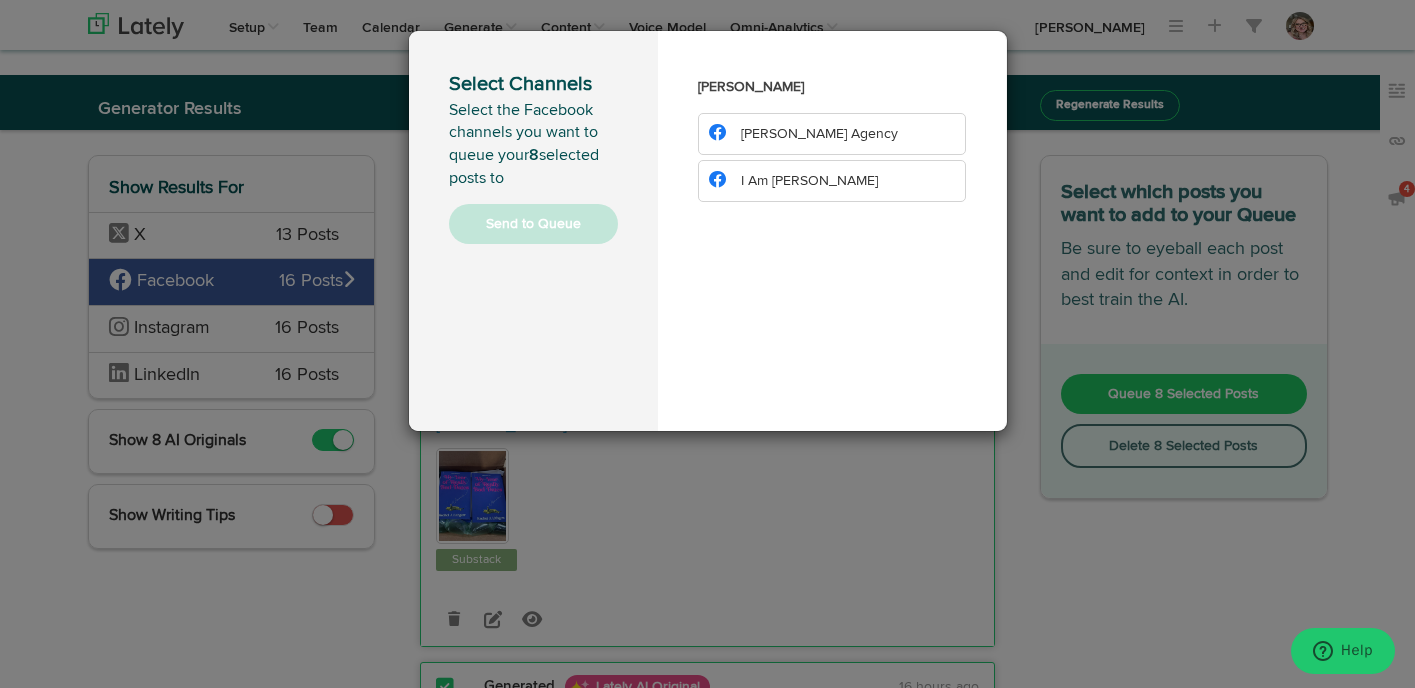 click on "I Am [PERSON_NAME]" at bounding box center (809, 181) 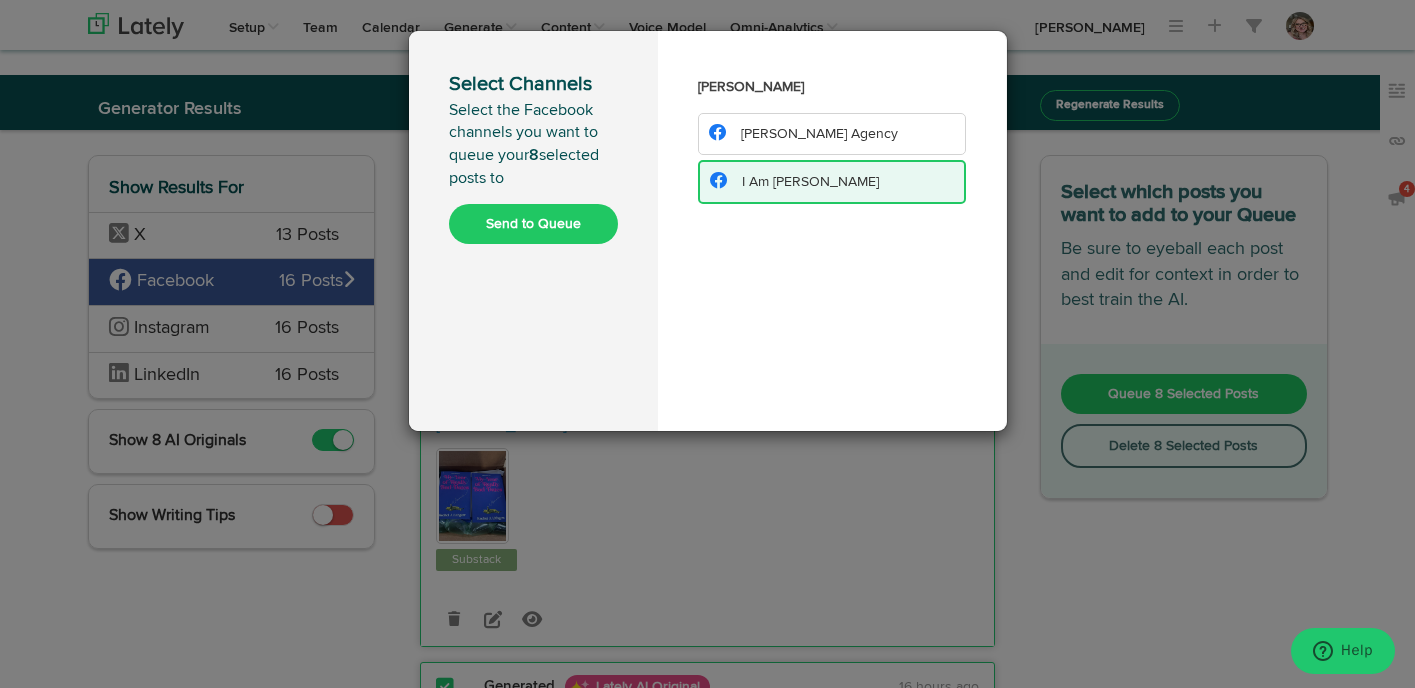click on "Send to Queue" at bounding box center [533, 224] 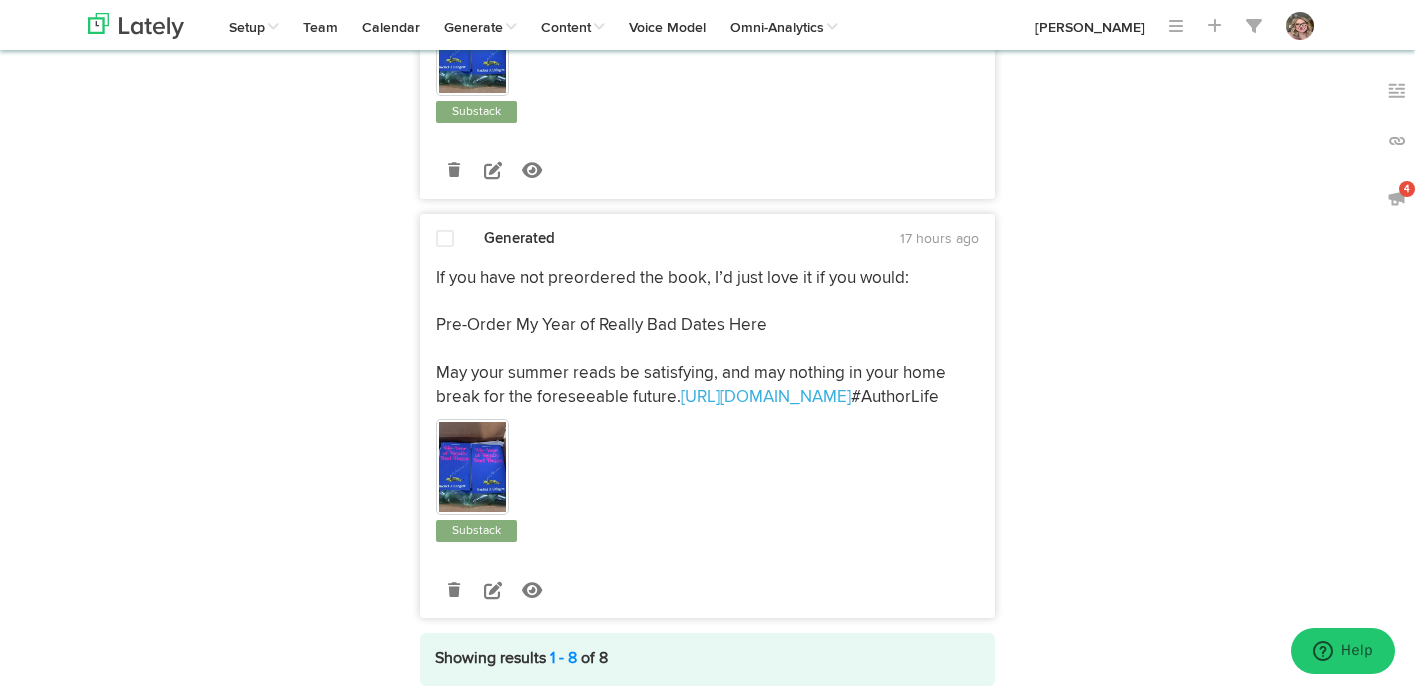 scroll, scrollTop: 2939, scrollLeft: 0, axis: vertical 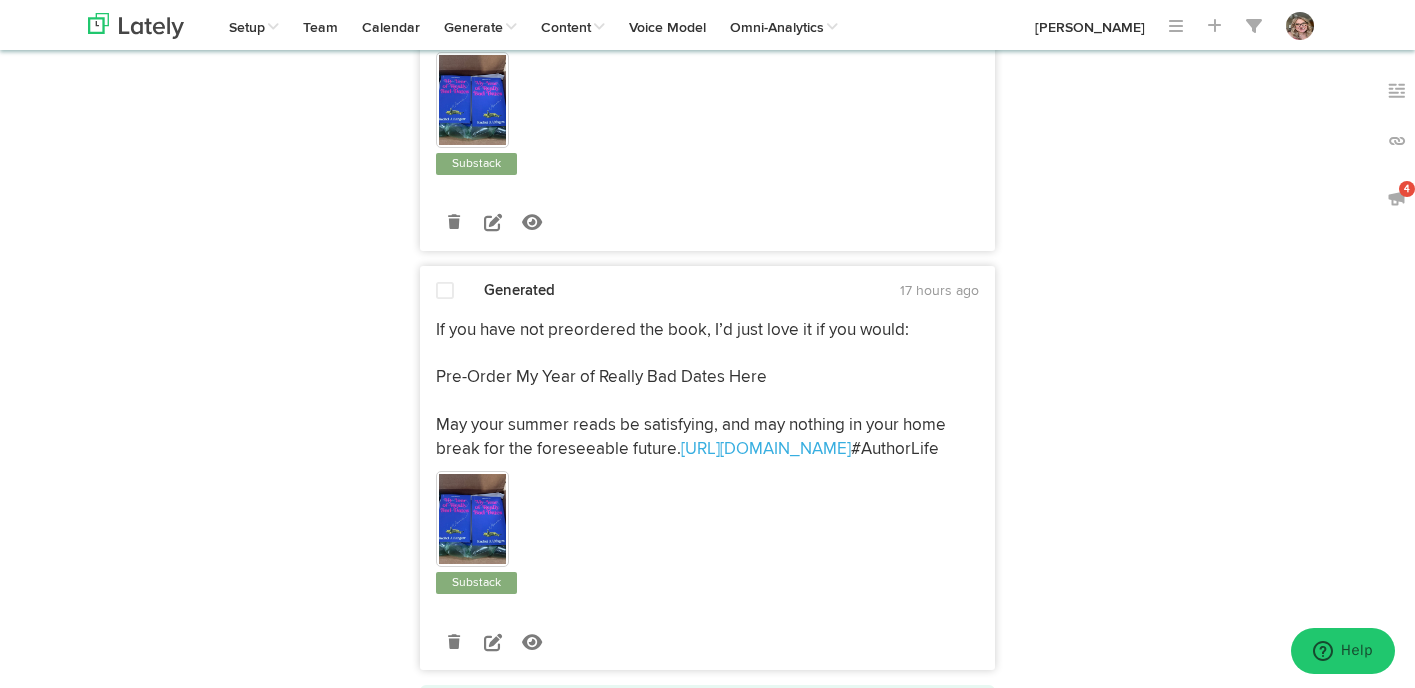 click at bounding box center (445, 292) 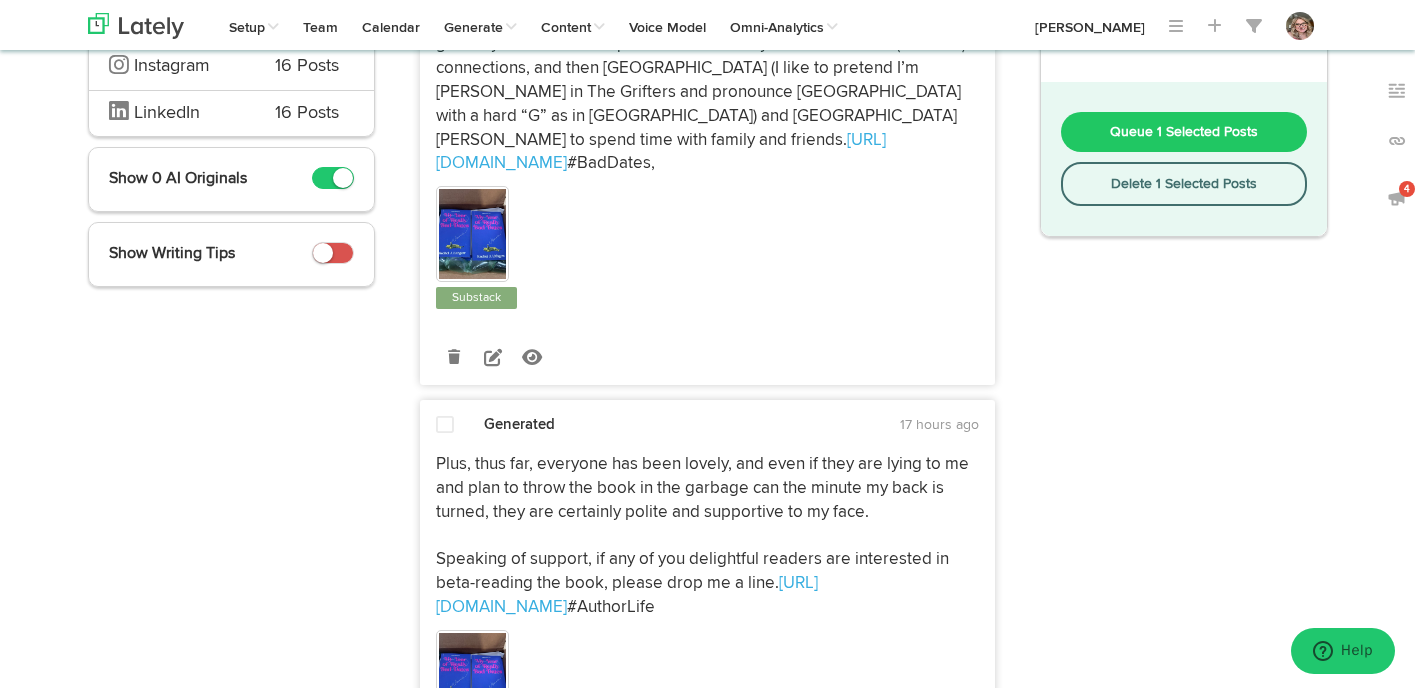 scroll, scrollTop: 0, scrollLeft: 0, axis: both 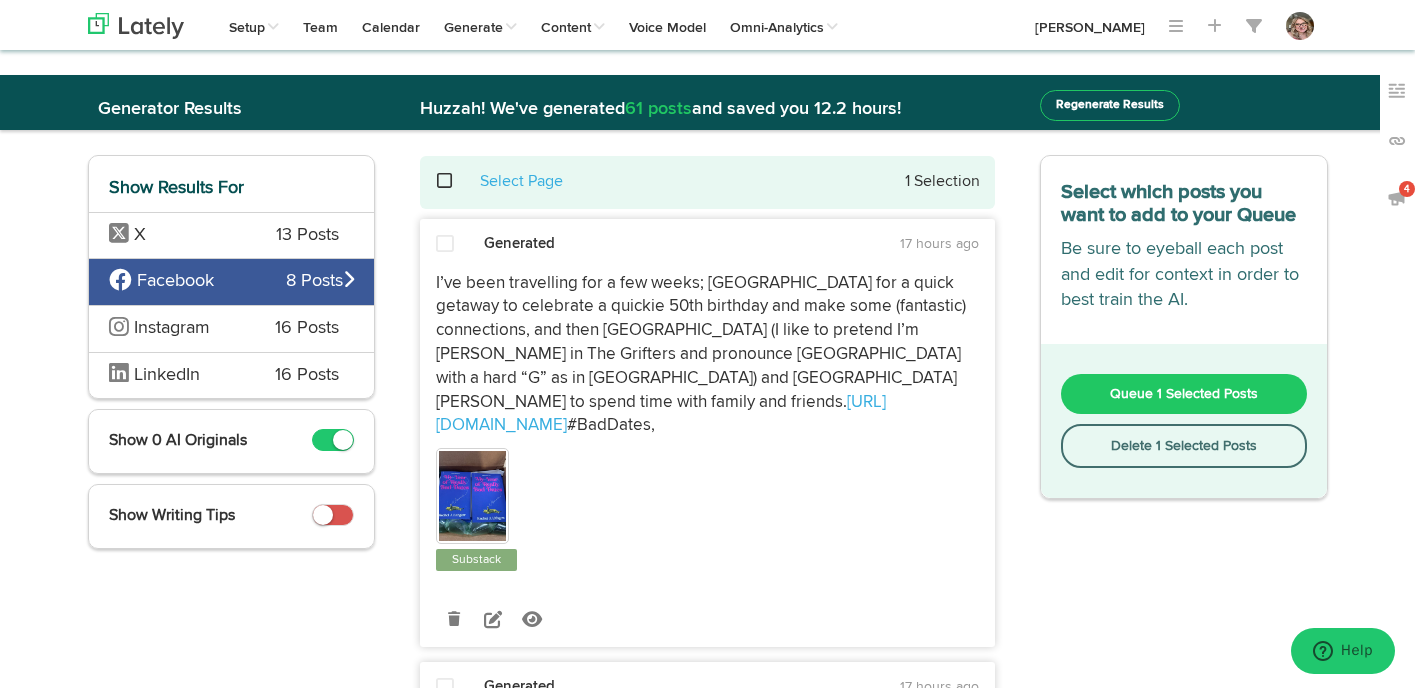click on "Queue 1 Selected Posts" at bounding box center [1184, 394] 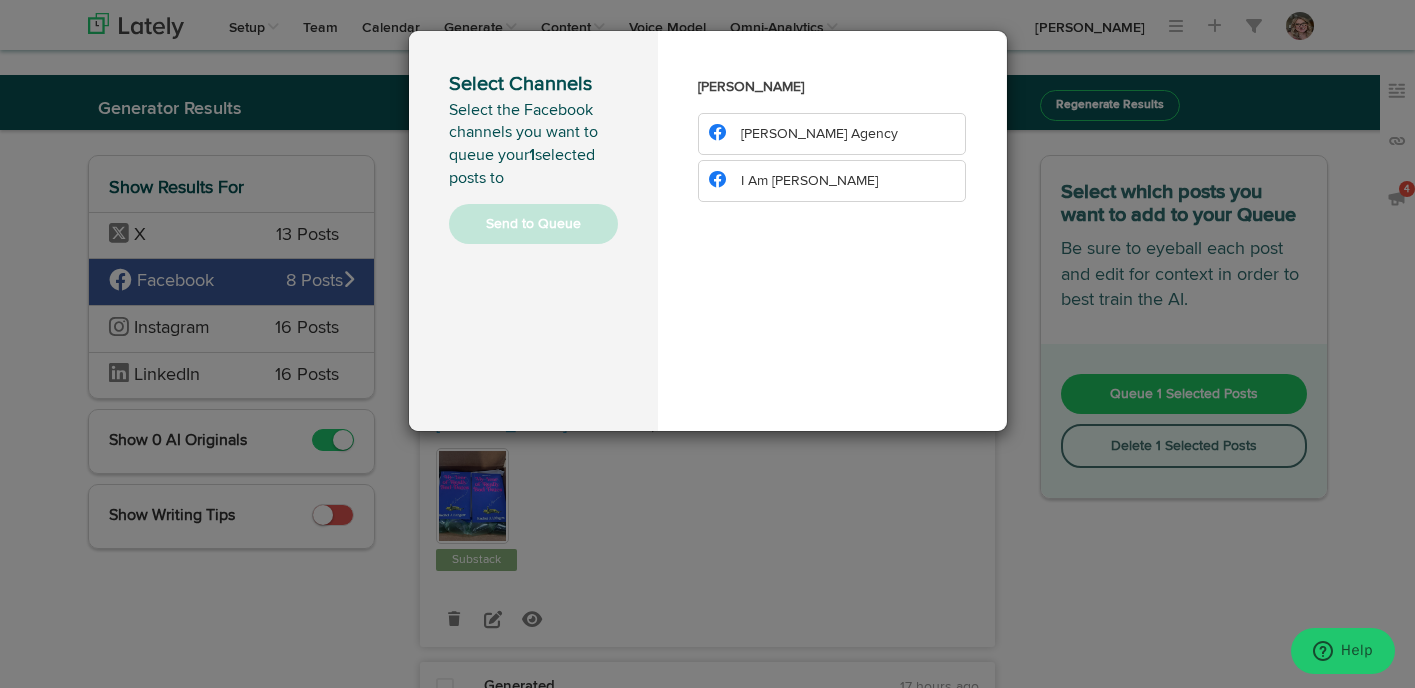 click on "I Am [PERSON_NAME]" at bounding box center [832, 181] 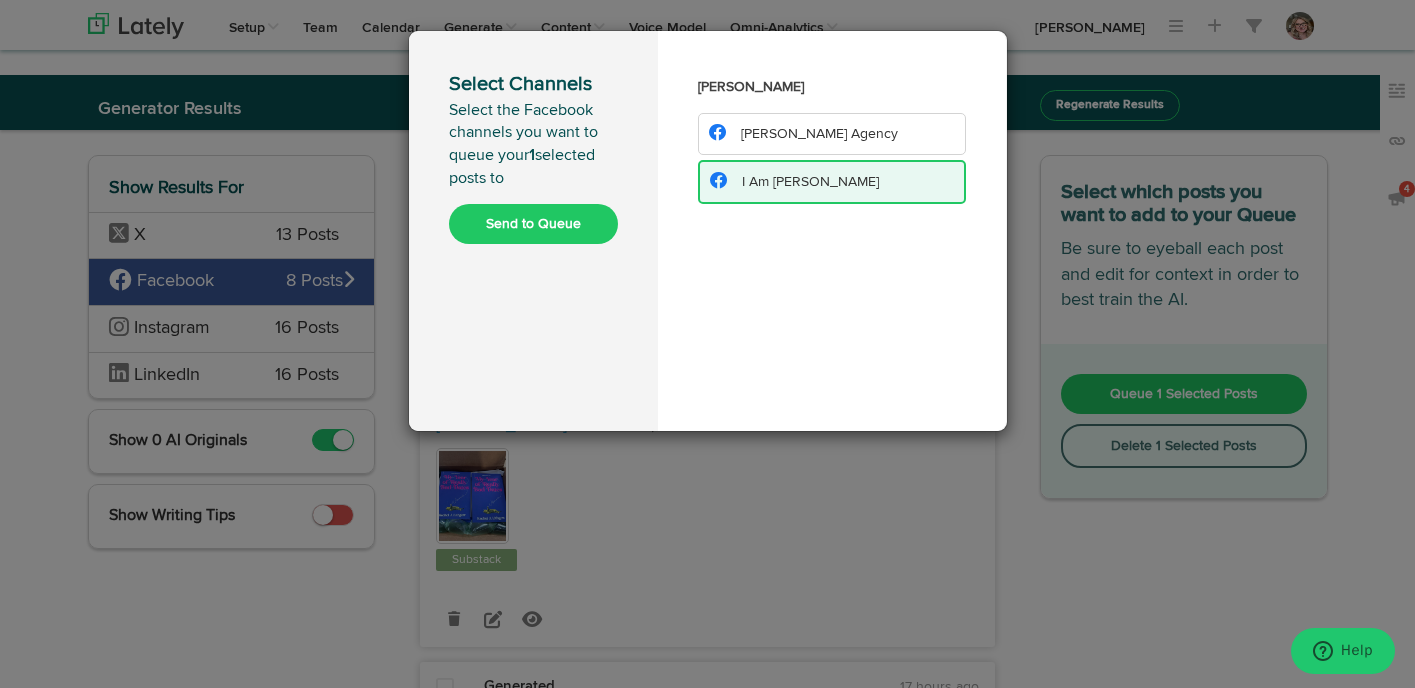 click on "Send to Queue" at bounding box center [533, 224] 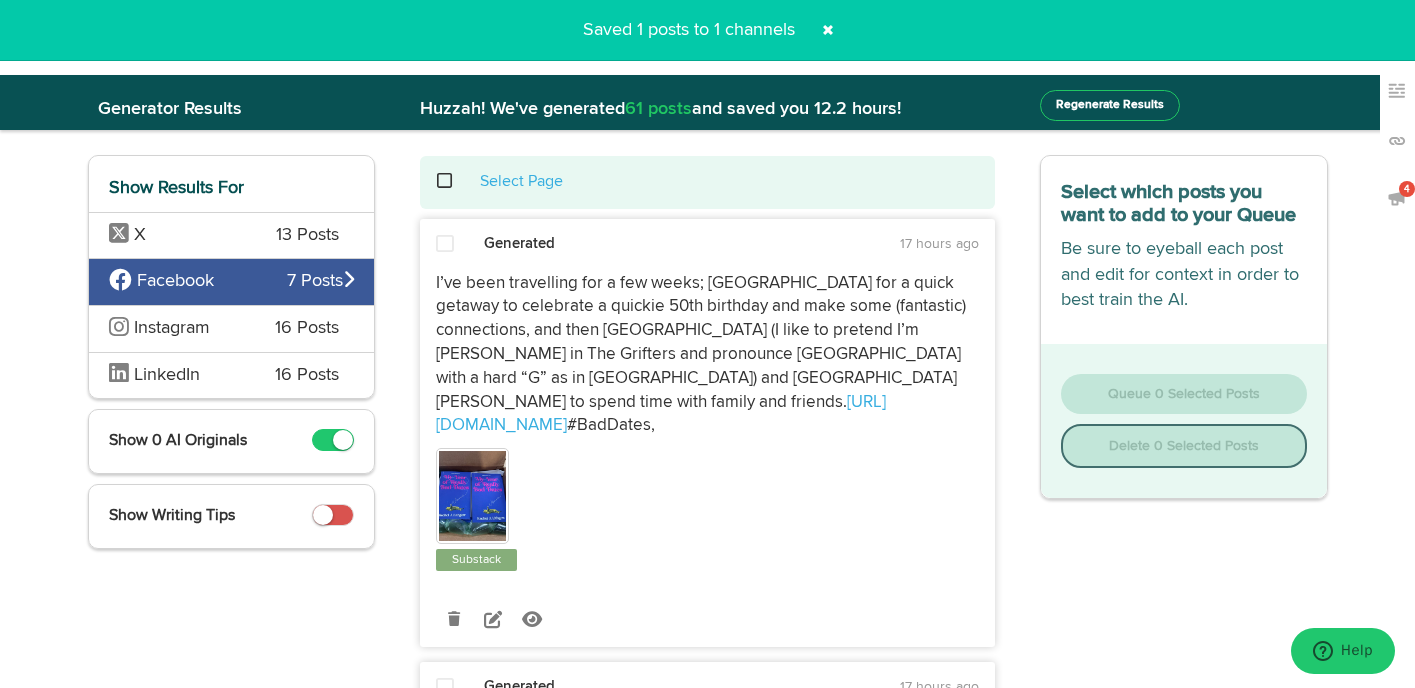 click at bounding box center (455, 181) 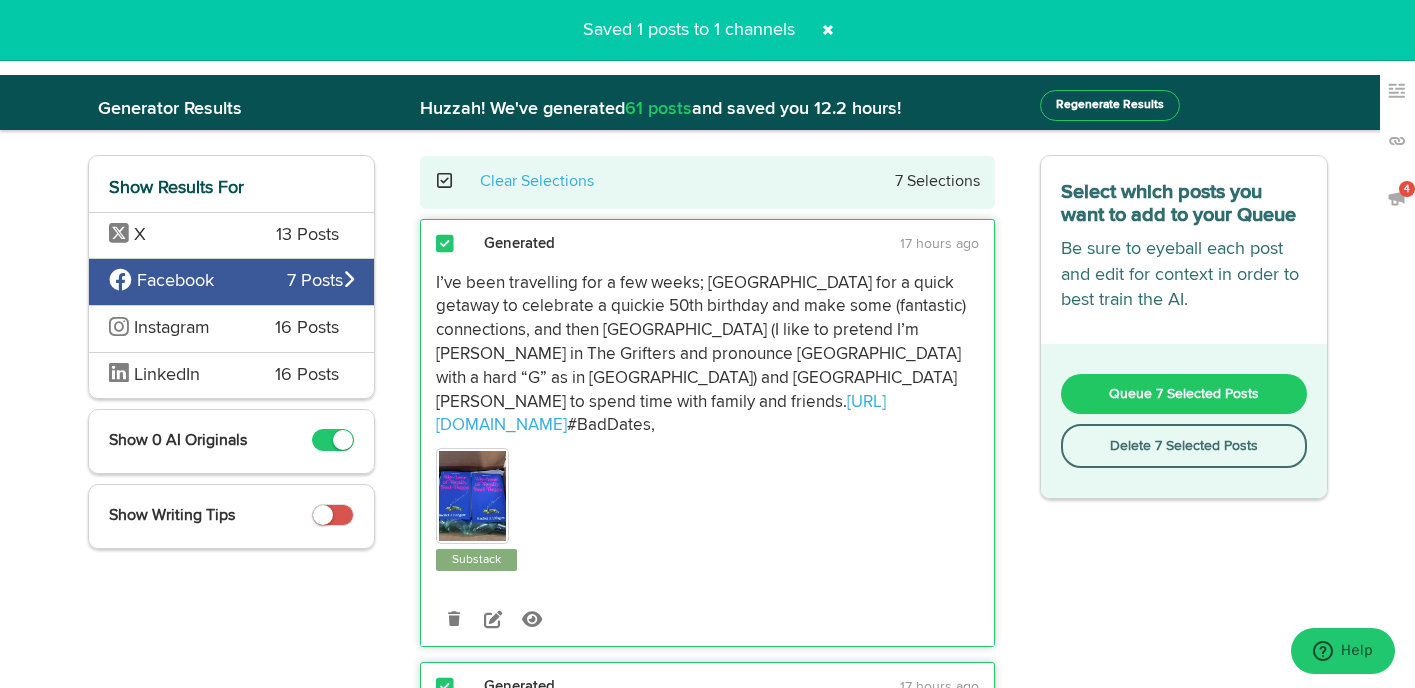 click on "Delete 7 Selected Posts" at bounding box center (1184, 446) 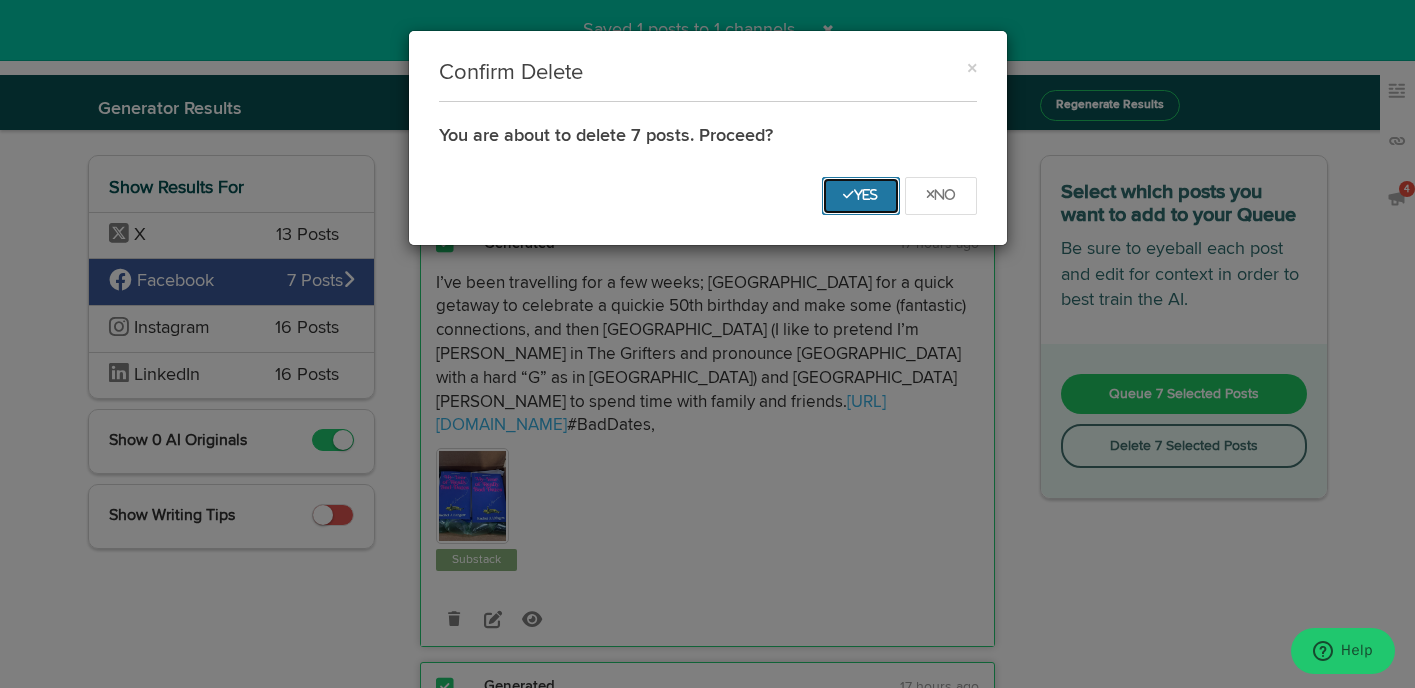 click on "Yes" at bounding box center (861, 196) 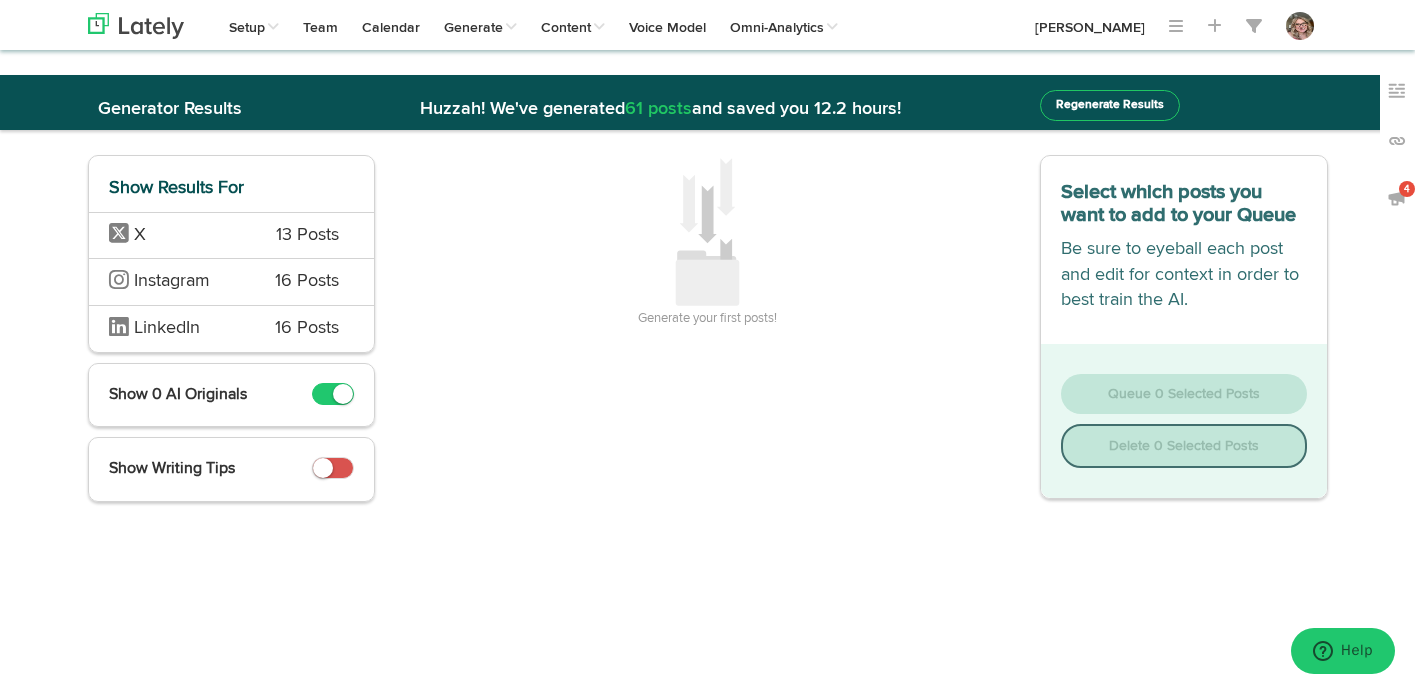 click on "X" at bounding box center (178, 236) 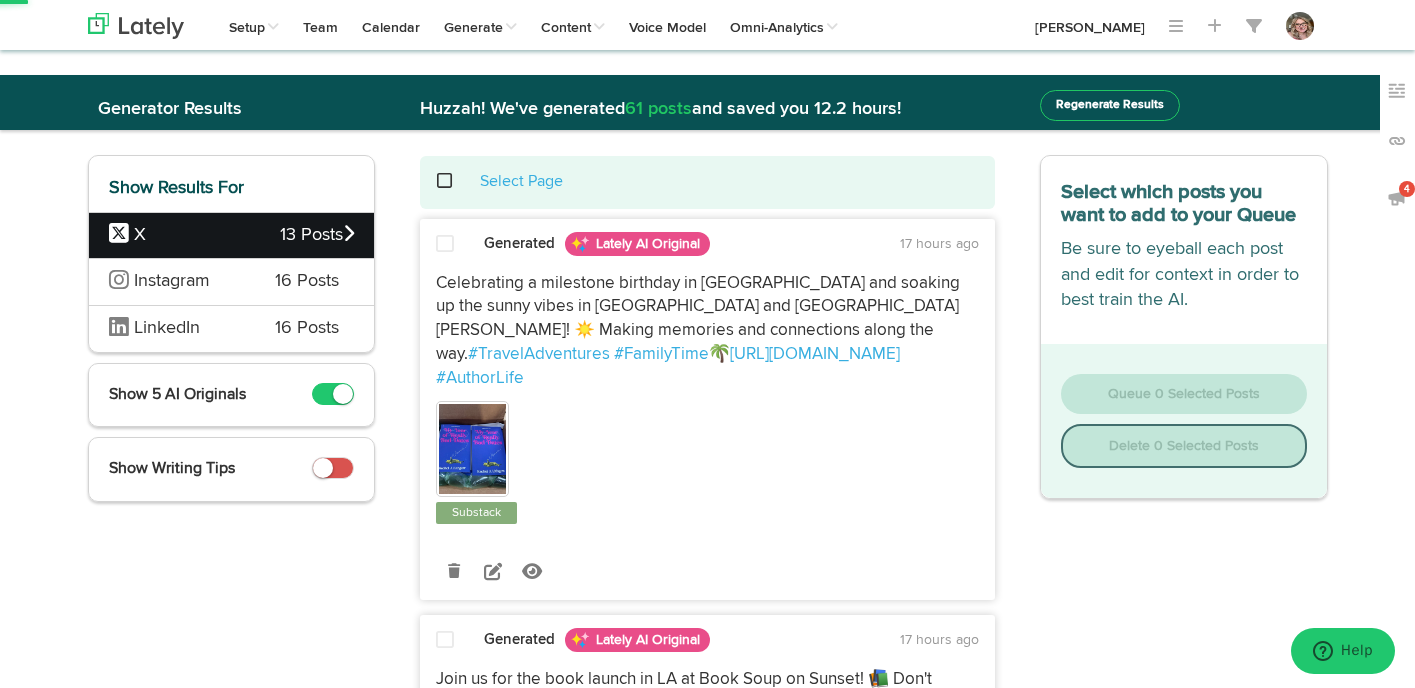click at bounding box center (445, 244) 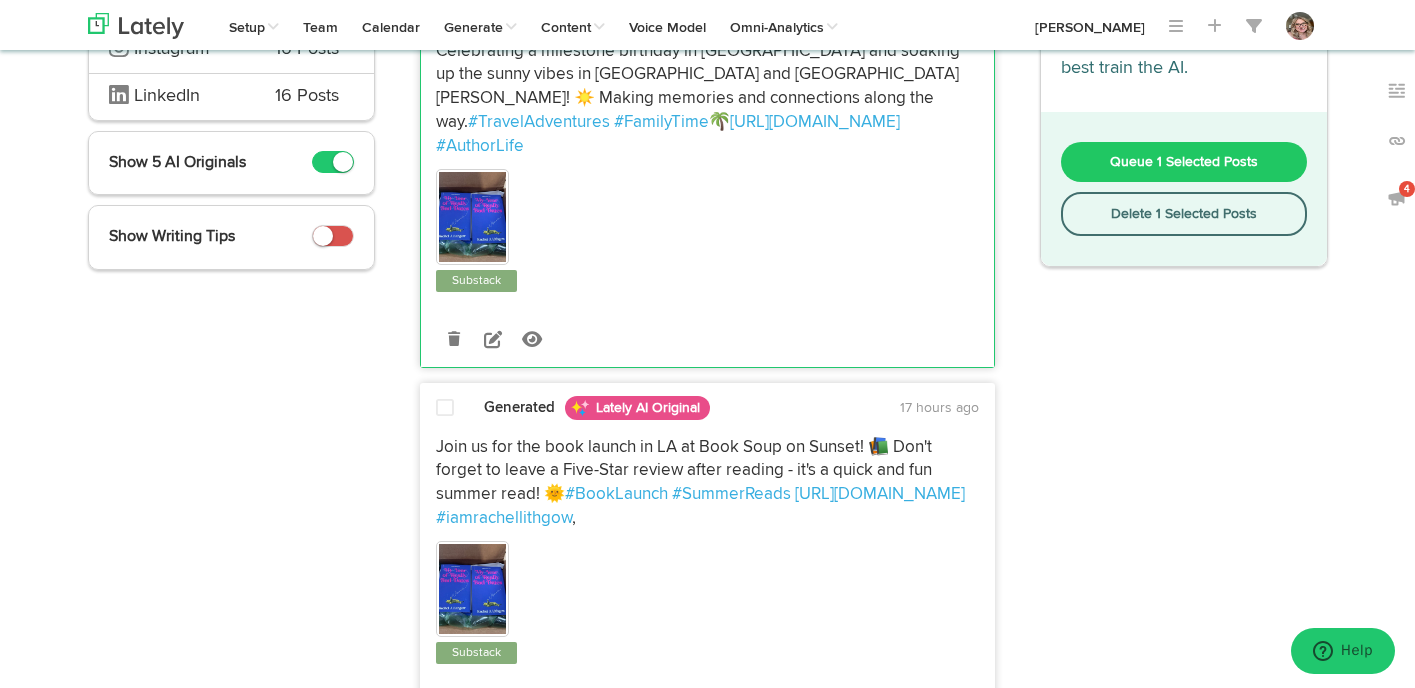 click at bounding box center (445, 408) 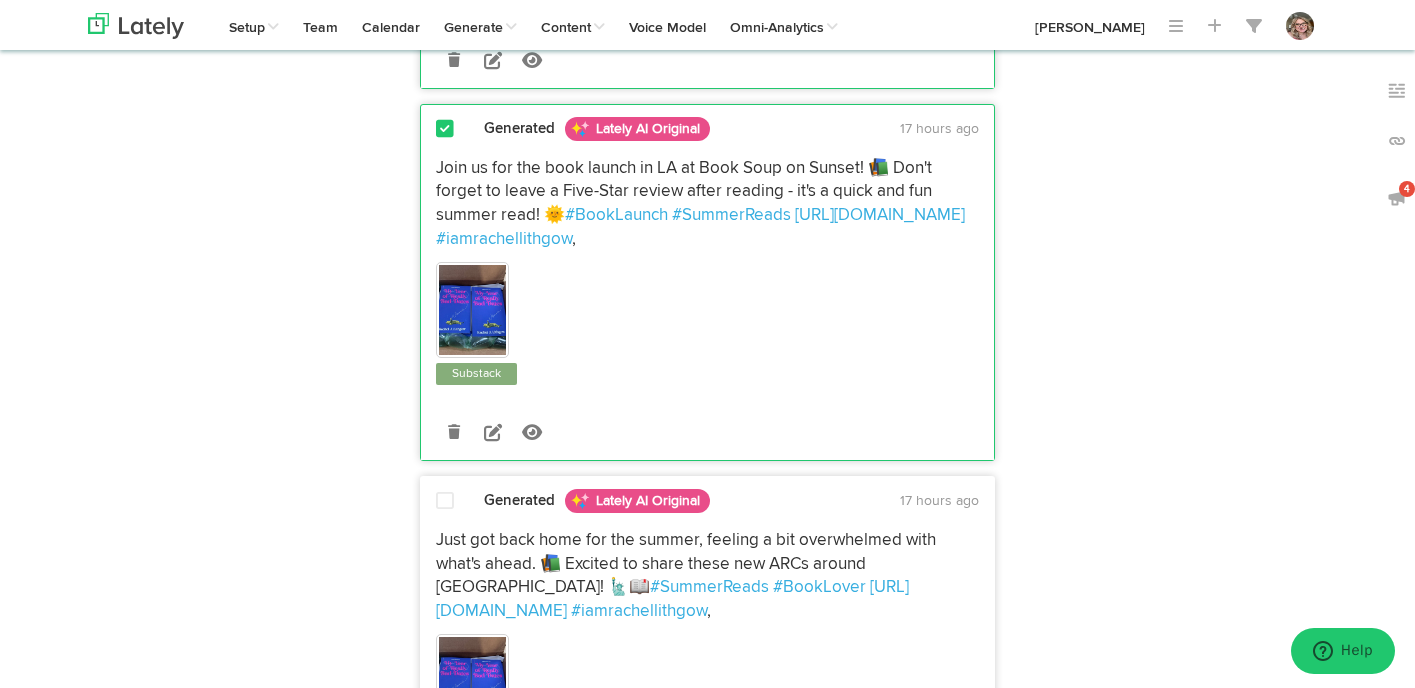 scroll, scrollTop: 515, scrollLeft: 0, axis: vertical 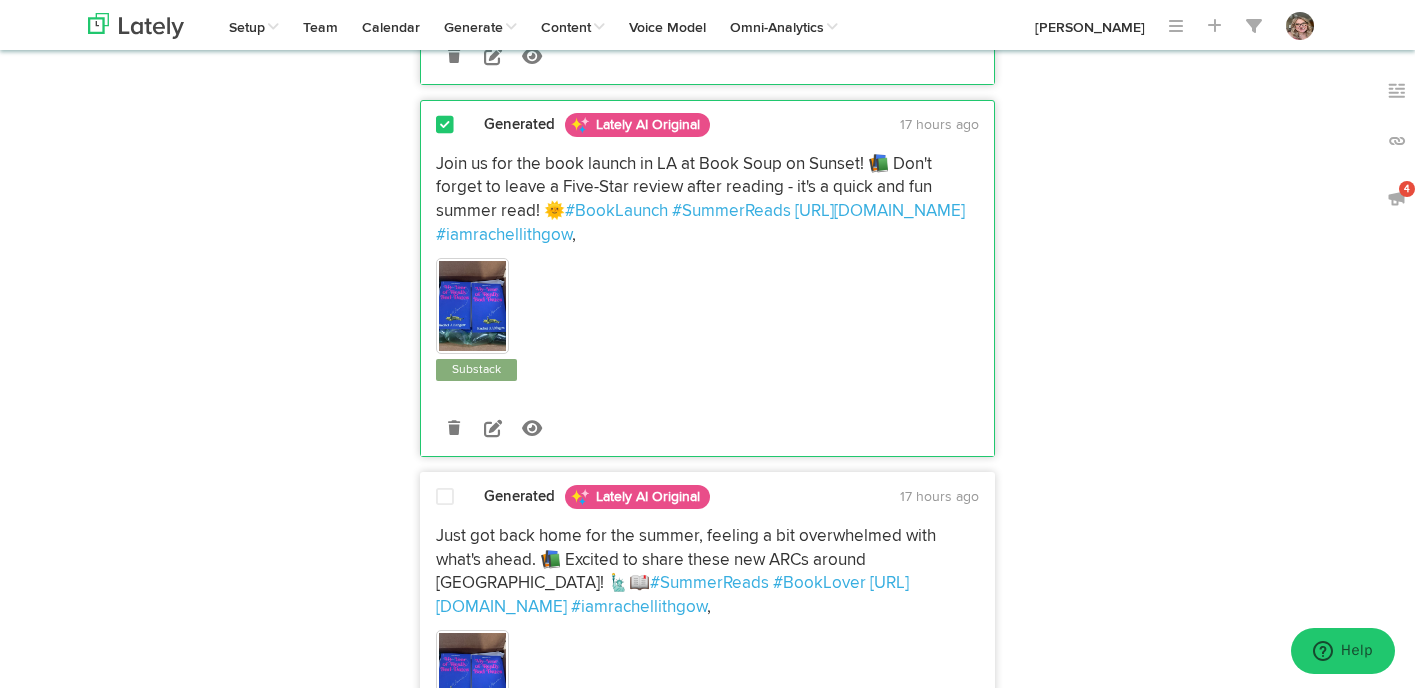 click at bounding box center [445, 497] 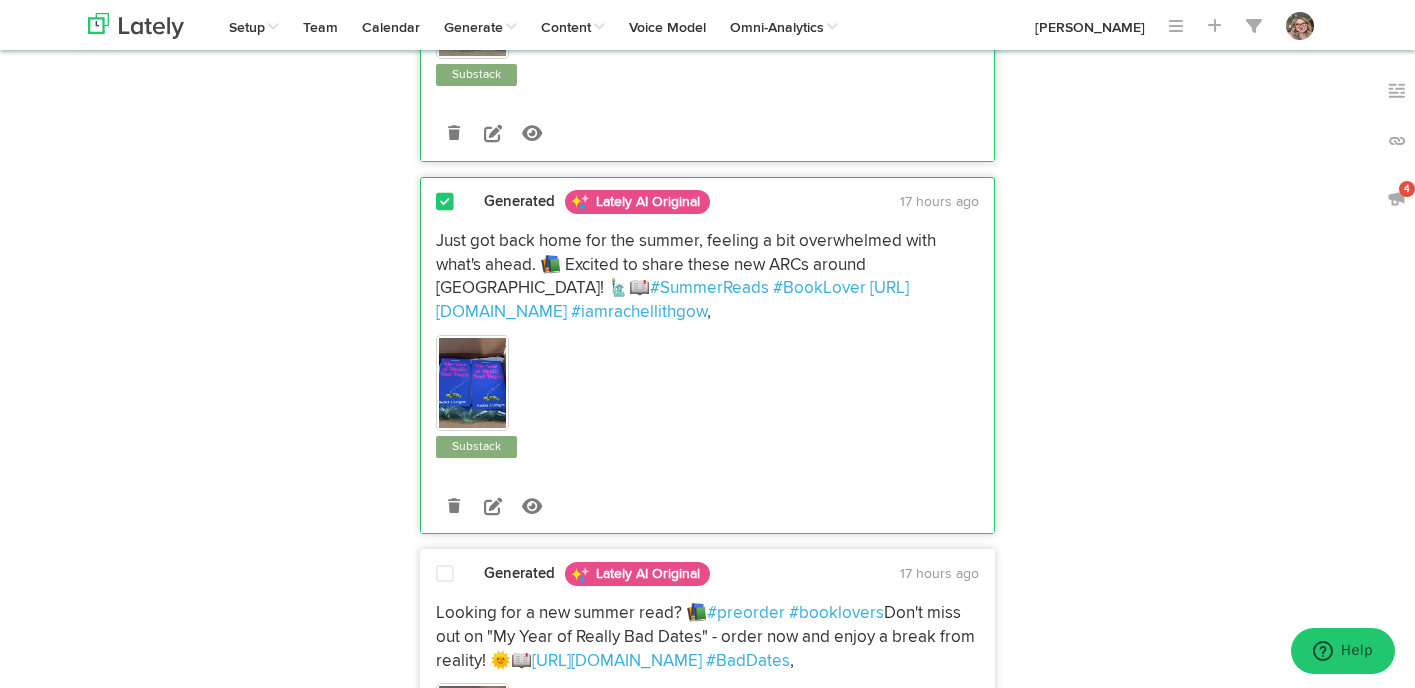 click on "Generated
Lately AI Original
17 hours ago
Looking for a new summer read? 📚  #preorder   #booklovers
Don't miss out on "My Year of Really Bad Dates" - order now and enjoy a break from reality! 🌞📖  [URL][DOMAIN_NAME]   #BadDates ," at bounding box center [707, 715] 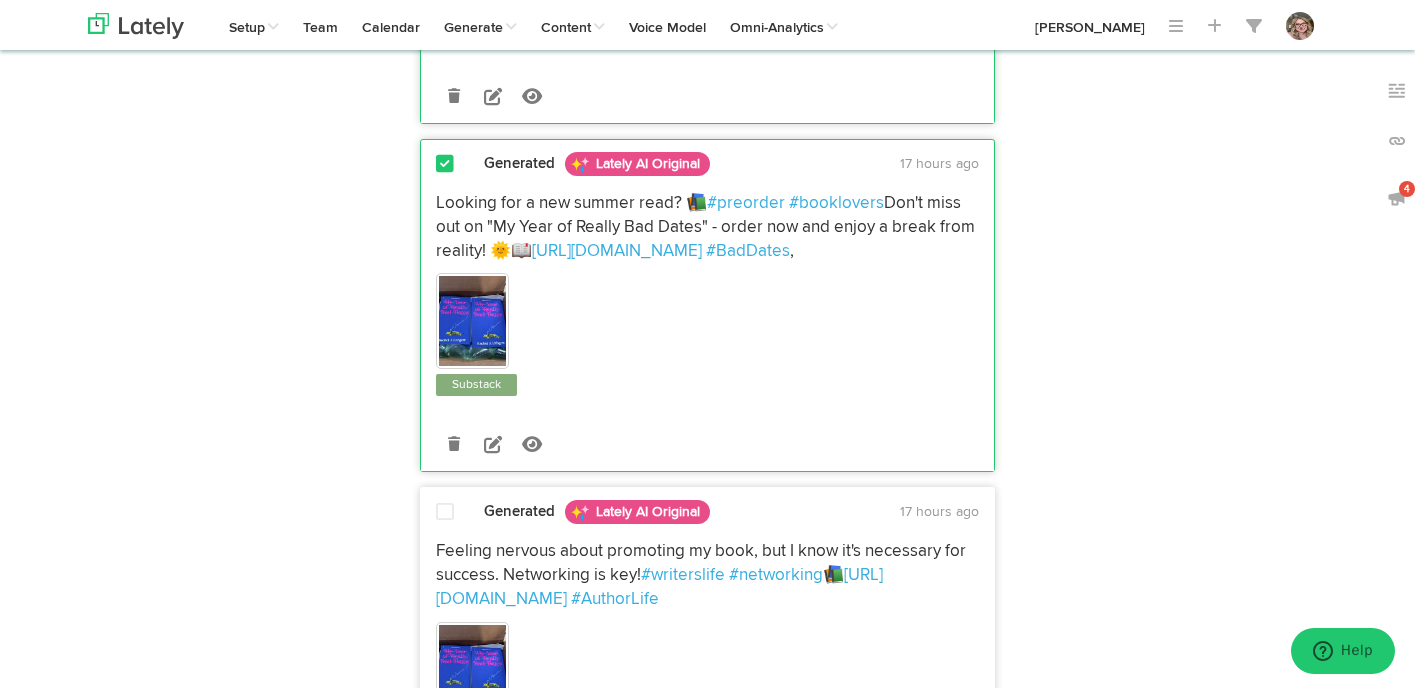 click at bounding box center [445, 512] 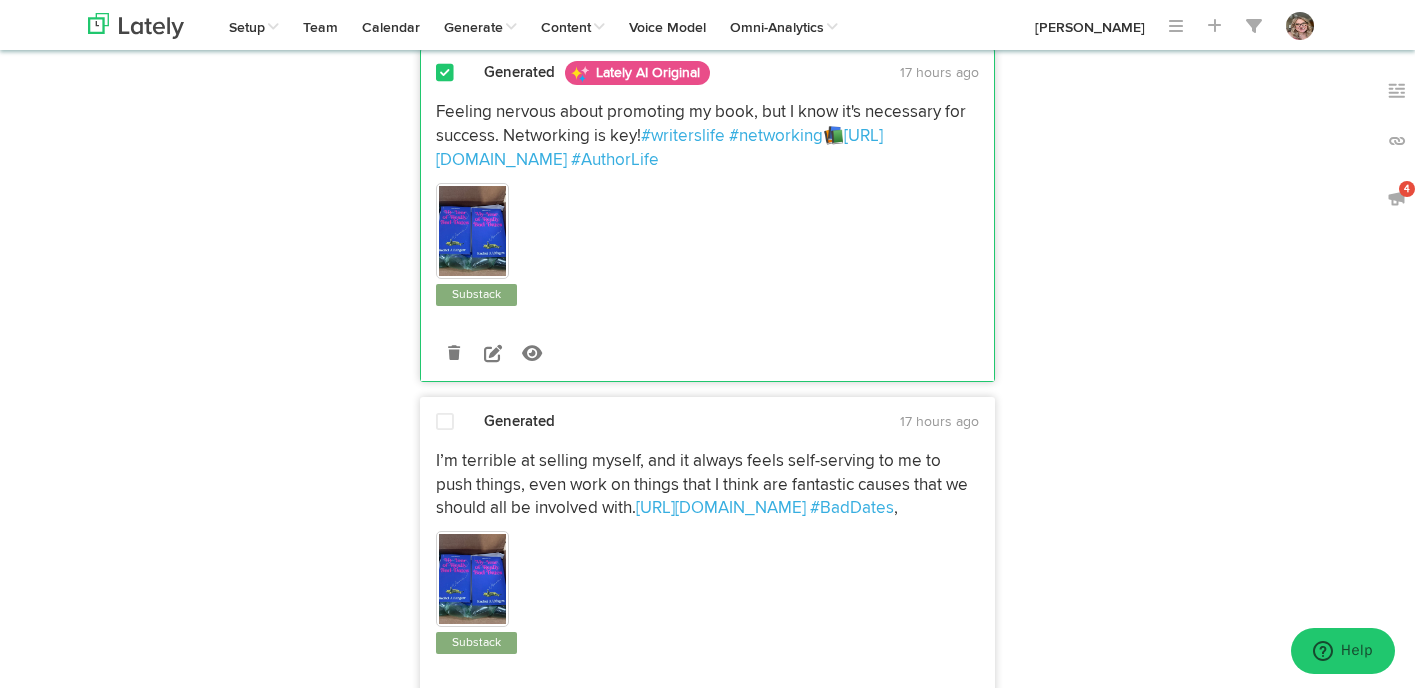 click at bounding box center [445, 423] 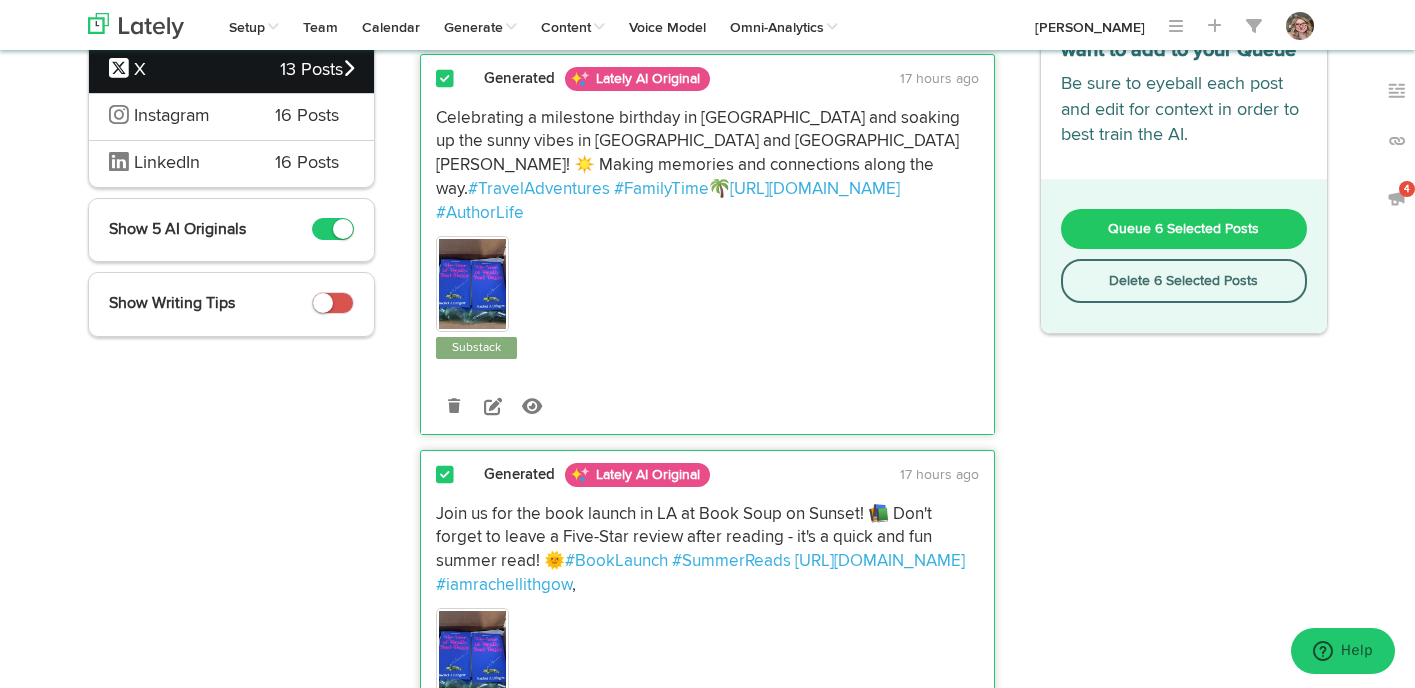 scroll, scrollTop: 0, scrollLeft: 0, axis: both 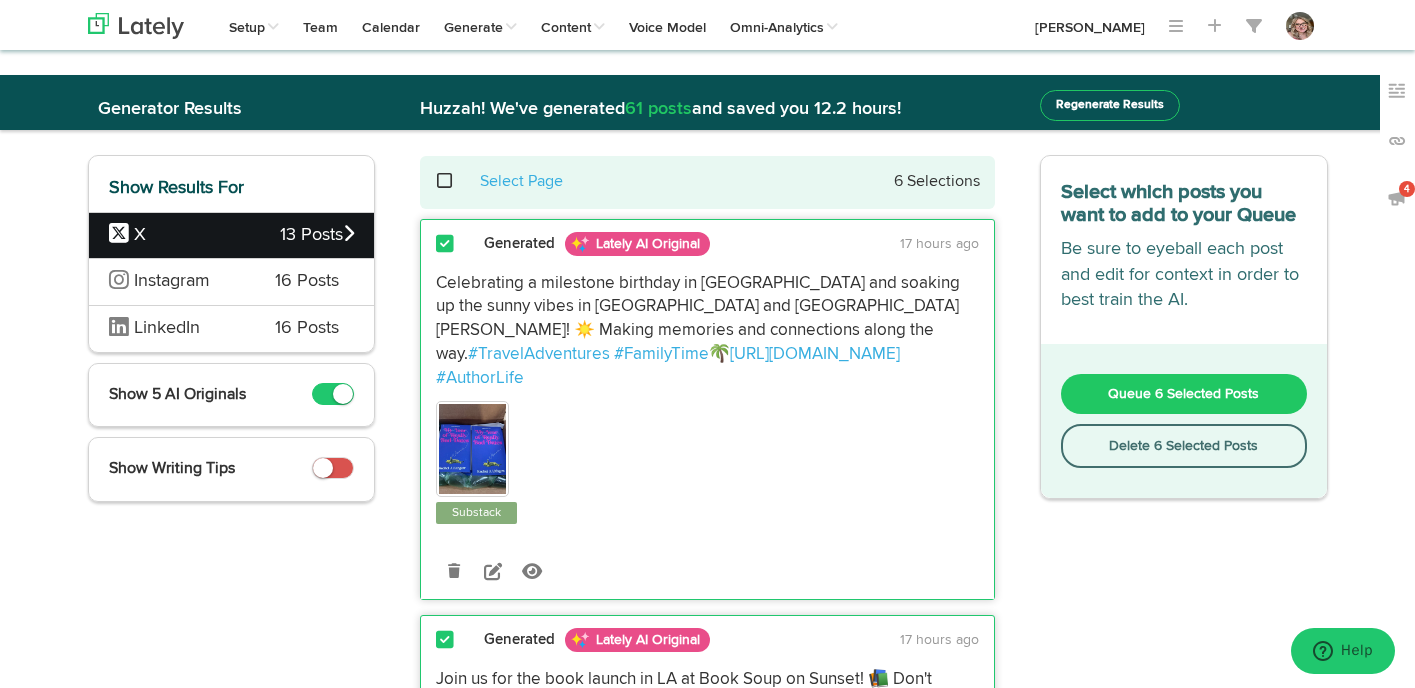 click on "Queue 6 Selected Posts" at bounding box center [1183, 394] 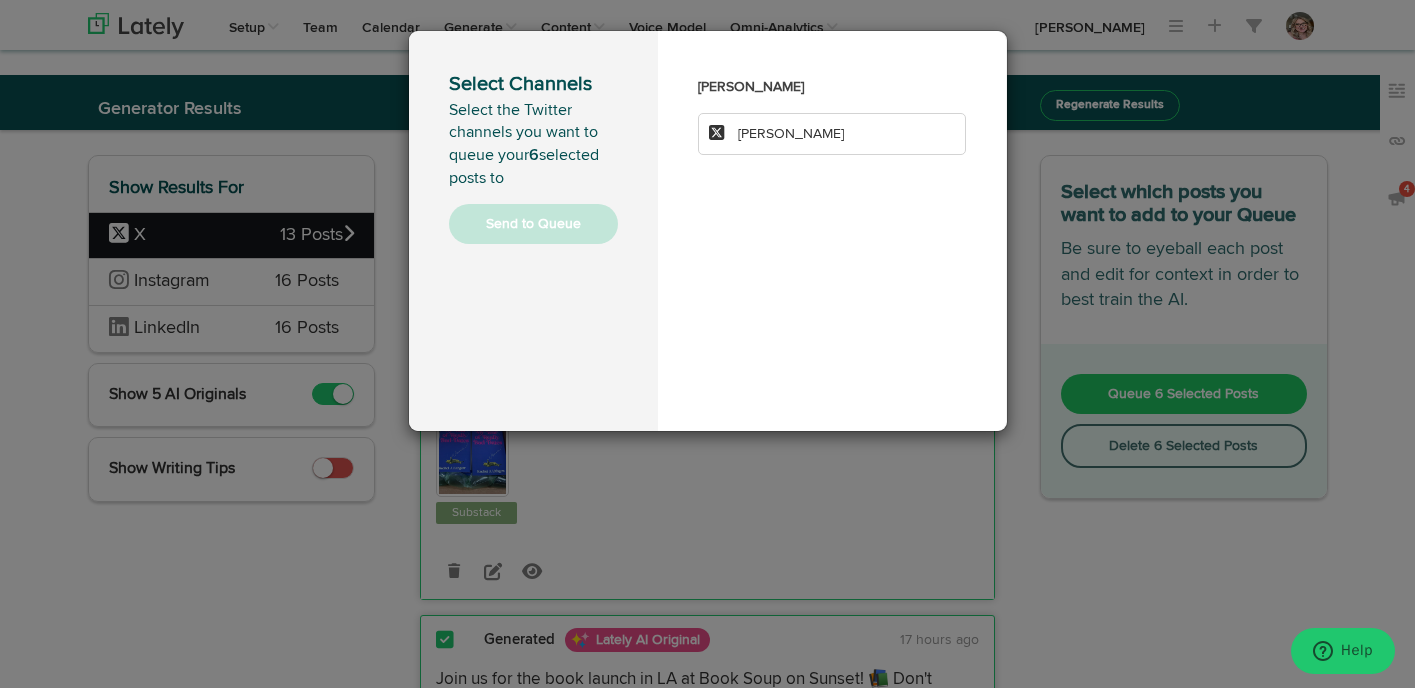 click on "[PERSON_NAME]" at bounding box center [832, 134] 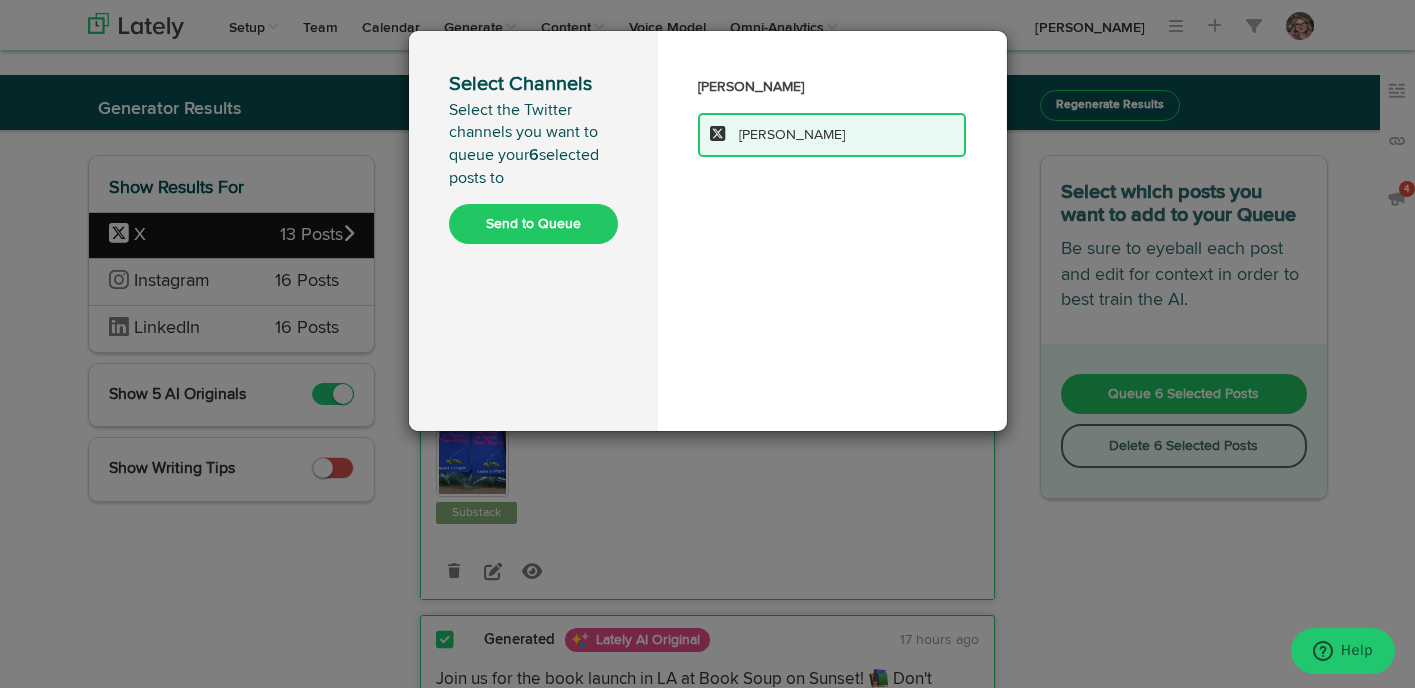 click on "Send to Queue" at bounding box center (533, 224) 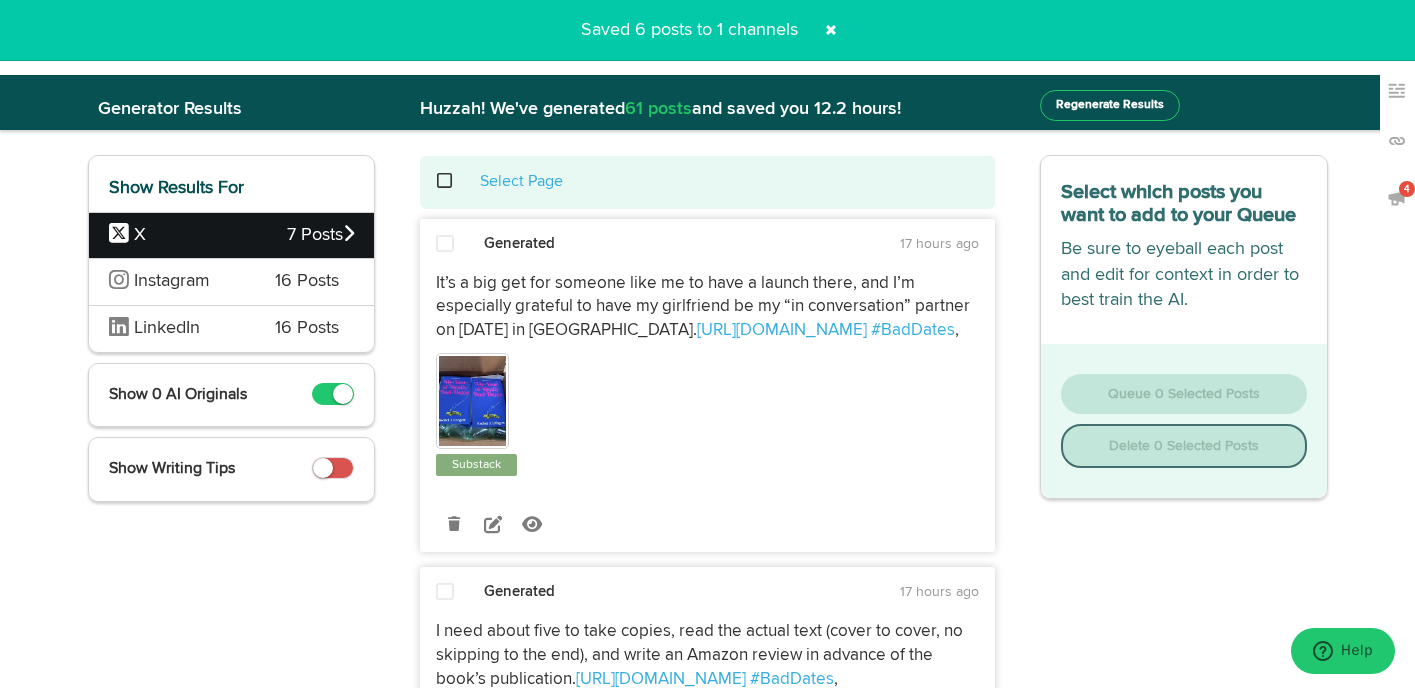 click at bounding box center (455, 181) 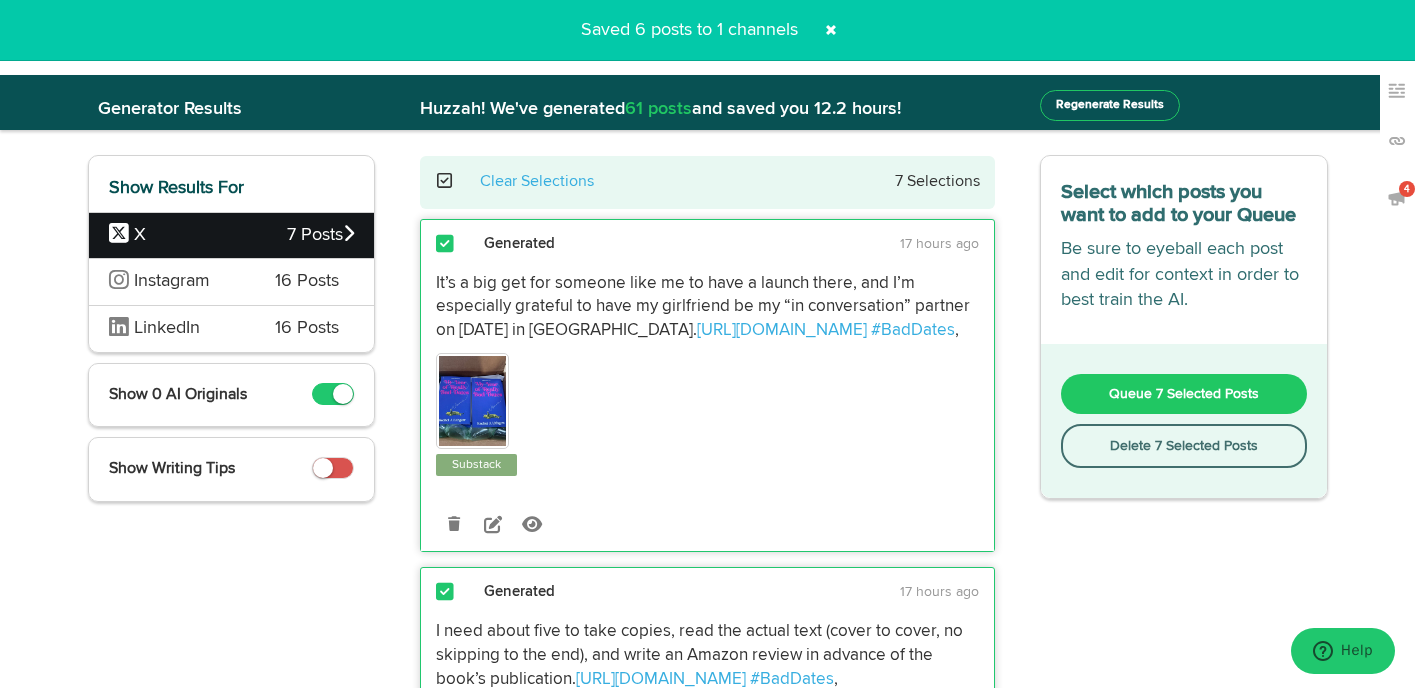 click on "Delete 7 Selected Posts" at bounding box center [1184, 446] 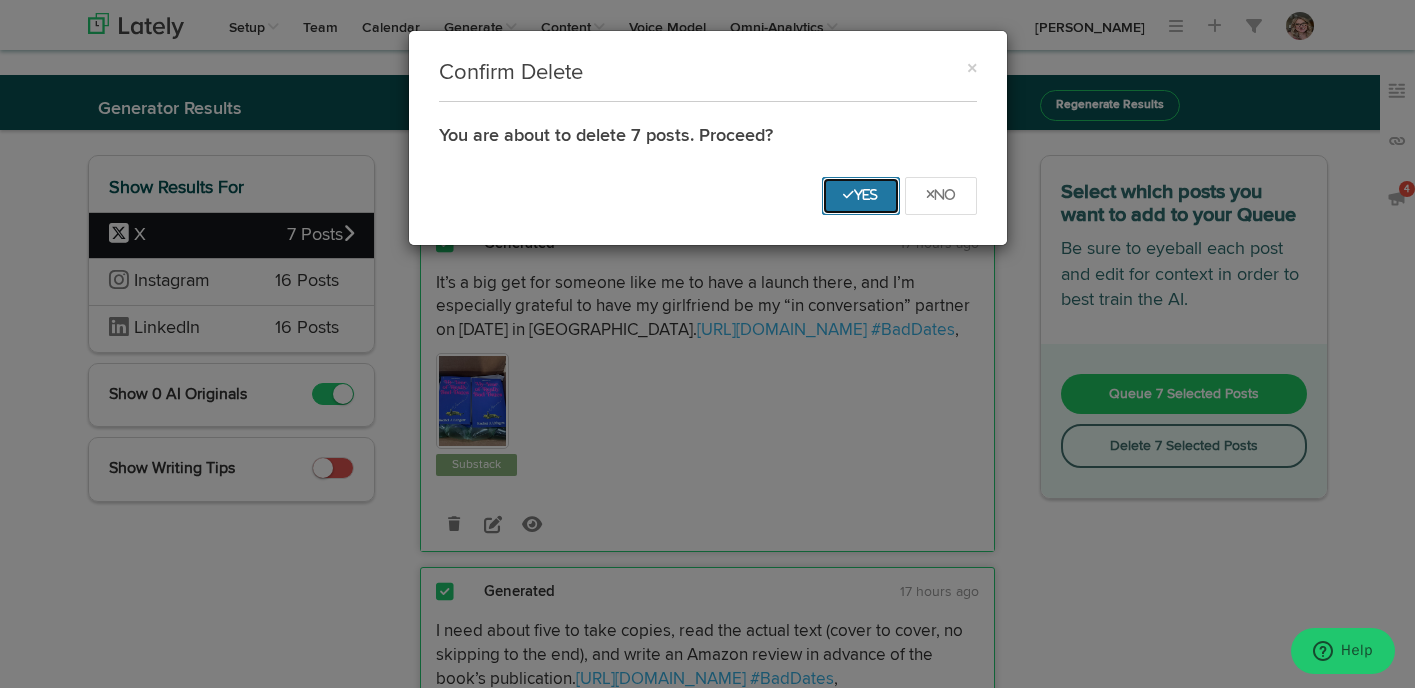 click on "Yes" at bounding box center [861, 196] 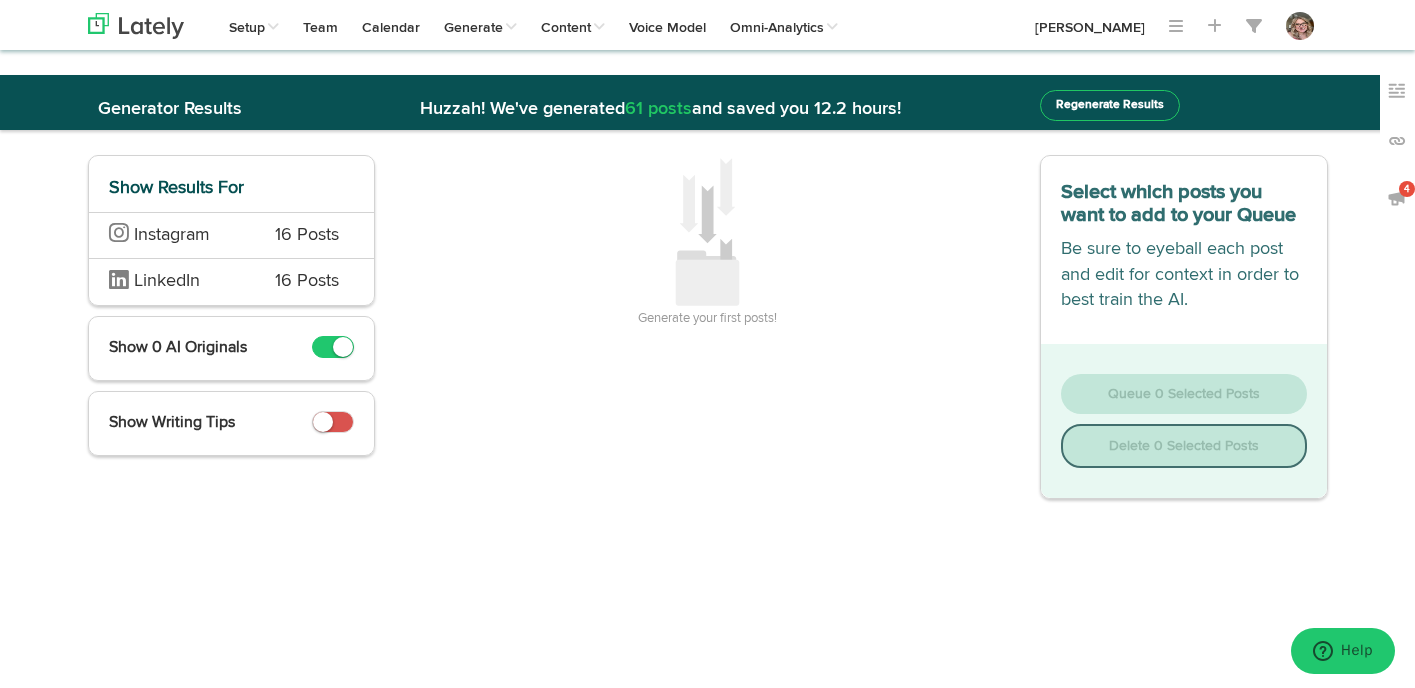 click on "LinkedIn" at bounding box center [177, 282] 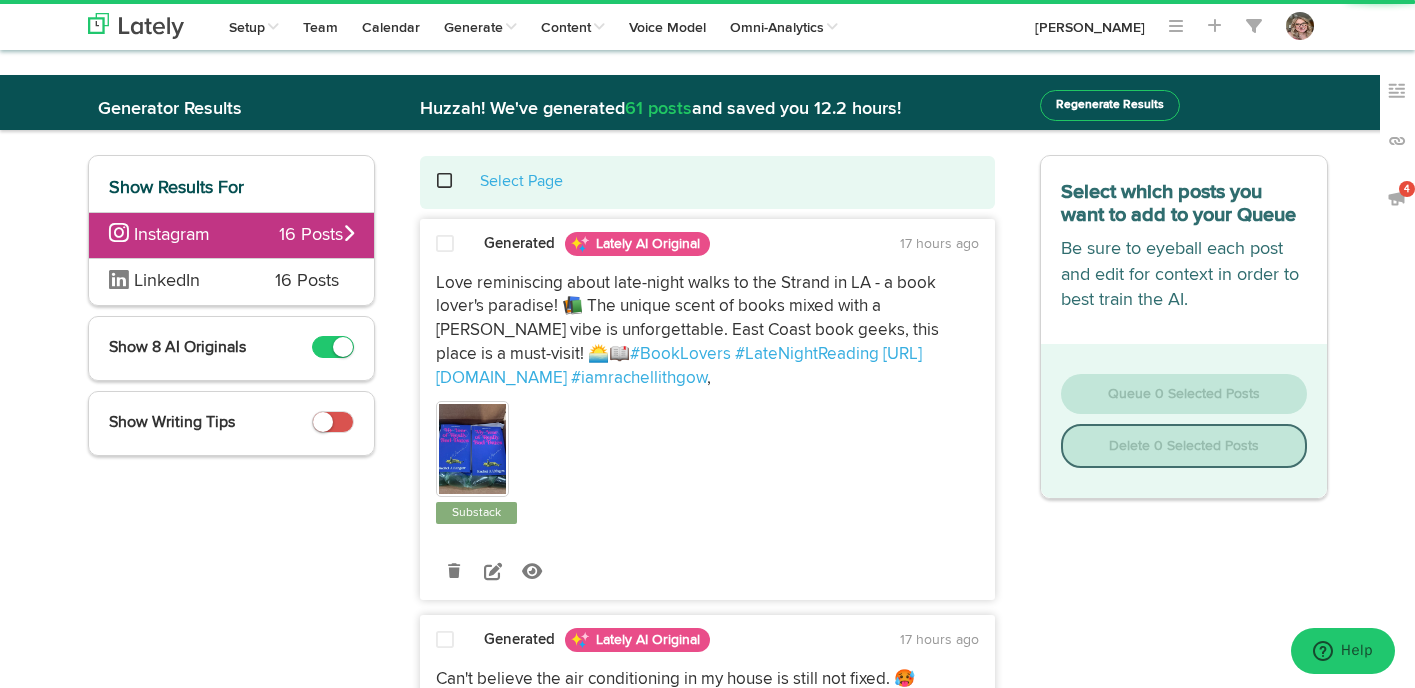 click on "LinkedIn" at bounding box center [177, 282] 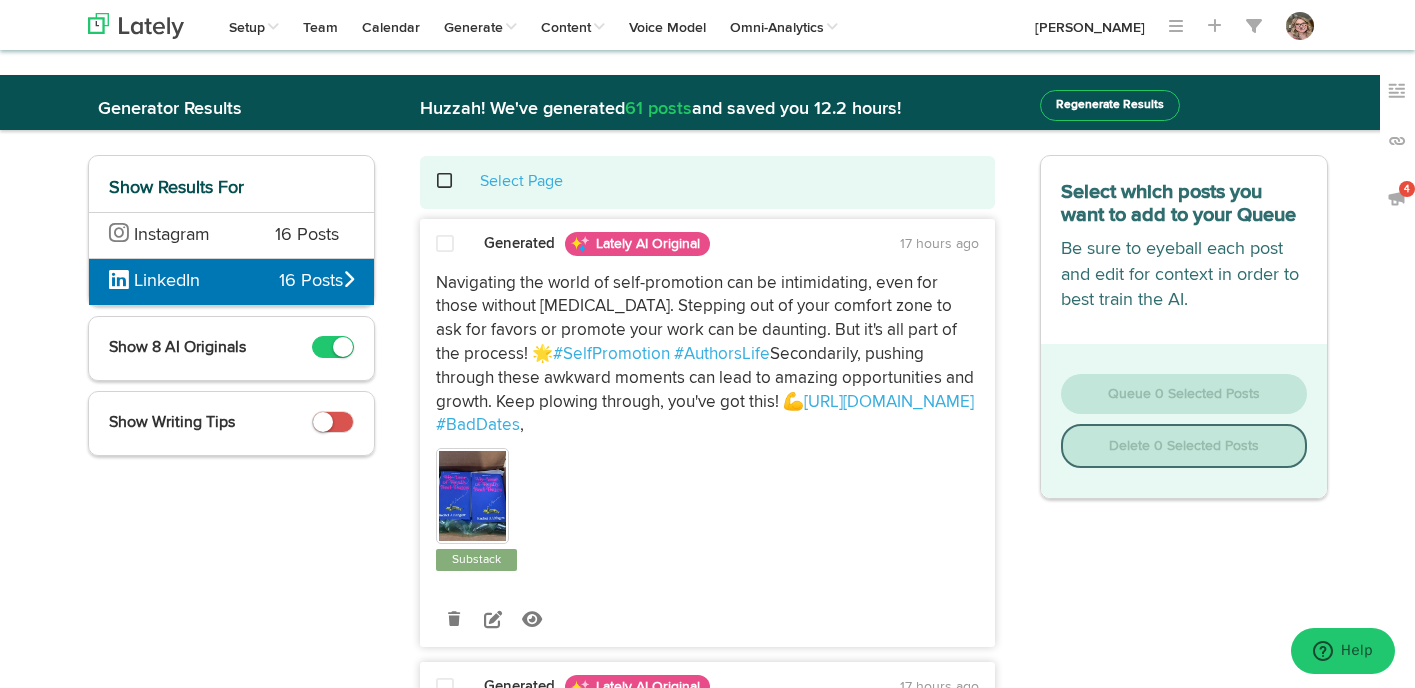 click at bounding box center (445, 245) 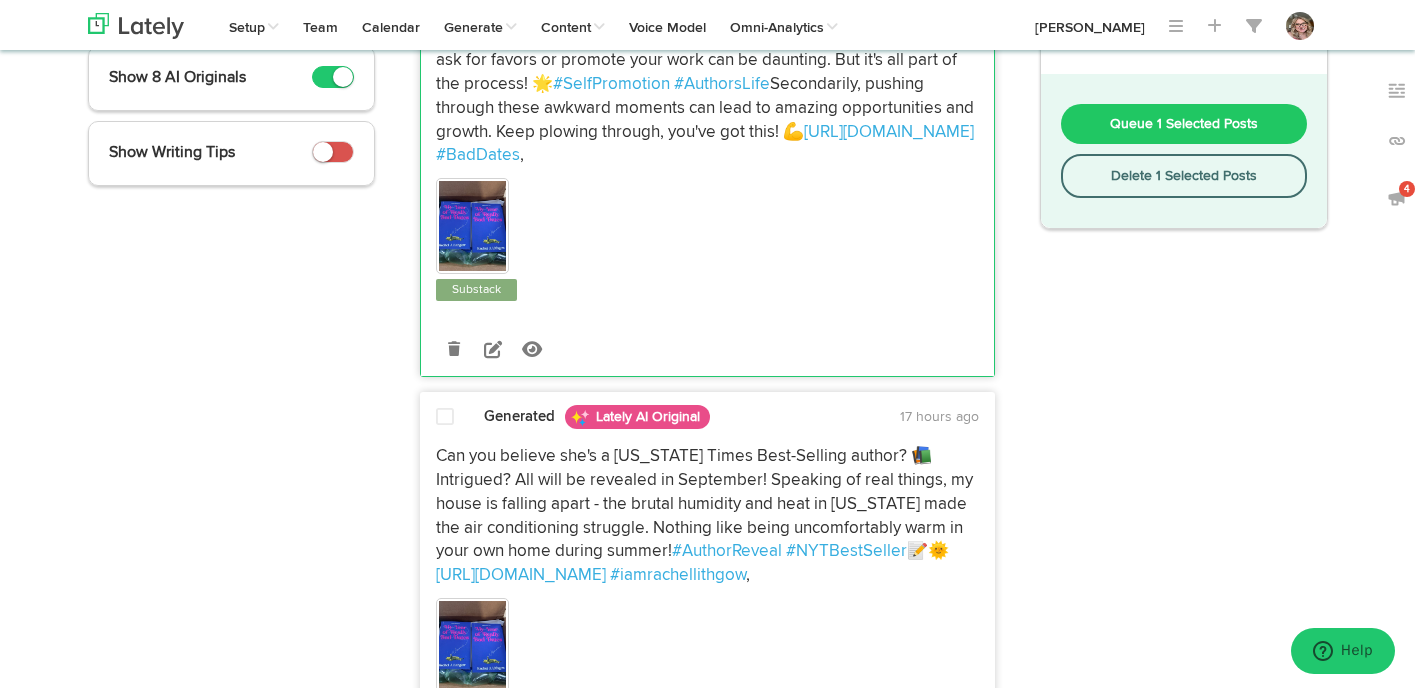 click on "Generated
Lately AI Original
17 hours ago
Can you believe she's a [US_STATE] Times Best-Selling author? 📚 Intrigued? All will be revealed in September! Speaking of real things, my house is falling apart - the brutal humidity and heat in [US_STATE] made the air conditioning struggle. Nothing like being uncomfortably warm in your own home during summer!  #AuthorReveal   #NYTBestSeller  📝🌞  [URL][DOMAIN_NAME]   #iamrachellithgow ," at bounding box center [707, 594] 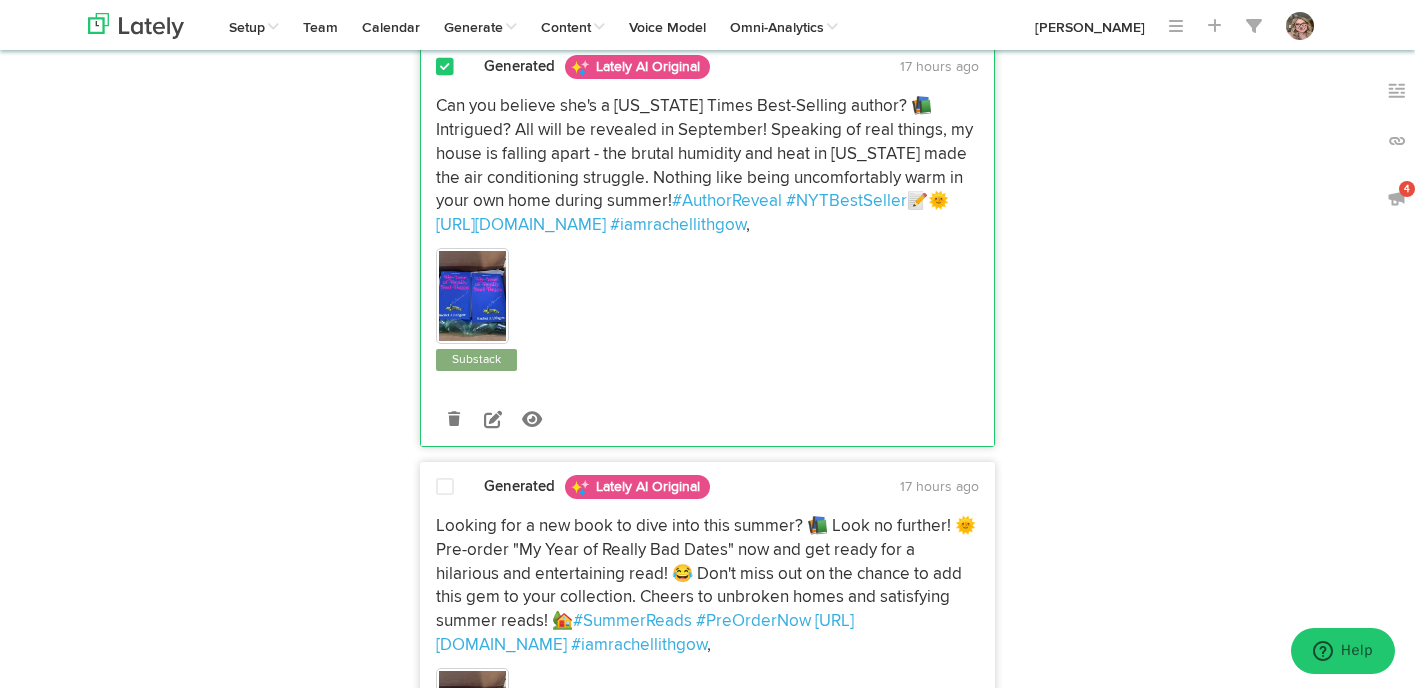 scroll, scrollTop: 628, scrollLeft: 0, axis: vertical 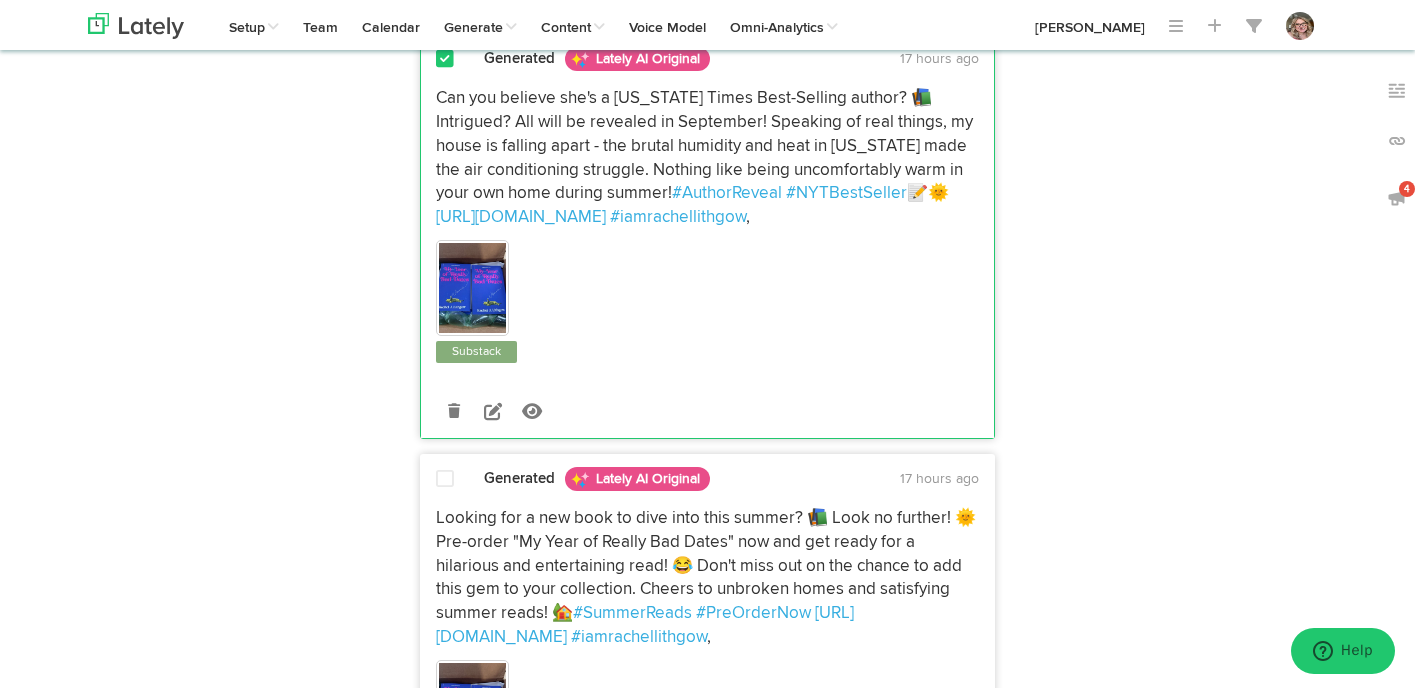 click at bounding box center (445, 479) 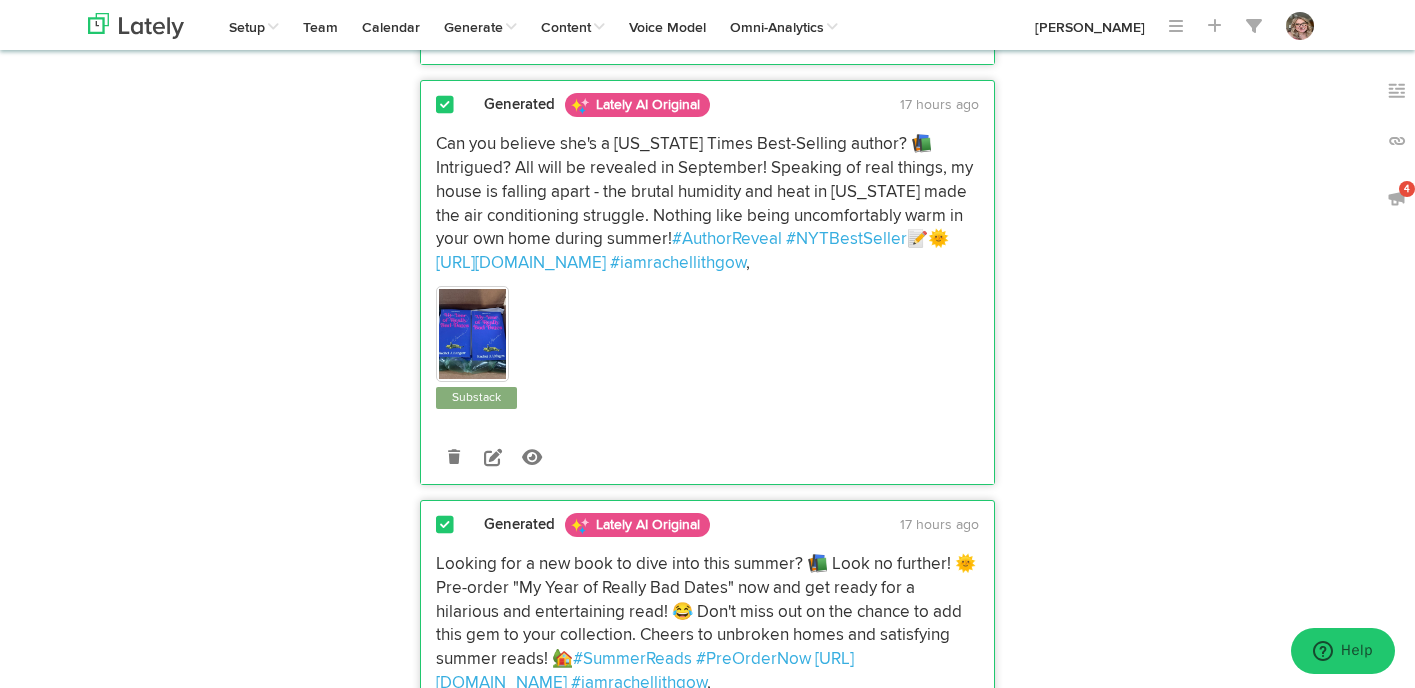 scroll, scrollTop: 547, scrollLeft: 0, axis: vertical 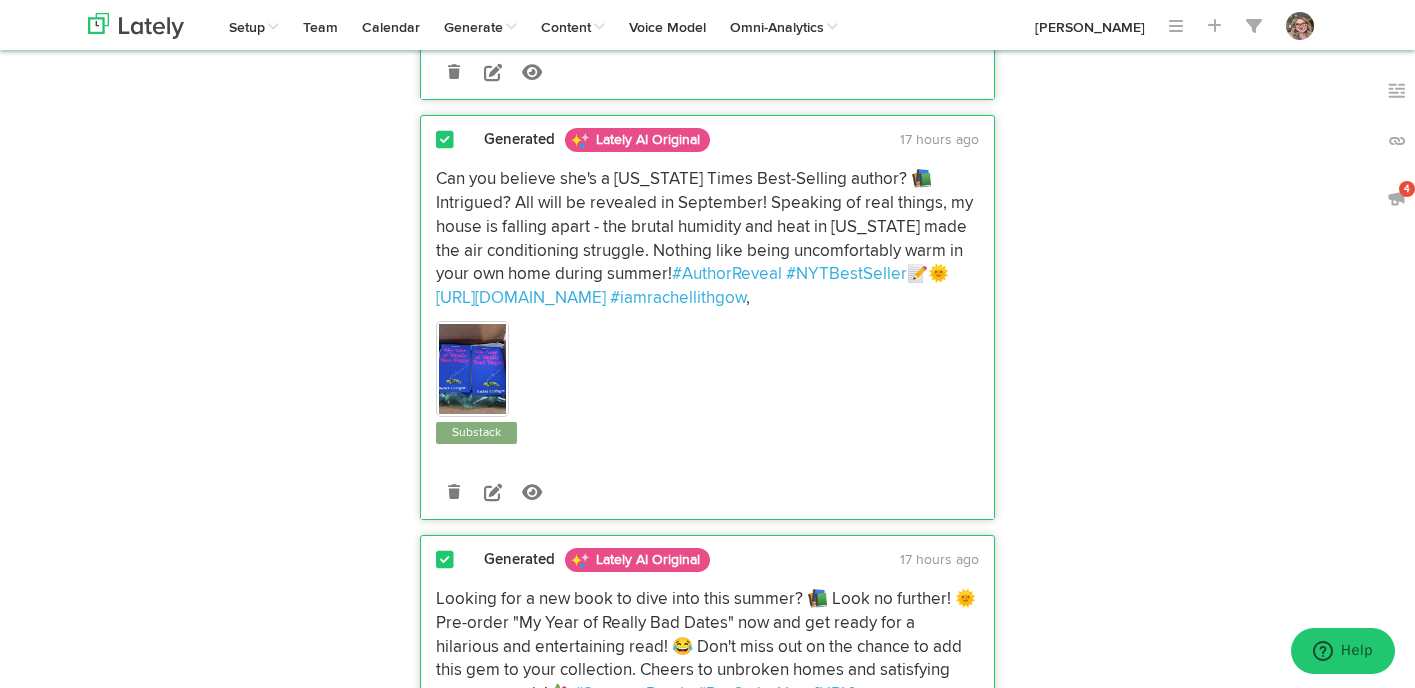click at bounding box center [445, 140] 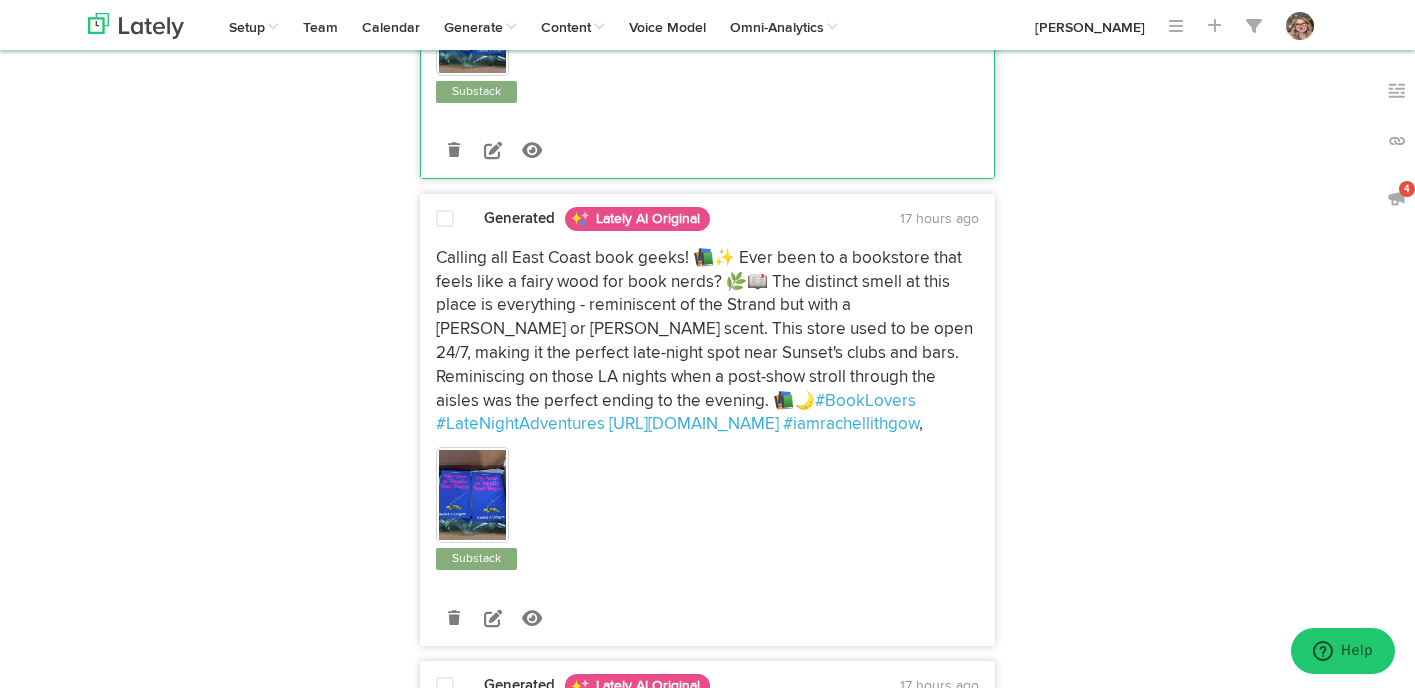 scroll, scrollTop: 1313, scrollLeft: 0, axis: vertical 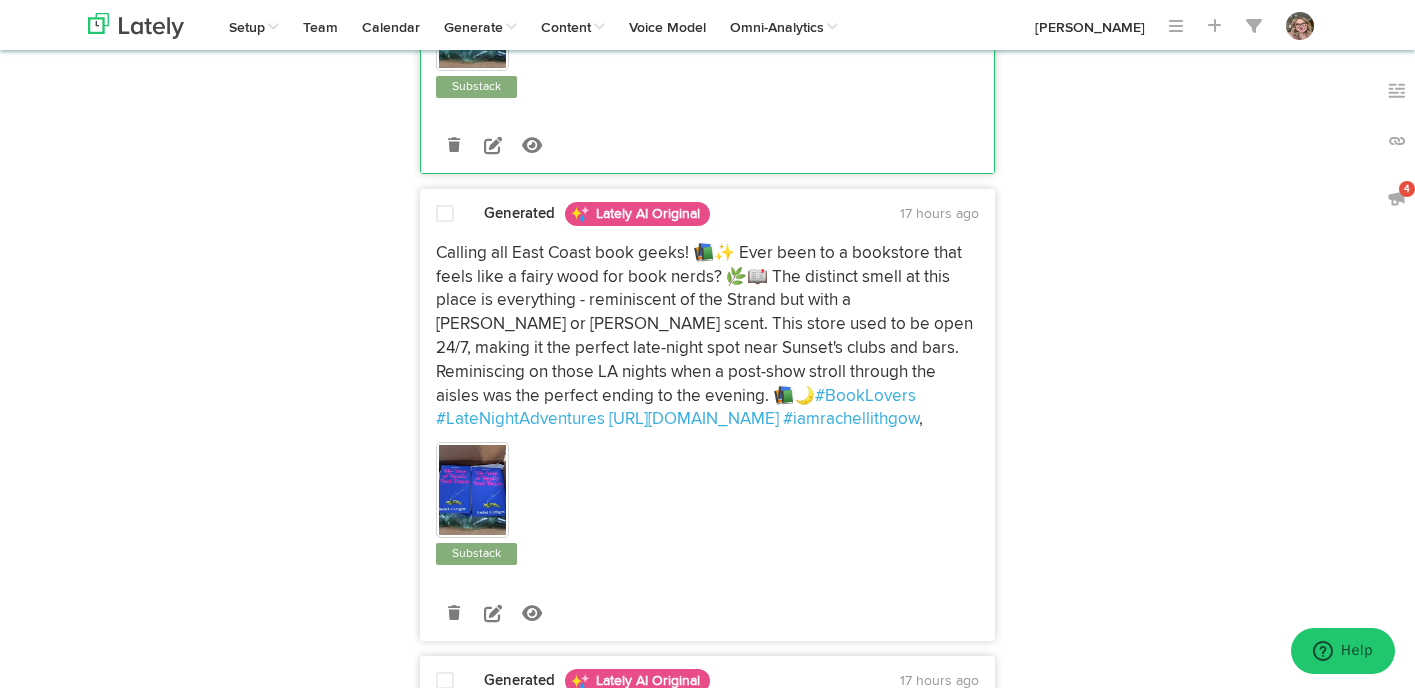 click at bounding box center [445, 214] 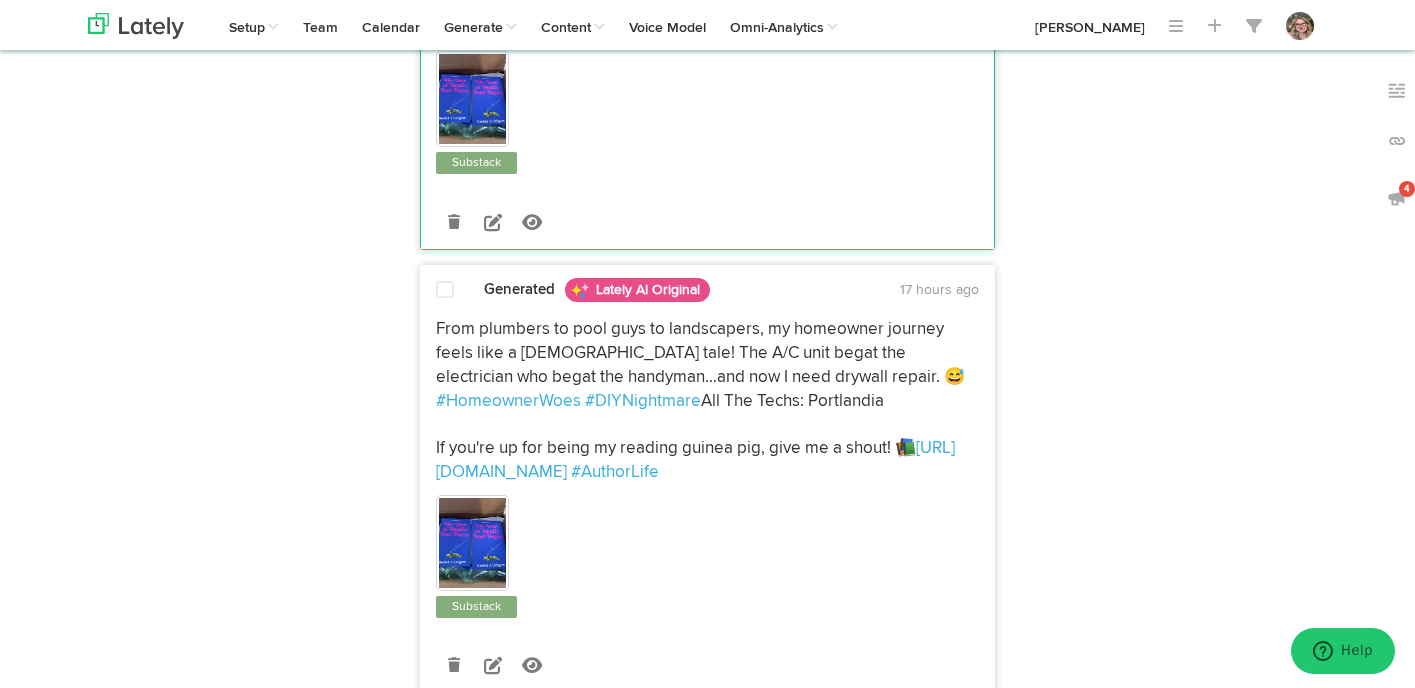click at bounding box center [445, 290] 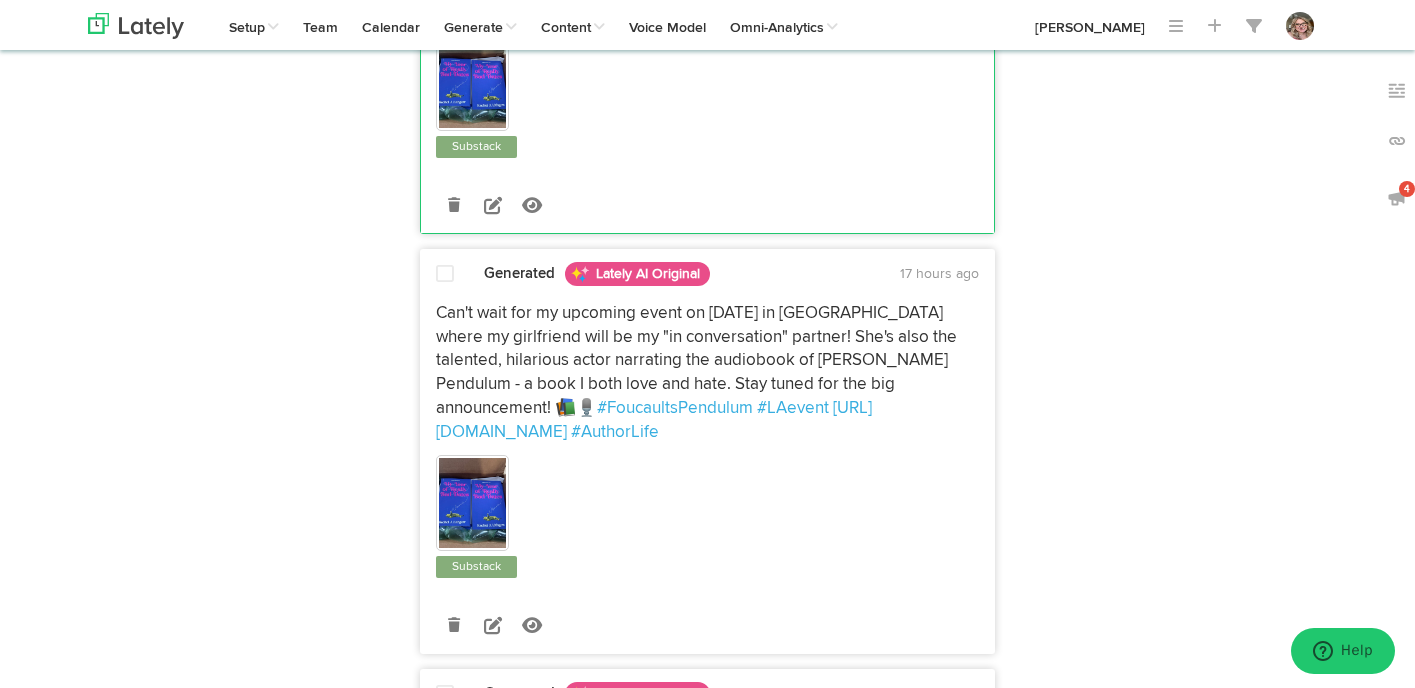 click at bounding box center (445, 274) 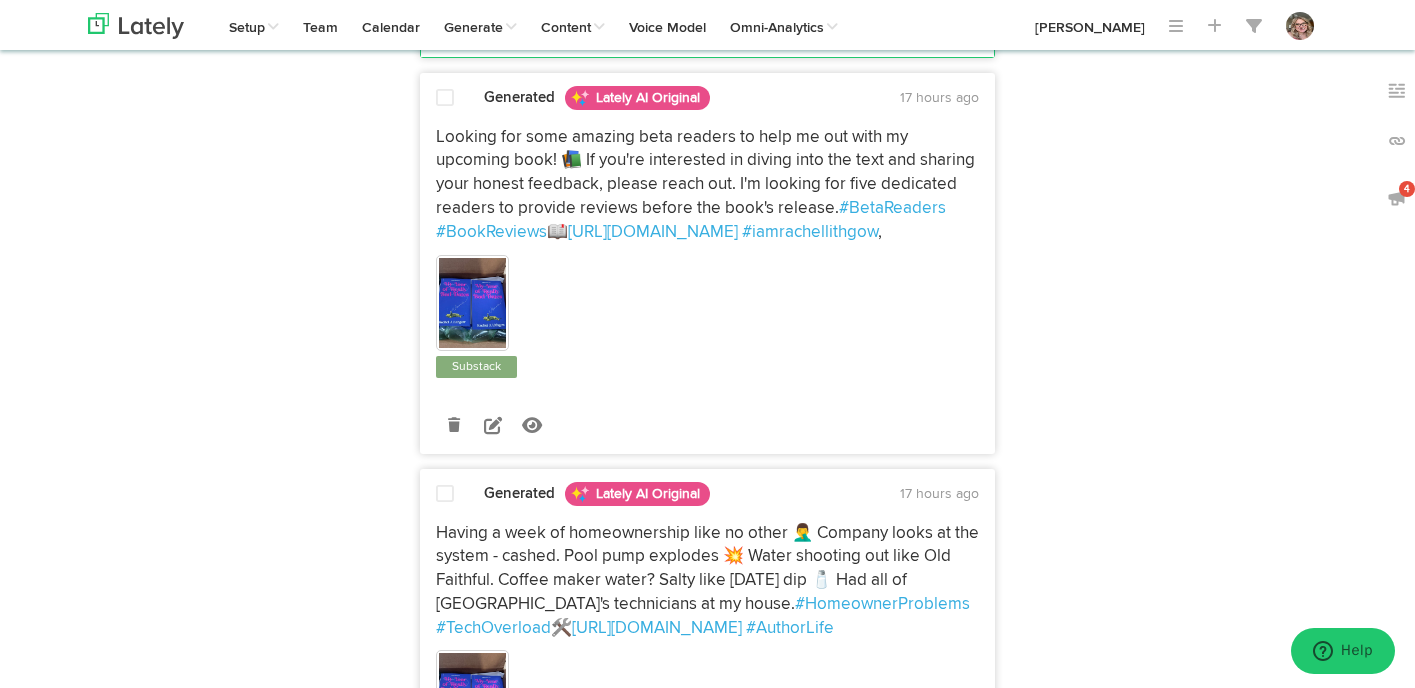 click at bounding box center (445, 99) 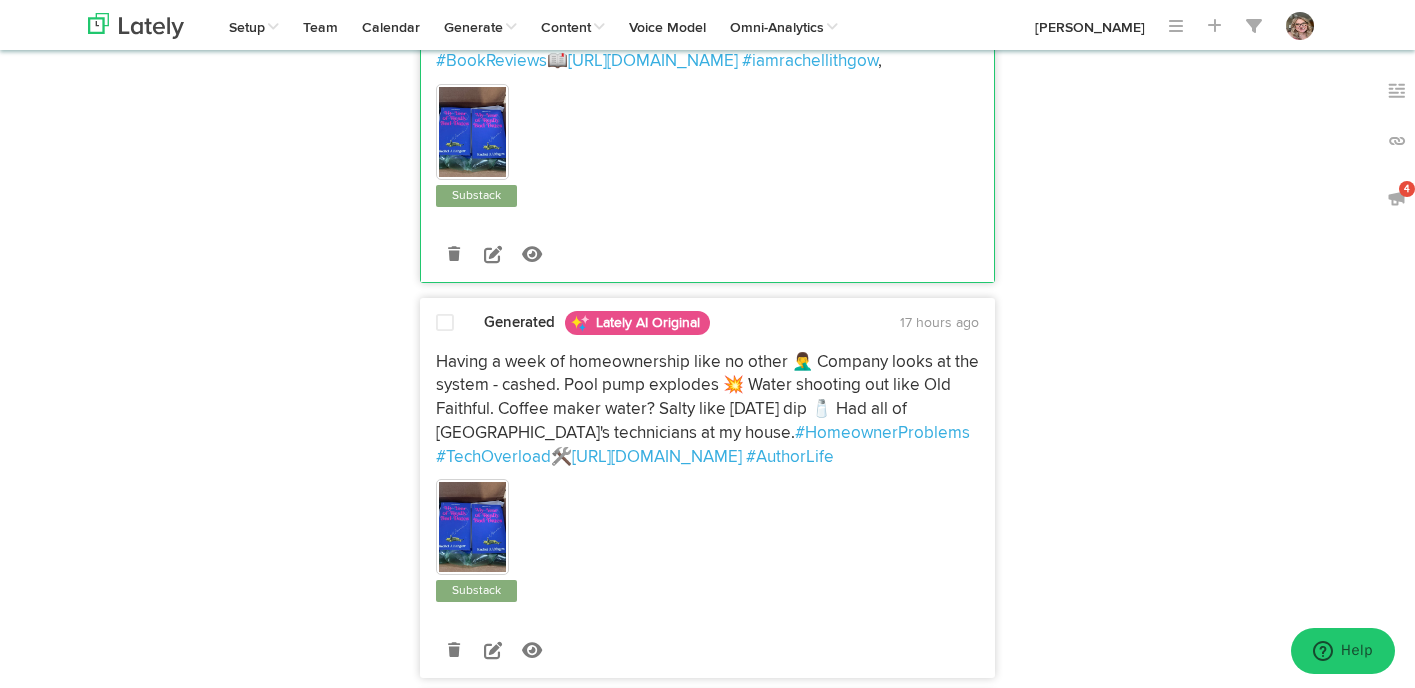 scroll, scrollTop: 3050, scrollLeft: 0, axis: vertical 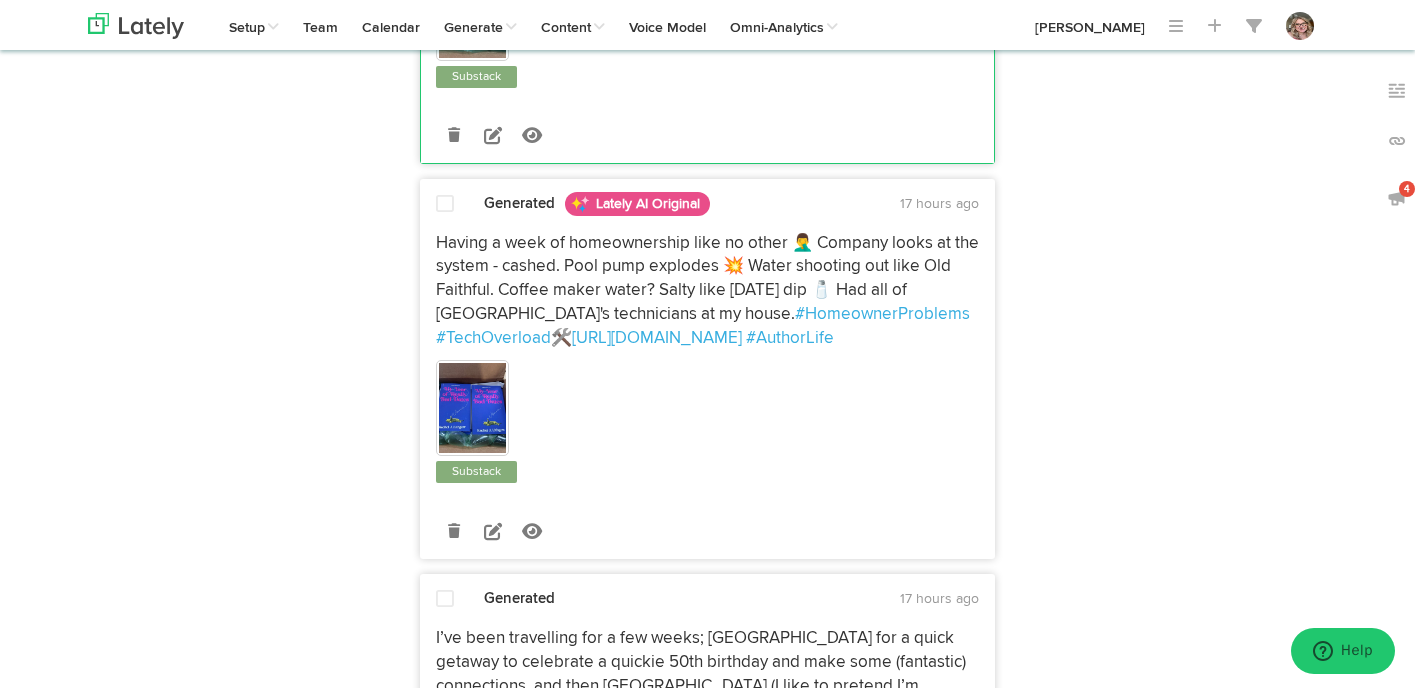 click at bounding box center [445, 204] 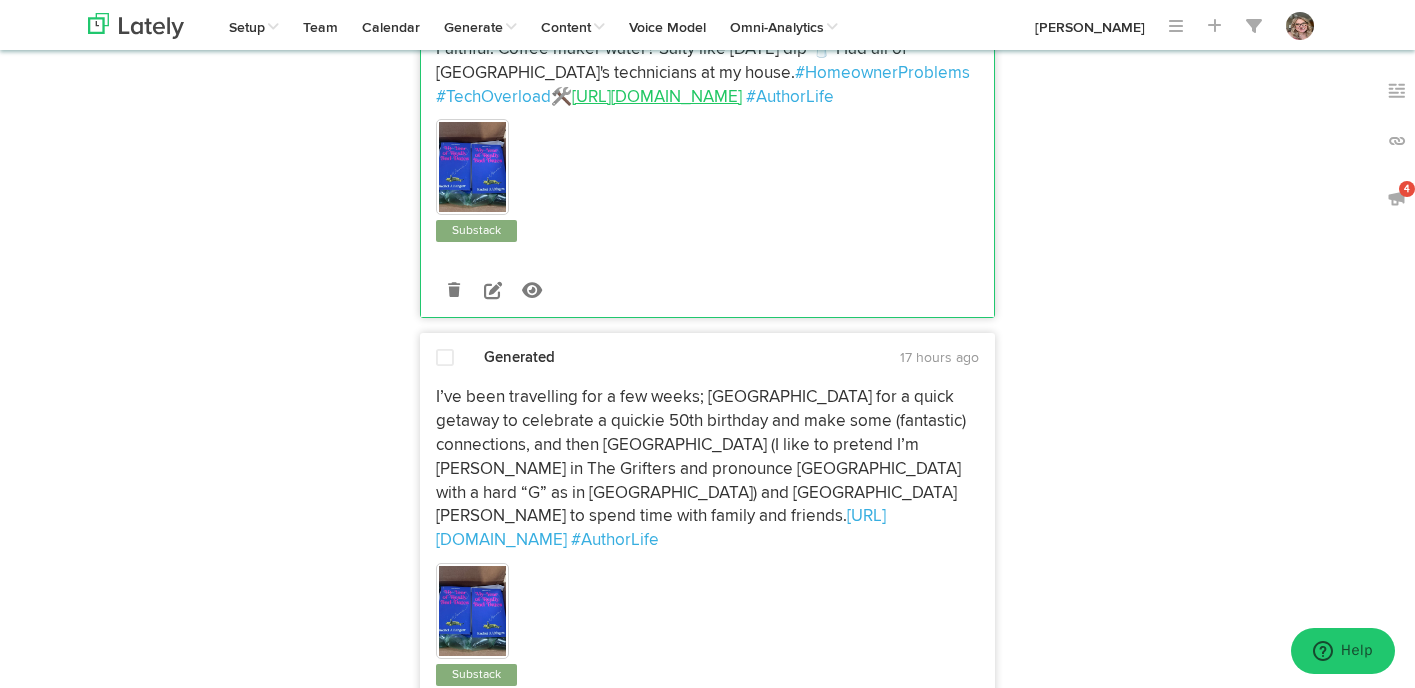 scroll, scrollTop: 3328, scrollLeft: 0, axis: vertical 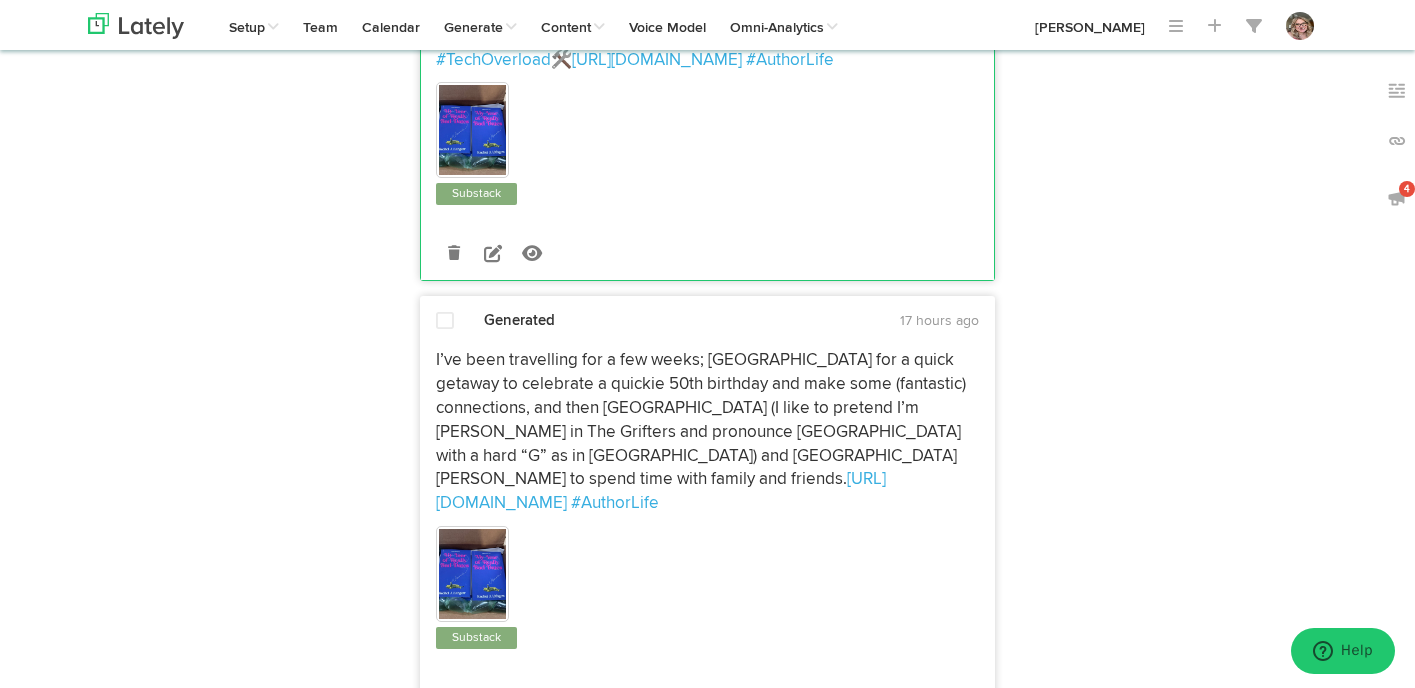 click at bounding box center [445, 322] 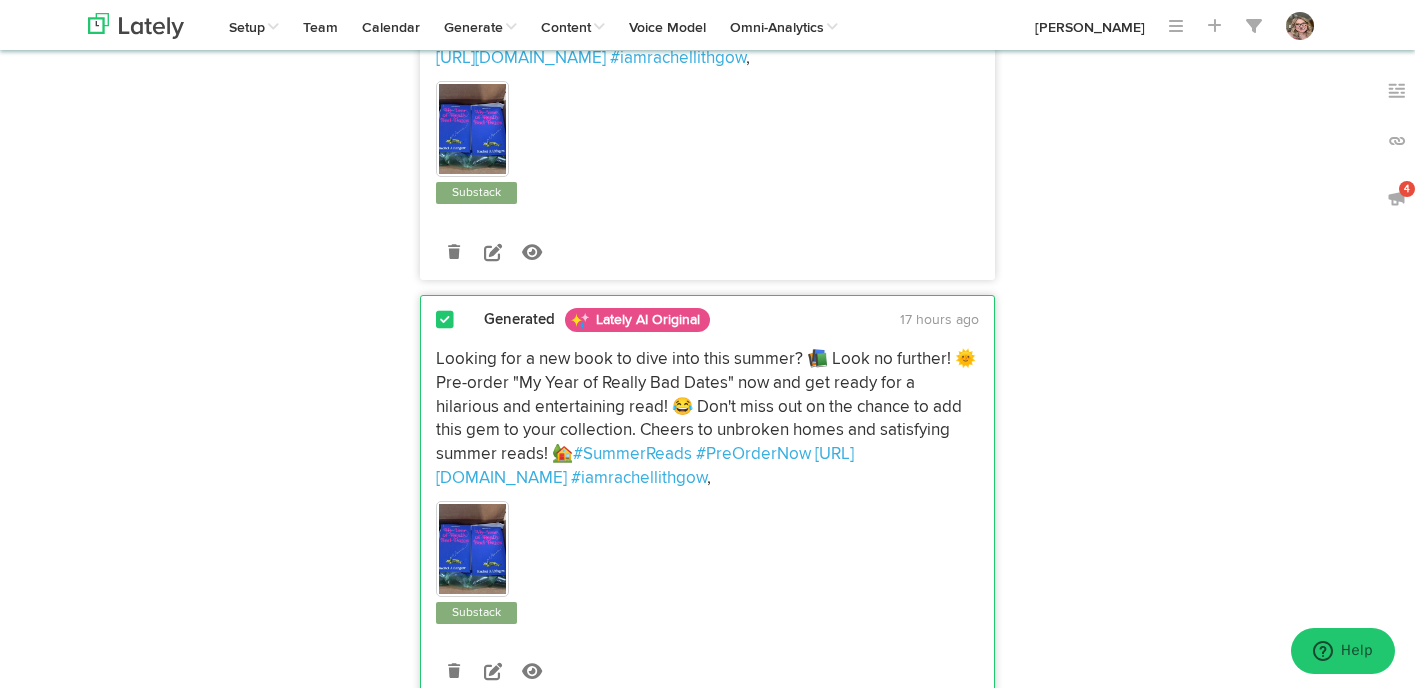 scroll, scrollTop: 0, scrollLeft: 0, axis: both 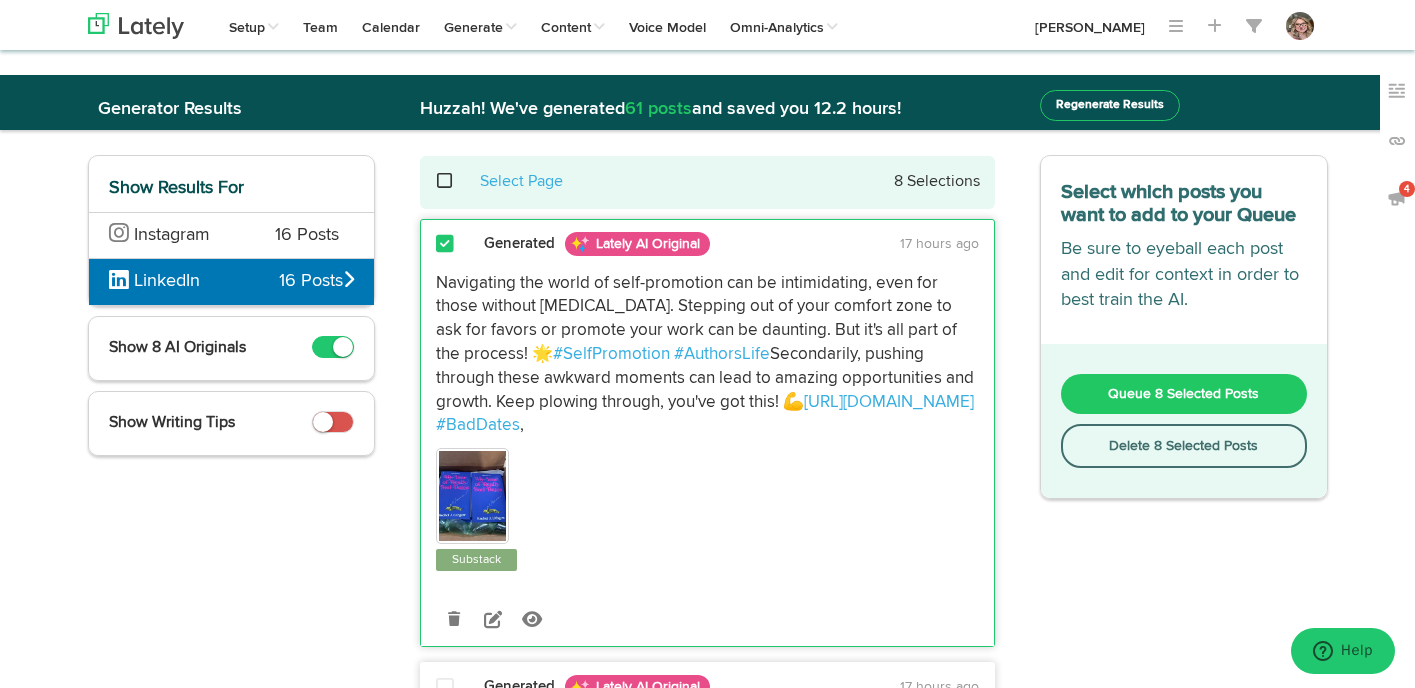 click on "Queue 8 Selected Posts" at bounding box center [1184, 394] 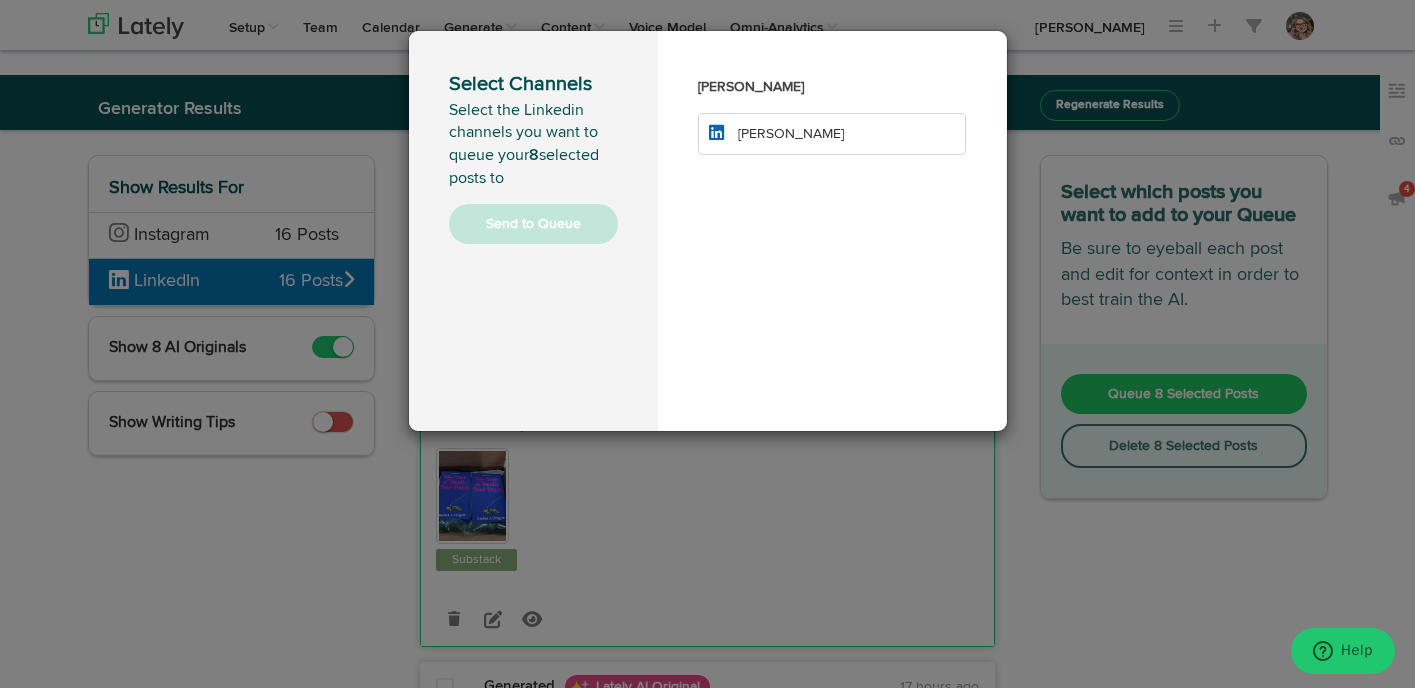 click on "[PERSON_NAME]" at bounding box center (832, 134) 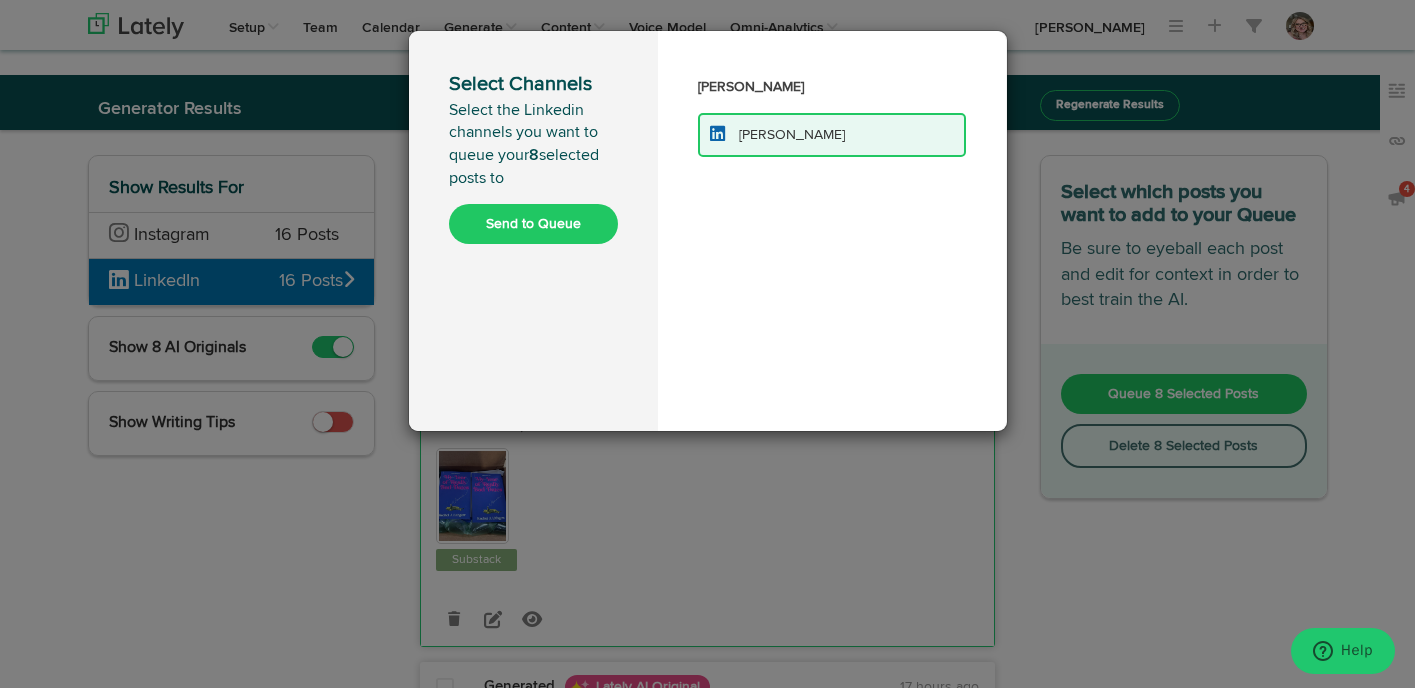 click on "Send to Queue" at bounding box center [533, 224] 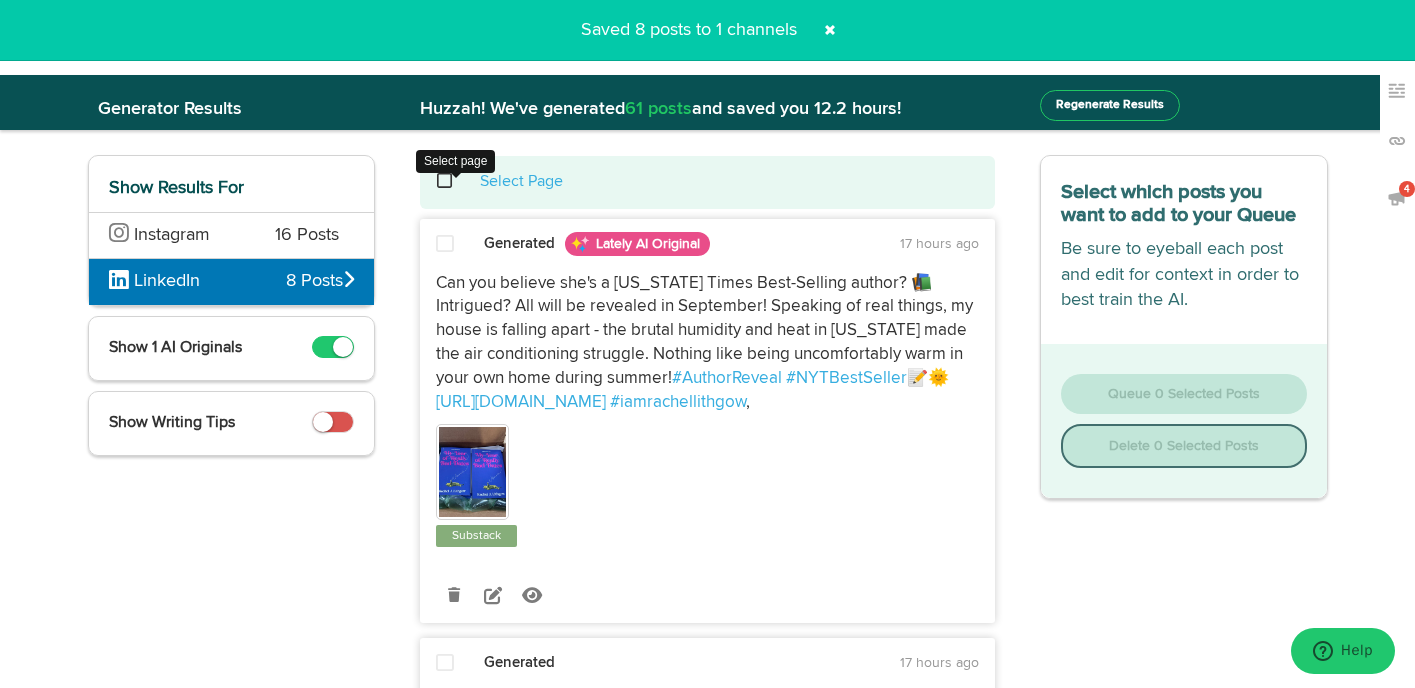 click at bounding box center [455, 181] 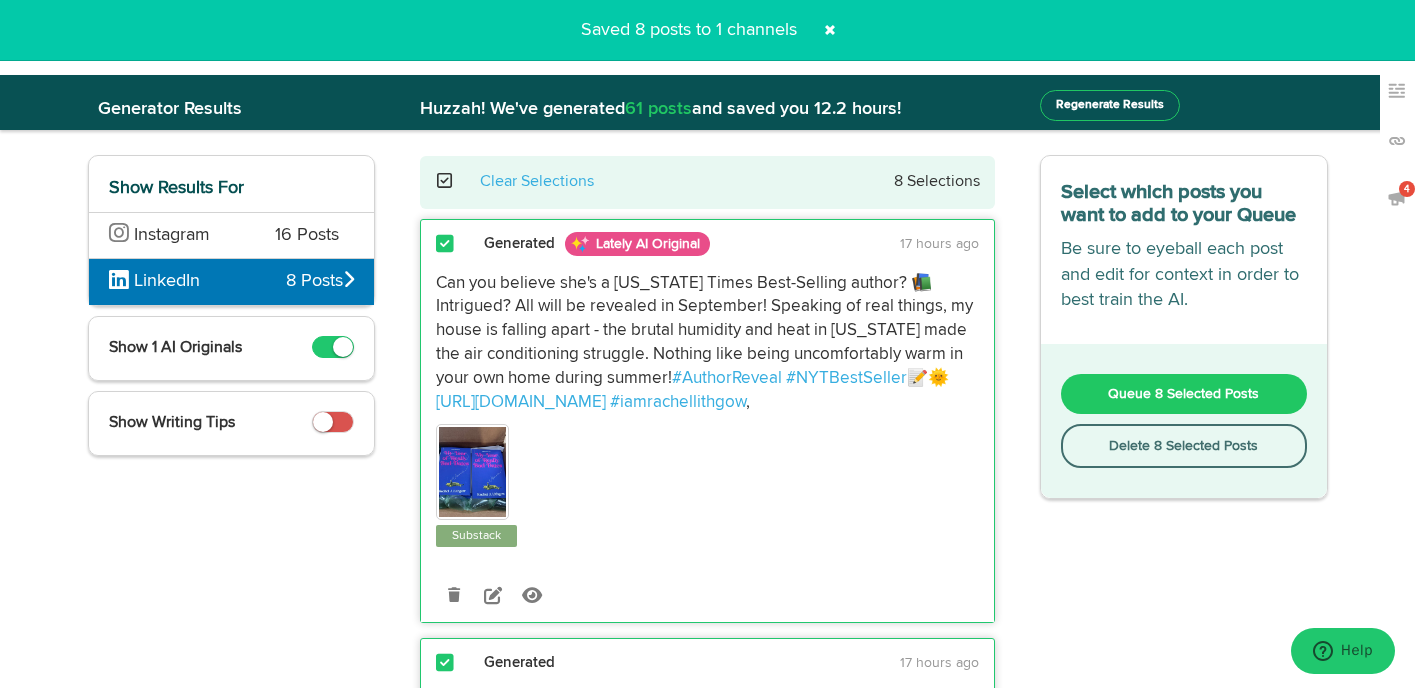 click on "Delete 8 Selected Posts" at bounding box center (1184, 446) 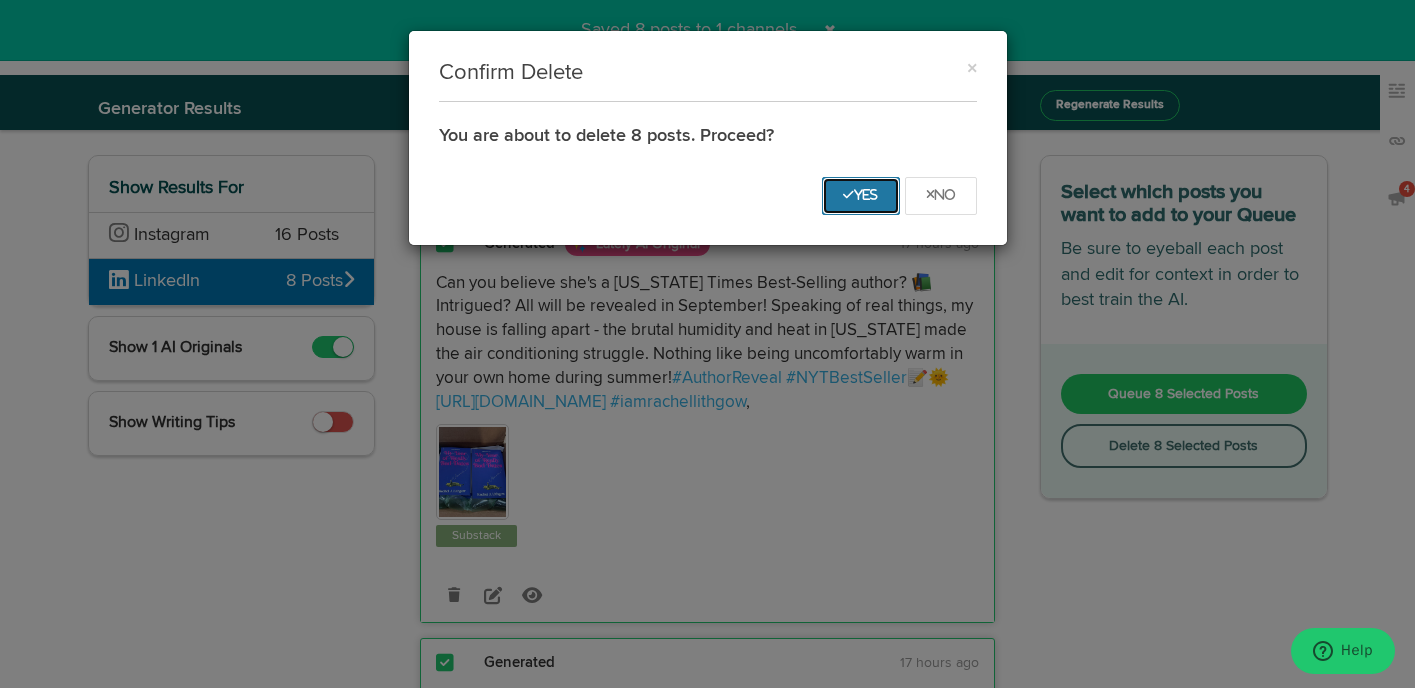 click on "Yes" at bounding box center (861, 195) 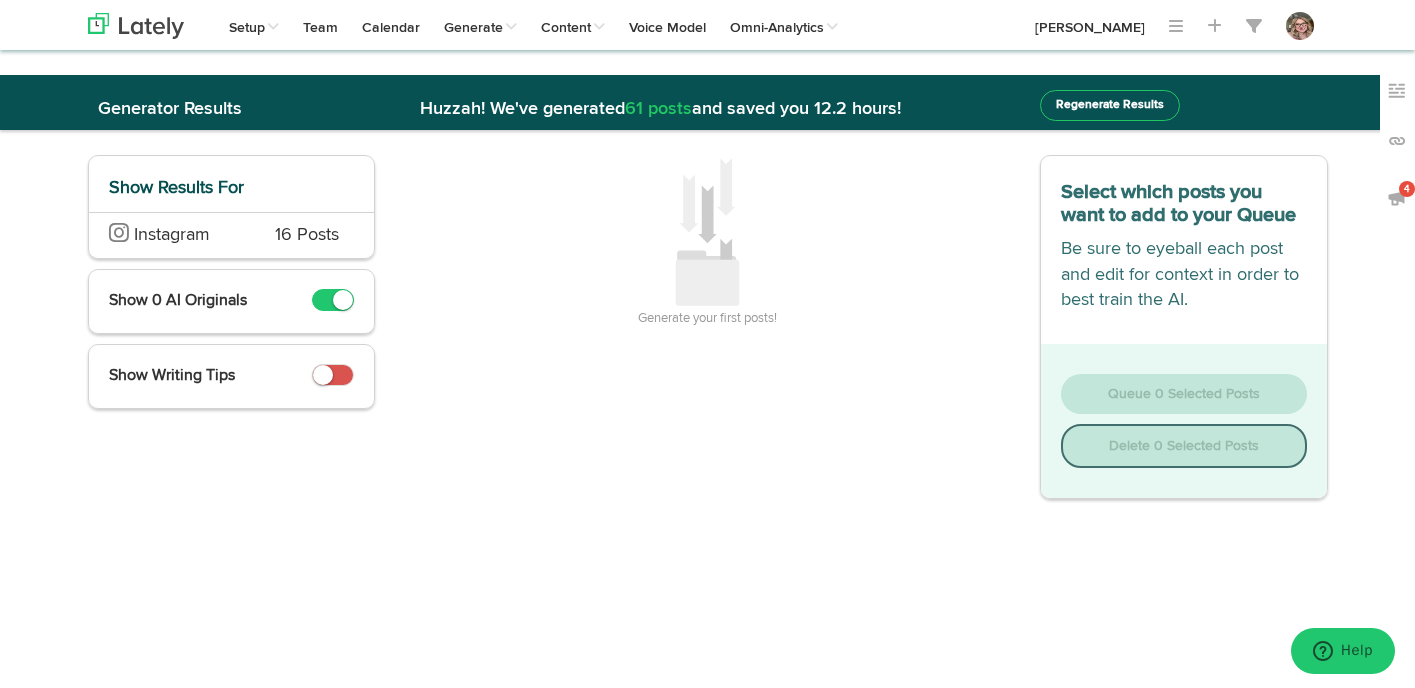 click on "16 Posts" at bounding box center [307, 236] 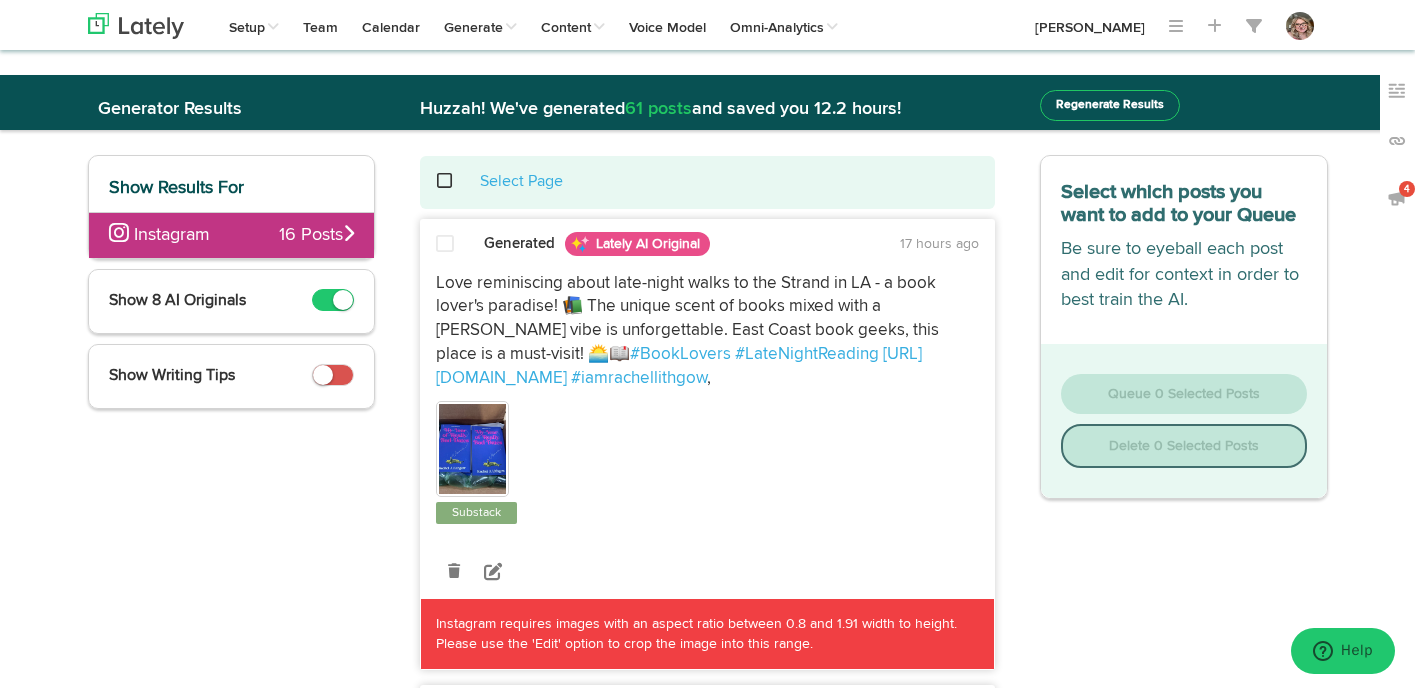 click at bounding box center [455, 181] 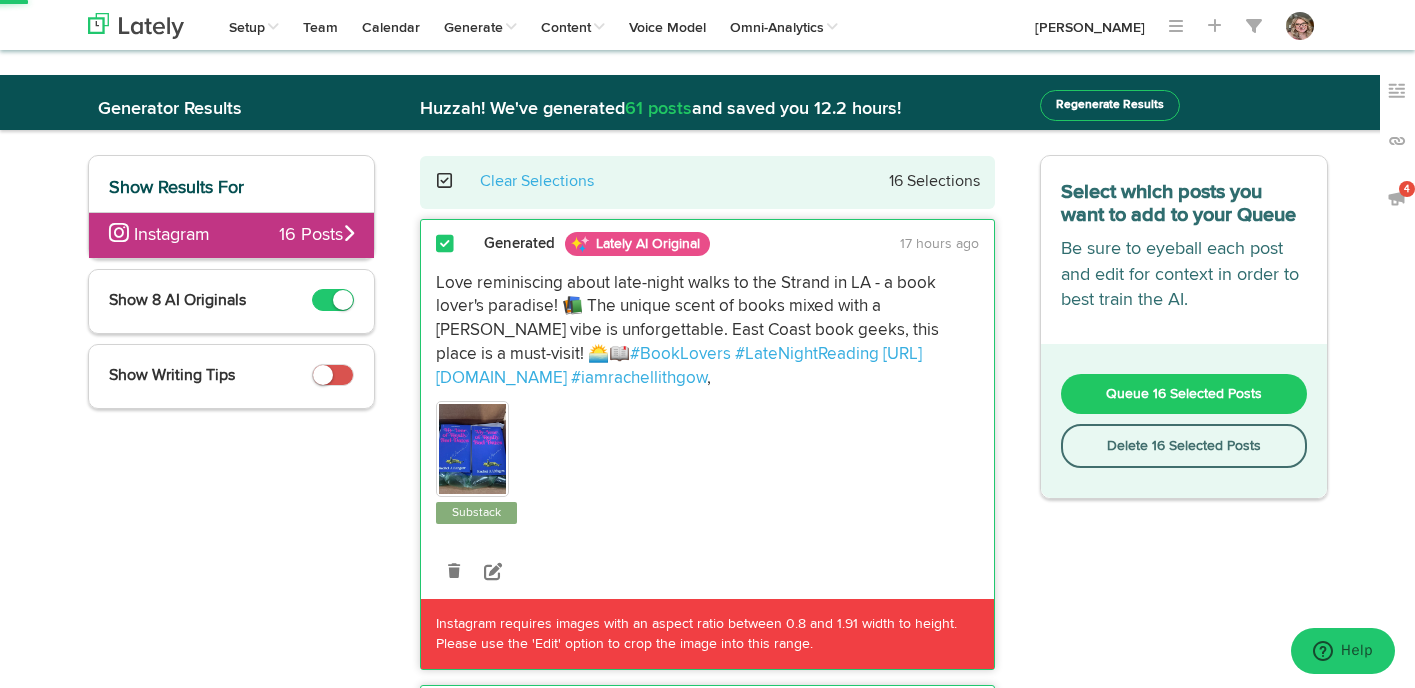 click on "Delete 16 Selected Posts" at bounding box center [1184, 446] 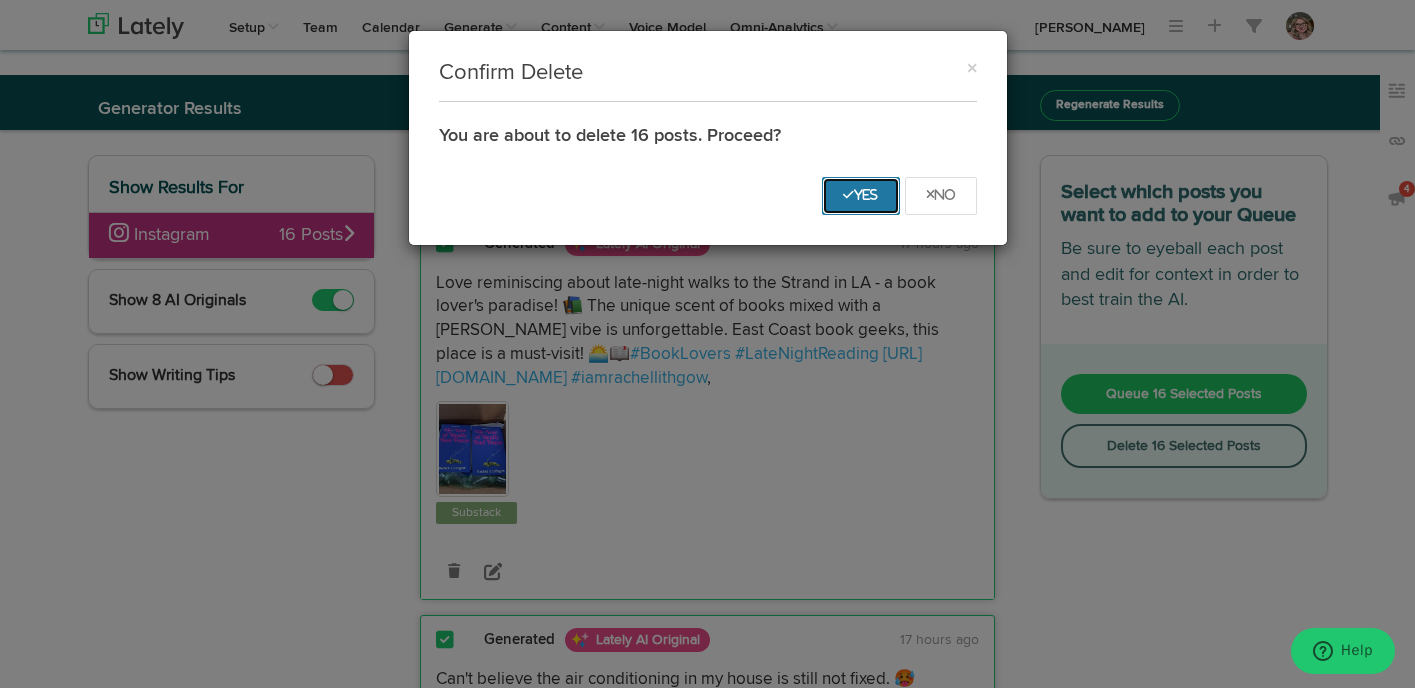 click on "Yes" at bounding box center [861, 195] 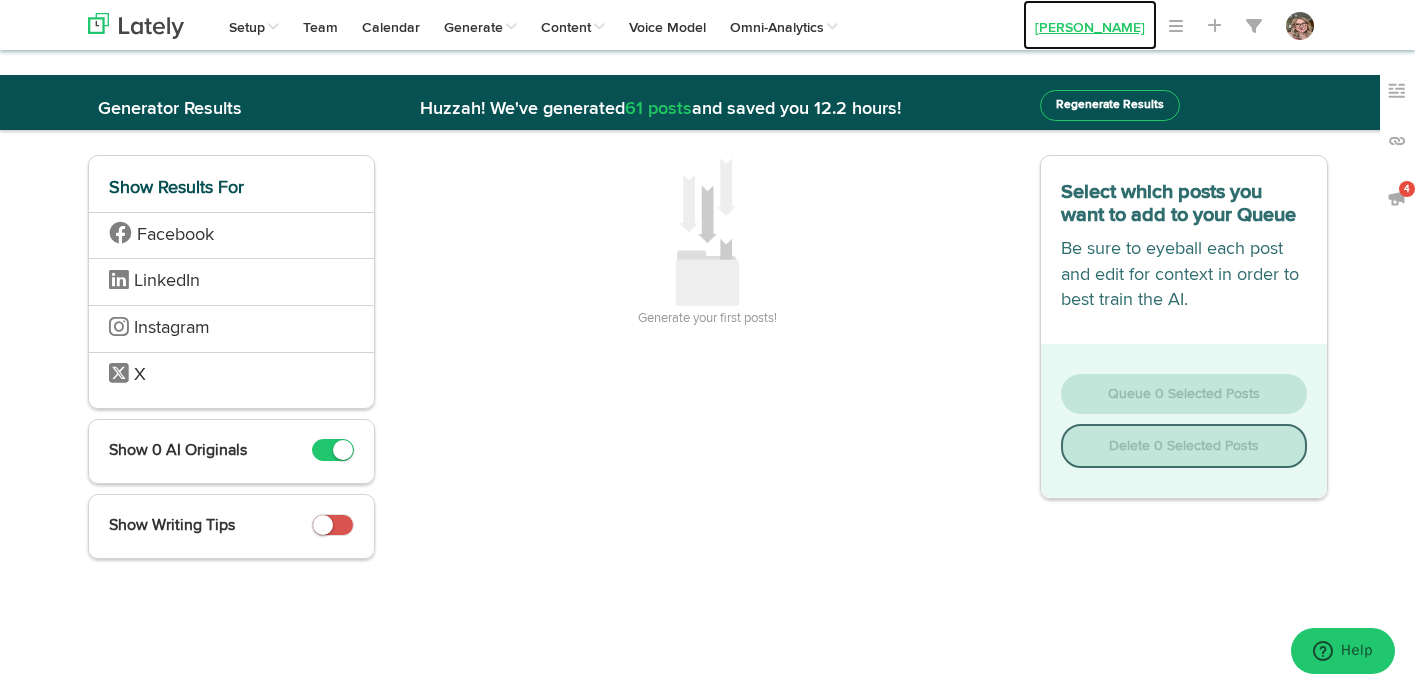 click on "[PERSON_NAME]" at bounding box center (1090, 25) 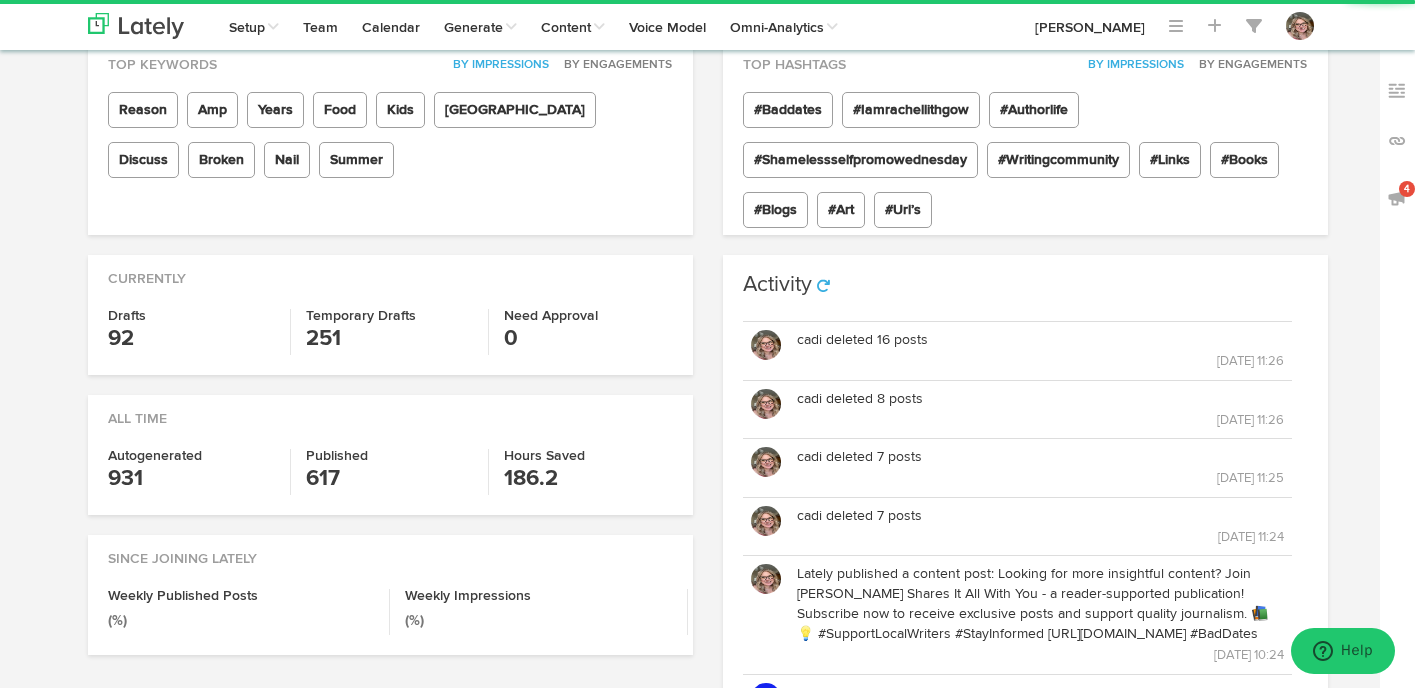 scroll, scrollTop: 0, scrollLeft: 0, axis: both 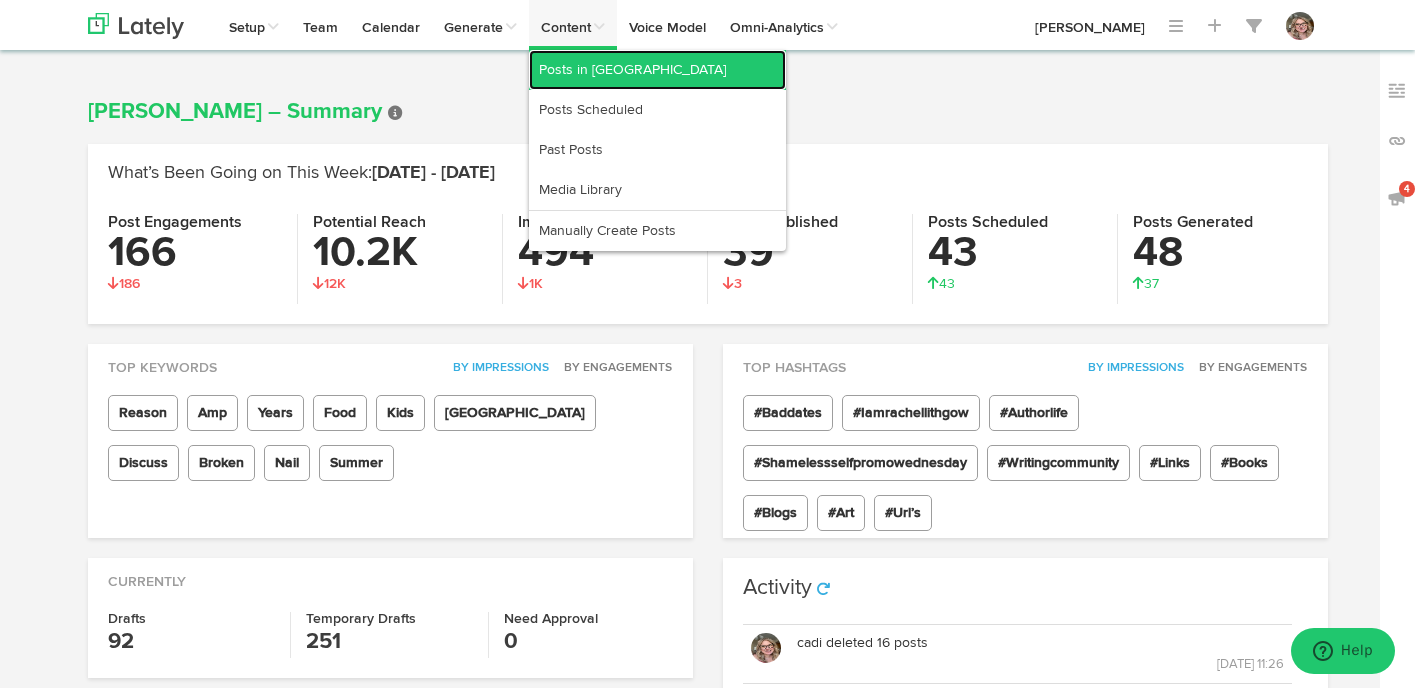 click on "Posts in [GEOGRAPHIC_DATA]" at bounding box center (657, 70) 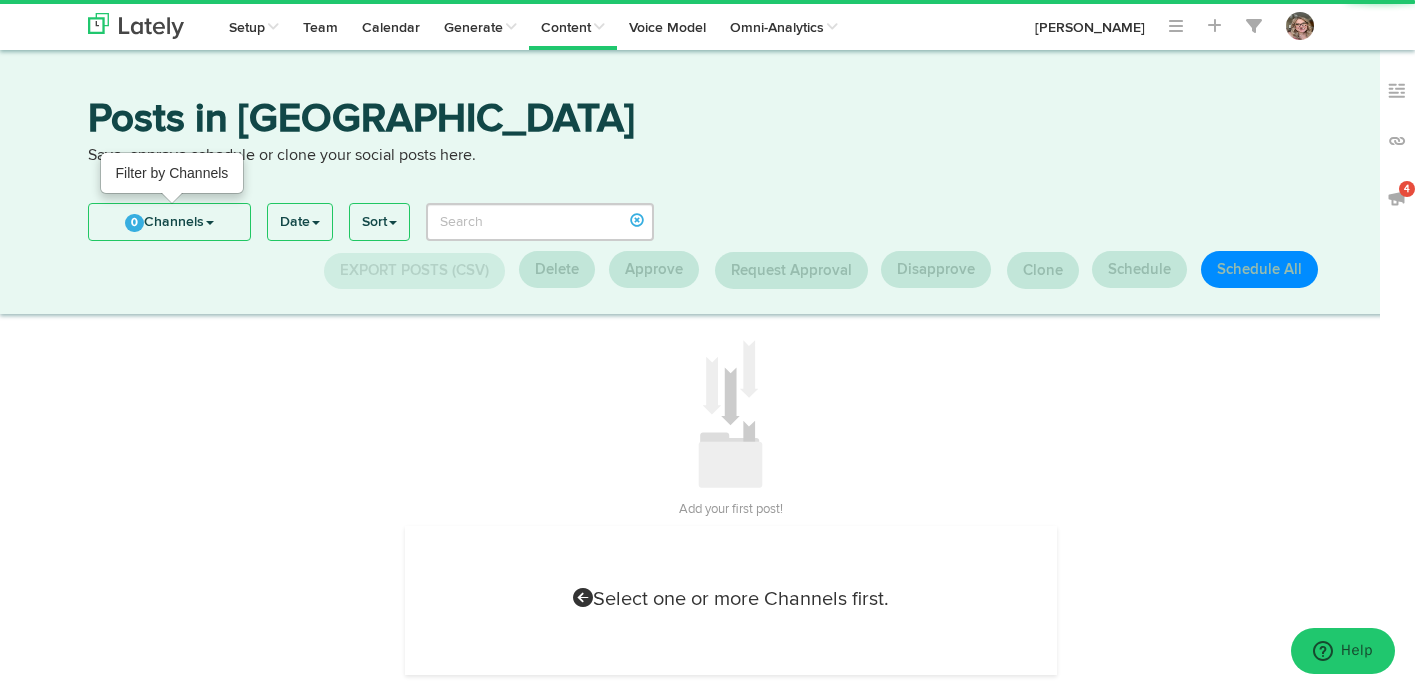 click on "0  Channels" at bounding box center (169, 222) 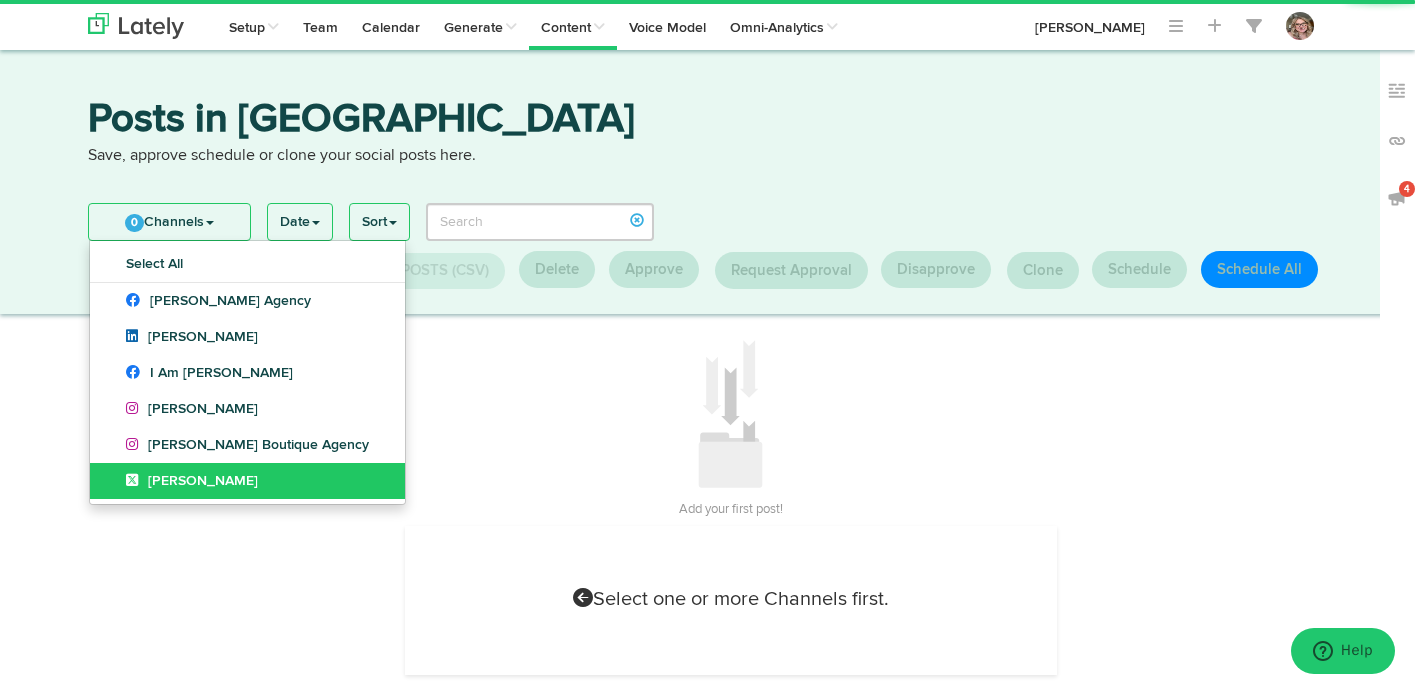 click on "[PERSON_NAME]" at bounding box center [247, 481] 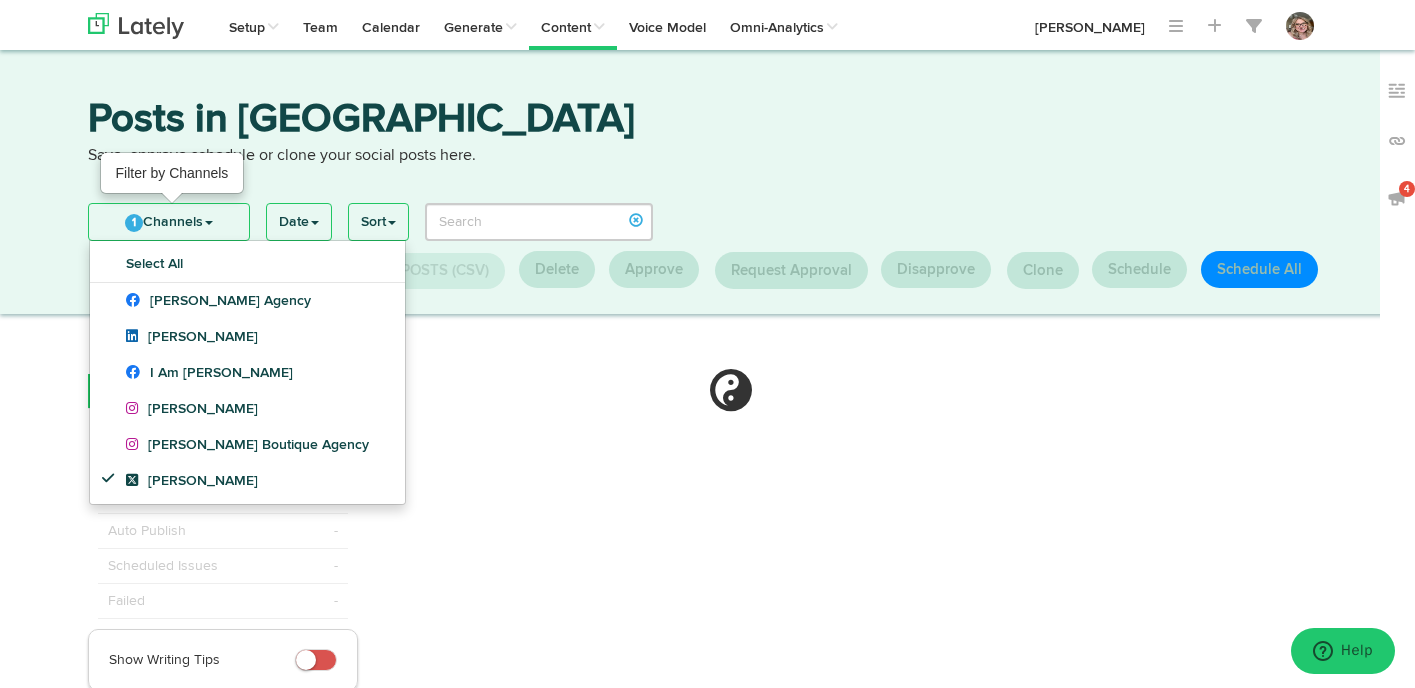 click on "1  Channels" at bounding box center (169, 222) 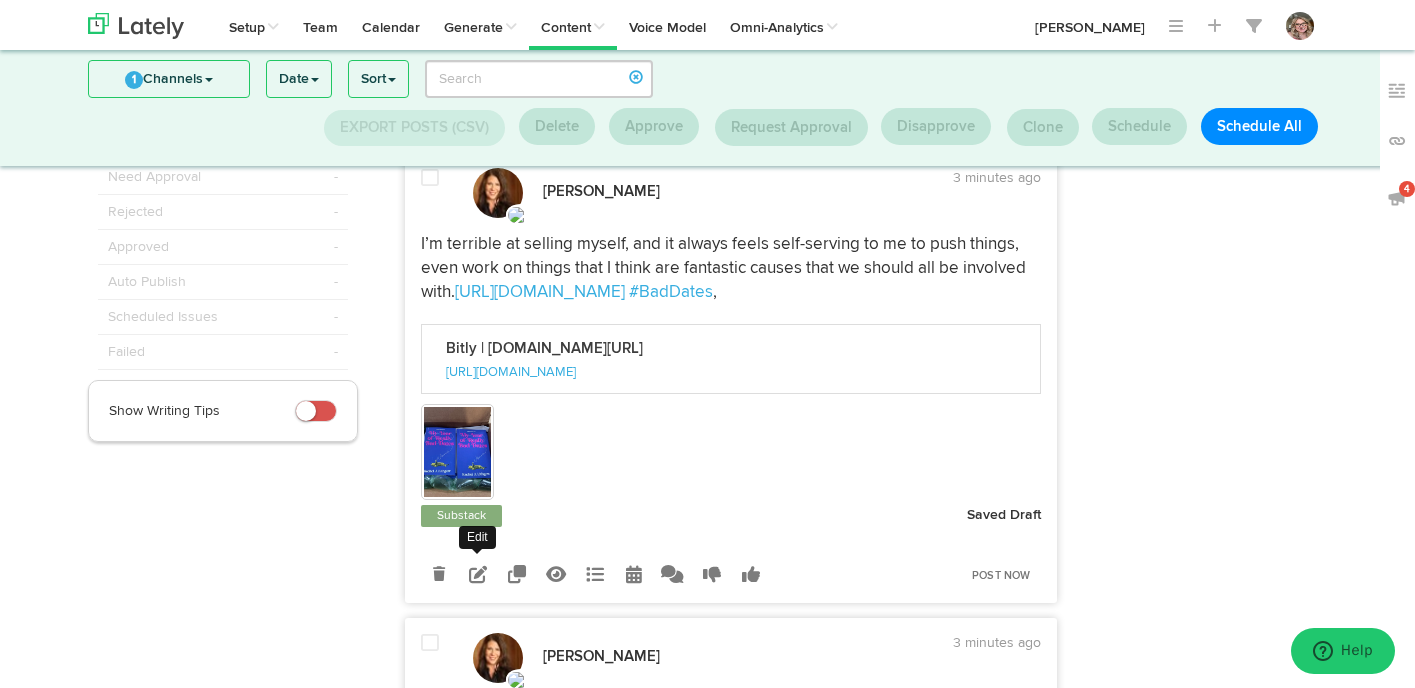 scroll, scrollTop: 121, scrollLeft: 0, axis: vertical 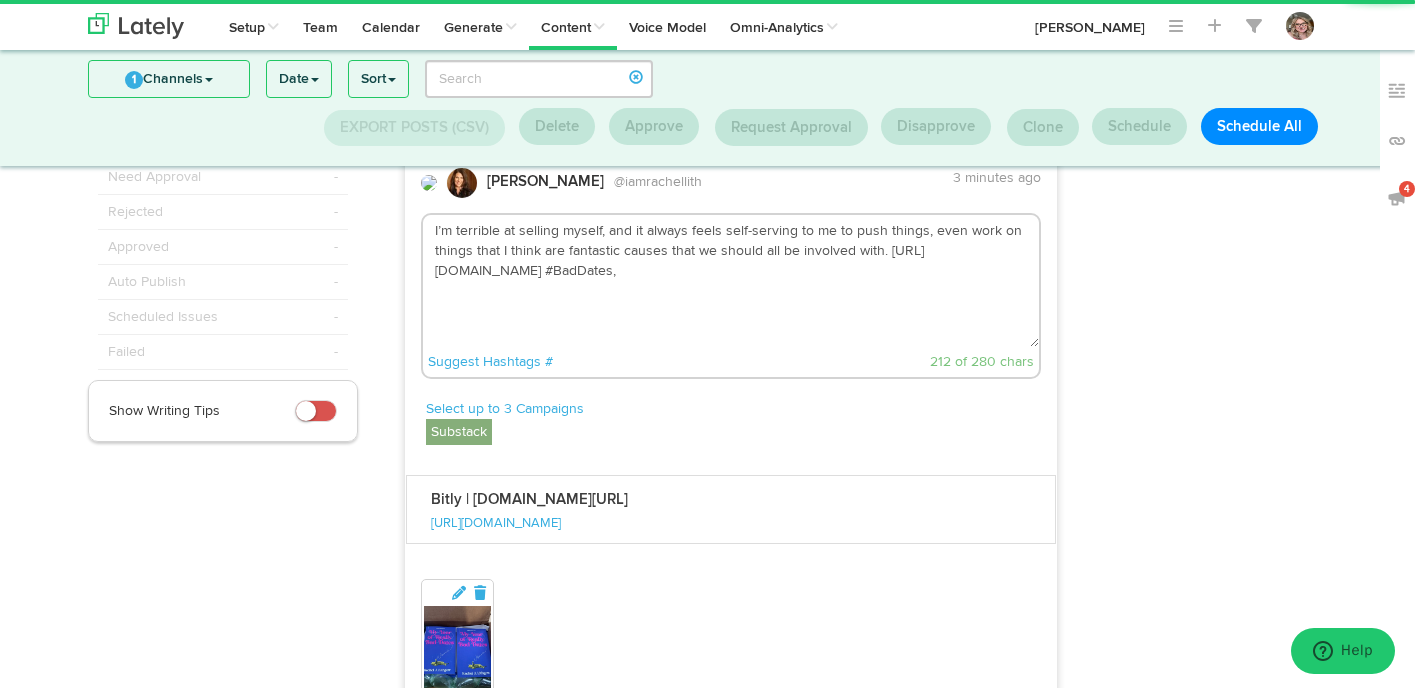 click on "I’m terrible at selling myself, and it always feels self-serving to me to push things, even work on things that I think are fantastic causes that we should all be involved with. [URL][DOMAIN_NAME] #BadDates," at bounding box center [731, 281] 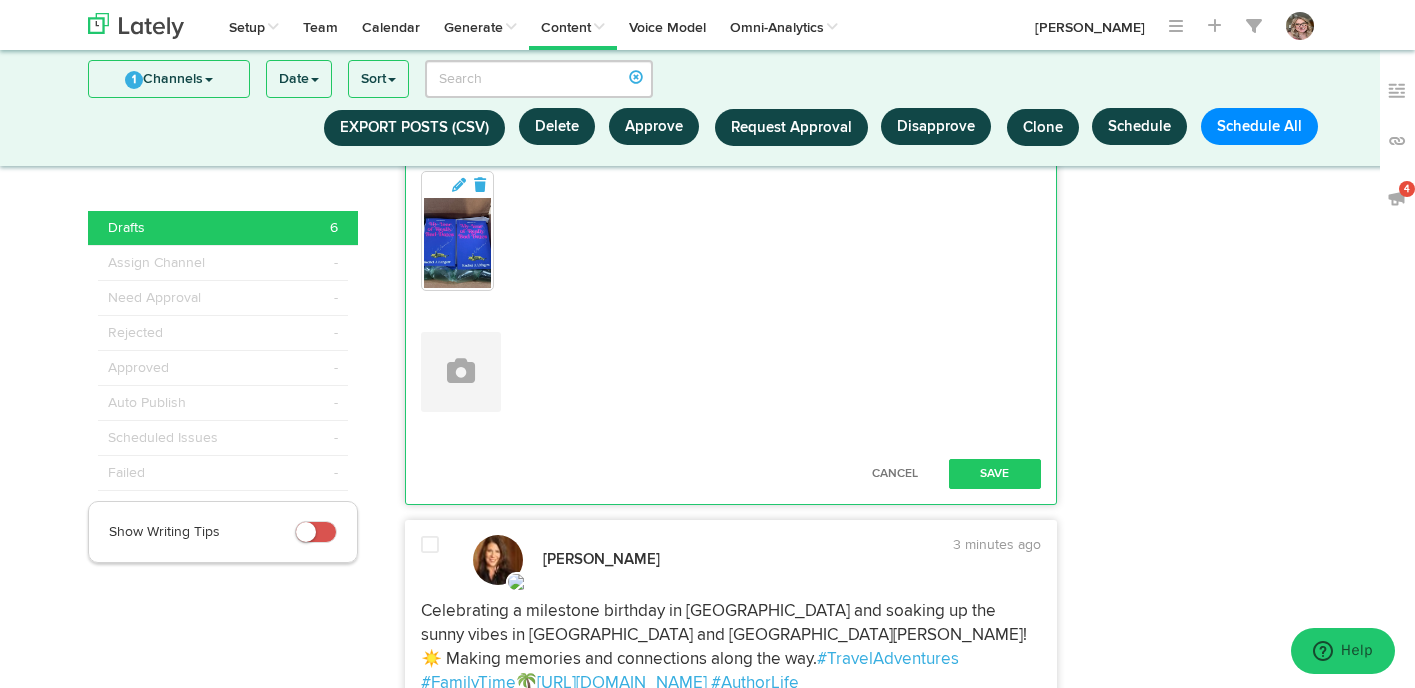 scroll, scrollTop: 541, scrollLeft: 0, axis: vertical 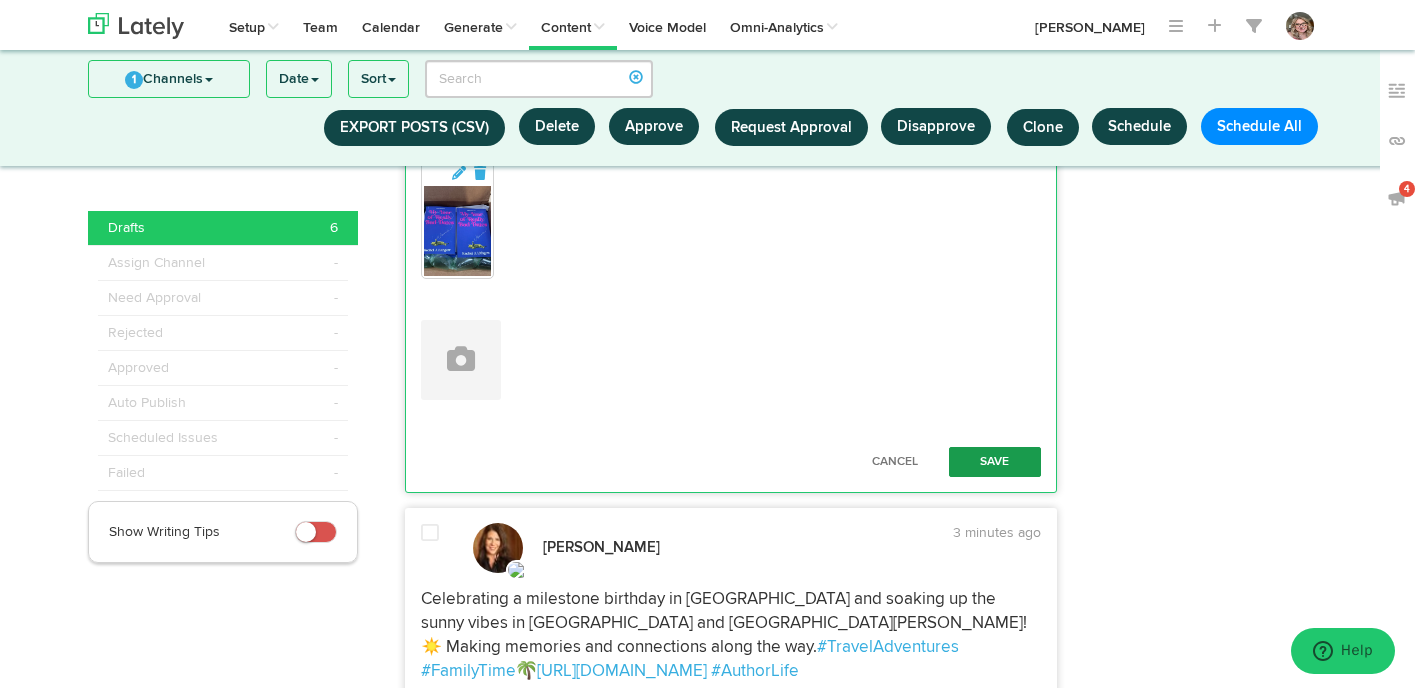 type on "I’m terrible at selling myself, and it always feels self-serving to me to push things, even work on things that I think are fantastic causes that we should all be involved with. [URL][DOMAIN_NAME] #BadDates #AuthorLife #amwriting #BookLaunch #AuthorsofTwitter" 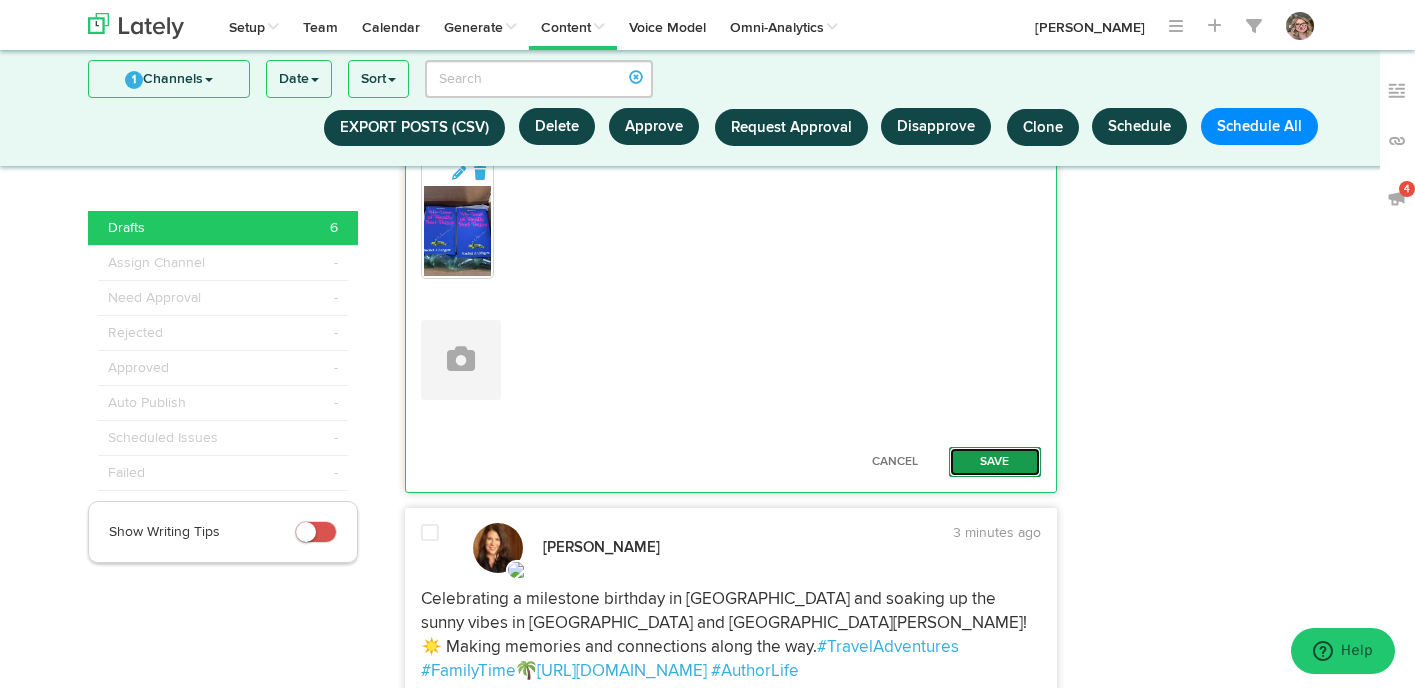 click on "Save" at bounding box center [995, 462] 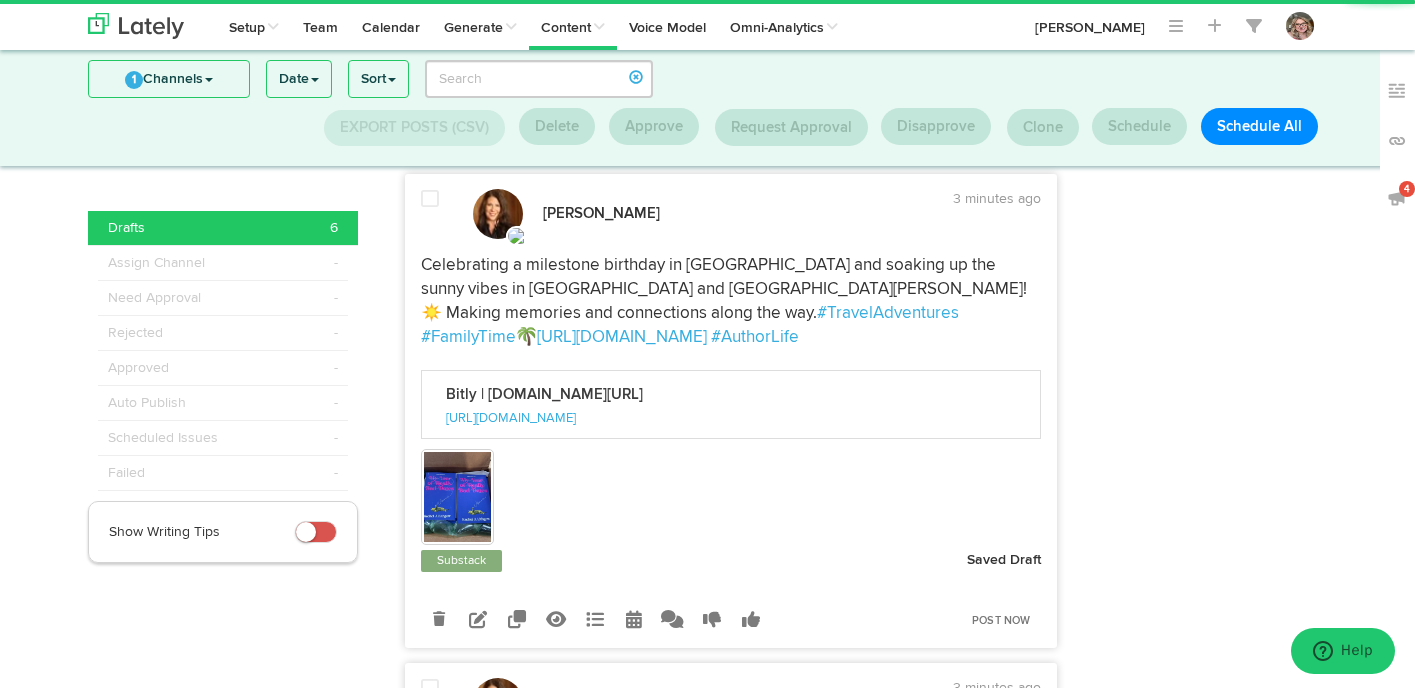 scroll, scrollTop: 610, scrollLeft: 0, axis: vertical 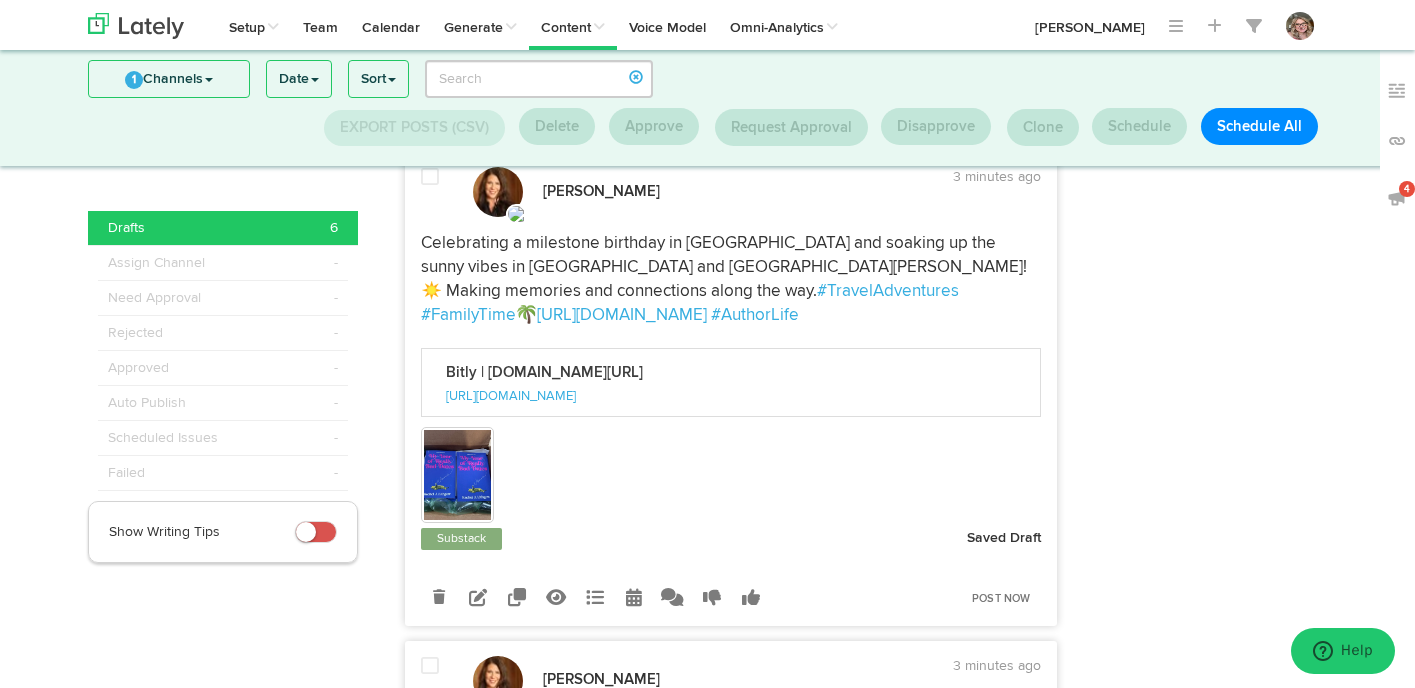 click at bounding box center (478, 597) 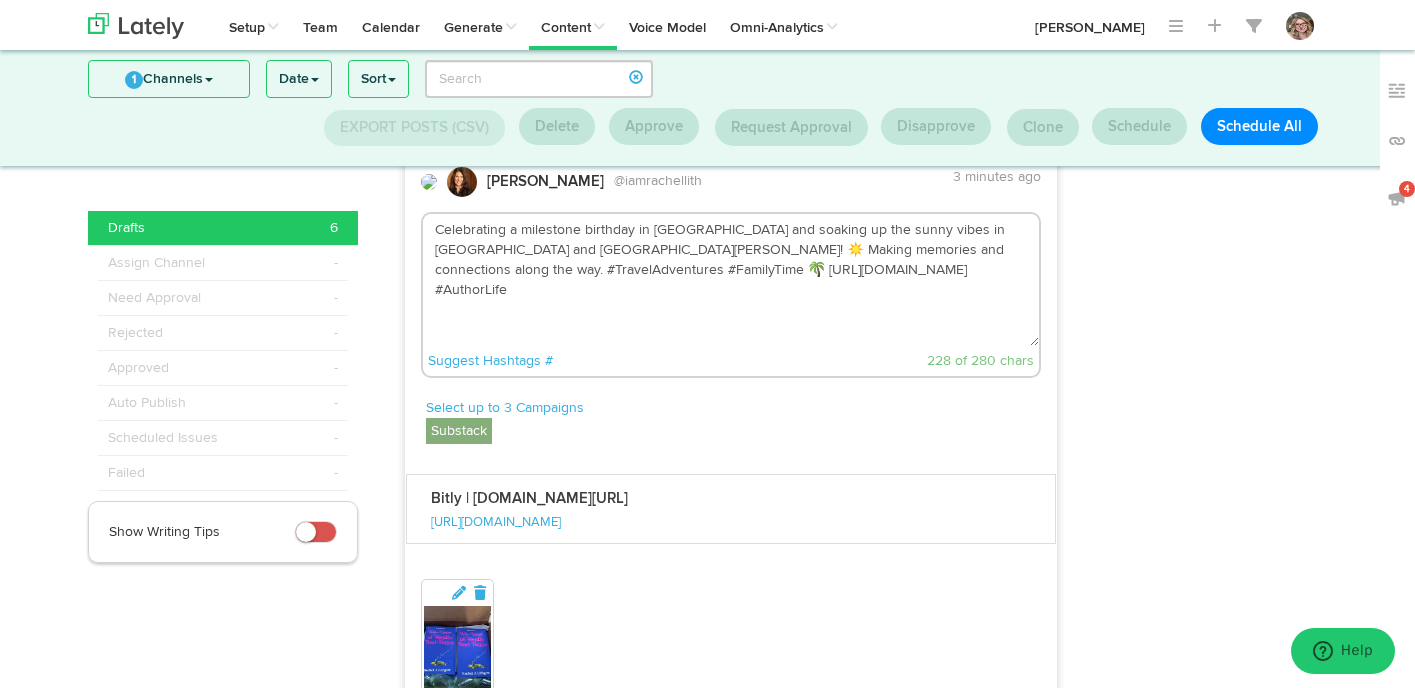 click on "Celebrating a milestone birthday in [GEOGRAPHIC_DATA] and soaking up the sunny vibes in [GEOGRAPHIC_DATA] and [GEOGRAPHIC_DATA][PERSON_NAME]! ☀️ Making memories and connections along the way. #TravelAdventures #FamilyTime 🌴 [URL][DOMAIN_NAME] #AuthorLife" at bounding box center (731, 280) 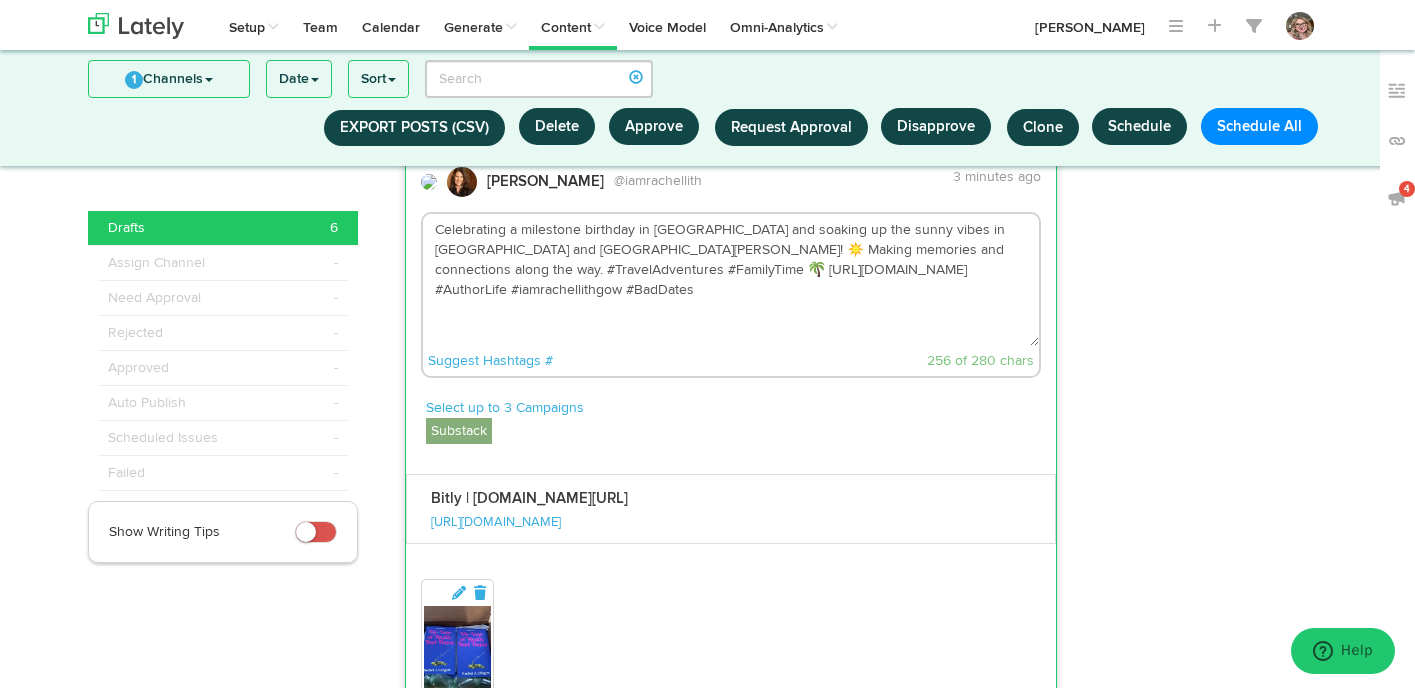 scroll, scrollTop: 952, scrollLeft: 0, axis: vertical 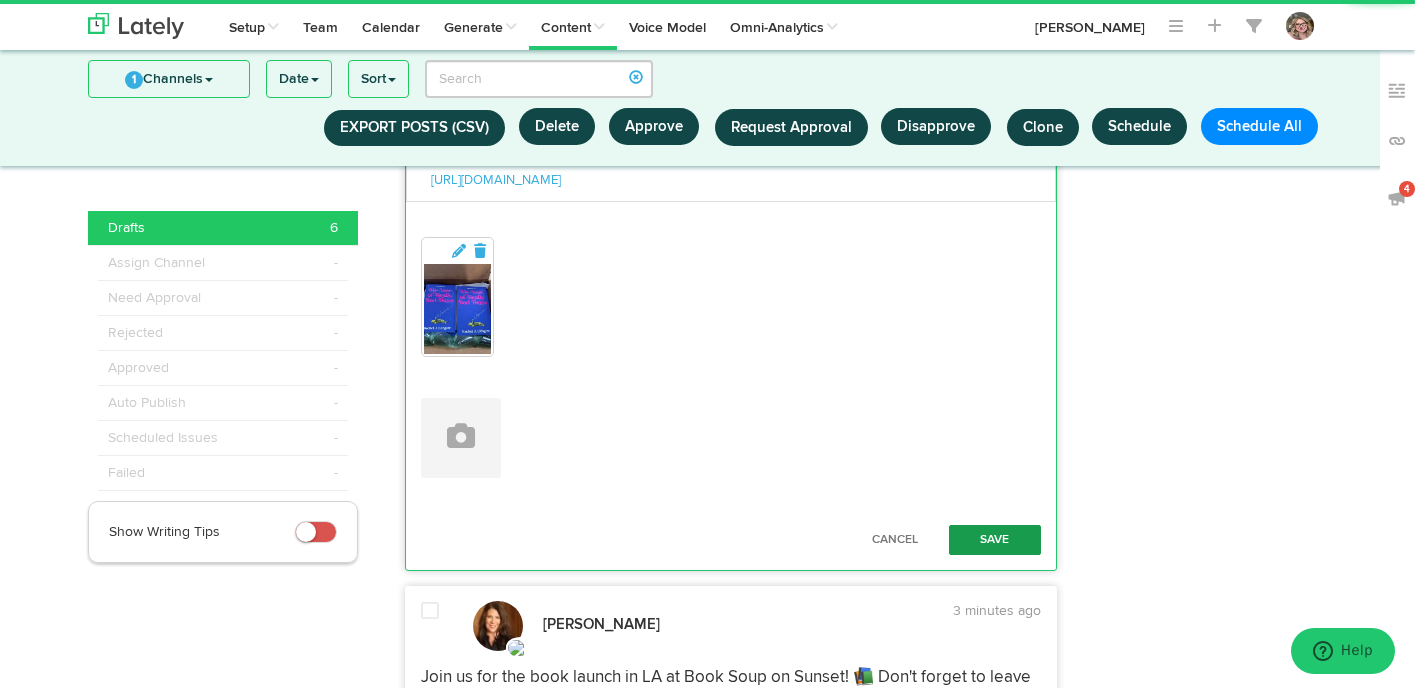 type on "Celebrating a milestone birthday in [GEOGRAPHIC_DATA] and soaking up the sunny vibes in [GEOGRAPHIC_DATA] and [GEOGRAPHIC_DATA][PERSON_NAME]! ☀️ Making memories and connections along the way. #TravelAdventures #FamilyTime 🌴 [URL][DOMAIN_NAME] #AuthorLife #iamrachellithgow #BadDates" 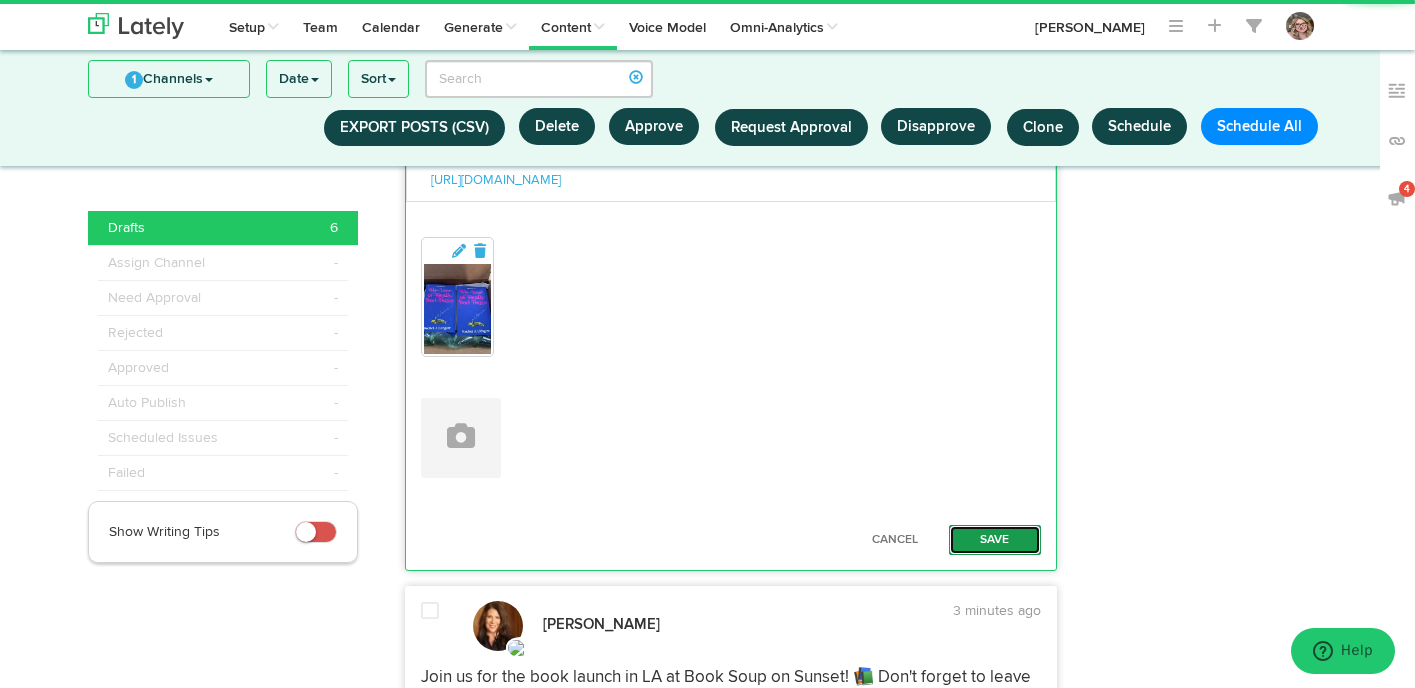 click on "Save" at bounding box center (995, 540) 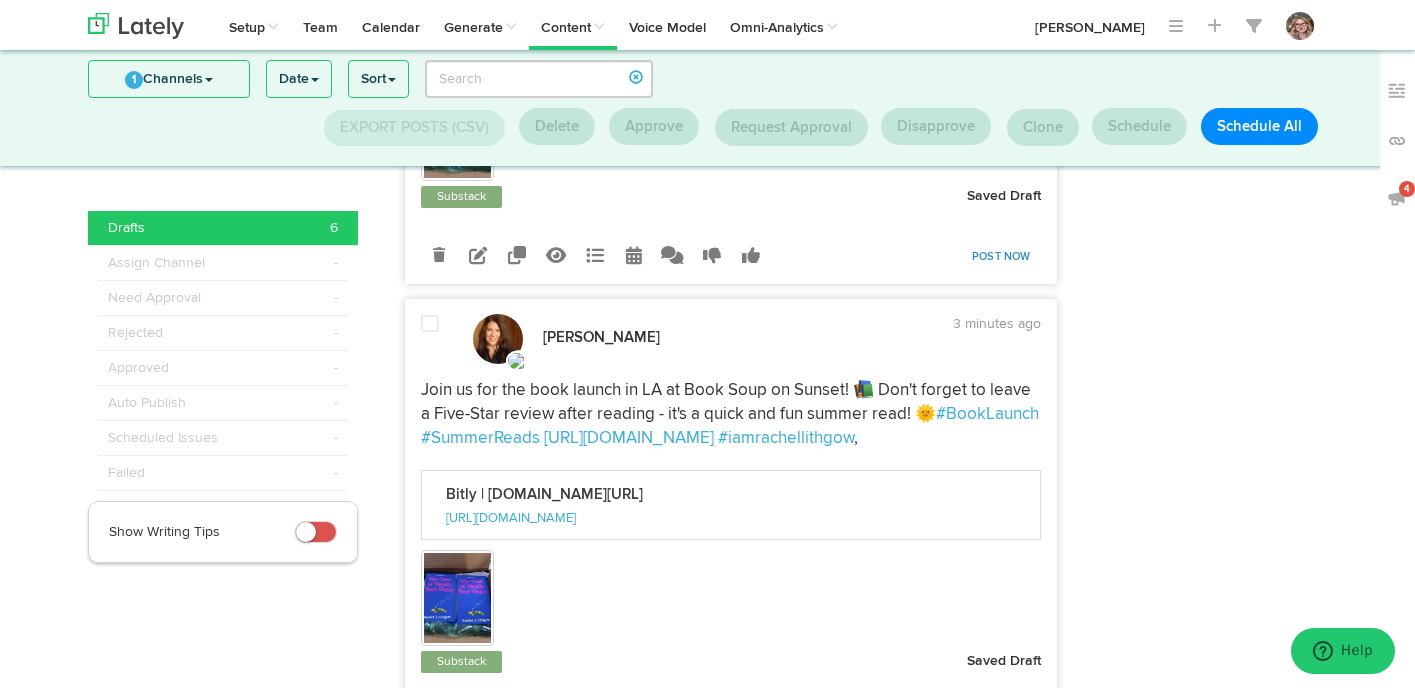click on "Post Now" at bounding box center [1001, 257] 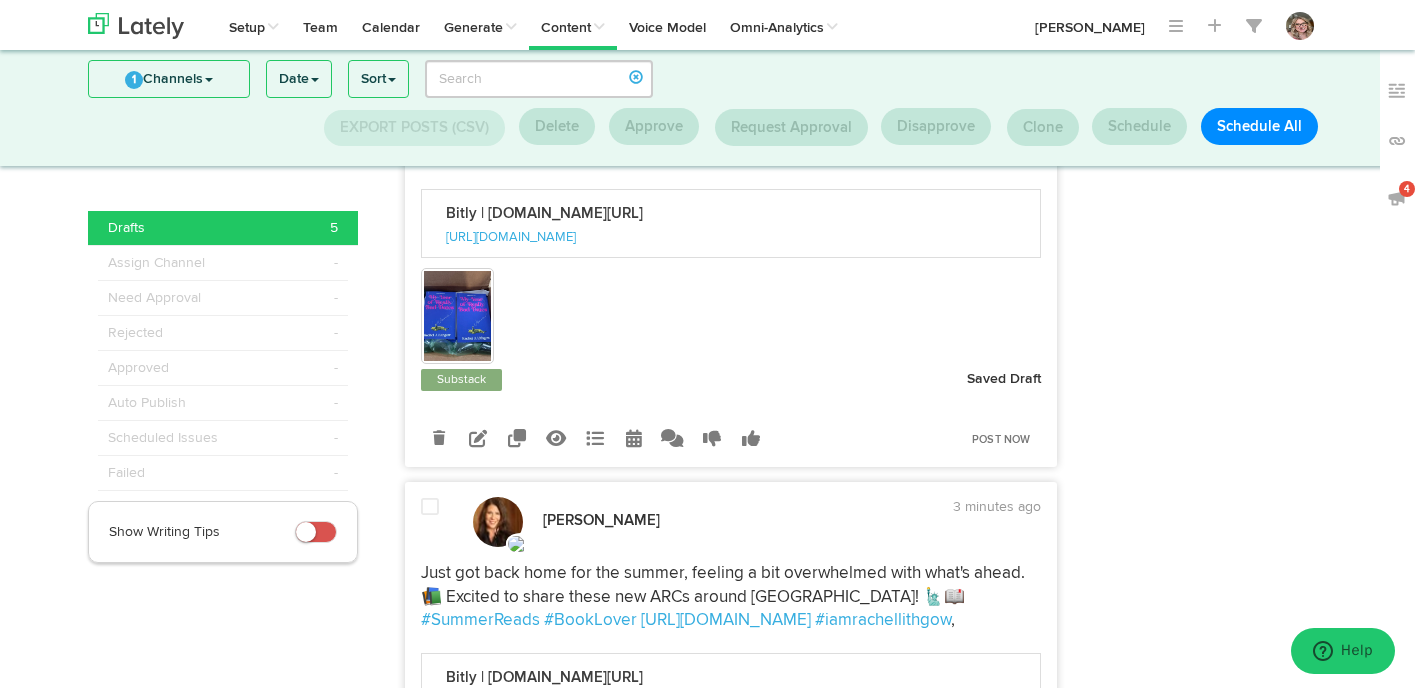 scroll, scrollTop: 1223, scrollLeft: 0, axis: vertical 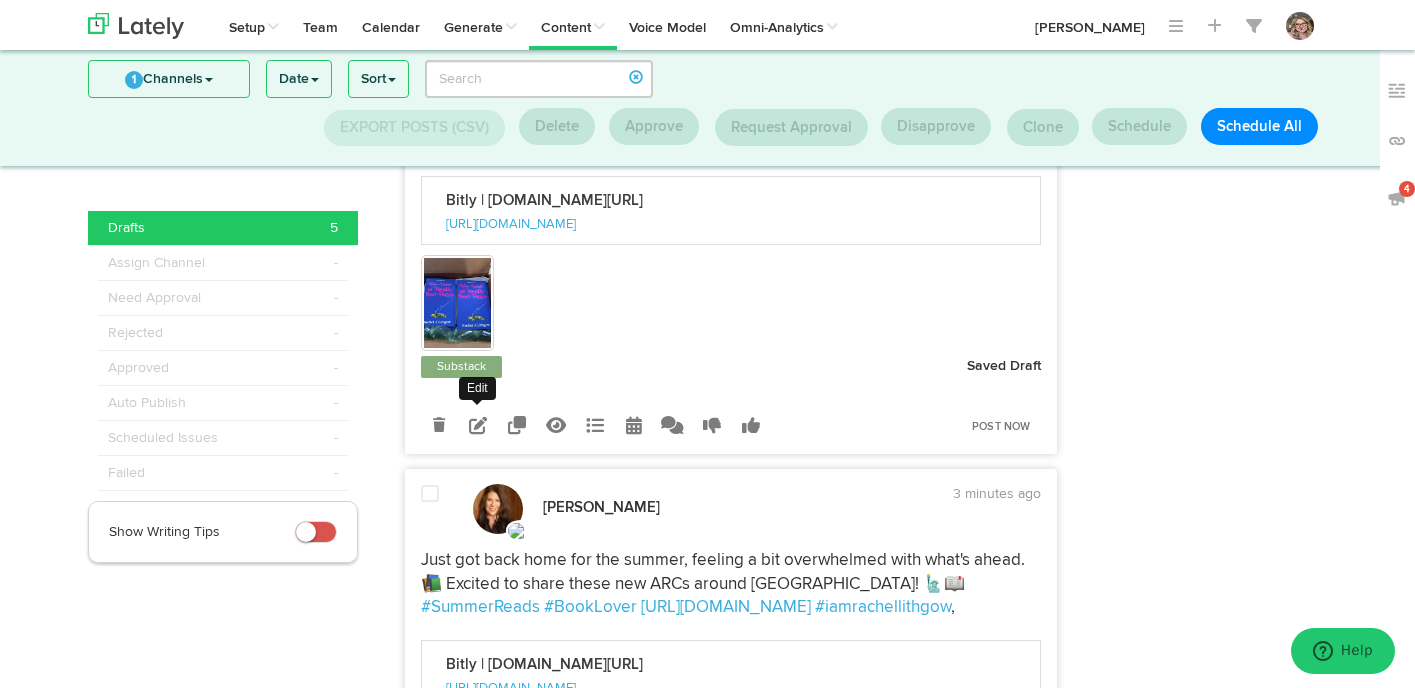 click at bounding box center (478, 425) 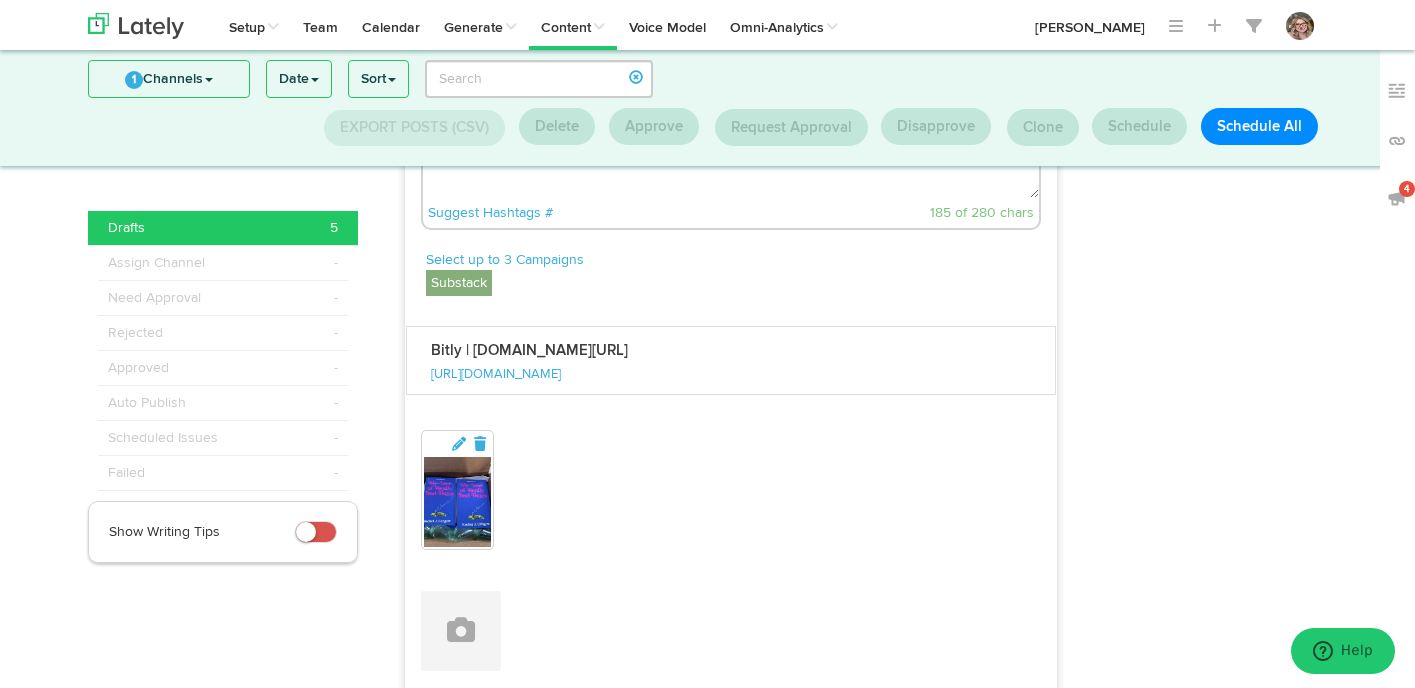 scroll, scrollTop: 1076, scrollLeft: 0, axis: vertical 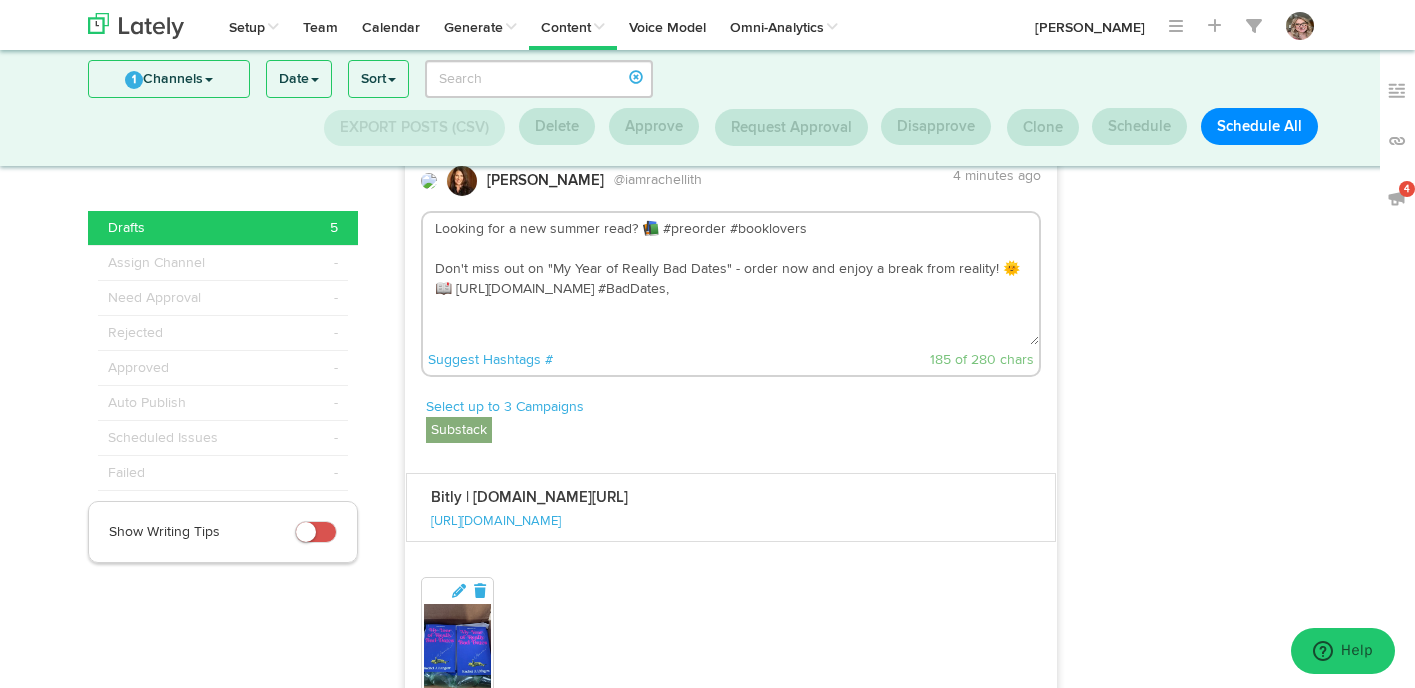 click on "Looking for a new summer read? 📚 #preorder #booklovers
Don't miss out on "My Year of Really Bad Dates" - order now and enjoy a break from reality! 🌞📖 [URL][DOMAIN_NAME] #BadDates," at bounding box center (731, 279) 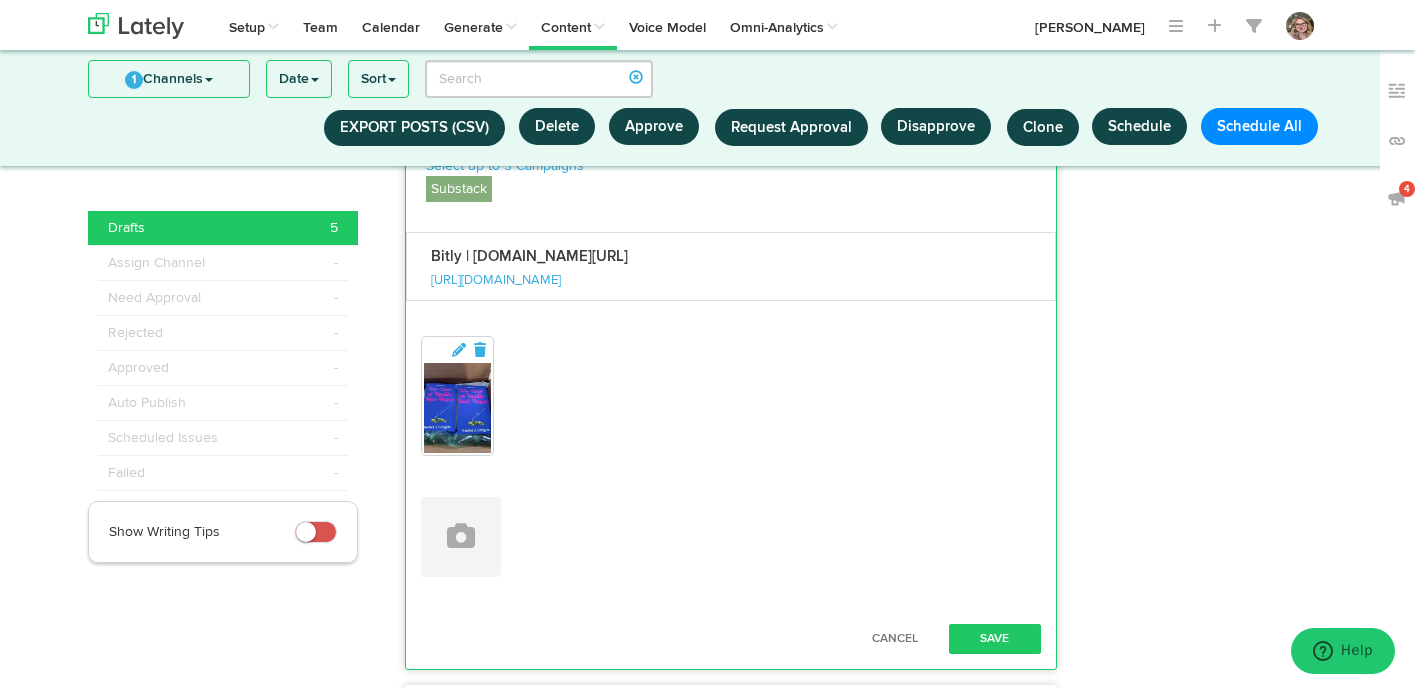 scroll, scrollTop: 1377, scrollLeft: 0, axis: vertical 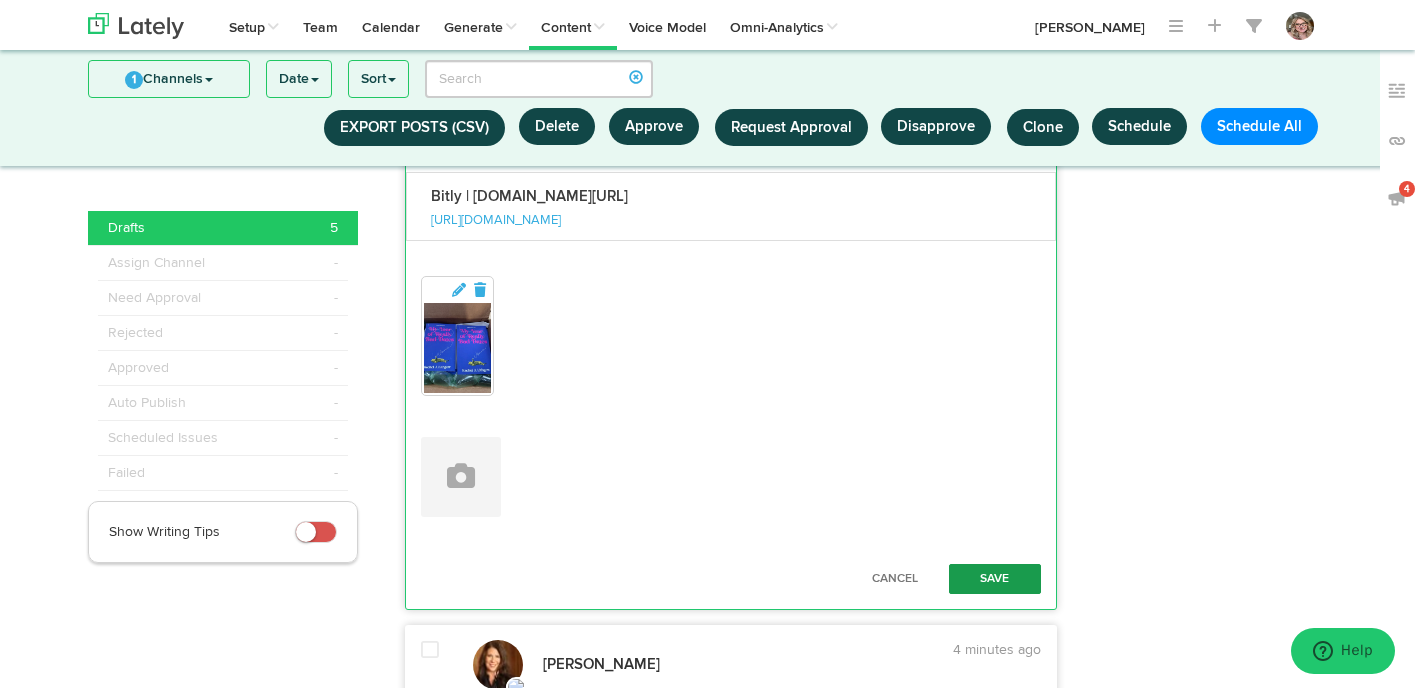 type on "Looking for a new summer read? 📚 #preorder #booklovers
Don't miss out on "My Year of Really Bad Dates" - order now and enjoy a break from reality! 🌞📖 [URL][DOMAIN_NAME] #BadDates #iamrachellithgow" 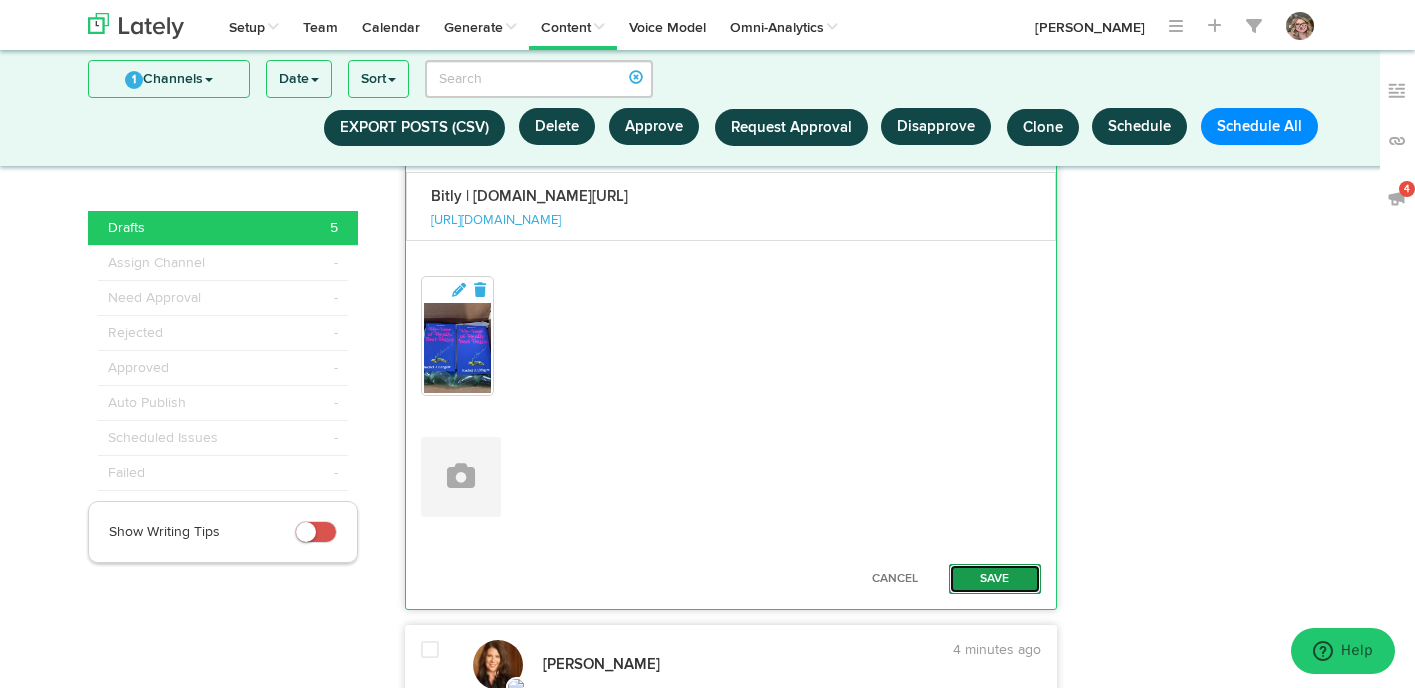 click on "Save" at bounding box center (995, 579) 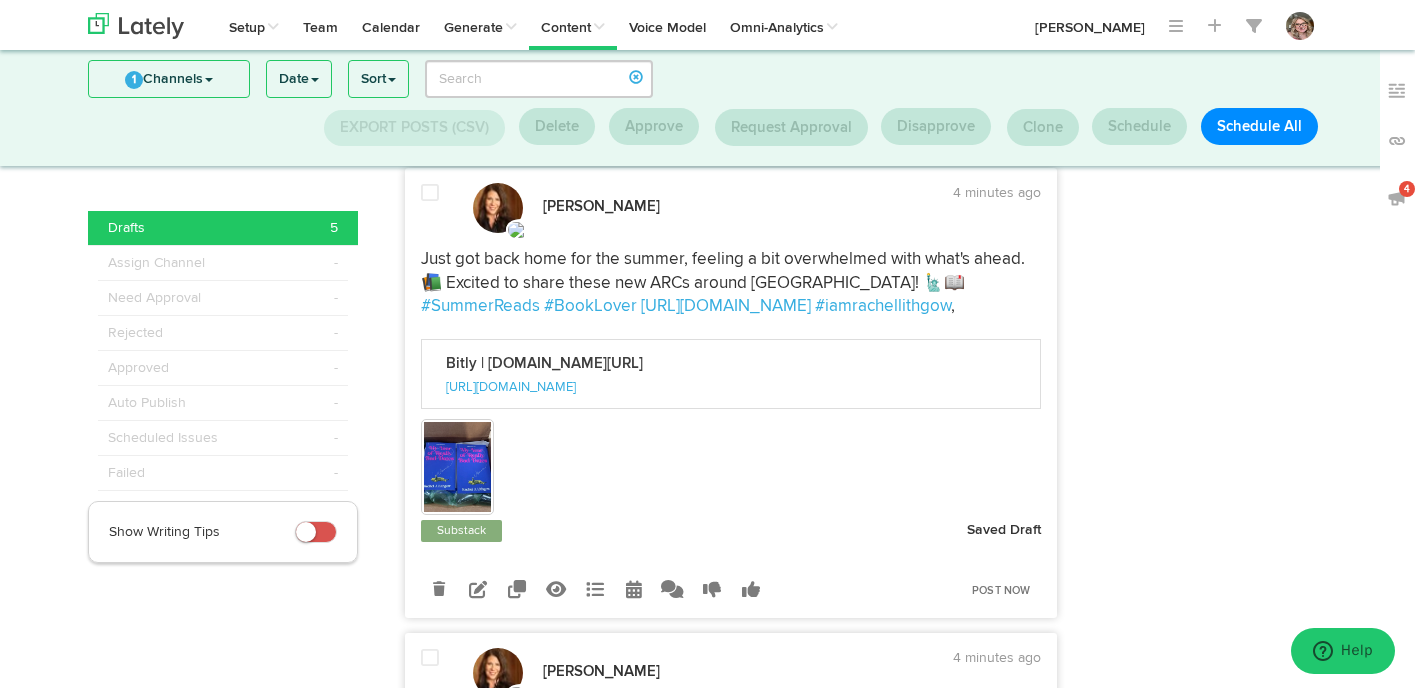 scroll, scrollTop: 1551, scrollLeft: 0, axis: vertical 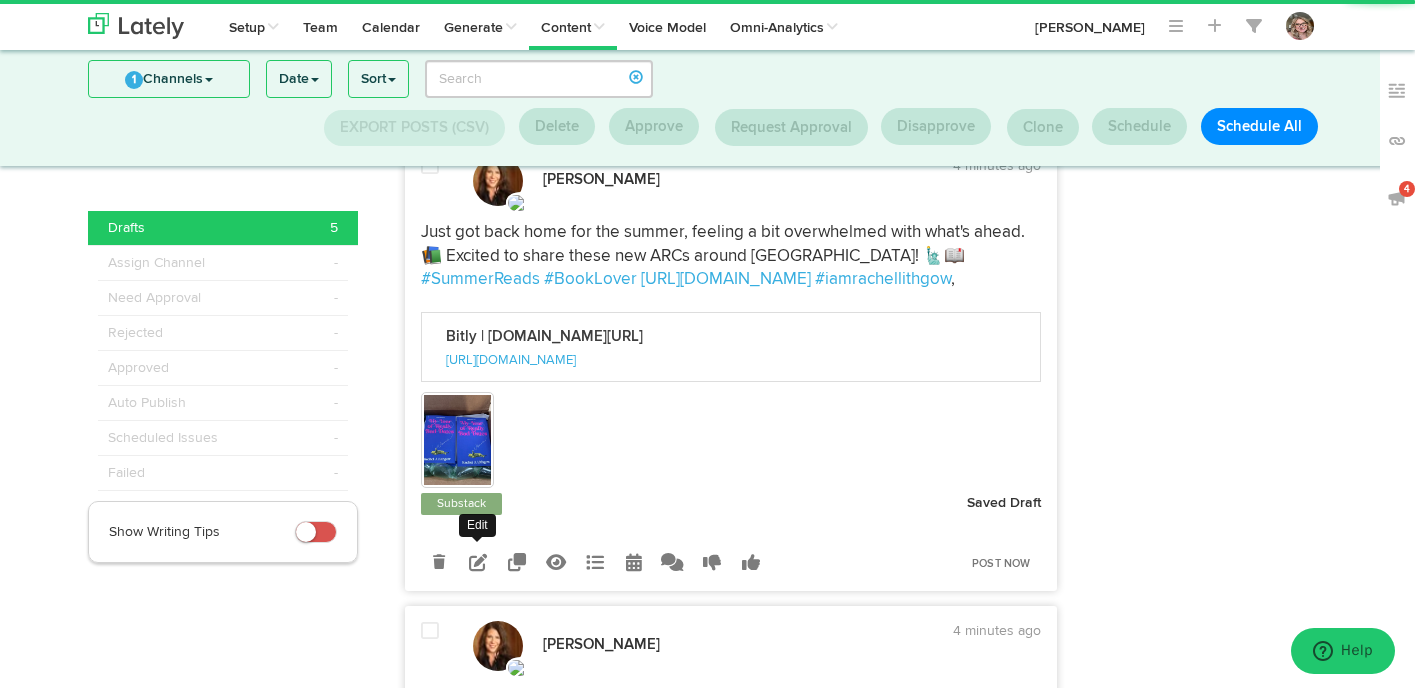 click at bounding box center (478, 562) 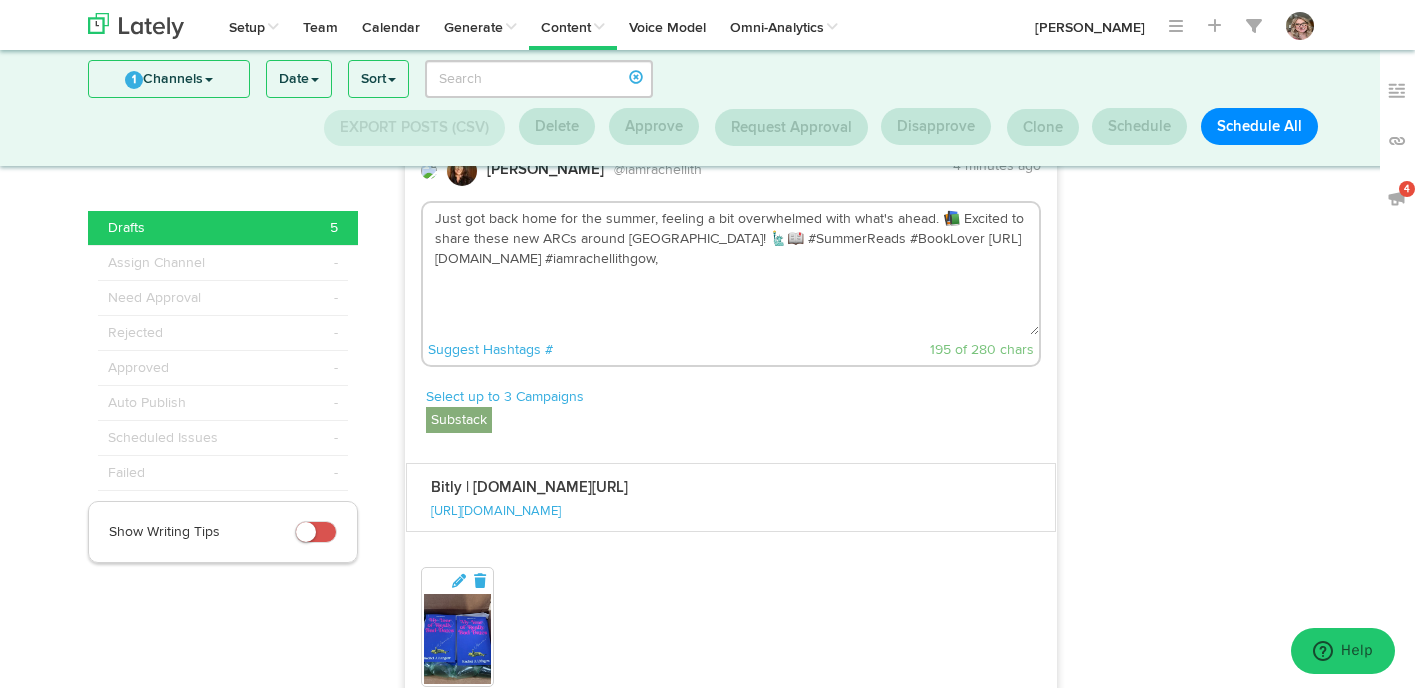 click on "Just got back home for the summer, feeling a bit overwhelmed with what's ahead. 📚 Excited to share these new ARCs around [GEOGRAPHIC_DATA]! 🗽📖 #SummerReads #BookLover [URL][DOMAIN_NAME] #iamrachellithgow," at bounding box center [731, 269] 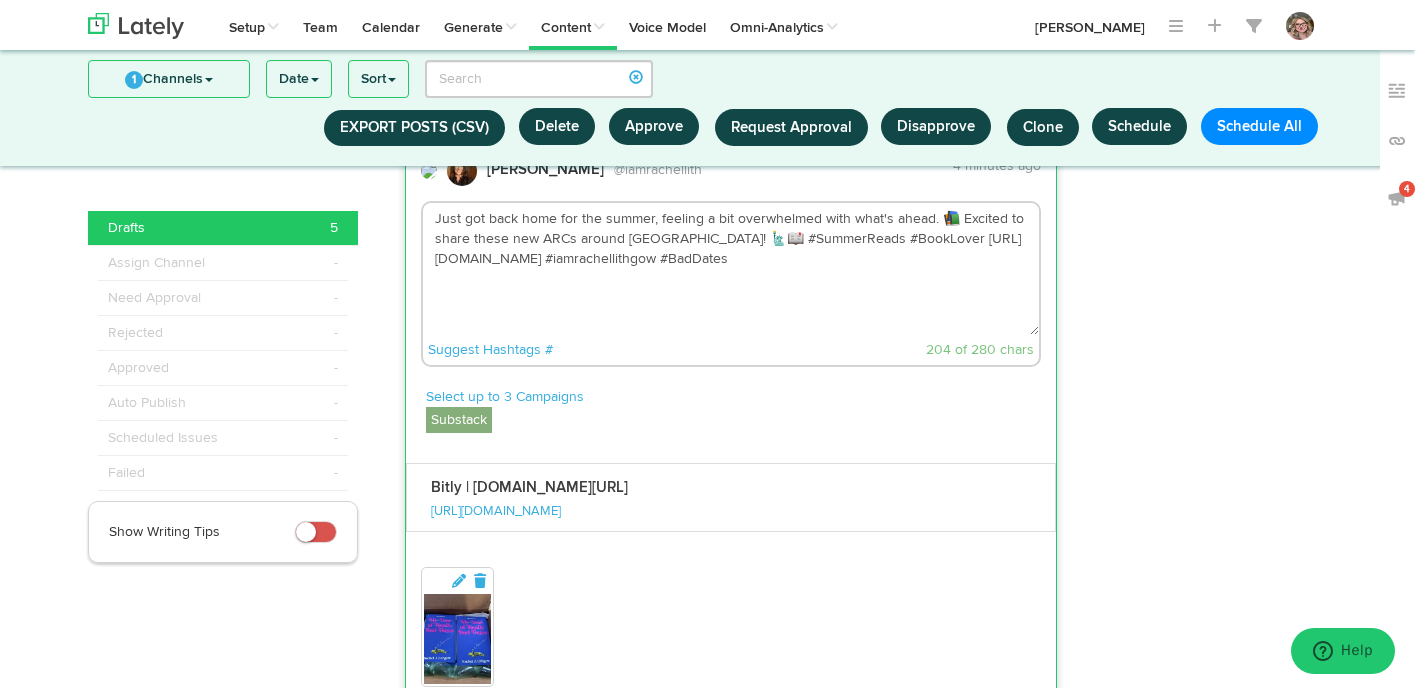 scroll, scrollTop: 1778, scrollLeft: 0, axis: vertical 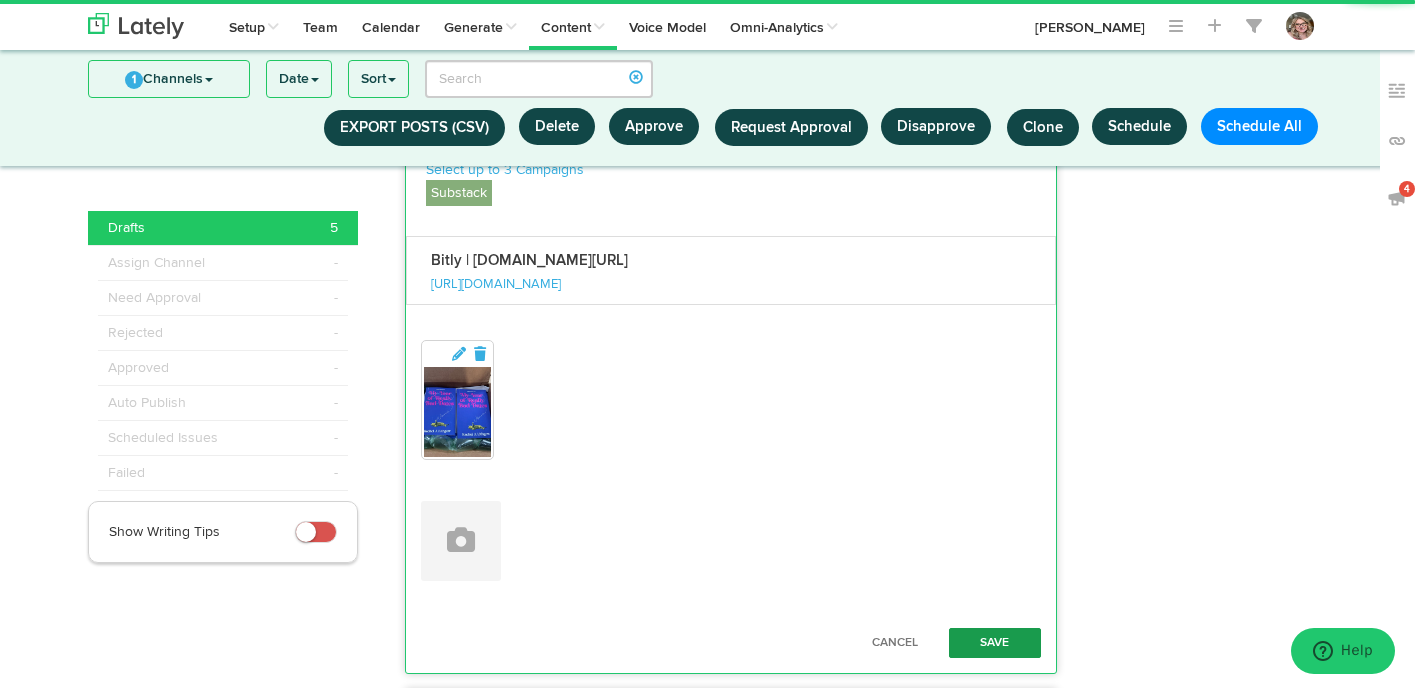type on "Just got back home for the summer, feeling a bit overwhelmed with what's ahead. 📚 Excited to share these new ARCs around [GEOGRAPHIC_DATA]! 🗽📖 #SummerReads #BookLover [URL][DOMAIN_NAME] #iamrachellithgow #BadDates" 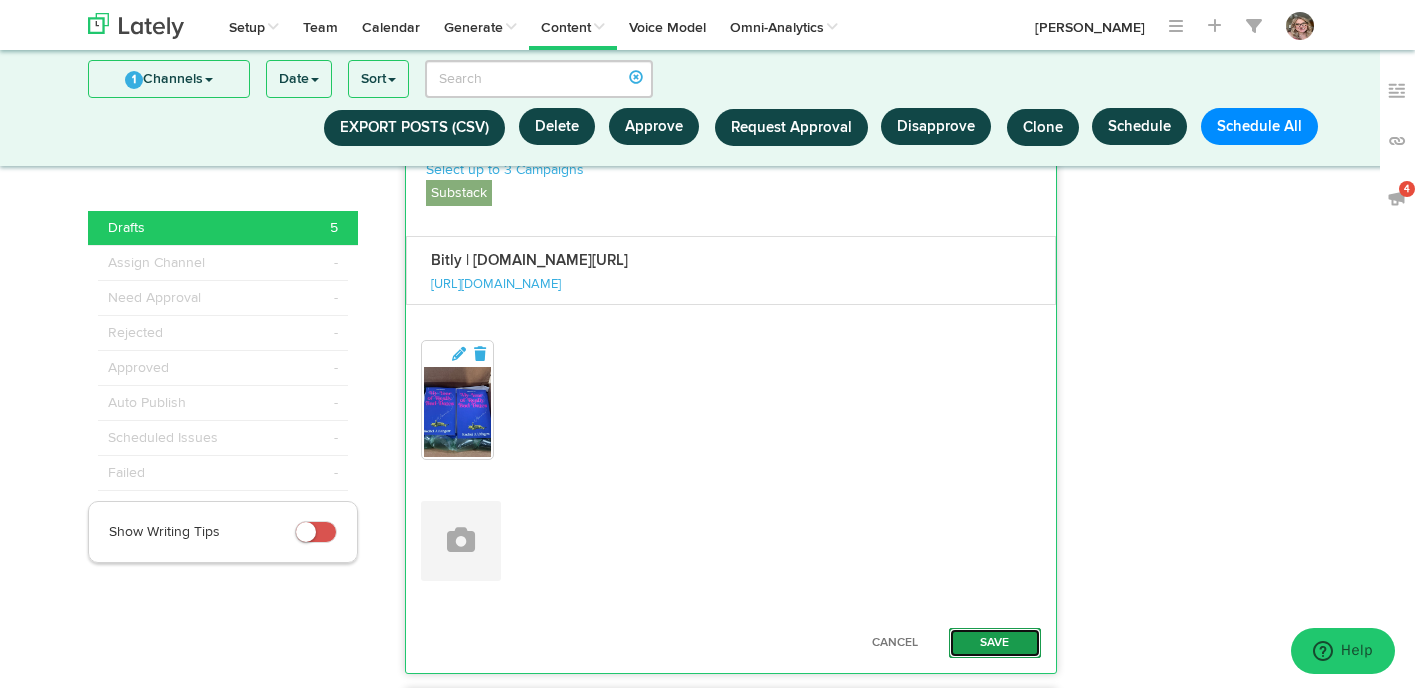 click on "Save" at bounding box center (995, 643) 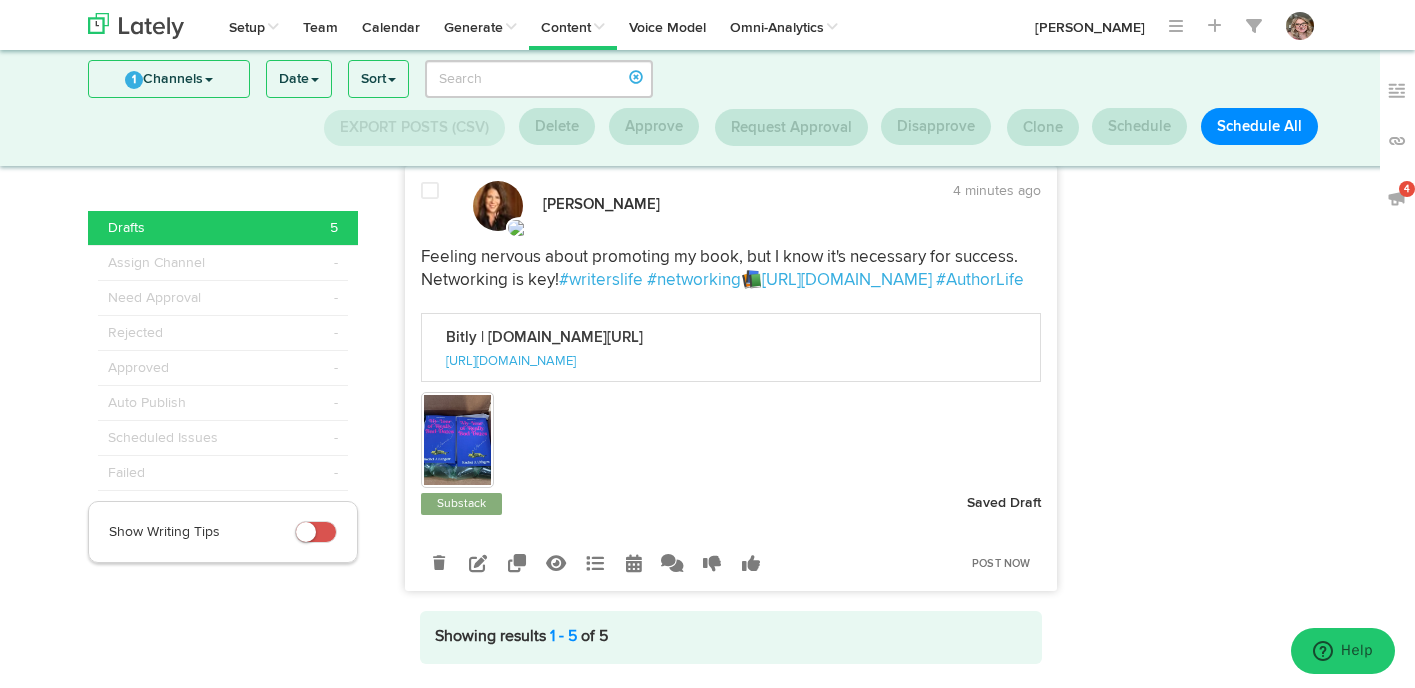 scroll, scrollTop: 2051, scrollLeft: 0, axis: vertical 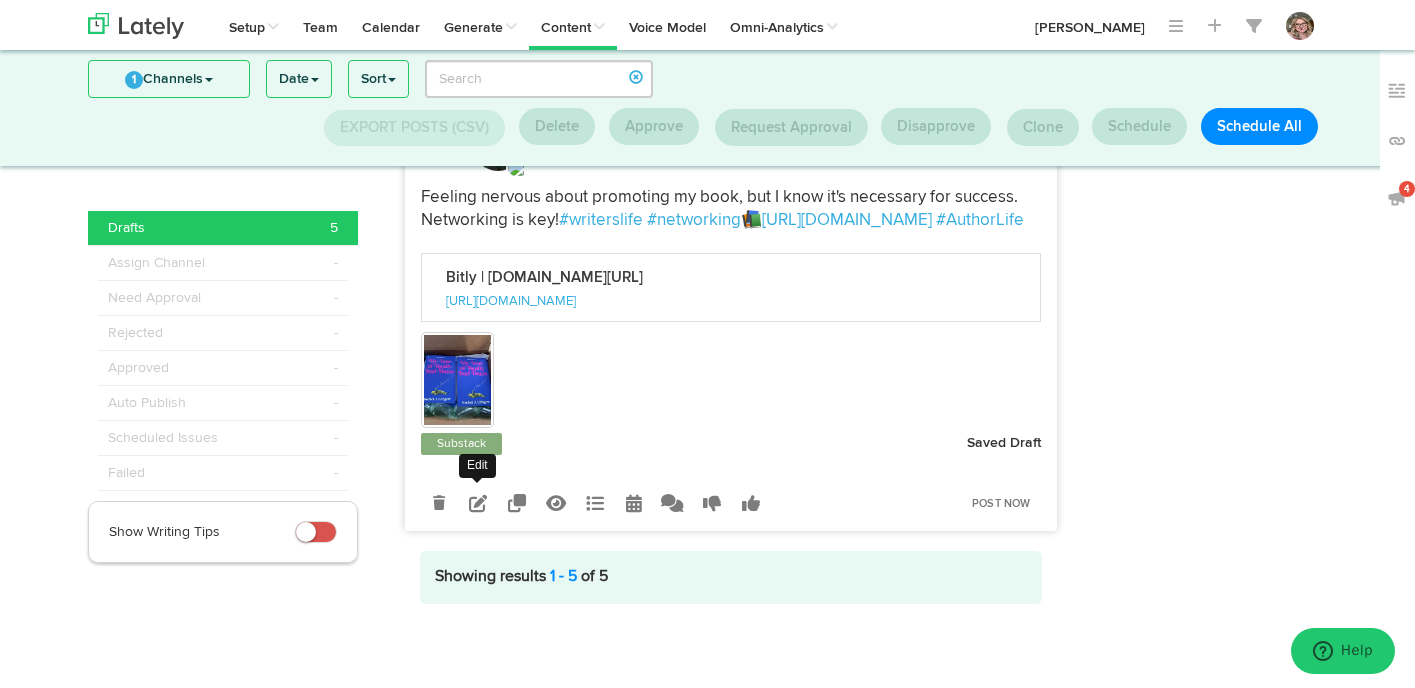 click at bounding box center [478, 503] 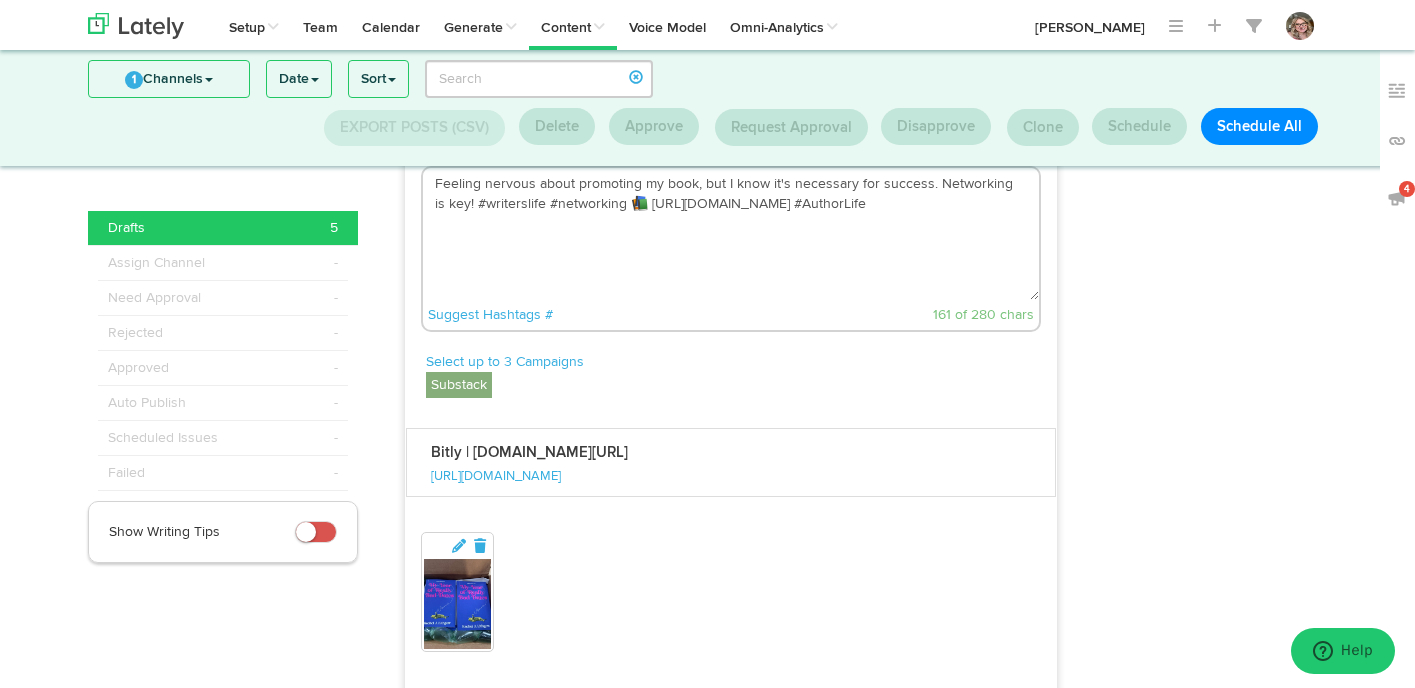 click on "Feeling nervous about promoting my book, but I know it's necessary for success. Networking is key! #writerslife #networking 📚 [URL][DOMAIN_NAME] #AuthorLife" at bounding box center (731, 234) 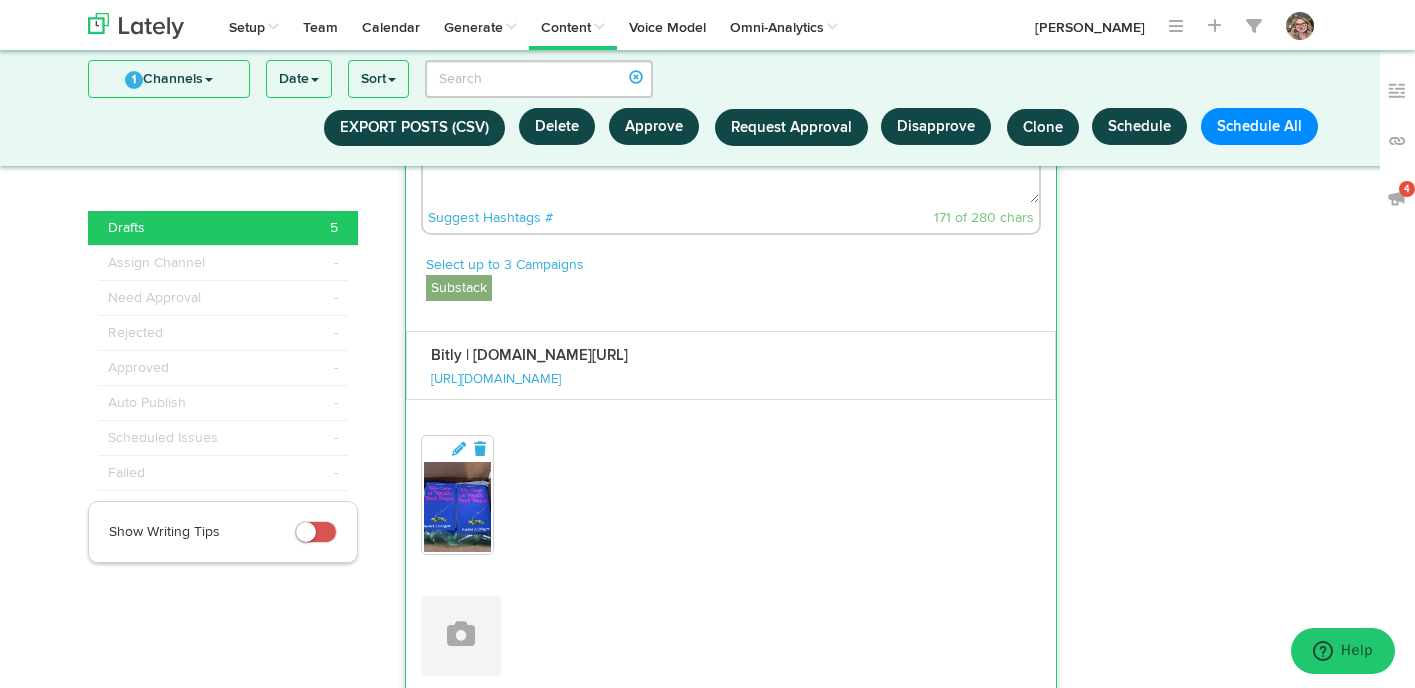 scroll, scrollTop: 2303, scrollLeft: 0, axis: vertical 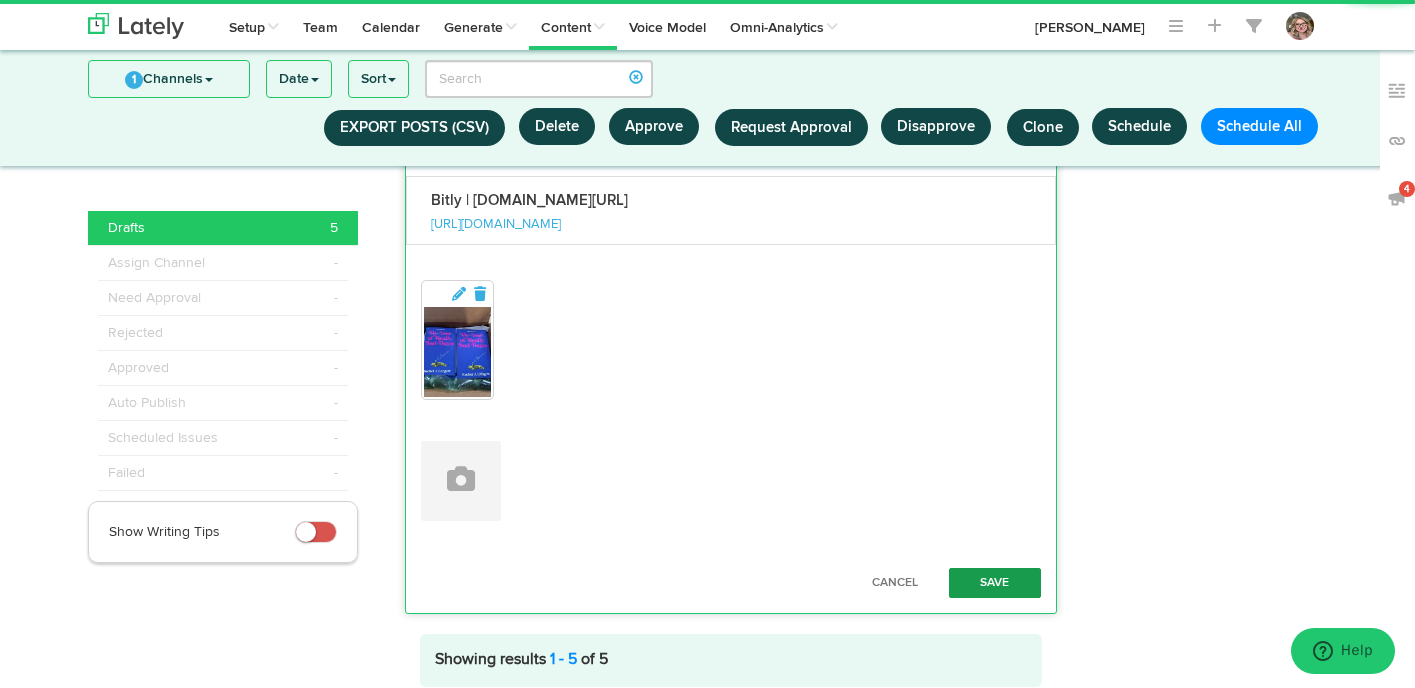type on "Feeling nervous about promoting my book, but I know it's necessary for success. Networking is key! #writerslife #networking 📚 [URL][DOMAIN_NAME] #AuthorLife #BadDates" 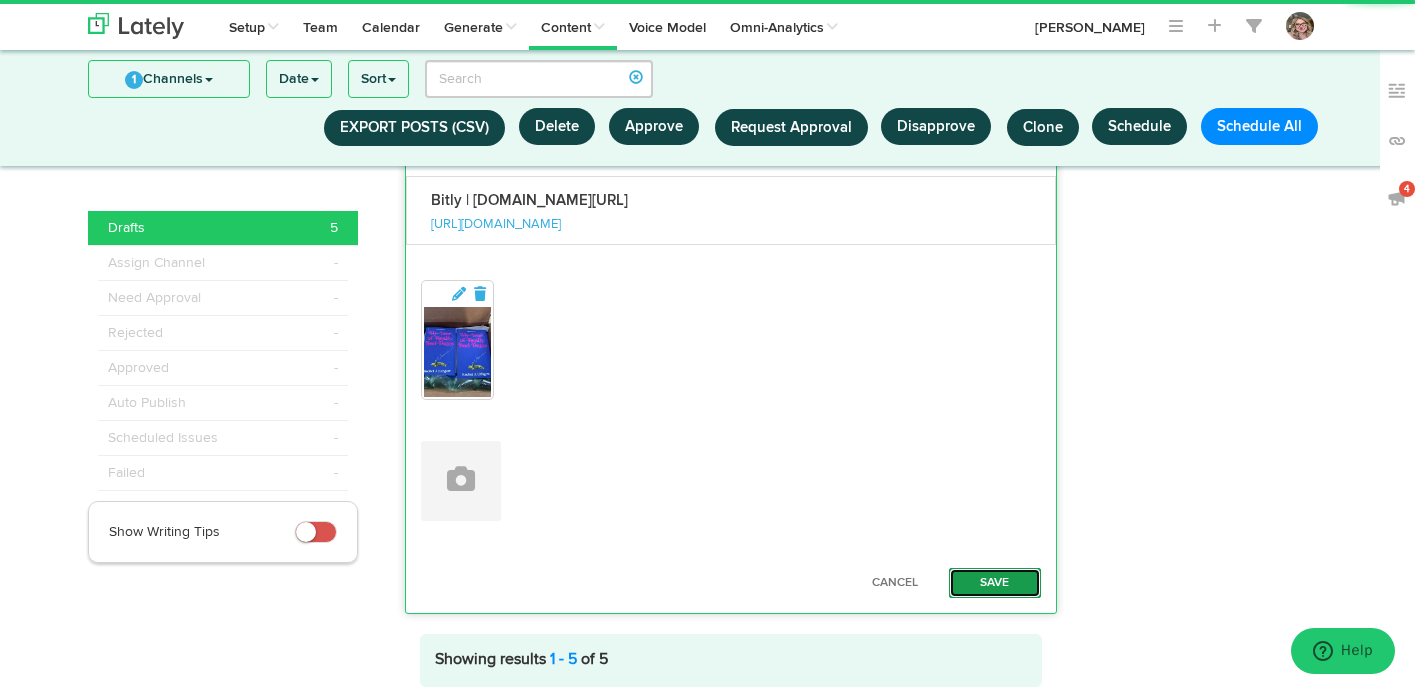 click on "Save" at bounding box center [995, 583] 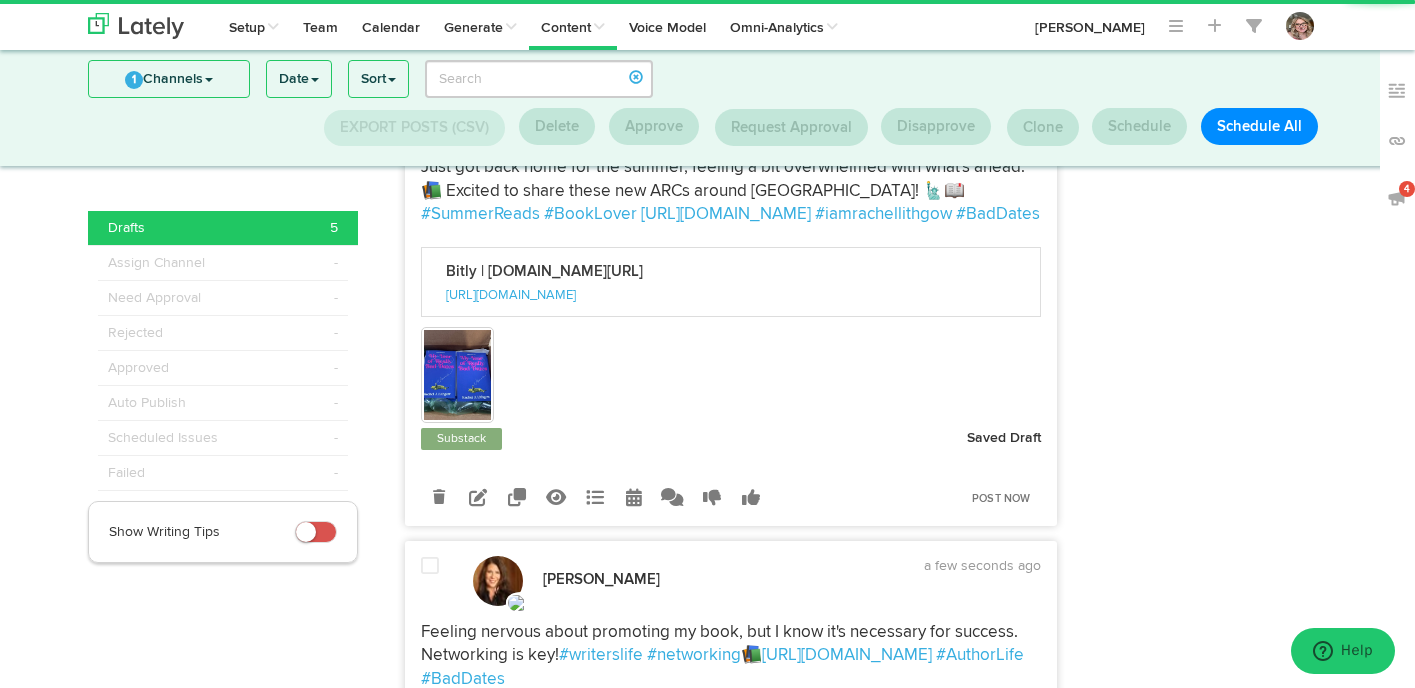 click at bounding box center [430, 566] 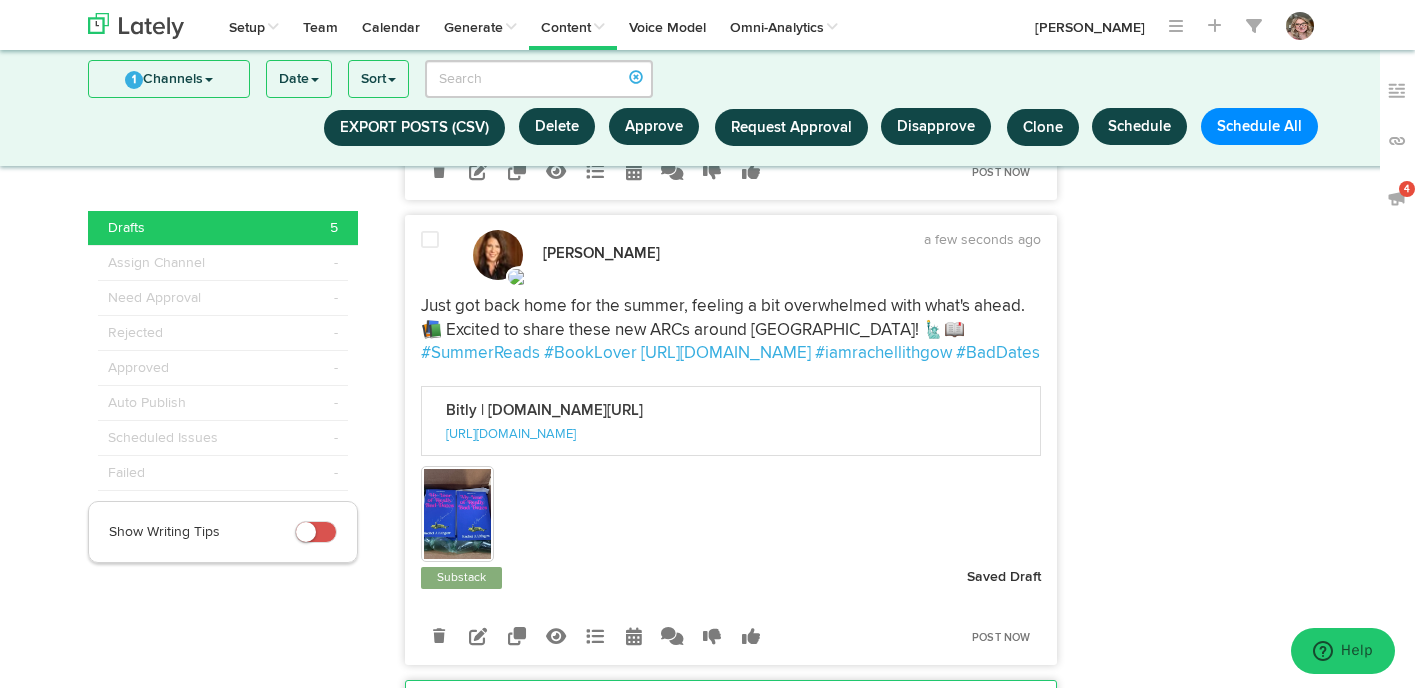scroll, scrollTop: 1447, scrollLeft: 0, axis: vertical 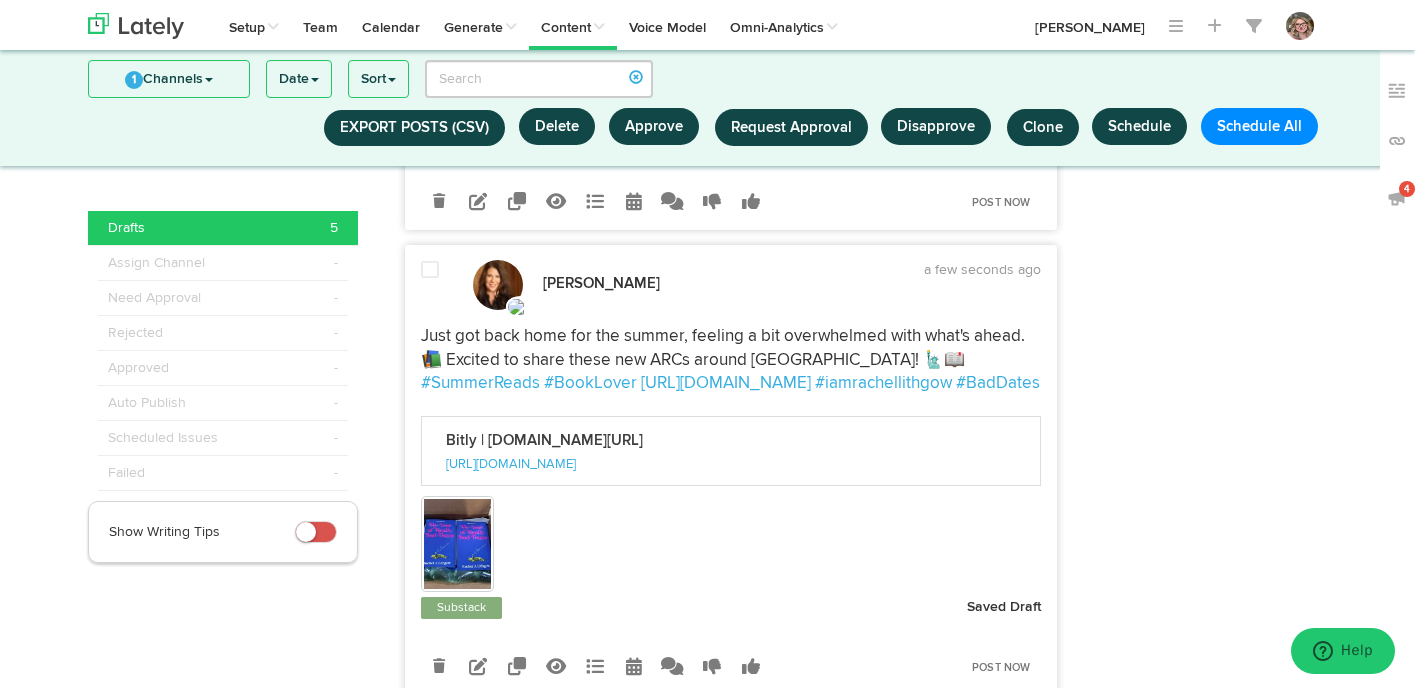 click at bounding box center (432, 285) 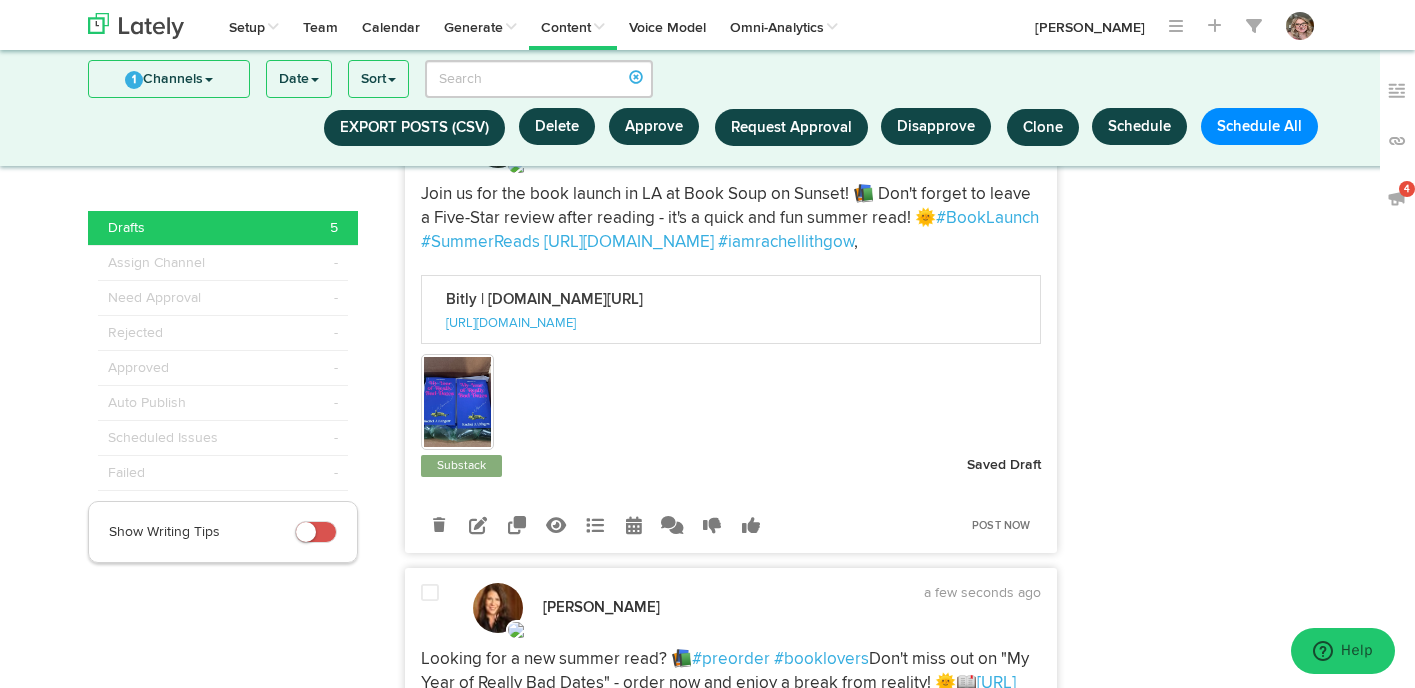 scroll, scrollTop: 664, scrollLeft: 0, axis: vertical 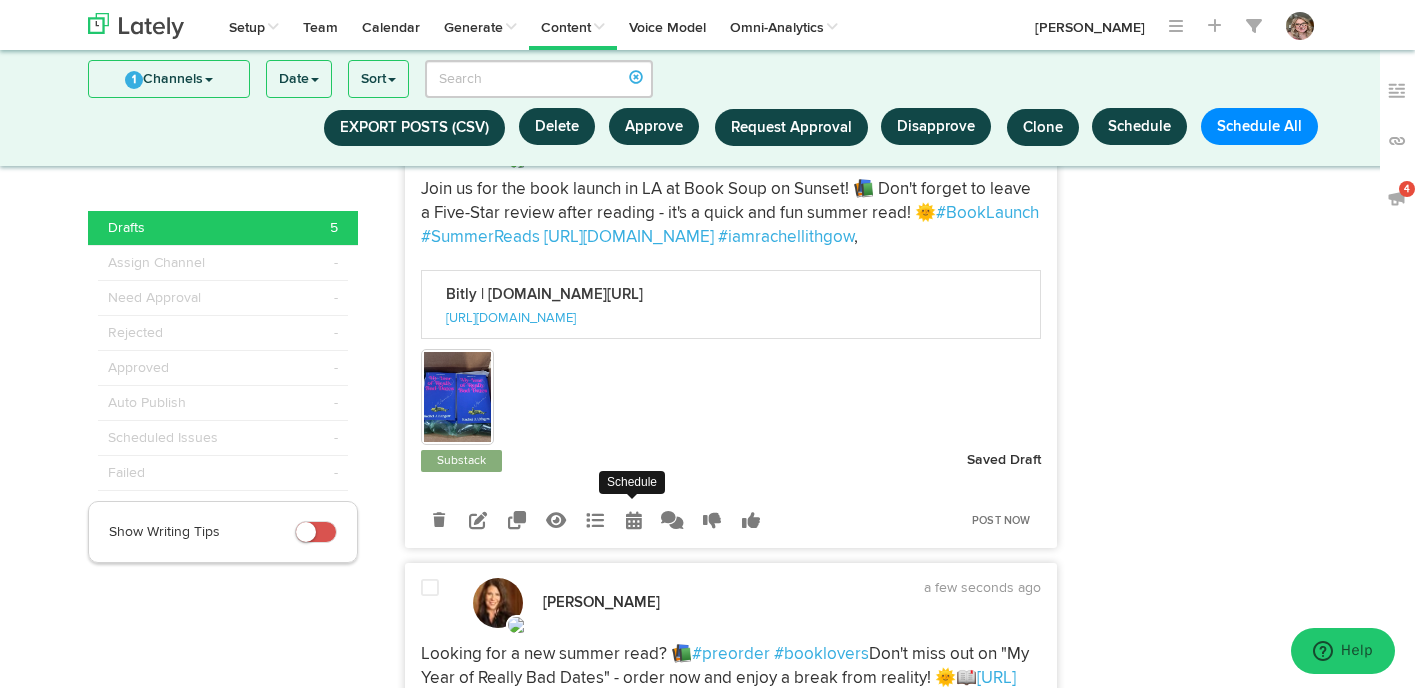 click at bounding box center (634, 520) 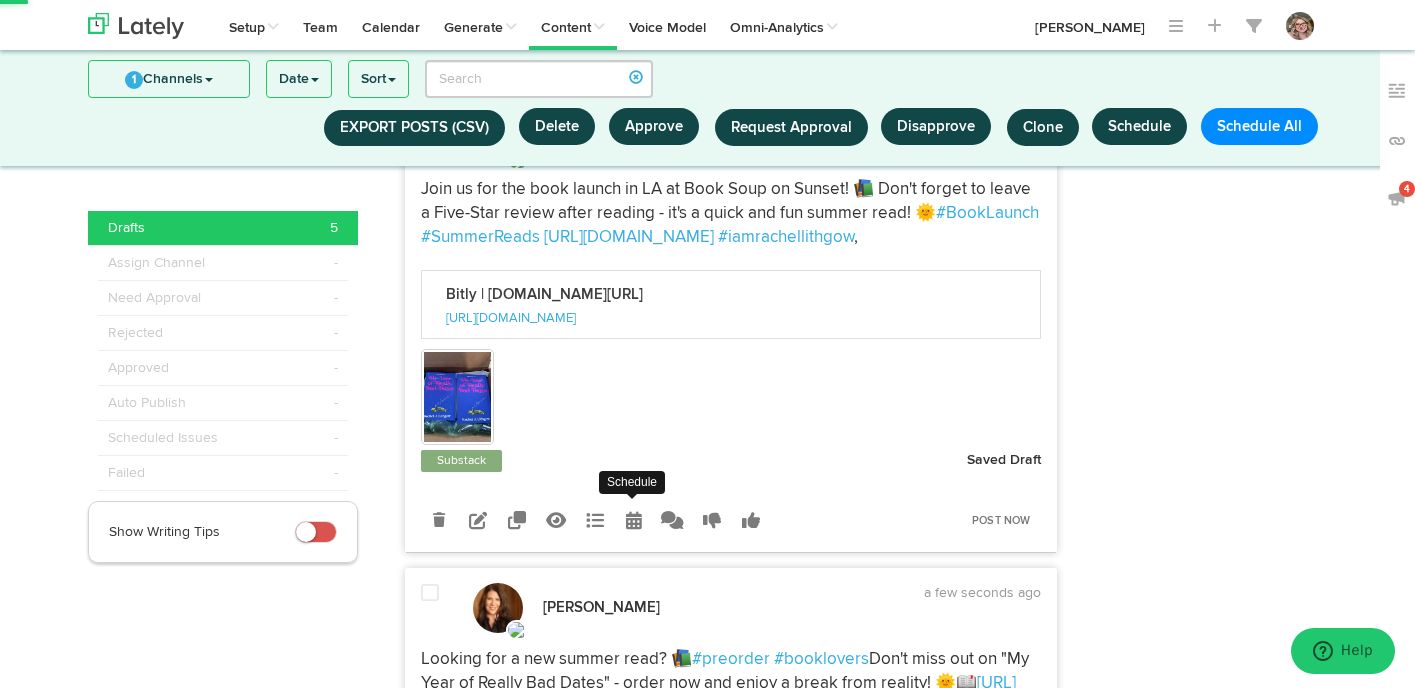 select on "6" 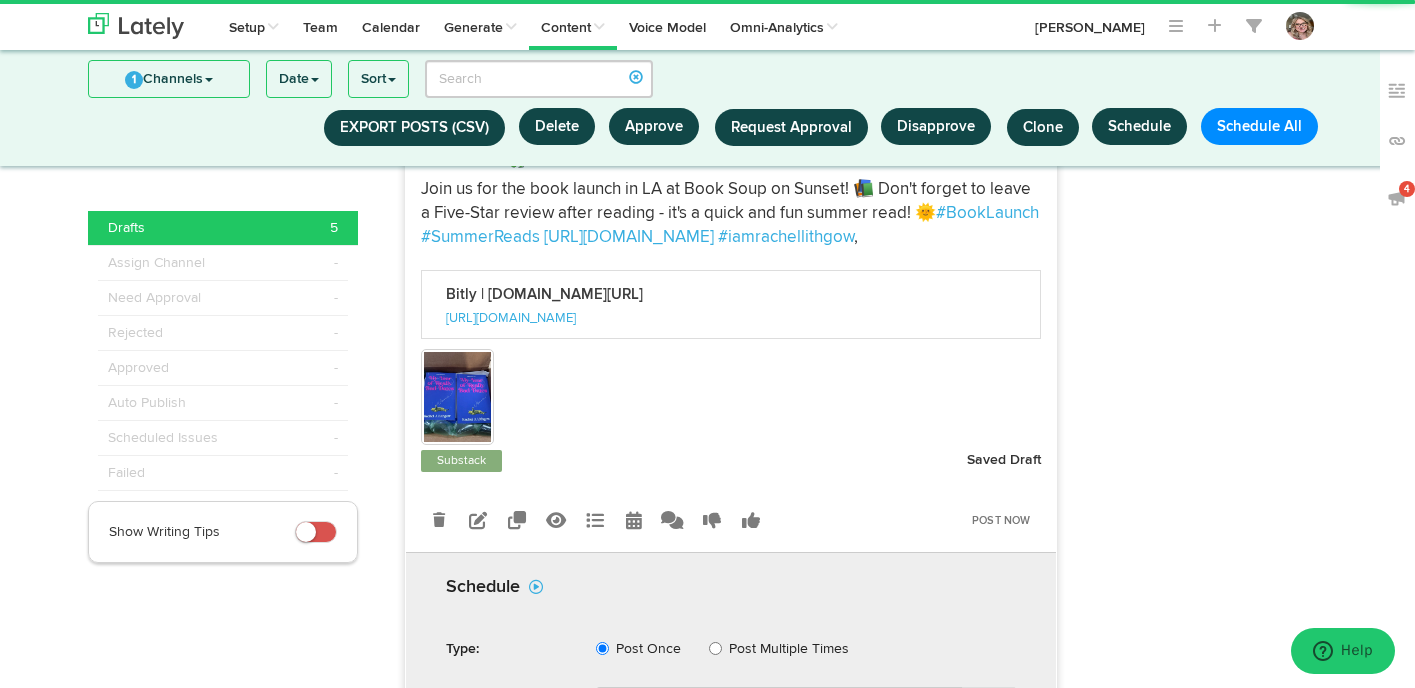 click on "Join us for the book launch in LA at Book Soup on Sunset! 📚 Don't forget to leave a Five-Star review after reading - it's a quick and fun summer read! 🌞" at bounding box center [728, 201] 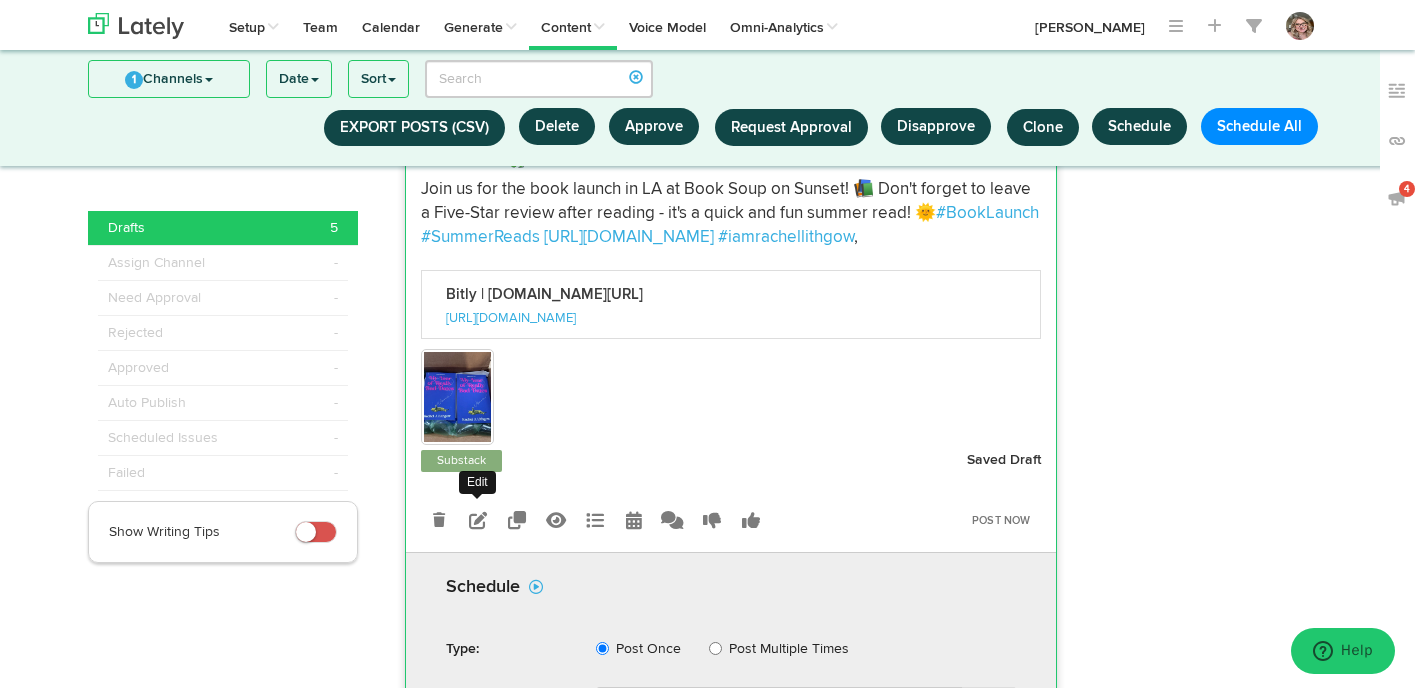 click at bounding box center (478, 520) 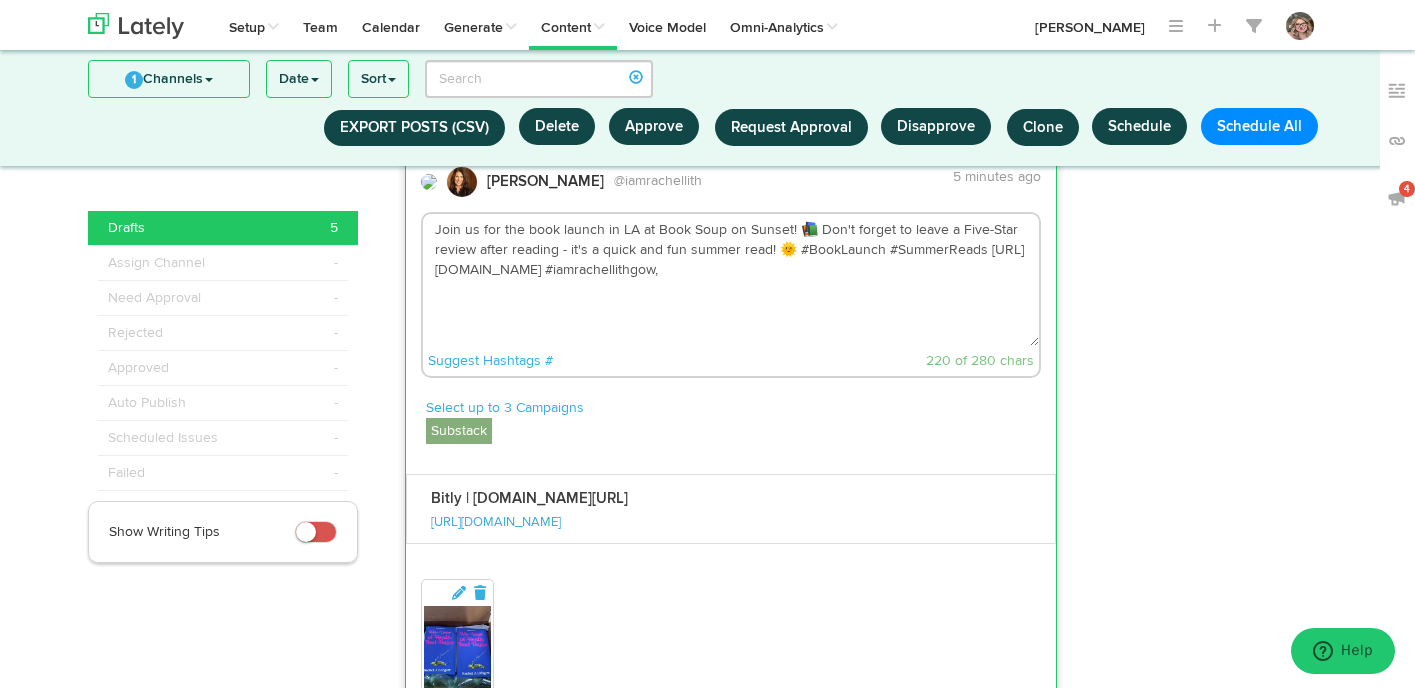 scroll, scrollTop: 546, scrollLeft: 0, axis: vertical 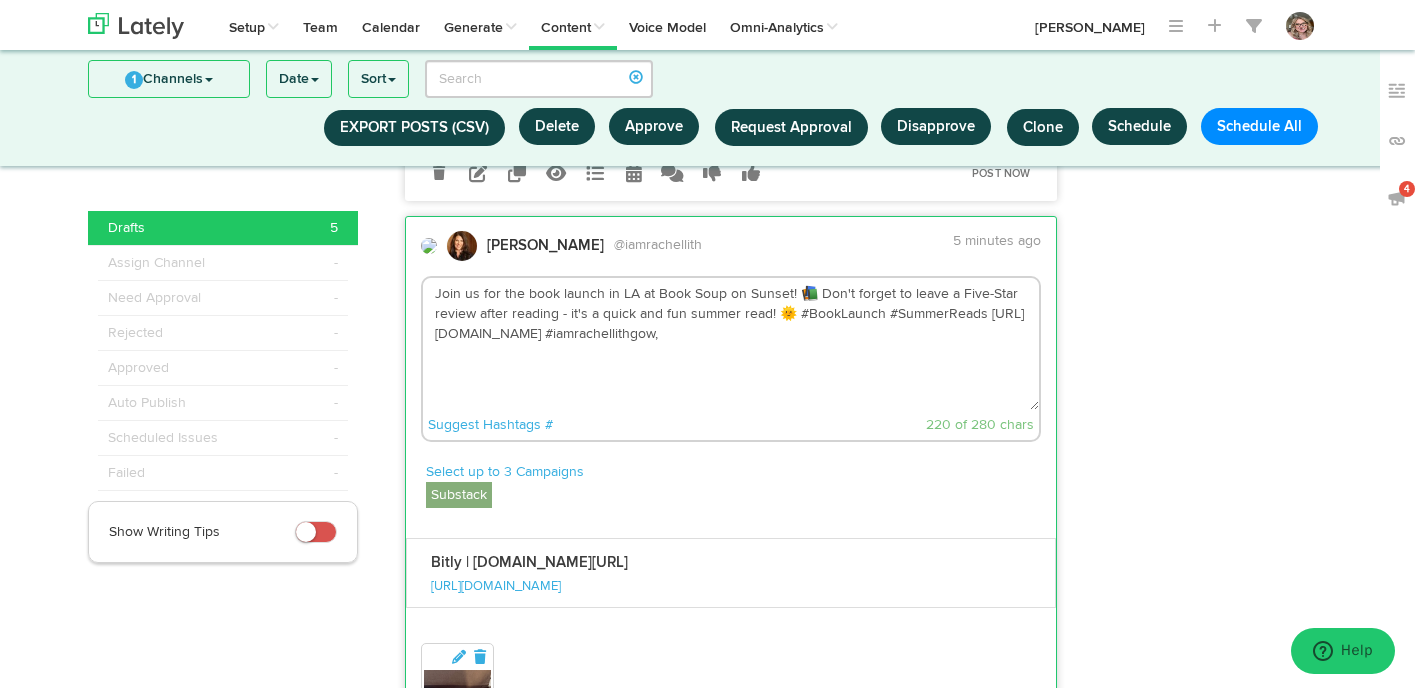 drag, startPoint x: 720, startPoint y: 294, endPoint x: 655, endPoint y: 296, distance: 65.03076 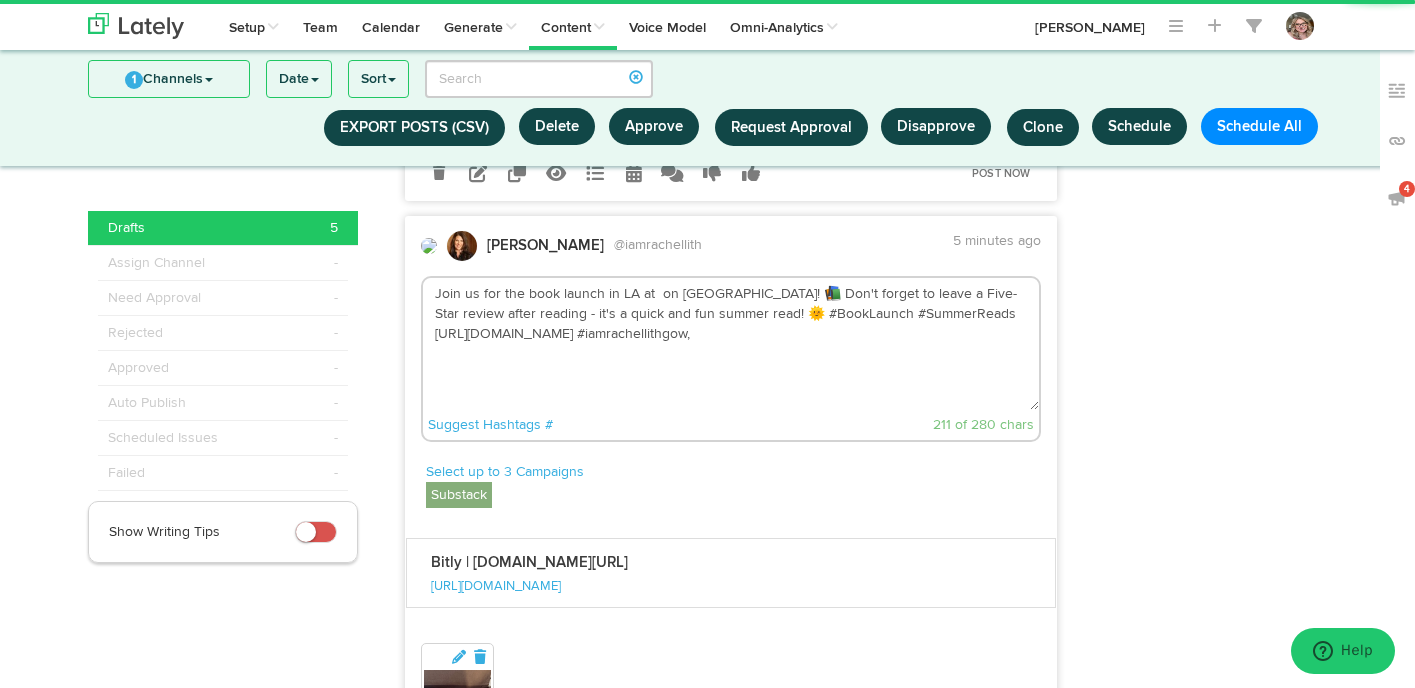 paste on "[URL][DOMAIN_NAME]" 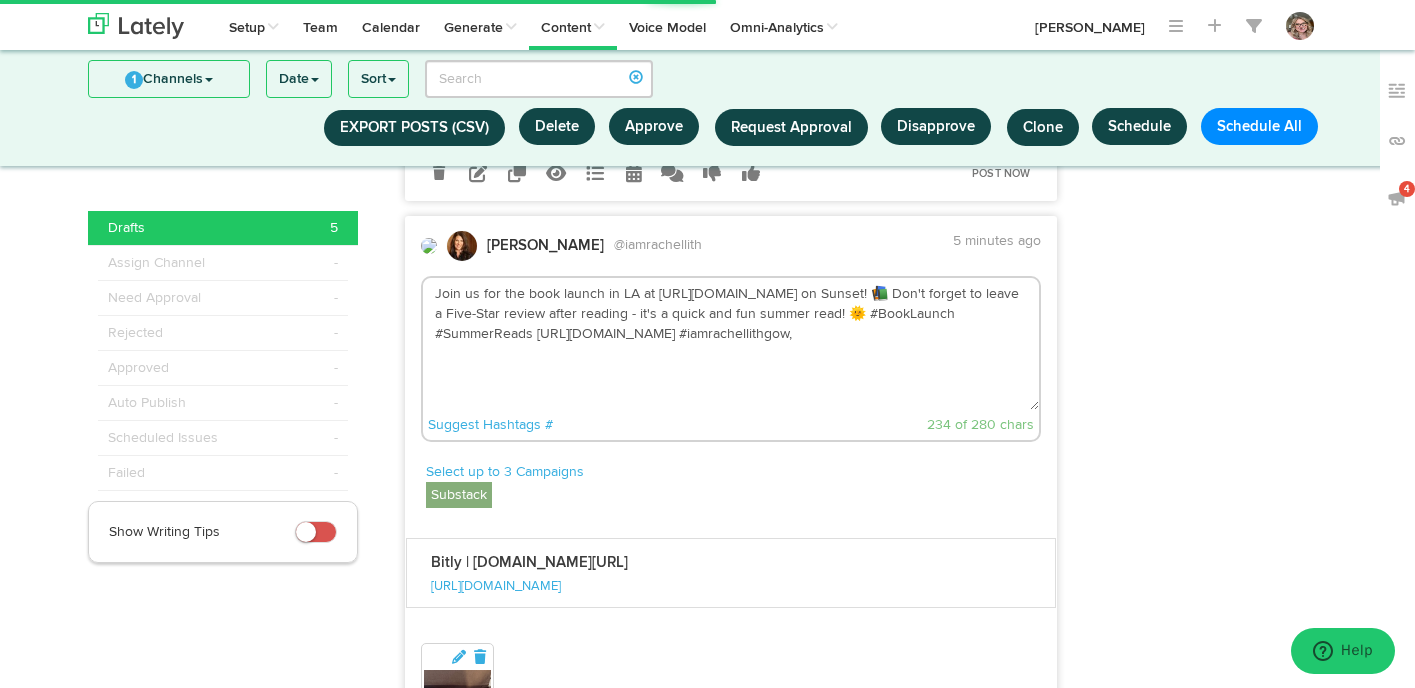 drag, startPoint x: 987, startPoint y: 289, endPoint x: 656, endPoint y: 291, distance: 331.00604 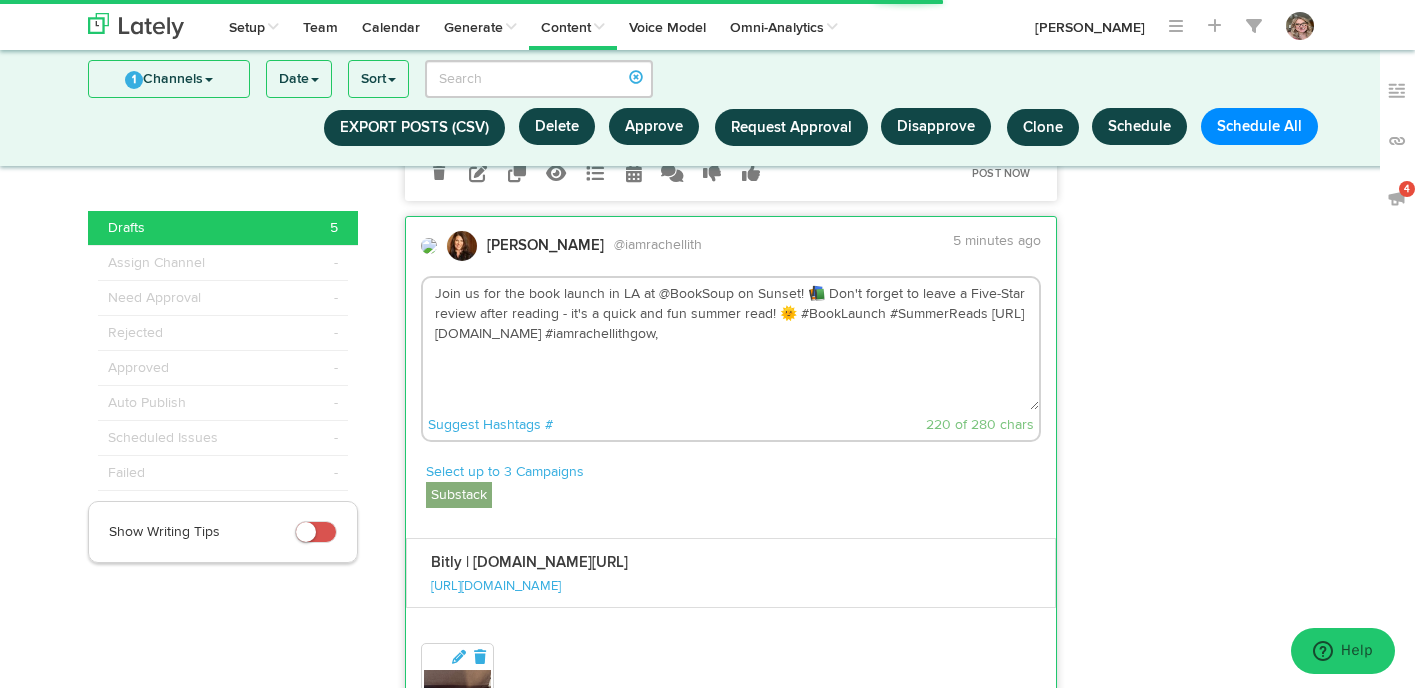 click on "Join us for the book launch in LA at @BookSoup on Sunset! 📚 Don't forget to leave a Five-Star review after reading - it's a quick and fun summer read! 🌞 #BookLaunch #SummerReads [URL][DOMAIN_NAME] #iamrachellithgow," at bounding box center [731, 344] 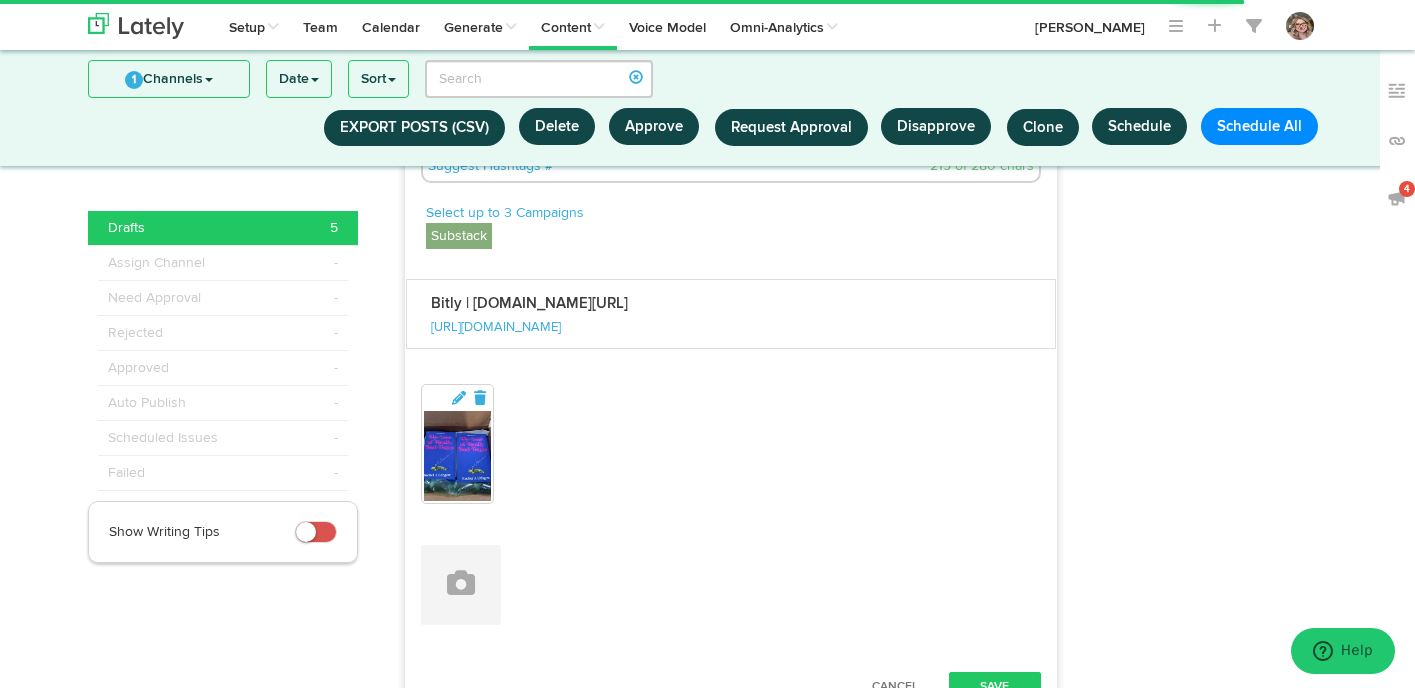 scroll, scrollTop: 866, scrollLeft: 0, axis: vertical 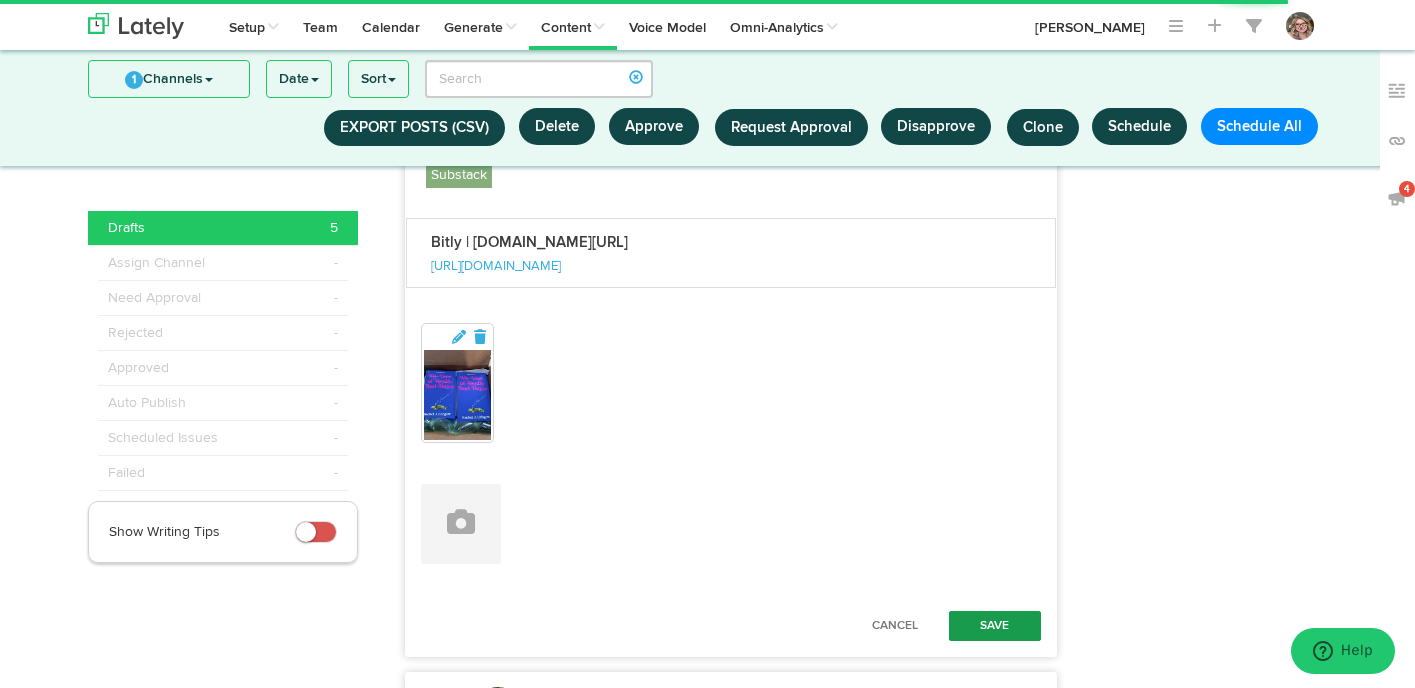 type on "Join us for the book launch in LA at @BookSoup on Sunset! 📚 Don't forget to leave a Five-Star review after reading - it's a quick and fun summer read! 🌞 #BookLaunch #SummerReads [URL][DOMAIN_NAME] #iamrachellithgow" 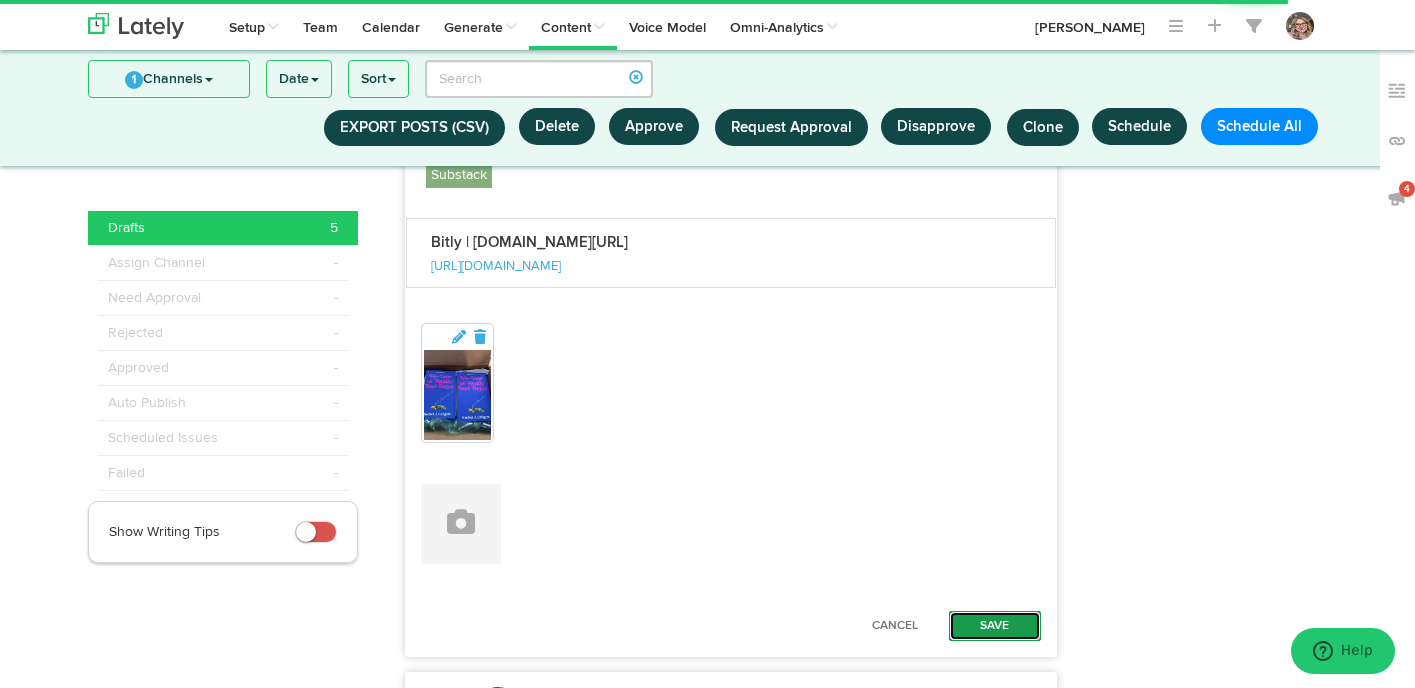 click on "Save" at bounding box center [995, 626] 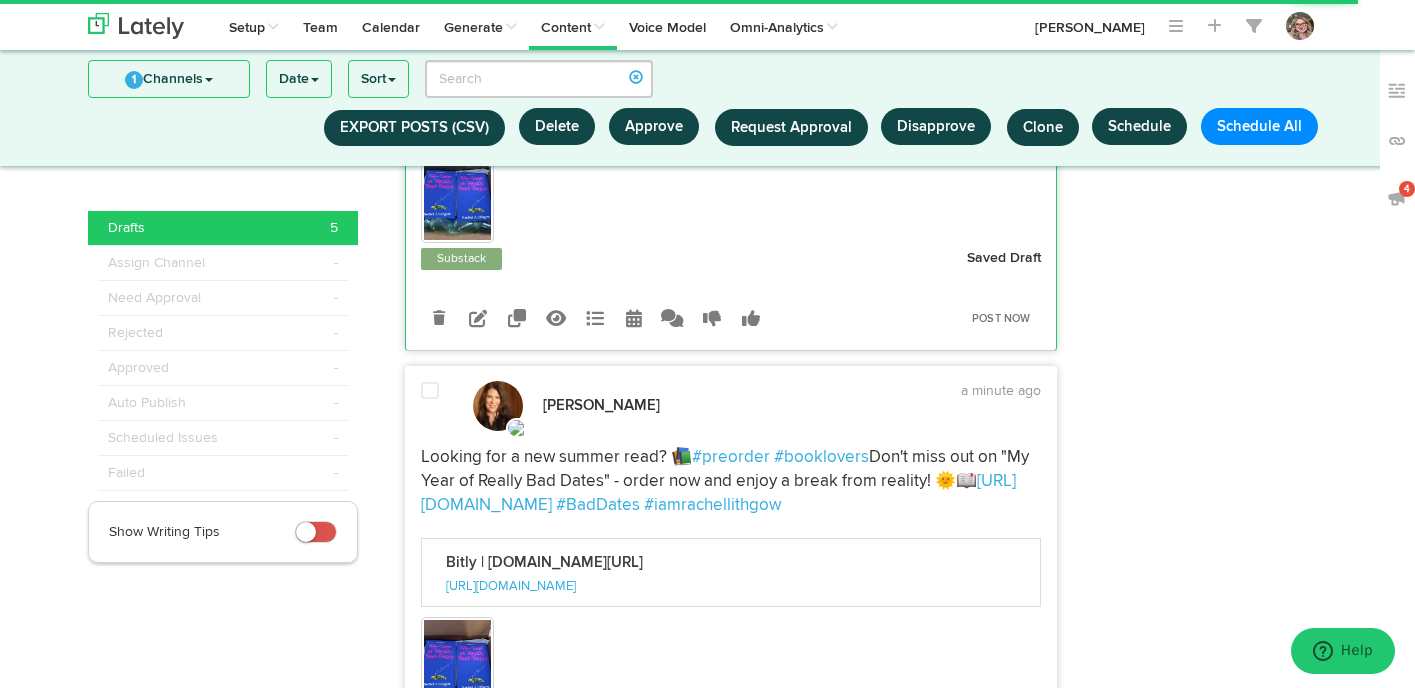 radio on "true" 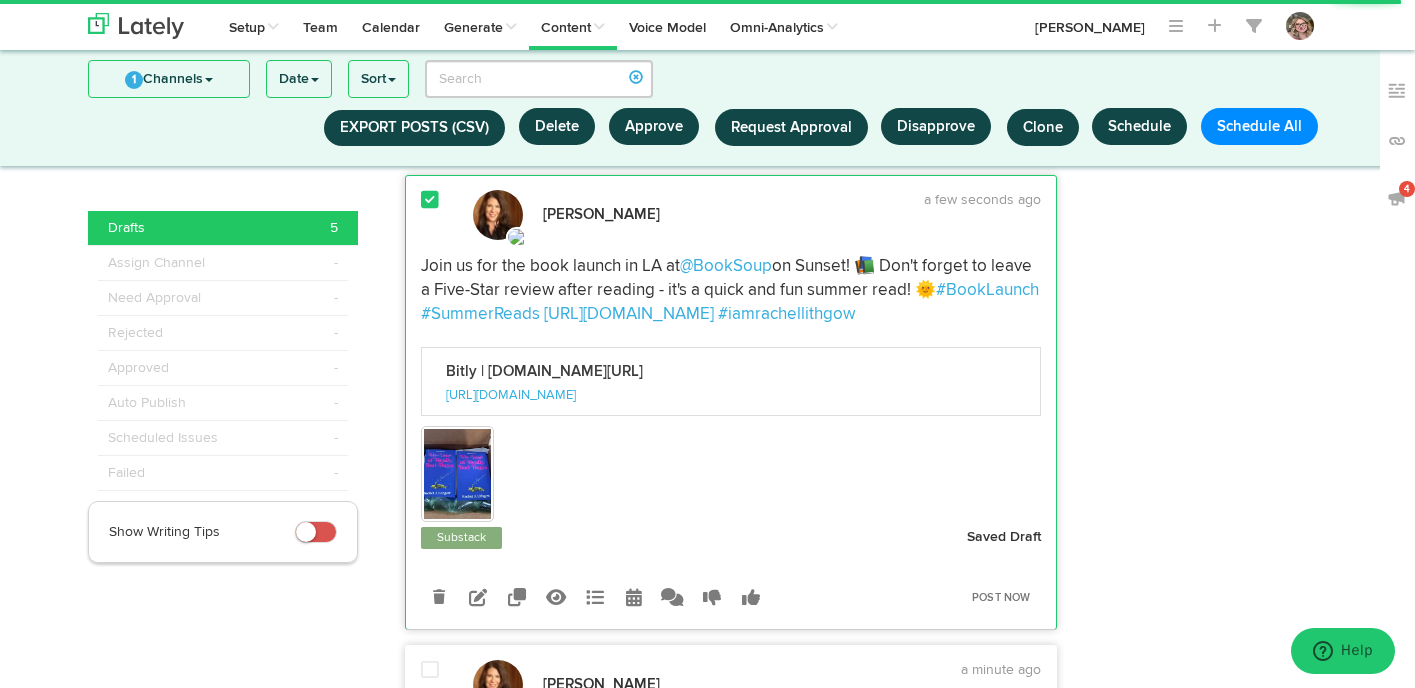 scroll, scrollTop: 681, scrollLeft: 0, axis: vertical 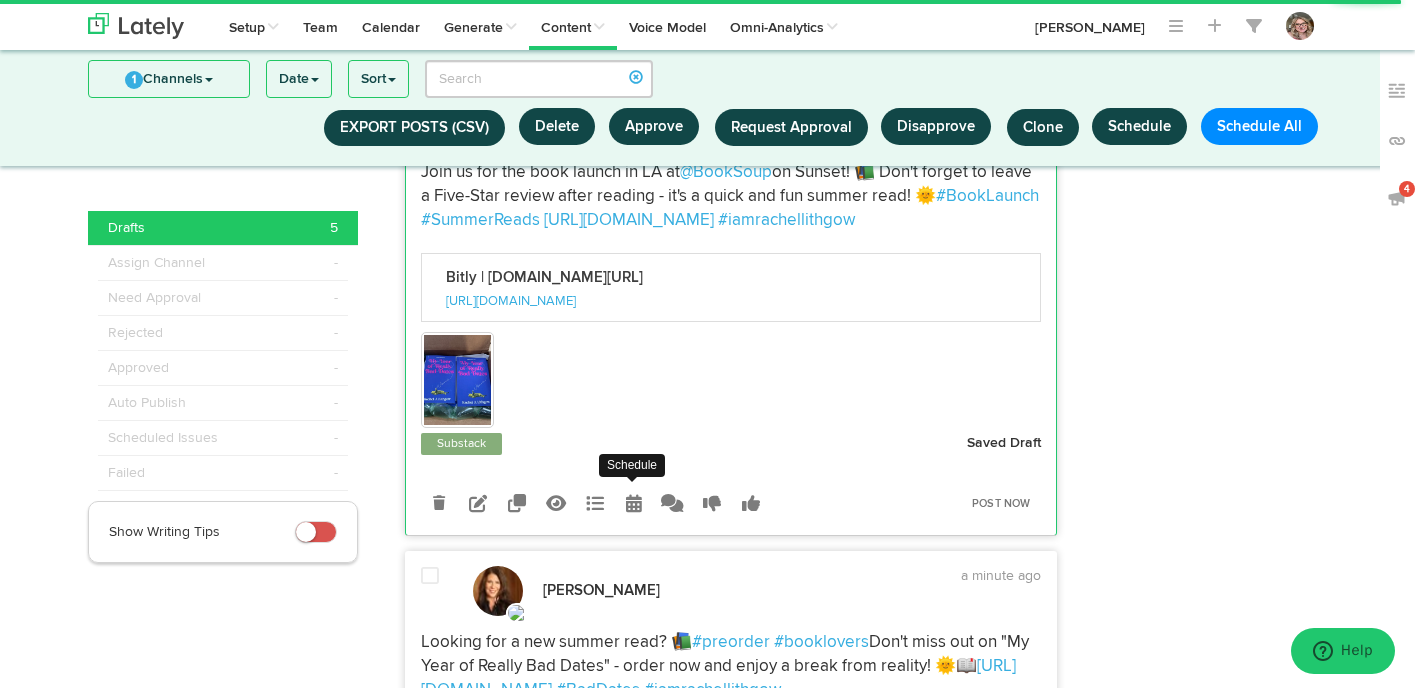 click at bounding box center [634, 503] 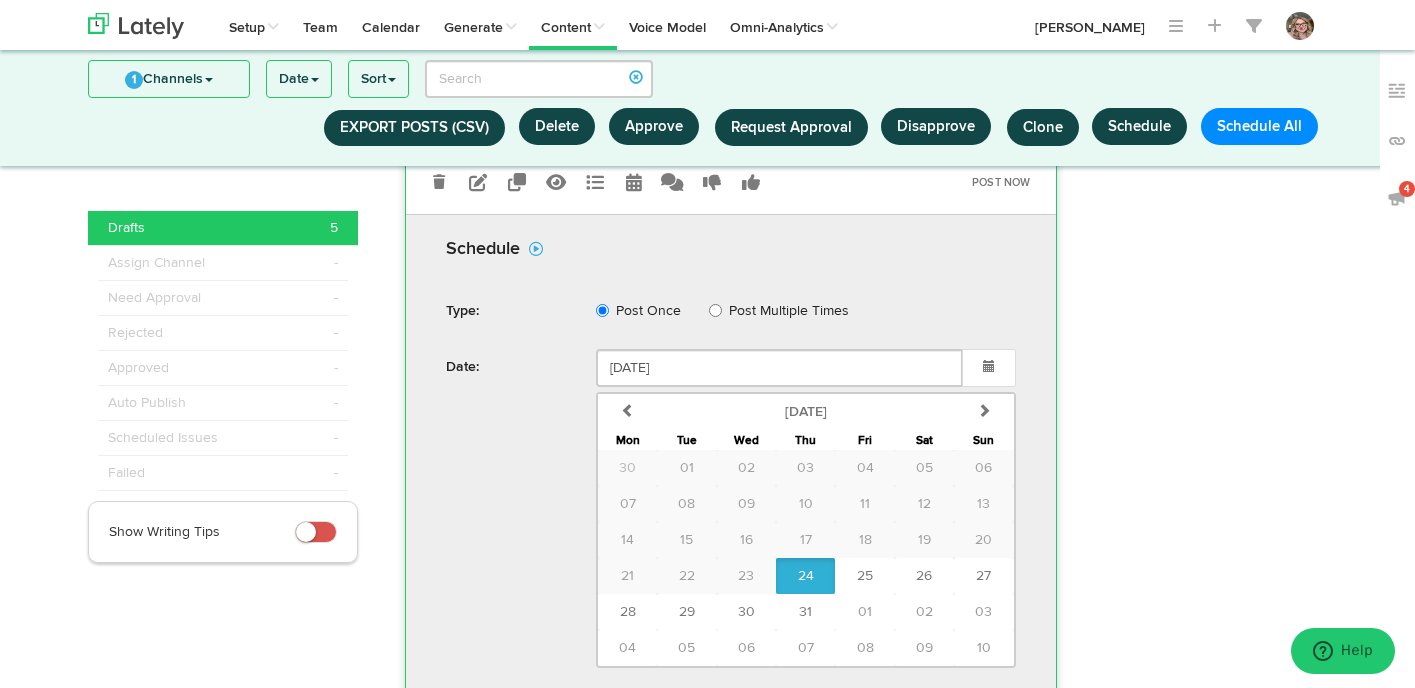 scroll, scrollTop: 1042, scrollLeft: 0, axis: vertical 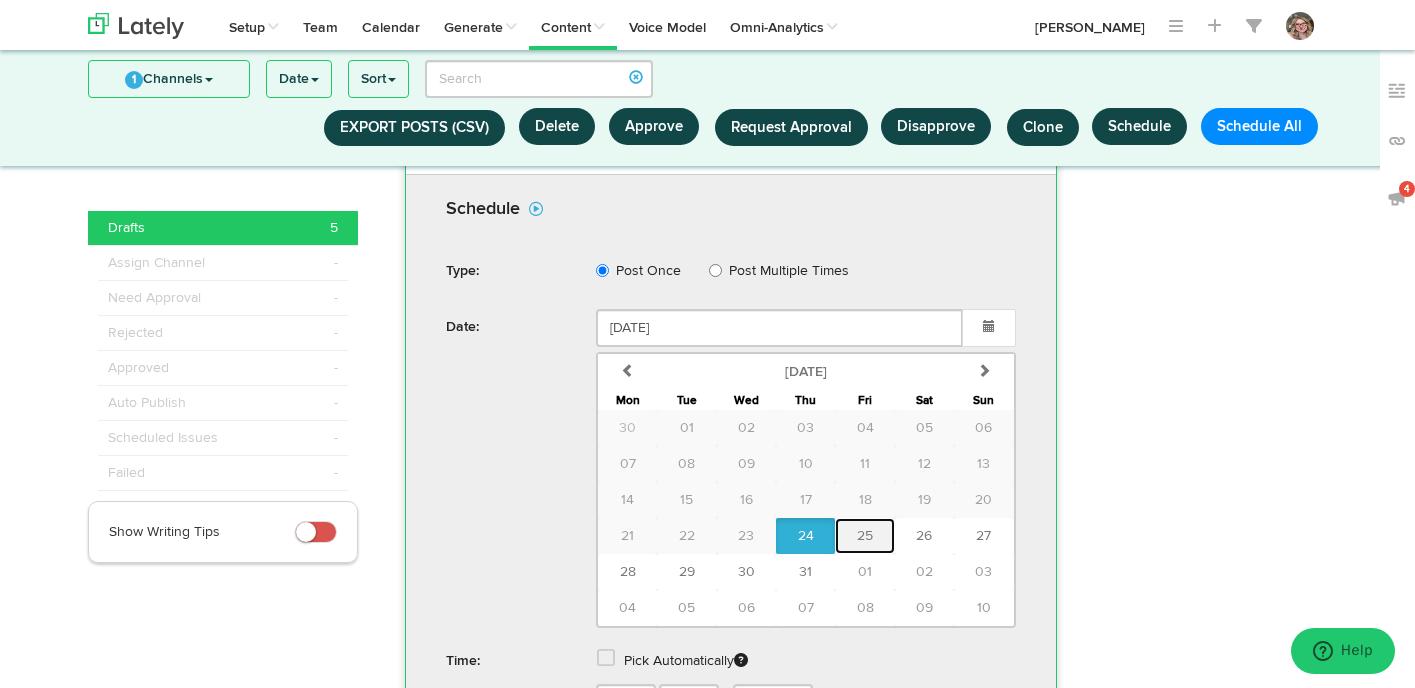 click on "25" at bounding box center (864, 536) 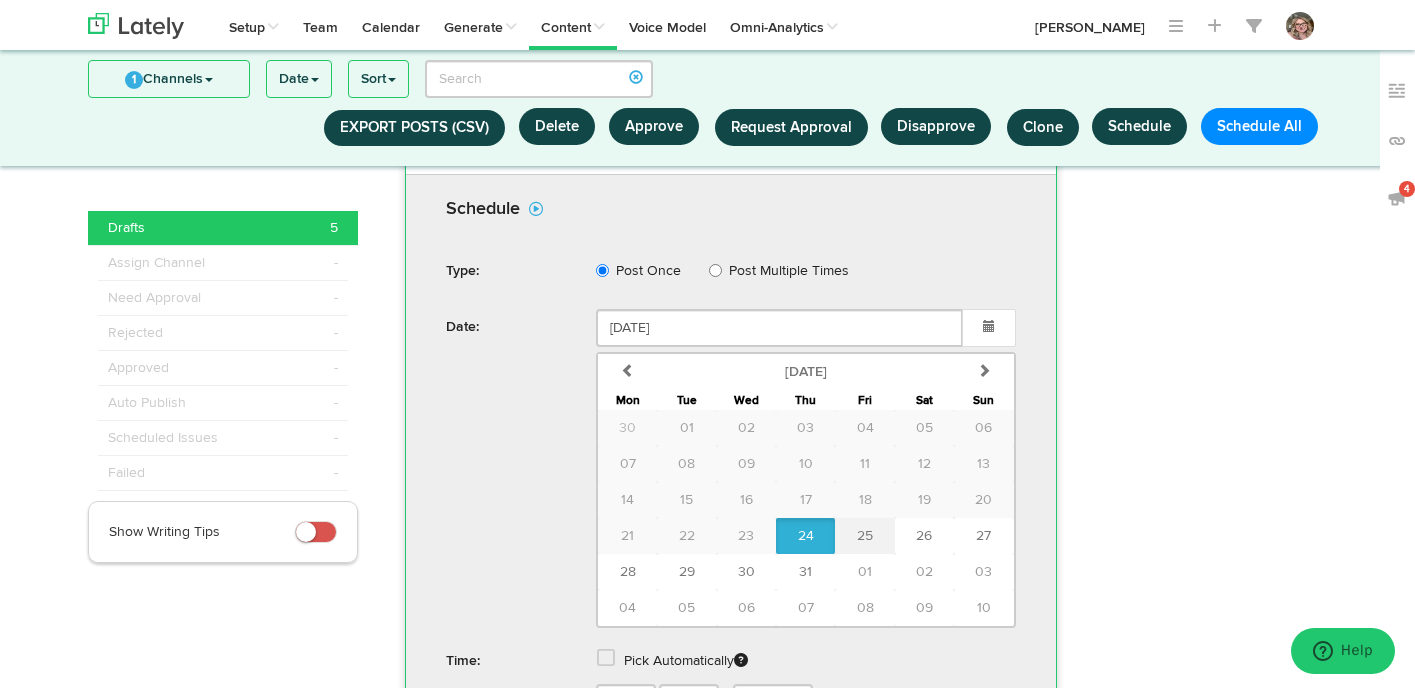 type on "[DATE]" 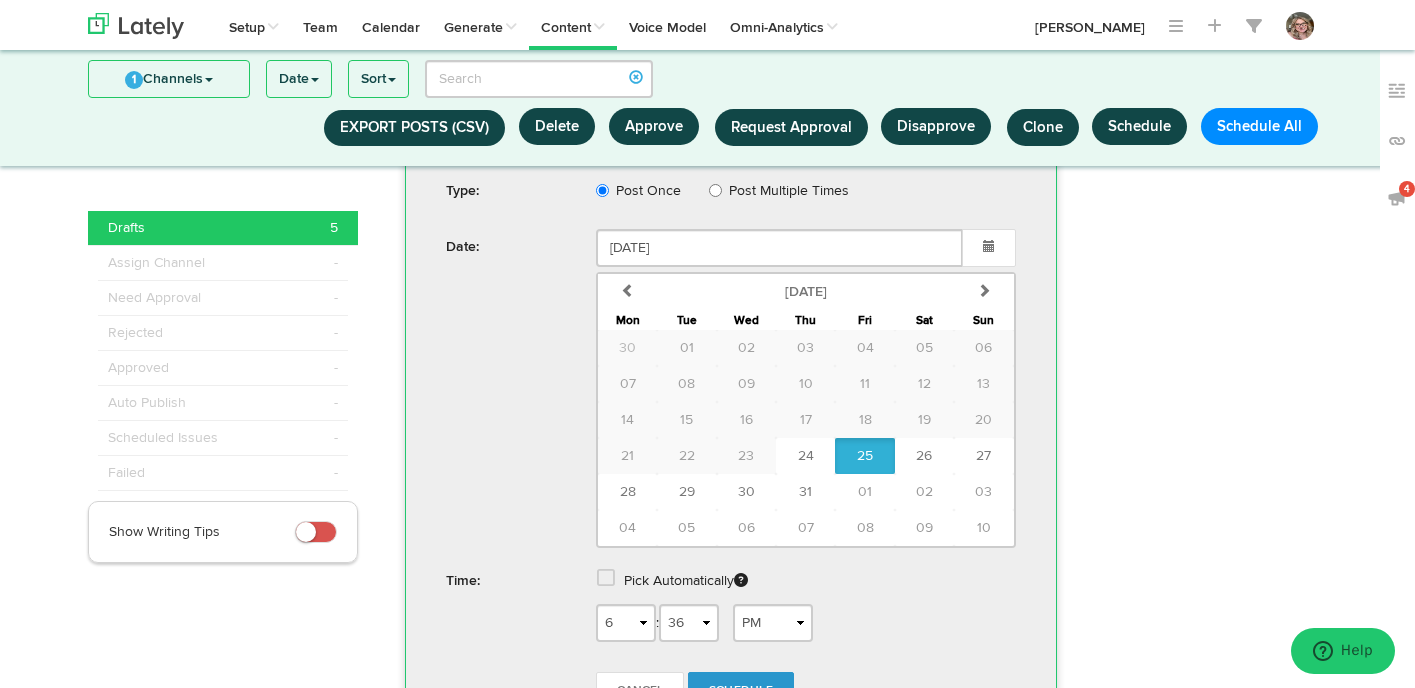 scroll, scrollTop: 1257, scrollLeft: 0, axis: vertical 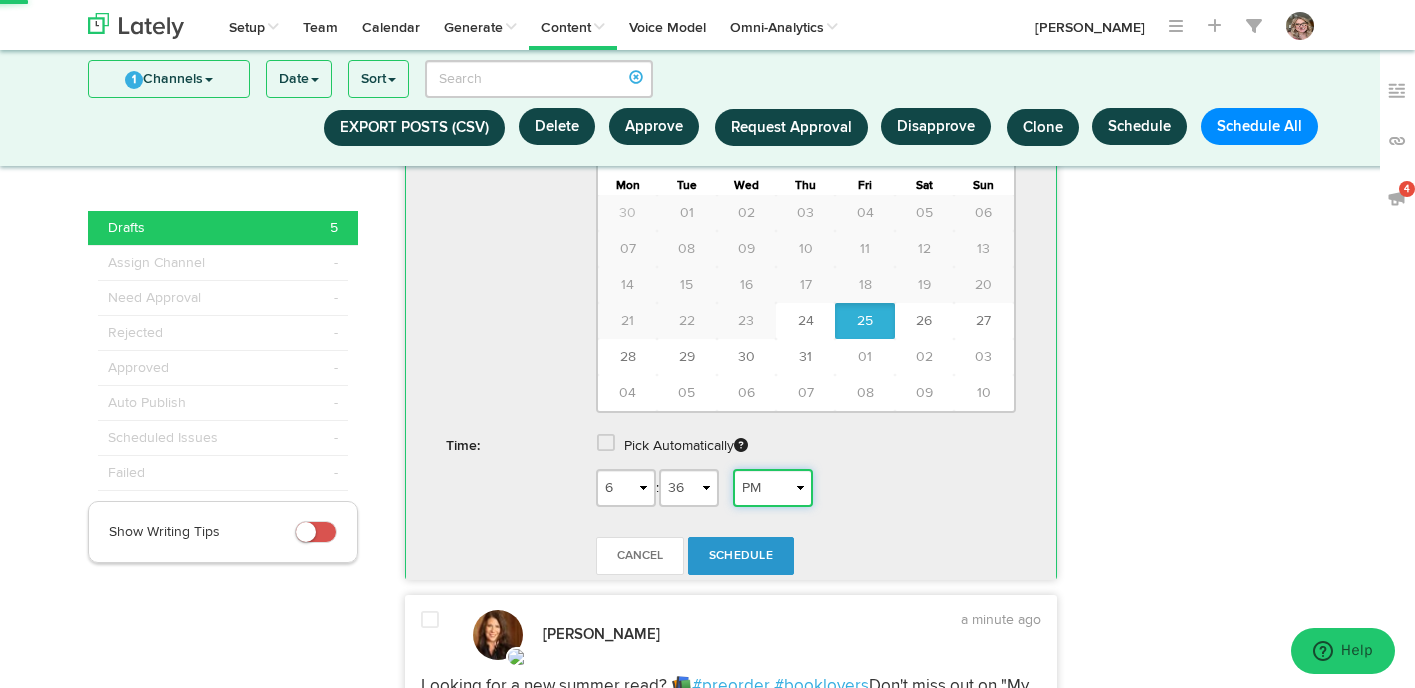 click on "AM PM" at bounding box center (773, 488) 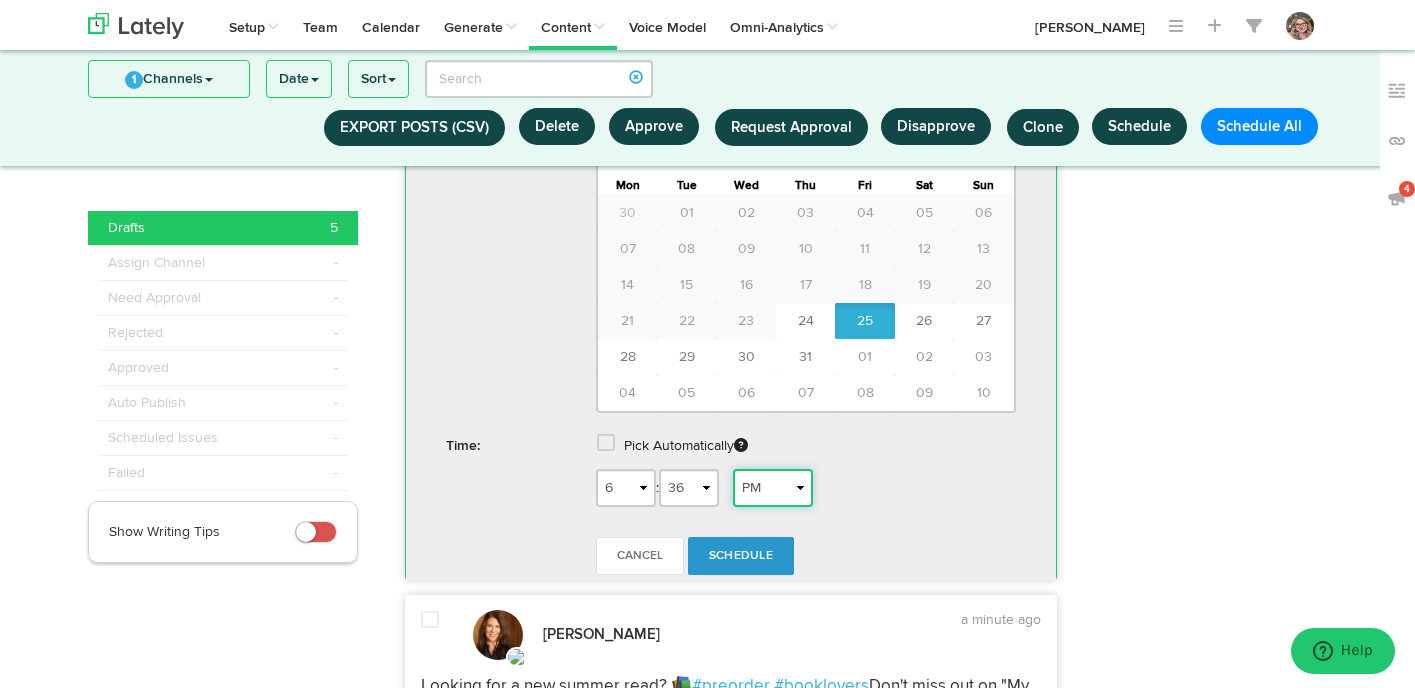 select on "AM" 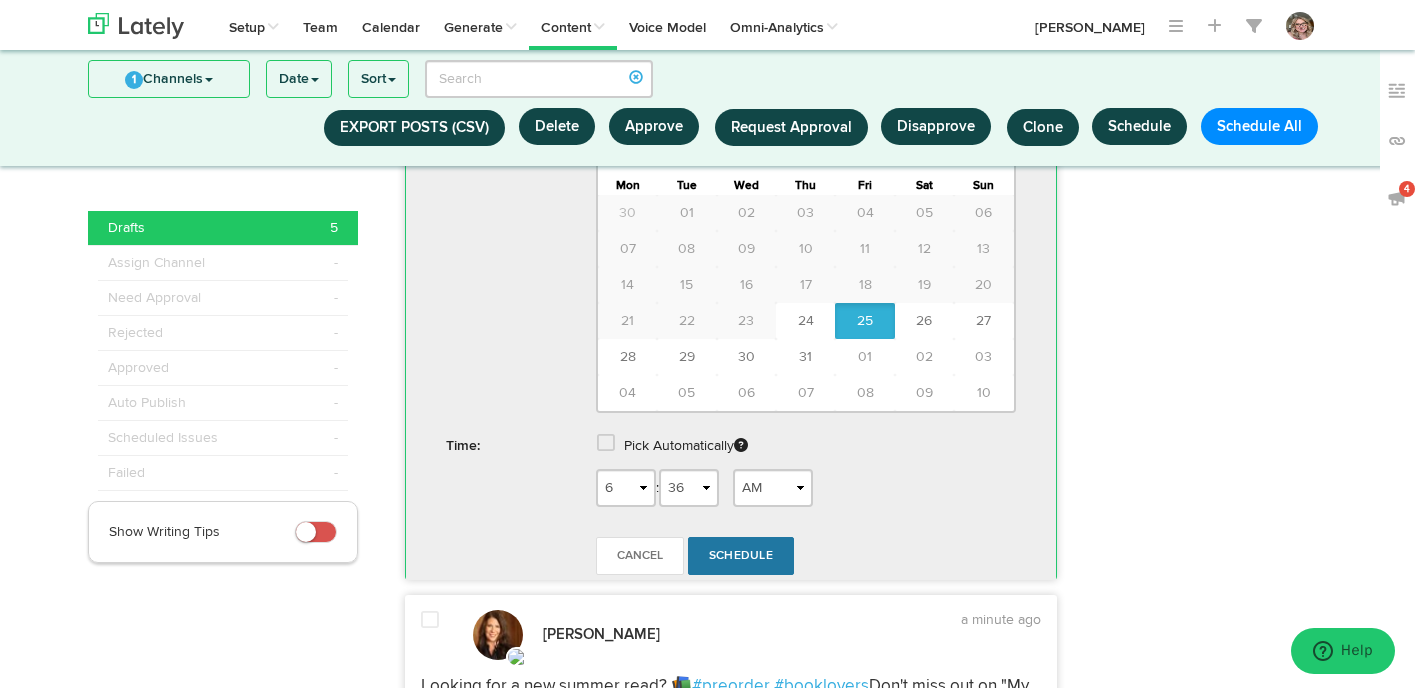 click on "Schedule" at bounding box center (741, 556) 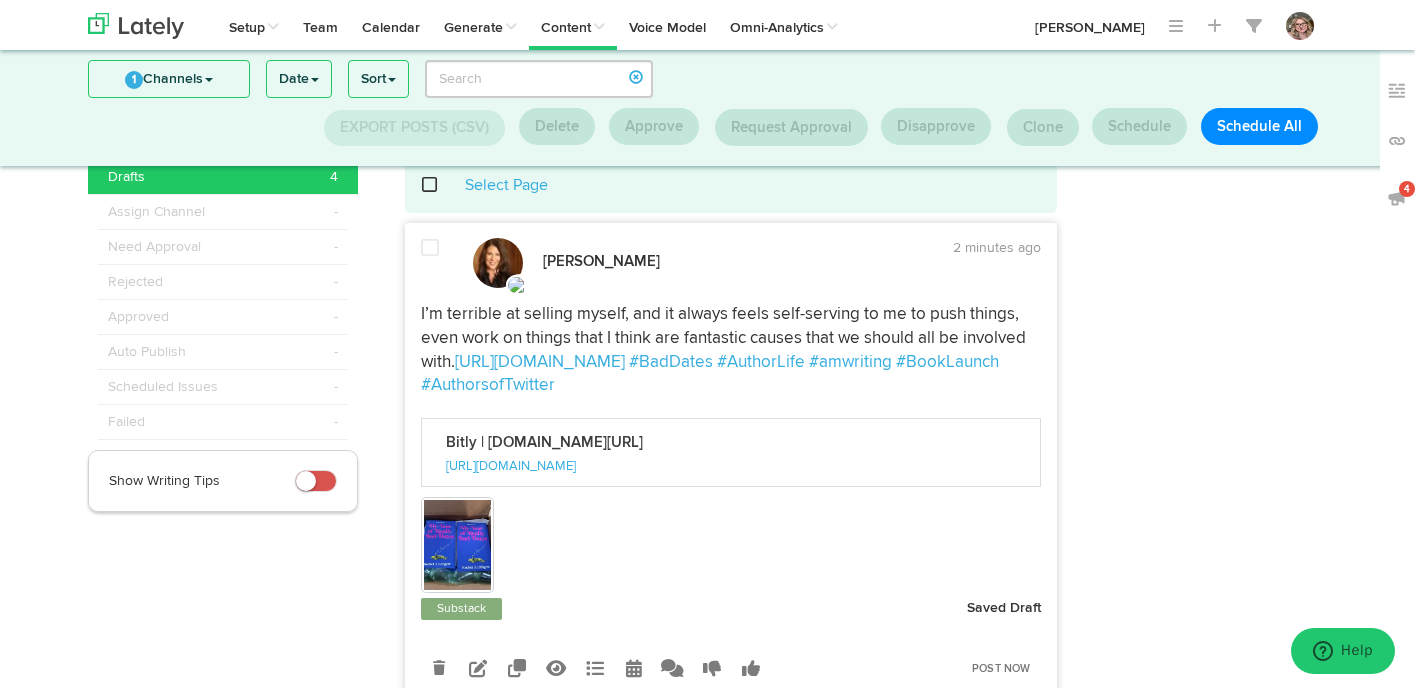 scroll, scrollTop: 0, scrollLeft: 0, axis: both 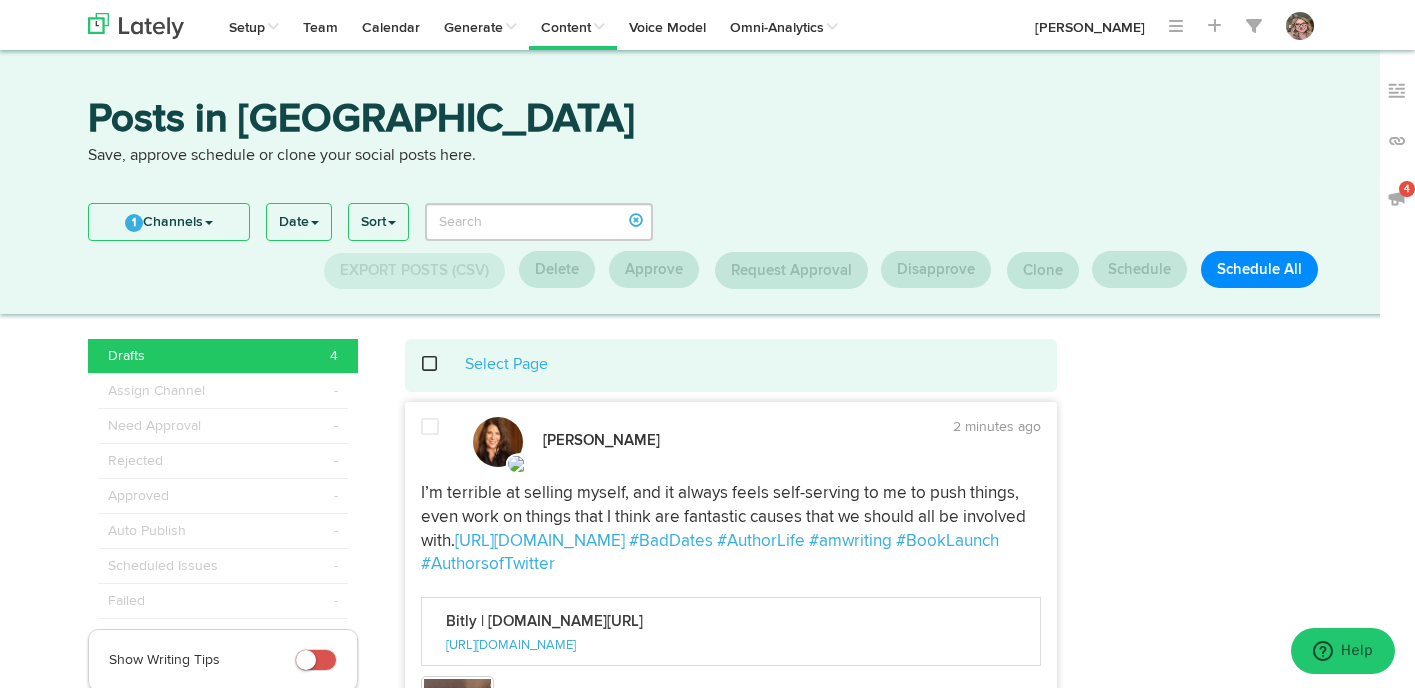 click at bounding box center [432, 442] 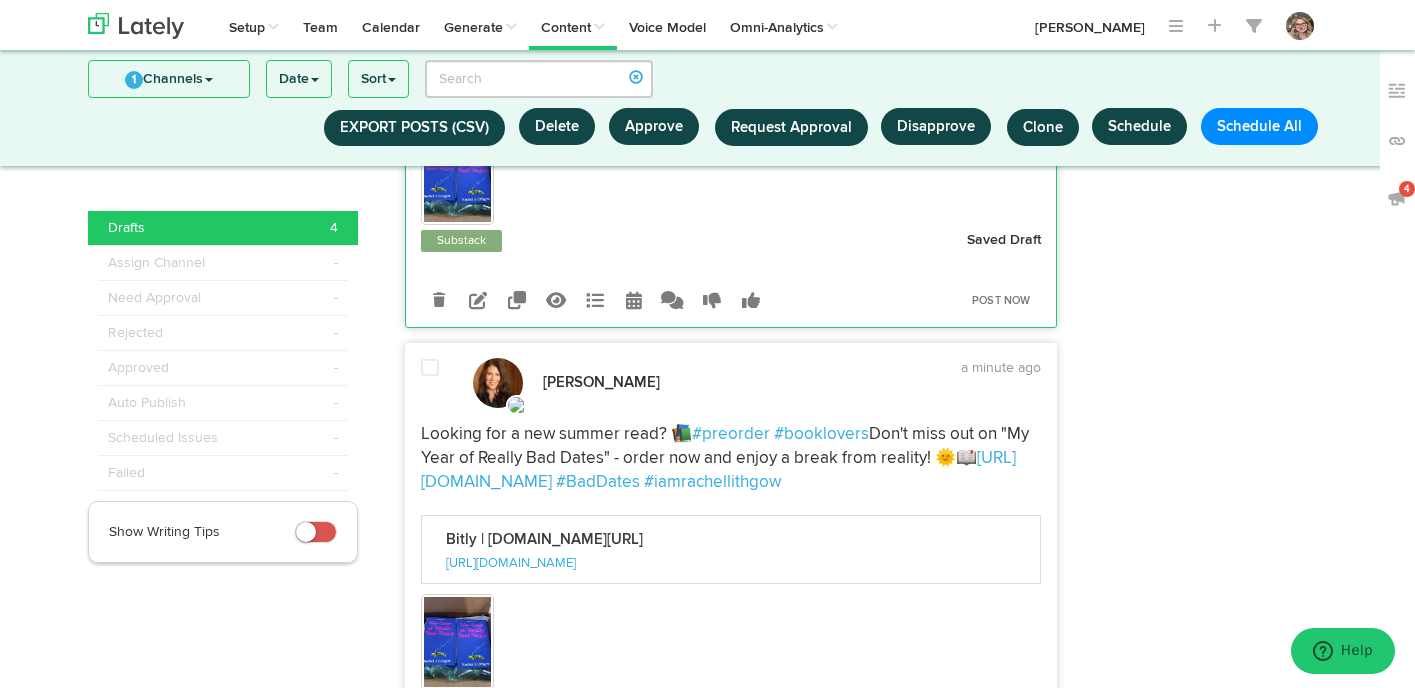 click at bounding box center (432, 383) 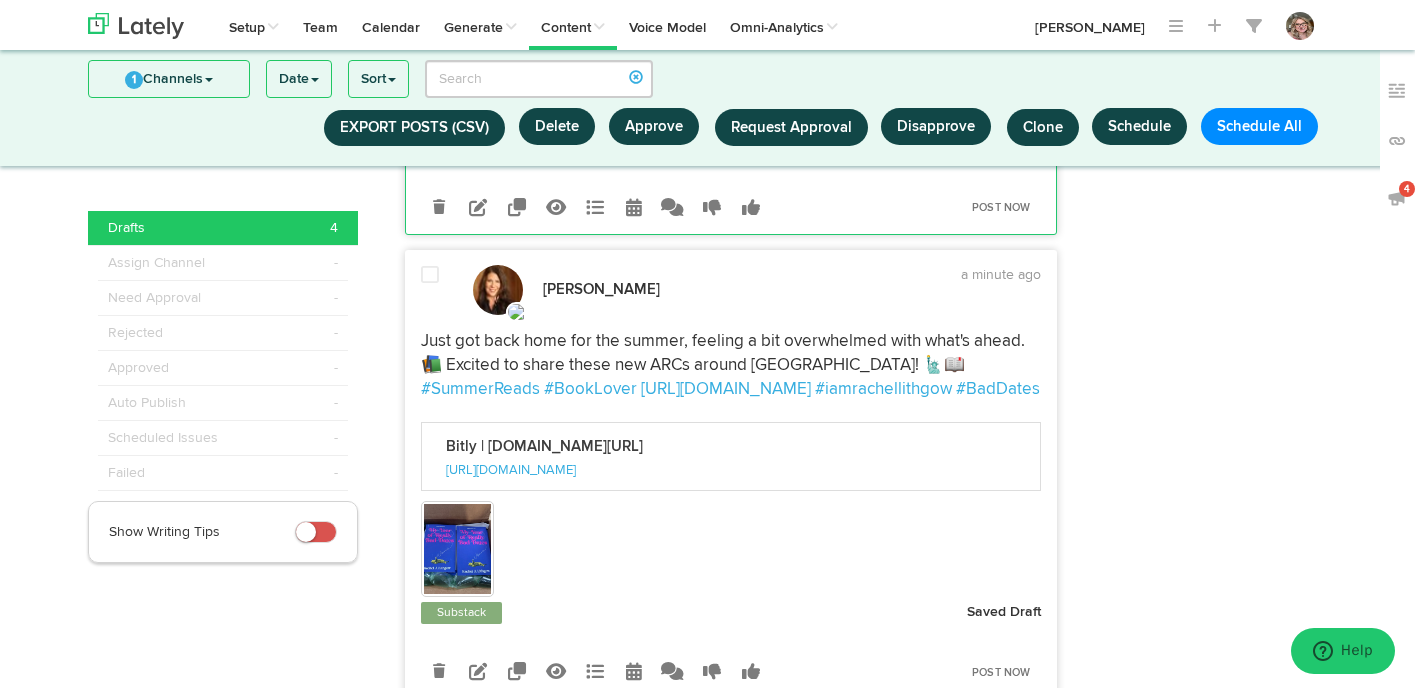 click at bounding box center (432, 290) 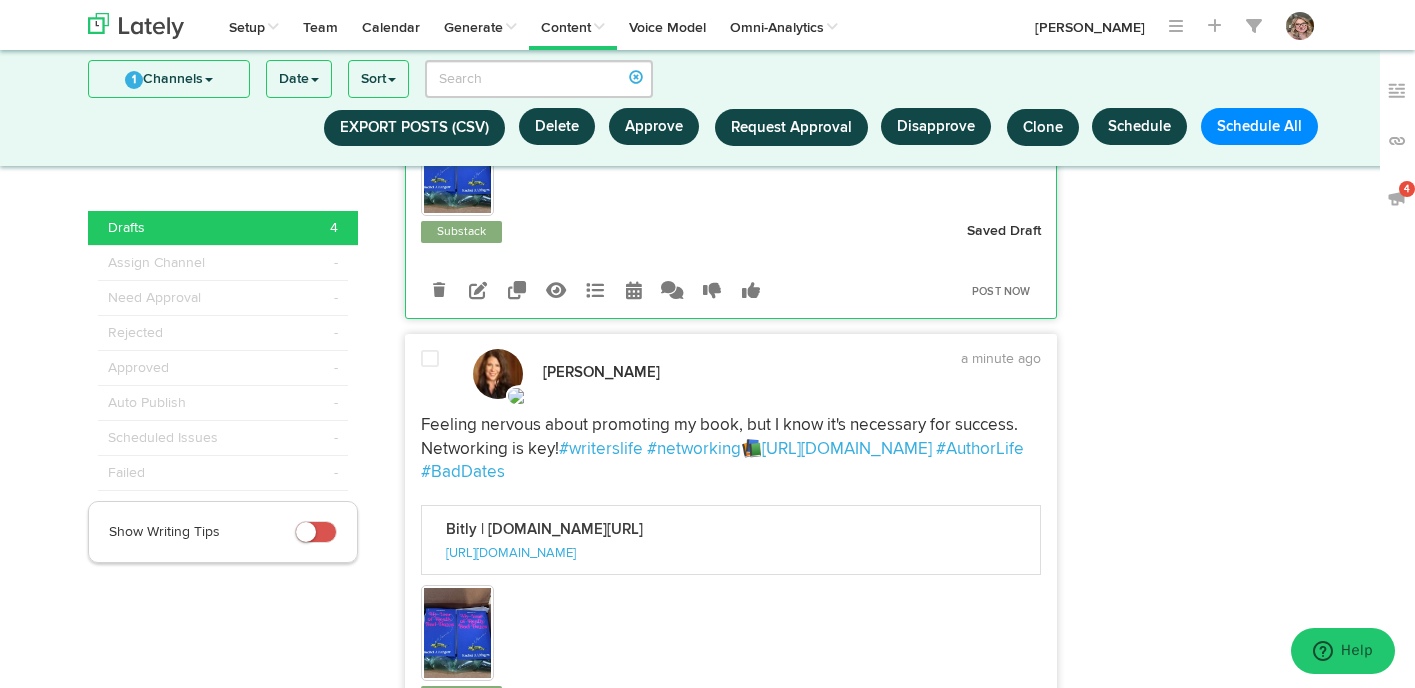scroll, scrollTop: 1393, scrollLeft: 0, axis: vertical 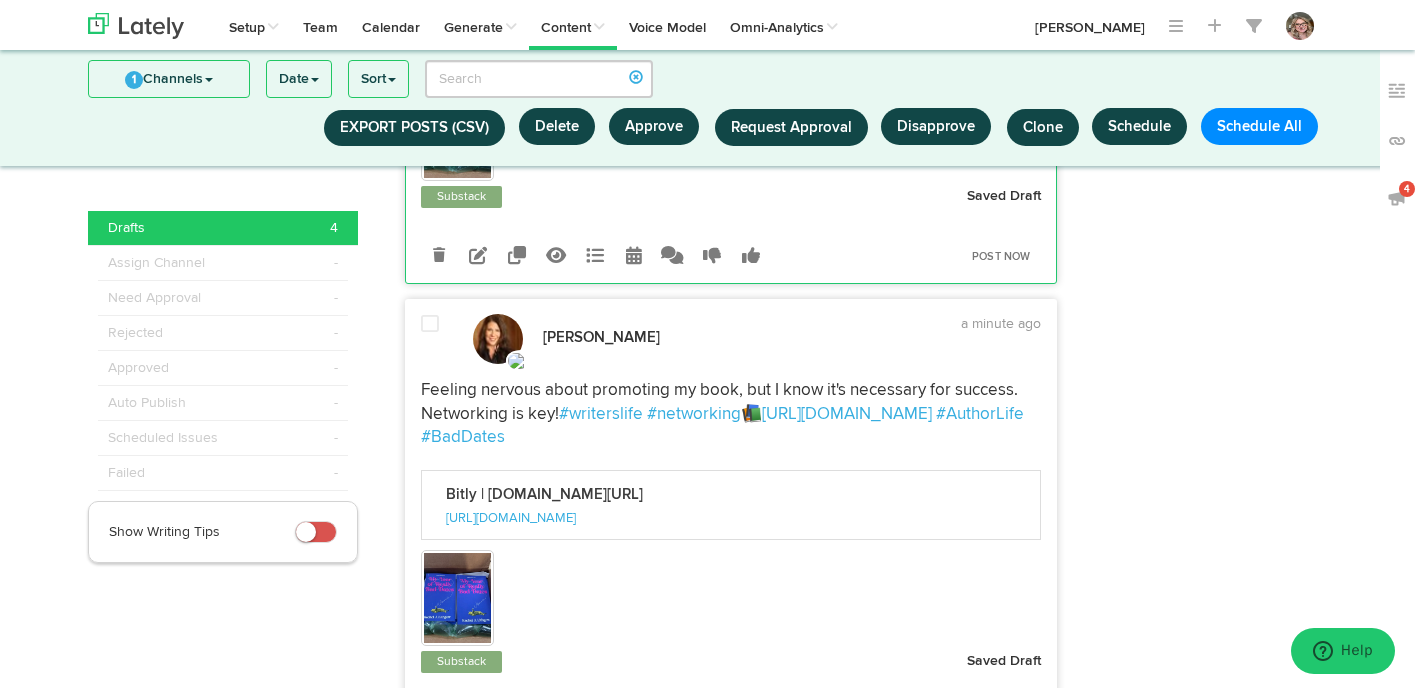 click at bounding box center (430, 324) 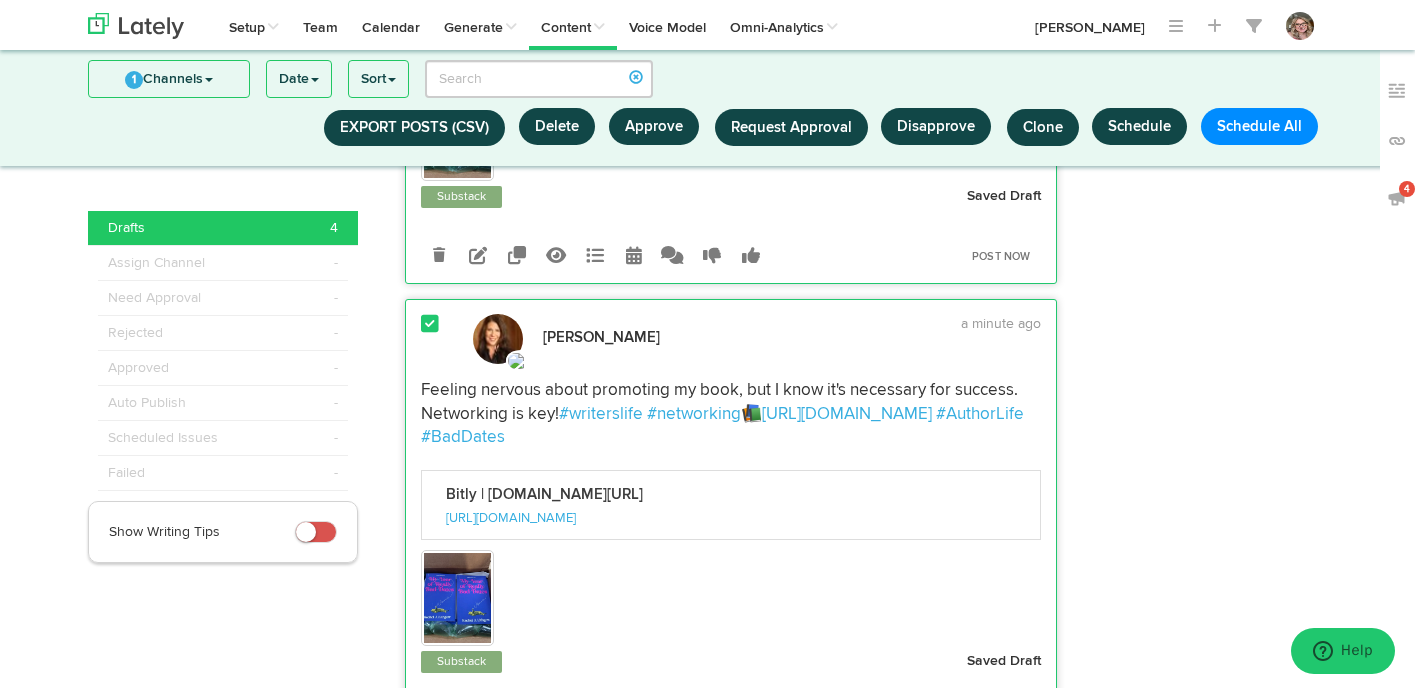 click on "Schedule" at bounding box center (1139, 126) 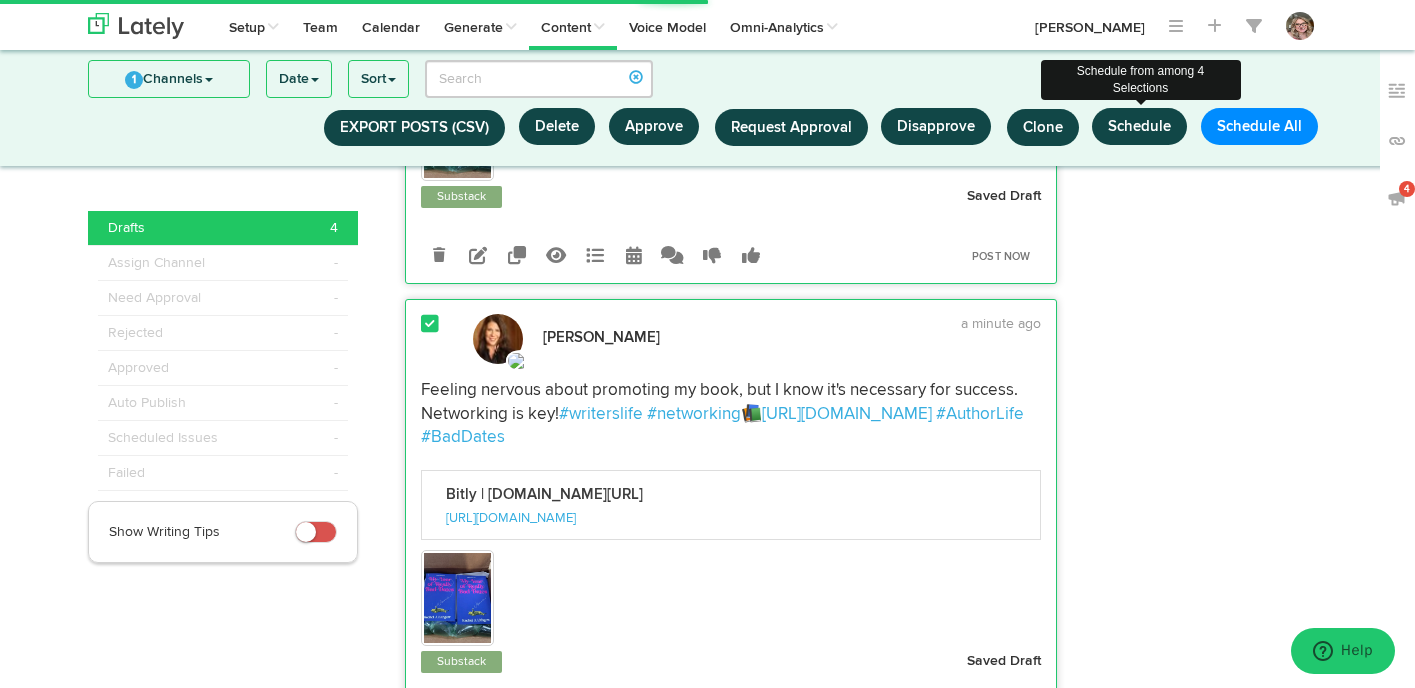 select on "11" 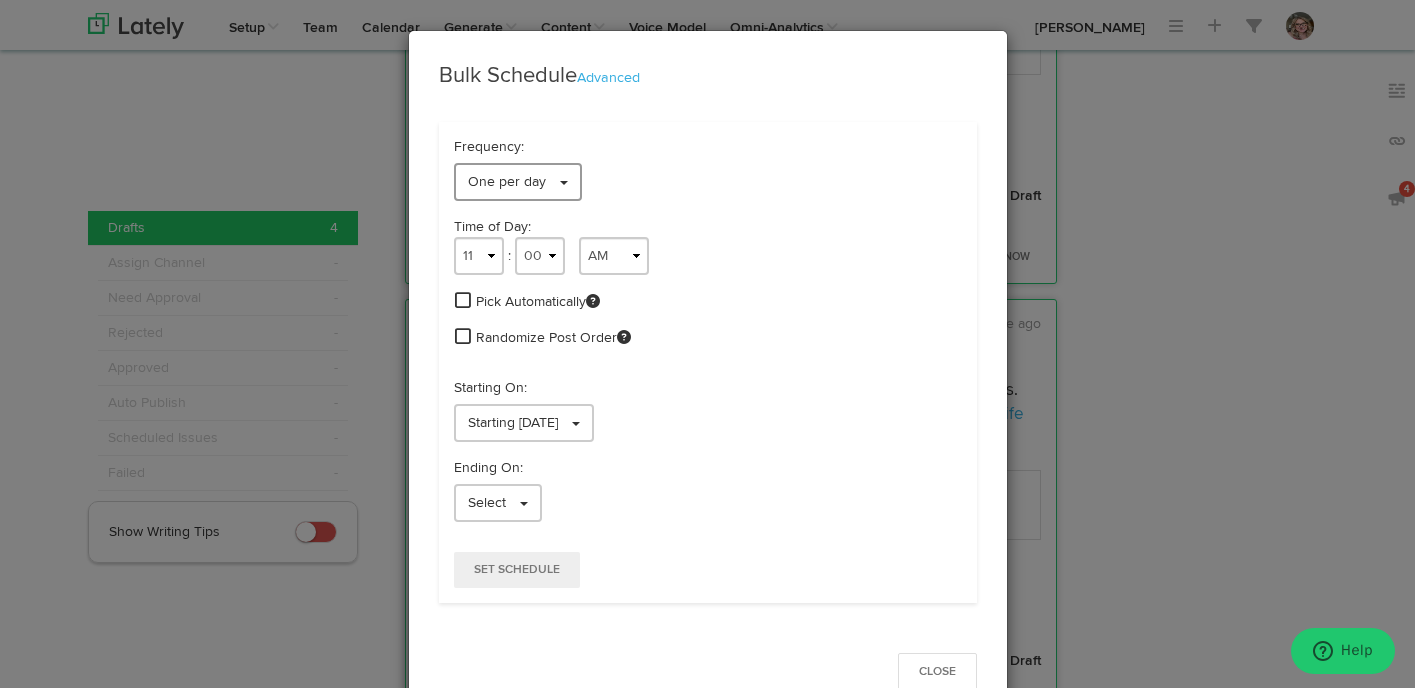 click on "One per day" at bounding box center [518, 182] 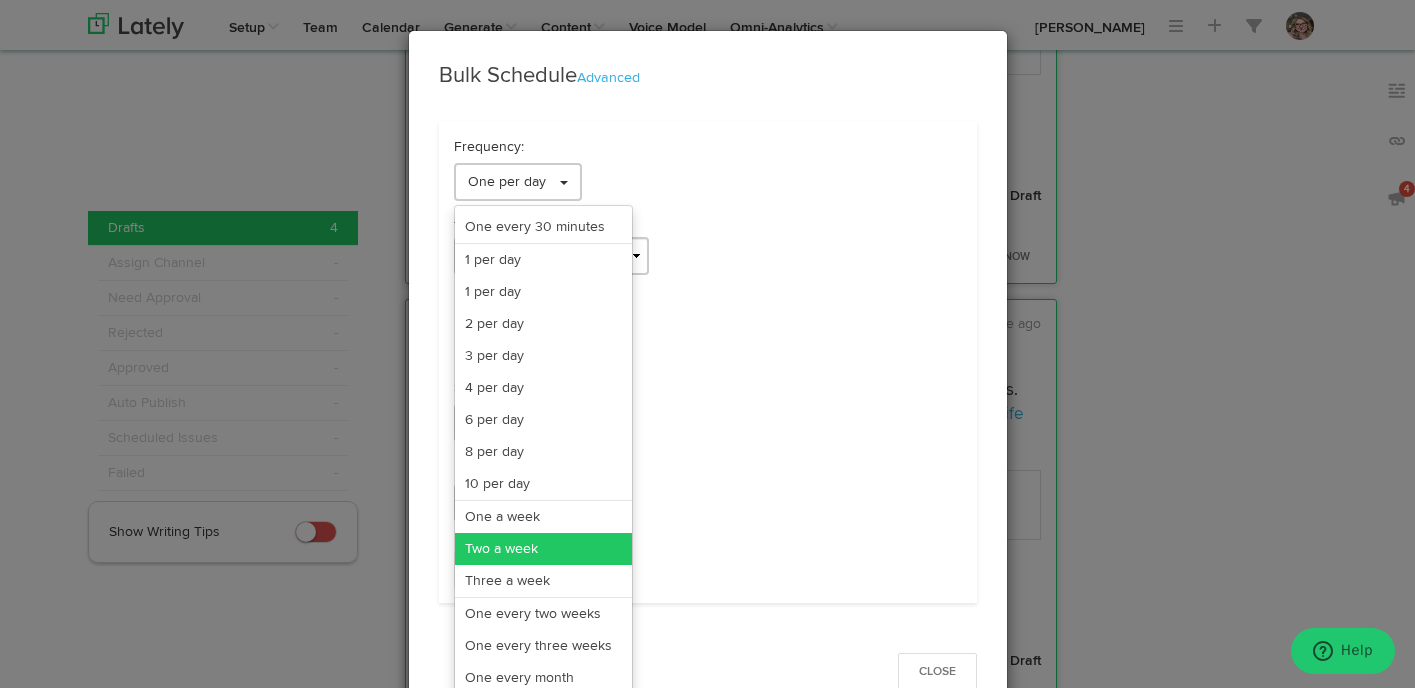 click on "Two a week" at bounding box center [543, 549] 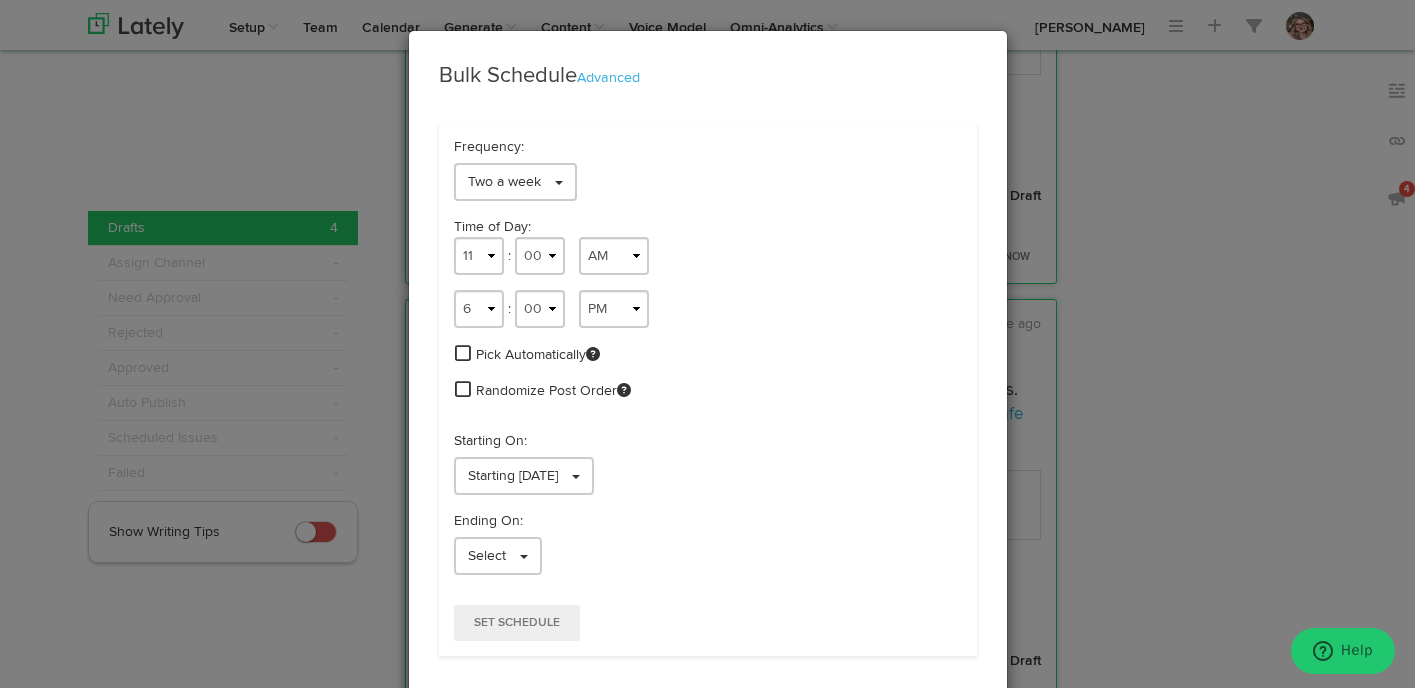 click at bounding box center (463, 353) 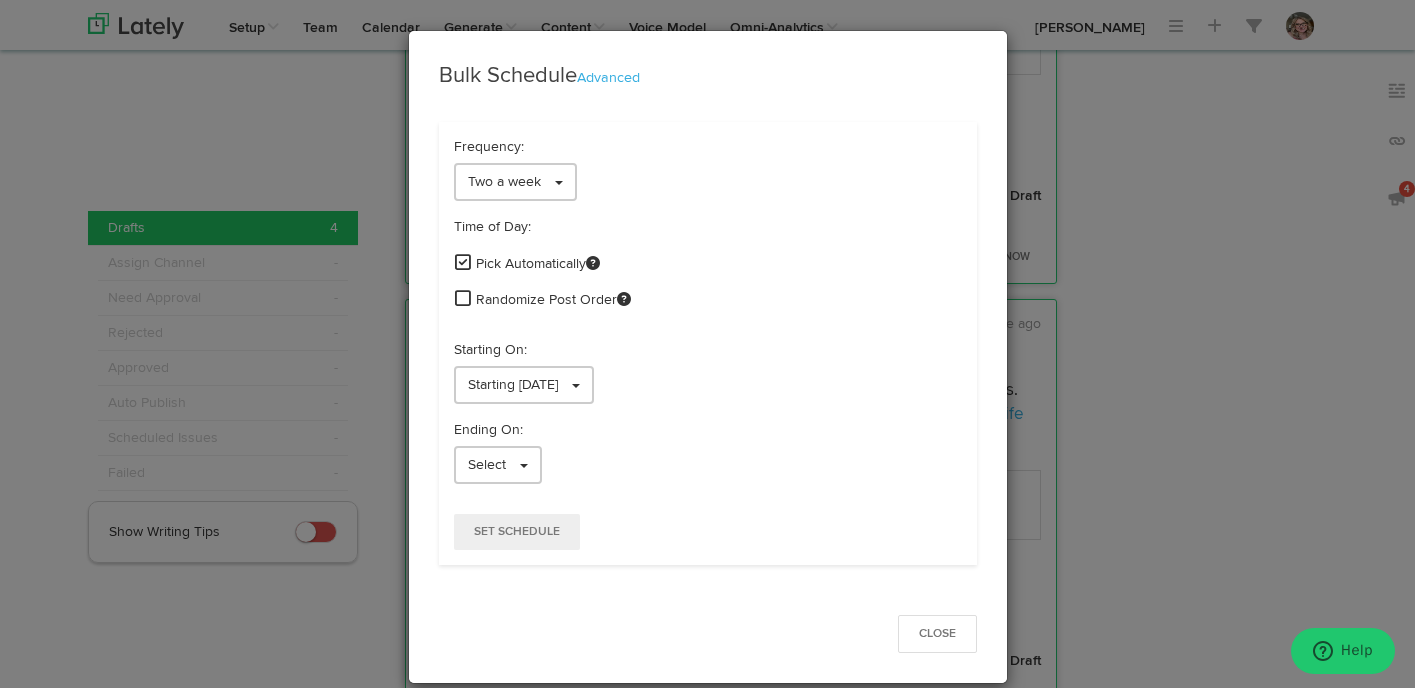 click at bounding box center (463, 298) 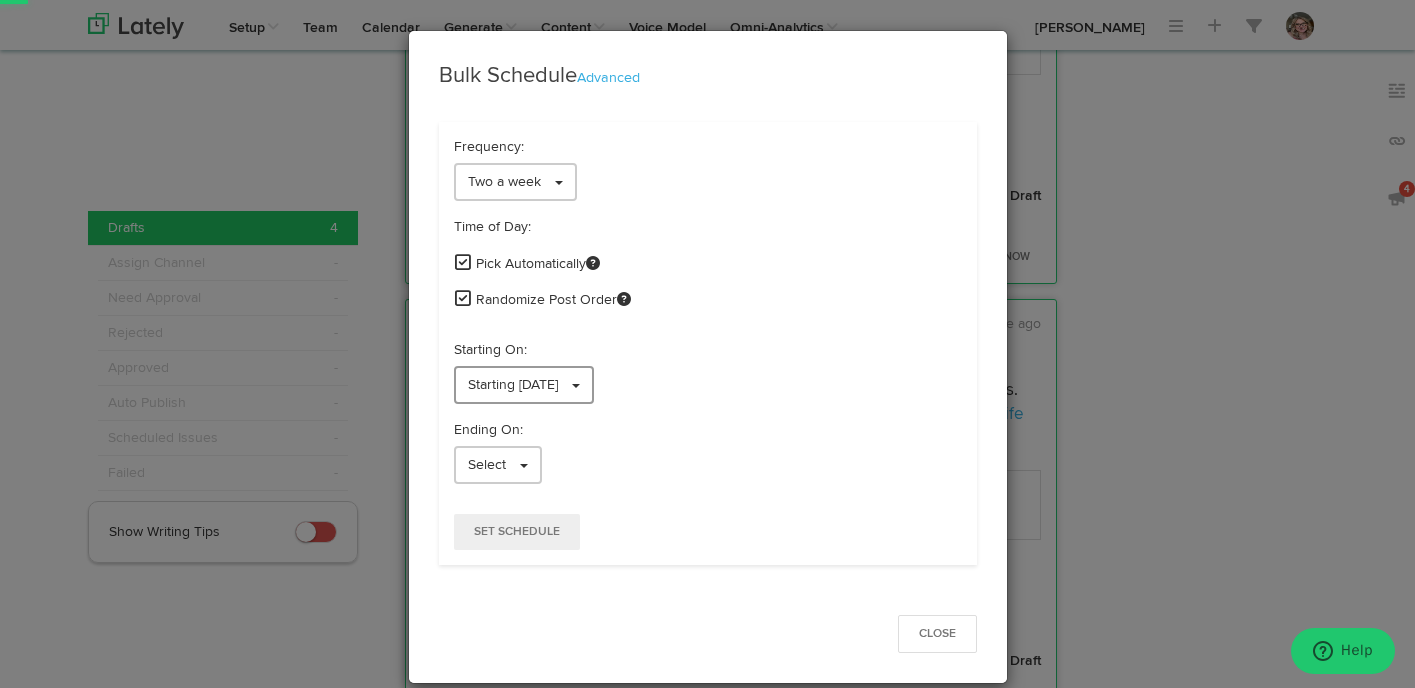 click on "Starting [DATE]" at bounding box center (524, 385) 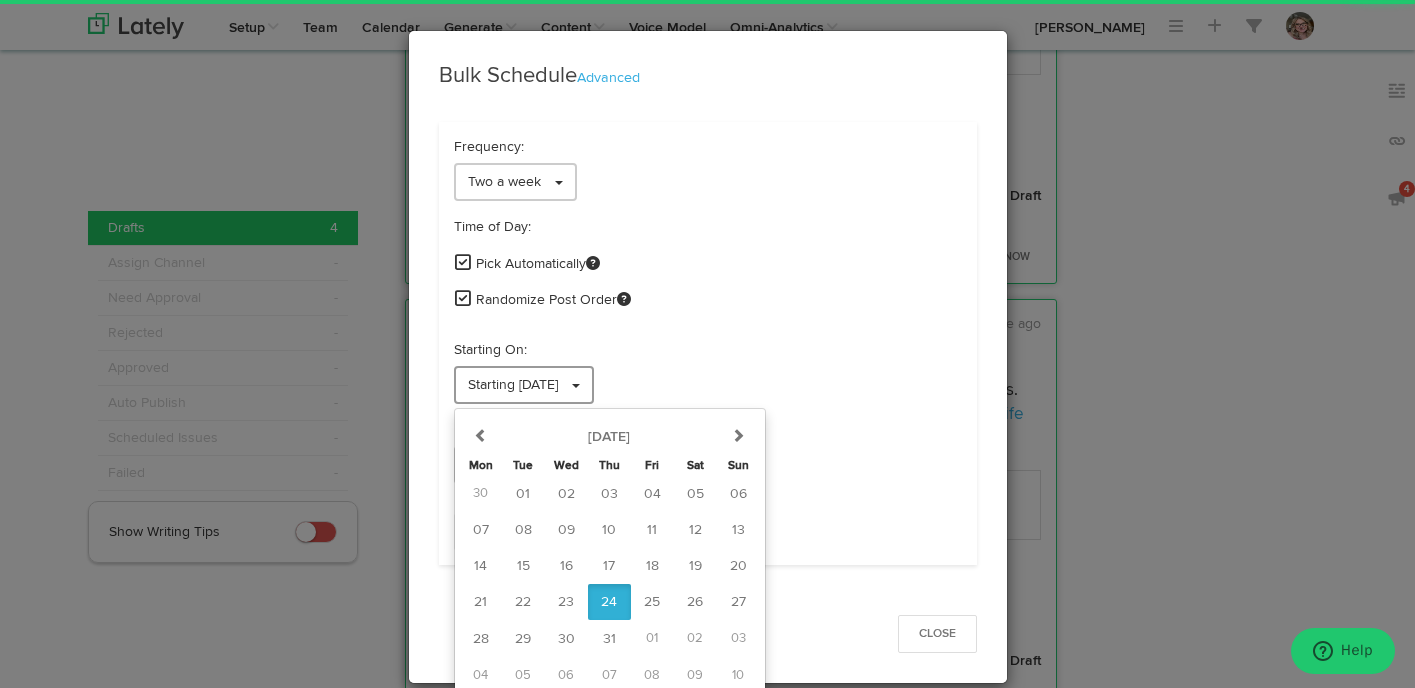scroll, scrollTop: 5, scrollLeft: 0, axis: vertical 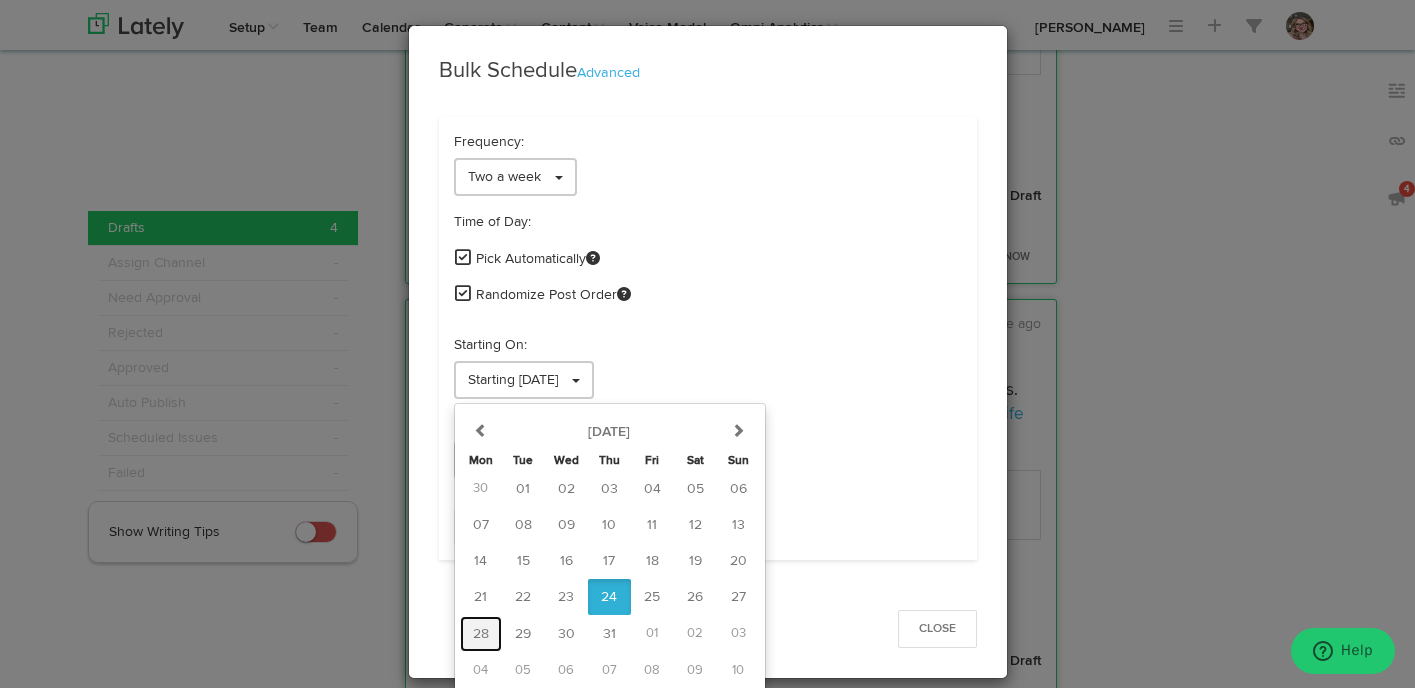 click on "28" at bounding box center (481, 634) 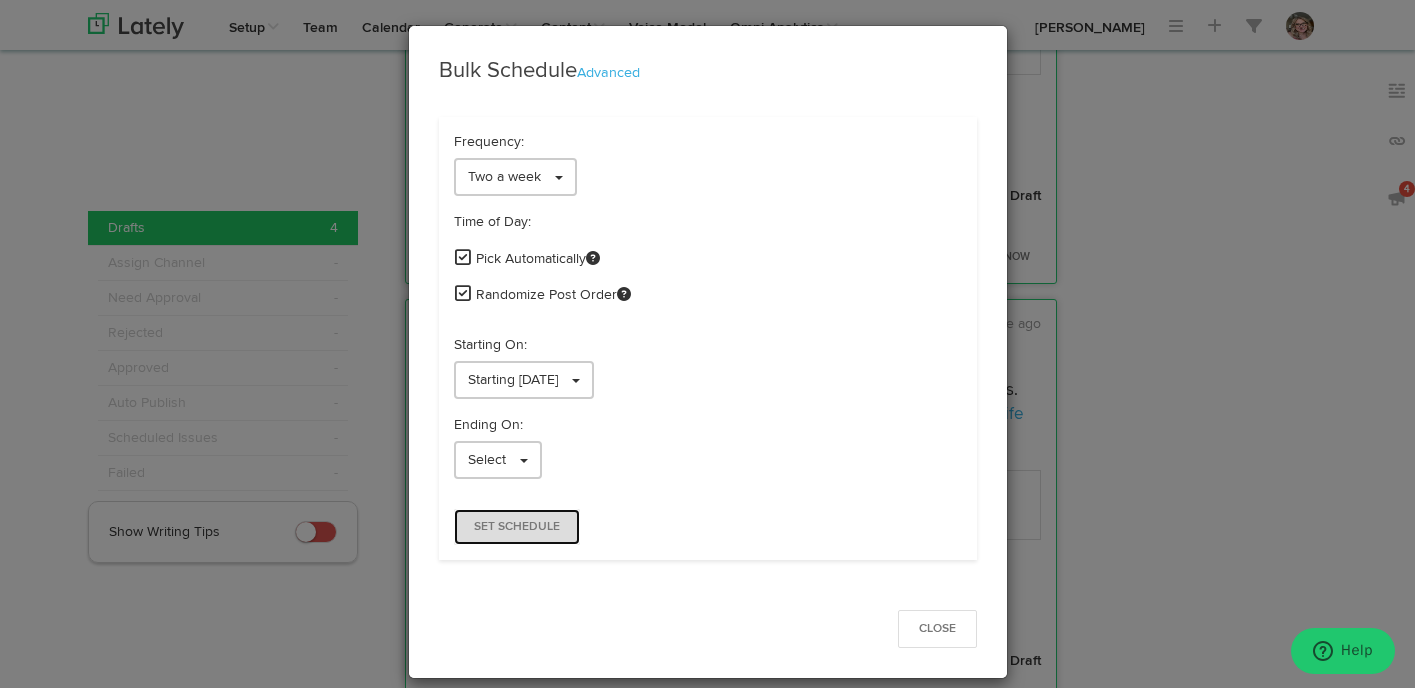 click on "Set Schedule" at bounding box center (517, 527) 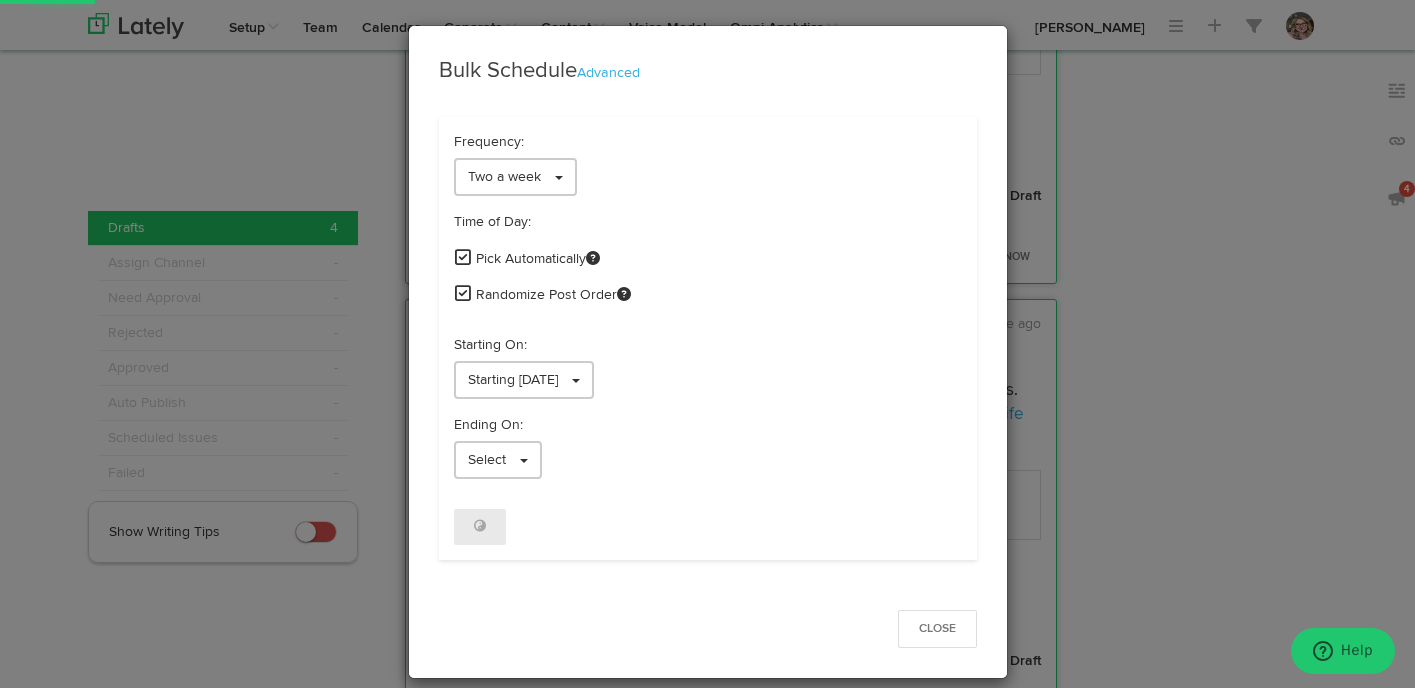 scroll, scrollTop: 0, scrollLeft: 0, axis: both 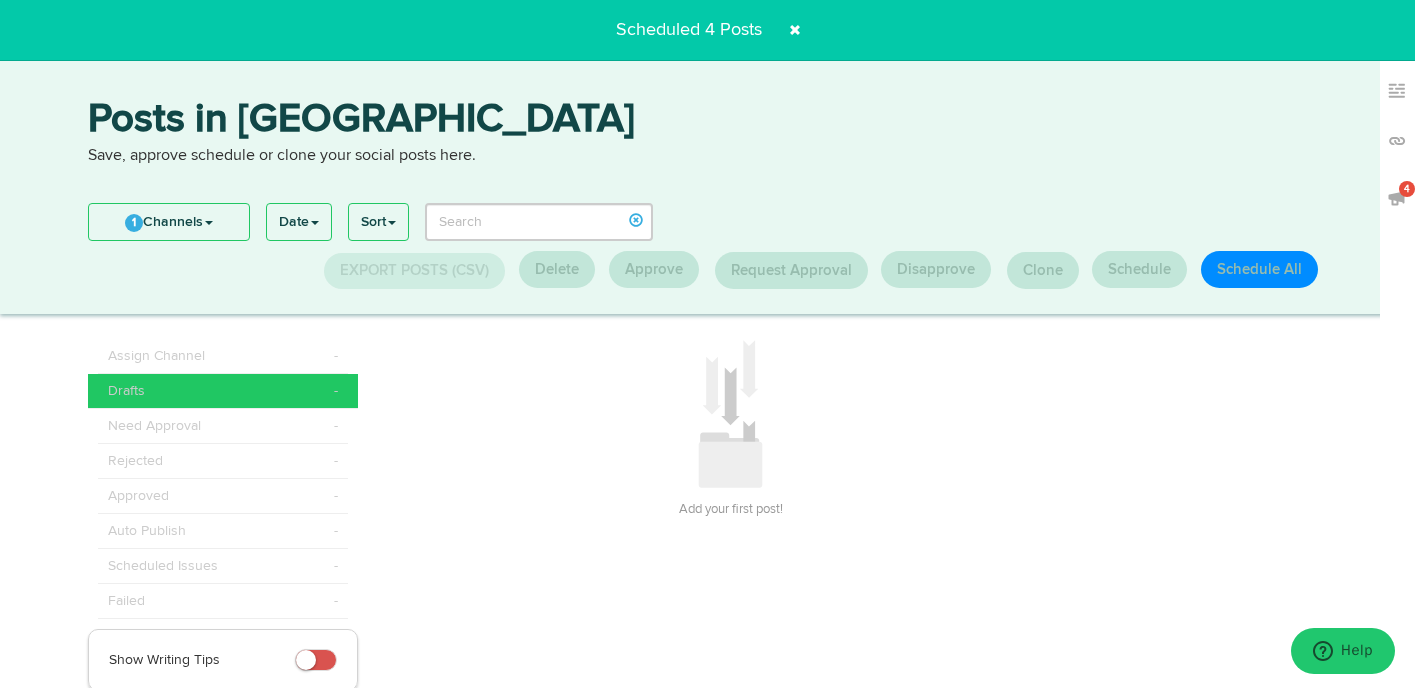 click 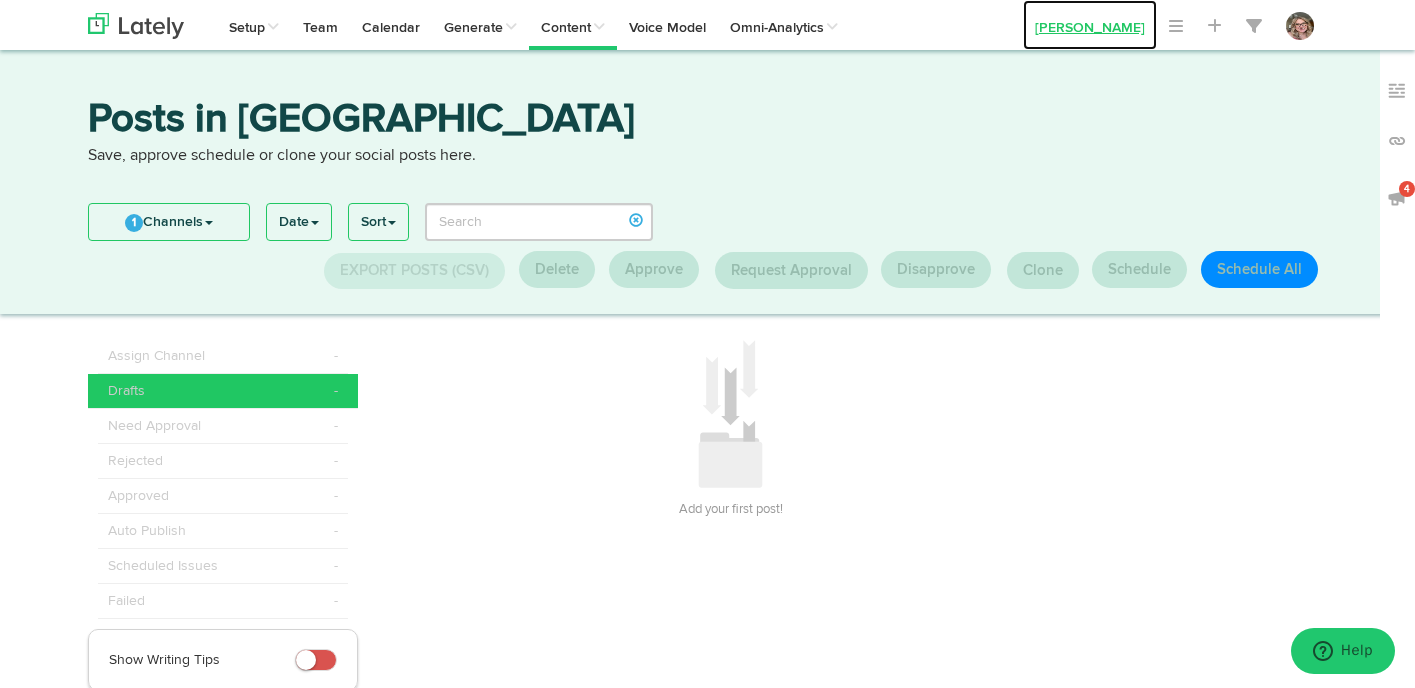 click on "[PERSON_NAME]" at bounding box center (1090, 25) 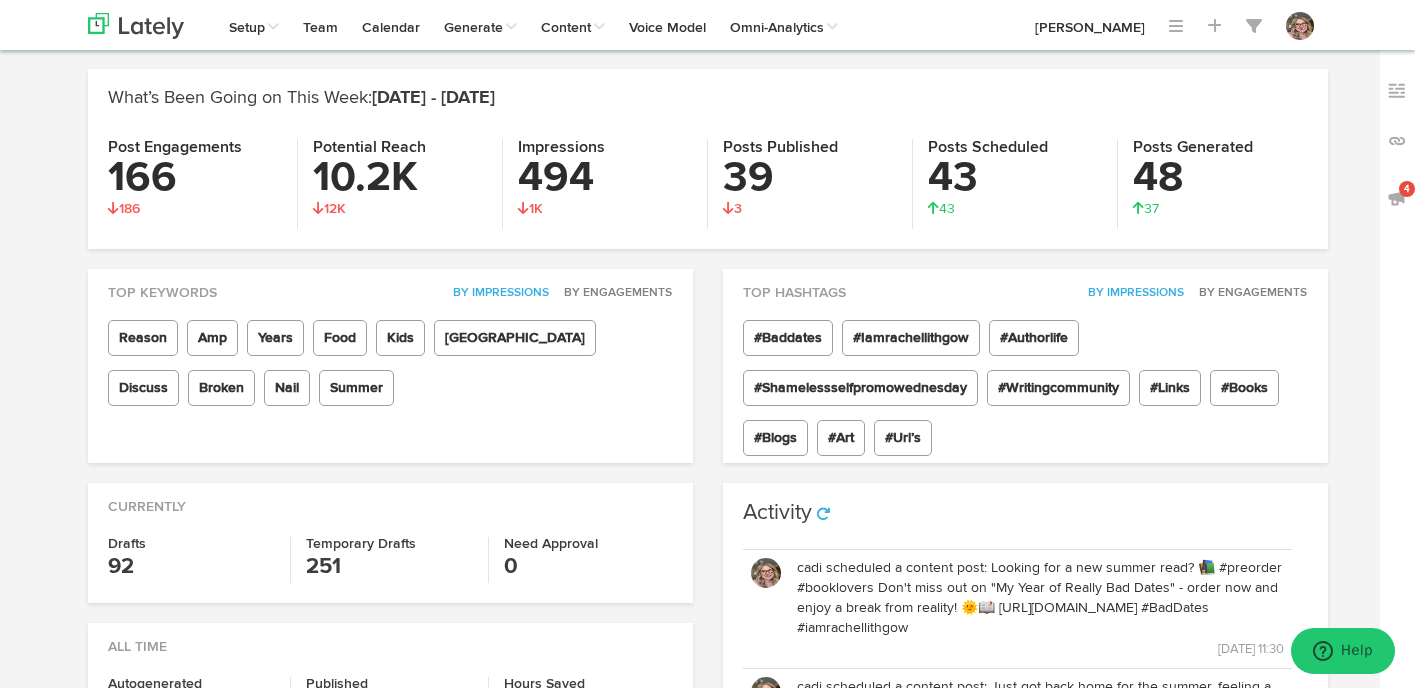 scroll, scrollTop: 0, scrollLeft: 0, axis: both 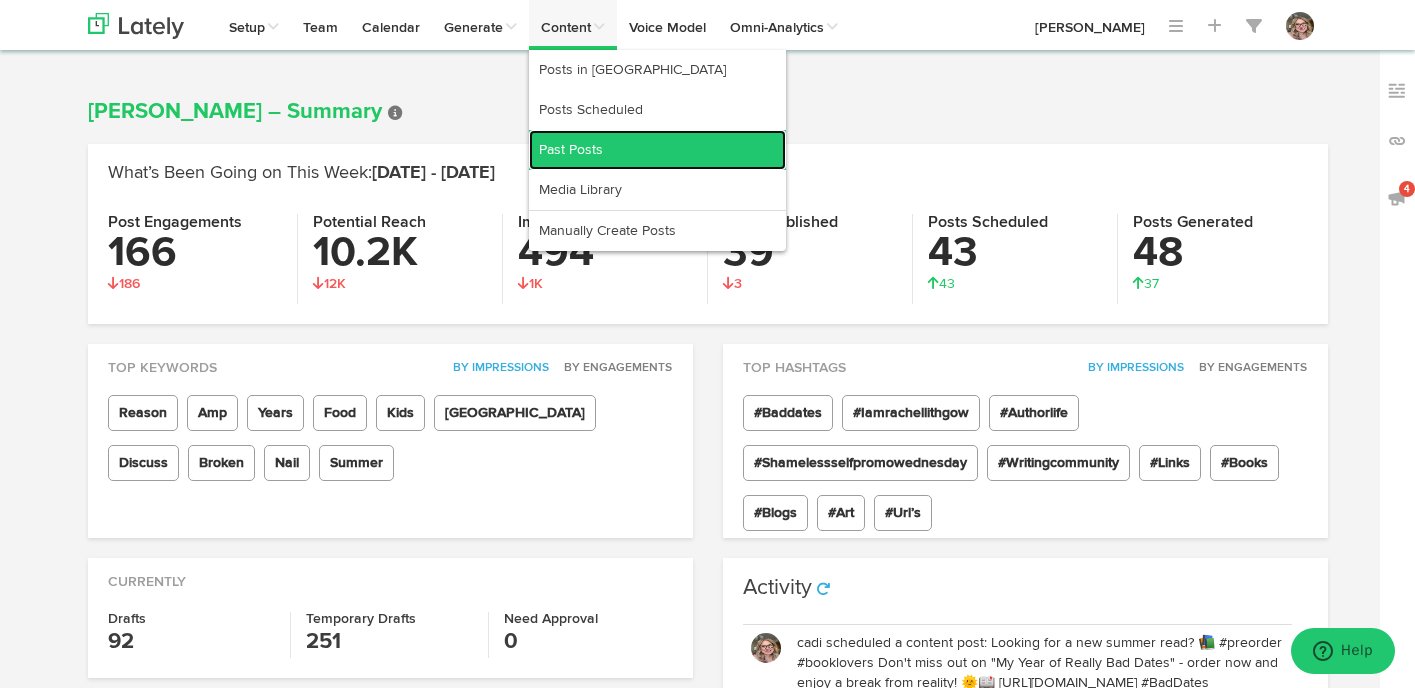 click on "Past Posts" at bounding box center (657, 150) 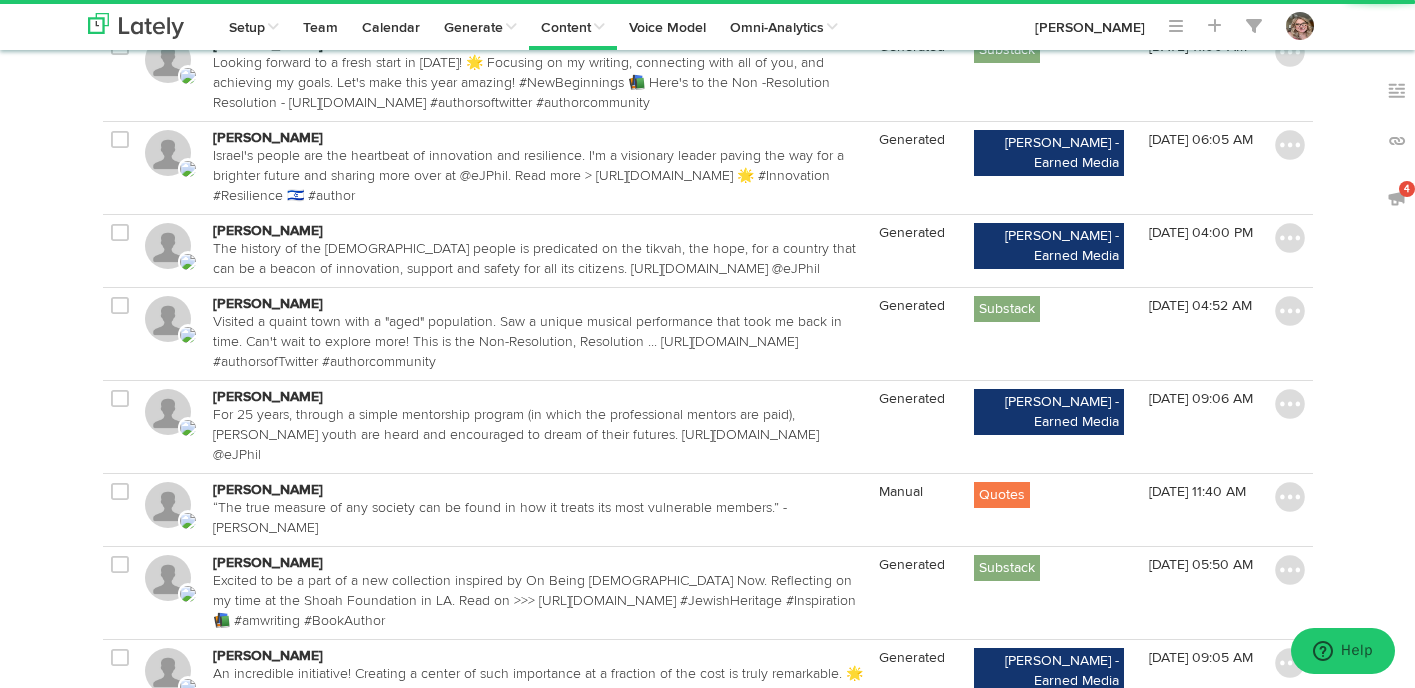 scroll, scrollTop: 448, scrollLeft: 0, axis: vertical 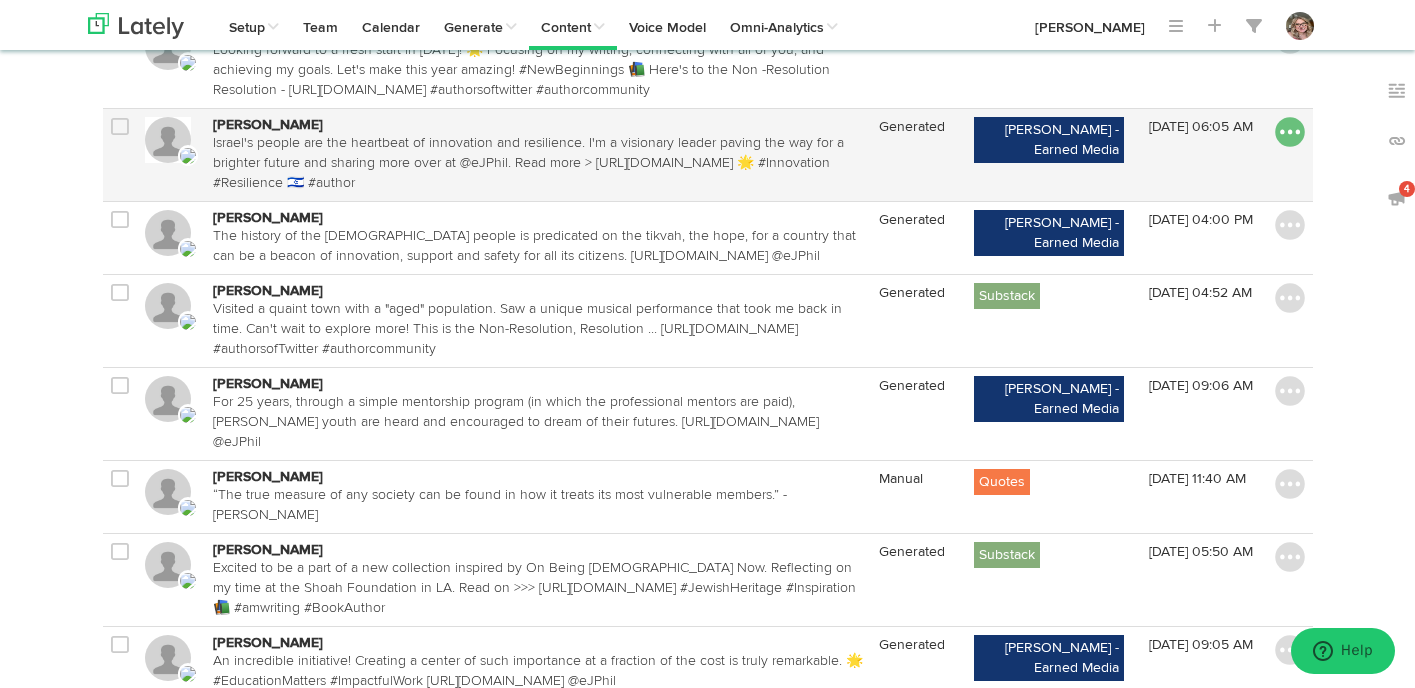 click at bounding box center (1290, 132) 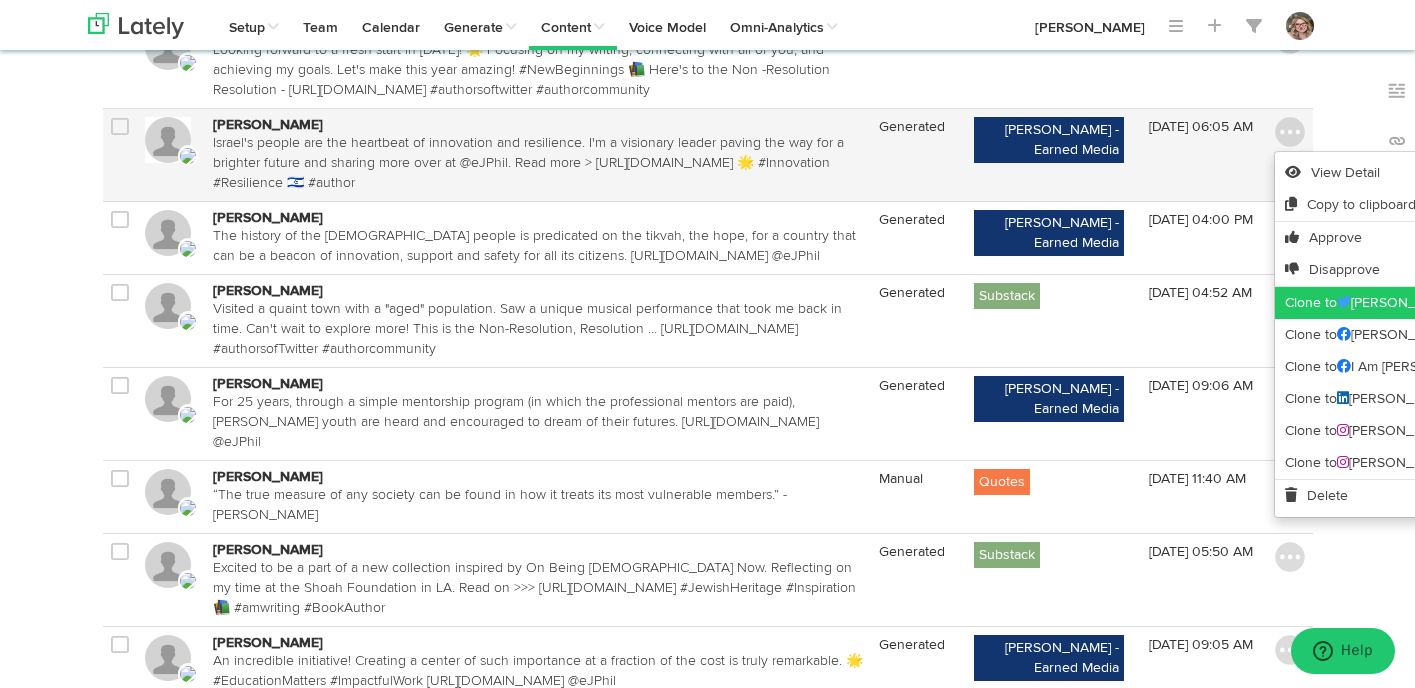 click on "Clone to   [PERSON_NAME]" at bounding box center [1430, 303] 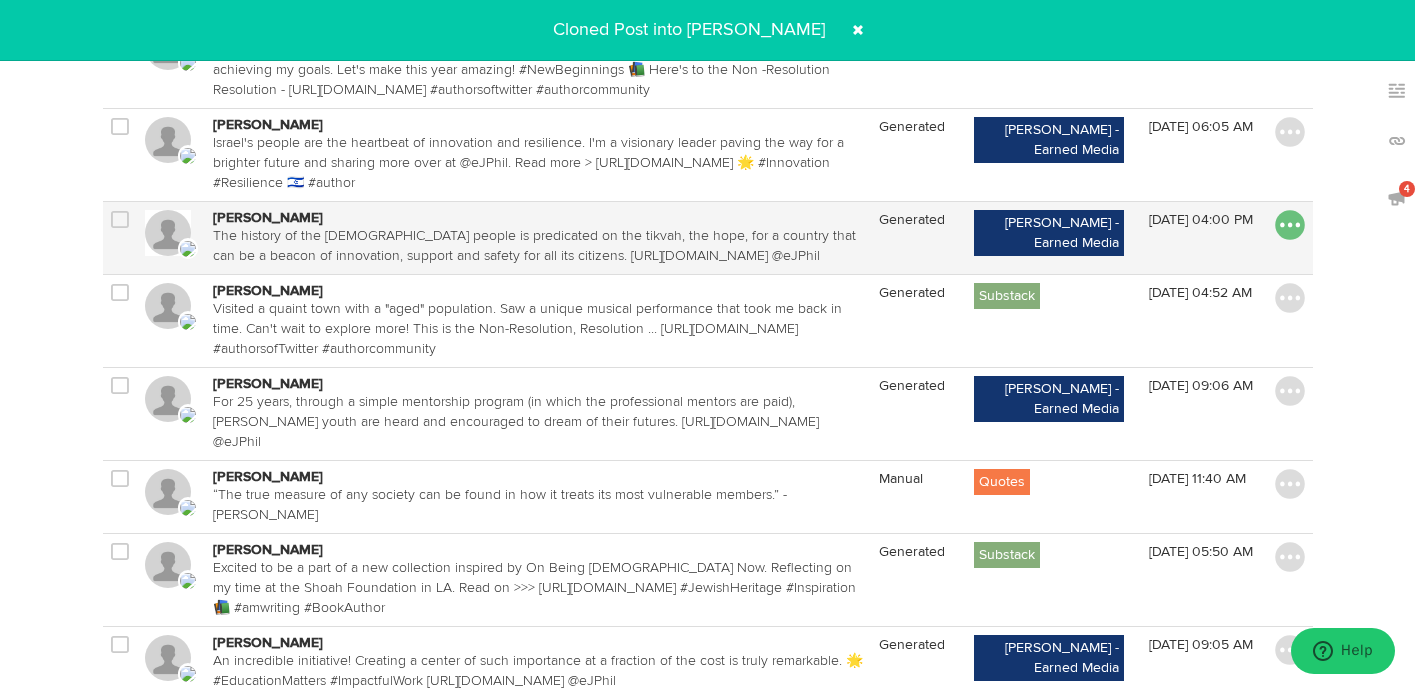 click at bounding box center [1290, 225] 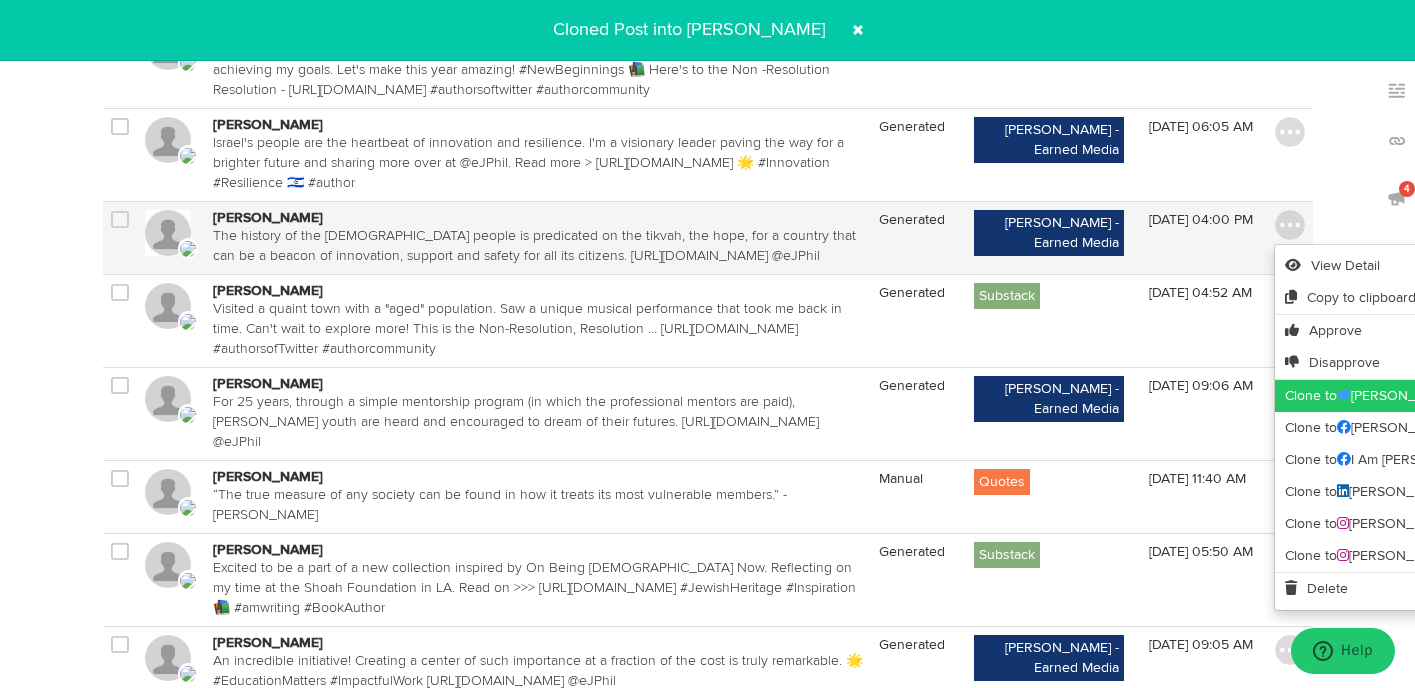 click on "Clone to   [PERSON_NAME]" at bounding box center [1430, 396] 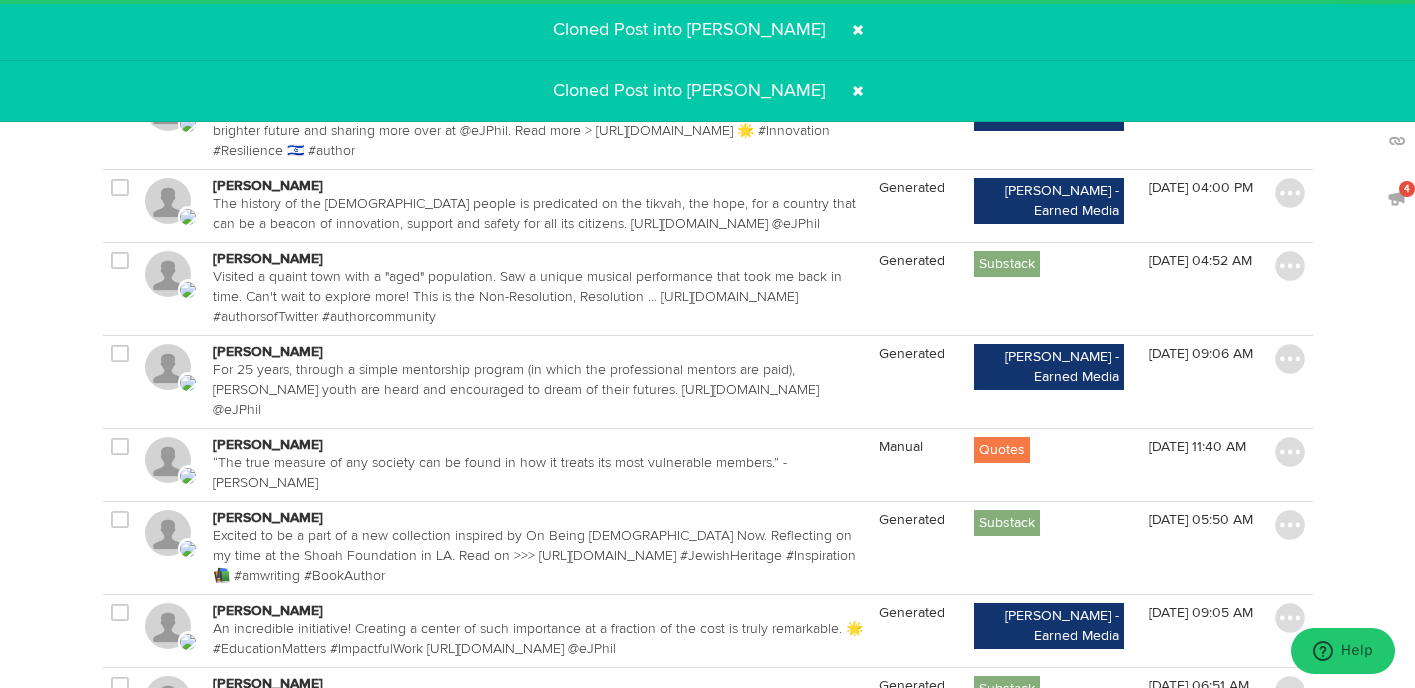 scroll, scrollTop: 504, scrollLeft: 0, axis: vertical 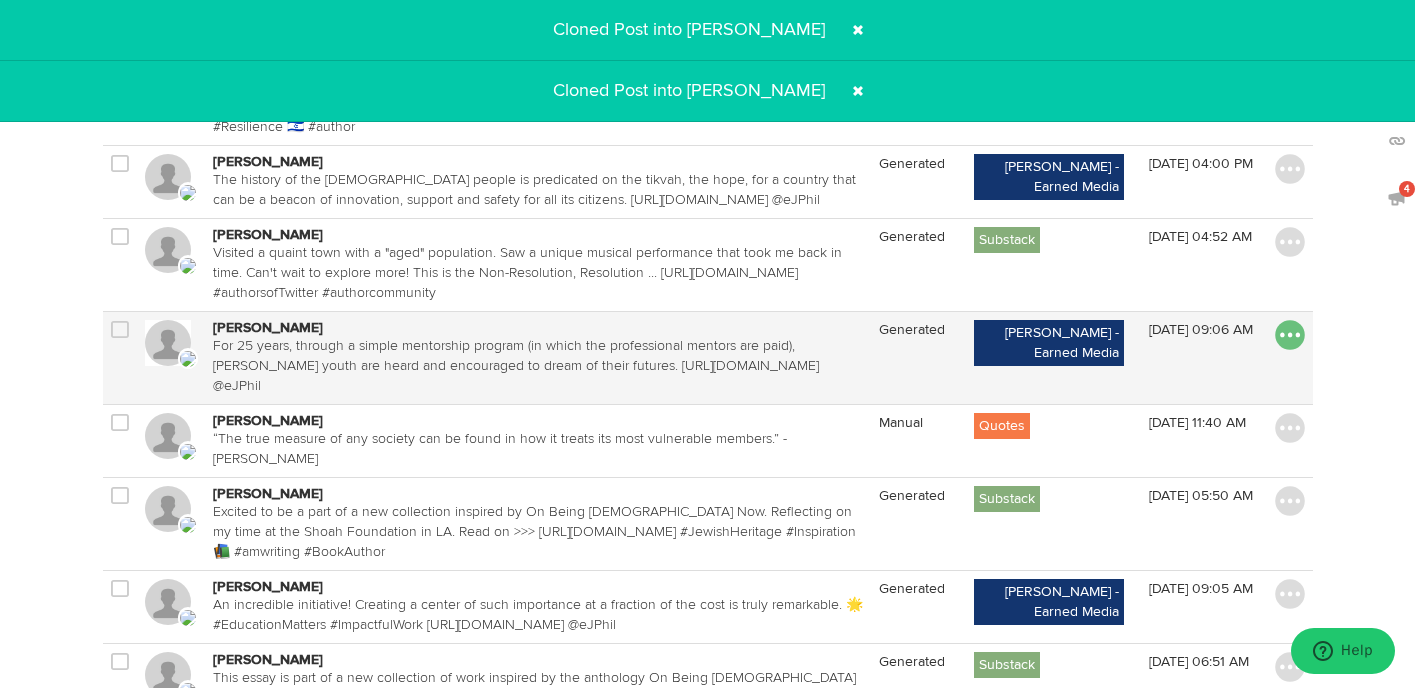 click at bounding box center (1290, 335) 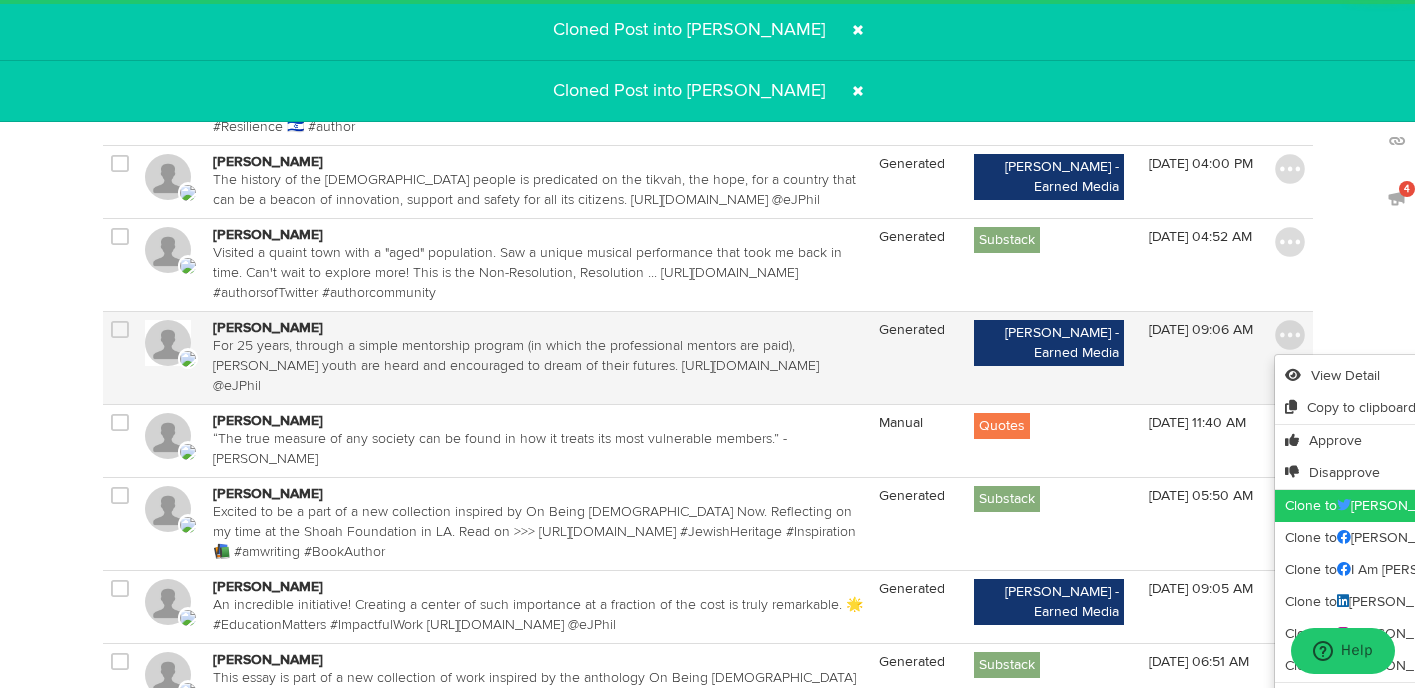 click on "Clone to   [PERSON_NAME]" at bounding box center (1430, 506) 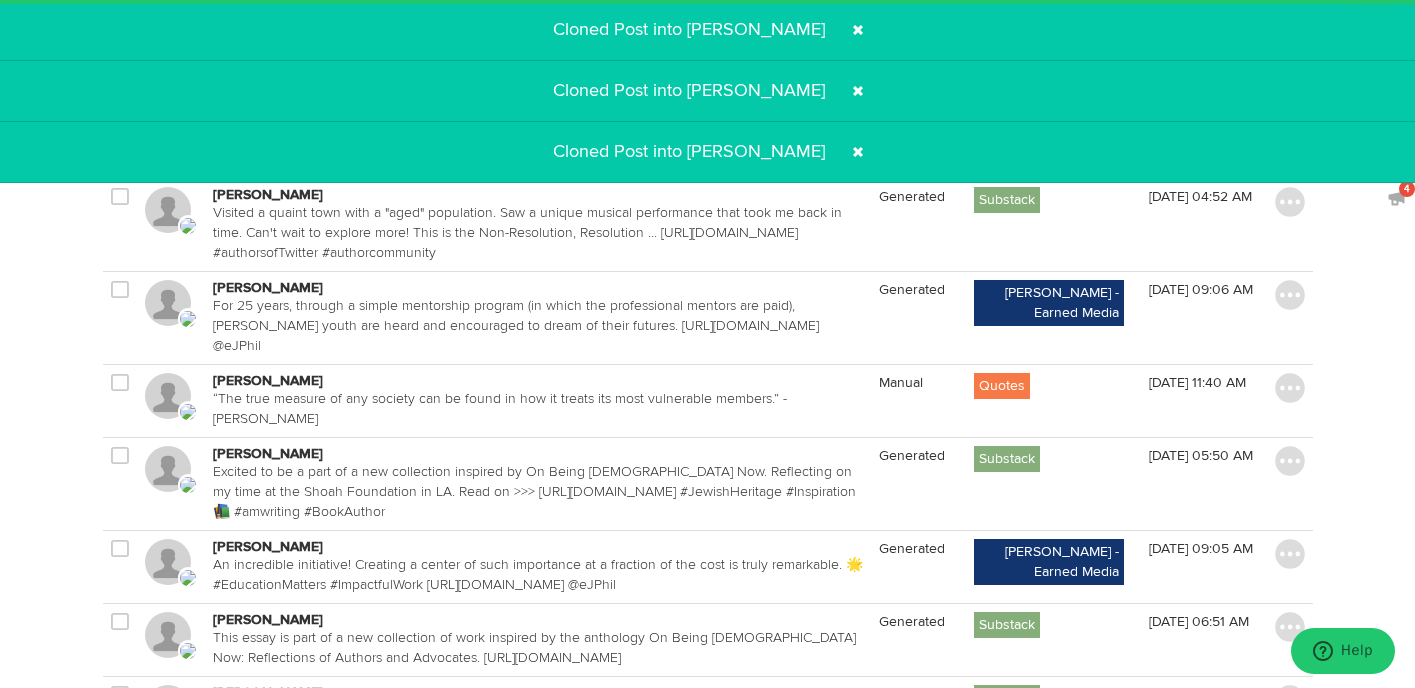 scroll, scrollTop: 573, scrollLeft: 0, axis: vertical 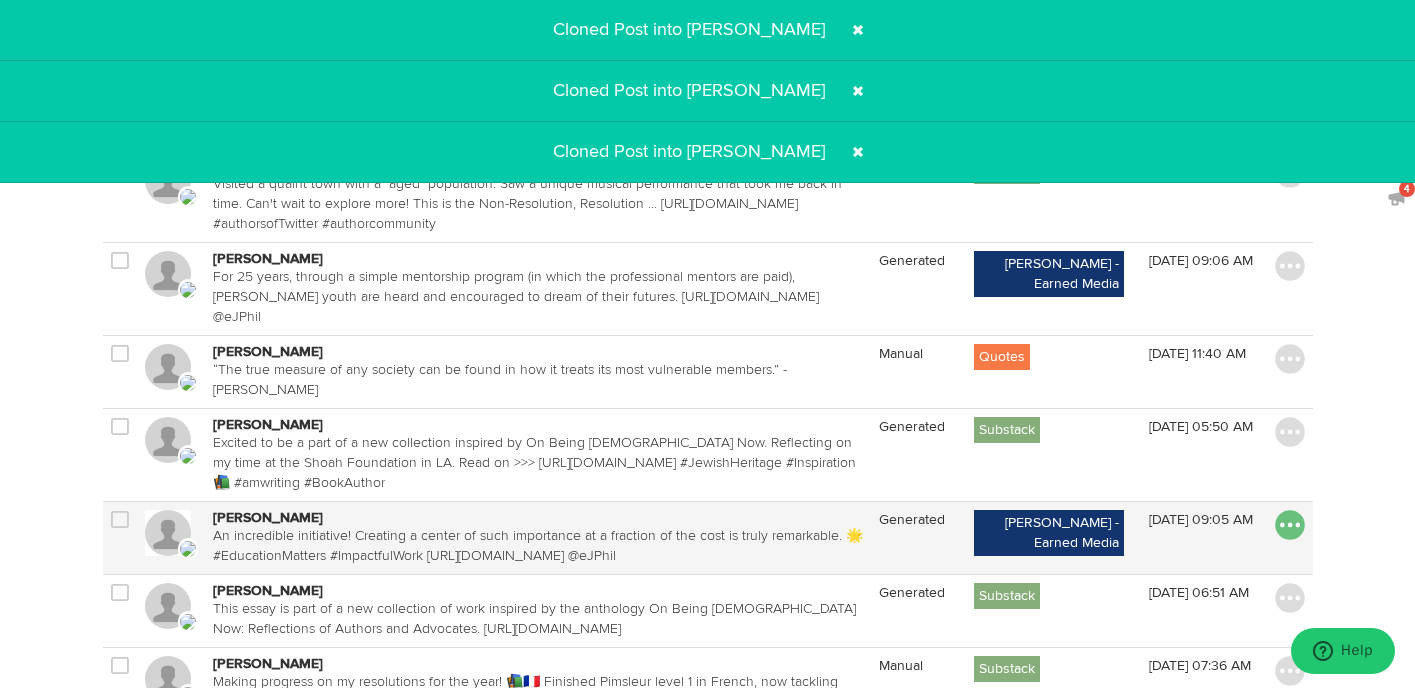 click at bounding box center (1290, 525) 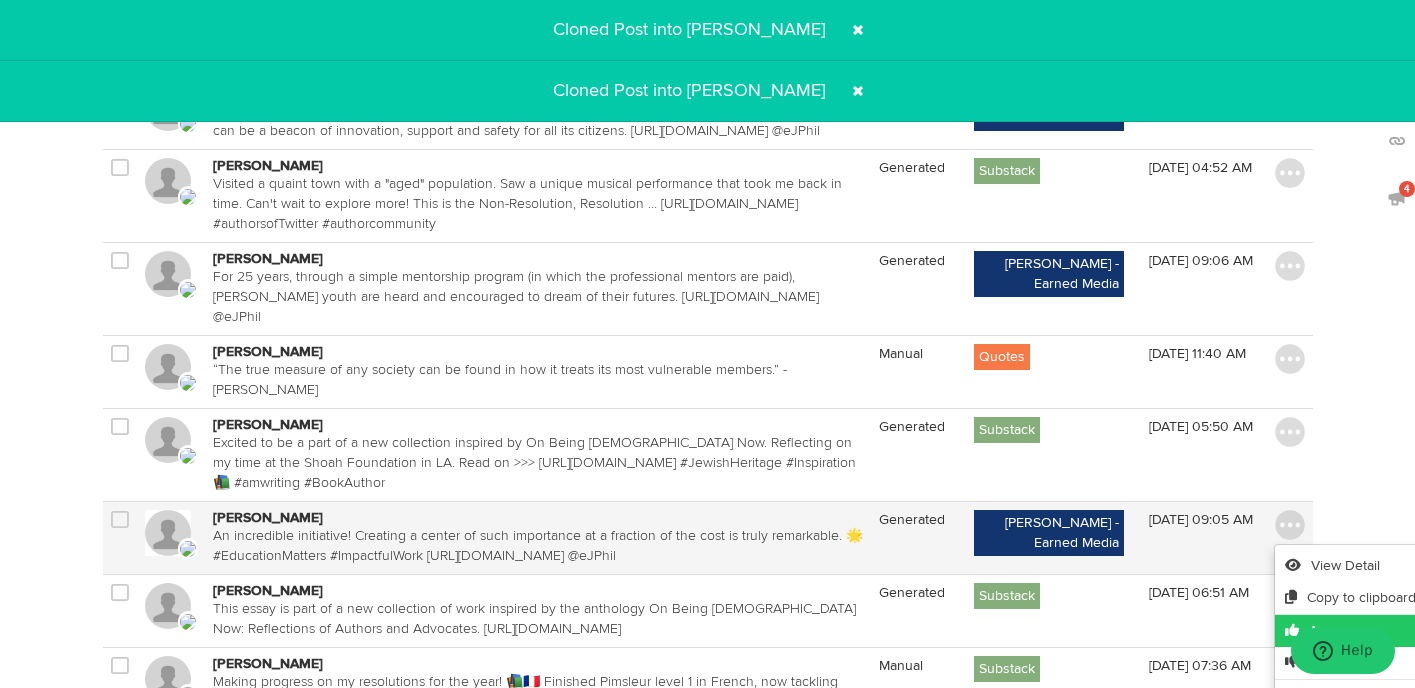 scroll, scrollTop: 639, scrollLeft: 0, axis: vertical 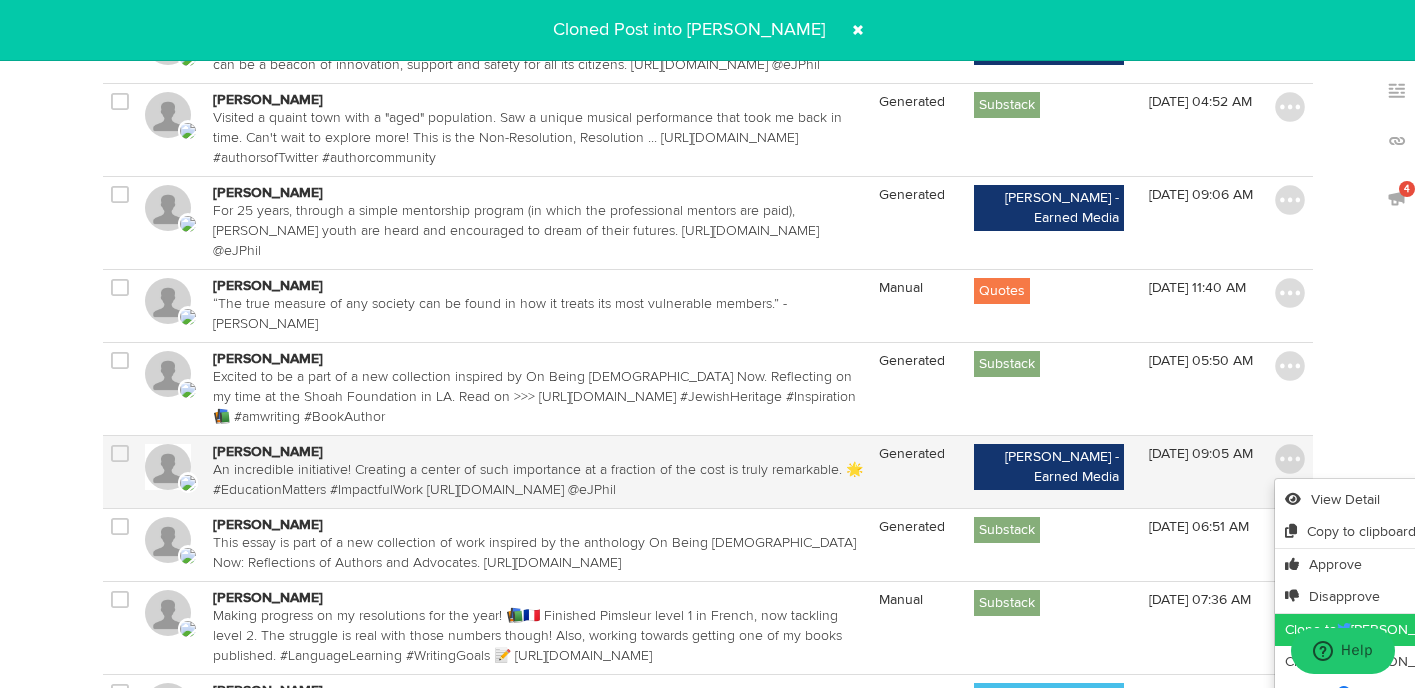 click on "Clone to   [PERSON_NAME]" at bounding box center (1430, 630) 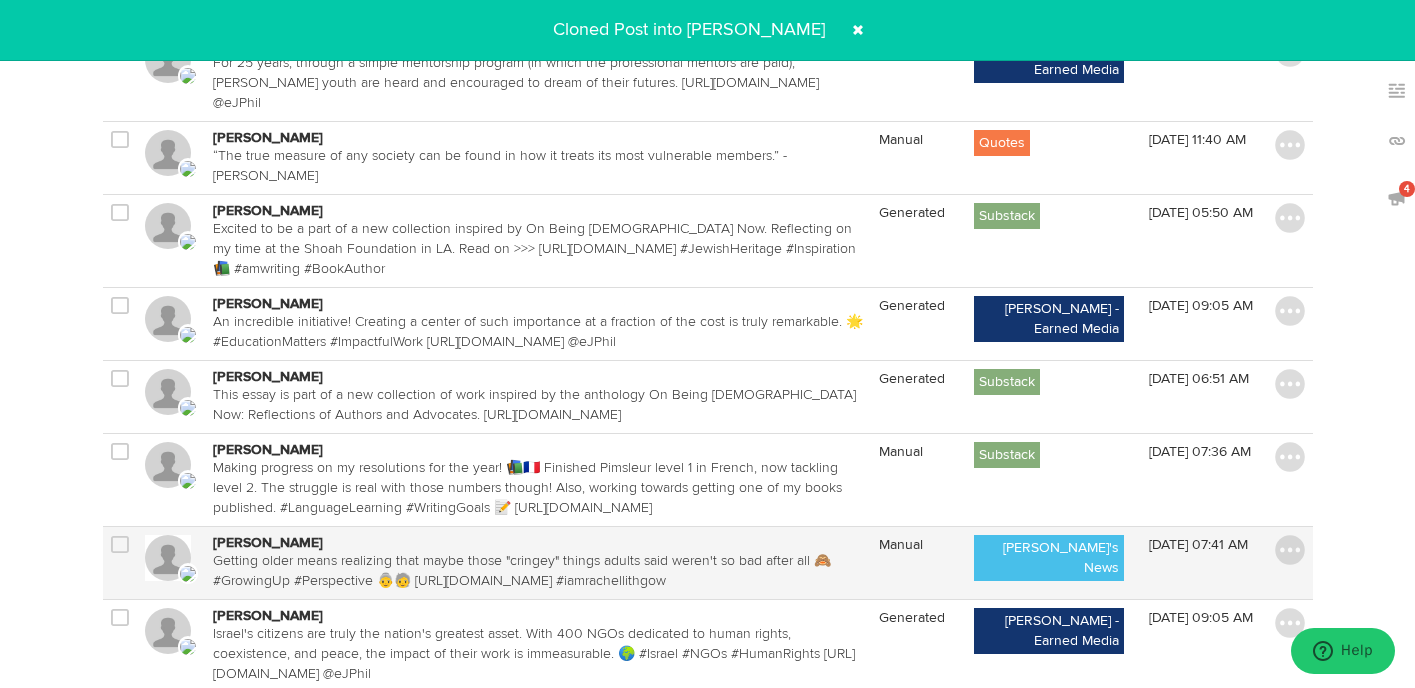 scroll, scrollTop: 797, scrollLeft: 0, axis: vertical 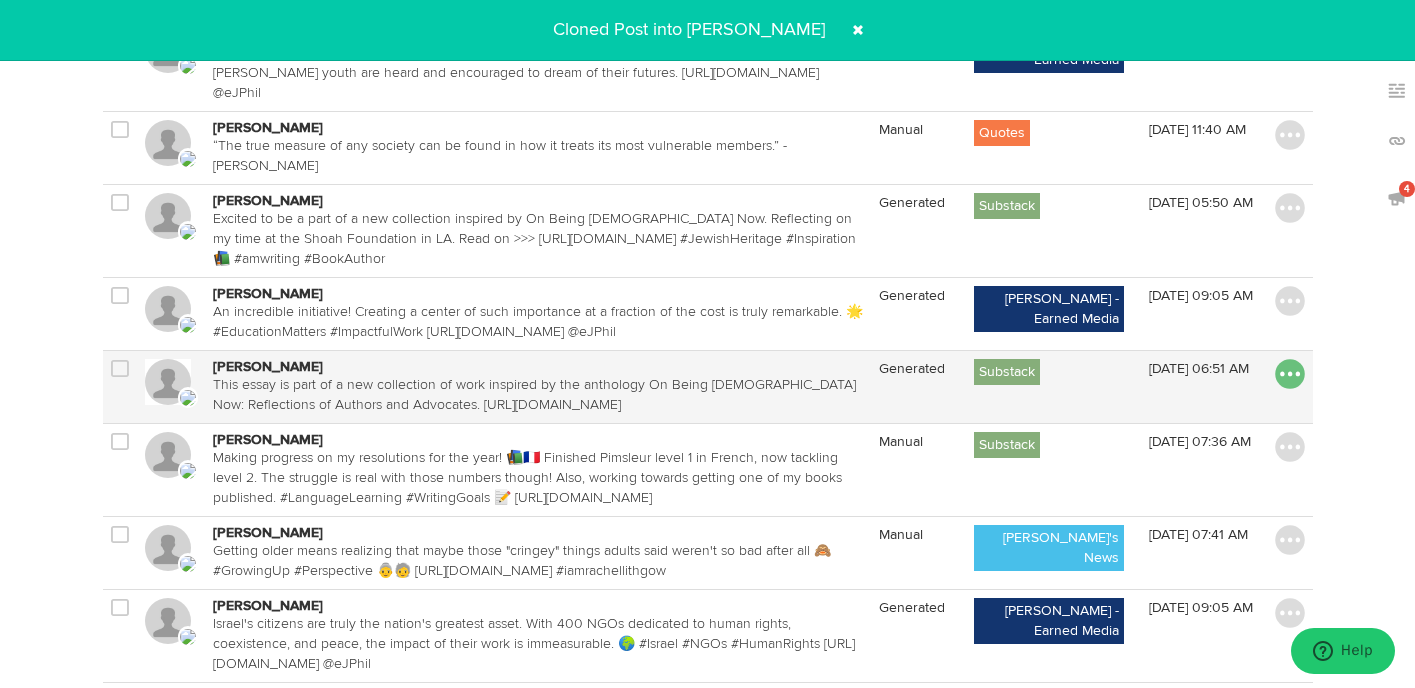 click at bounding box center [1290, 374] 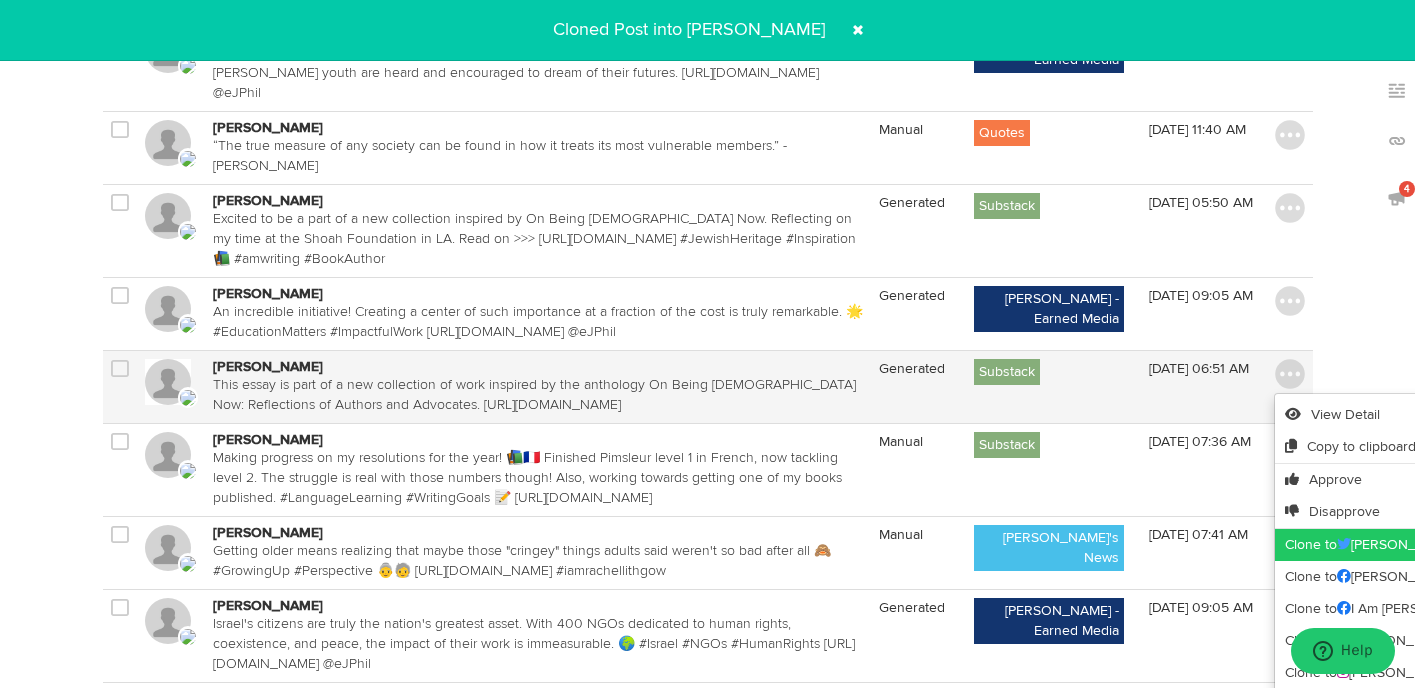 click on "Clone to   [PERSON_NAME]" at bounding box center [1430, 545] 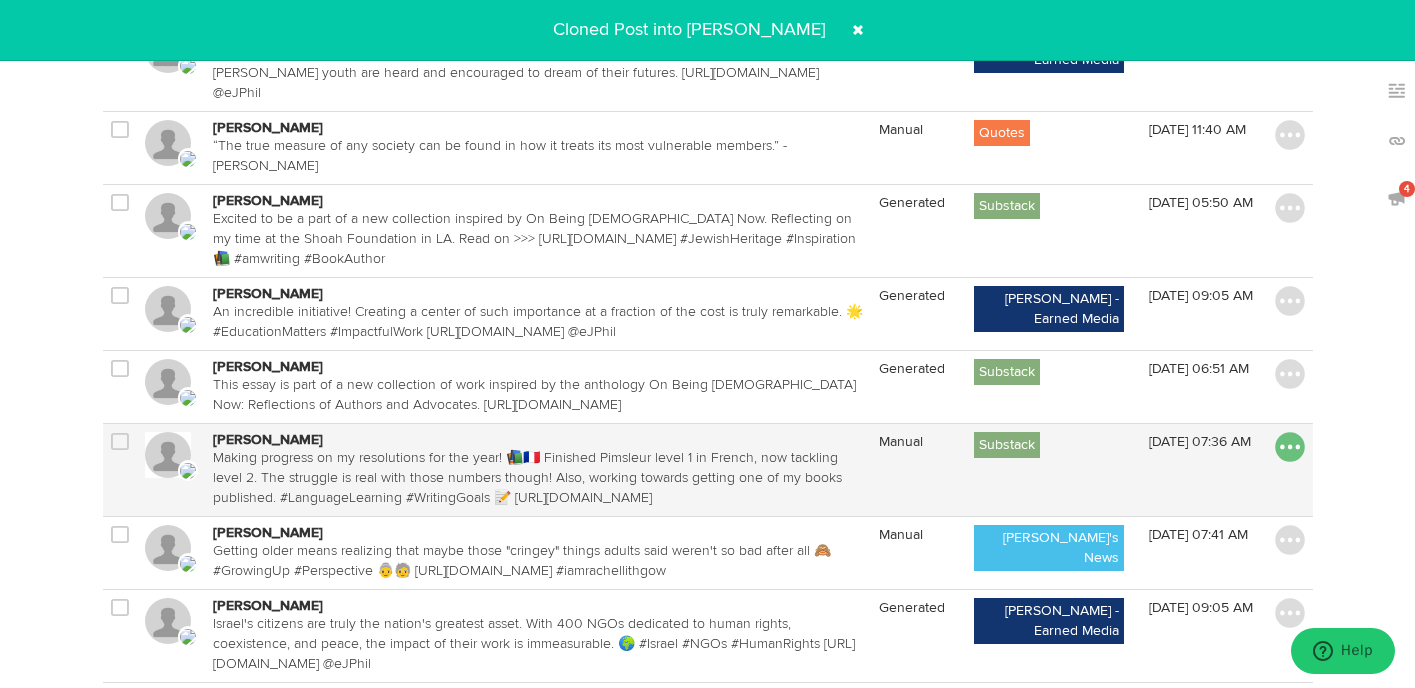 click at bounding box center [1290, 447] 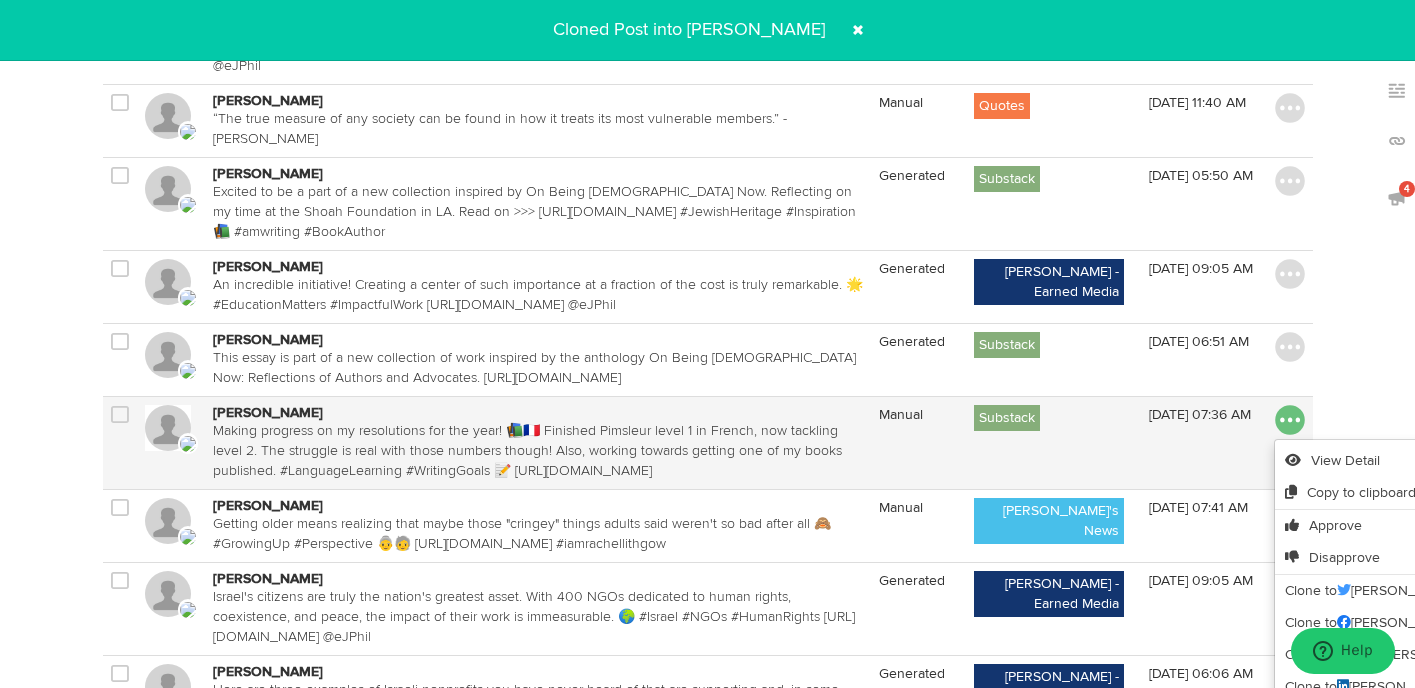 scroll, scrollTop: 843, scrollLeft: 0, axis: vertical 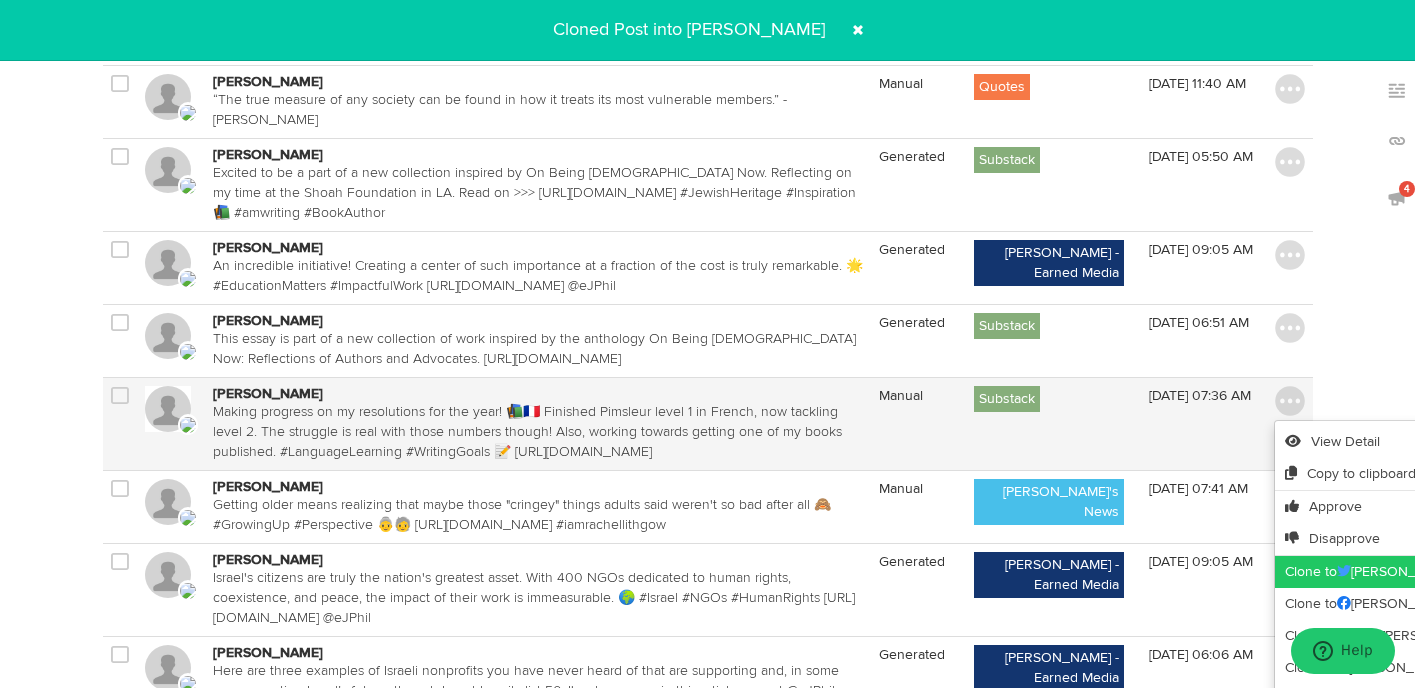 click on "Clone to   [PERSON_NAME]" at bounding box center [1430, 572] 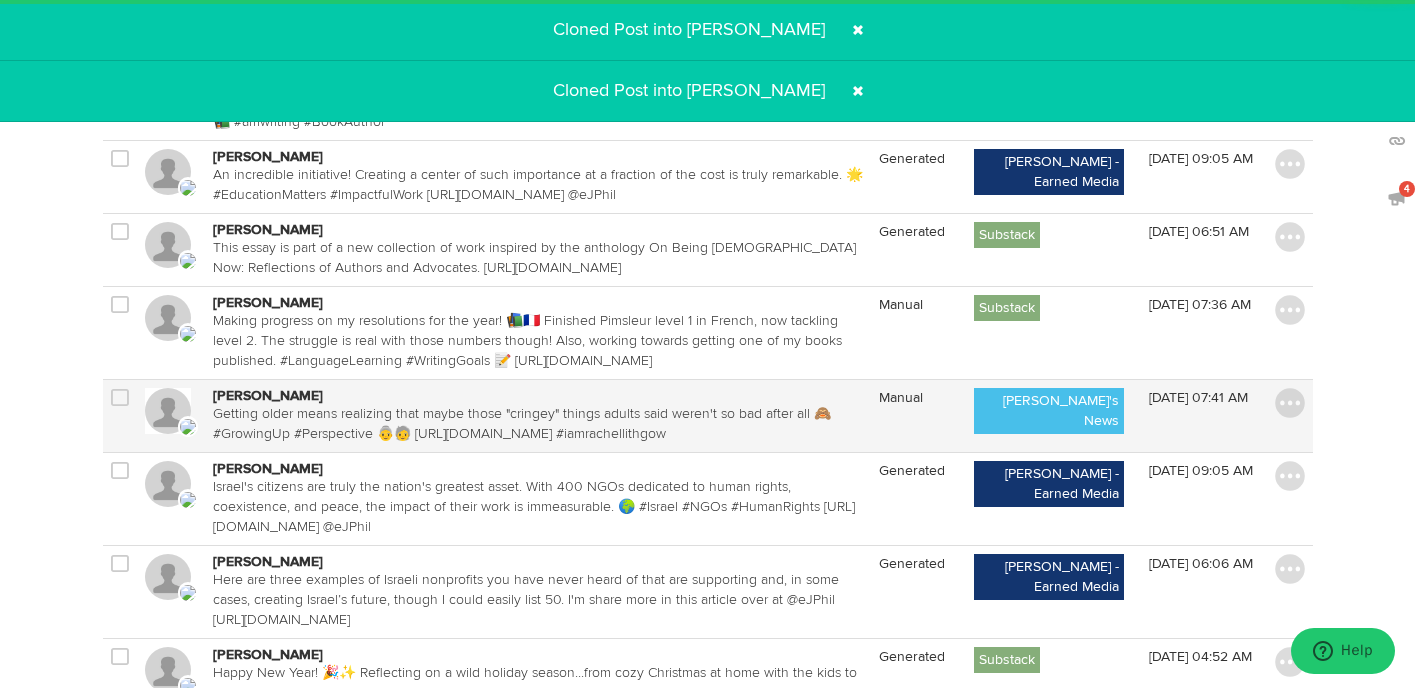 scroll, scrollTop: 949, scrollLeft: 0, axis: vertical 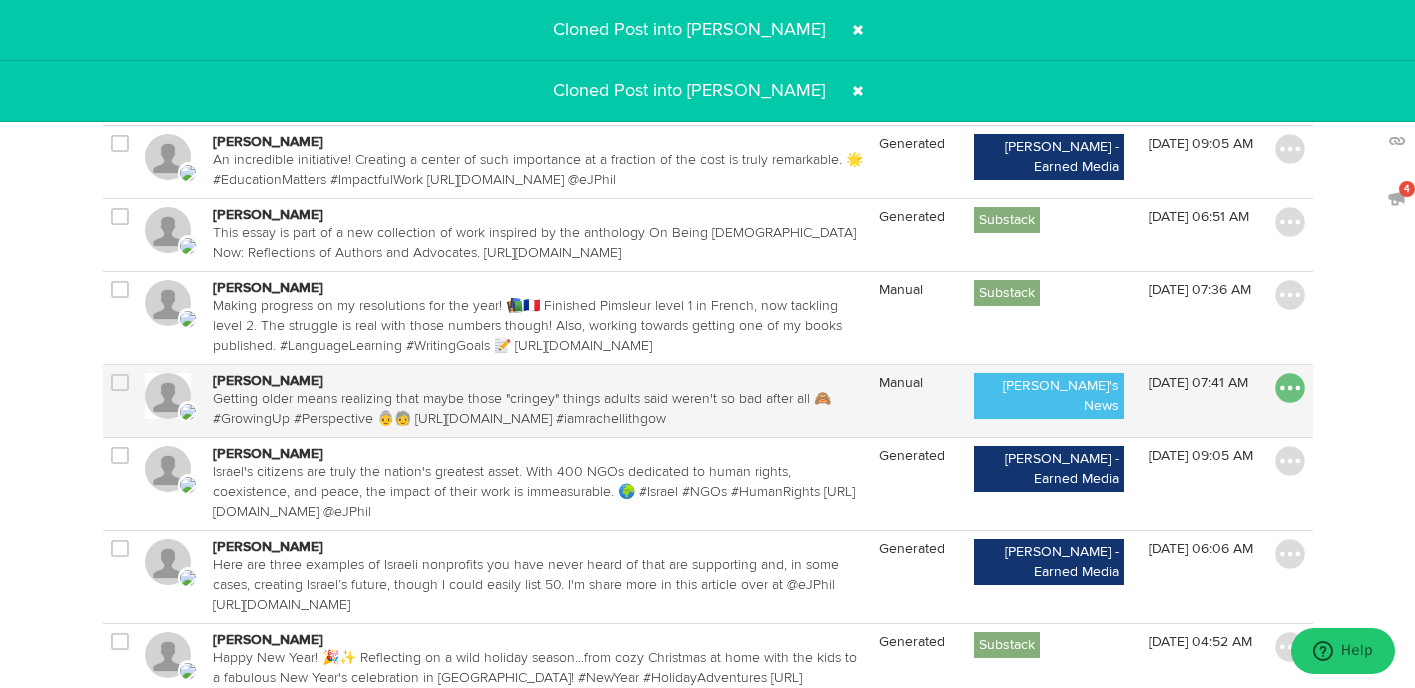 click at bounding box center (1290, 388) 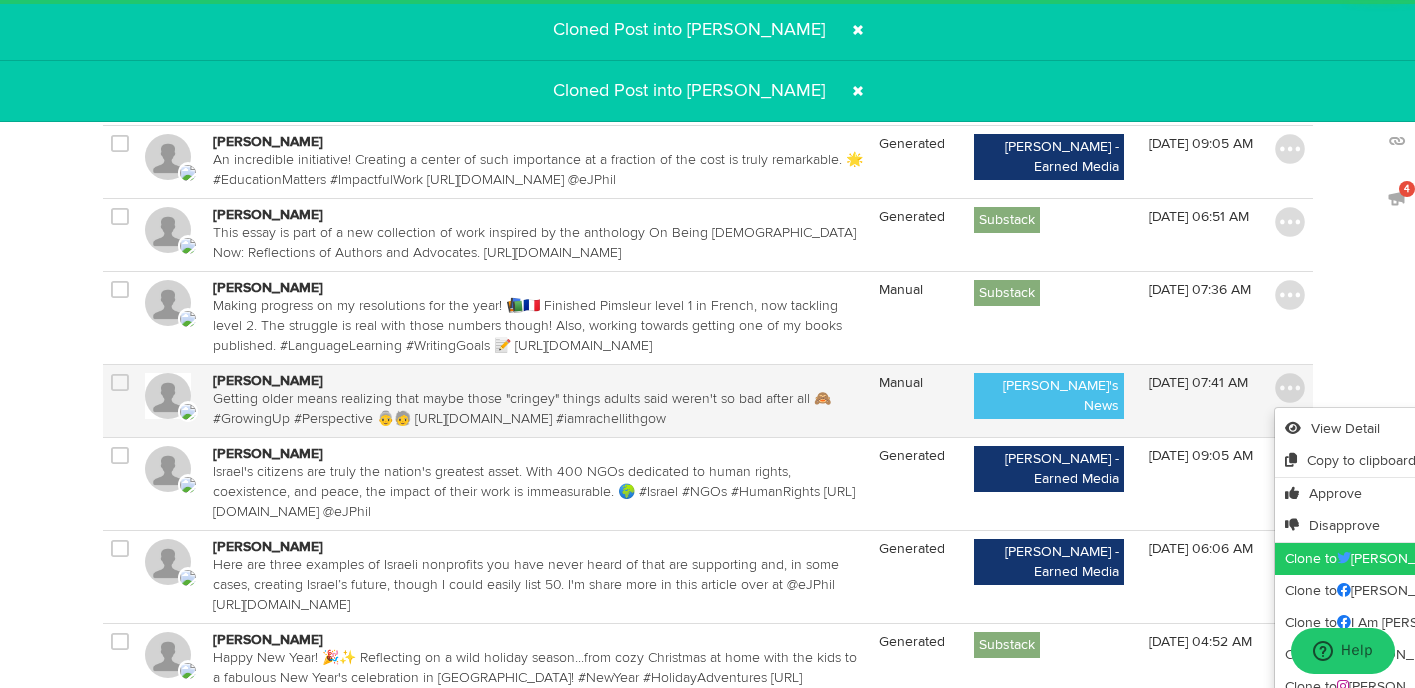 click on "Clone to   [PERSON_NAME]" at bounding box center (1430, 559) 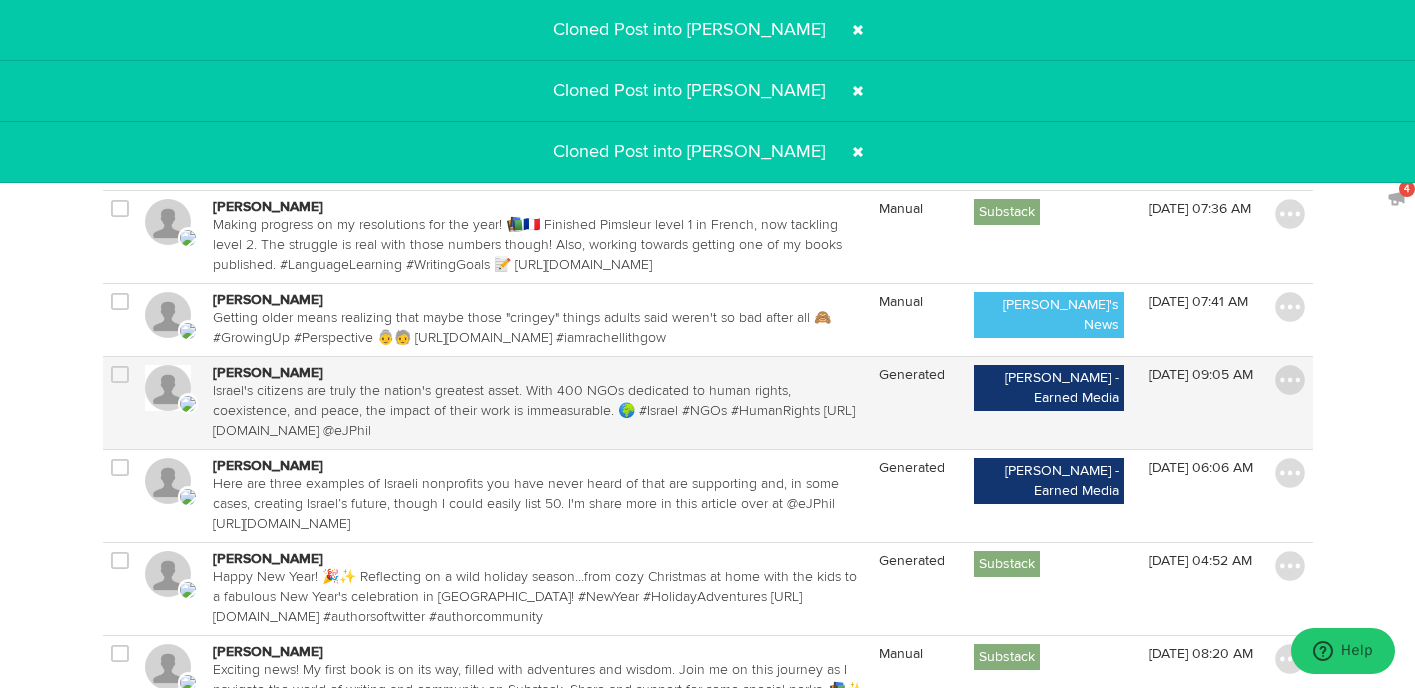 scroll, scrollTop: 1034, scrollLeft: 0, axis: vertical 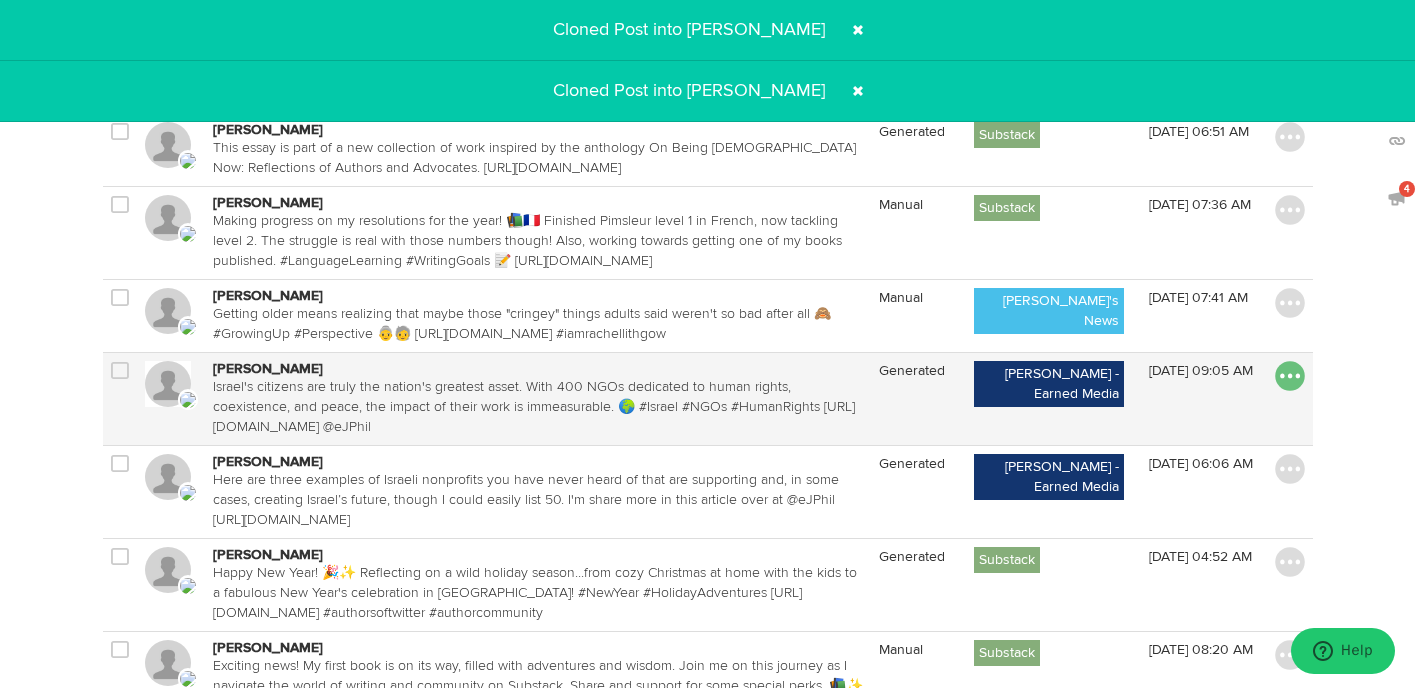 click at bounding box center (1290, 376) 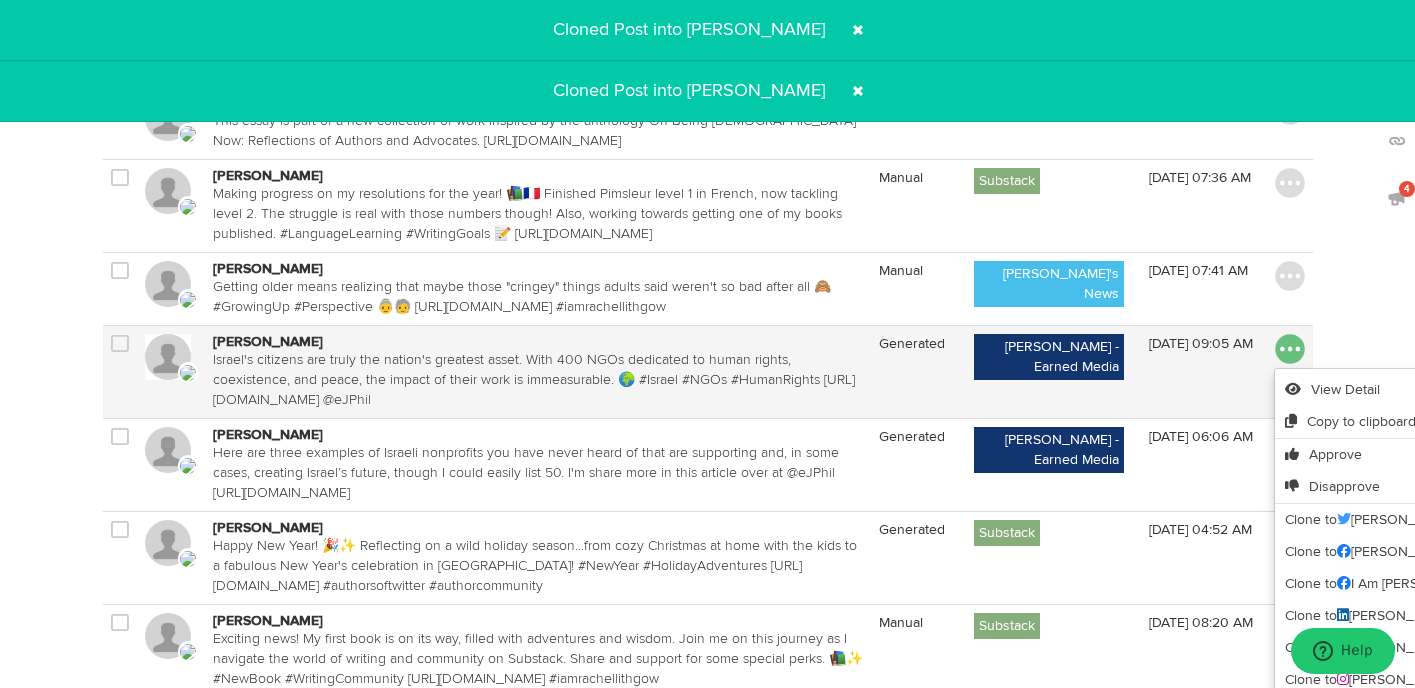 scroll, scrollTop: 1076, scrollLeft: 0, axis: vertical 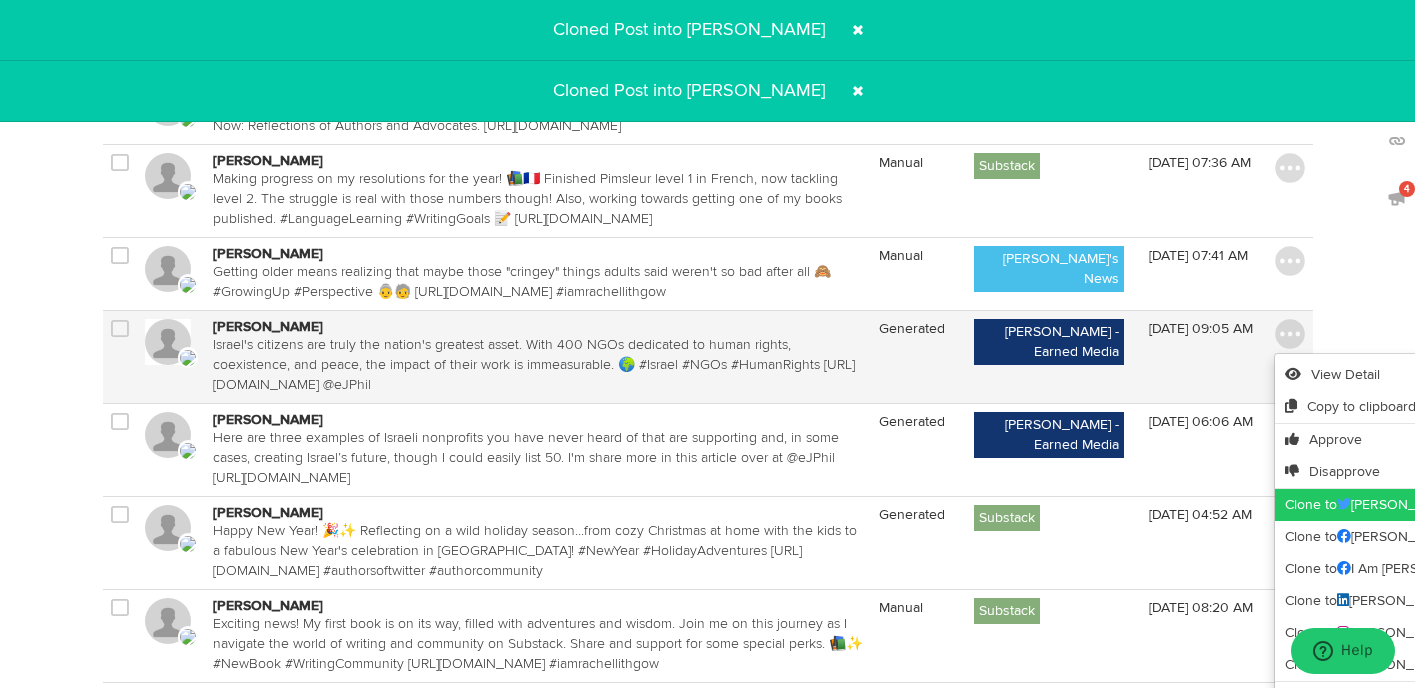 click on "Clone to   [PERSON_NAME]" at bounding box center (1430, 505) 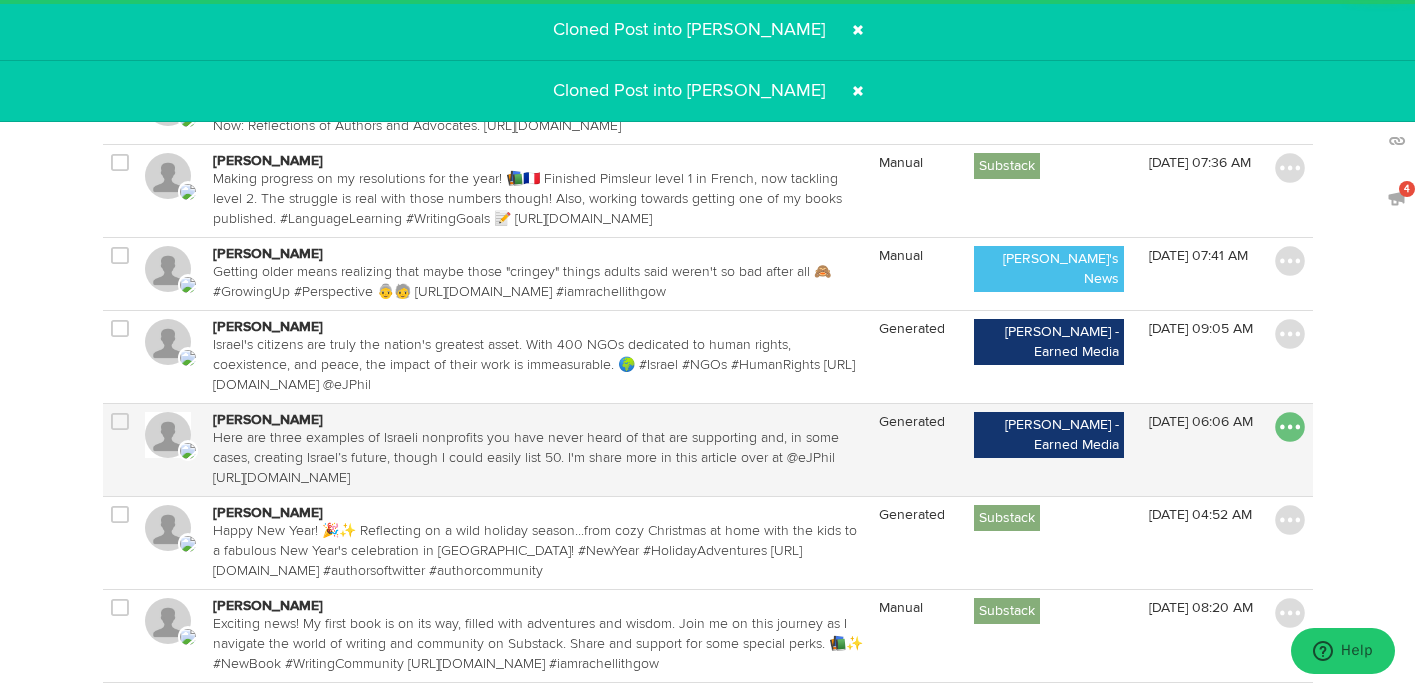 click at bounding box center [1290, 427] 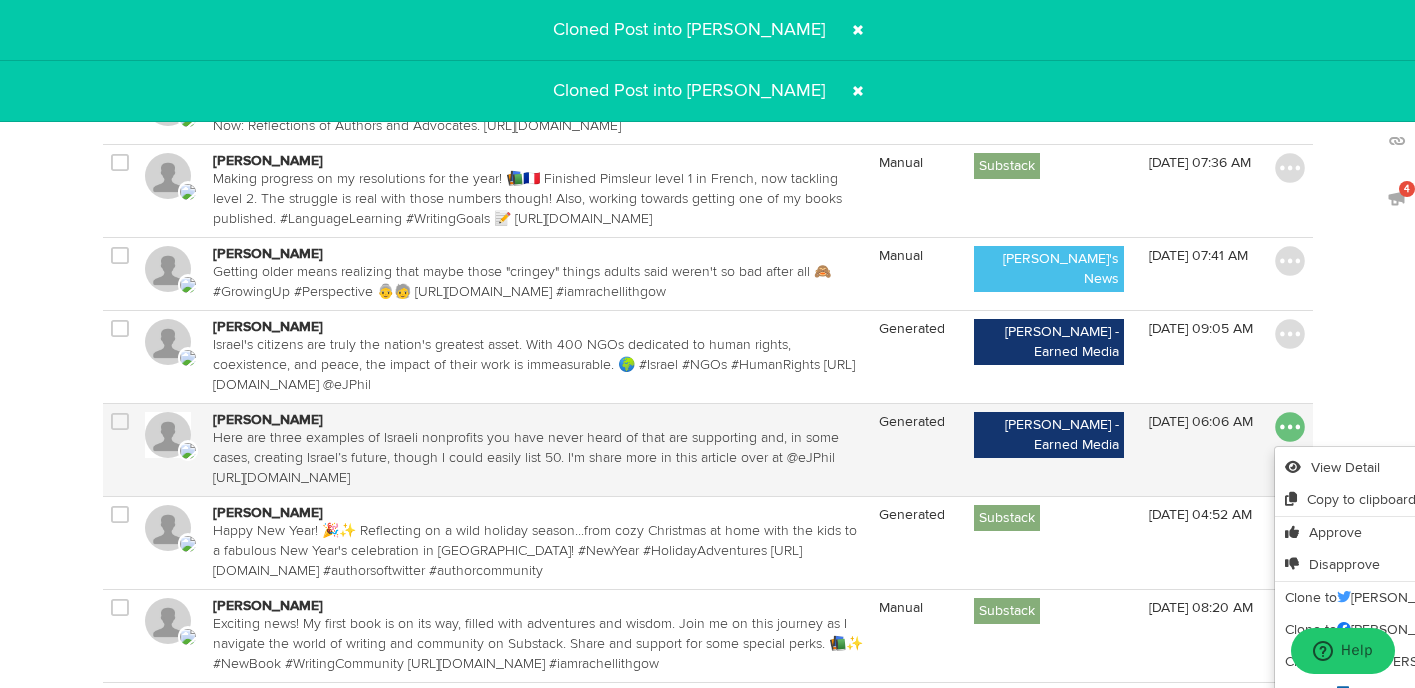 scroll, scrollTop: 1132, scrollLeft: 0, axis: vertical 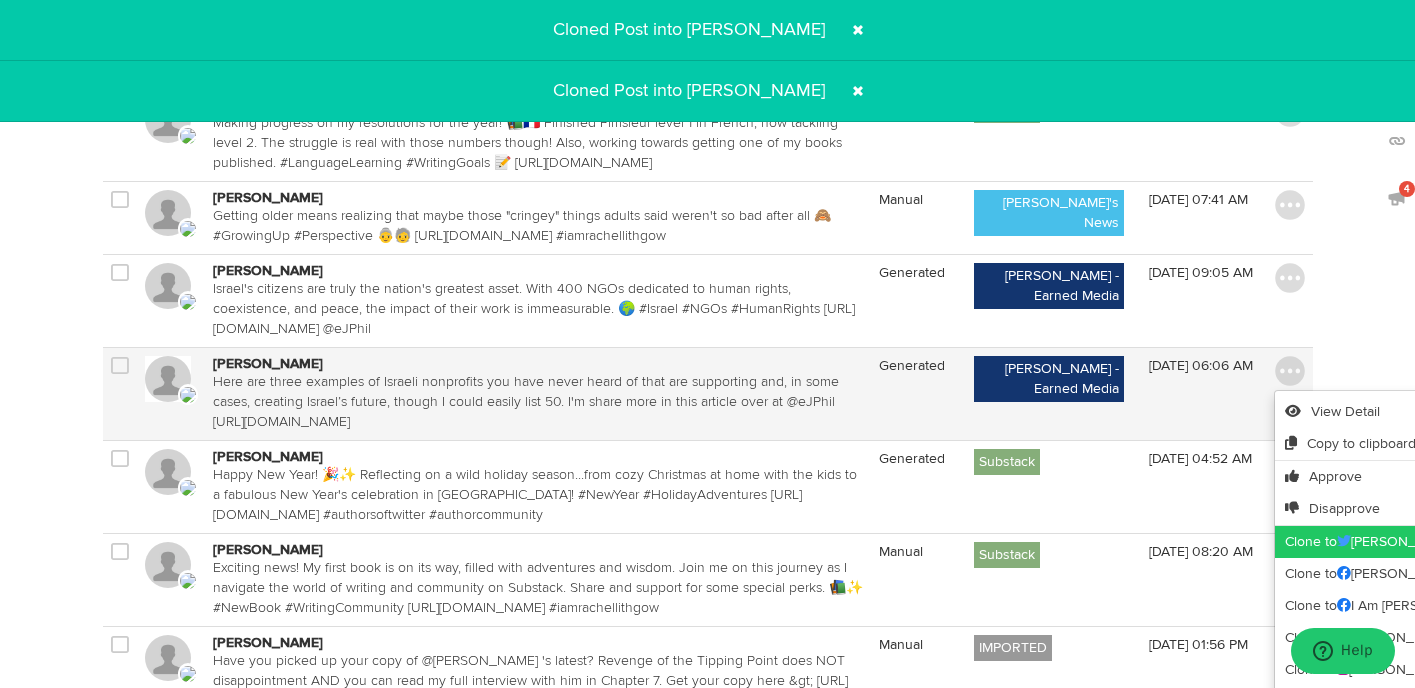 click on "Clone to   [PERSON_NAME]" at bounding box center (1430, 542) 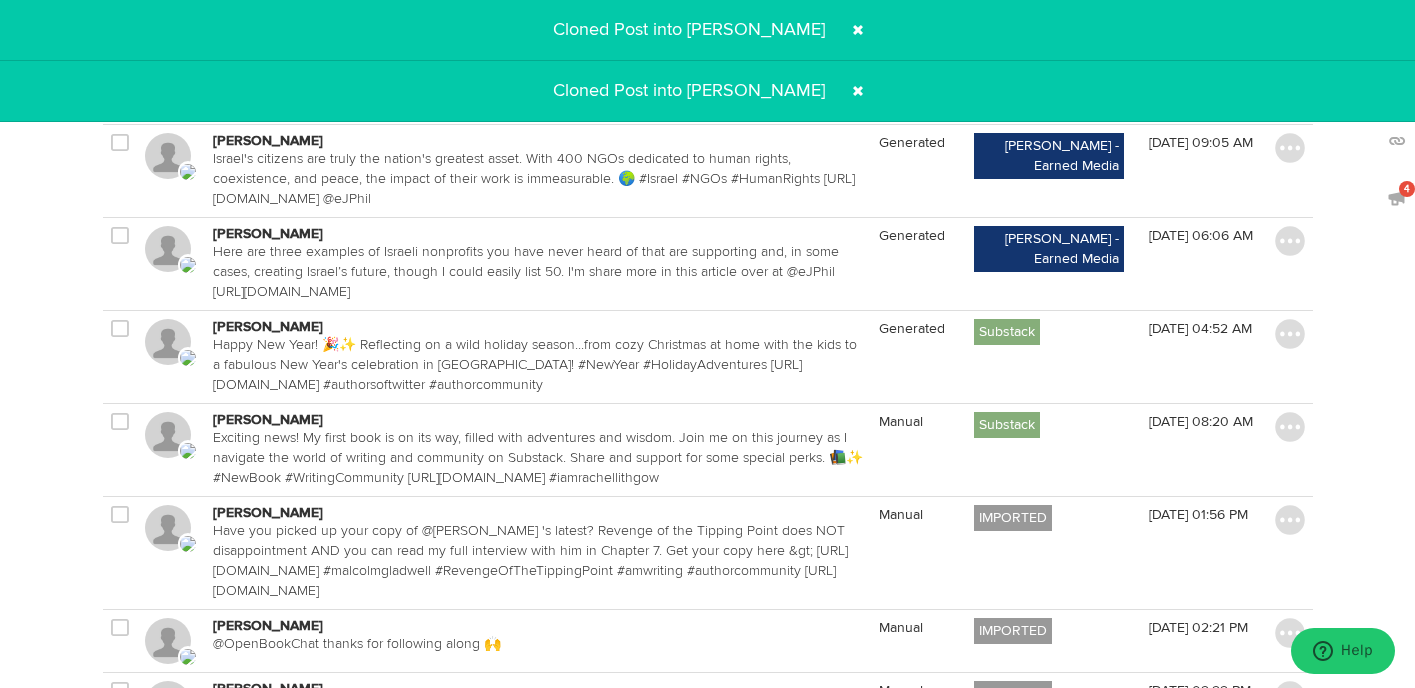 scroll, scrollTop: 1327, scrollLeft: 0, axis: vertical 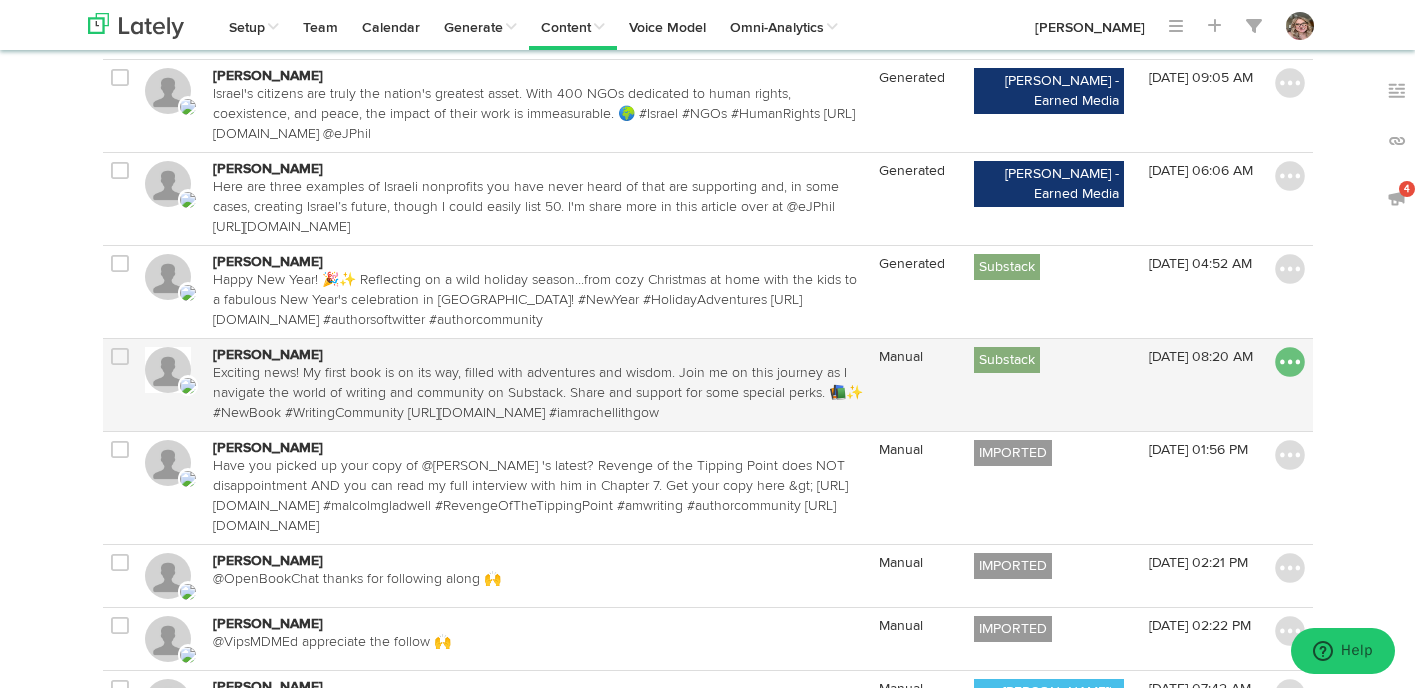 click at bounding box center [1290, 362] 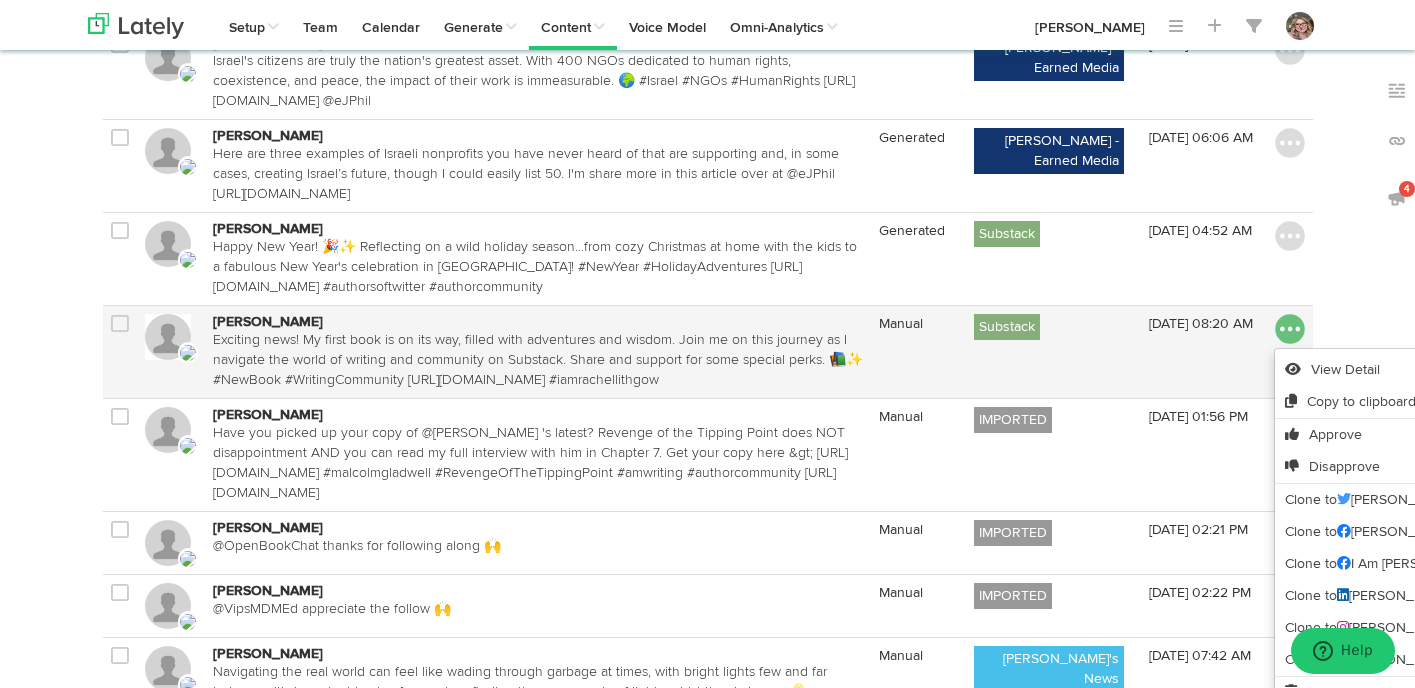 scroll, scrollTop: 1390, scrollLeft: 0, axis: vertical 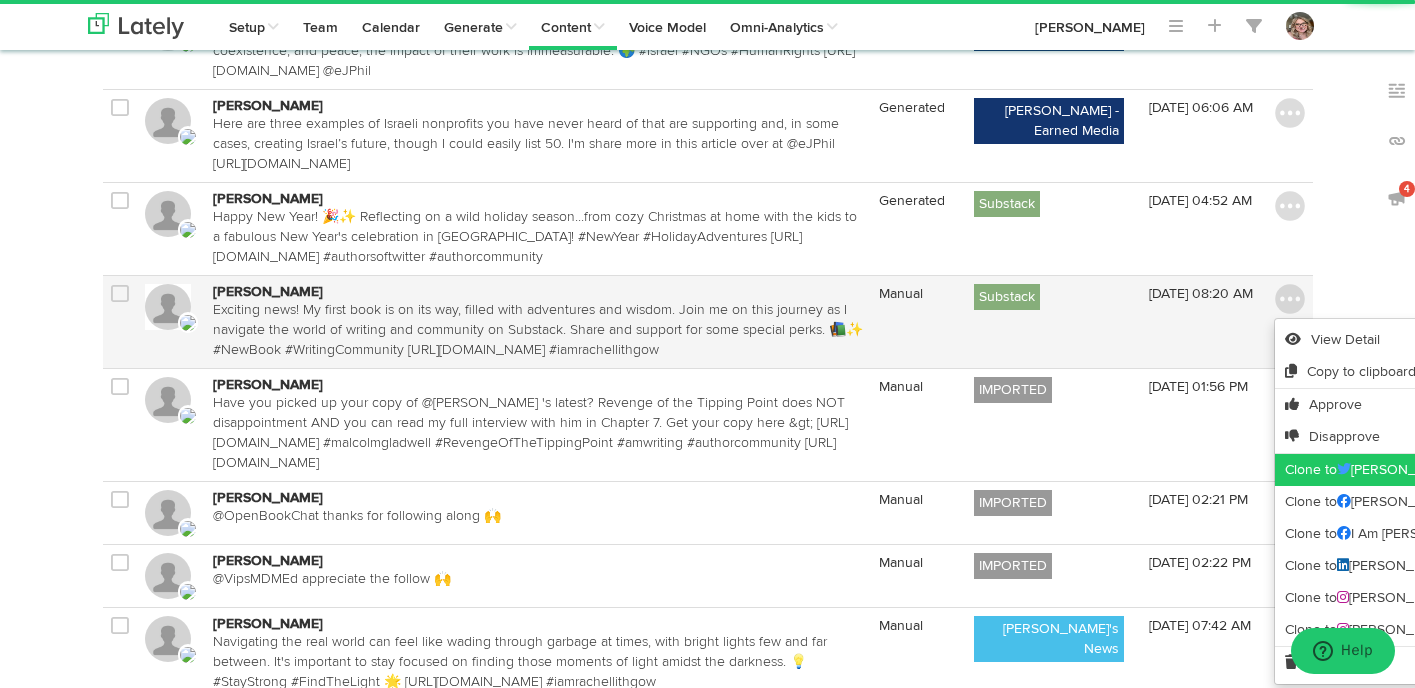 click on "Clone to   [PERSON_NAME]" at bounding box center [1430, 470] 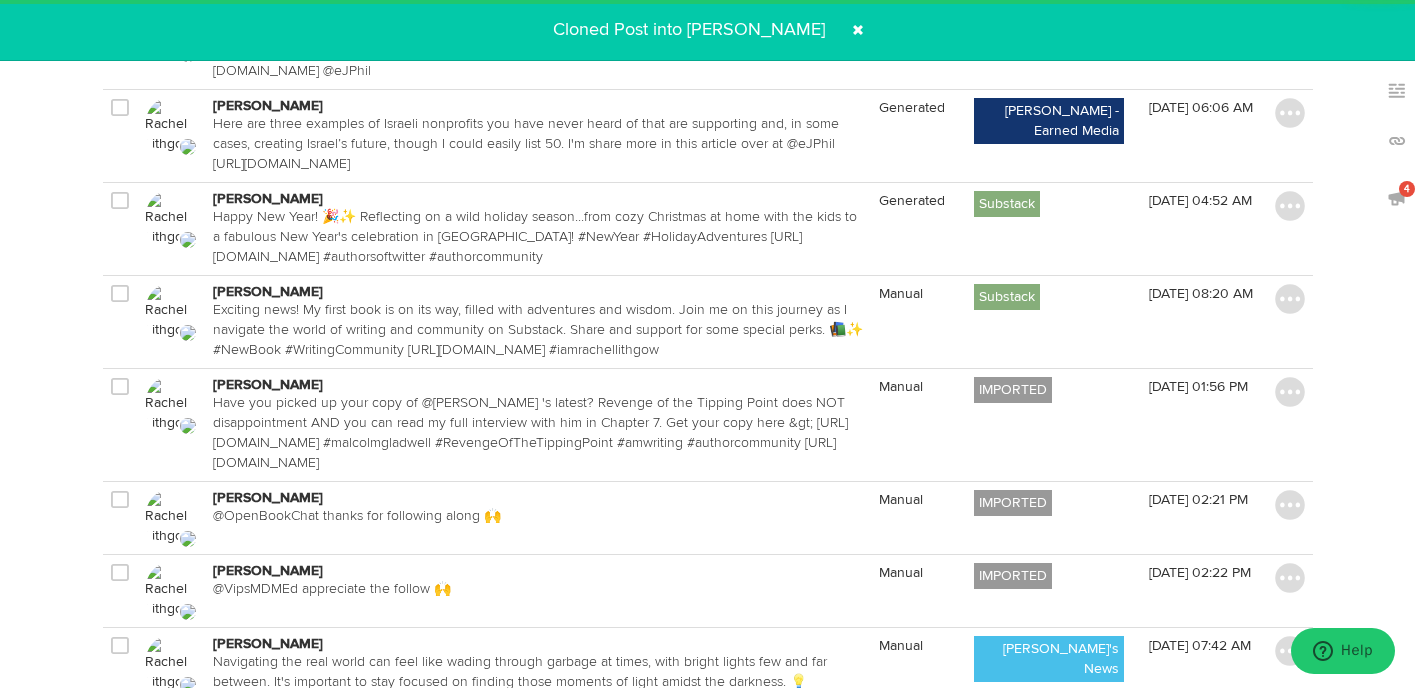 scroll, scrollTop: 1486, scrollLeft: 0, axis: vertical 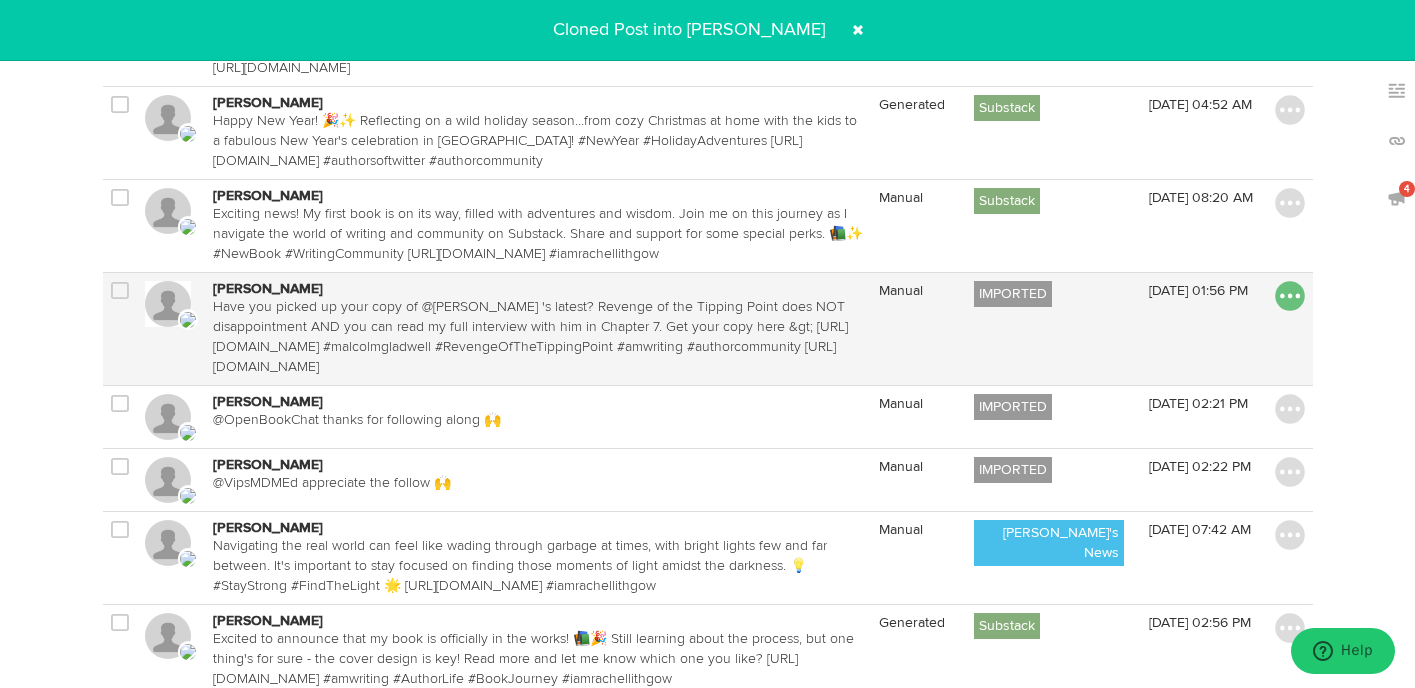 click at bounding box center [1290, 296] 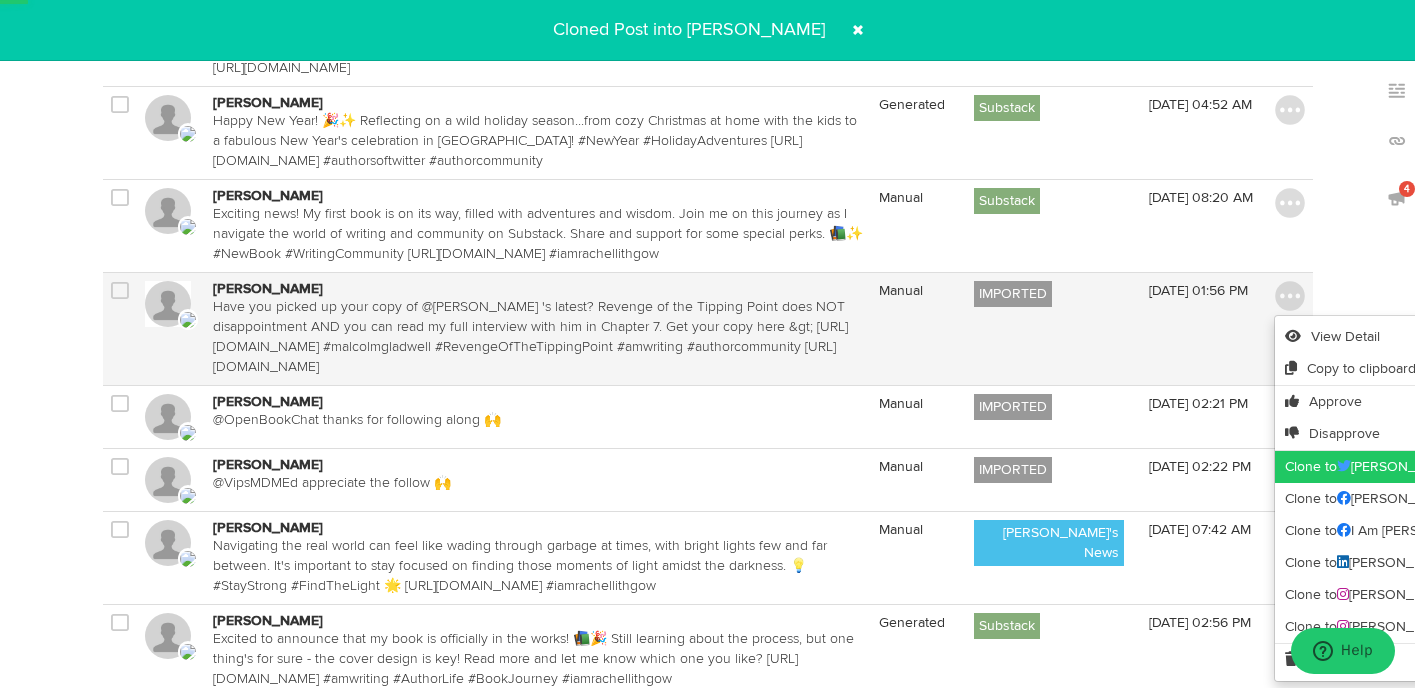 click on "Clone to   [PERSON_NAME]" at bounding box center (1430, 467) 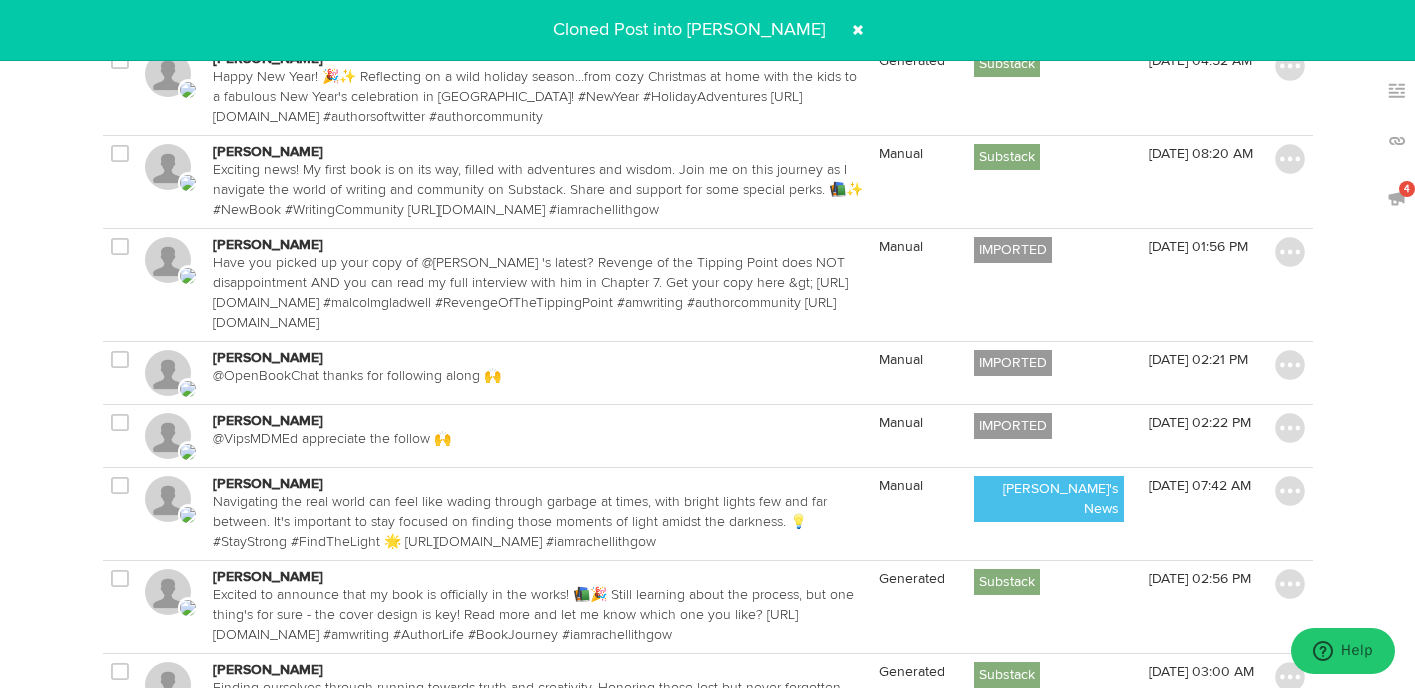 scroll, scrollTop: 1637, scrollLeft: 0, axis: vertical 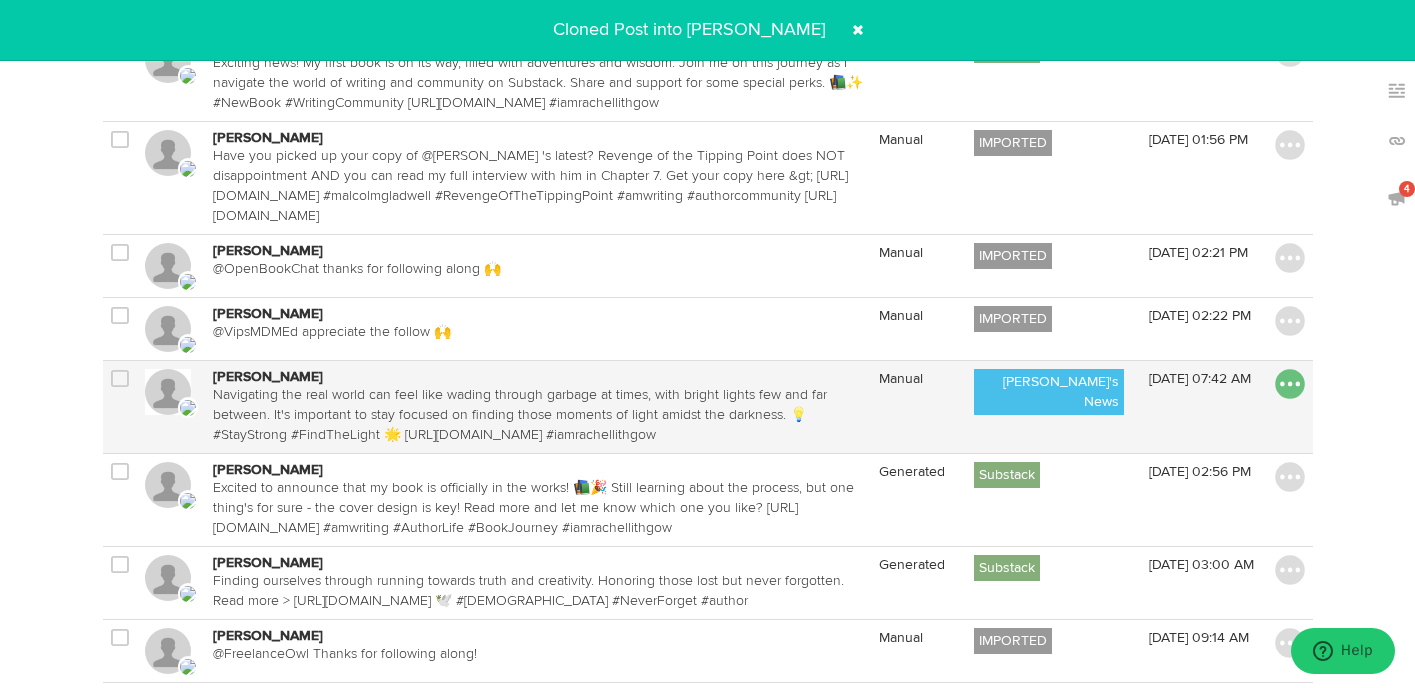 click at bounding box center [1290, 384] 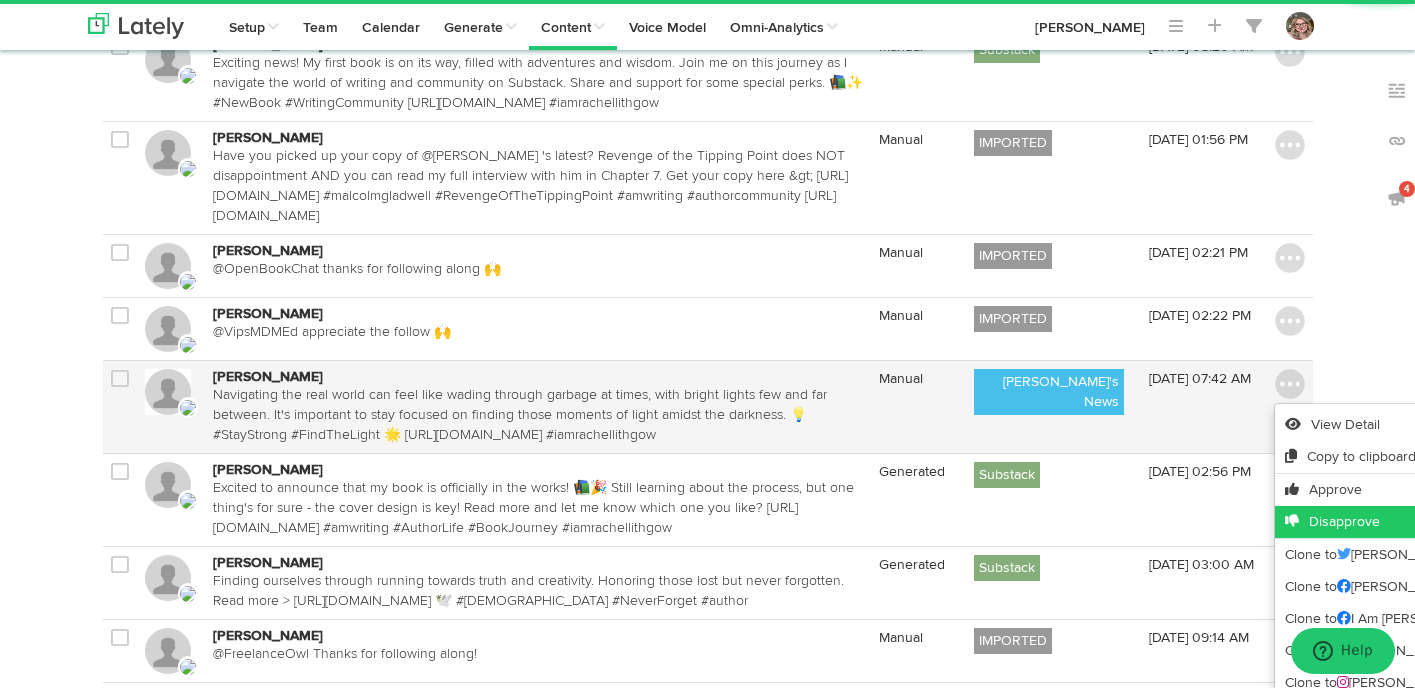 click on "Disapprove" at bounding box center [1430, 522] 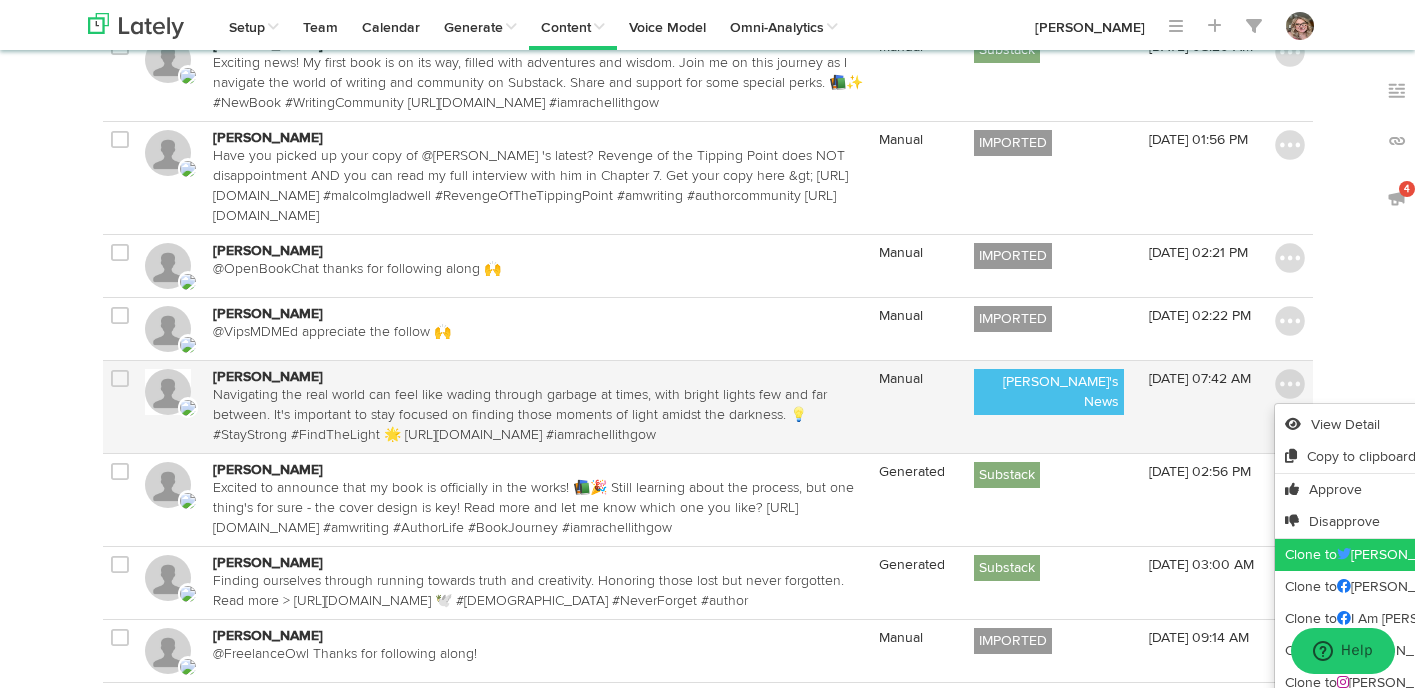 click on "Clone to   [PERSON_NAME]" at bounding box center [1430, 555] 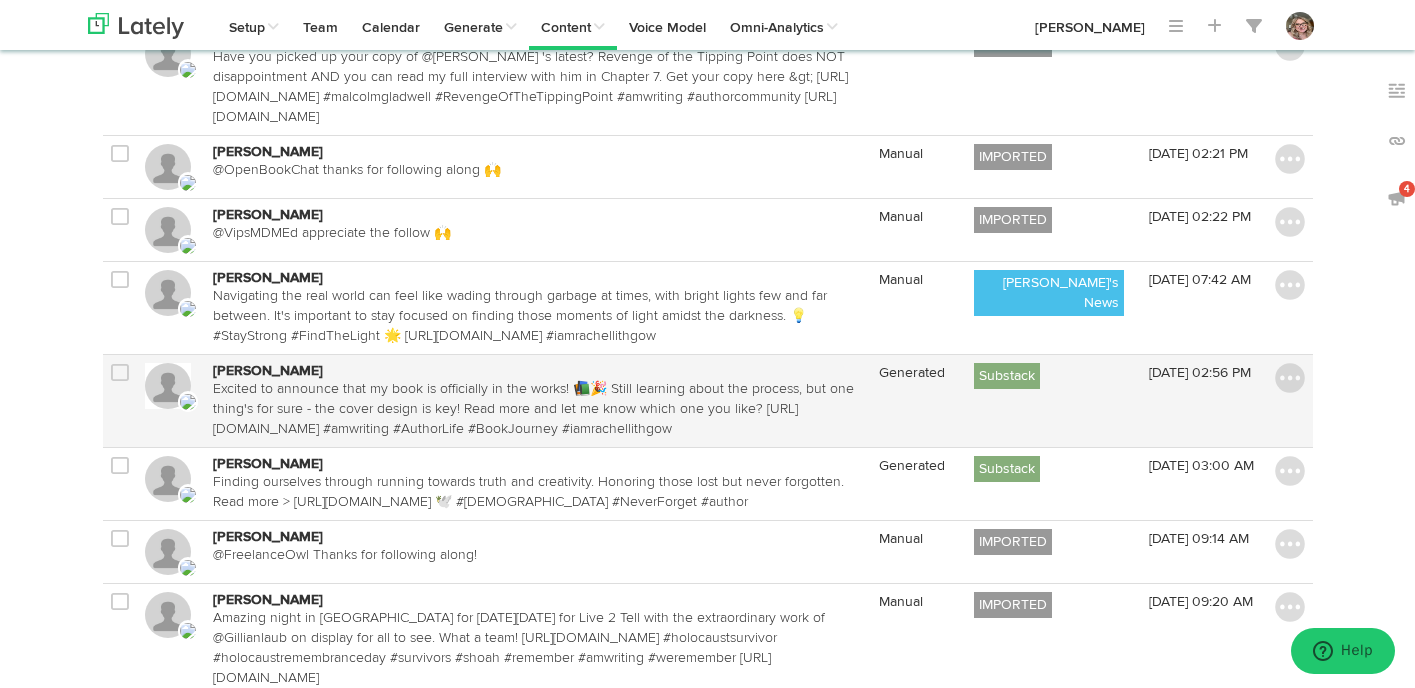 scroll, scrollTop: 1778, scrollLeft: 0, axis: vertical 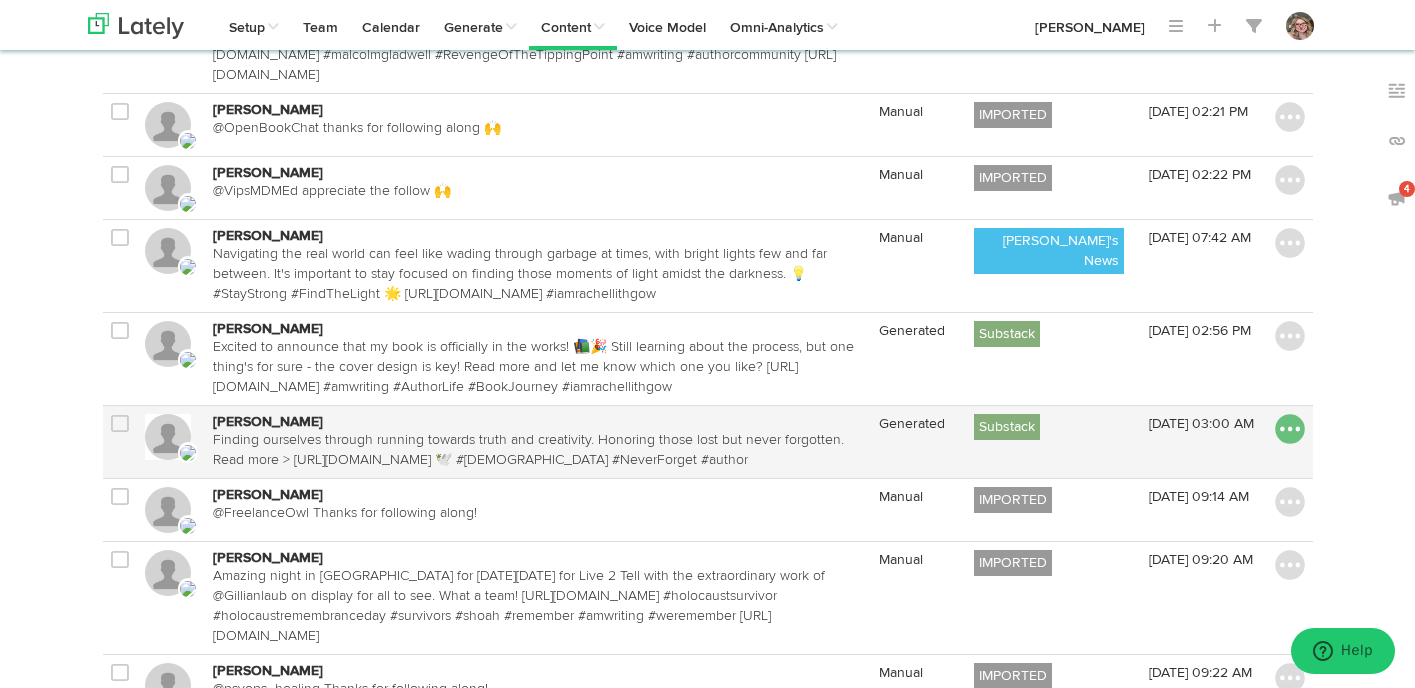 click at bounding box center [1290, 429] 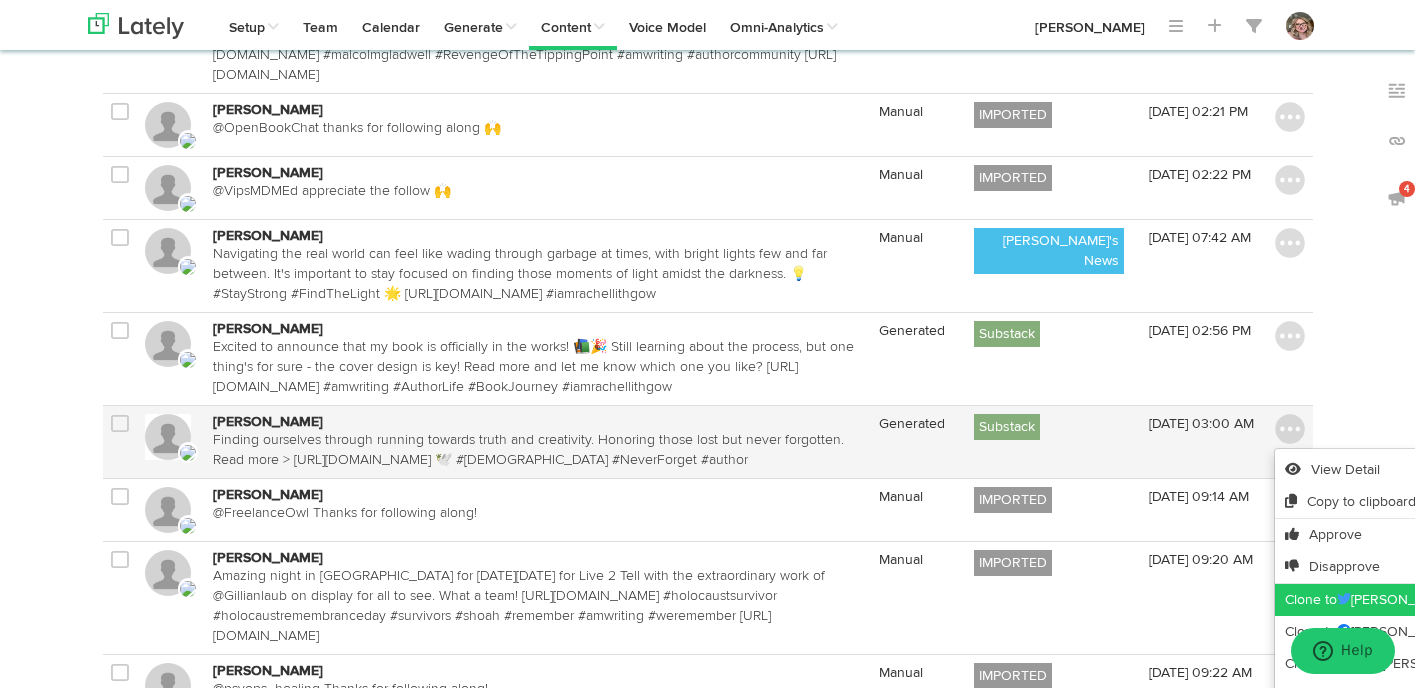 click on "Clone to   [PERSON_NAME]" at bounding box center (1430, 600) 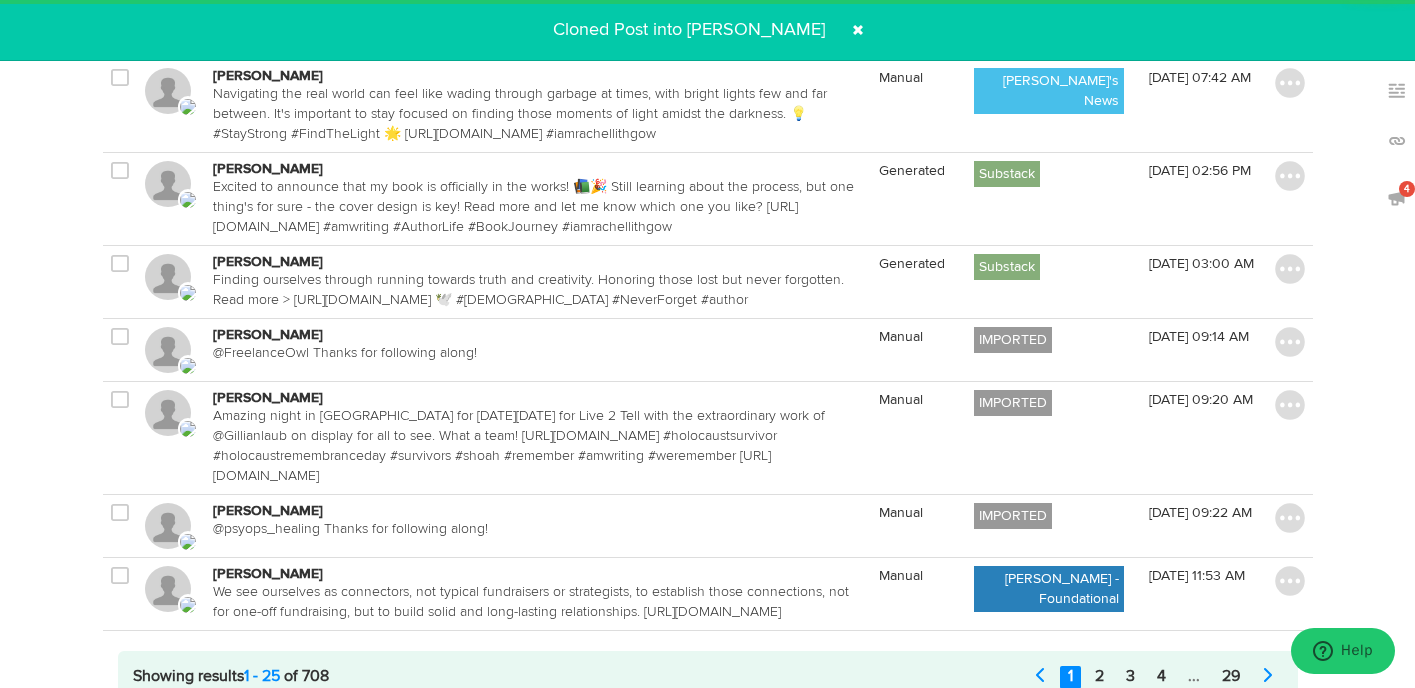 scroll, scrollTop: 1946, scrollLeft: 0, axis: vertical 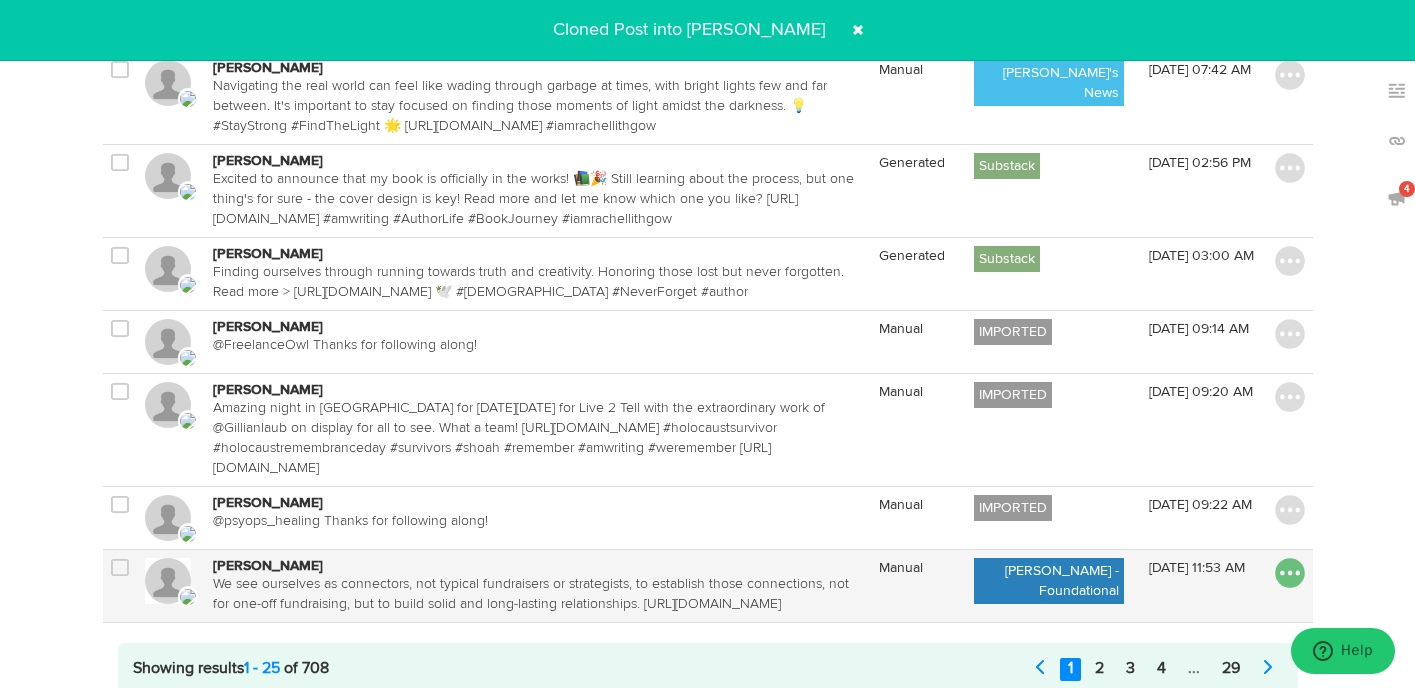 click at bounding box center (1290, 573) 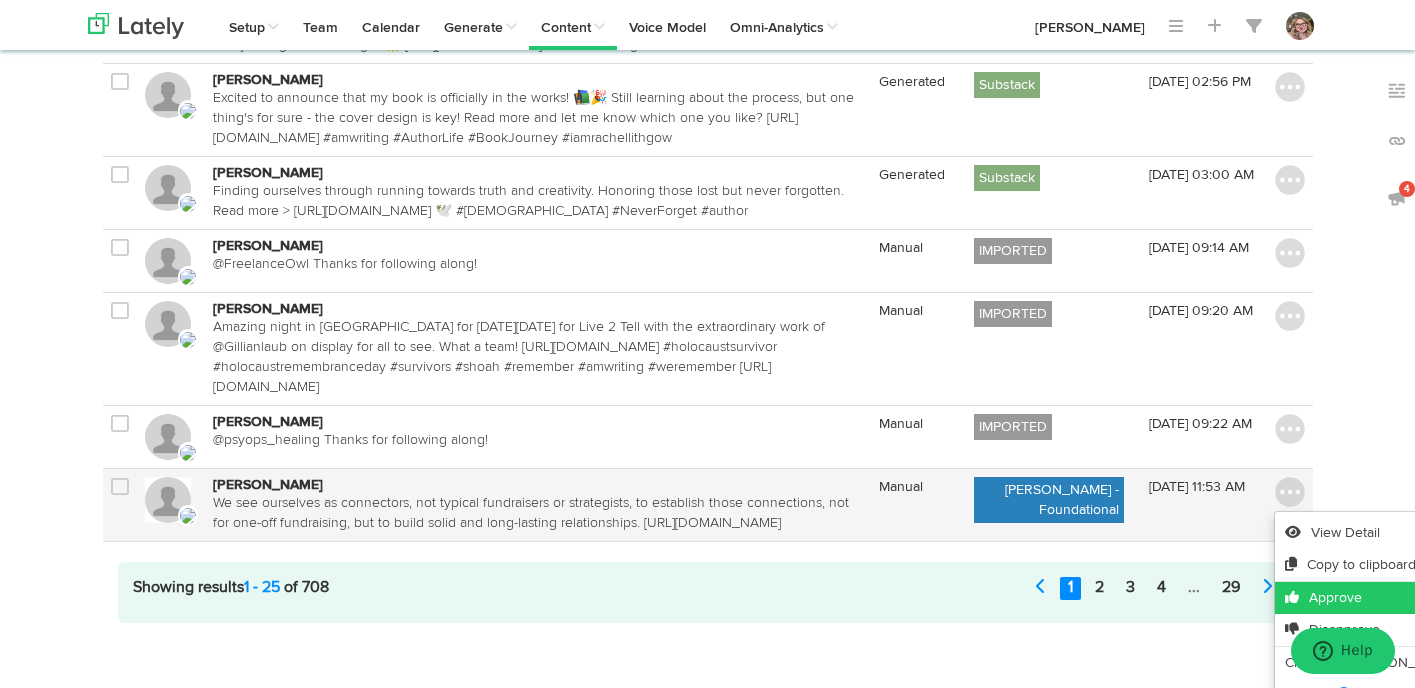 scroll, scrollTop: 2035, scrollLeft: 0, axis: vertical 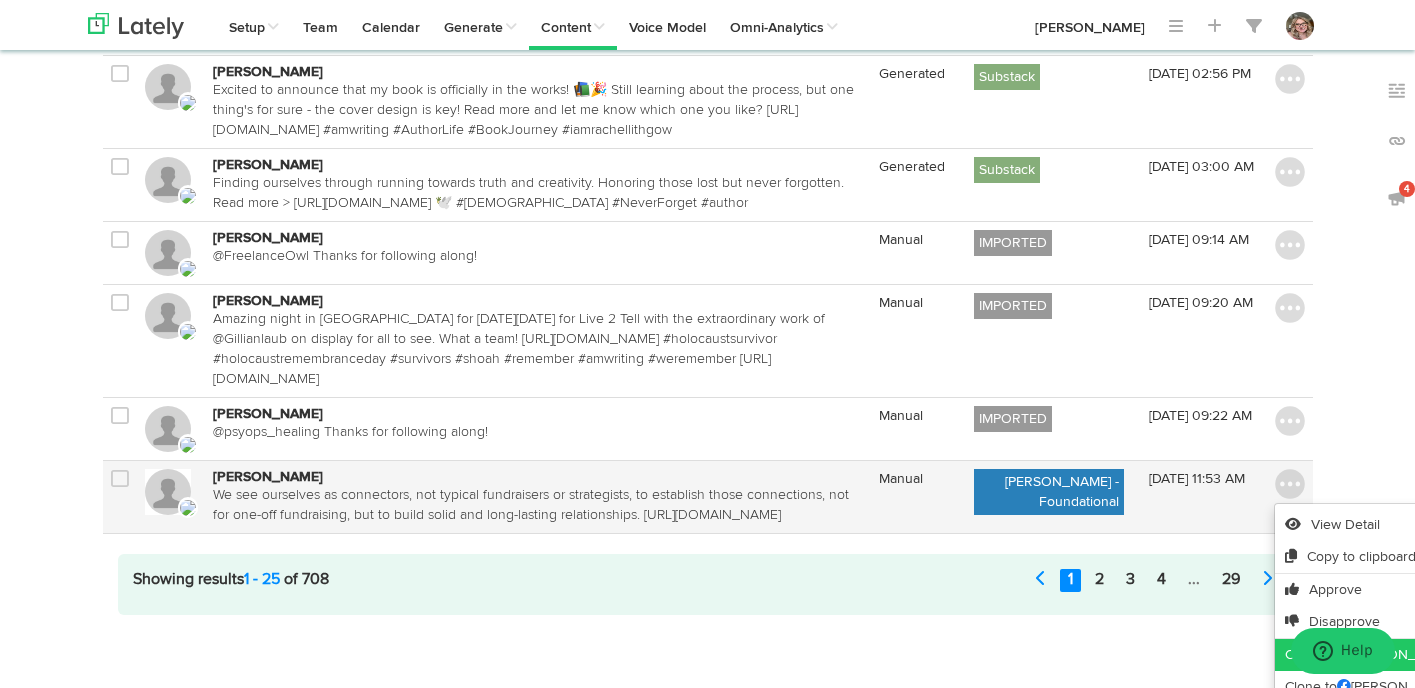 click on "Clone to   [PERSON_NAME]" at bounding box center (1430, 655) 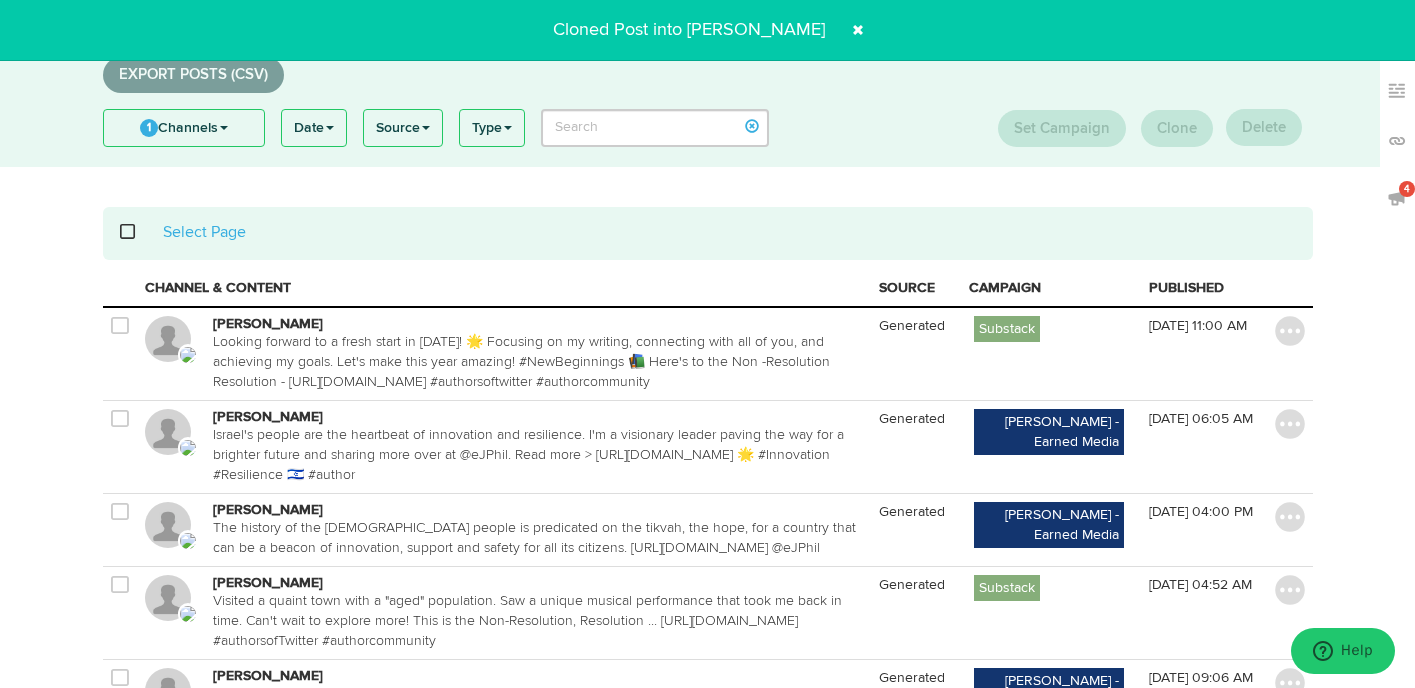 scroll, scrollTop: 0, scrollLeft: 0, axis: both 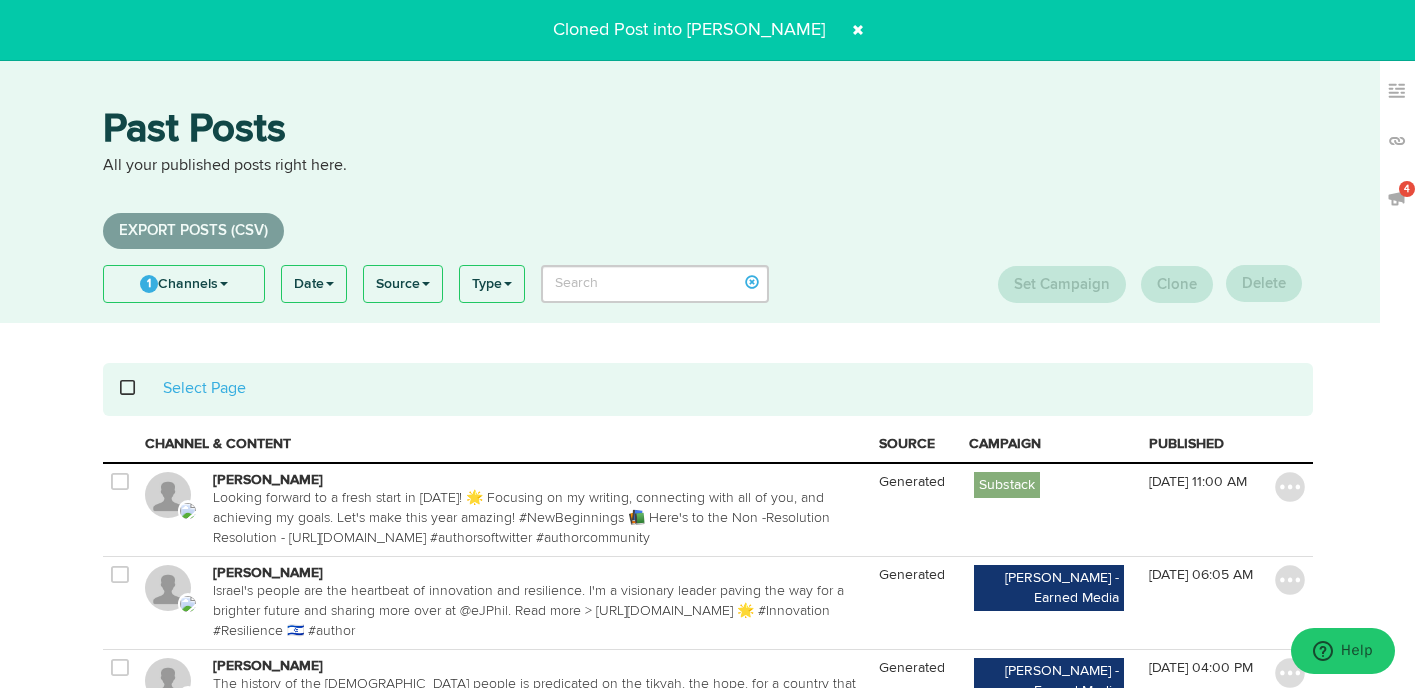 click on "CAMPAIGN" at bounding box center (1051, 444) 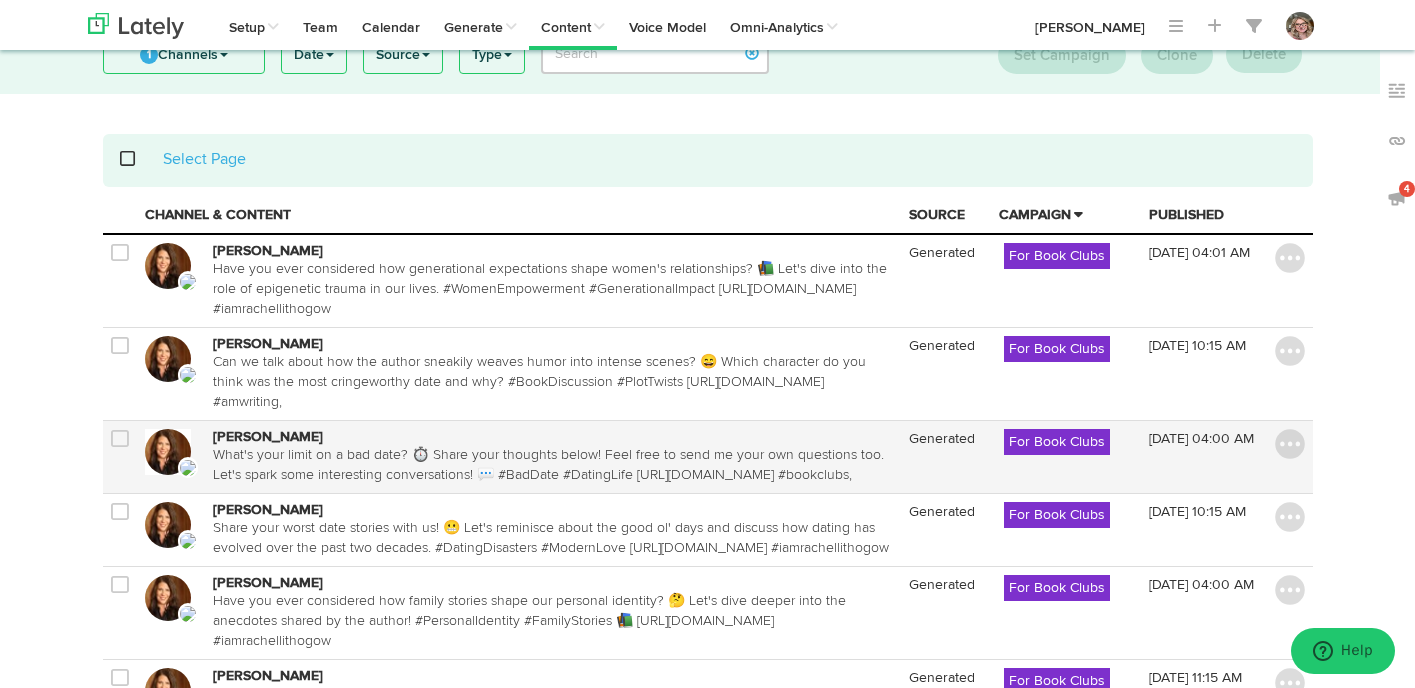 scroll, scrollTop: 236, scrollLeft: 0, axis: vertical 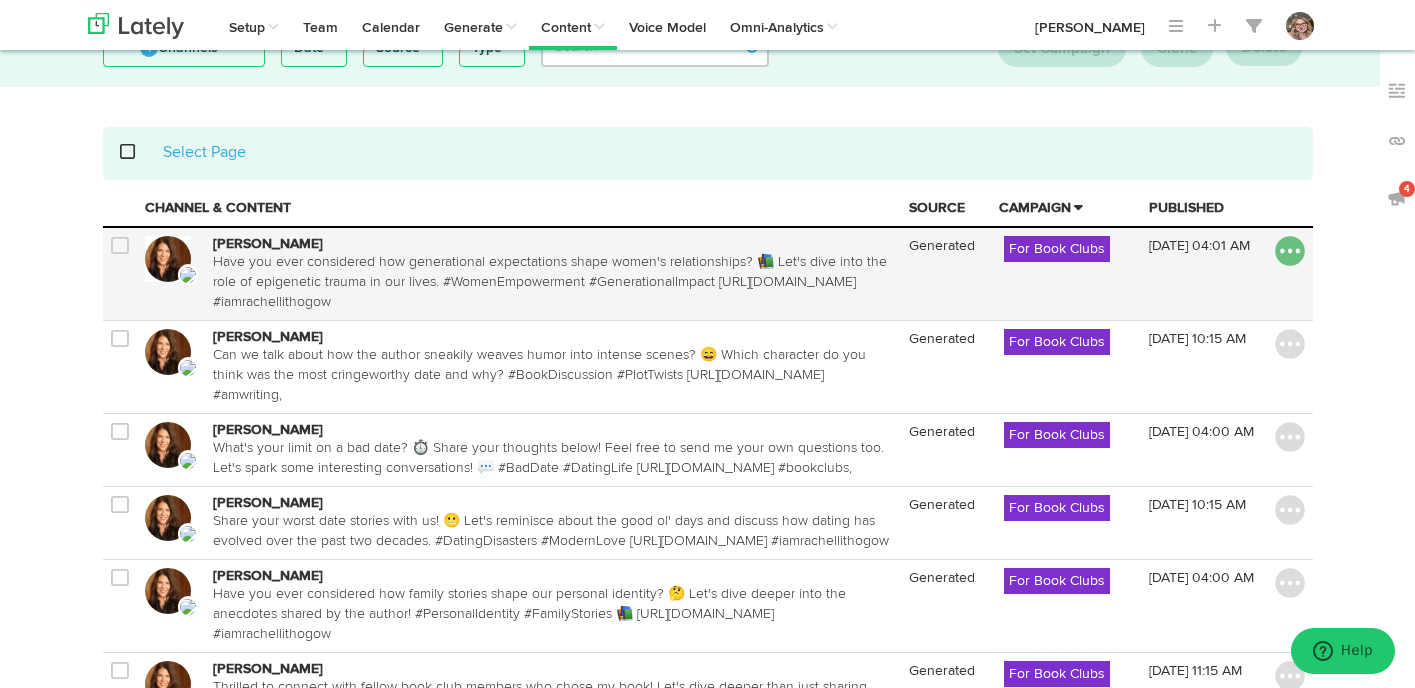 click at bounding box center (1290, 251) 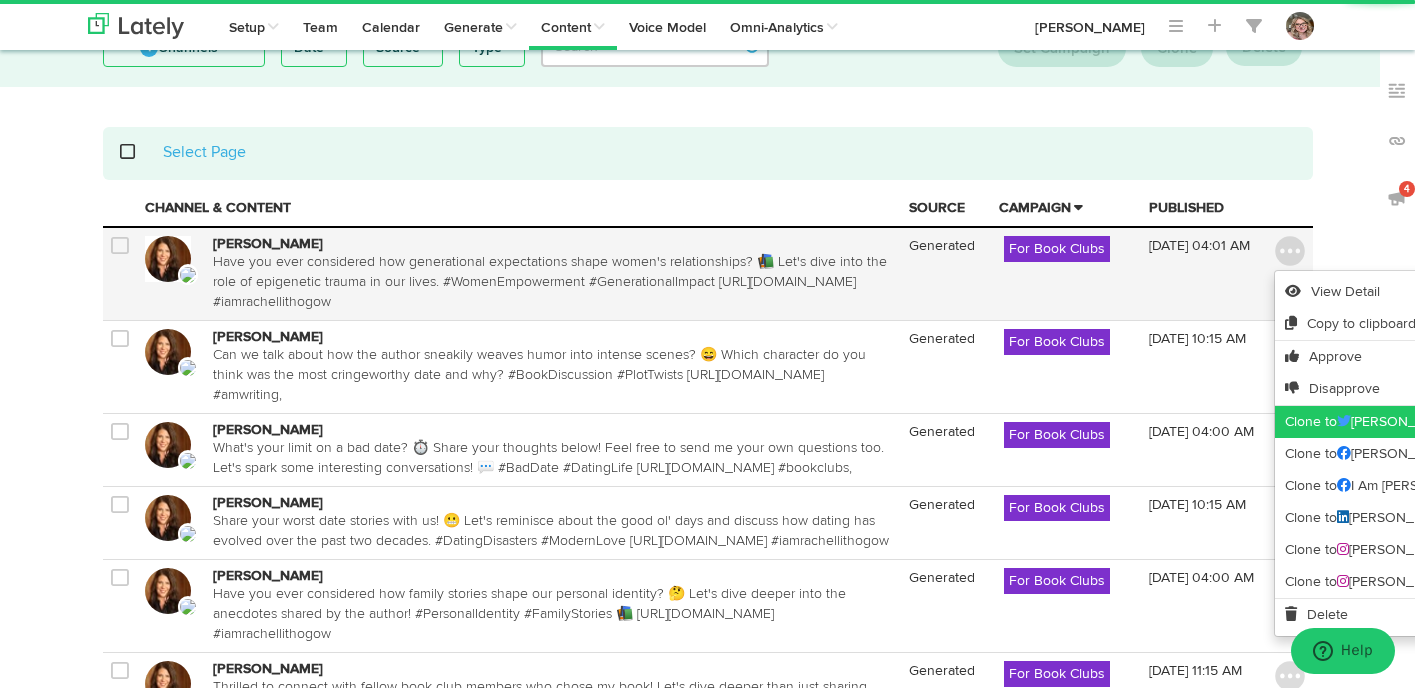 click on "Clone to   [PERSON_NAME]" at bounding box center [1430, 422] 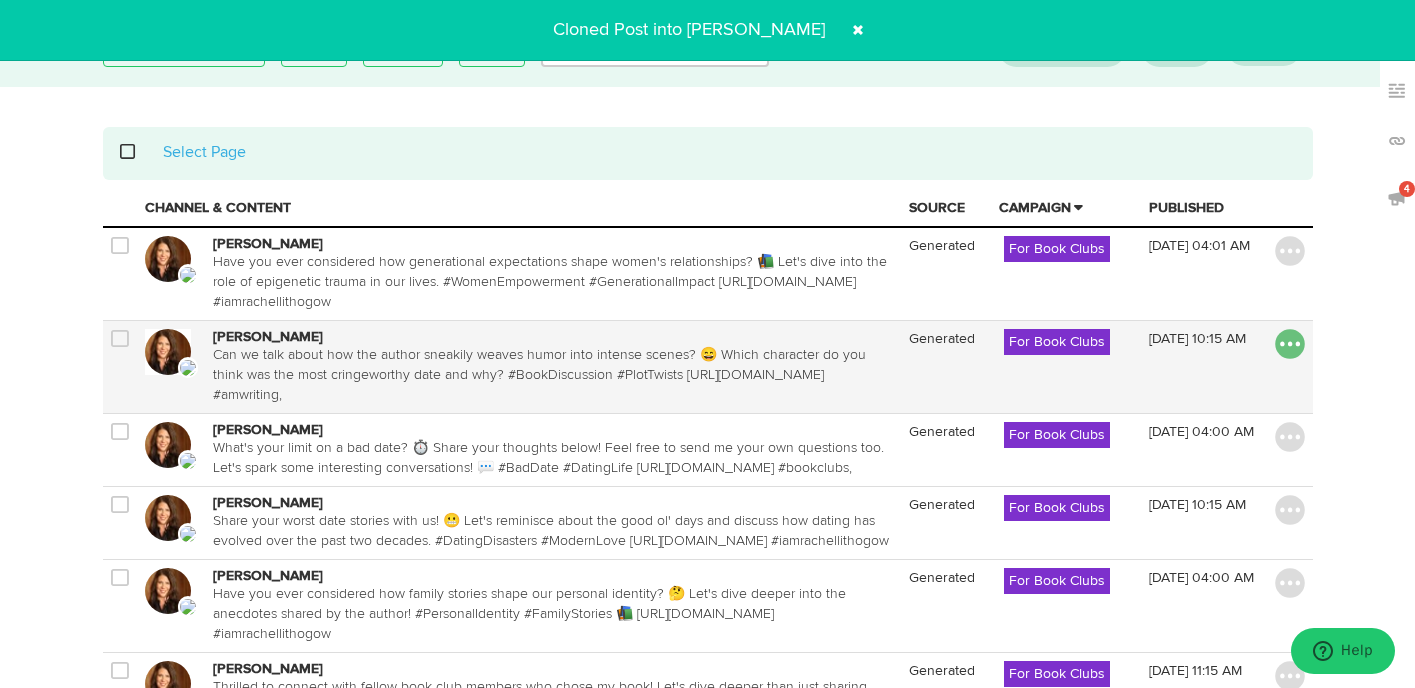 click at bounding box center [1290, 344] 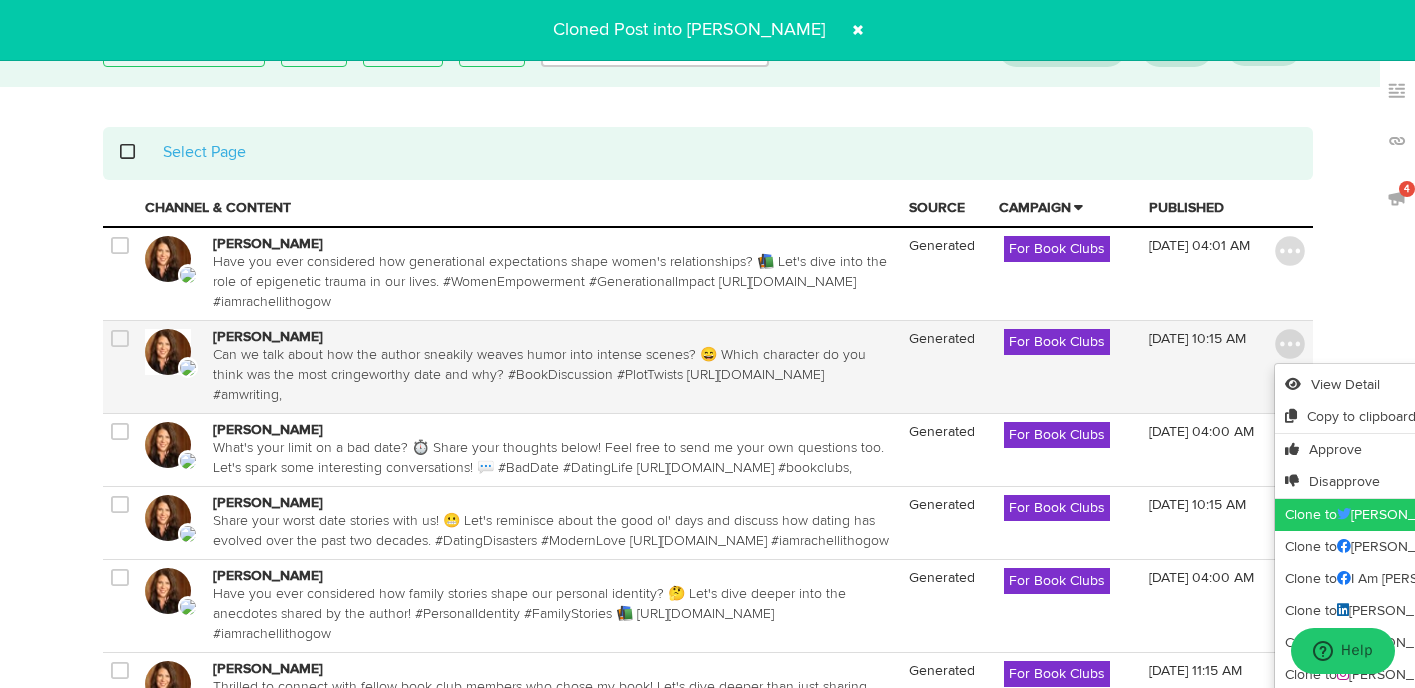 click on "Clone to   [PERSON_NAME]" at bounding box center [1430, 515] 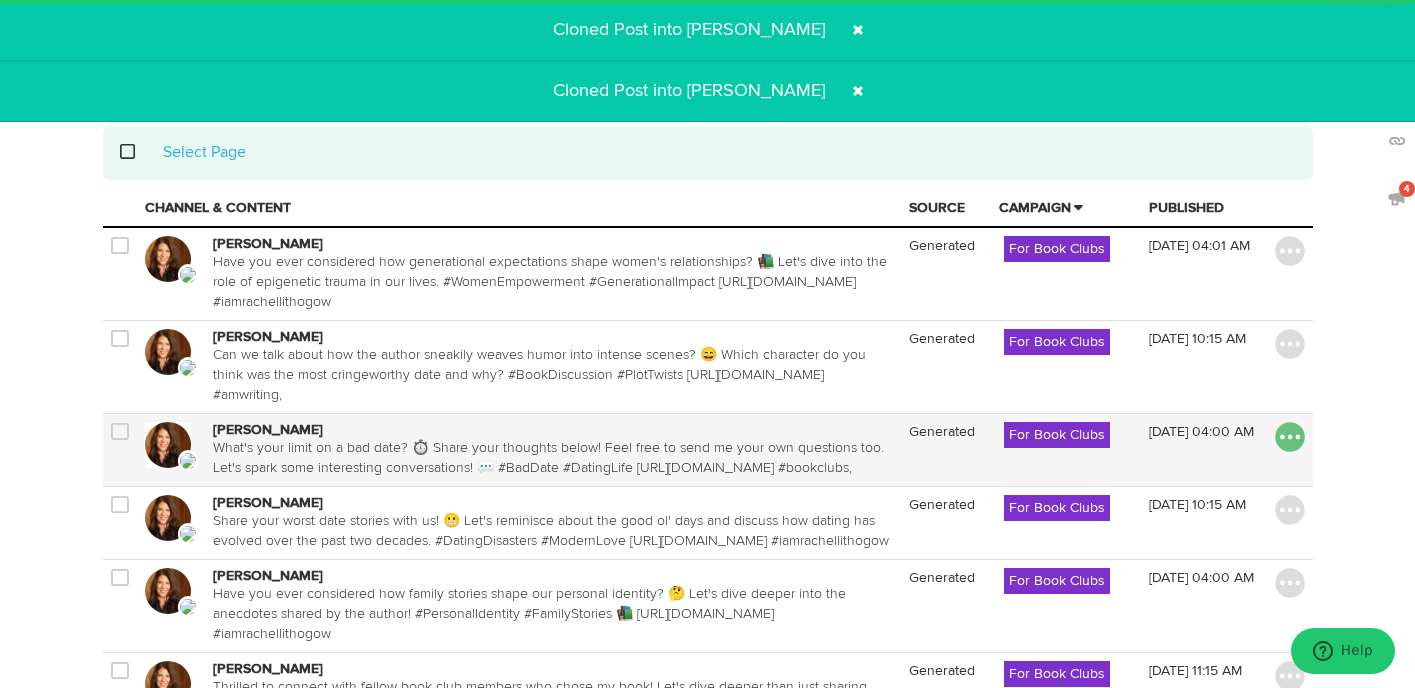 click at bounding box center [1290, 437] 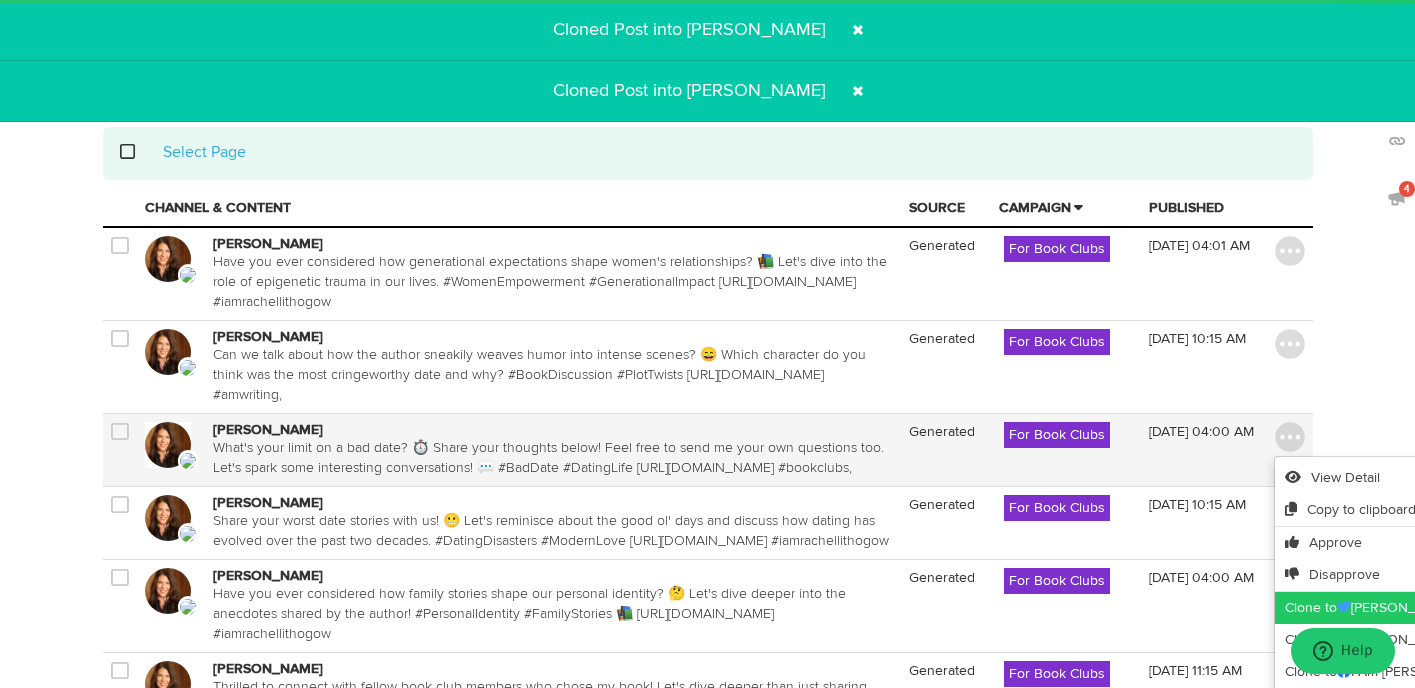 click on "Clone to   [PERSON_NAME]" at bounding box center [1430, 608] 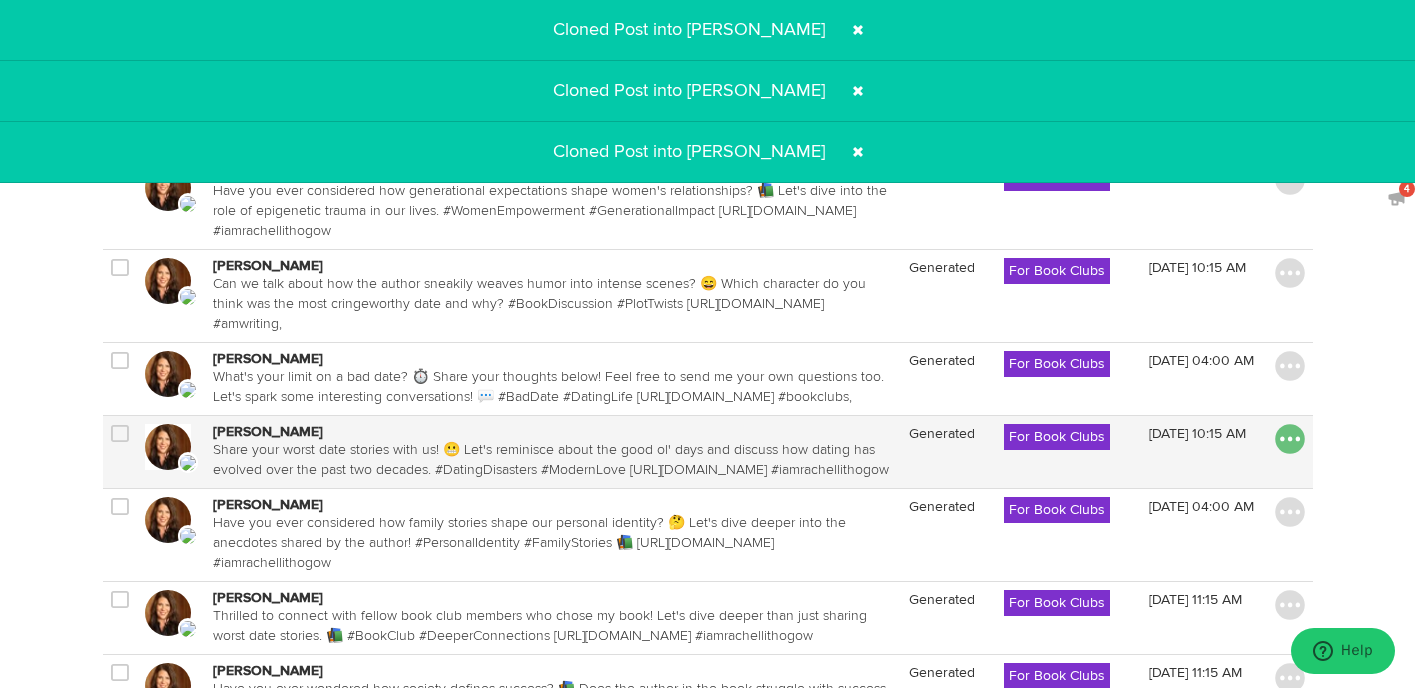 click at bounding box center (1290, 439) 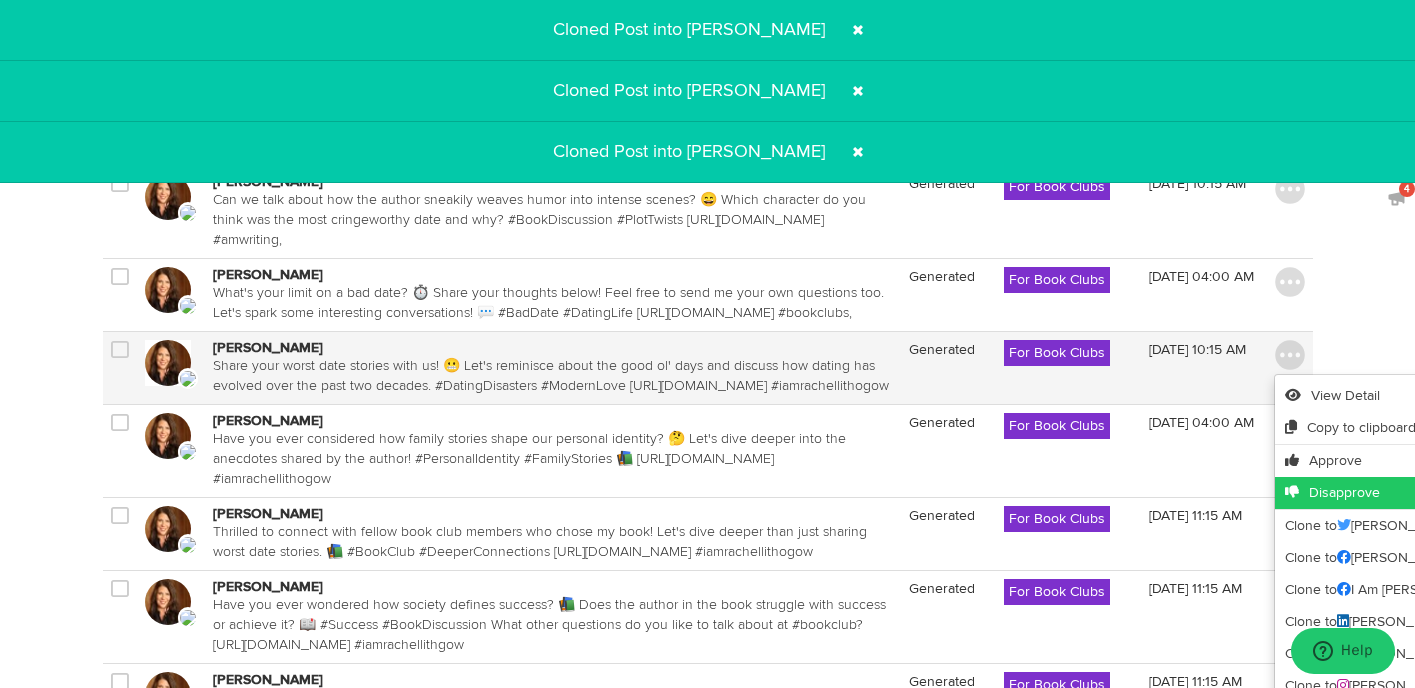 scroll, scrollTop: 403, scrollLeft: 0, axis: vertical 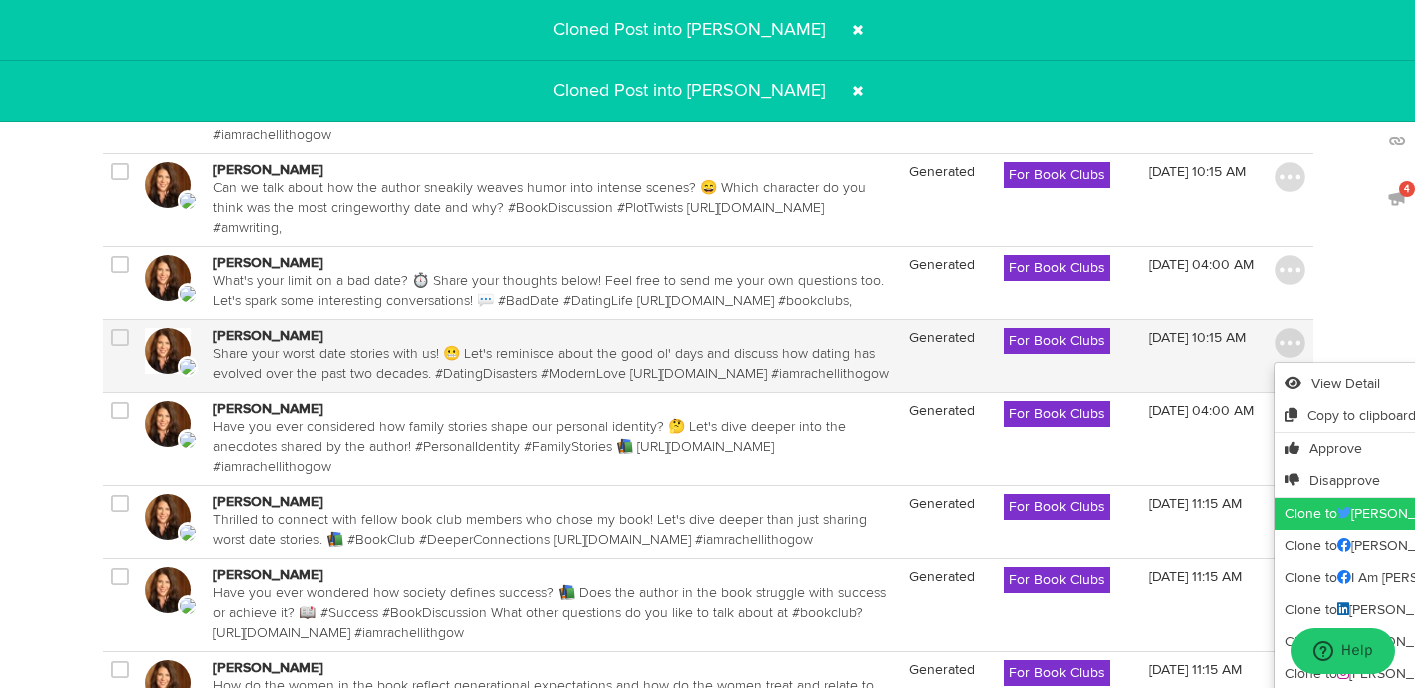 click on "Clone to   [PERSON_NAME]" at bounding box center (1430, 514) 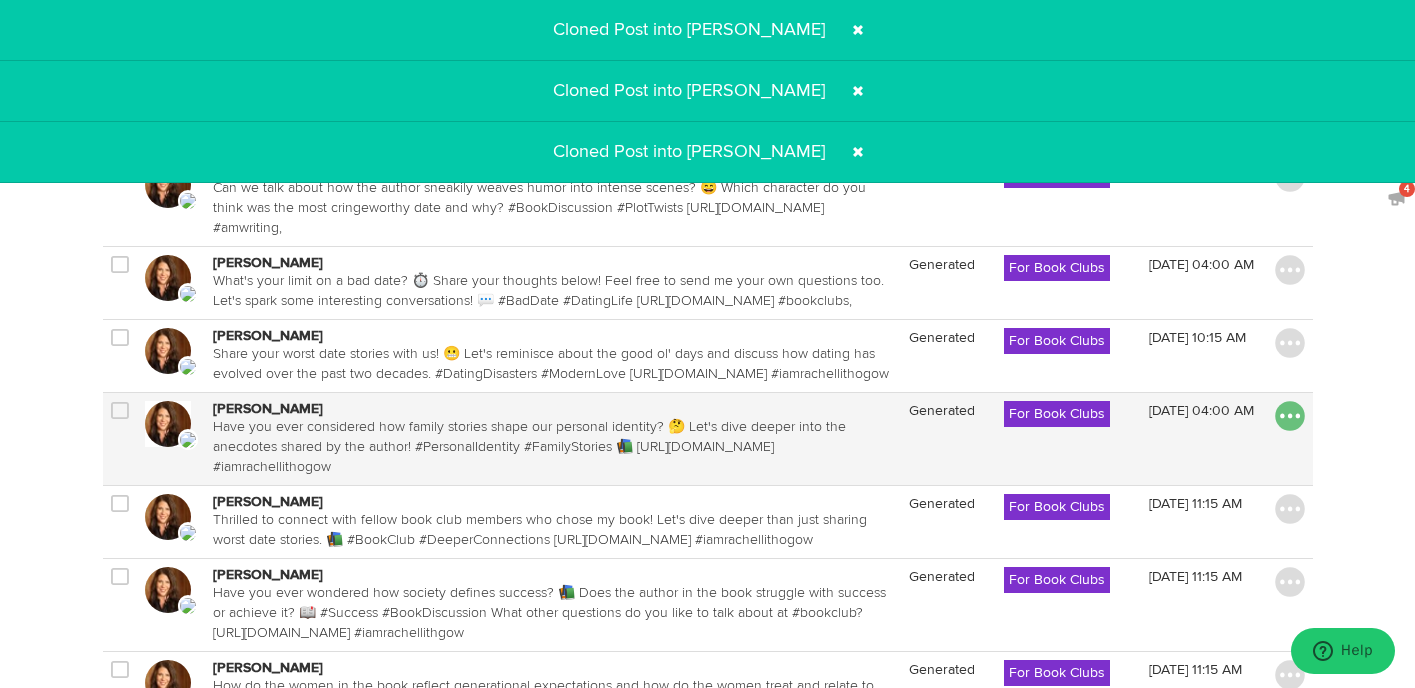click at bounding box center [1290, 416] 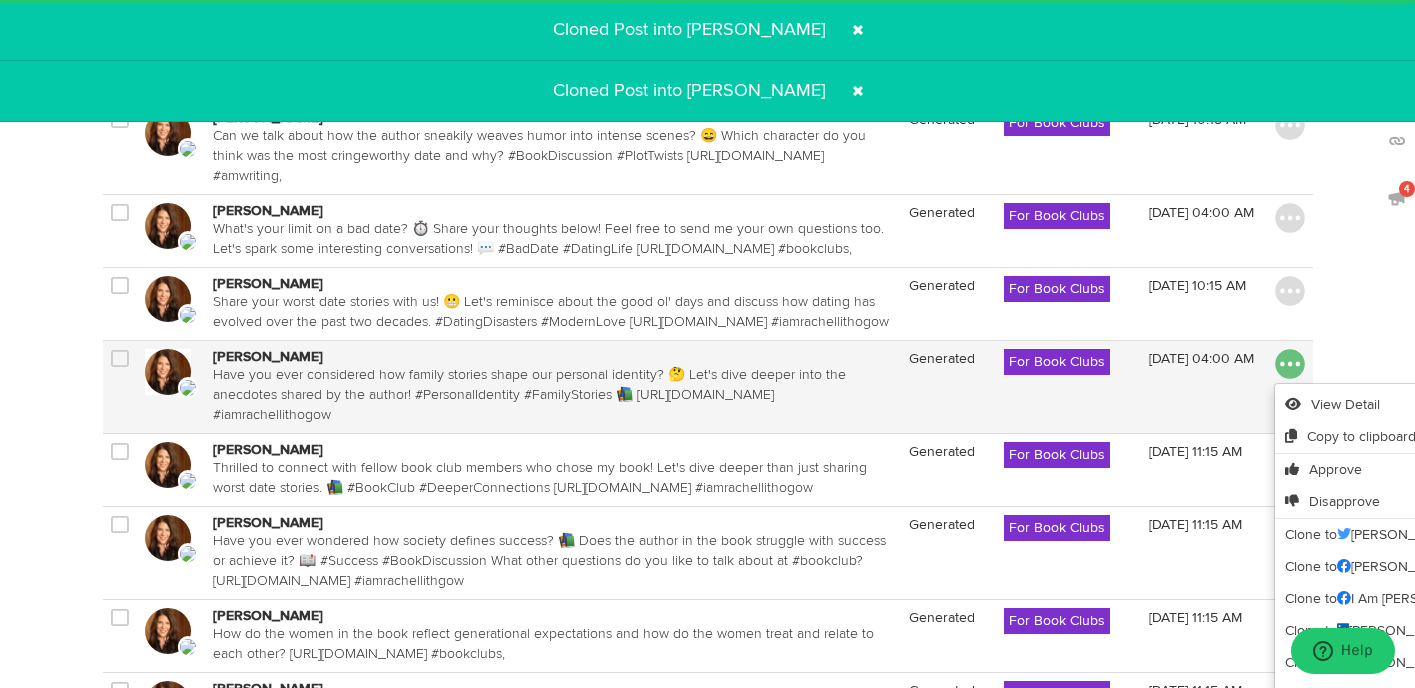 scroll, scrollTop: 495, scrollLeft: 0, axis: vertical 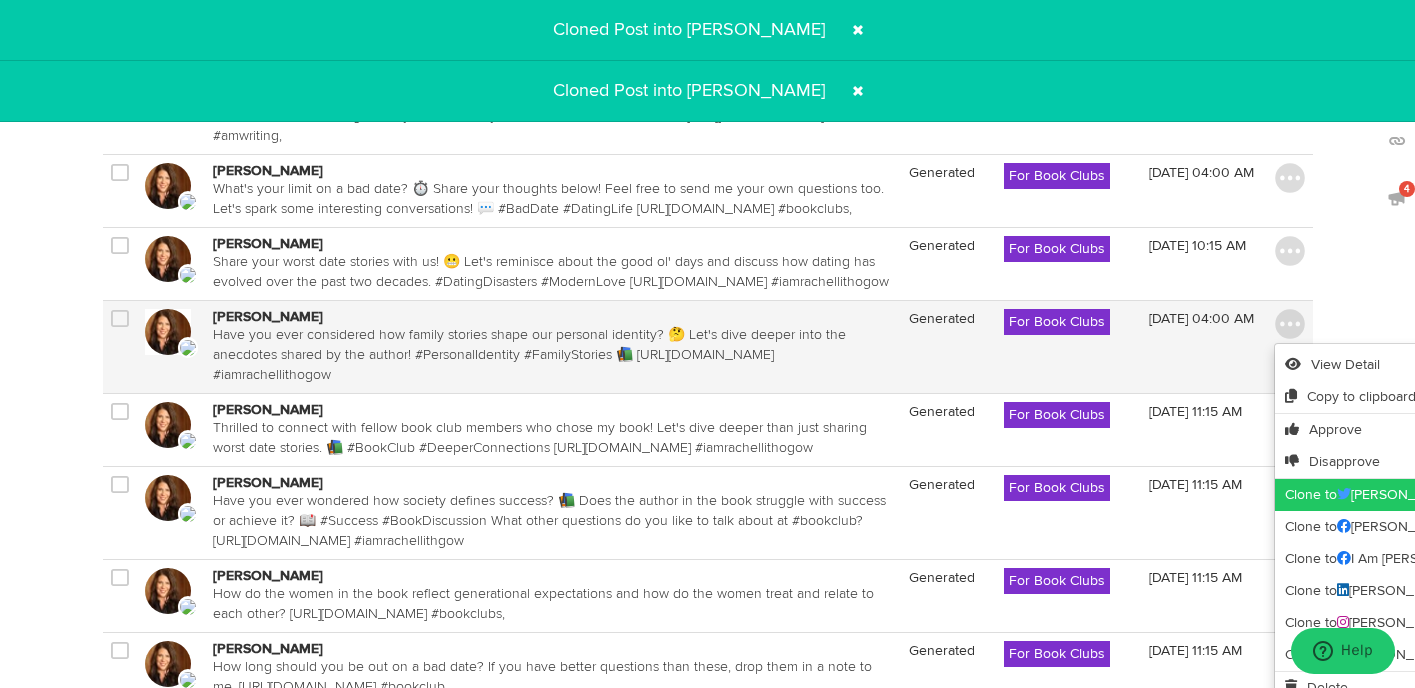 click on "Clone to   [PERSON_NAME]" at bounding box center [1430, 495] 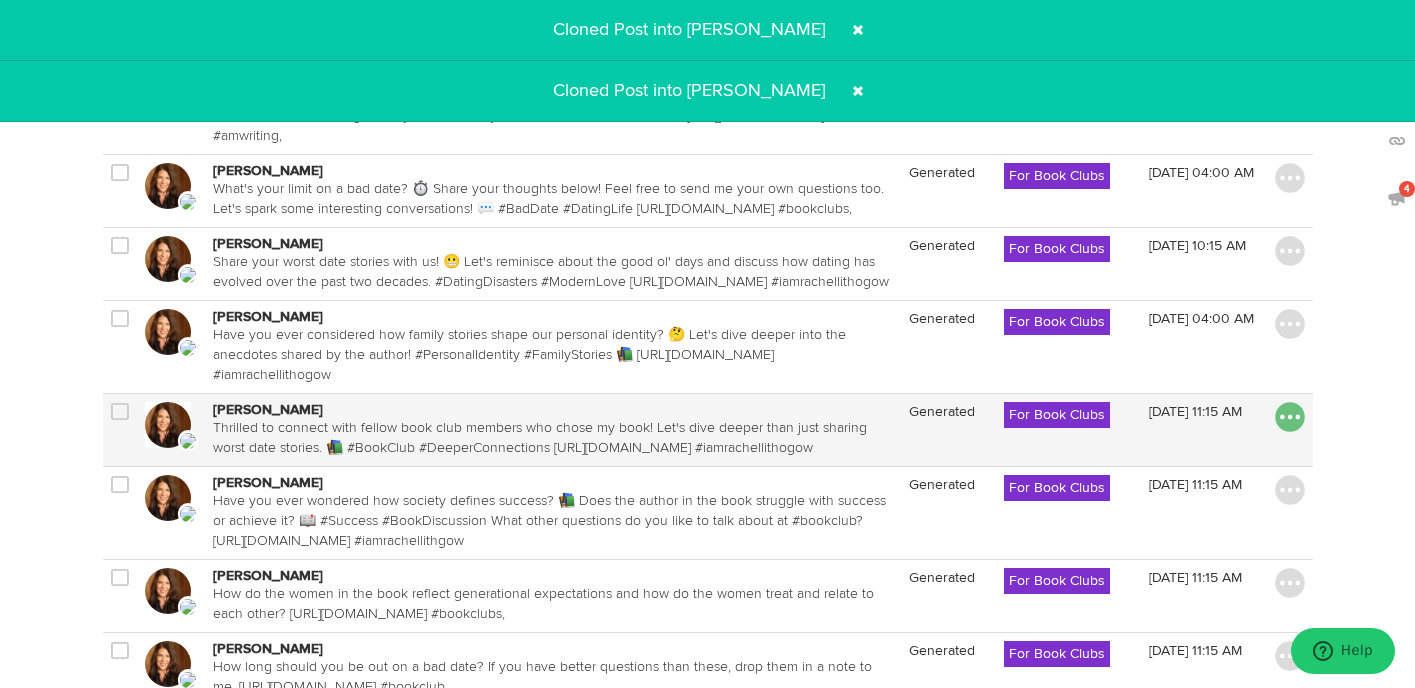 click at bounding box center (1290, 417) 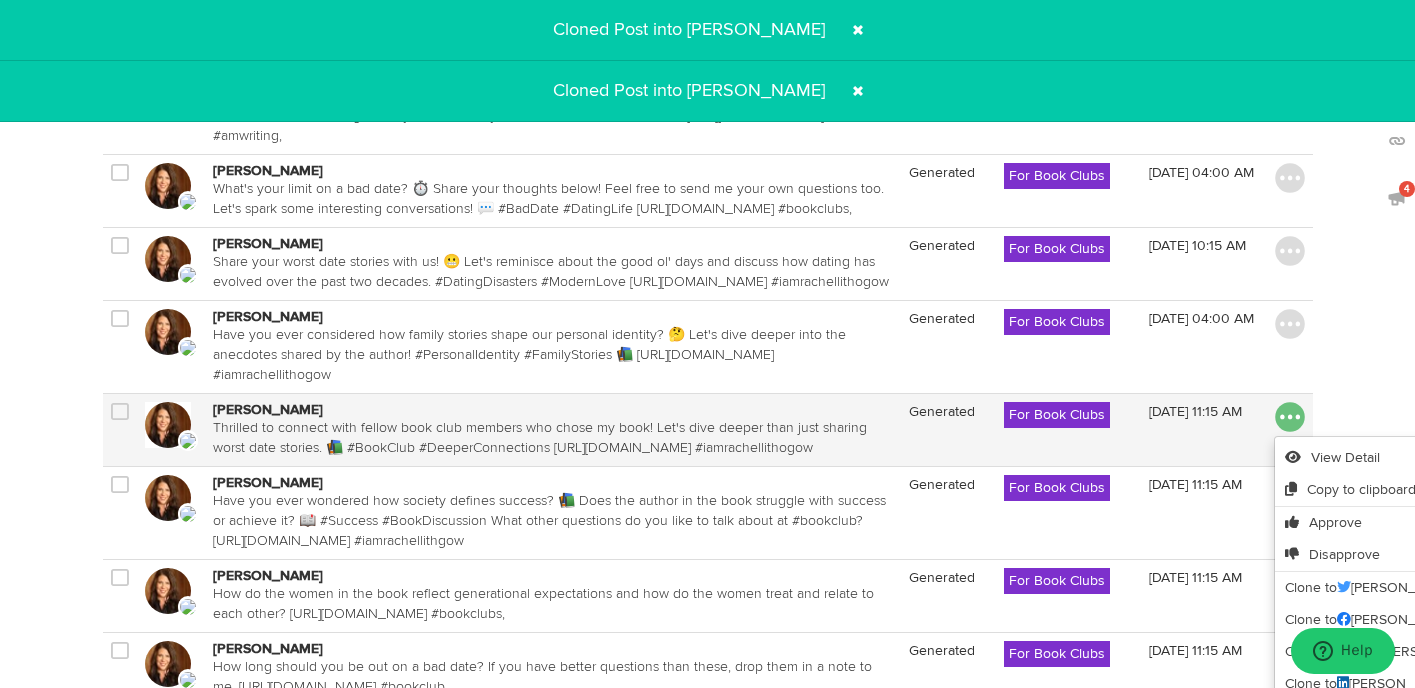scroll, scrollTop: 563, scrollLeft: 0, axis: vertical 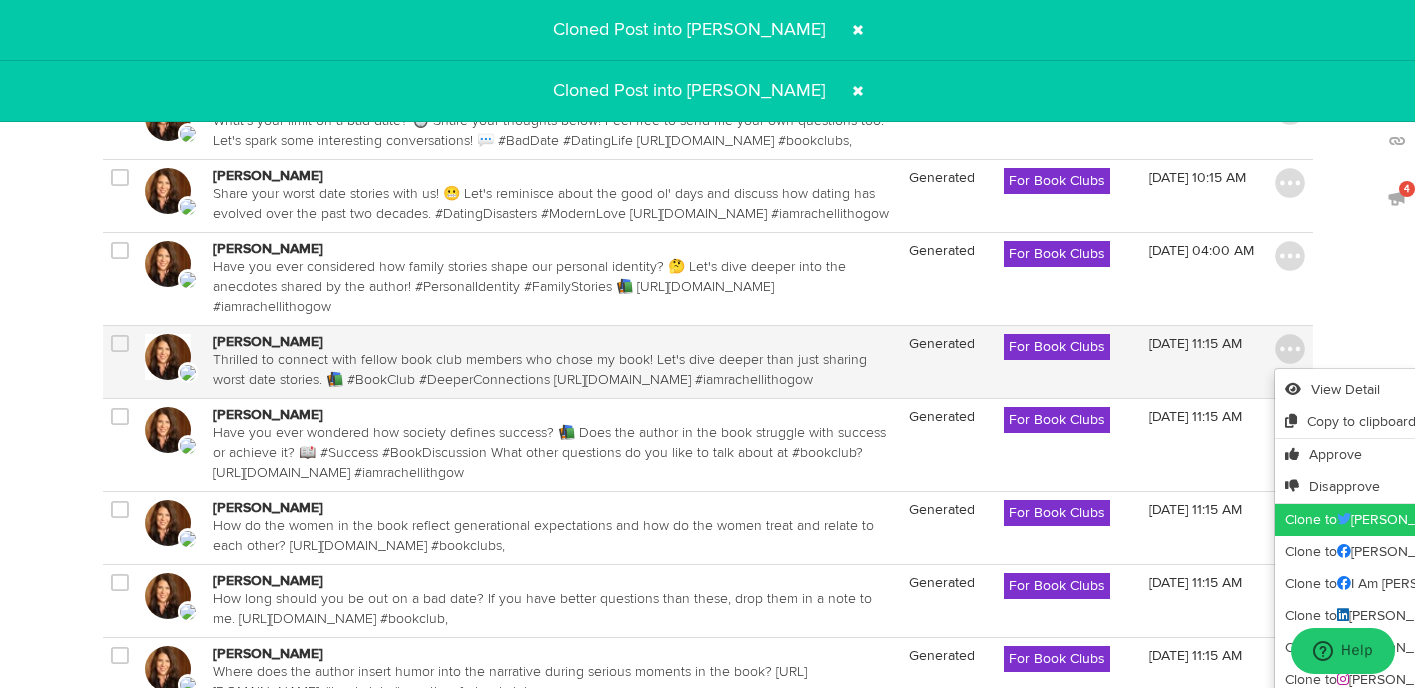 click on "Clone to   [PERSON_NAME]" at bounding box center (1430, 520) 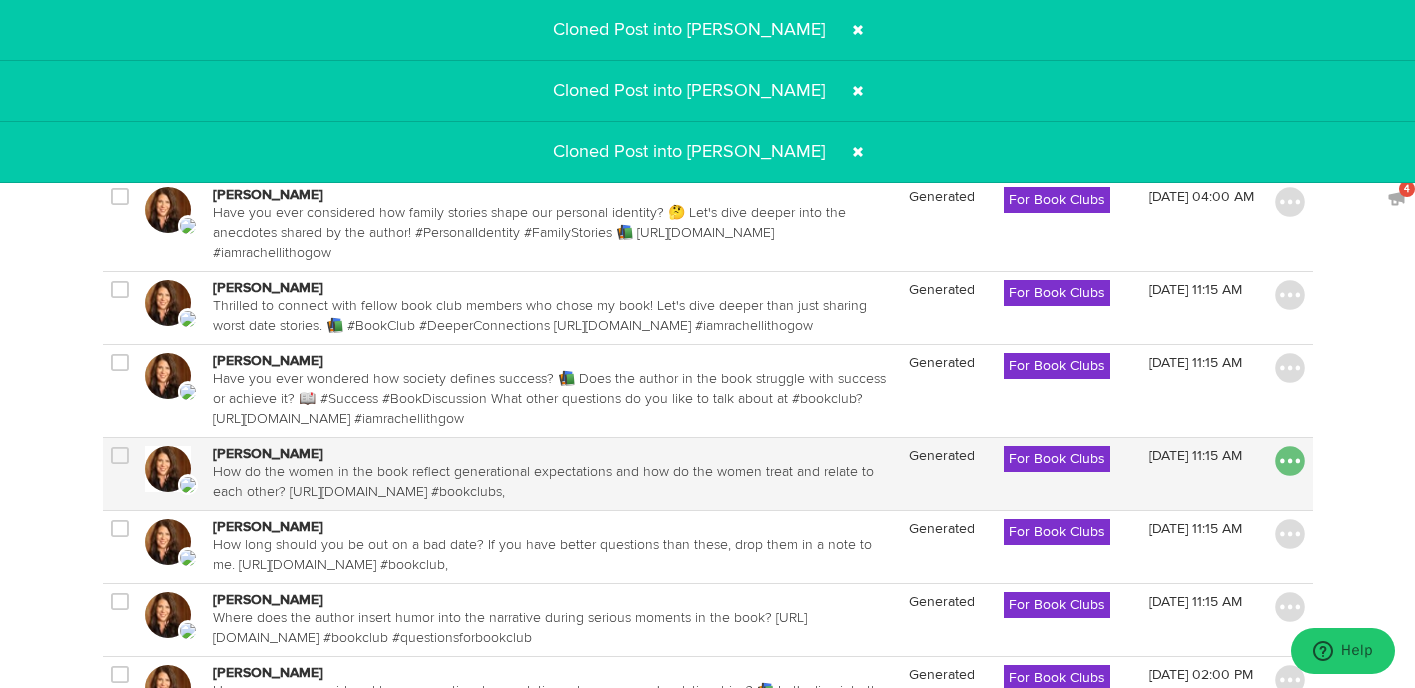click at bounding box center (1290, 461) 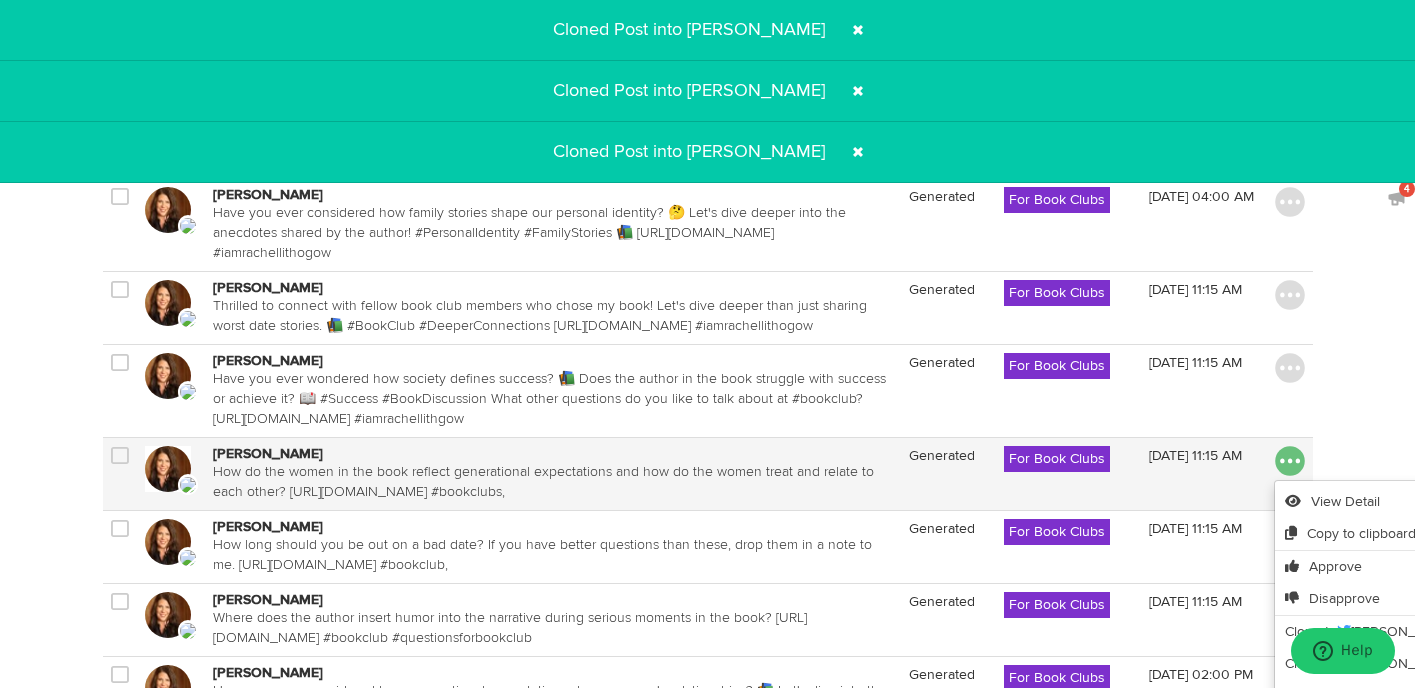 scroll, scrollTop: 715, scrollLeft: 0, axis: vertical 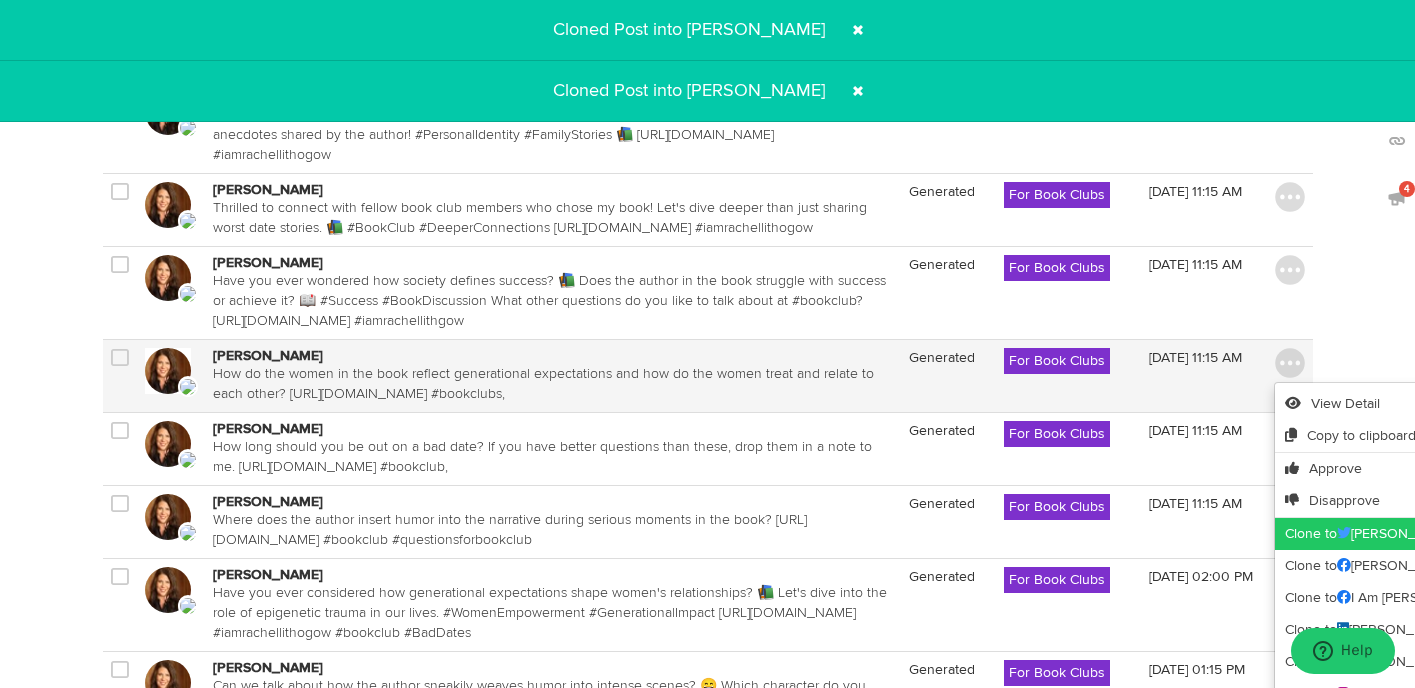 click on "Clone to   [PERSON_NAME]" at bounding box center [1430, 534] 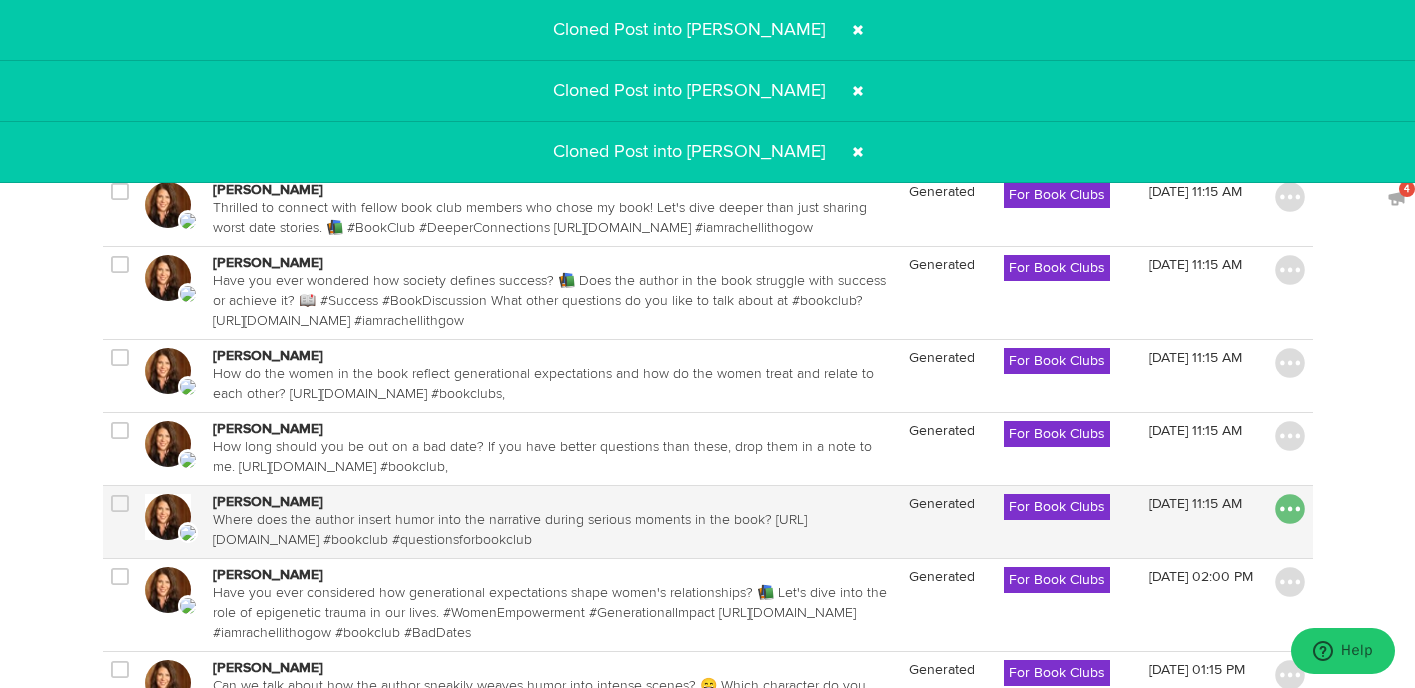 click at bounding box center [1290, 509] 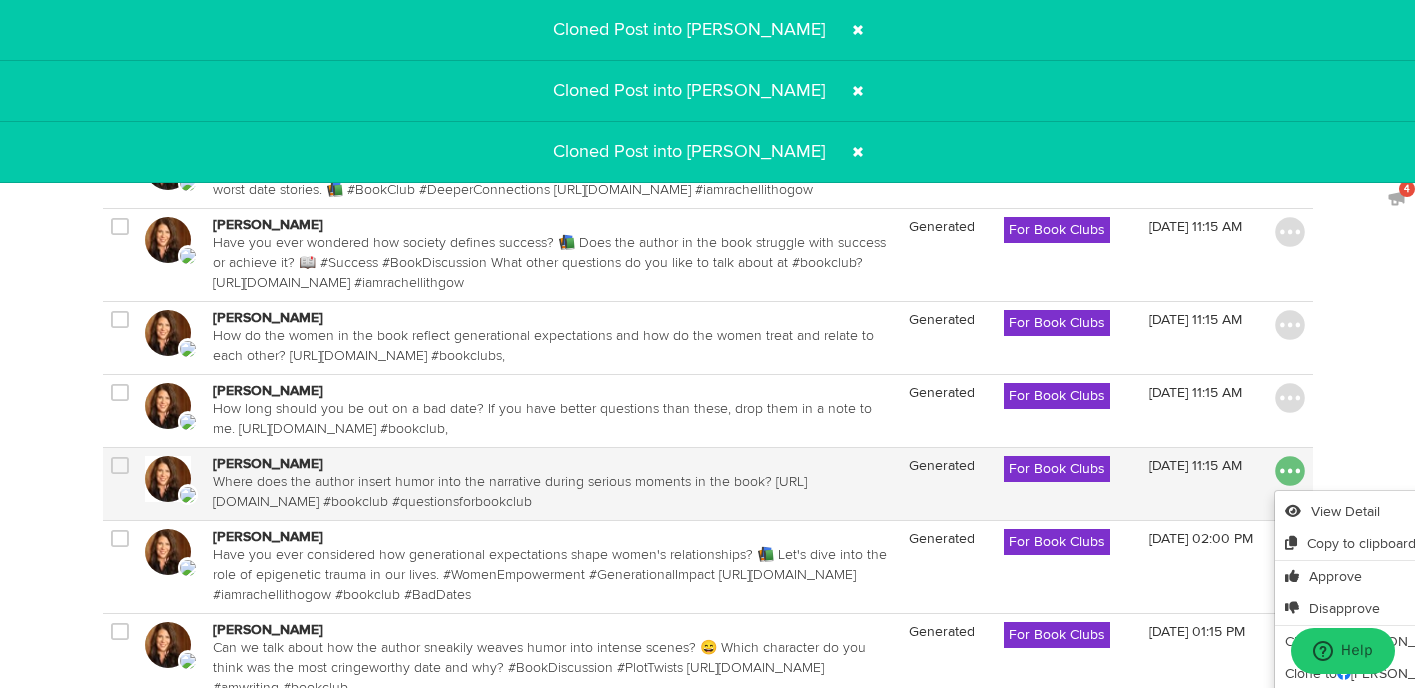 scroll, scrollTop: 781, scrollLeft: 0, axis: vertical 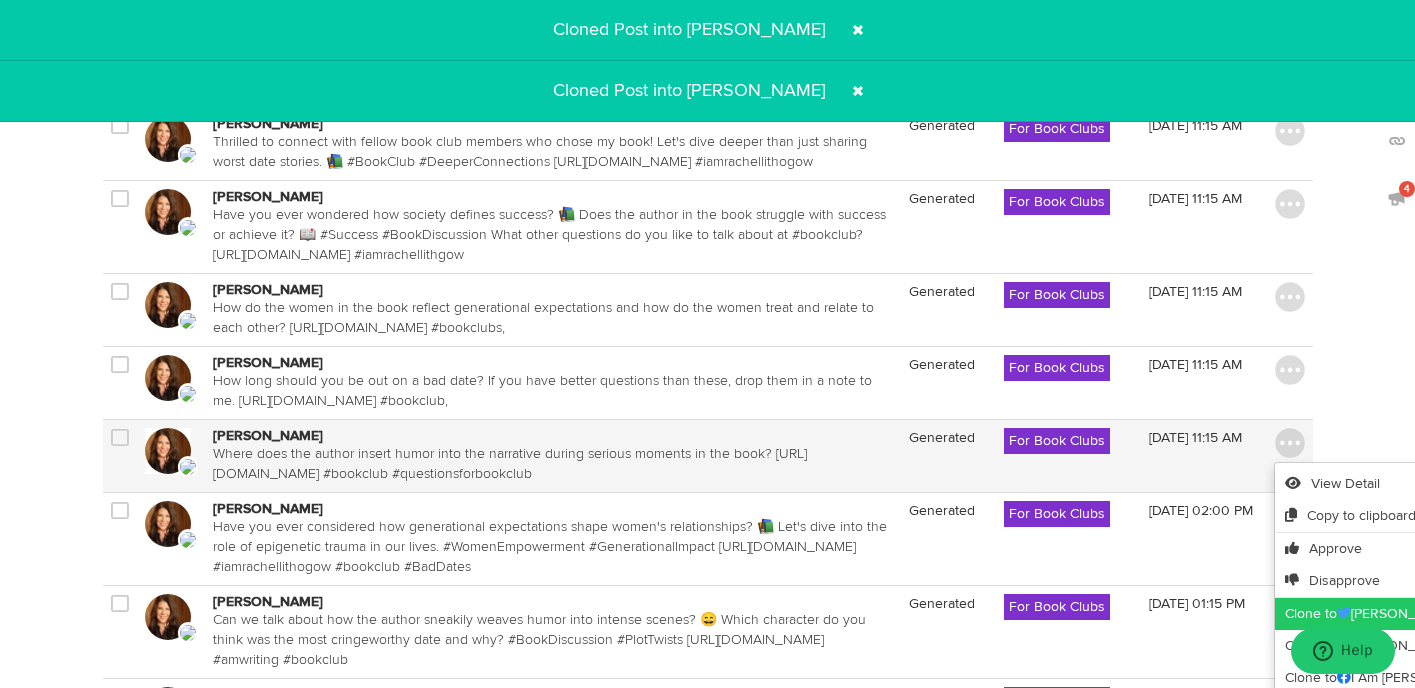 click on "Clone to   [PERSON_NAME]" at bounding box center (1430, 614) 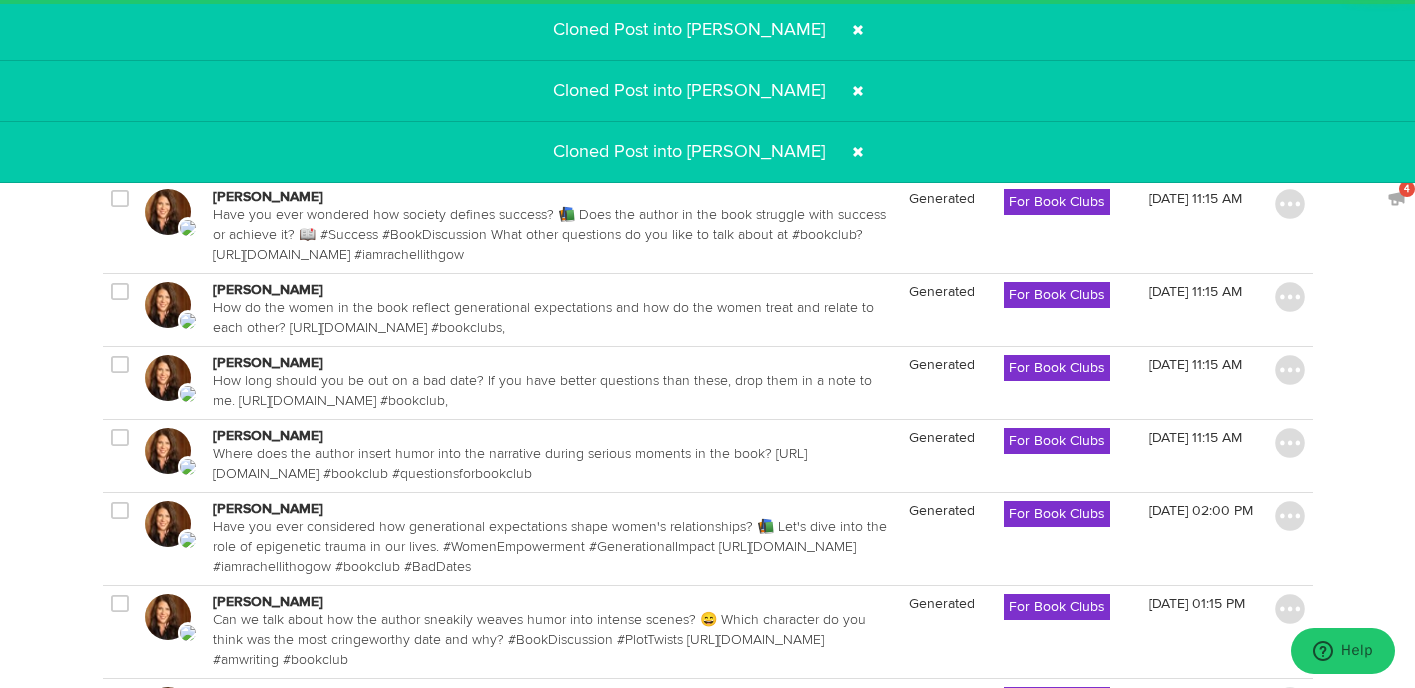 scroll, scrollTop: 840, scrollLeft: 0, axis: vertical 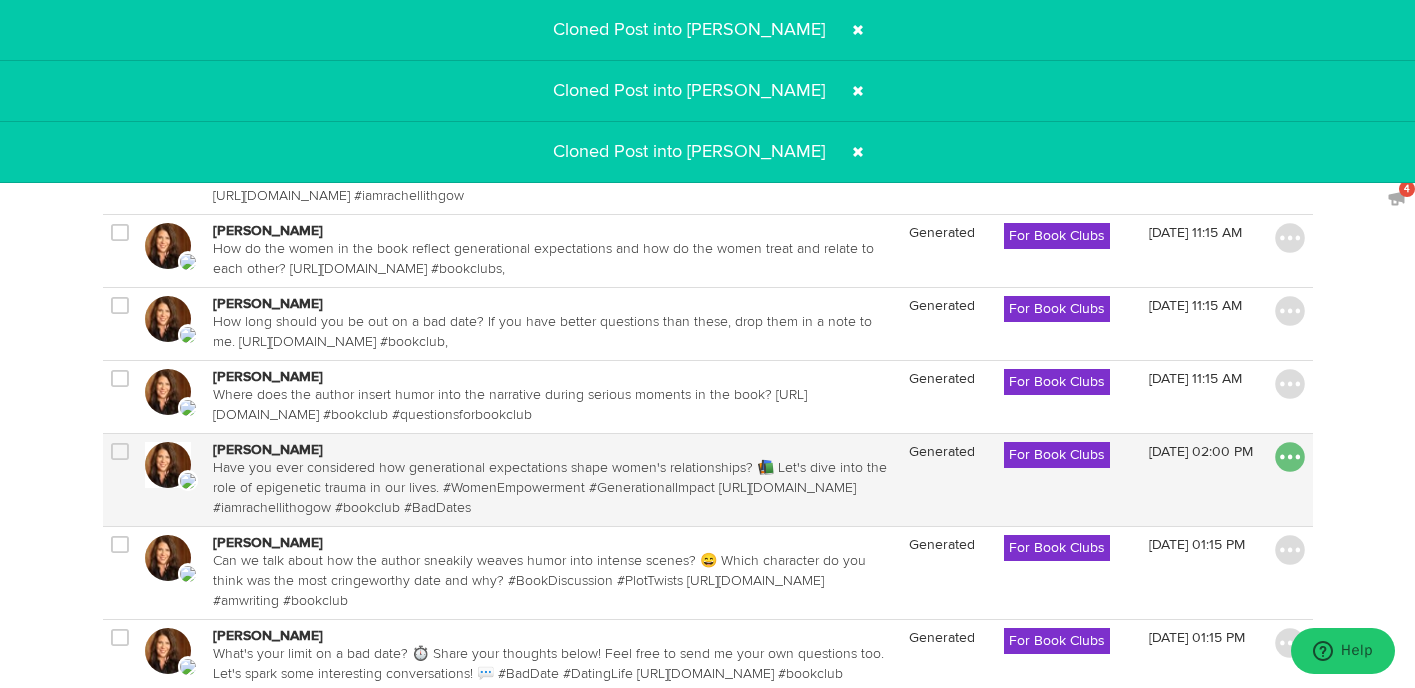 click at bounding box center [1290, 457] 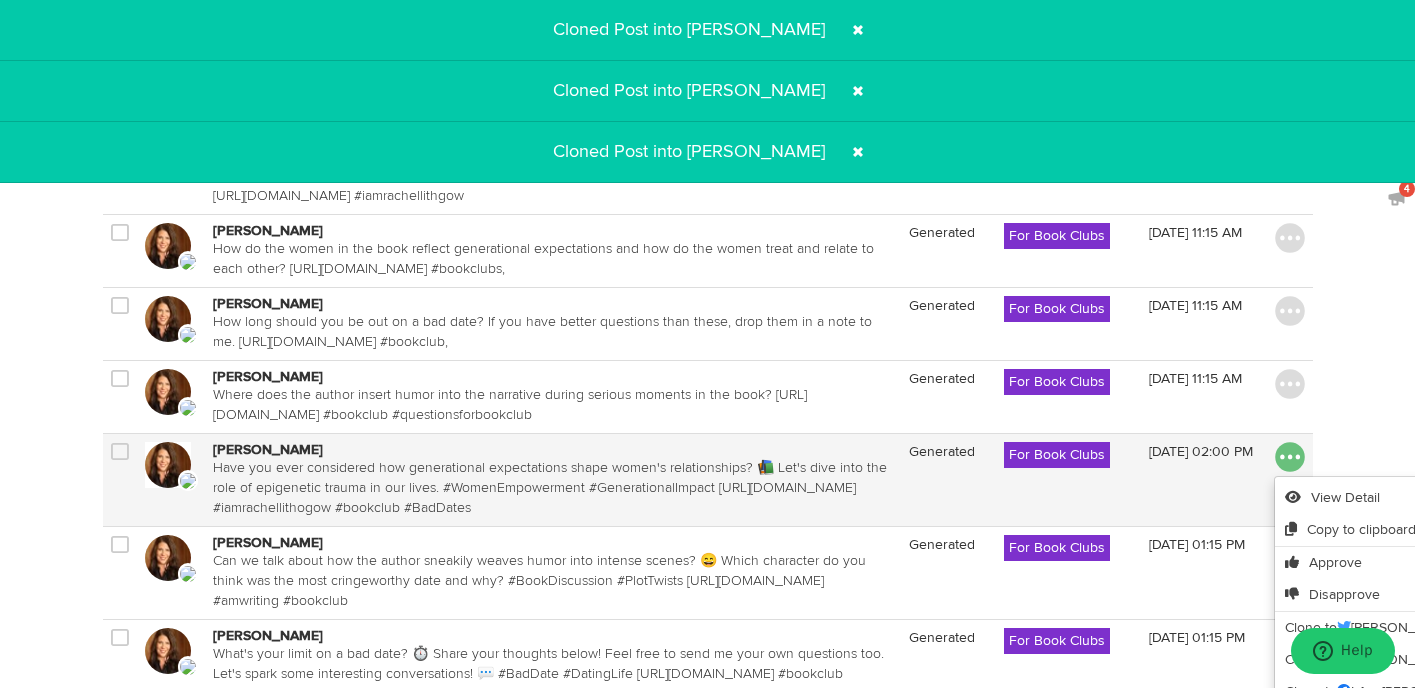 scroll, scrollTop: 891, scrollLeft: 0, axis: vertical 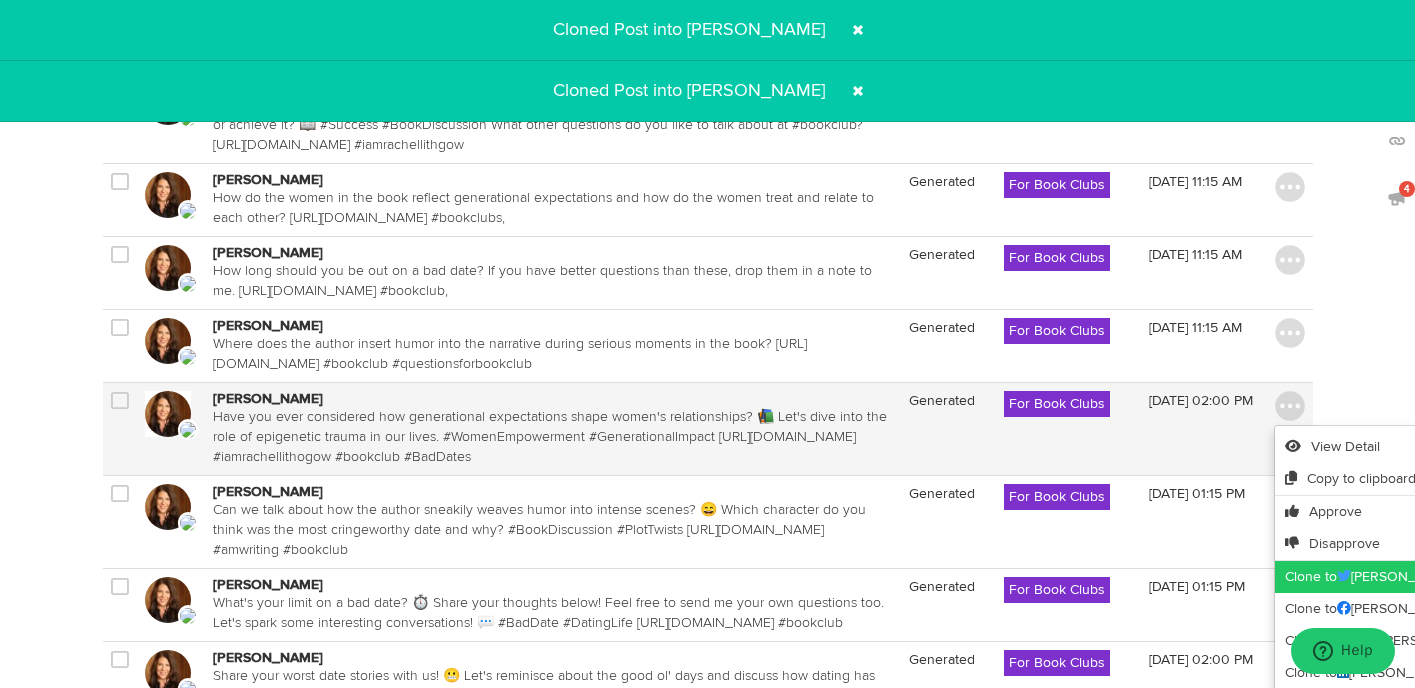 click on "Clone to   [PERSON_NAME]" at bounding box center [1430, 577] 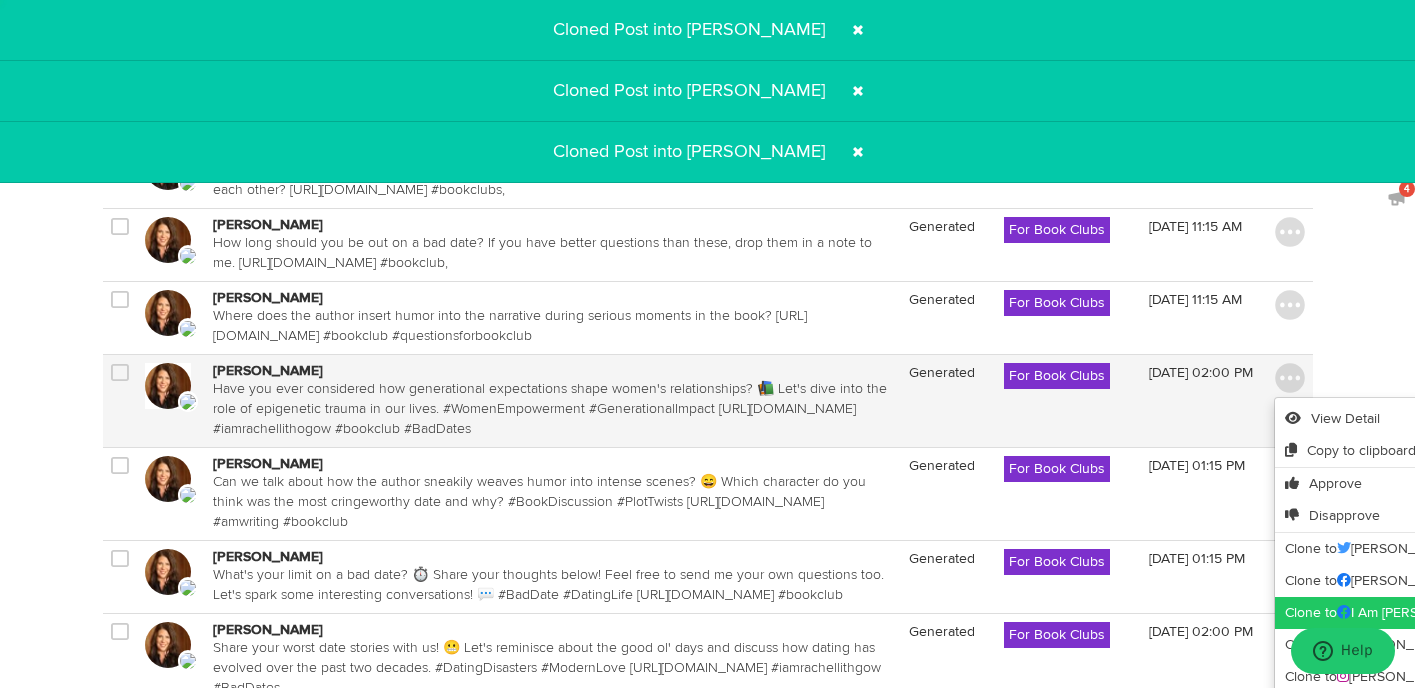 scroll, scrollTop: 943, scrollLeft: 0, axis: vertical 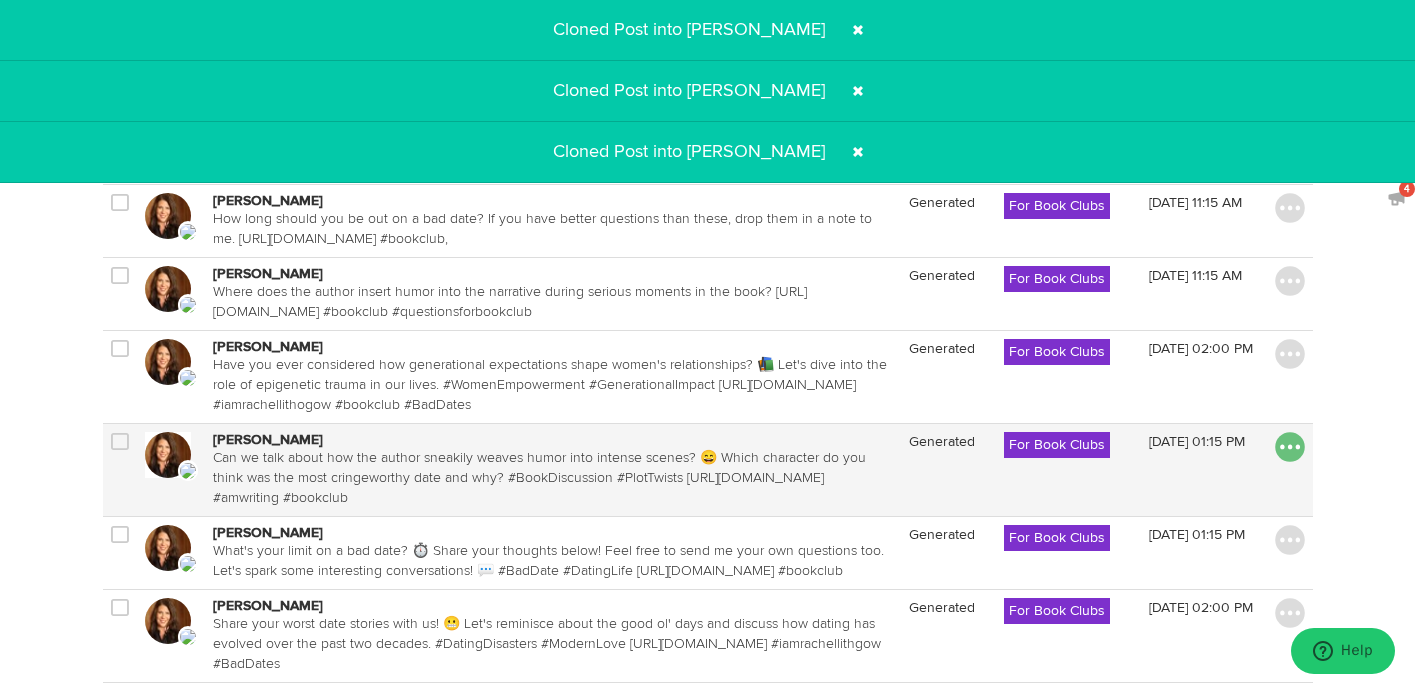 click at bounding box center [1290, 447] 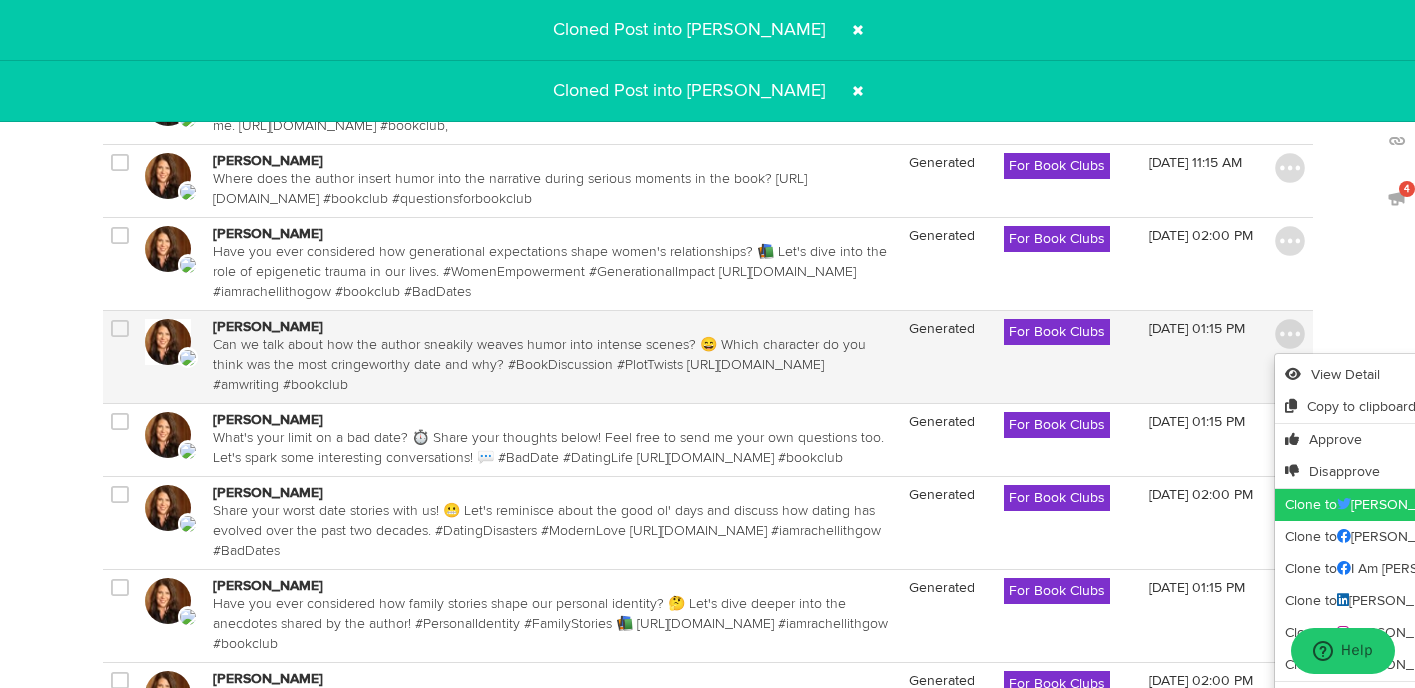 click on "Clone to   [PERSON_NAME]" at bounding box center (1430, 505) 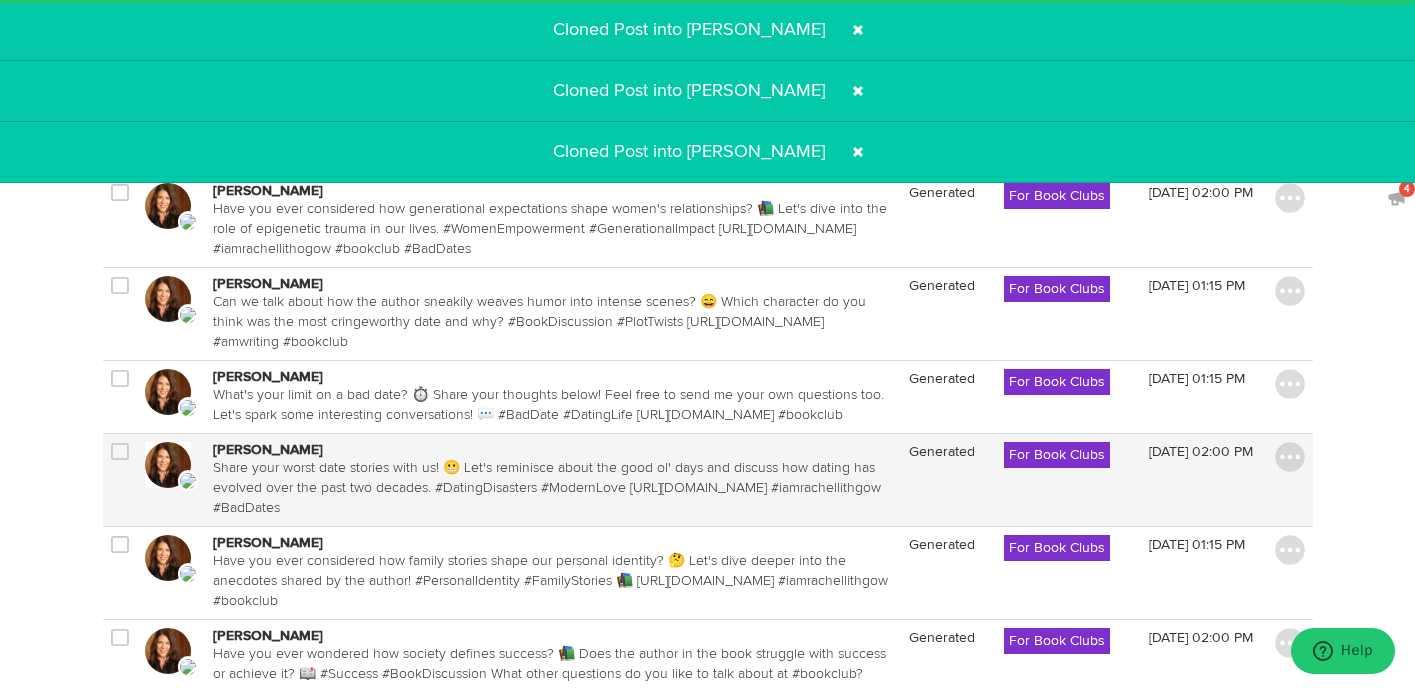 scroll, scrollTop: 1112, scrollLeft: 0, axis: vertical 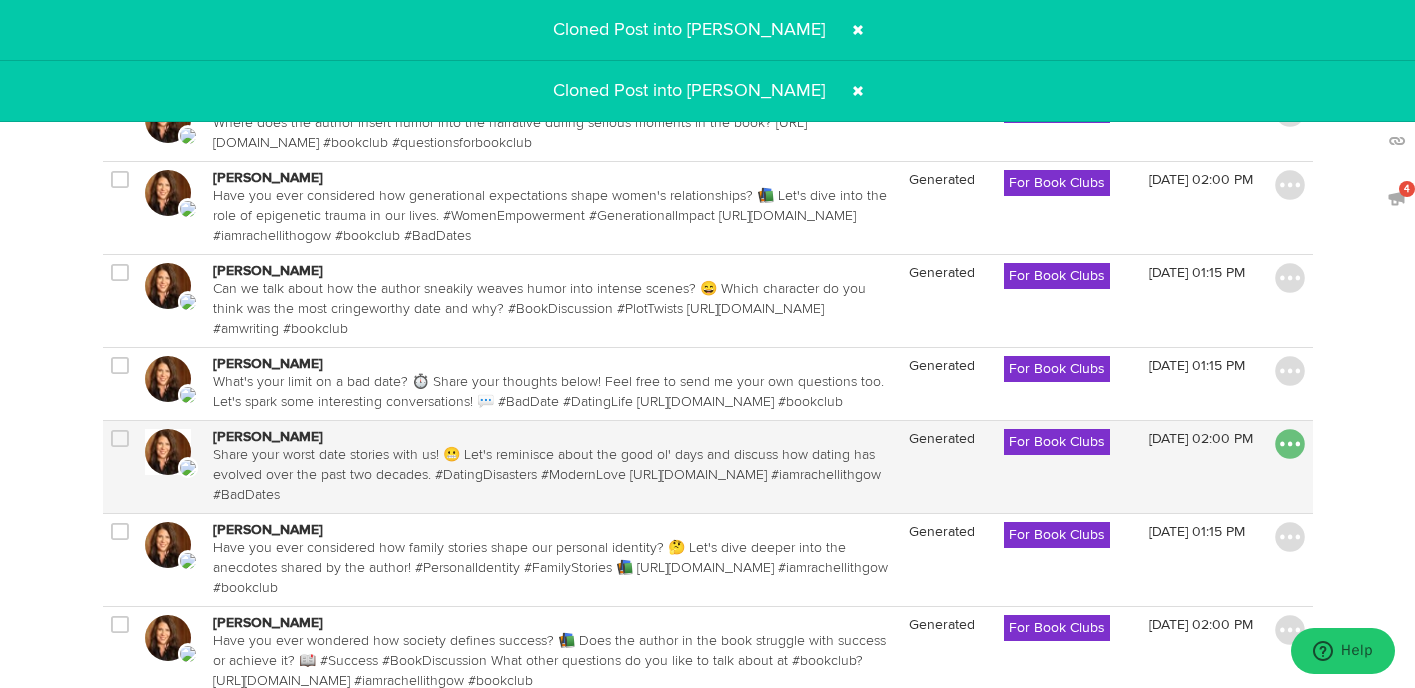 click at bounding box center [1290, 444] 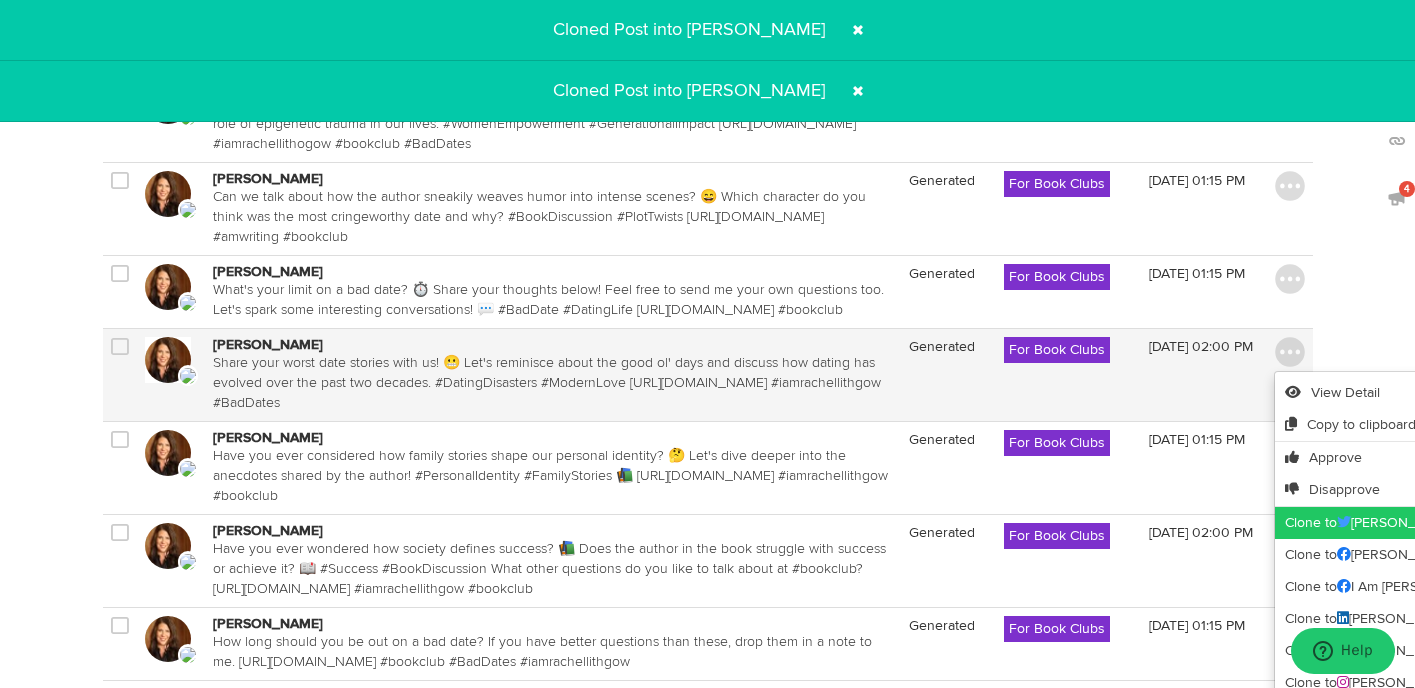 scroll, scrollTop: 1223, scrollLeft: 0, axis: vertical 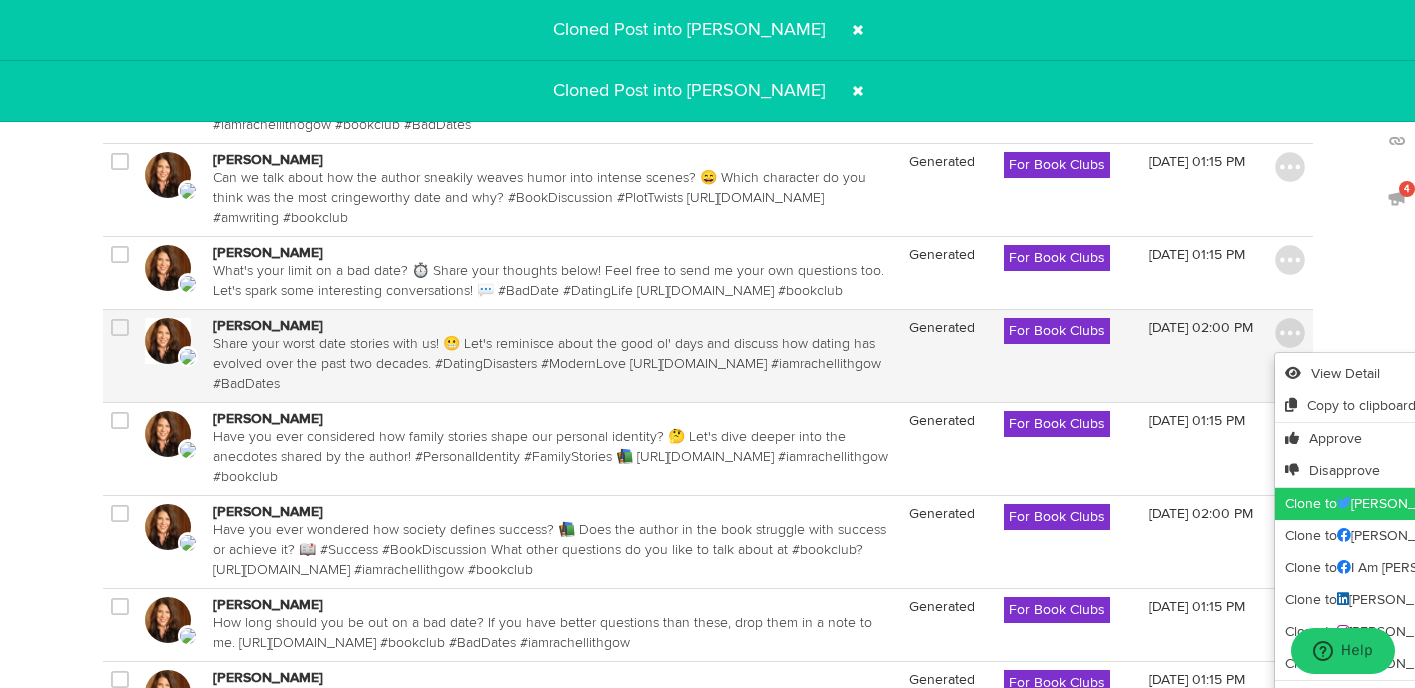 click on "Clone to   [PERSON_NAME]" at bounding box center (1430, 504) 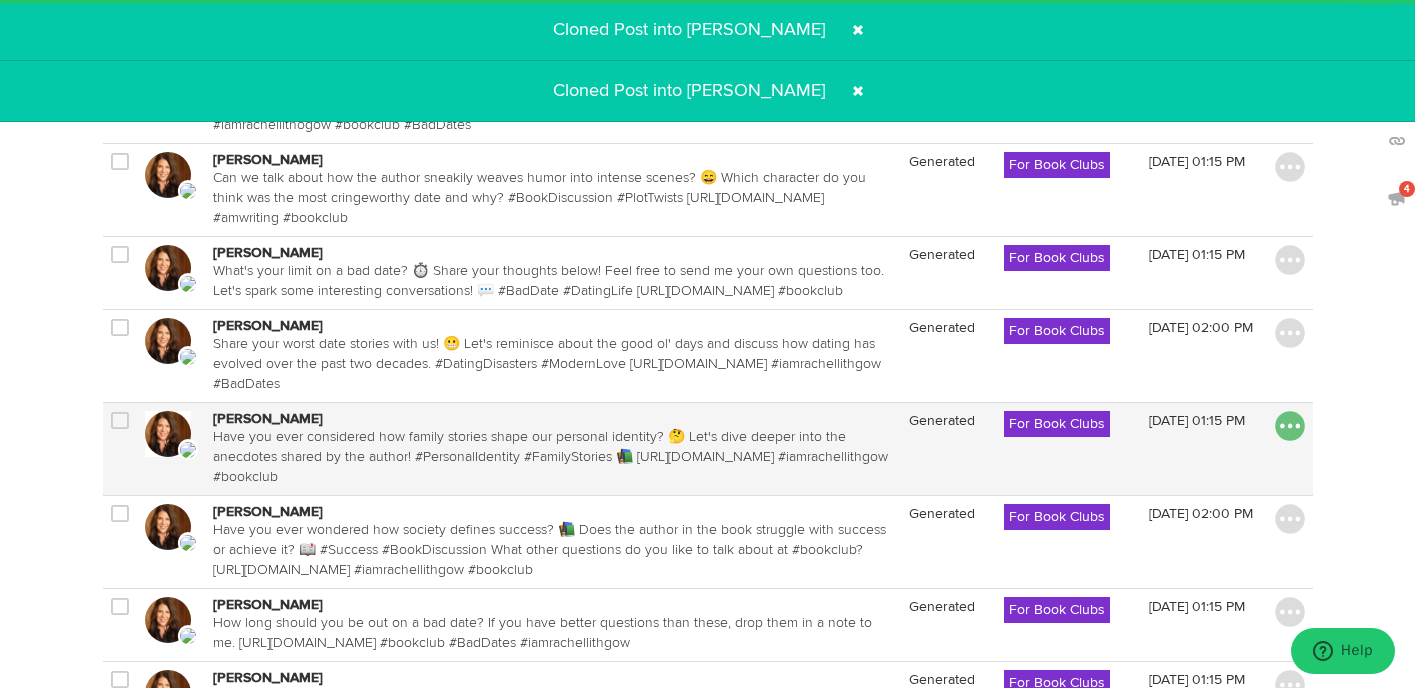 click at bounding box center [1290, 426] 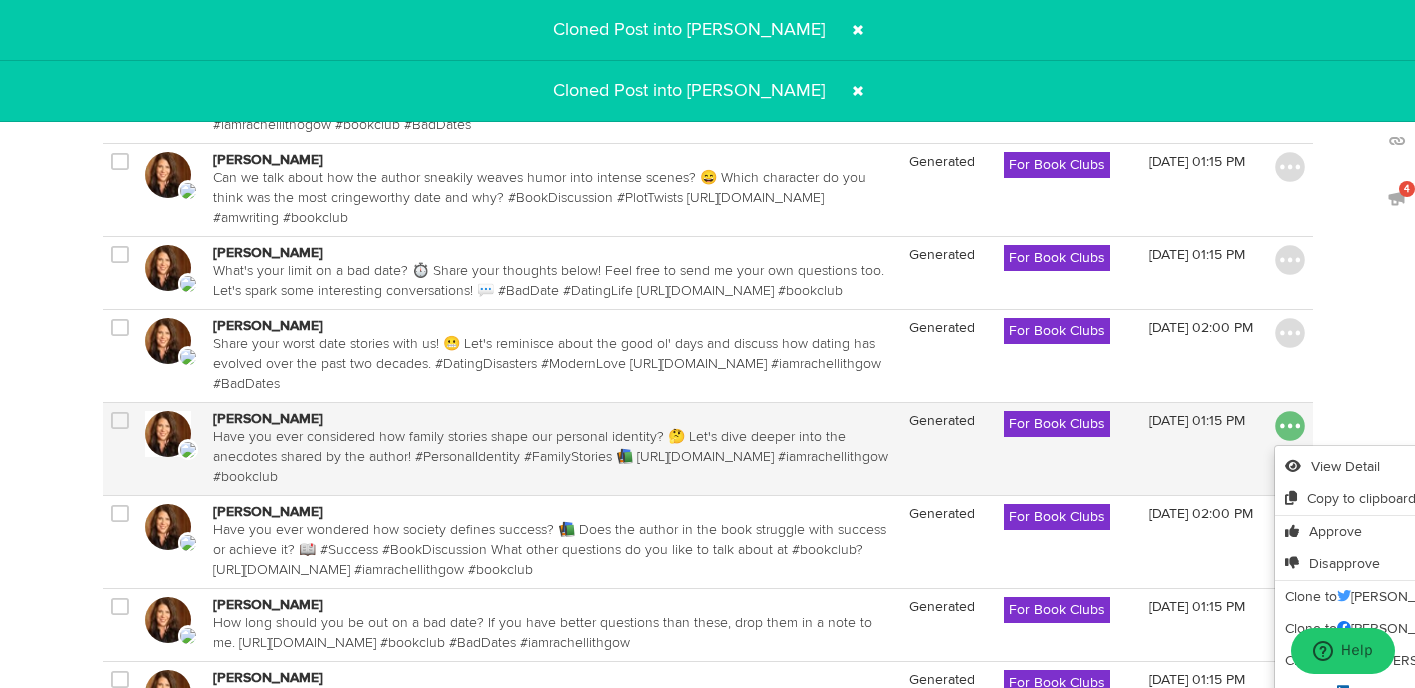 scroll, scrollTop: 1330, scrollLeft: 0, axis: vertical 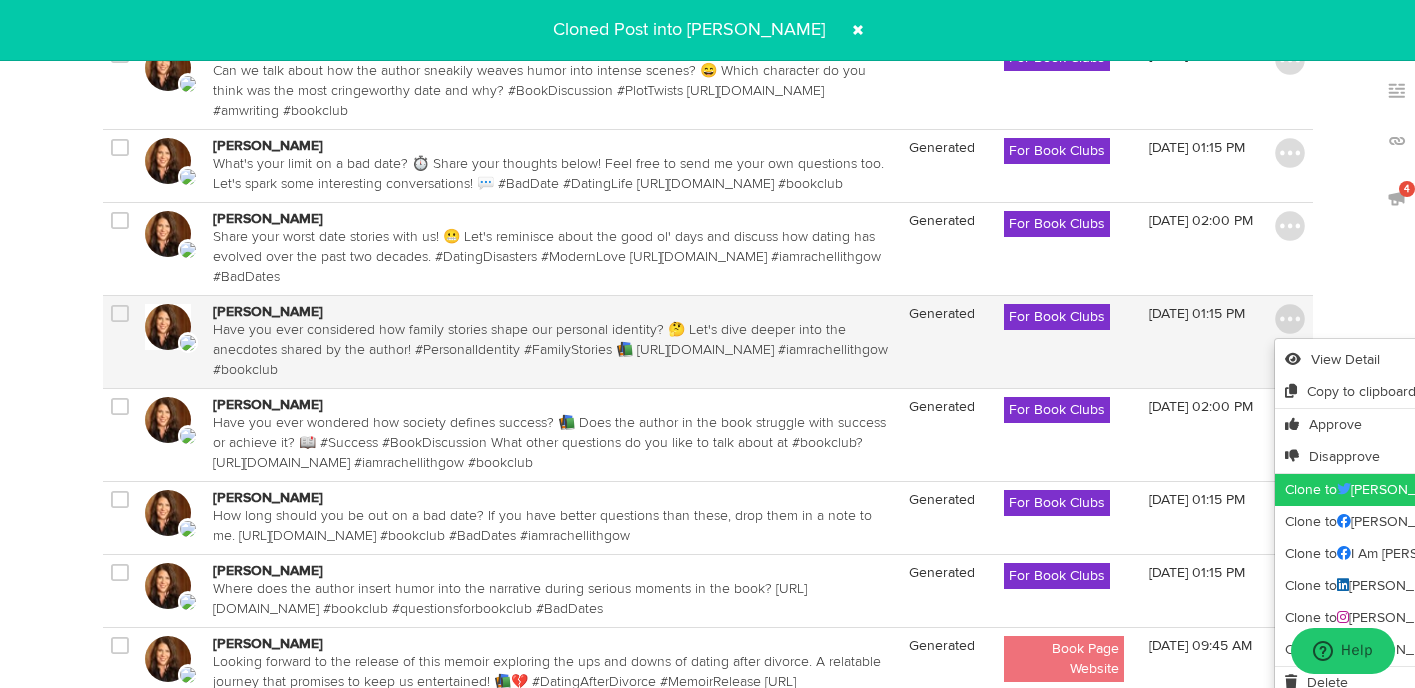 click on "Clone to   [PERSON_NAME]" at bounding box center (1430, 490) 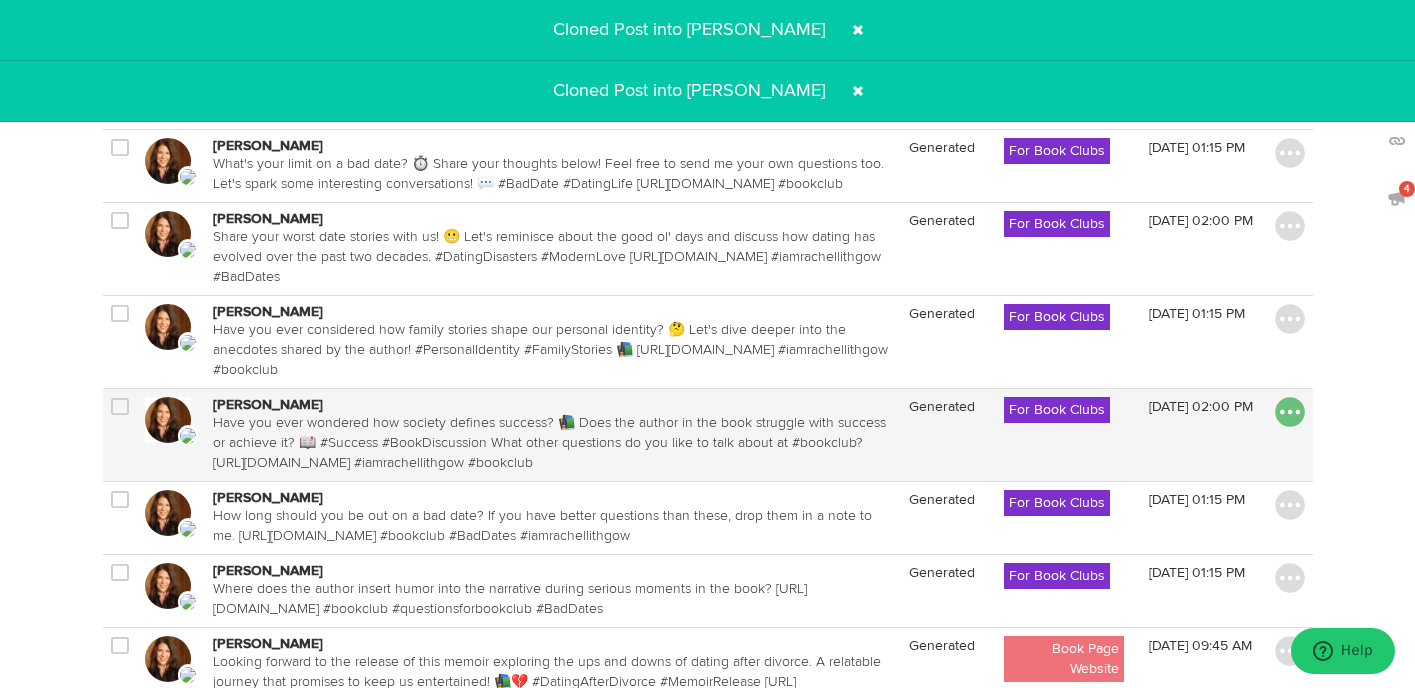 click at bounding box center [1290, 412] 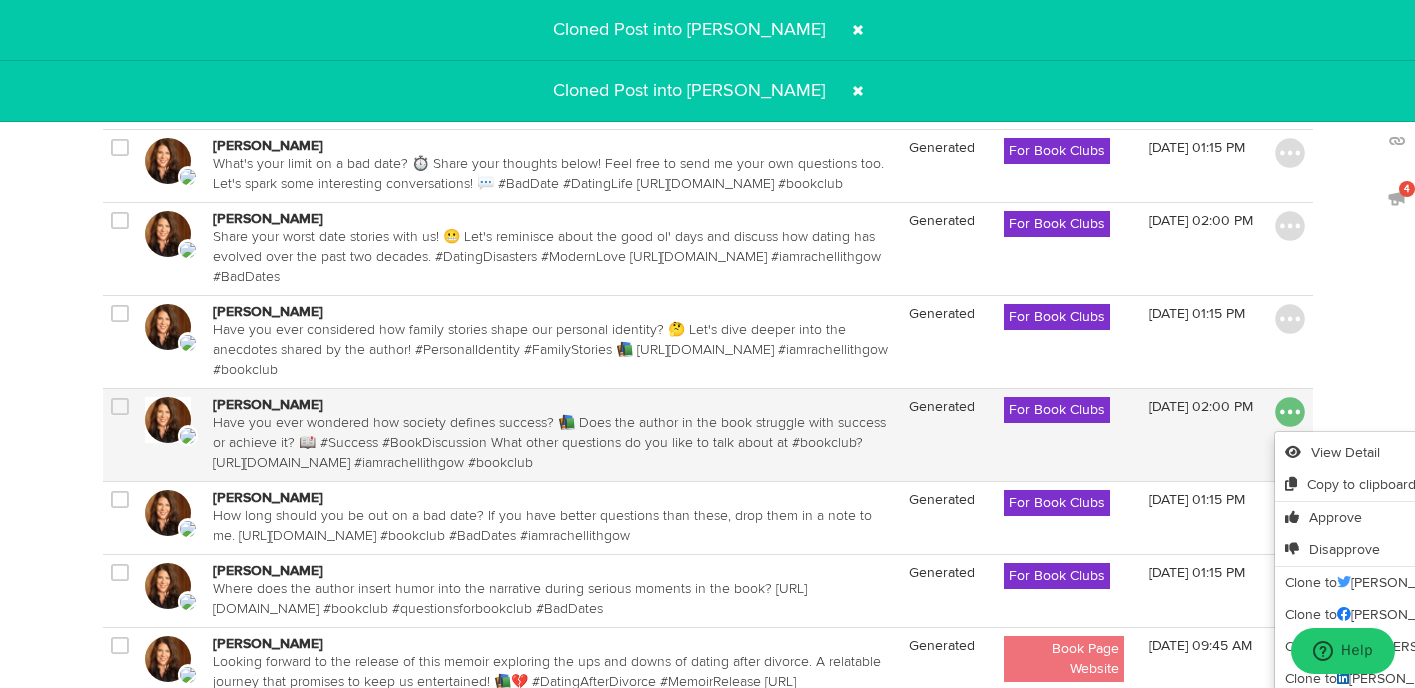 scroll, scrollTop: 1393, scrollLeft: 0, axis: vertical 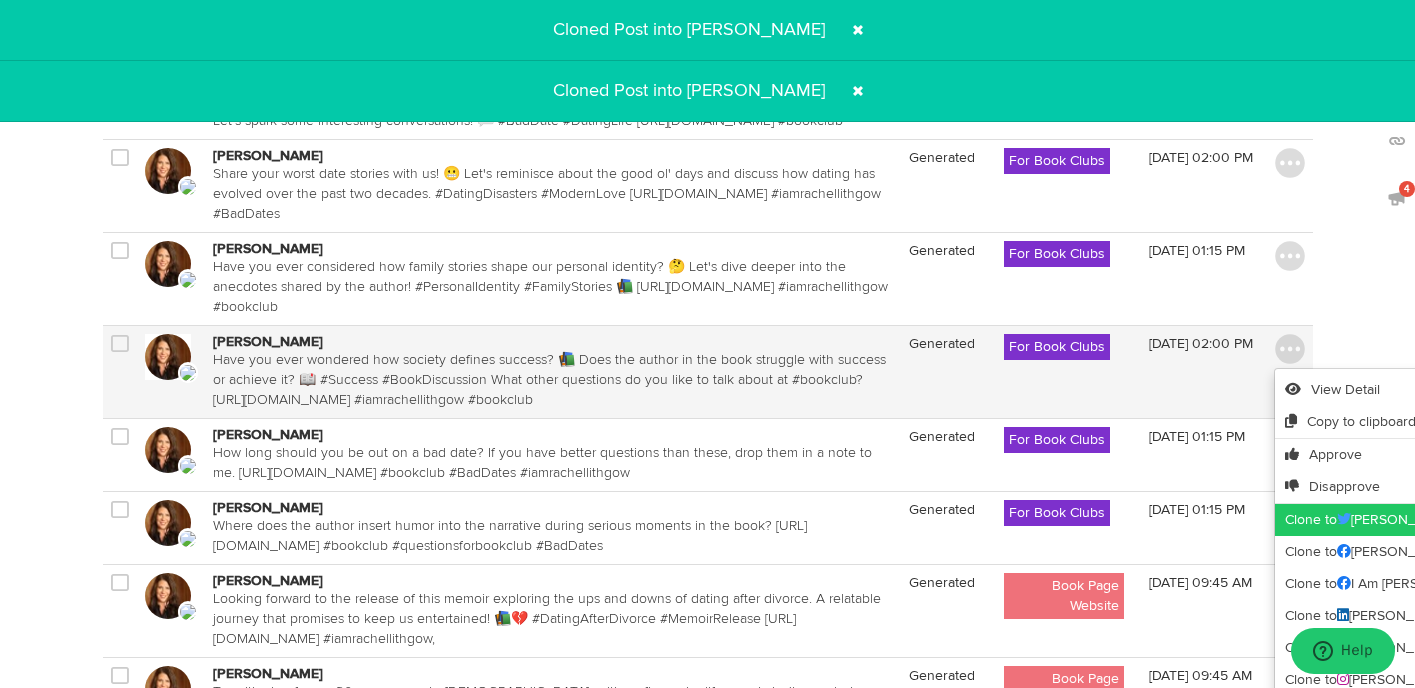 click on "Clone to   [PERSON_NAME]" at bounding box center (1430, 520) 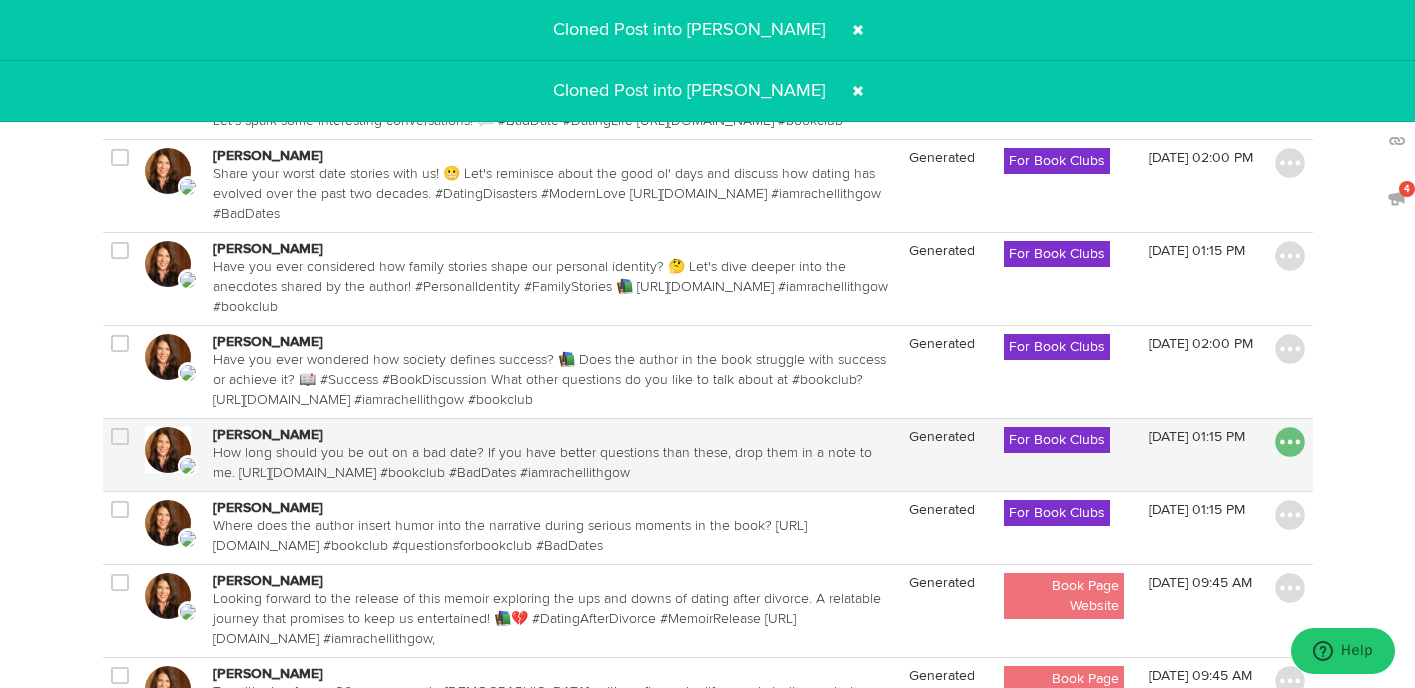click at bounding box center (1290, 442) 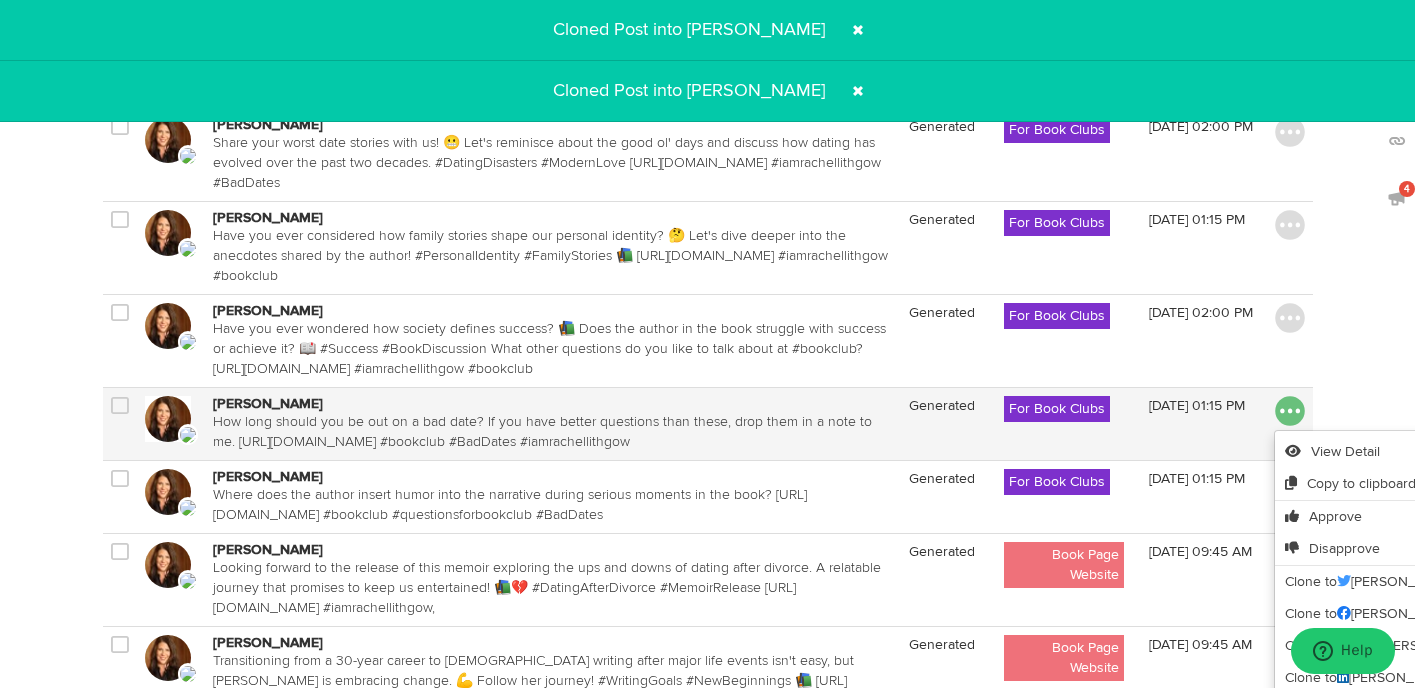 scroll, scrollTop: 1445, scrollLeft: 0, axis: vertical 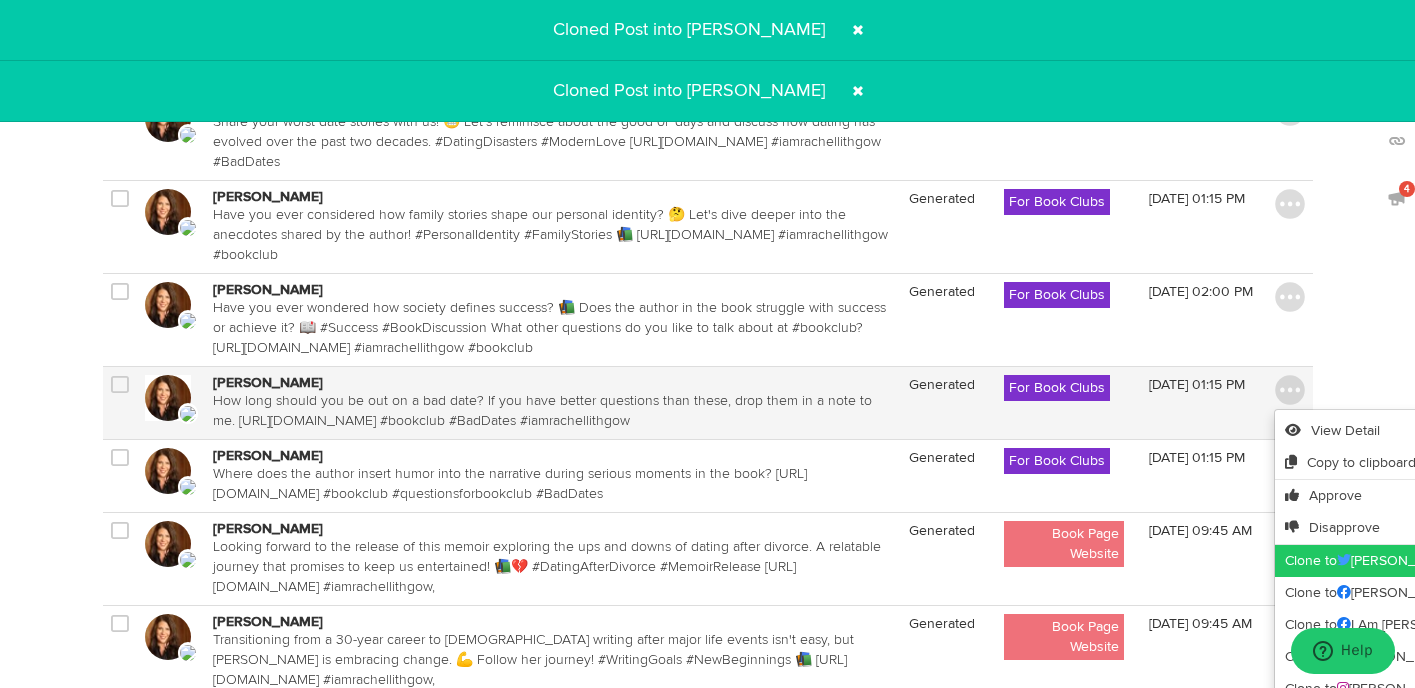 click on "Clone to   [PERSON_NAME]" at bounding box center [1430, 561] 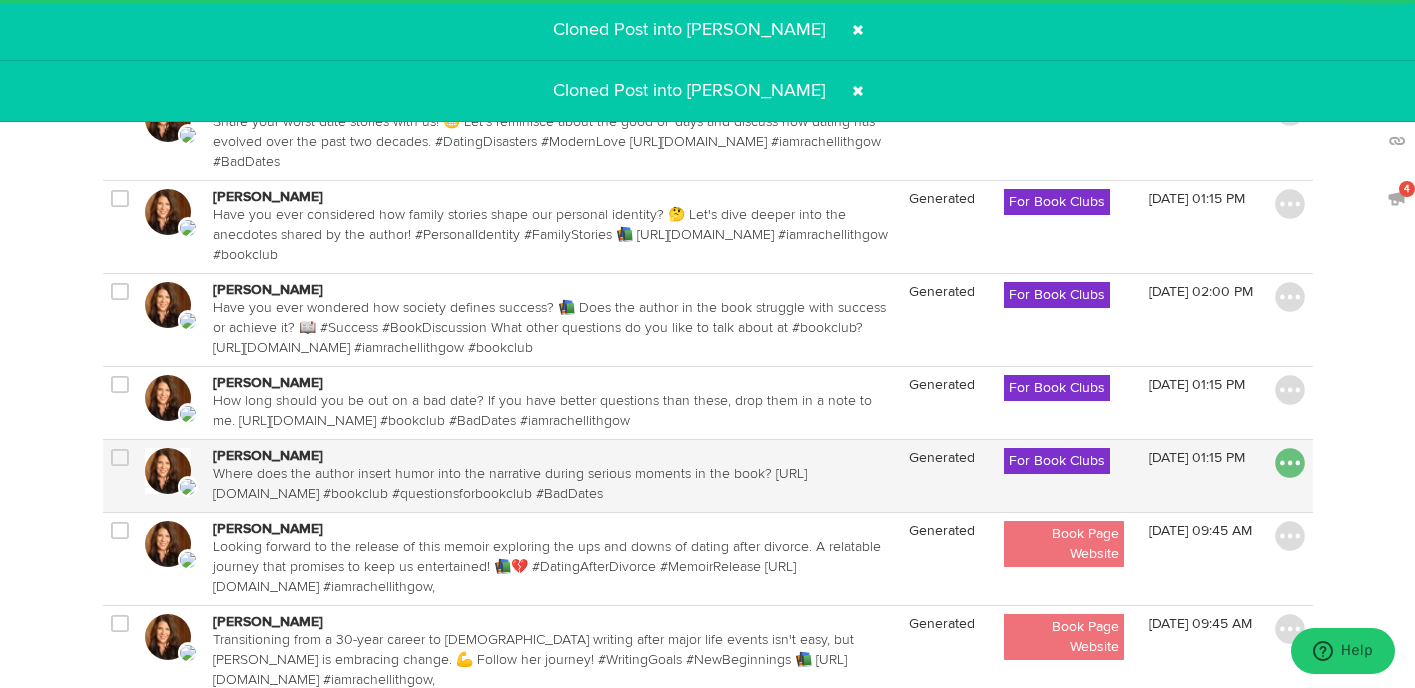 click at bounding box center [1290, 463] 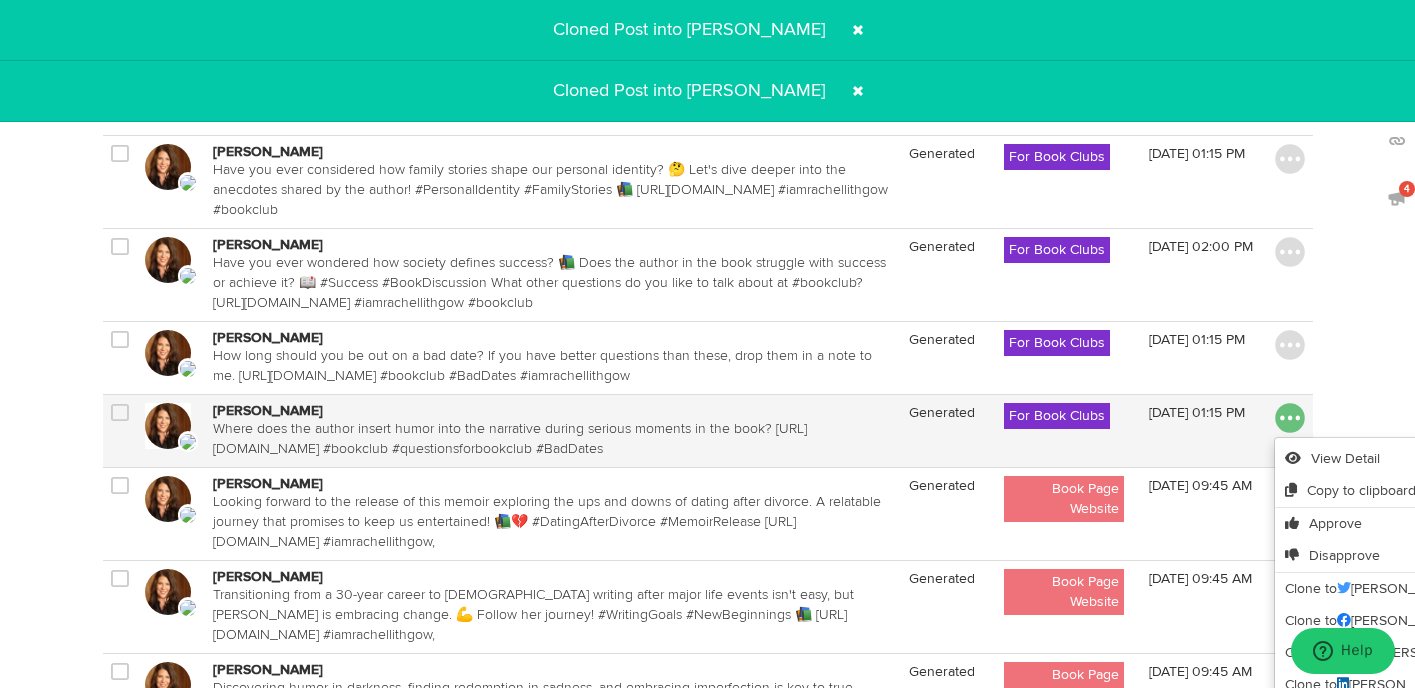 scroll, scrollTop: 1524, scrollLeft: 0, axis: vertical 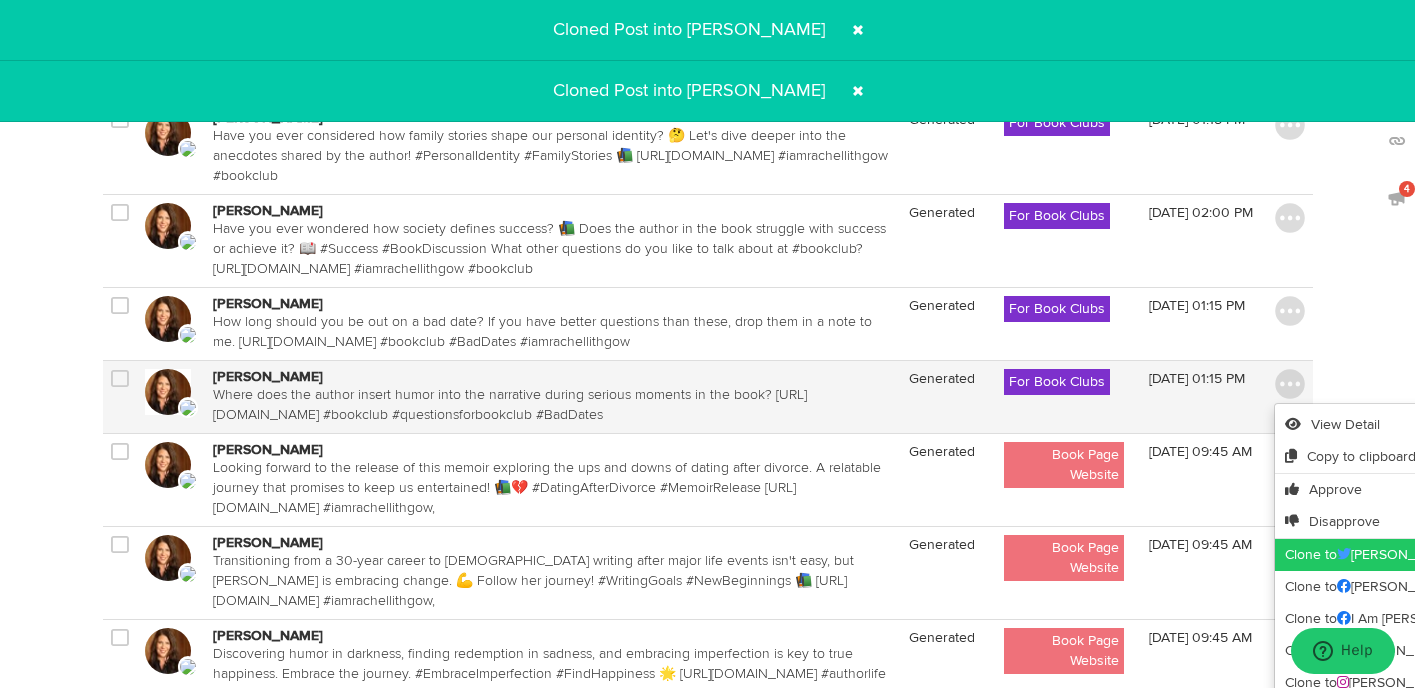 click on "Clone to   [PERSON_NAME]" at bounding box center (1430, 555) 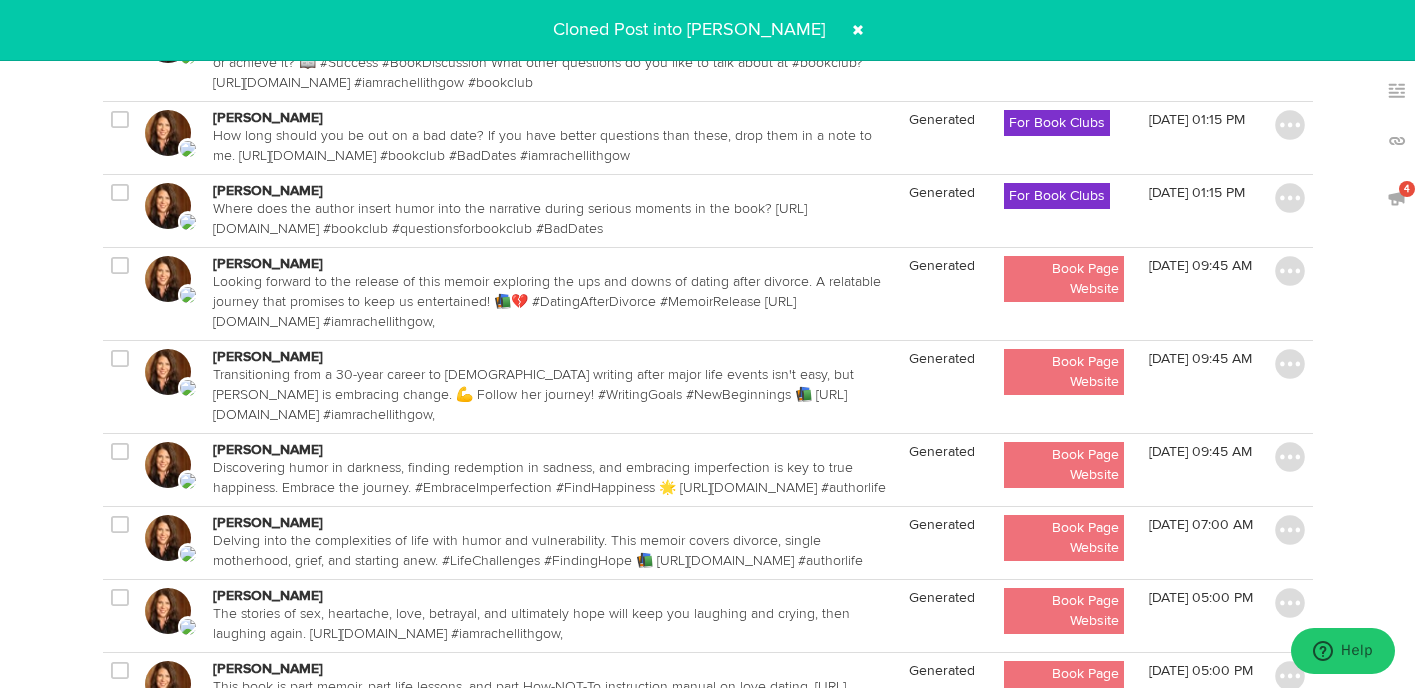 scroll, scrollTop: 1781, scrollLeft: 0, axis: vertical 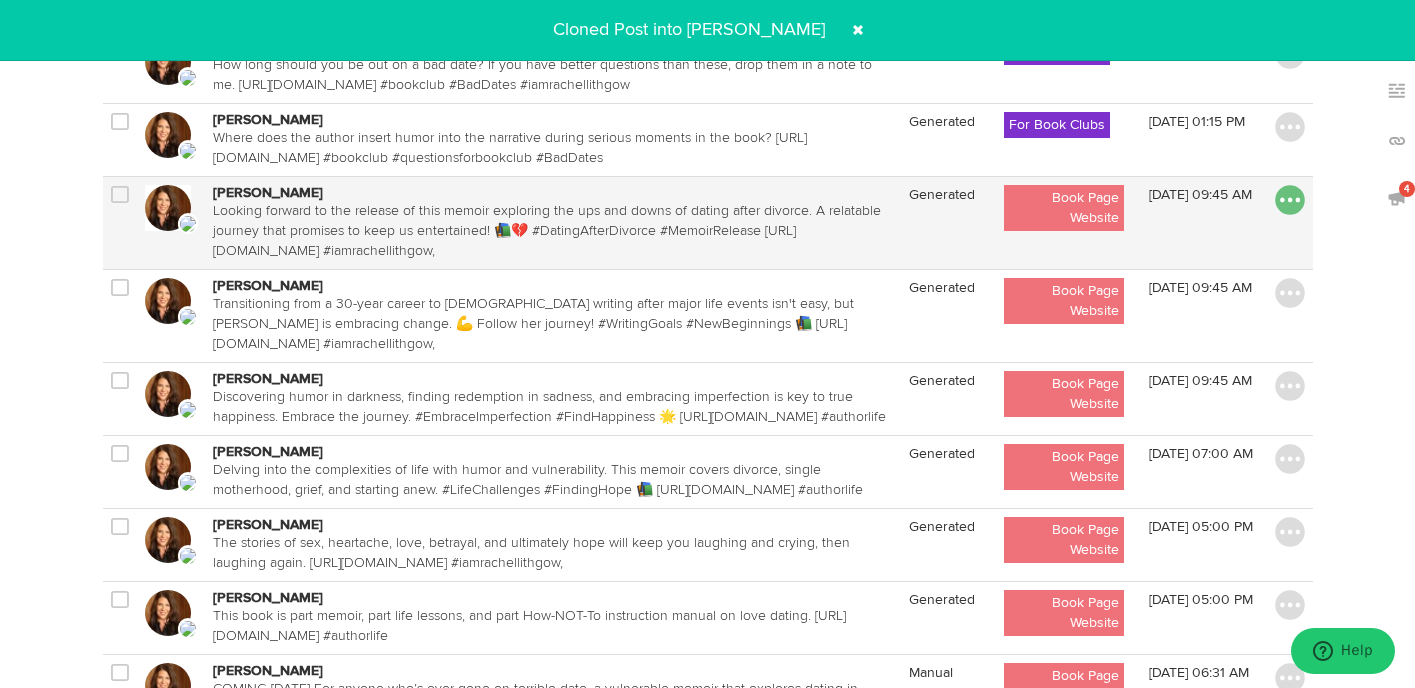 click at bounding box center [1290, 200] 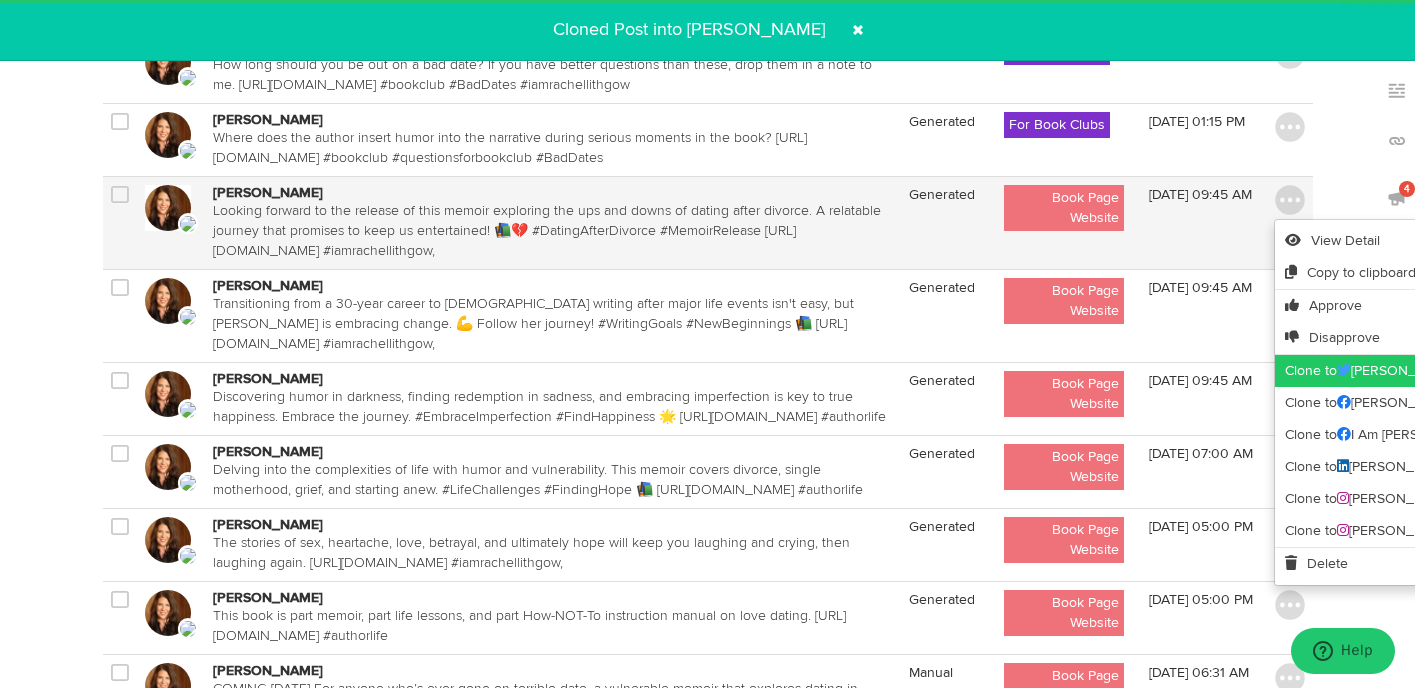 click on "Clone to   [PERSON_NAME]" at bounding box center (1430, 371) 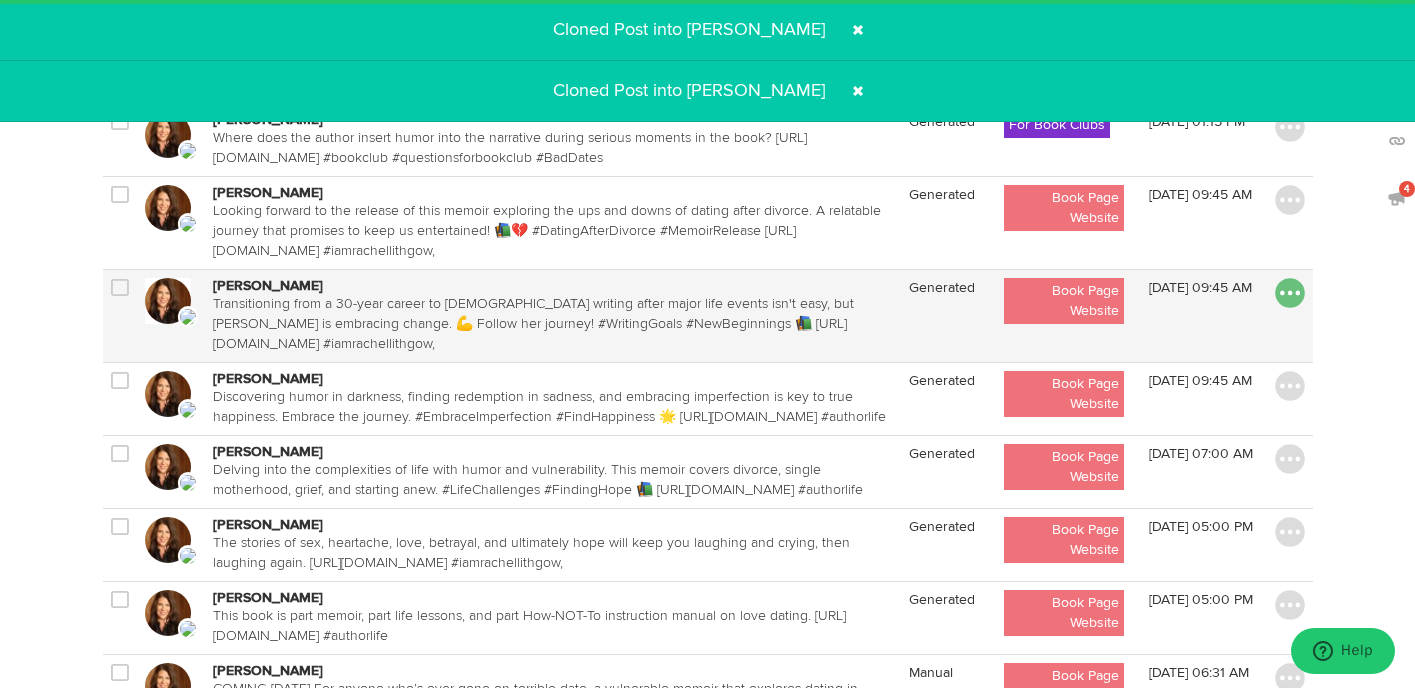 click at bounding box center [1290, 293] 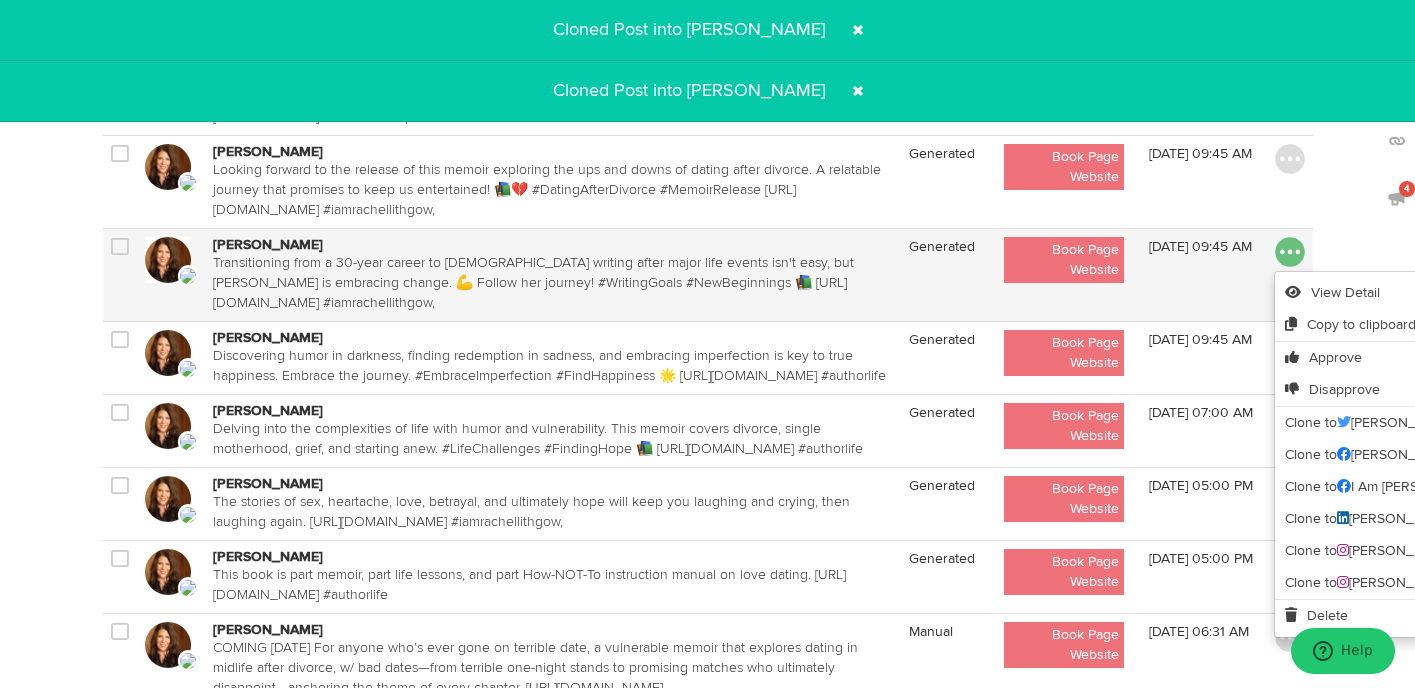scroll, scrollTop: 1871, scrollLeft: 0, axis: vertical 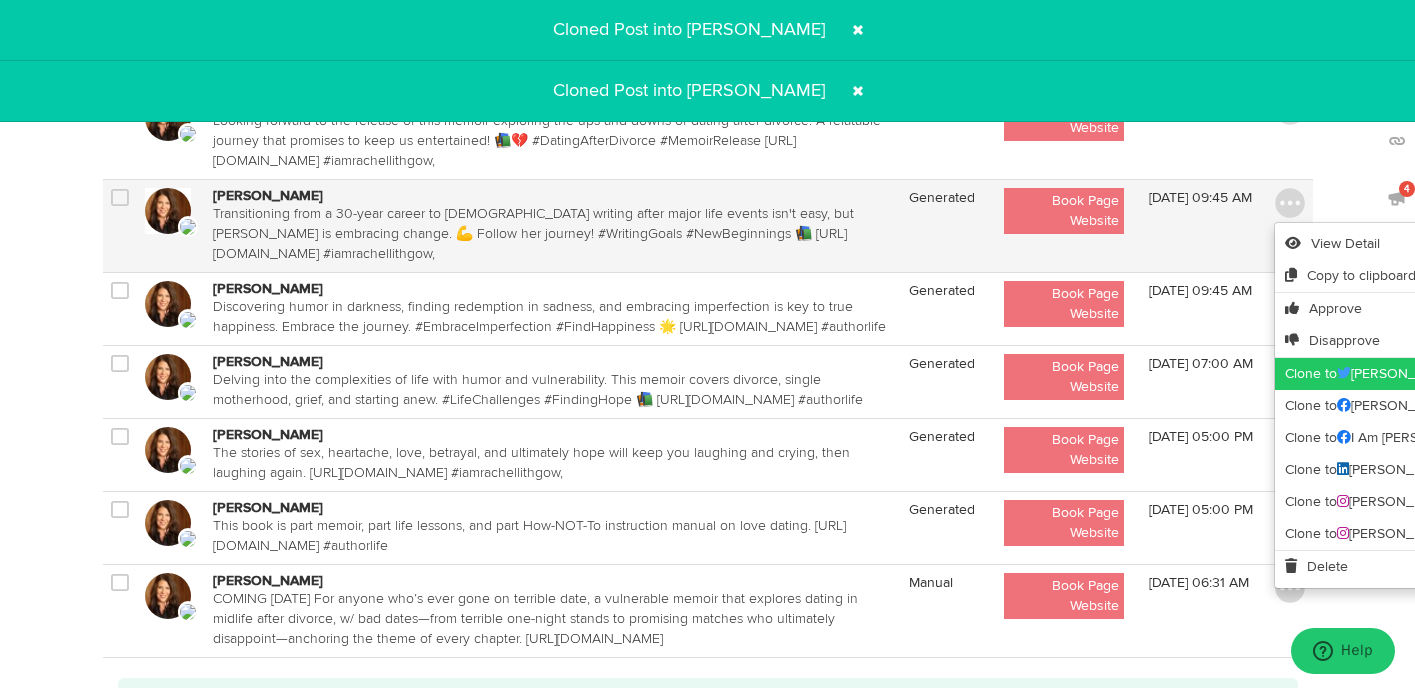click on "Clone to   [PERSON_NAME]" at bounding box center (1430, 374) 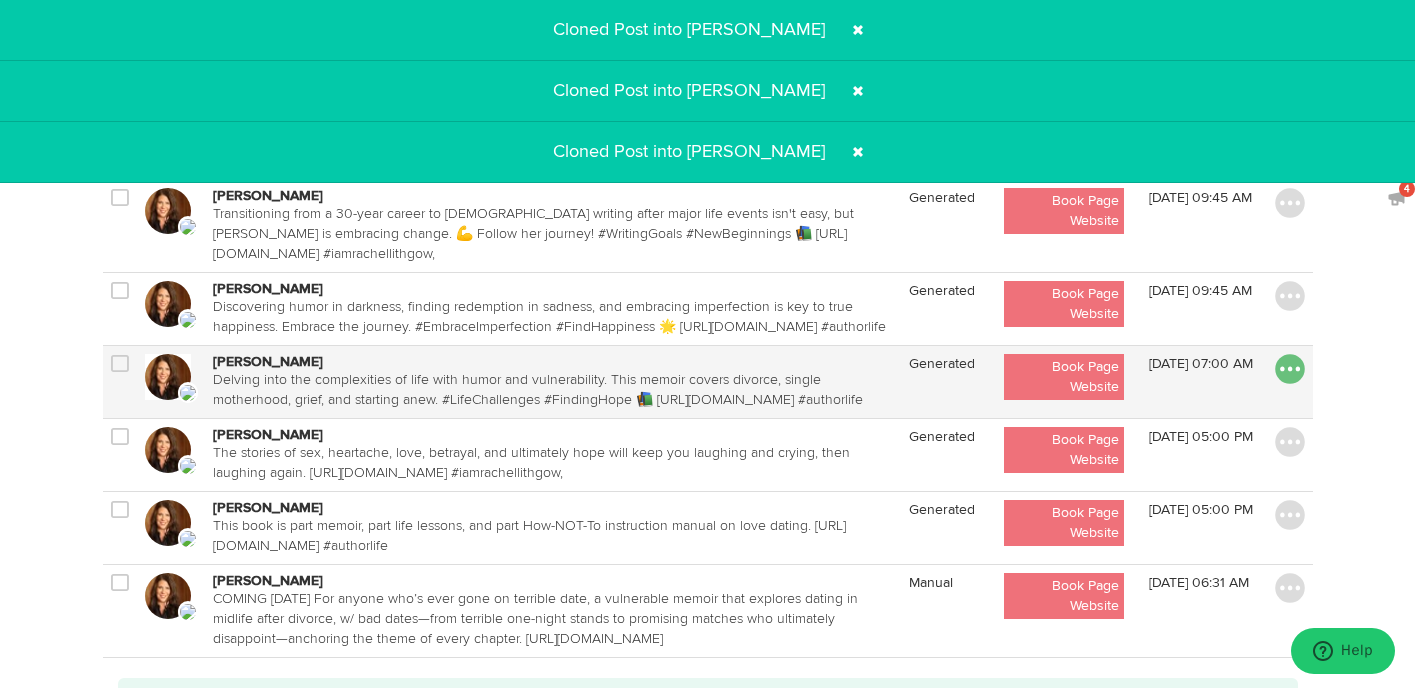 click at bounding box center (1290, 369) 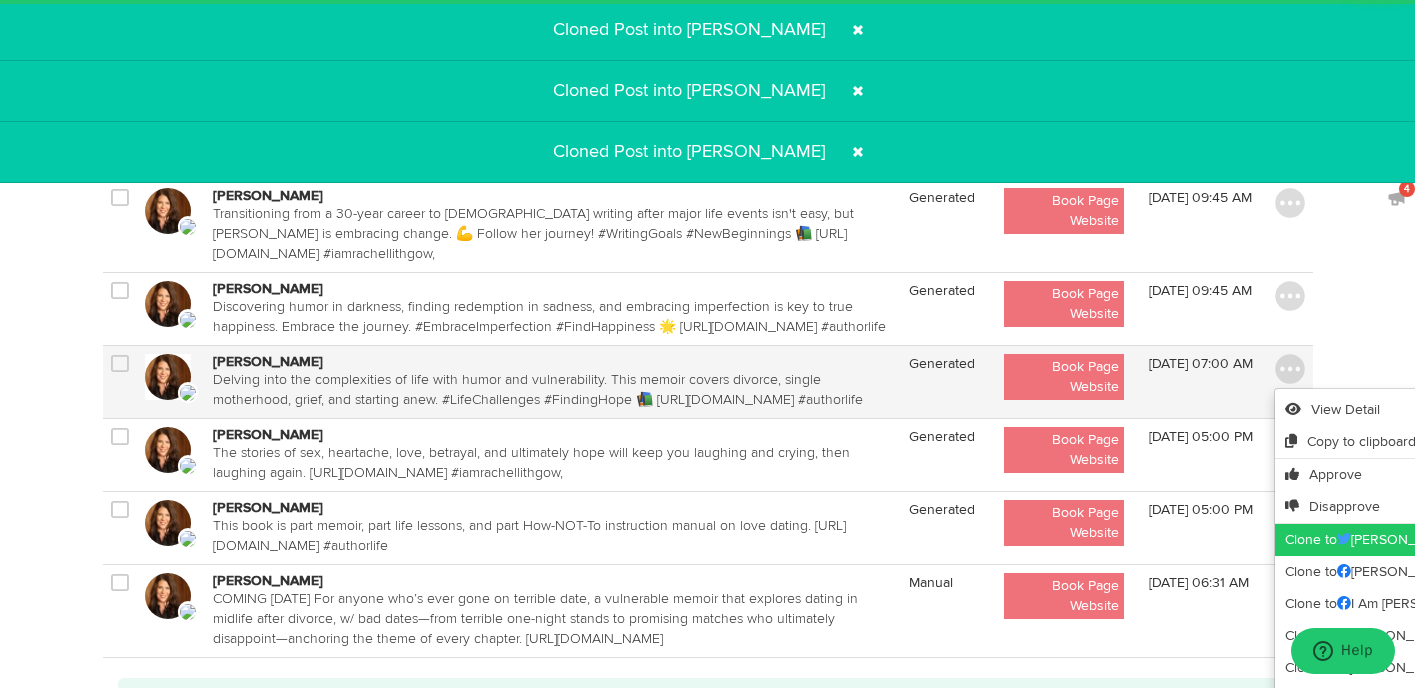 click on "Clone to   [PERSON_NAME]" at bounding box center (1430, 540) 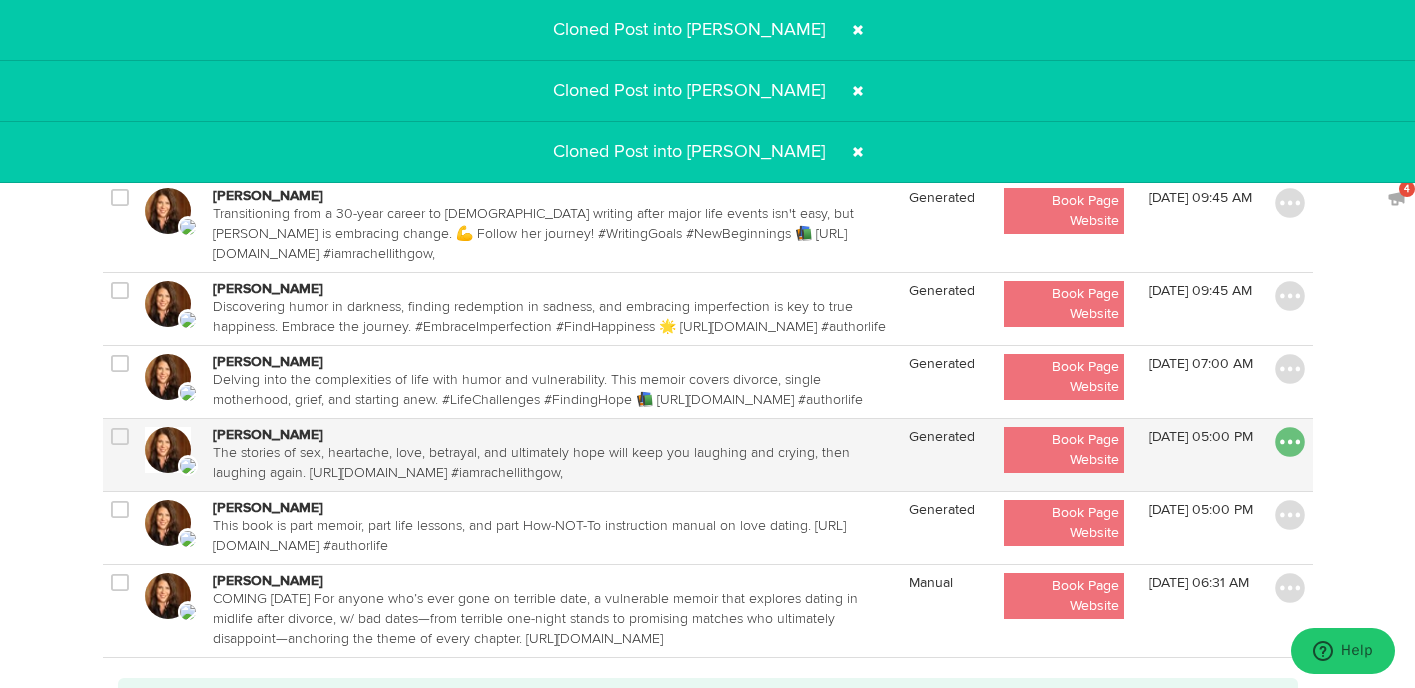 click at bounding box center [1290, 442] 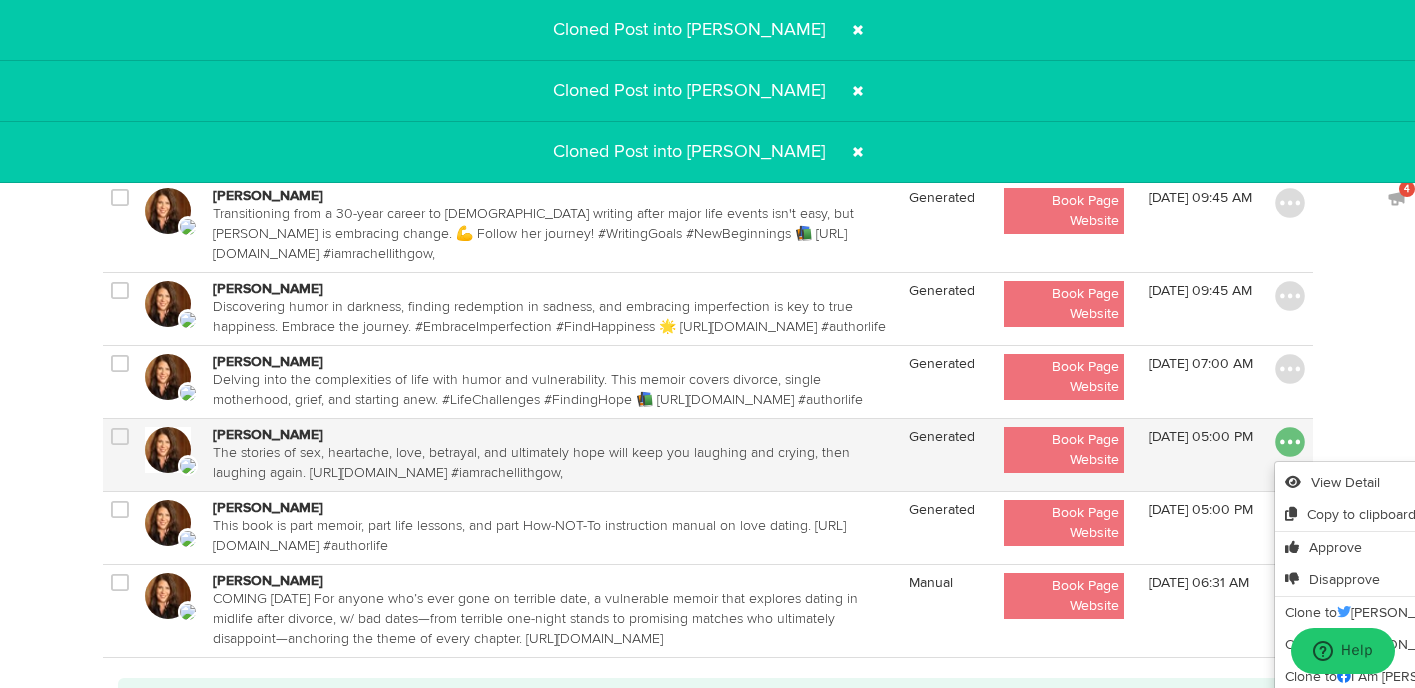 scroll, scrollTop: 1922, scrollLeft: 0, axis: vertical 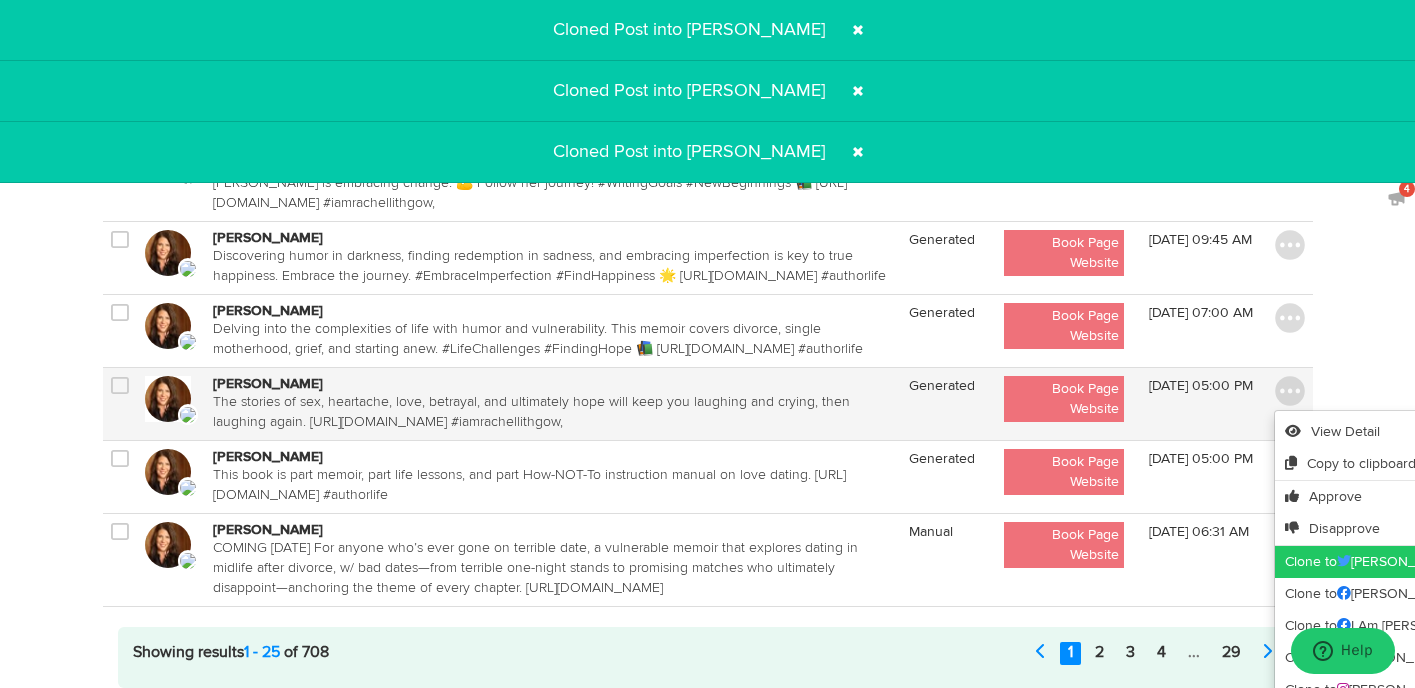 click on "Clone to   [PERSON_NAME]" at bounding box center [1430, 562] 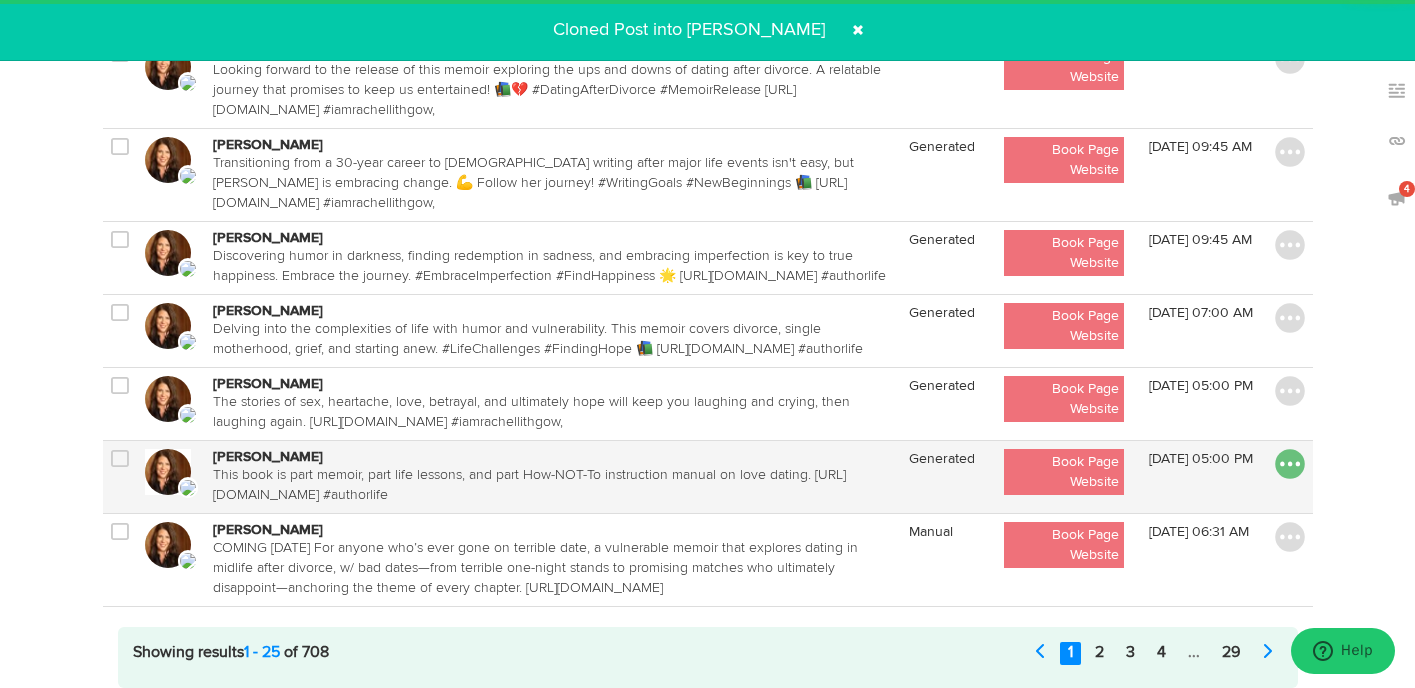 click at bounding box center (1290, 464) 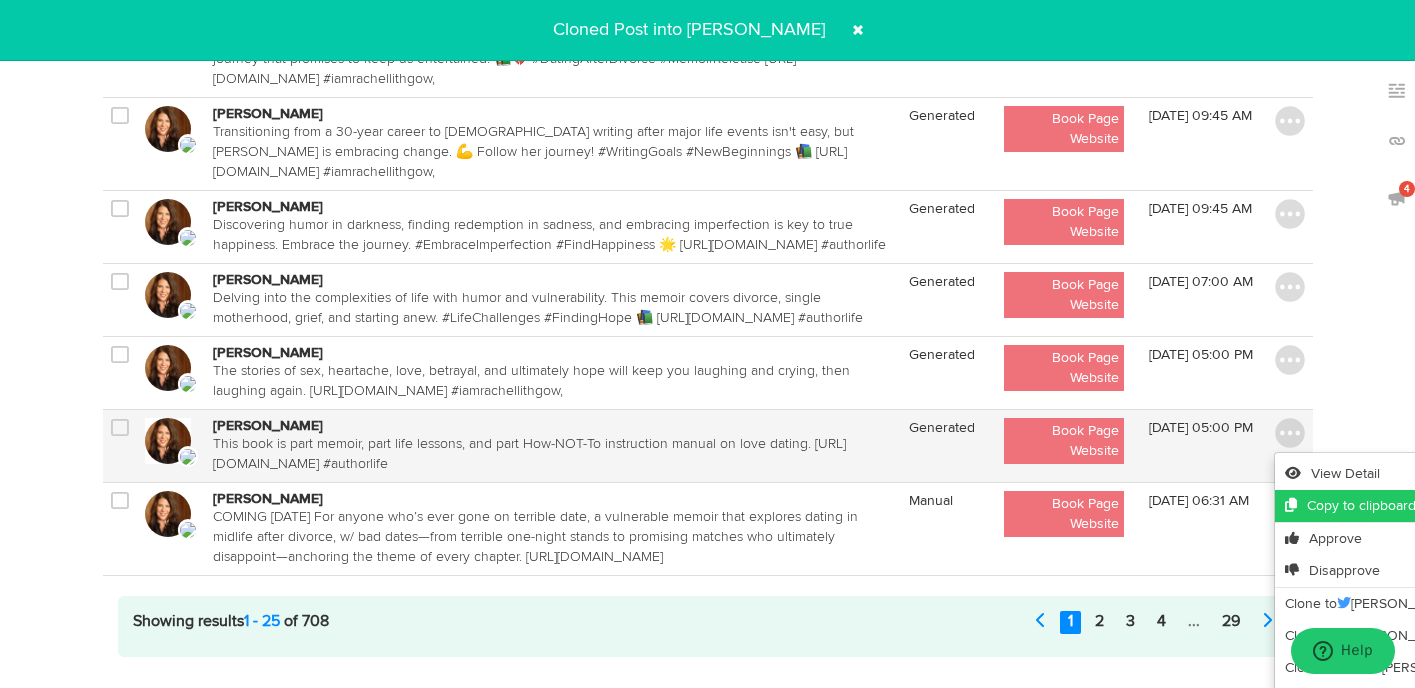 scroll, scrollTop: 1973, scrollLeft: 0, axis: vertical 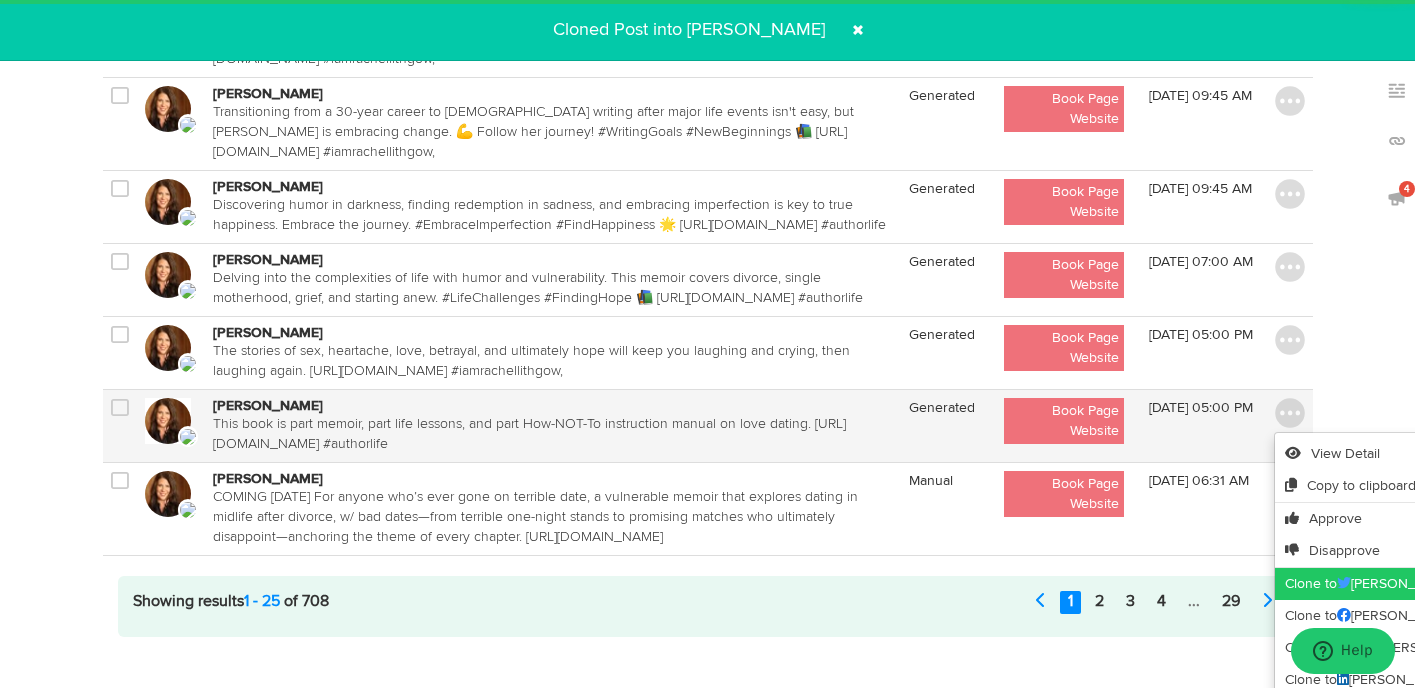 click on "Clone to   [PERSON_NAME]" at bounding box center [1430, 584] 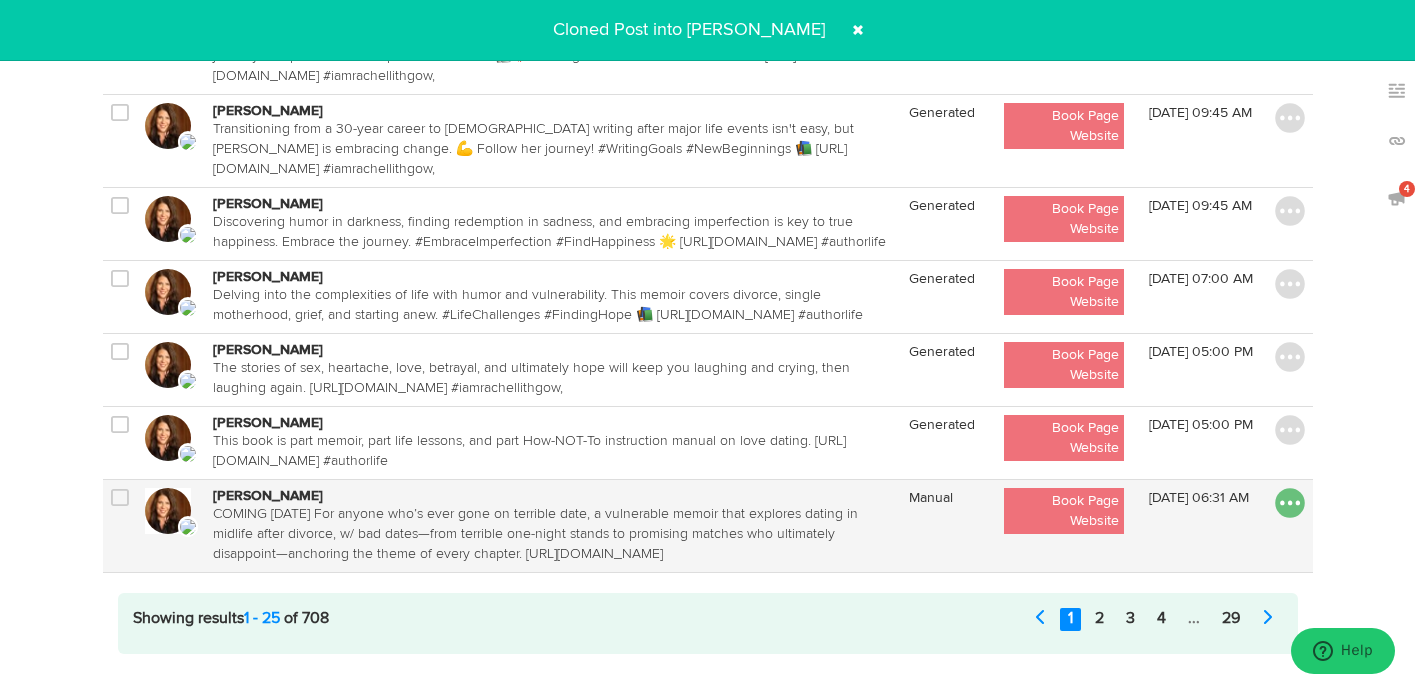 click at bounding box center (1290, 503) 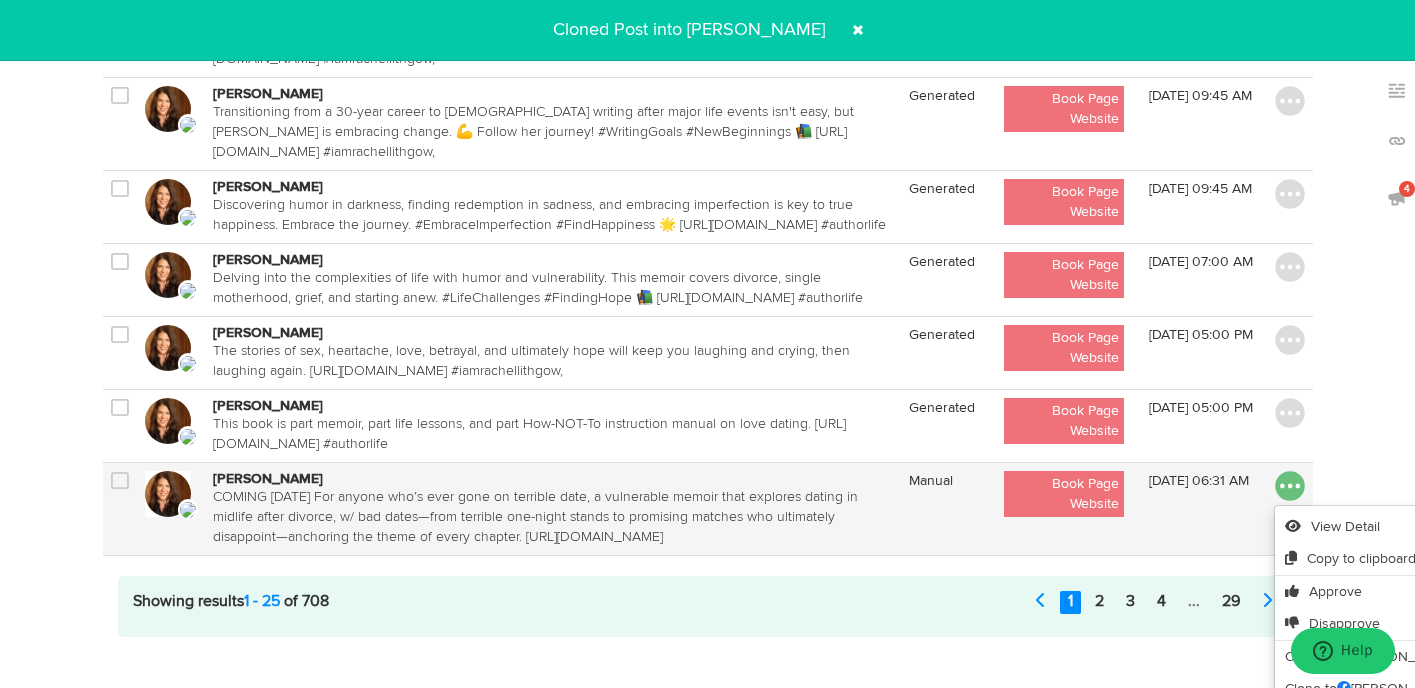scroll, scrollTop: 2065, scrollLeft: 0, axis: vertical 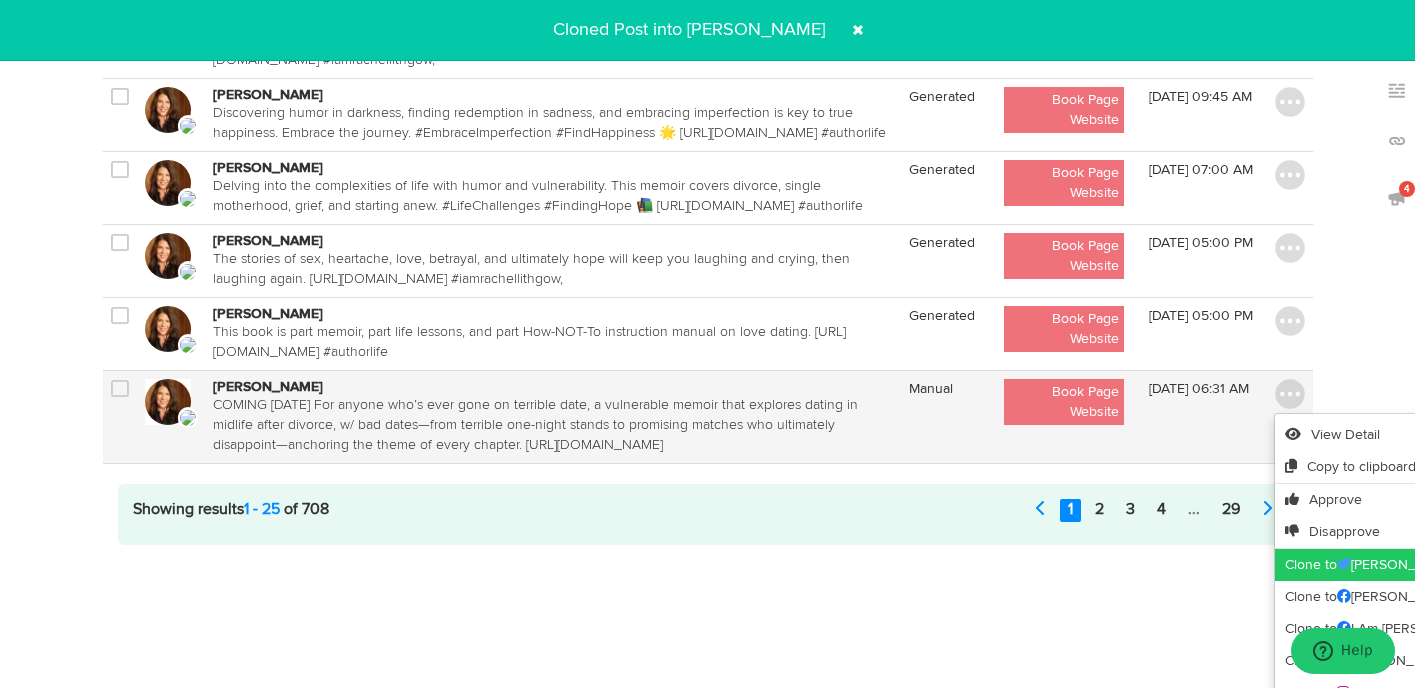 click on "Clone to   [PERSON_NAME]" at bounding box center [1430, 565] 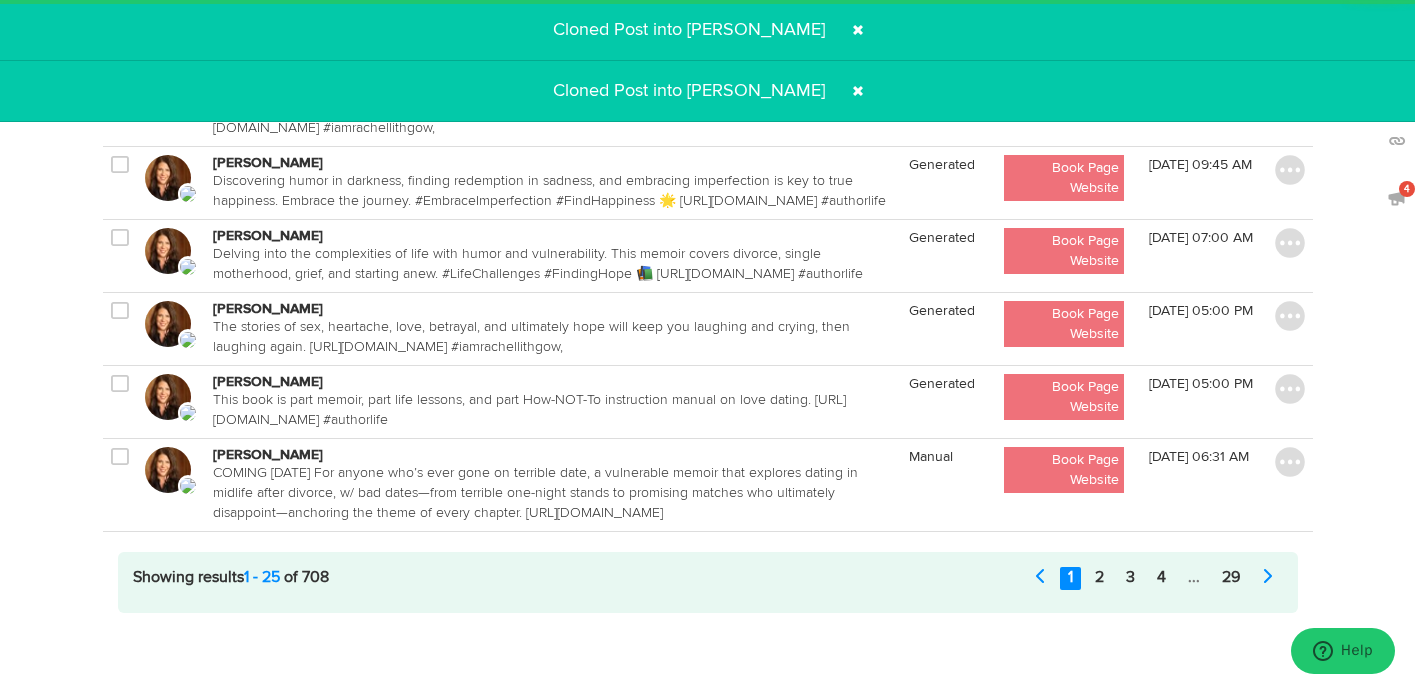scroll, scrollTop: 1956, scrollLeft: 0, axis: vertical 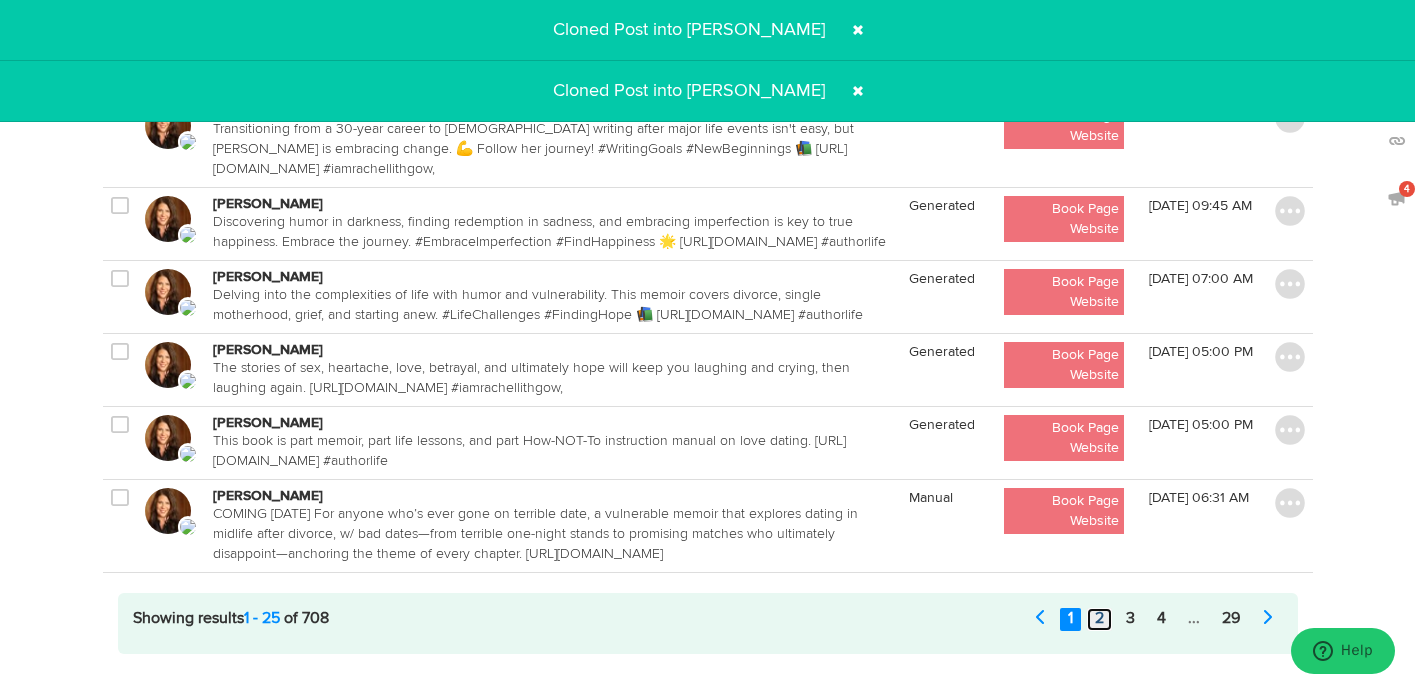 click on "2" 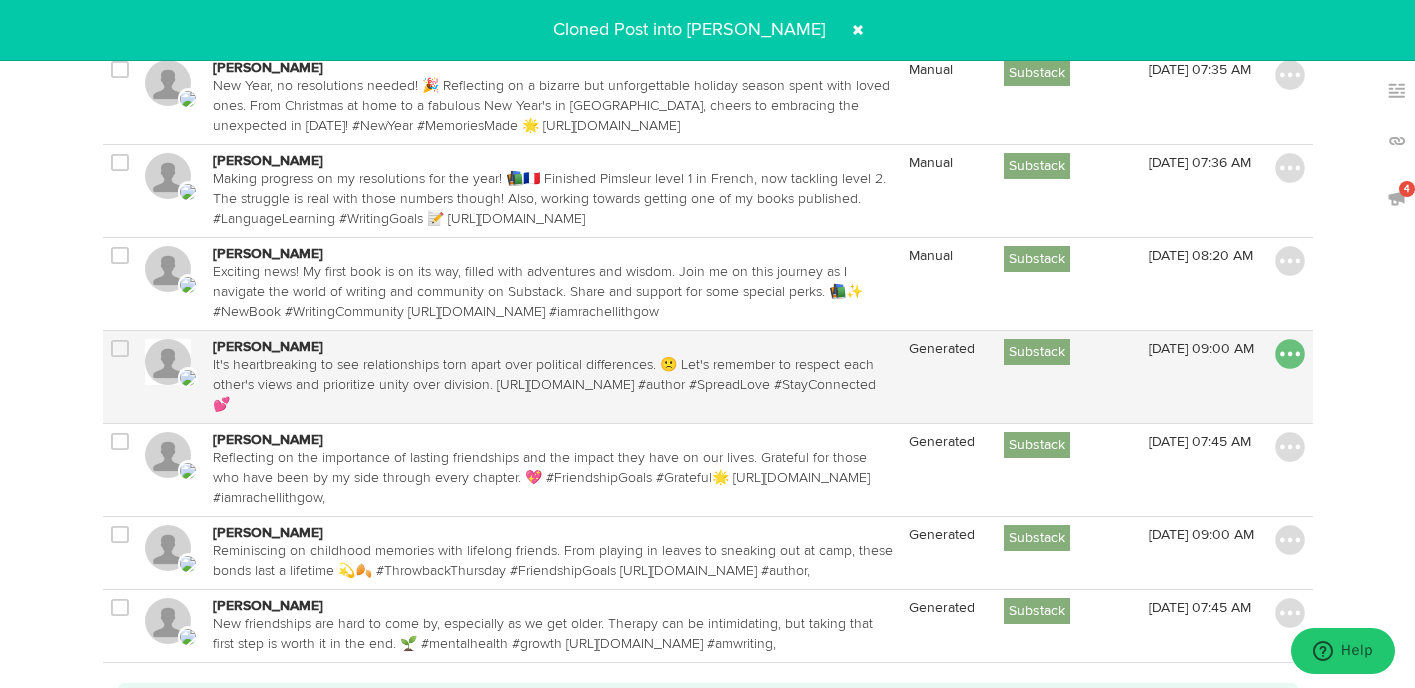 scroll, scrollTop: 2036, scrollLeft: 0, axis: vertical 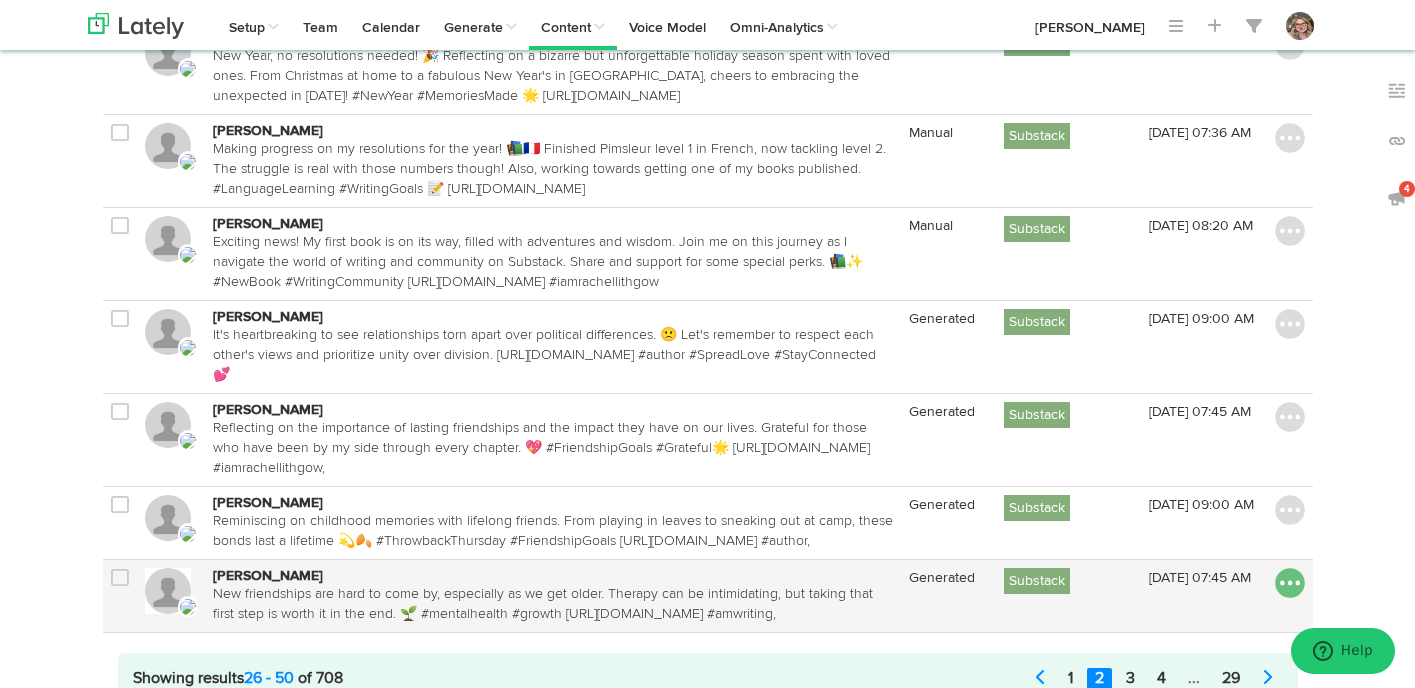 click at bounding box center [1290, 583] 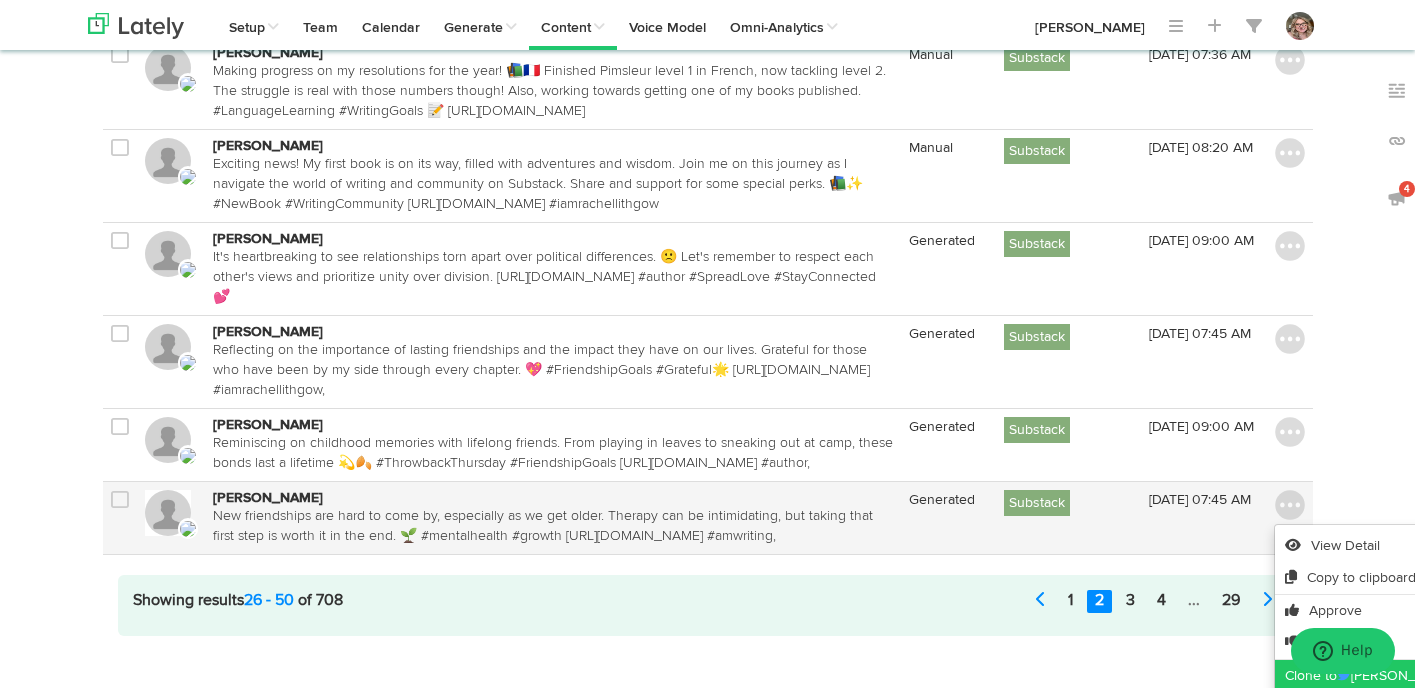 click on "Clone to   [PERSON_NAME]" at bounding box center (1430, 676) 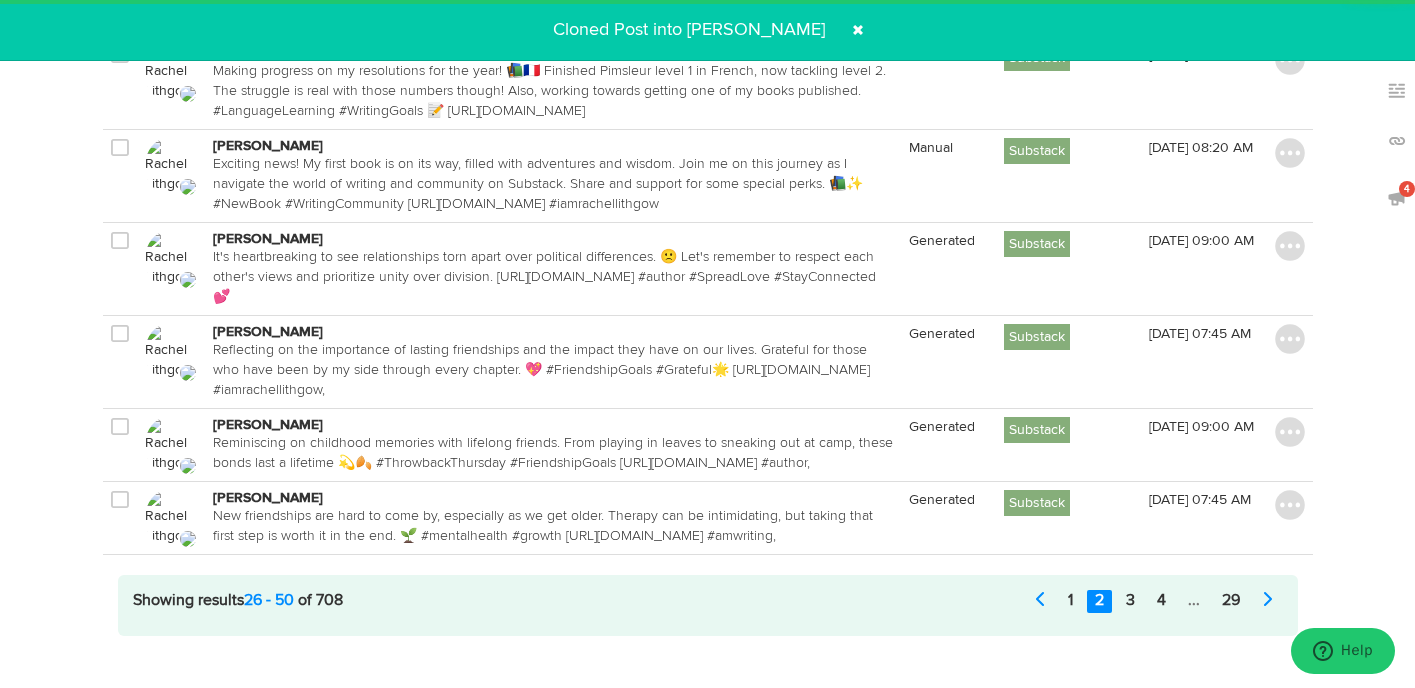 scroll, scrollTop: 2036, scrollLeft: 0, axis: vertical 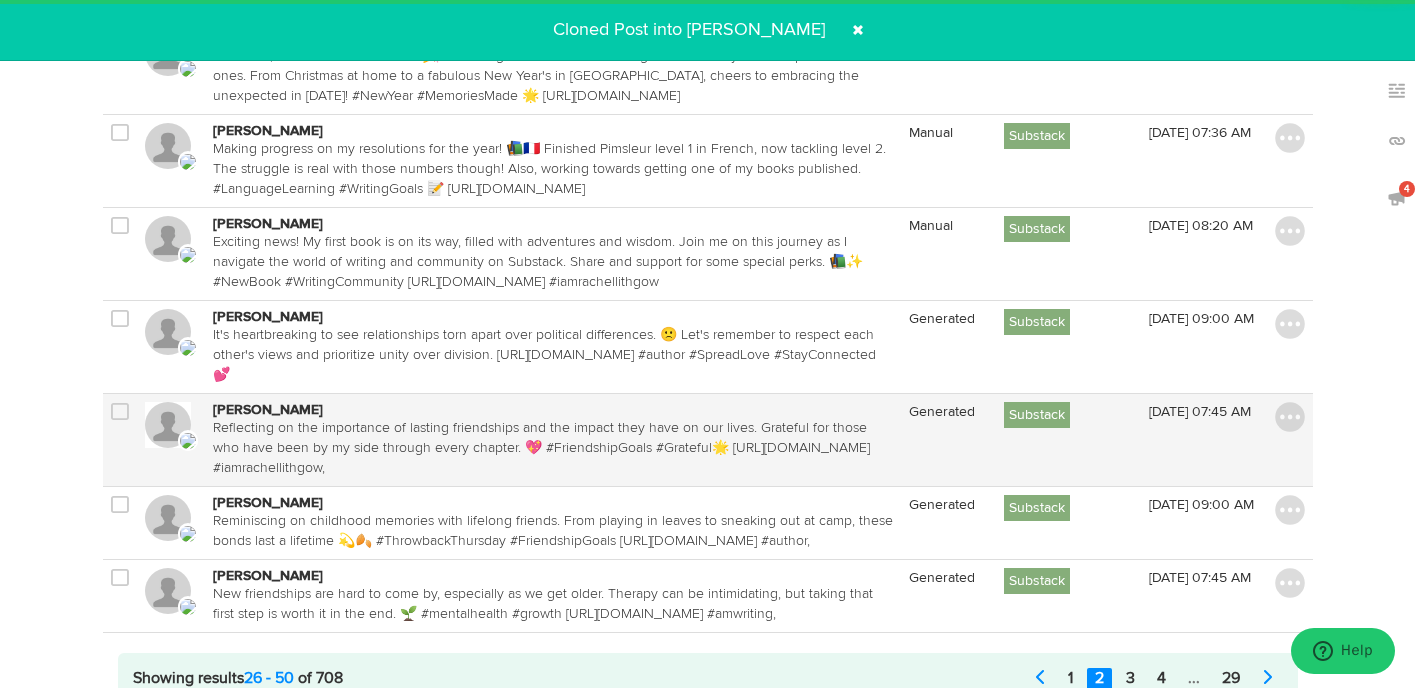 click on "View Detail
Copy to clipboard
Approve
Disapprove
Clone to   [PERSON_NAME]
Clone to   [PERSON_NAME] Agency
Clone to   I Am [PERSON_NAME]
Clone to   [PERSON_NAME]
Clone to   [PERSON_NAME]
Clone to   [PERSON_NAME] Boutique Agency
[GEOGRAPHIC_DATA]" at bounding box center [1289, 440] 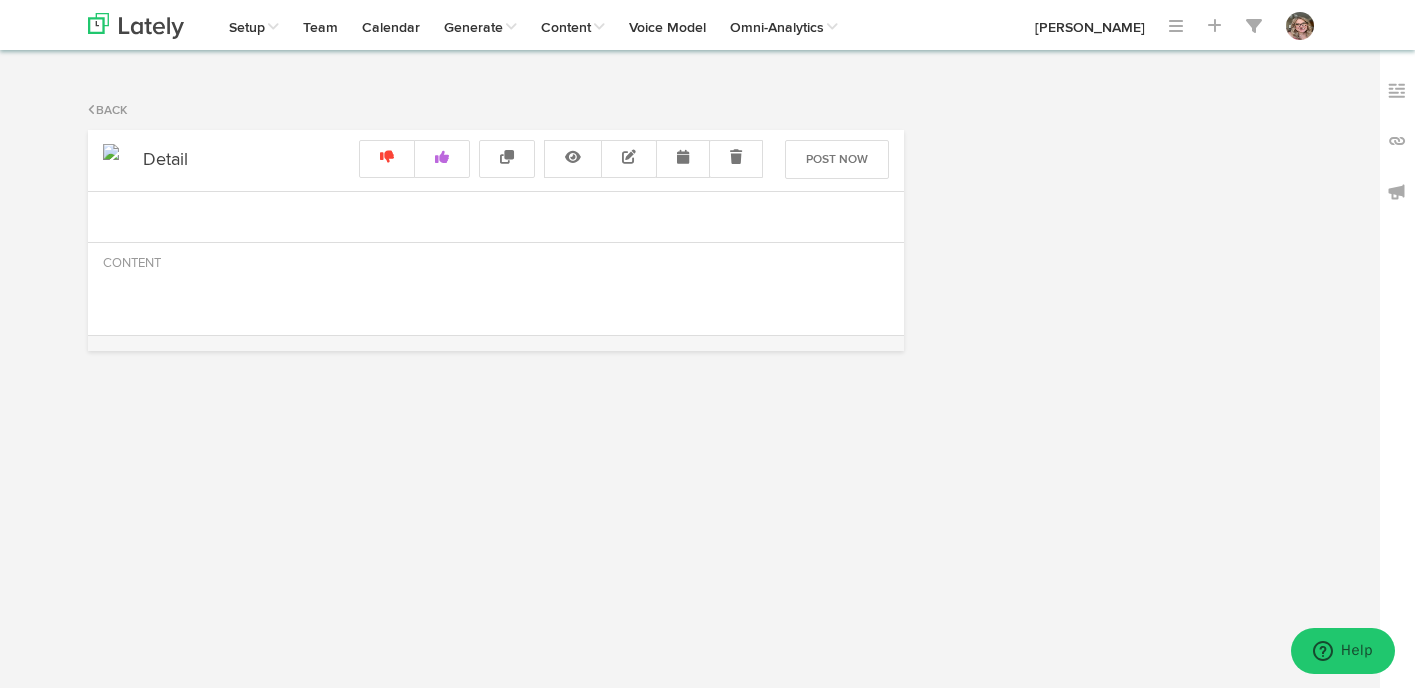 scroll, scrollTop: 0, scrollLeft: 0, axis: both 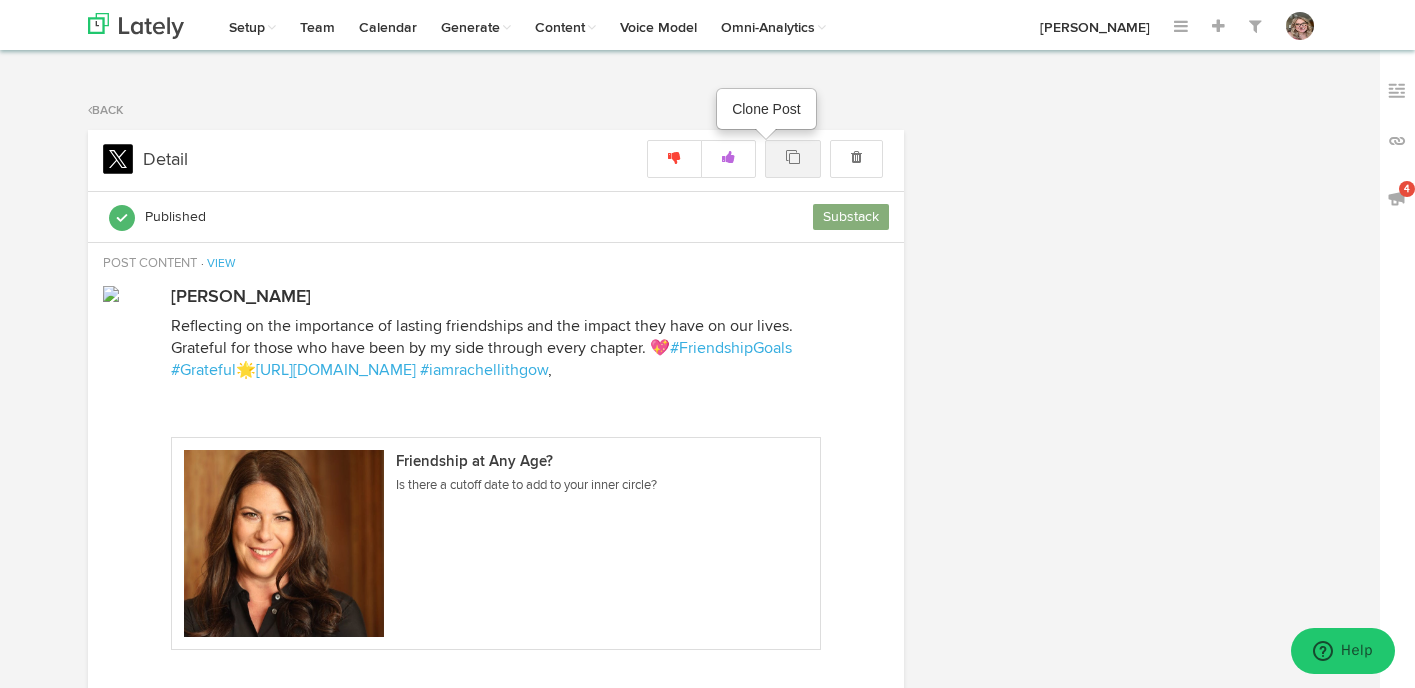 click at bounding box center (793, 157) 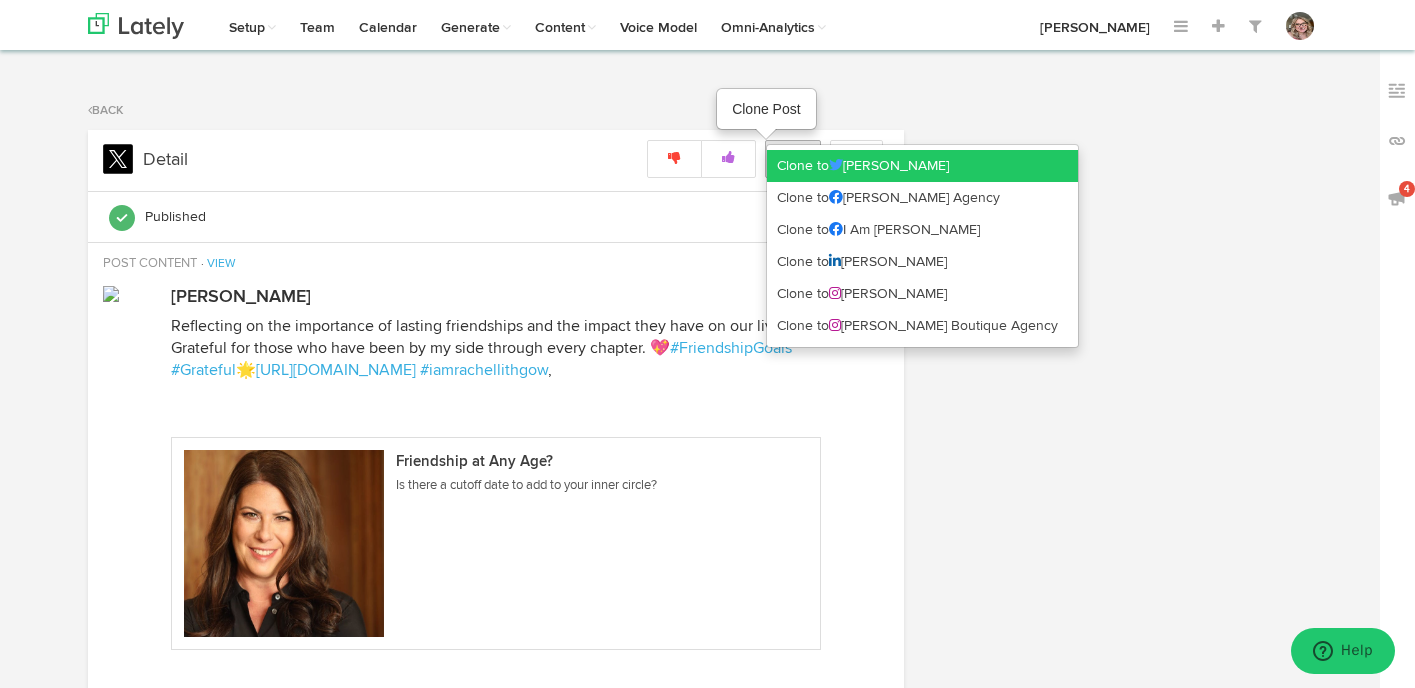 click on "Clone to   [PERSON_NAME]" at bounding box center [922, 166] 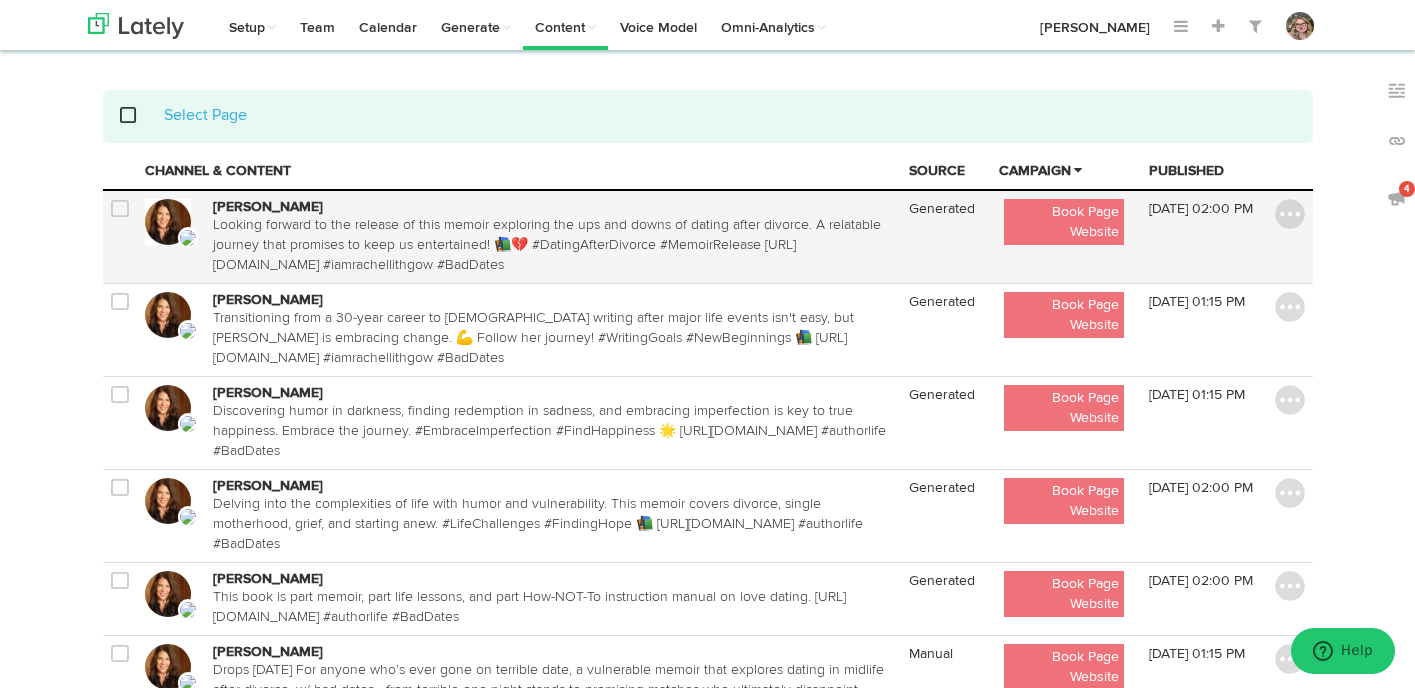 scroll, scrollTop: 331, scrollLeft: 0, axis: vertical 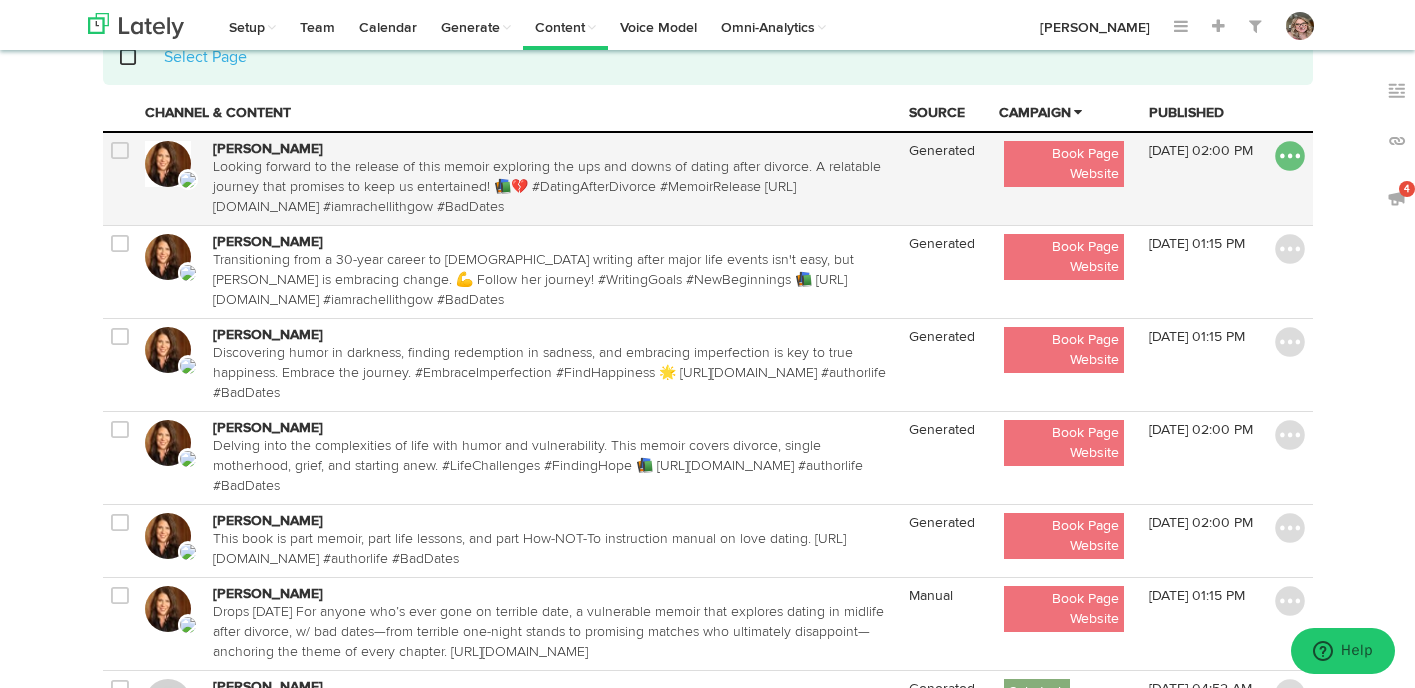 click at bounding box center (1290, 156) 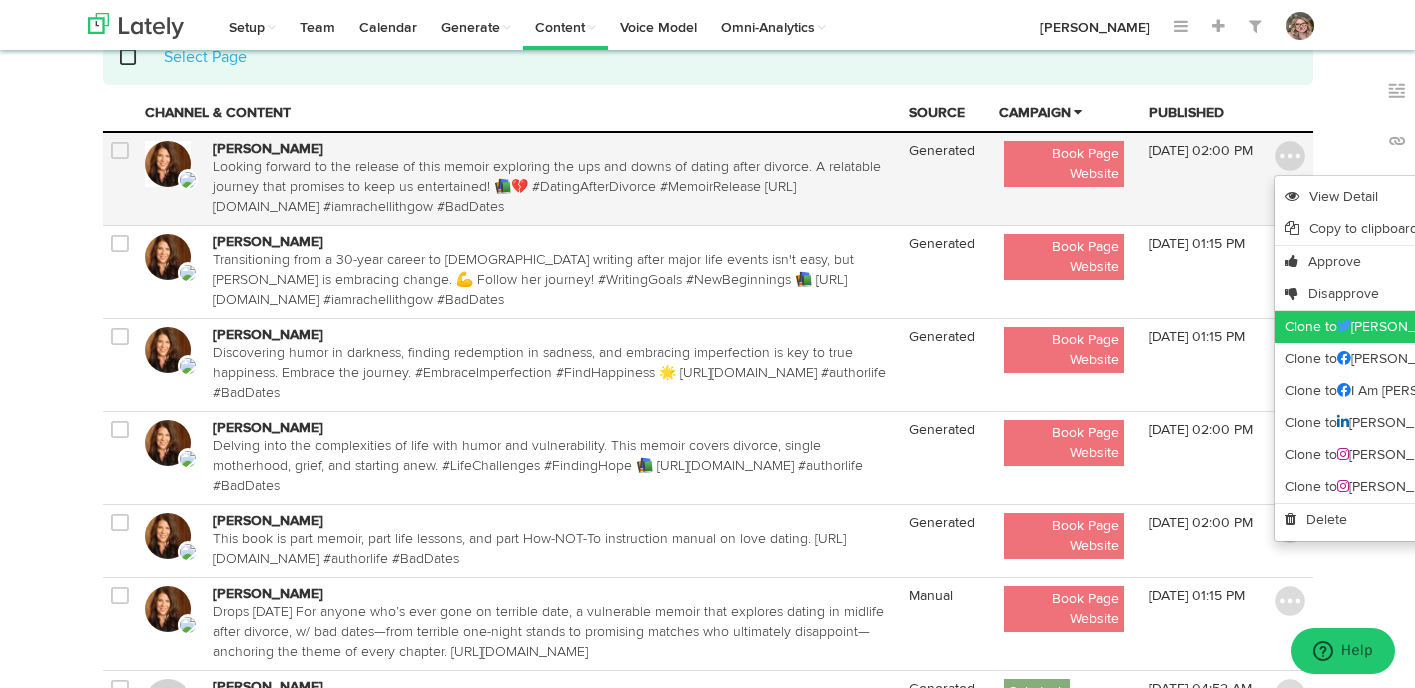 click on "Clone to   [PERSON_NAME]" at bounding box center [1430, 327] 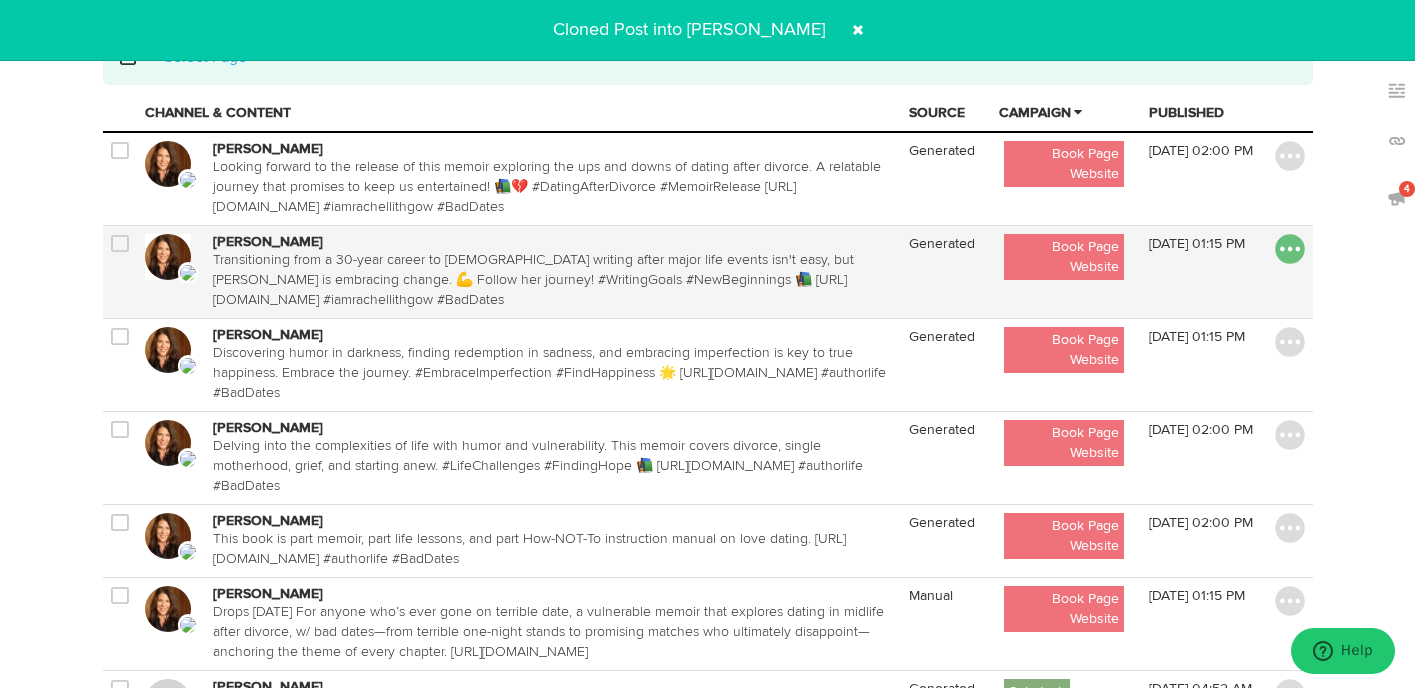 click at bounding box center (1290, 249) 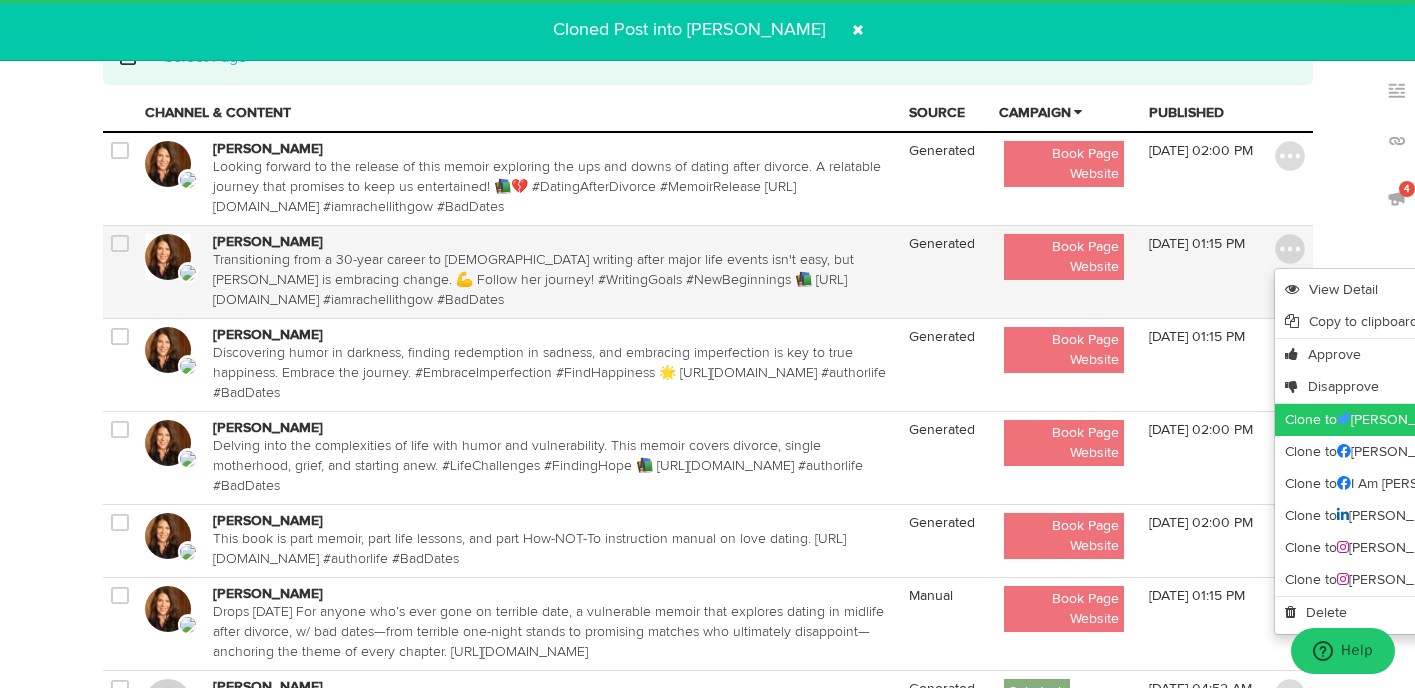 click on "Clone to   [PERSON_NAME]" at bounding box center (1430, 420) 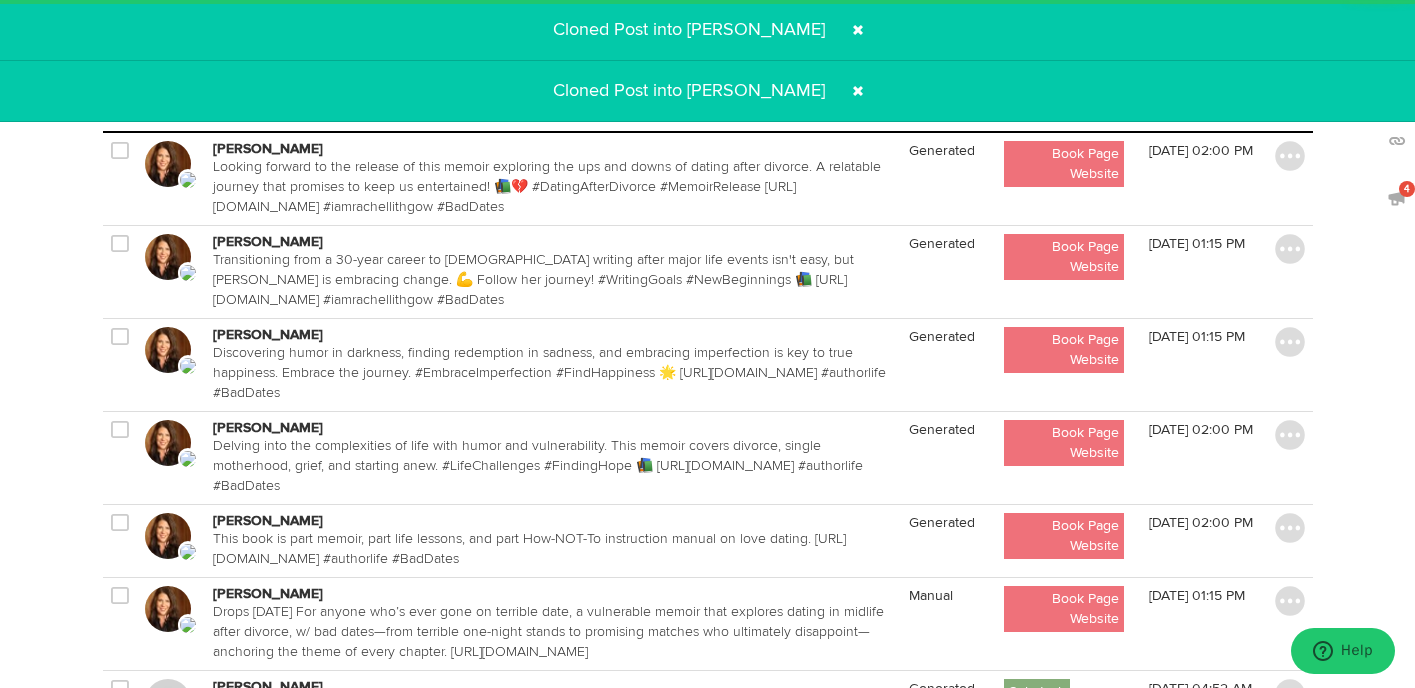 scroll, scrollTop: 339, scrollLeft: 0, axis: vertical 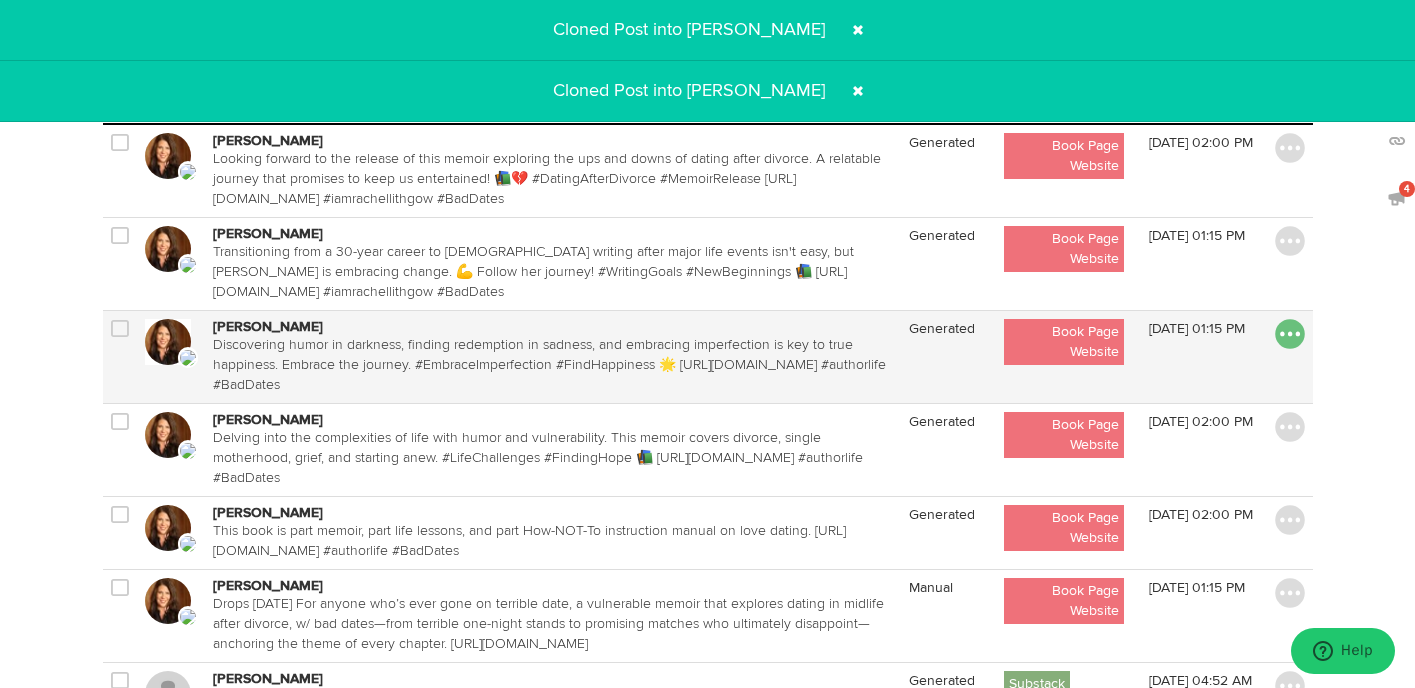 click at bounding box center (1290, 334) 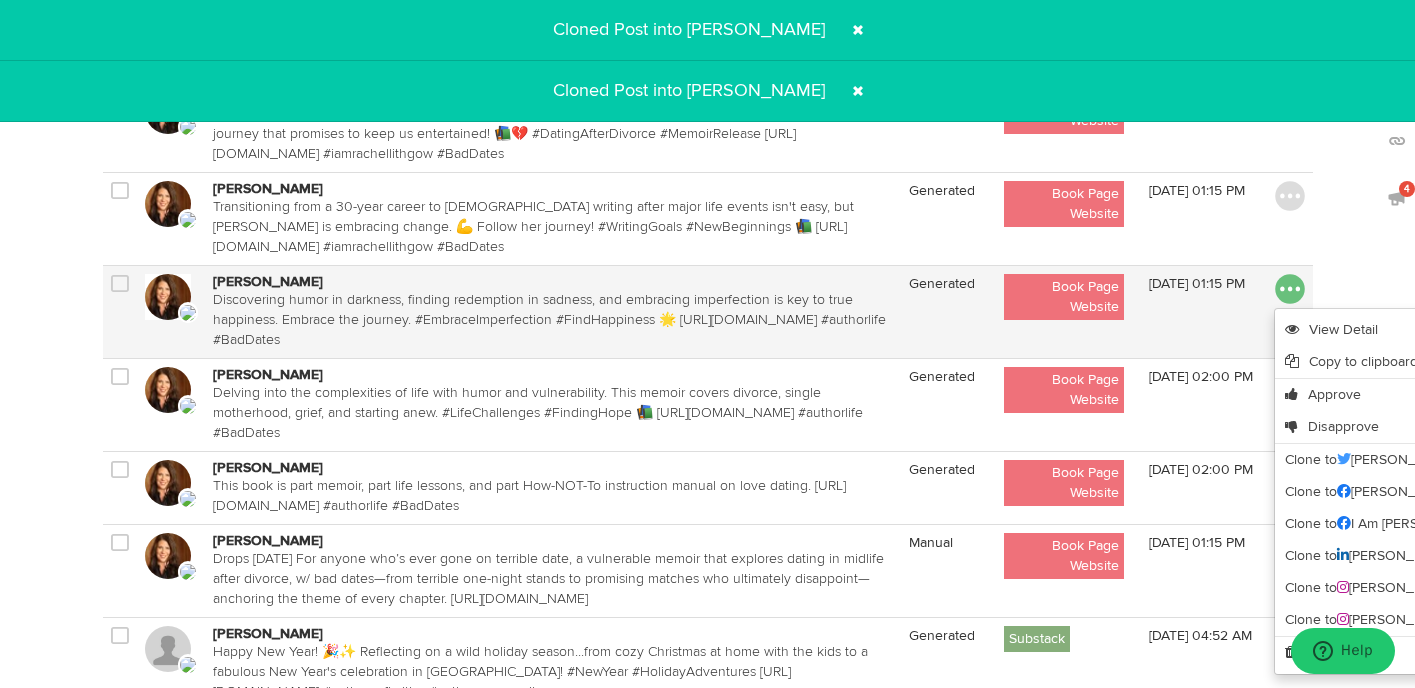 scroll, scrollTop: 401, scrollLeft: 0, axis: vertical 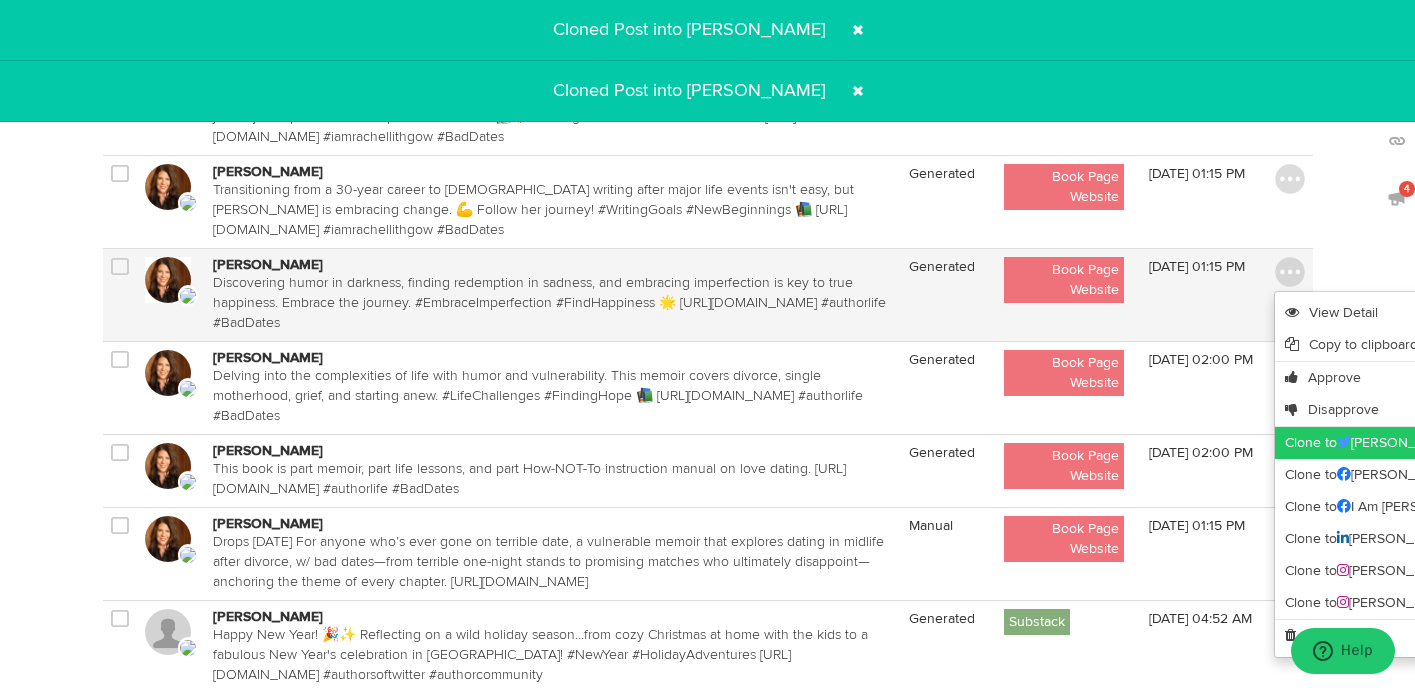 click on "Clone to   [PERSON_NAME]" at bounding box center (1430, 443) 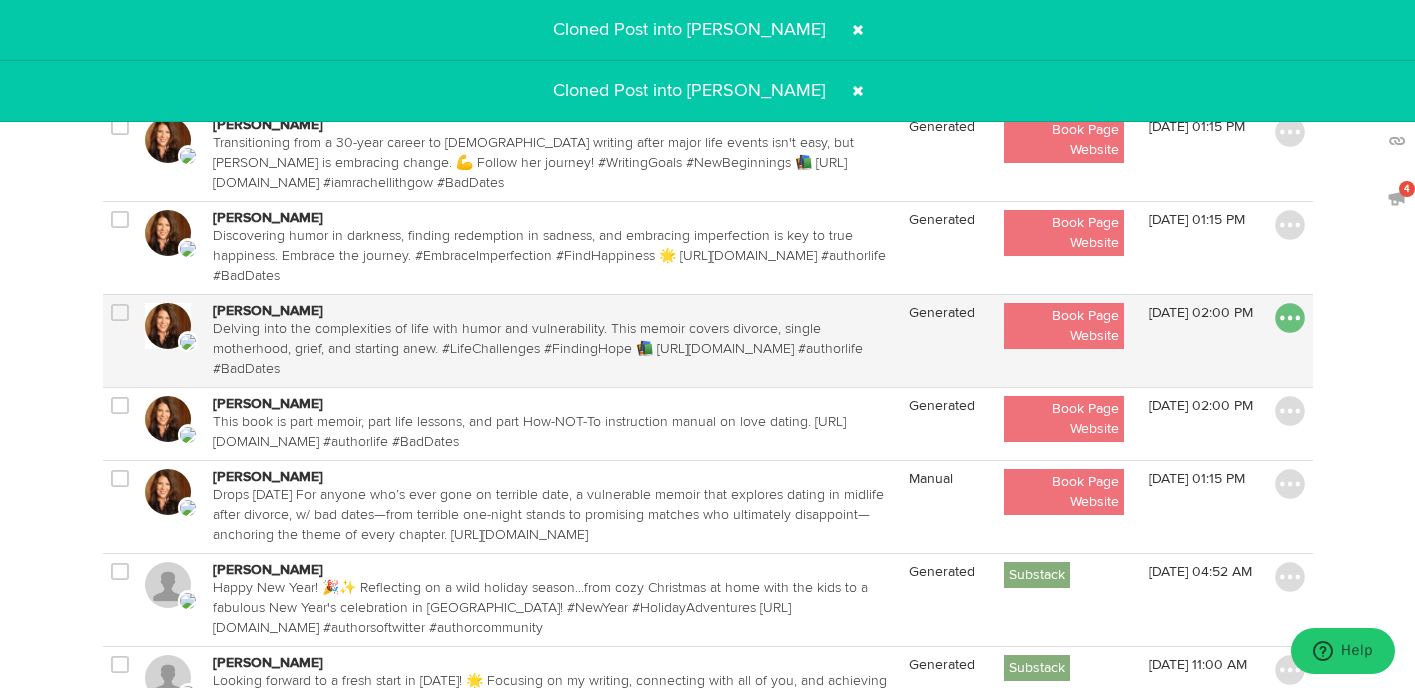 click at bounding box center (1290, 318) 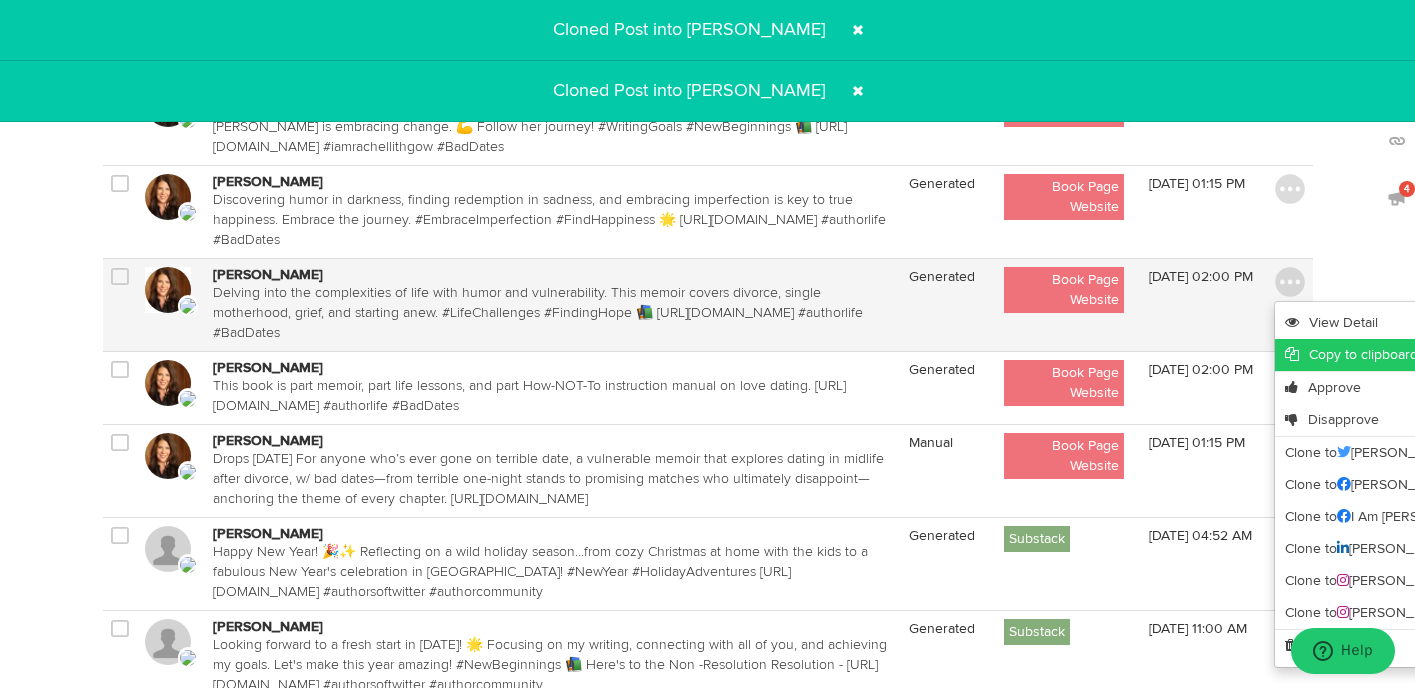 scroll, scrollTop: 512, scrollLeft: 0, axis: vertical 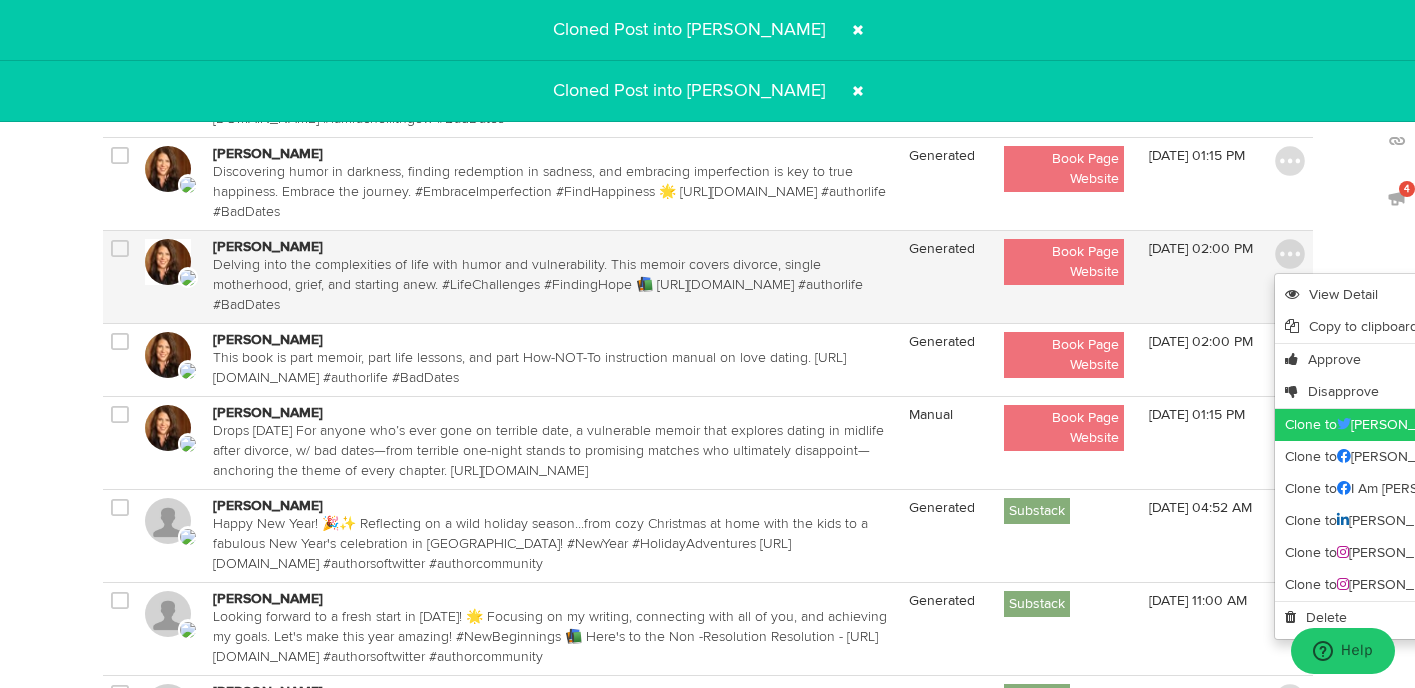 click on "Clone to   [PERSON_NAME]" at bounding box center (1430, 425) 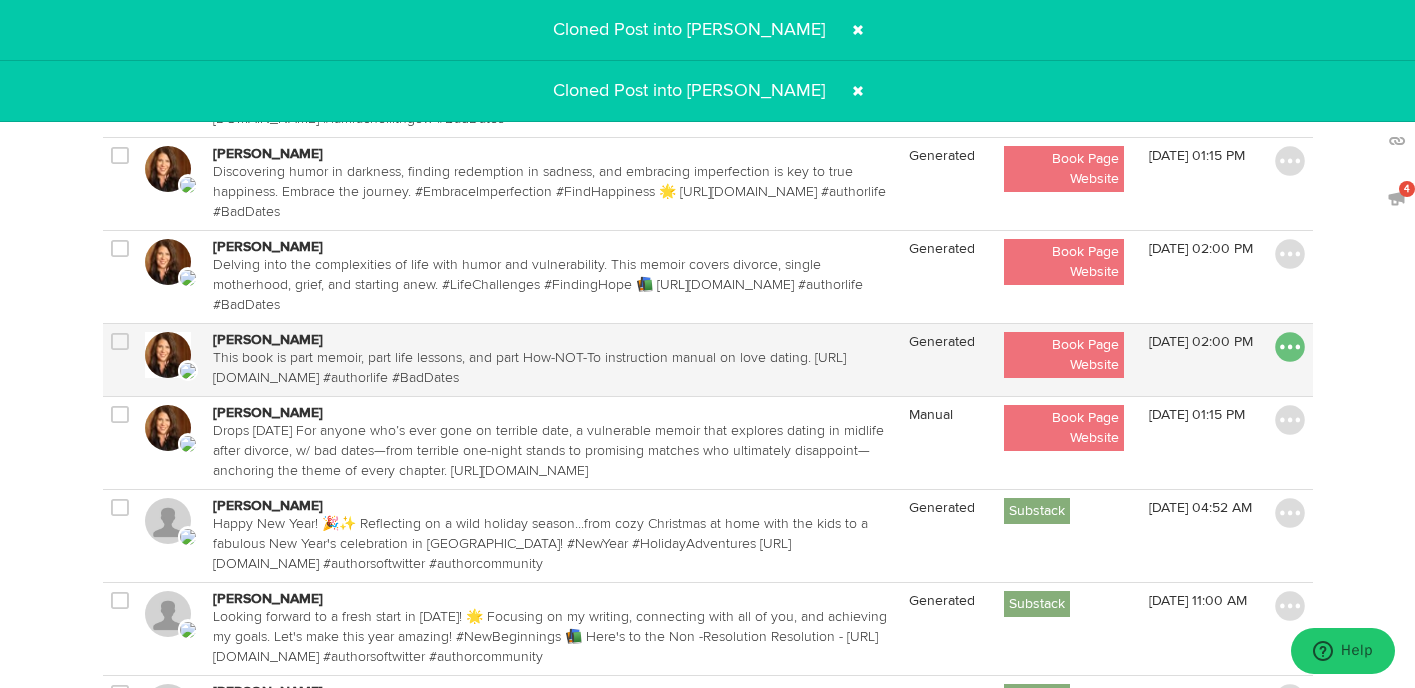 click at bounding box center [1290, 347] 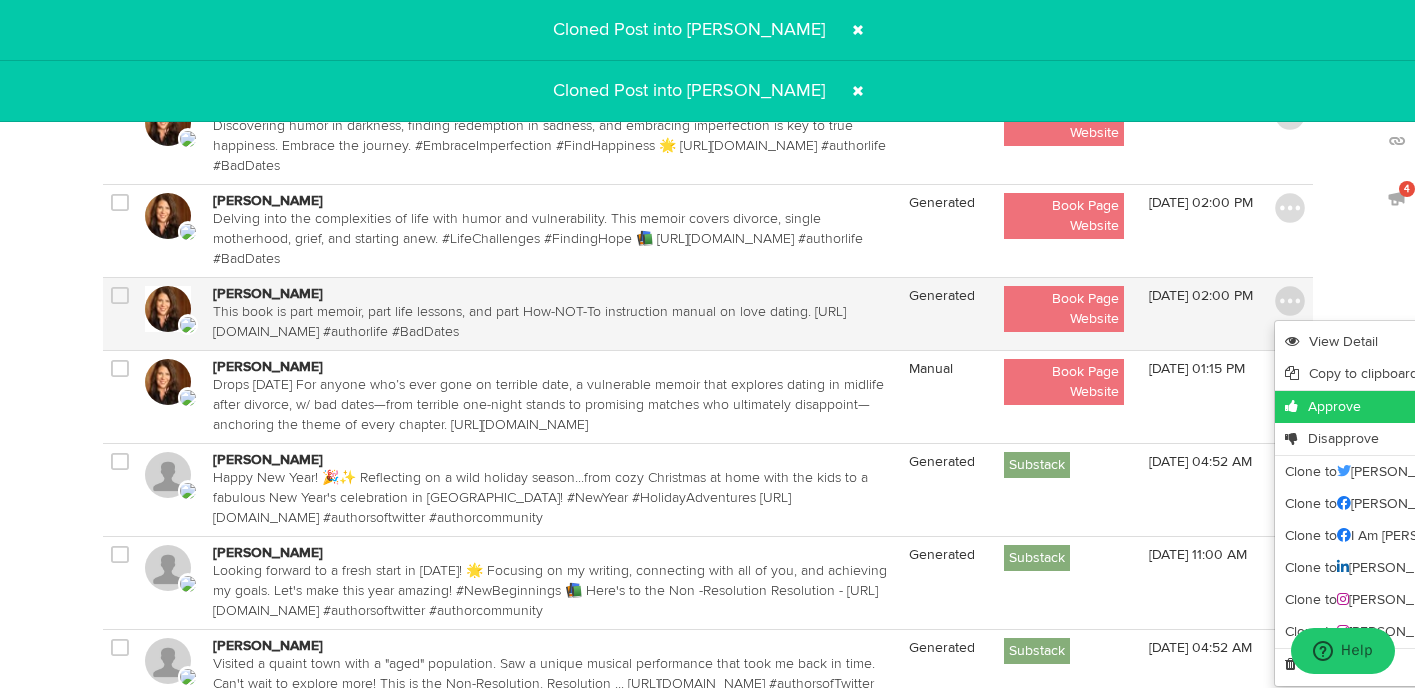 scroll, scrollTop: 572, scrollLeft: 0, axis: vertical 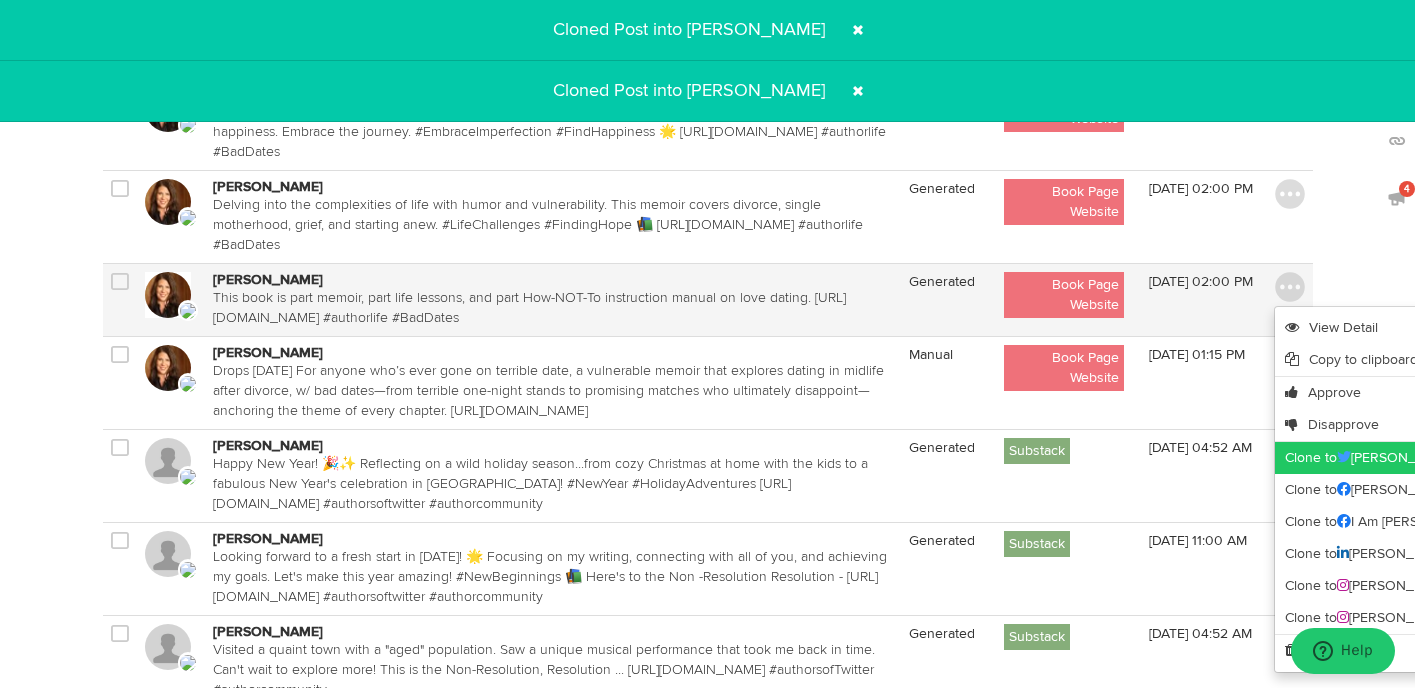 click on "Clone to   [PERSON_NAME]" at bounding box center [1430, 458] 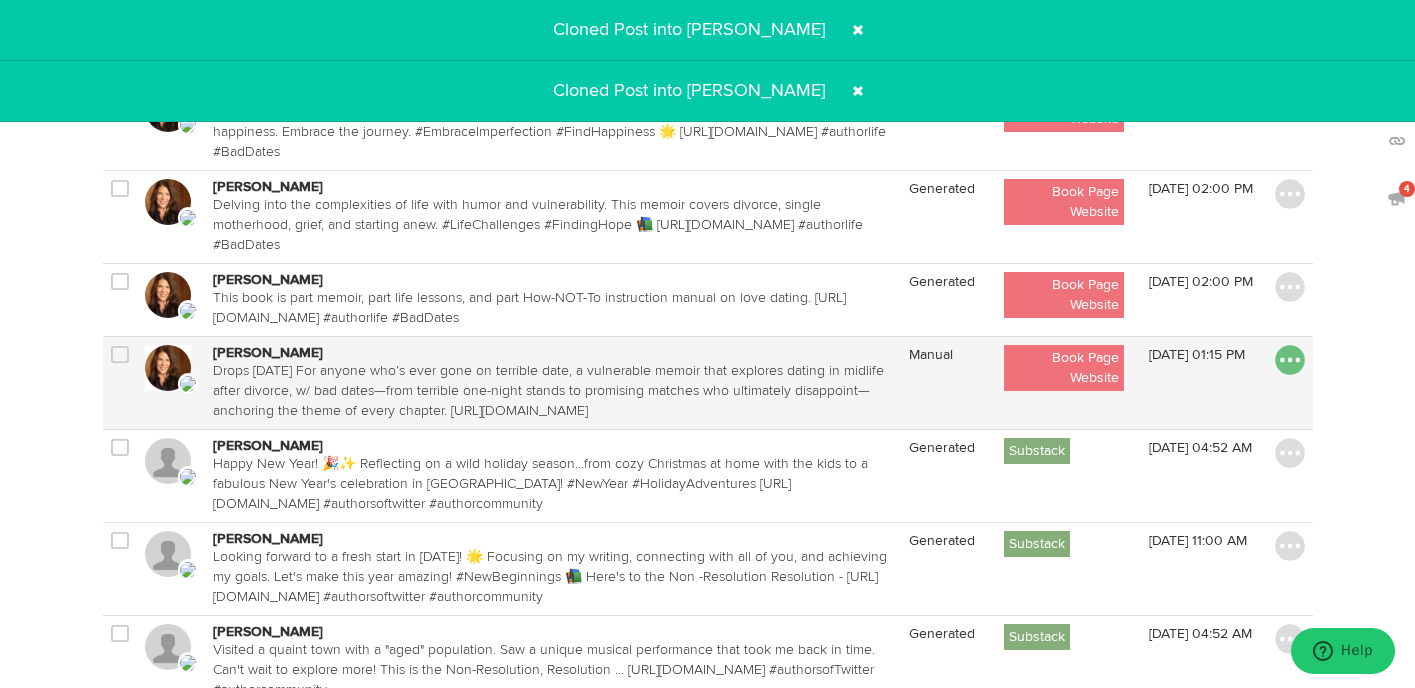 click at bounding box center [1290, 360] 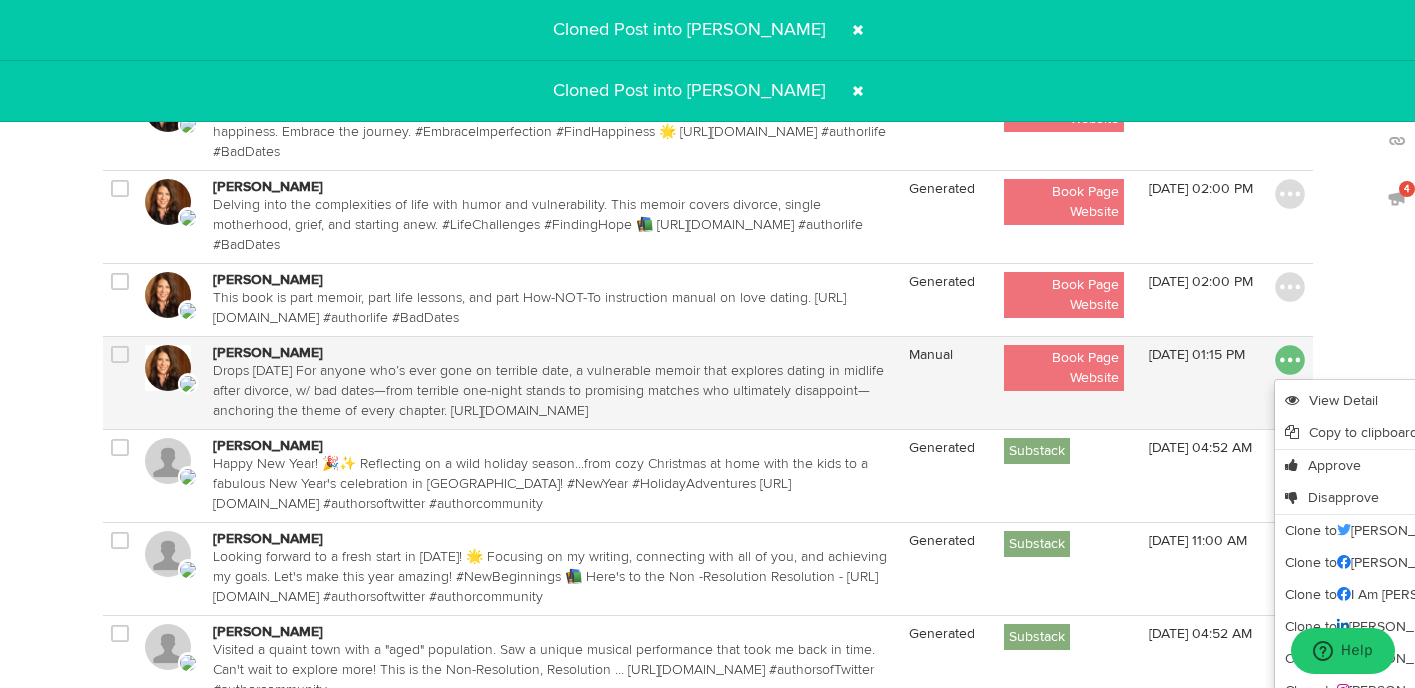 scroll, scrollTop: 641, scrollLeft: 0, axis: vertical 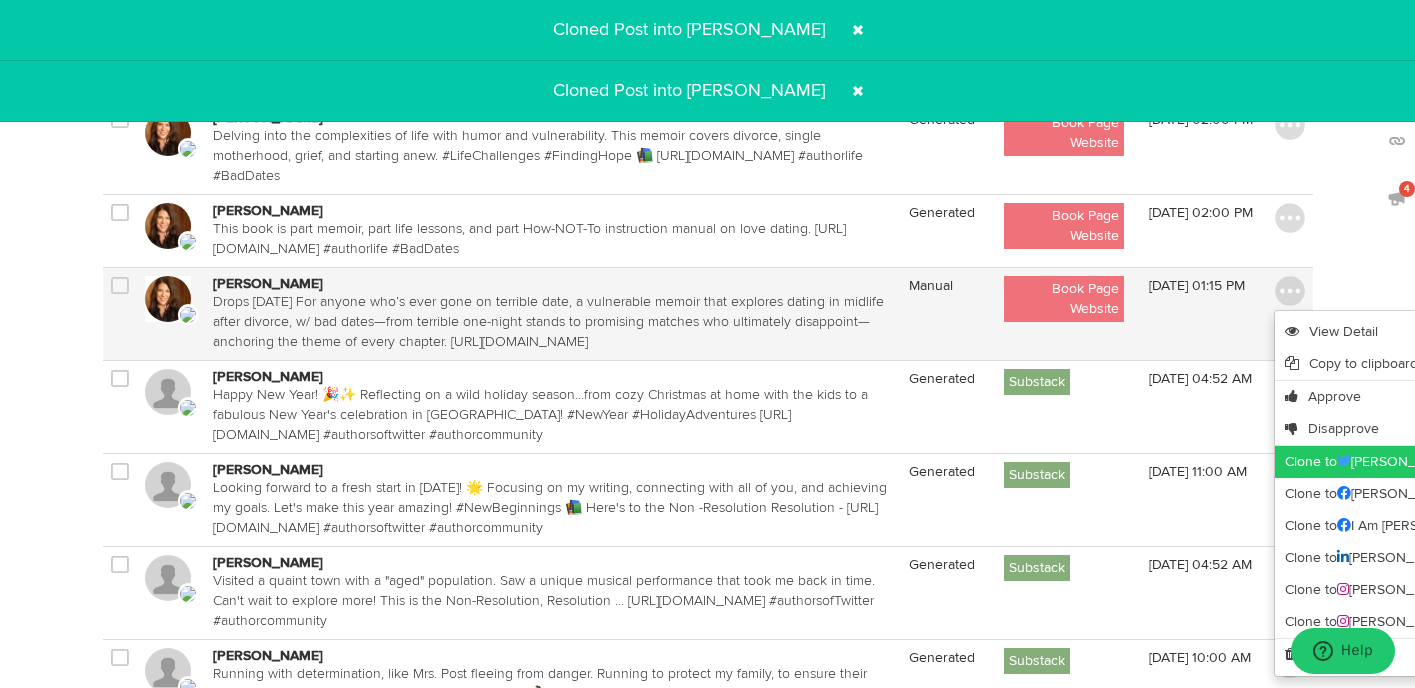 click on "Clone to   [PERSON_NAME]" at bounding box center (1430, 462) 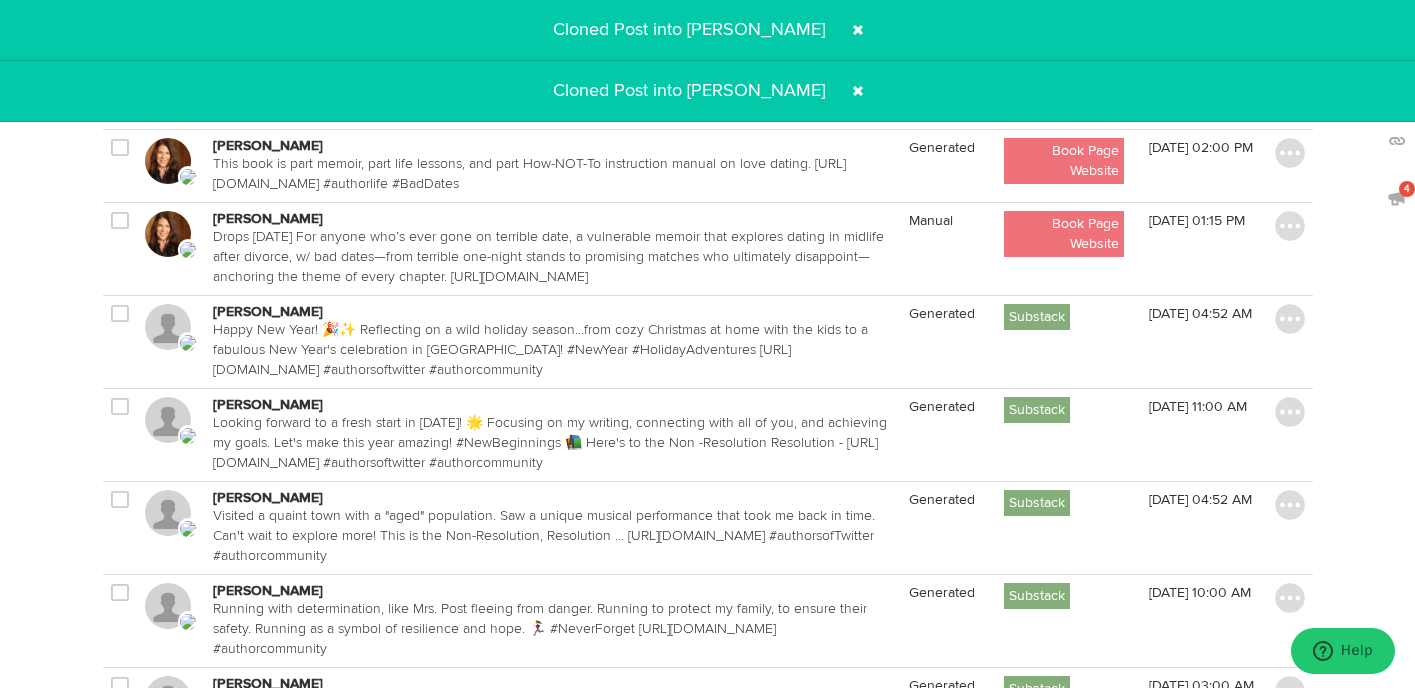 scroll, scrollTop: 810, scrollLeft: 0, axis: vertical 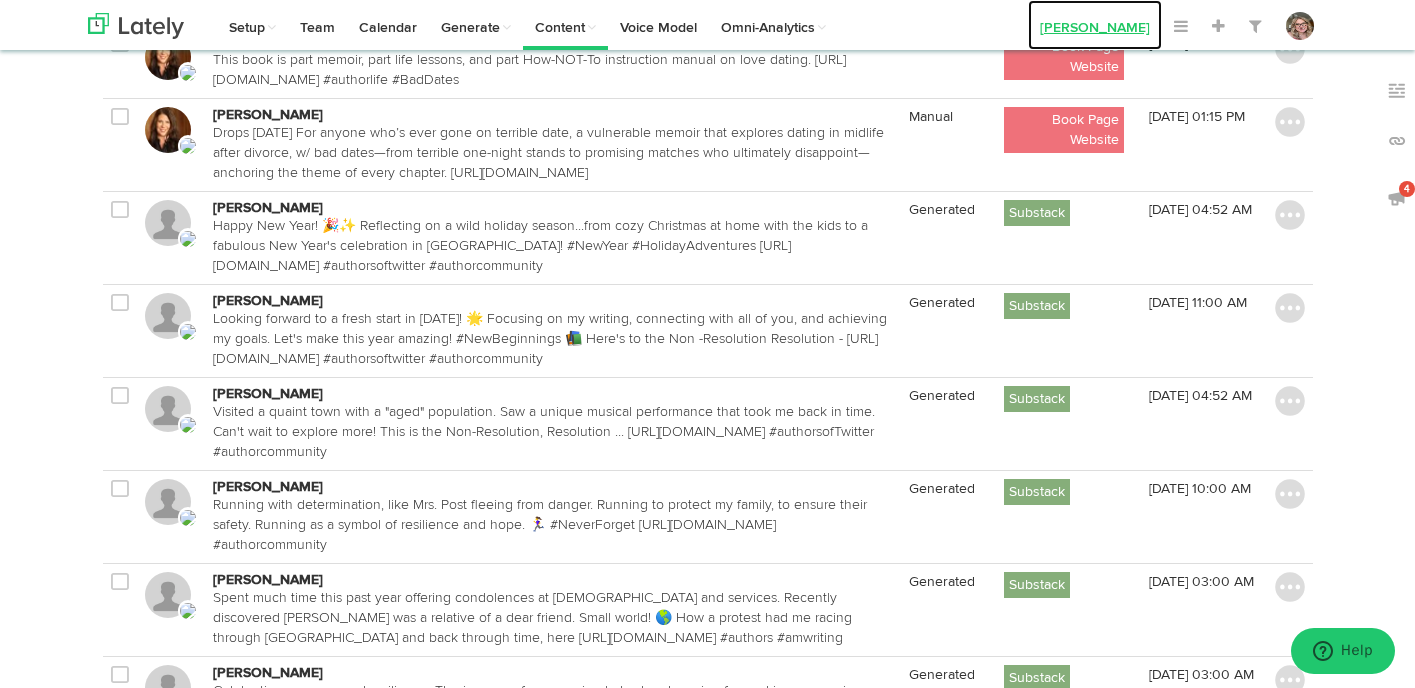click on "[PERSON_NAME]" at bounding box center [1095, 25] 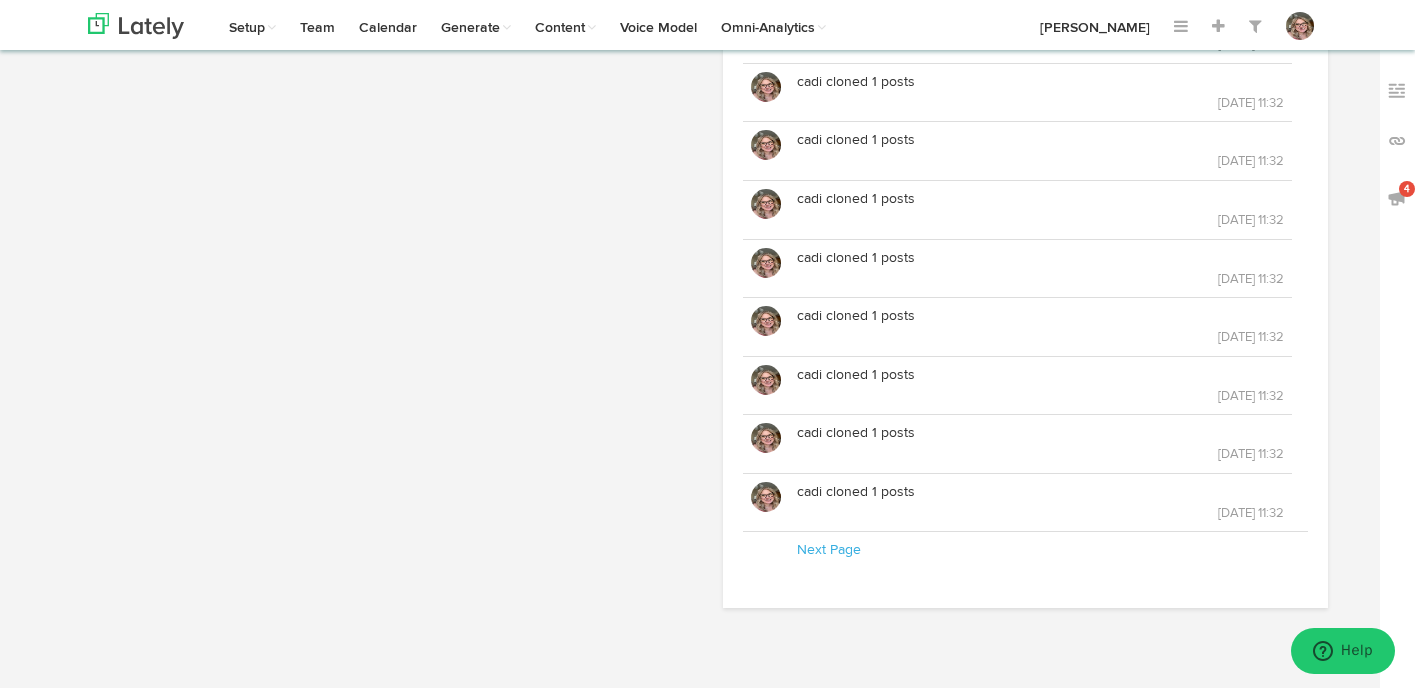 scroll, scrollTop: 0, scrollLeft: 0, axis: both 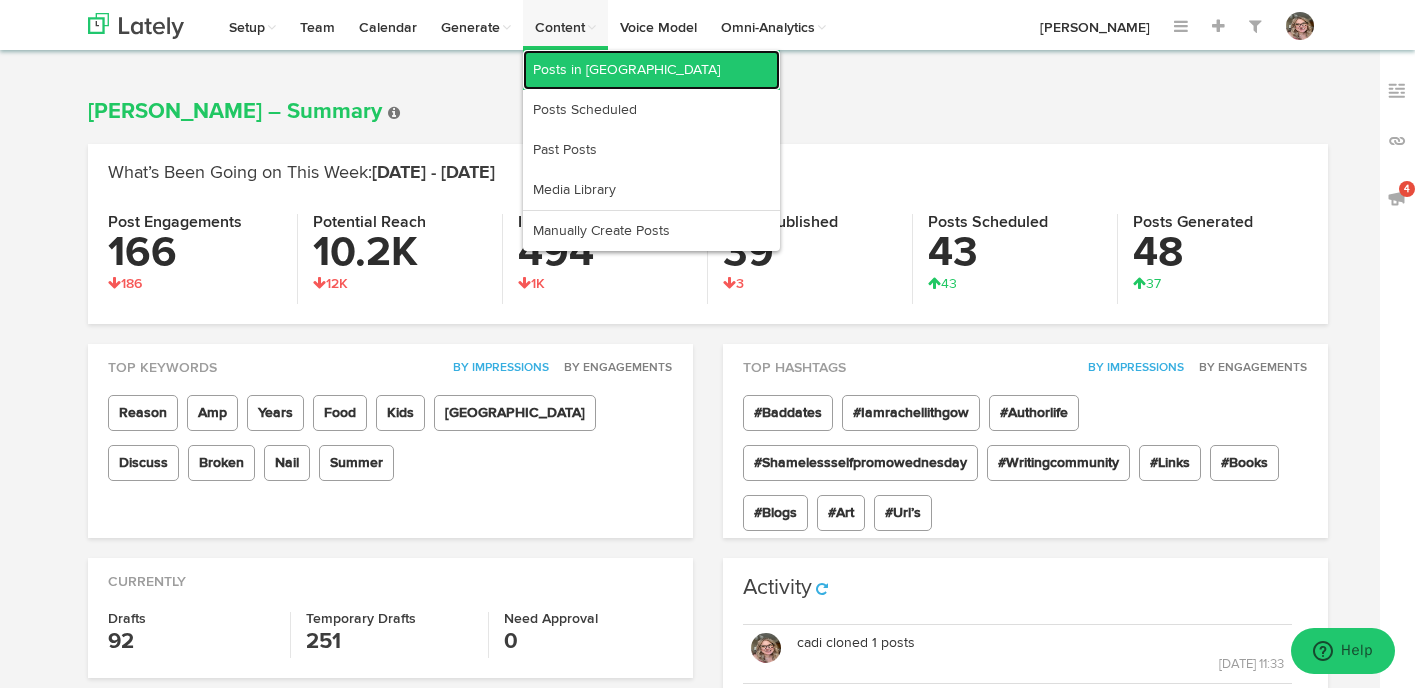 click on "Posts in [GEOGRAPHIC_DATA]" at bounding box center (651, 70) 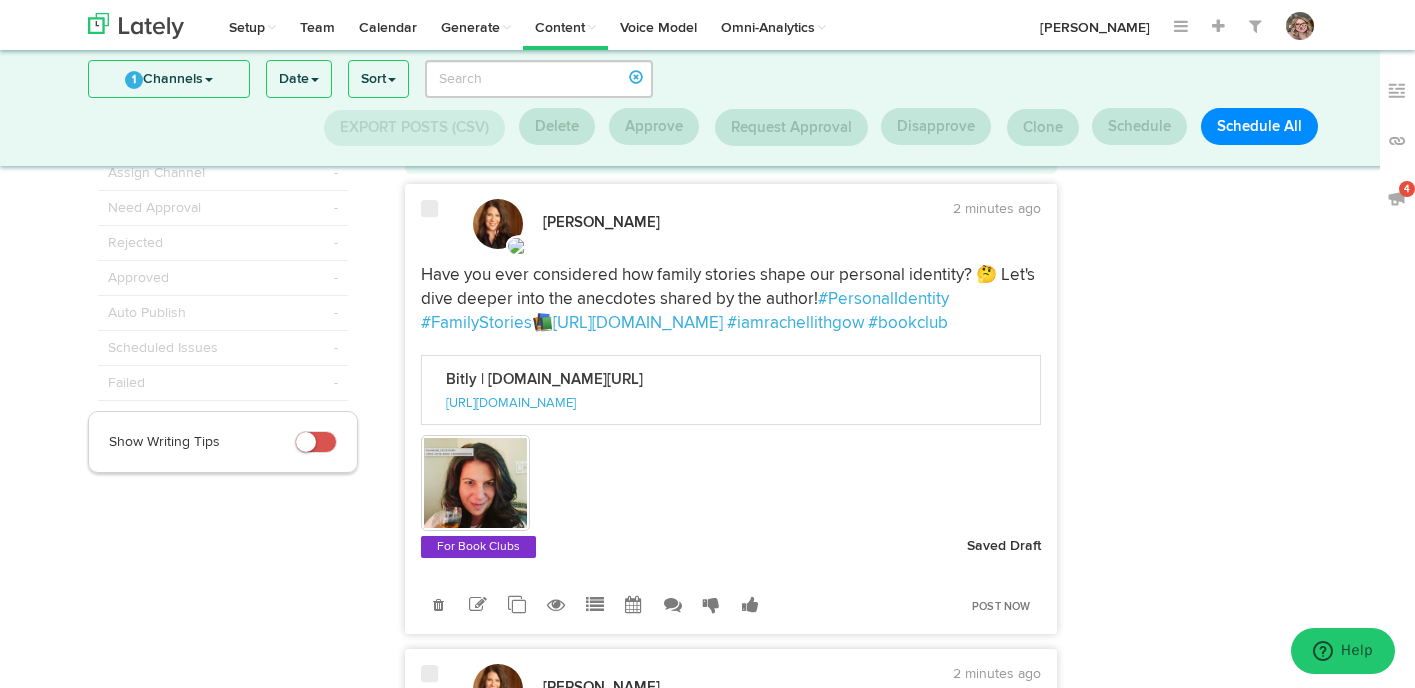 scroll, scrollTop: 90, scrollLeft: 0, axis: vertical 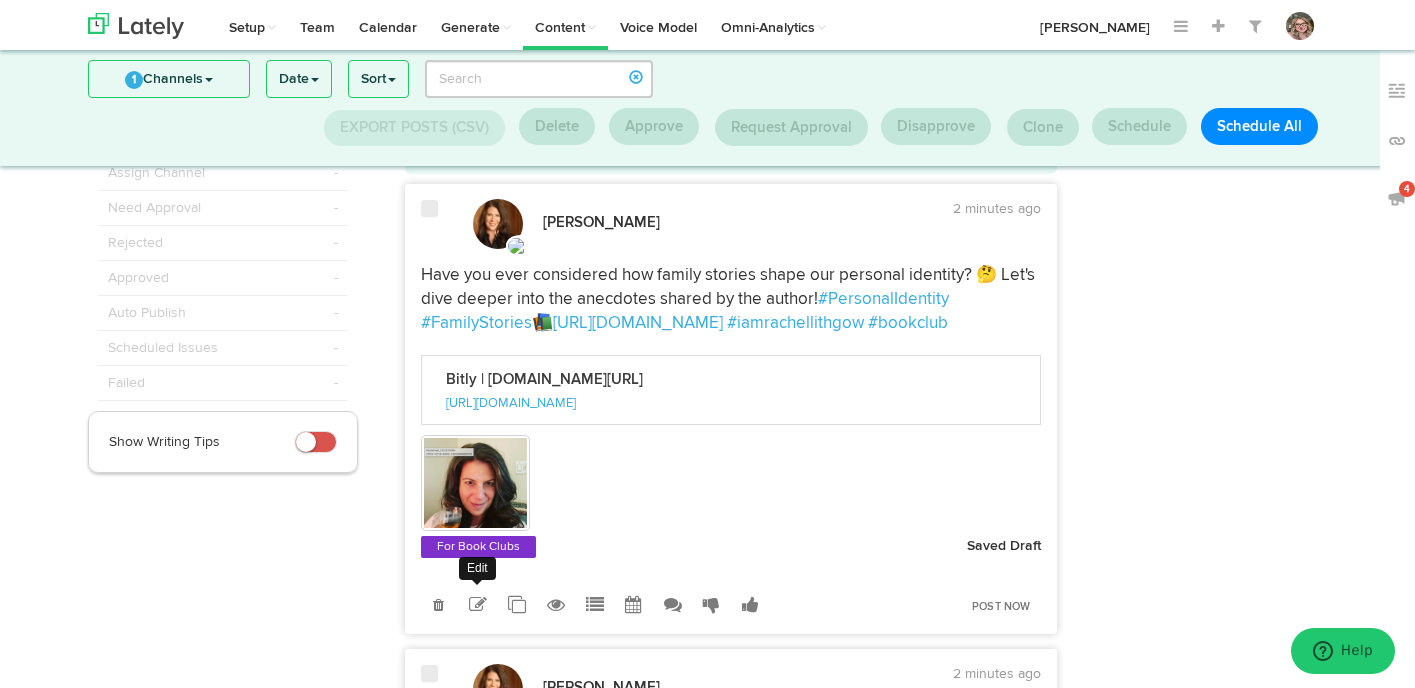 click at bounding box center [477, 605] 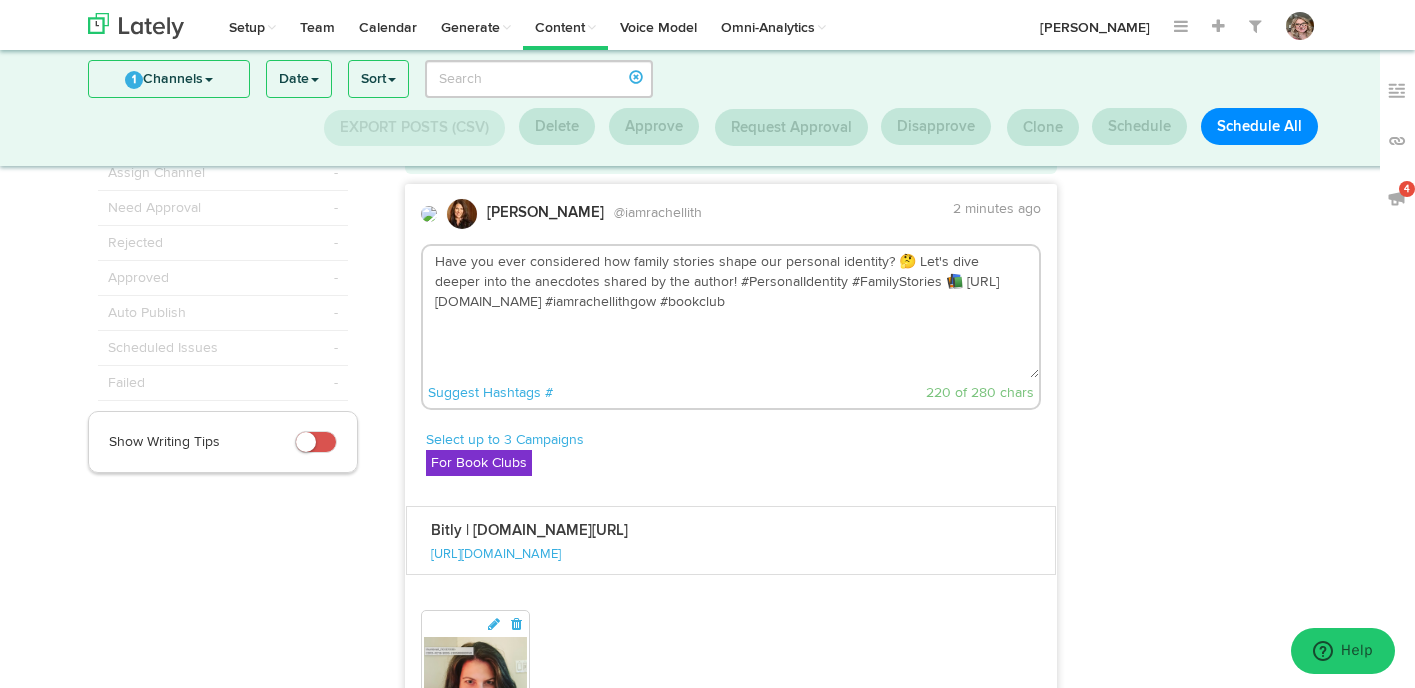 click on "Have you ever considered how family stories shape our personal identity? 🤔 Let's dive deeper into the anecdotes shared by the author! #PersonalIdentity #FamilyStories 📚 [URL][DOMAIN_NAME] #iamrachellithgow #bookclub" at bounding box center [731, 312] 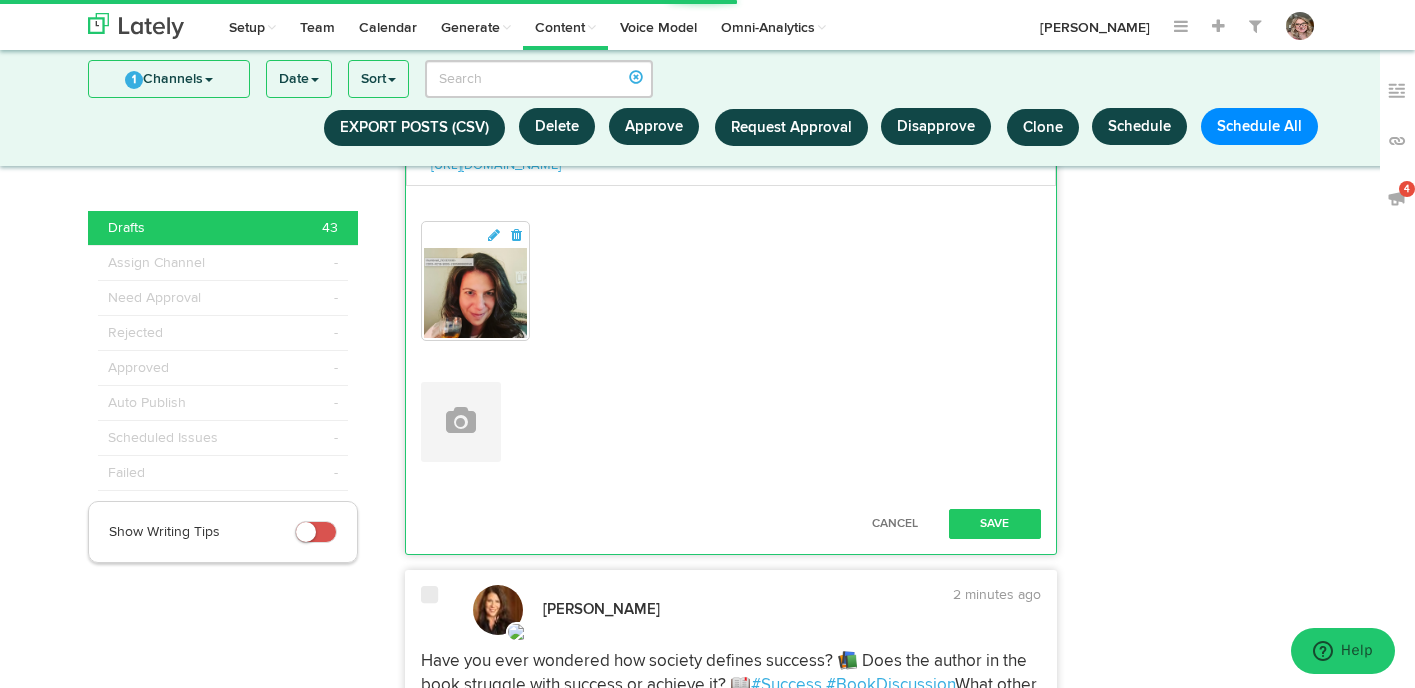 scroll, scrollTop: 636, scrollLeft: 0, axis: vertical 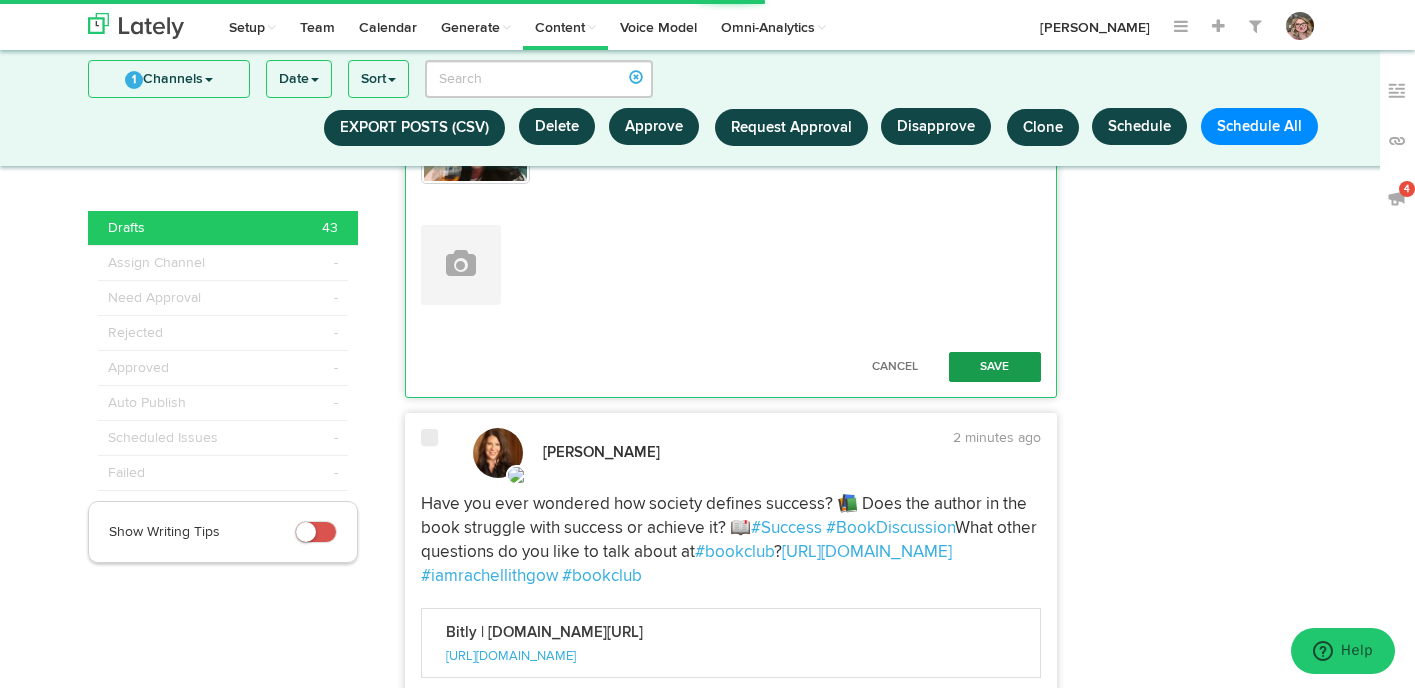 type on "Have you ever considered how family stories shape our personal identity? 🤔 Let's dive deeper into the anecdotes shared by the author! #PersonalIdentity #FamilyStories 📚 https://bit.ly/44fVNA2 #iamrachellithgow #bookclub #BadDates" 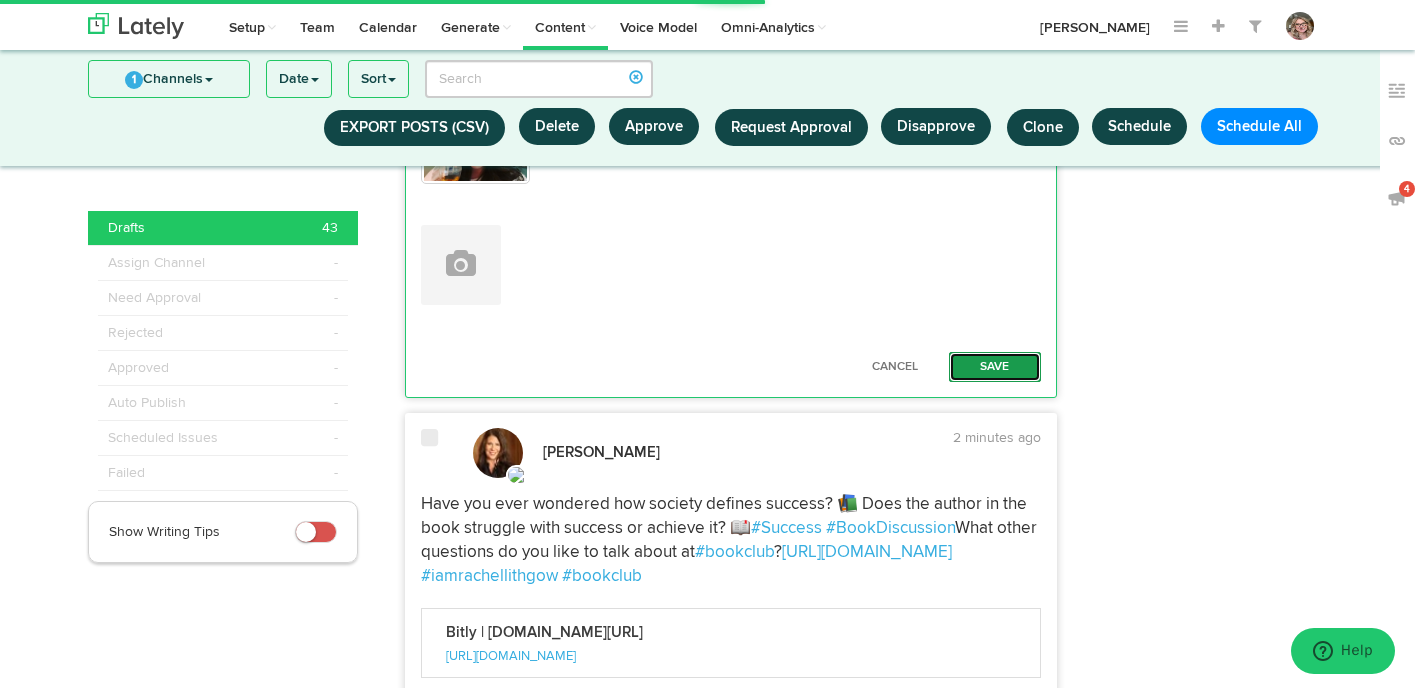 click on "Save" at bounding box center (995, 367) 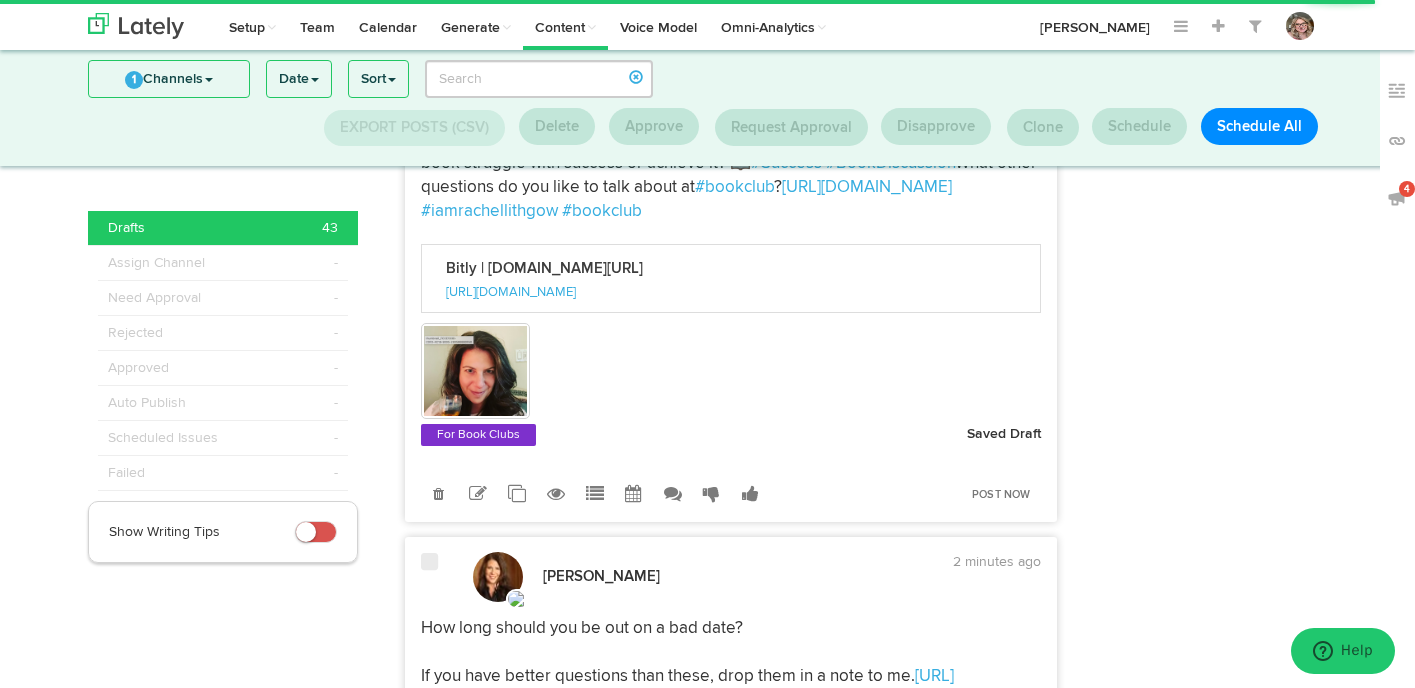 click at bounding box center (478, 494) 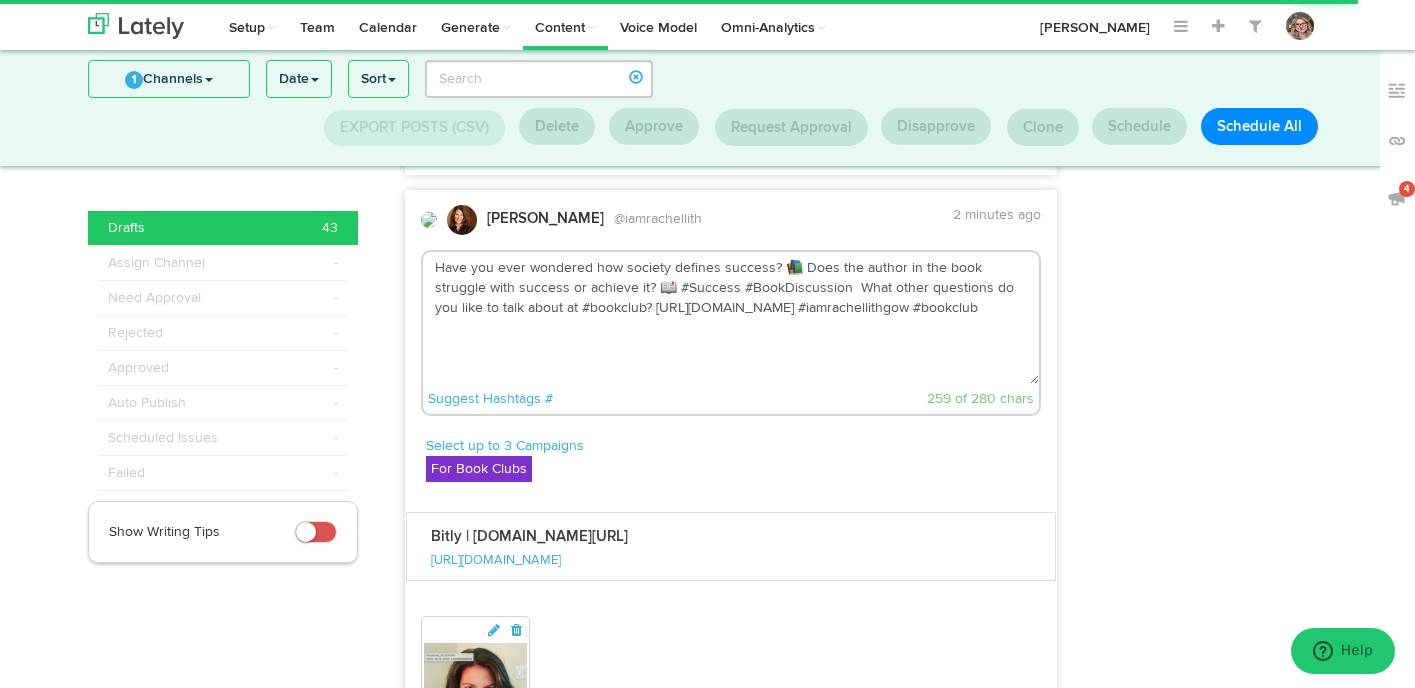 scroll, scrollTop: 511, scrollLeft: 0, axis: vertical 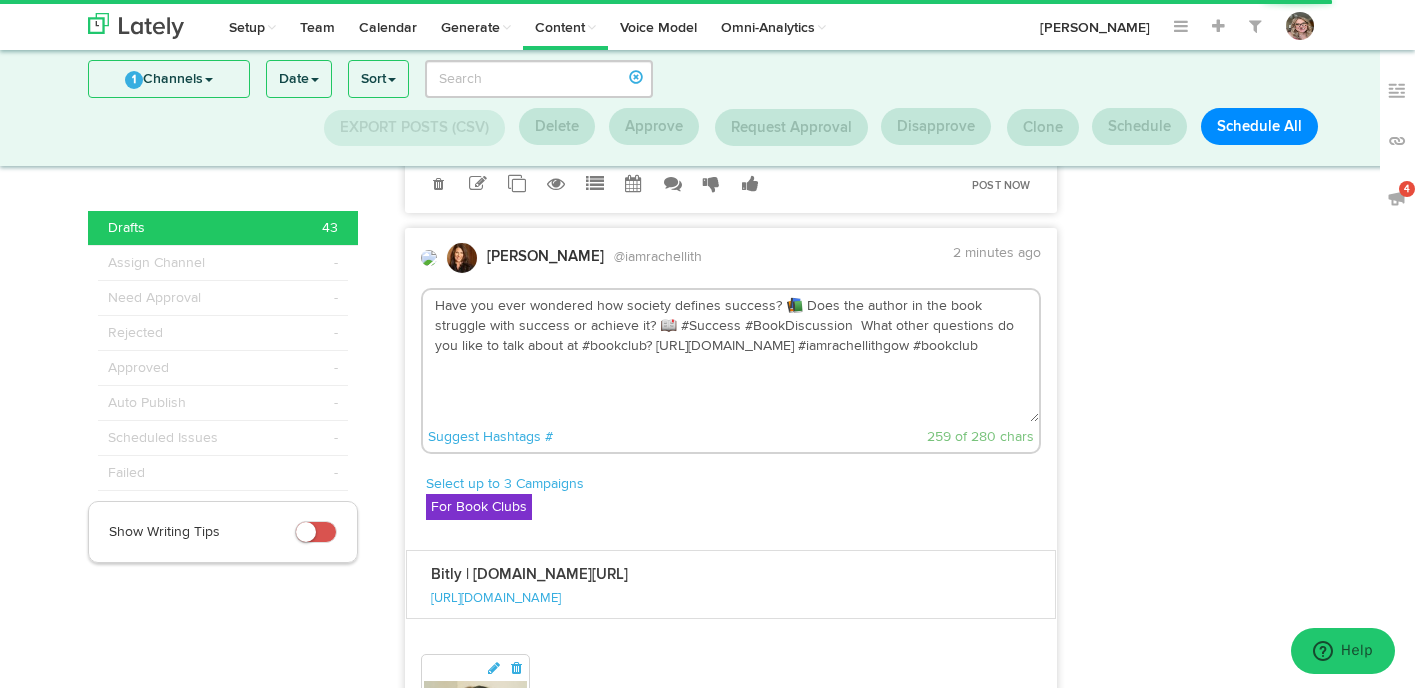 click on "Have you ever wondered how society defines success? 📚 Does the author in the book struggle with success or achieve it? 📖 #Success #BookDiscussion  What other questions do you like to talk about at #bookclub? [URL][DOMAIN_NAME] #iamrachellithgow #bookclub" at bounding box center (731, 356) 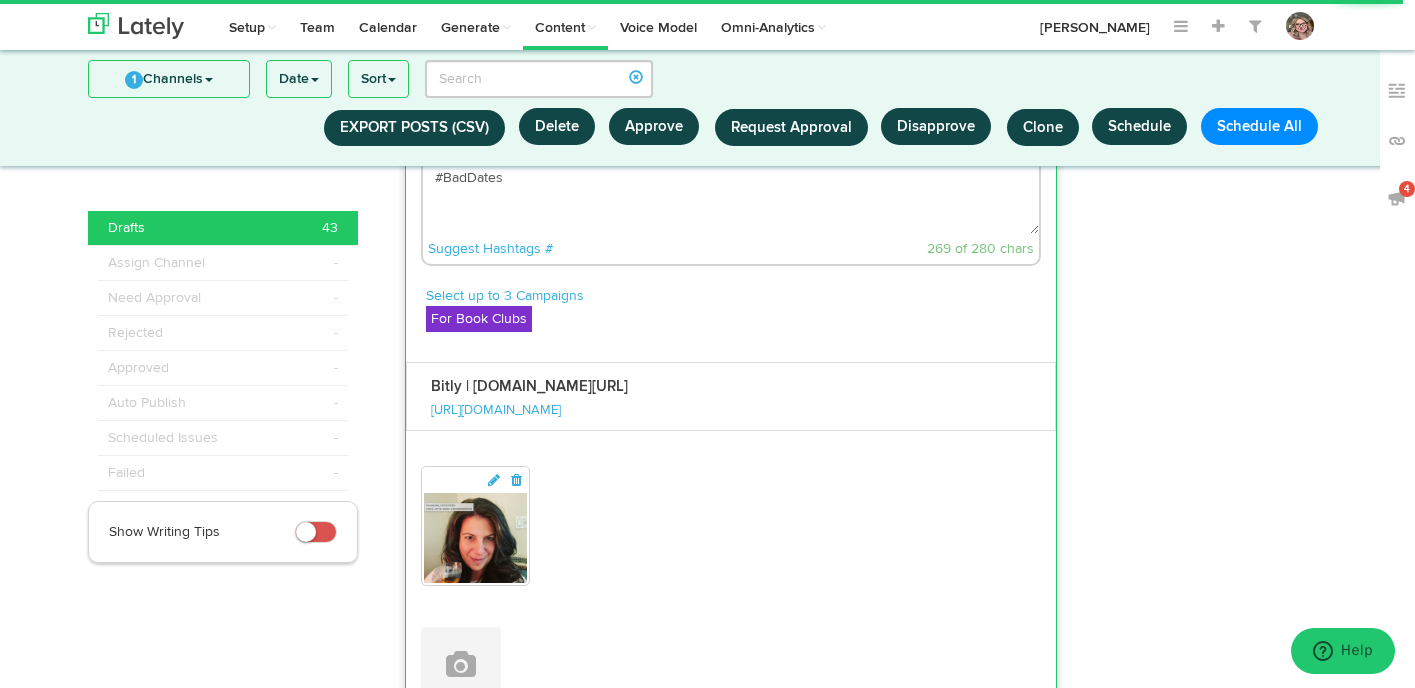 scroll, scrollTop: 931, scrollLeft: 0, axis: vertical 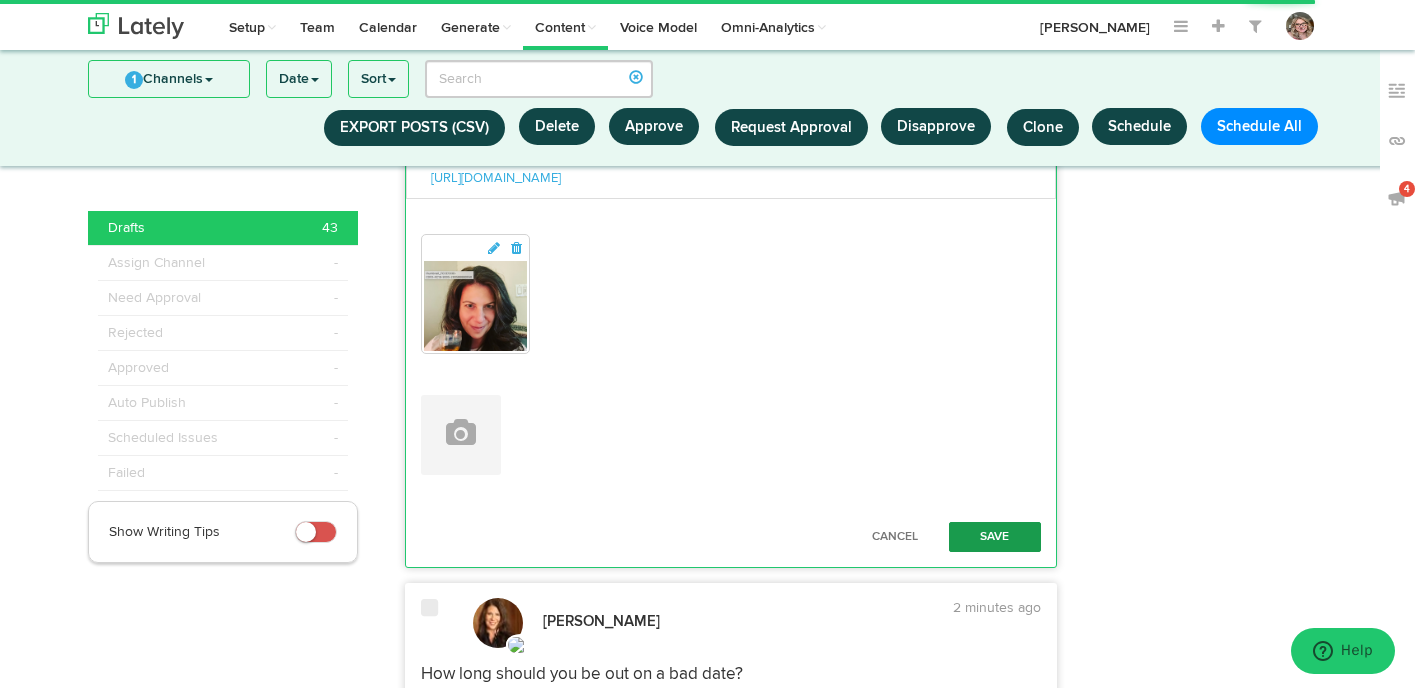 type on "Have you ever wondered how society defines success? 📚 Does the author in the book struggle with success or achieve it? 📖 #Success #BookDiscussion  What other questions do you like to talk about at #bookclub? https://bit.ly/44fVNA2 #iamrachellithgow #bookclub #BadDates" 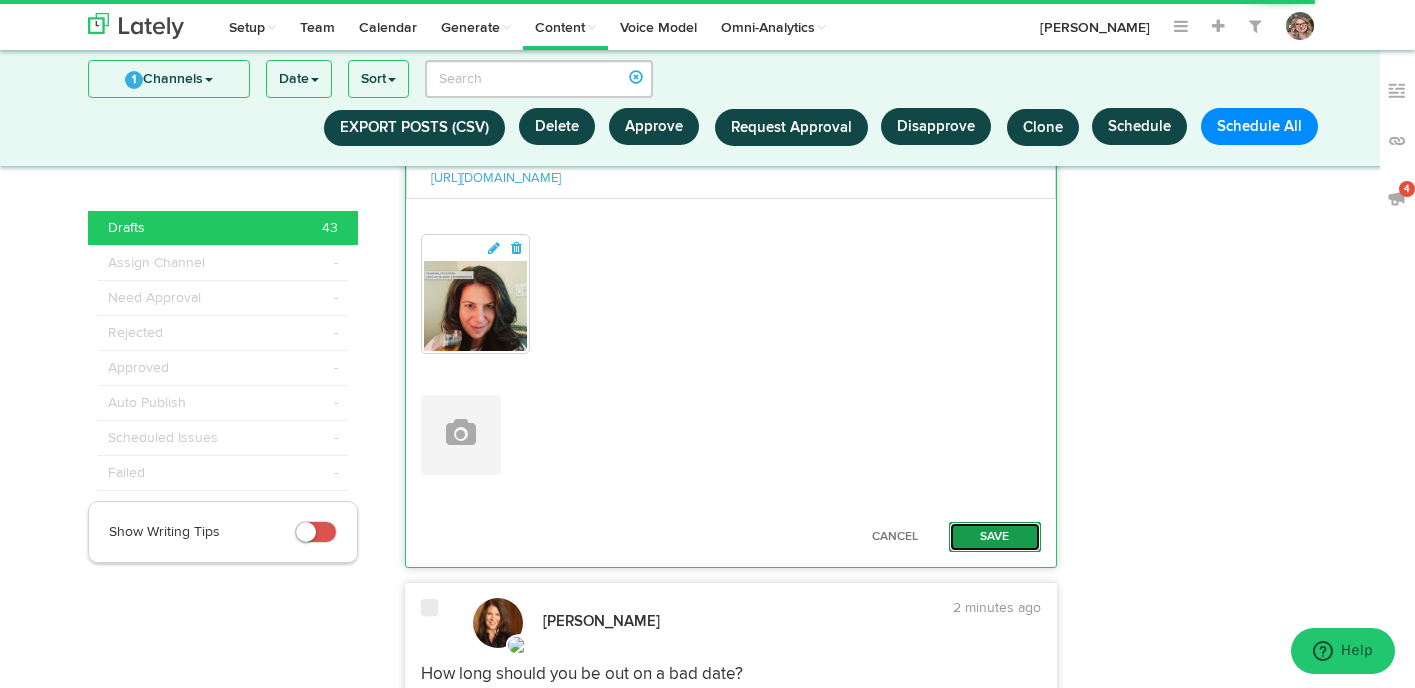 click on "Save" at bounding box center (995, 537) 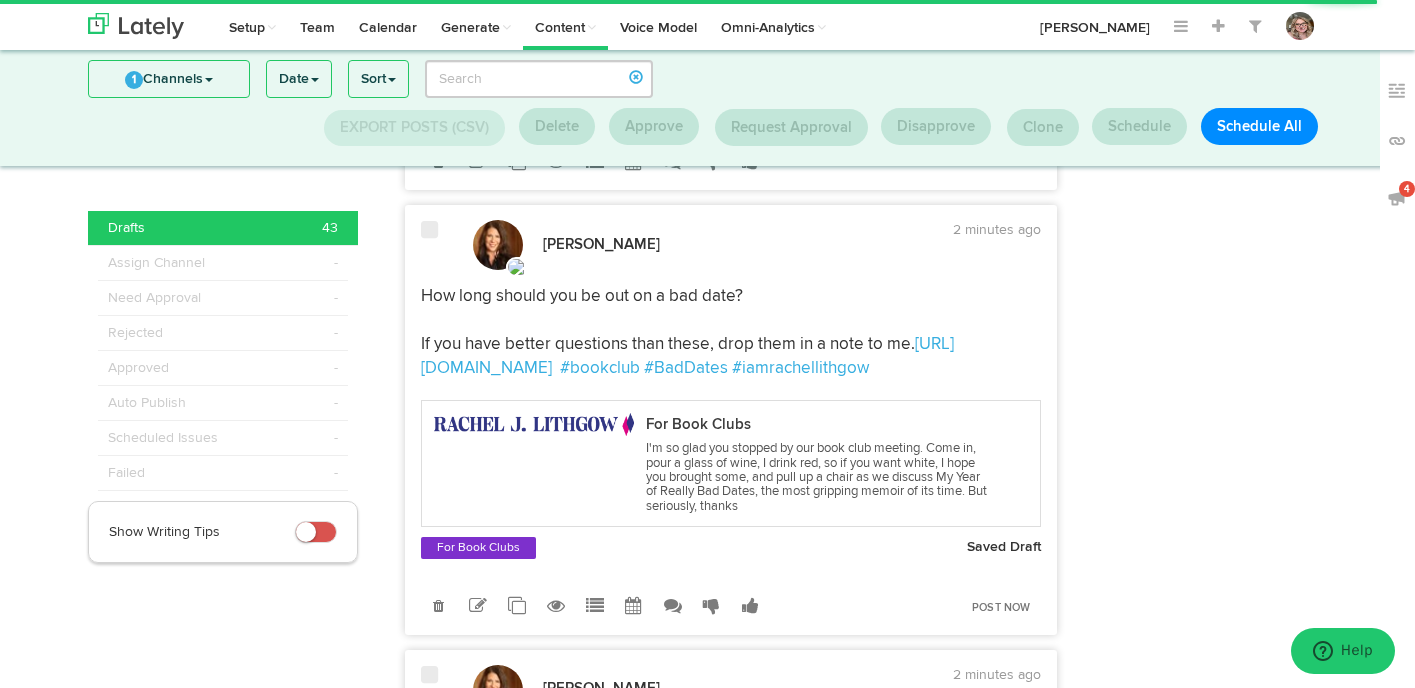 scroll, scrollTop: 1067, scrollLeft: 0, axis: vertical 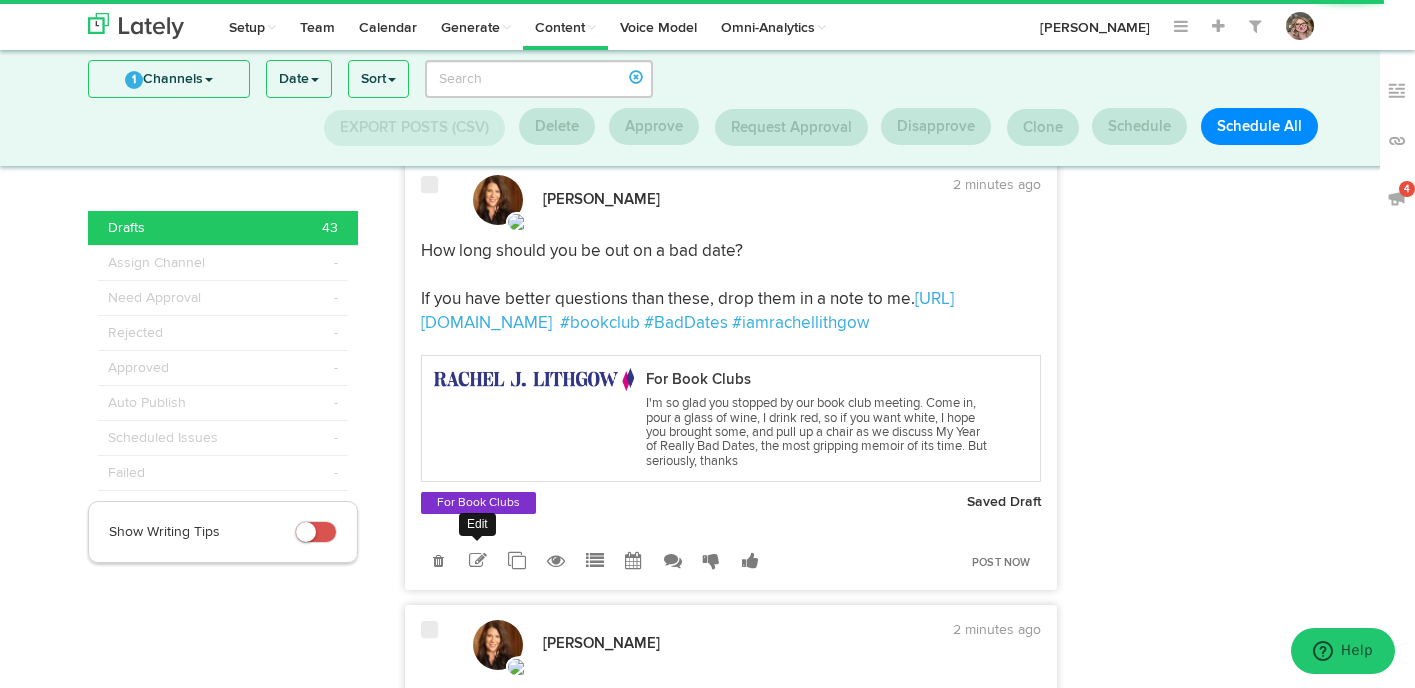 click at bounding box center (478, 561) 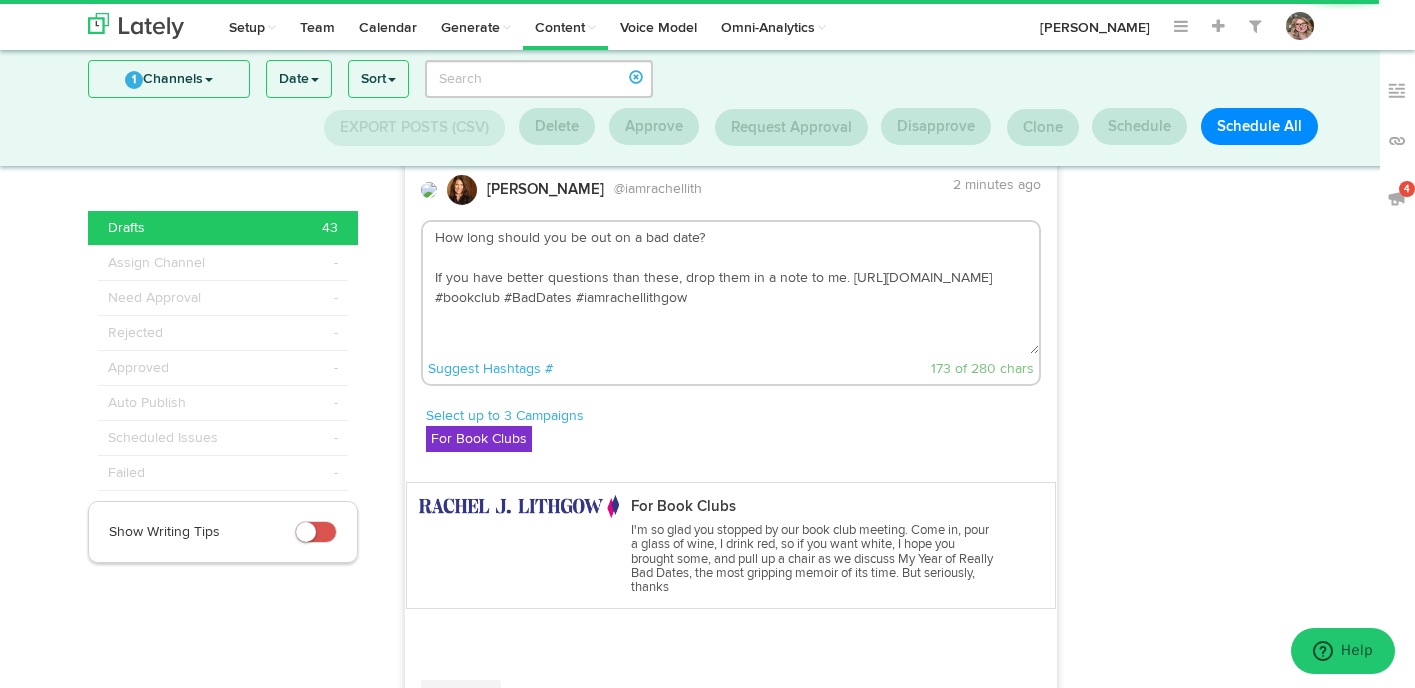 click on "How long should you be out on a bad date?
If you have better questions than these, drop them in a note to me. [URL][DOMAIN_NAME]  #bookclub #BadDates #iamrachellithgow" at bounding box center [731, 288] 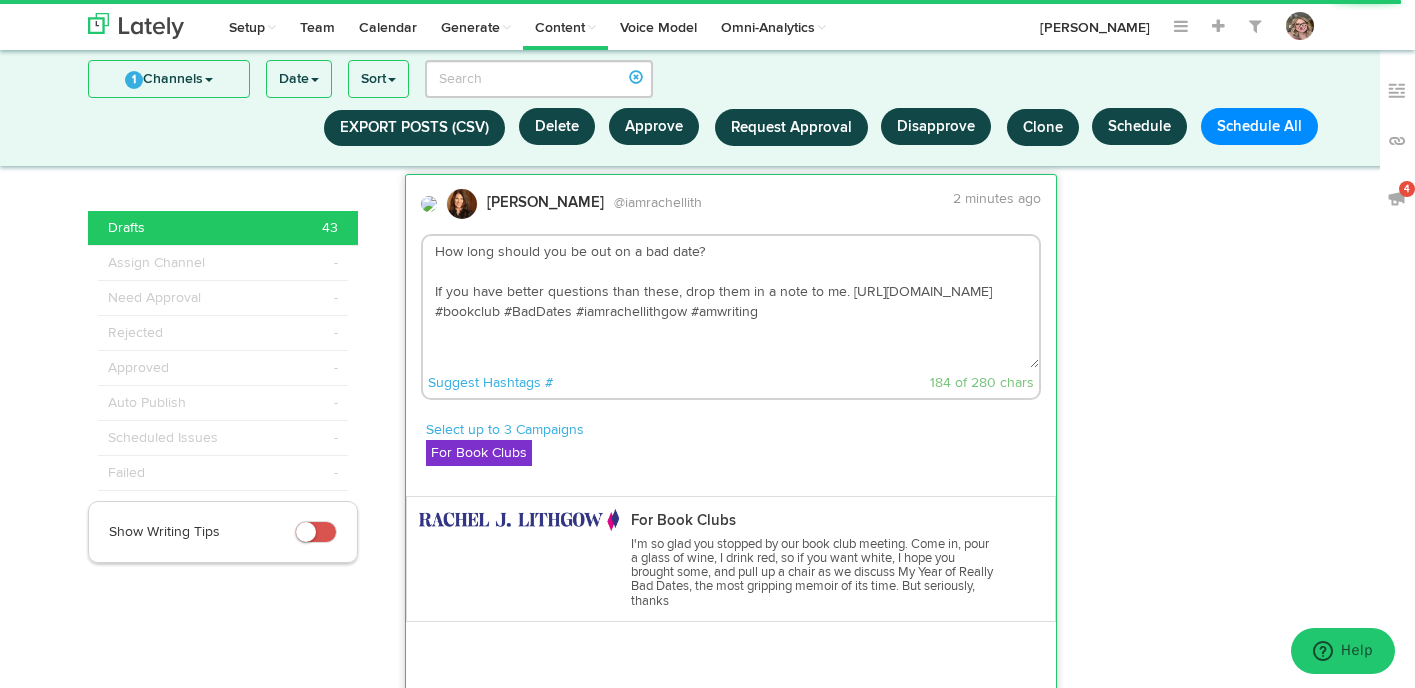 scroll, scrollTop: 1384, scrollLeft: 0, axis: vertical 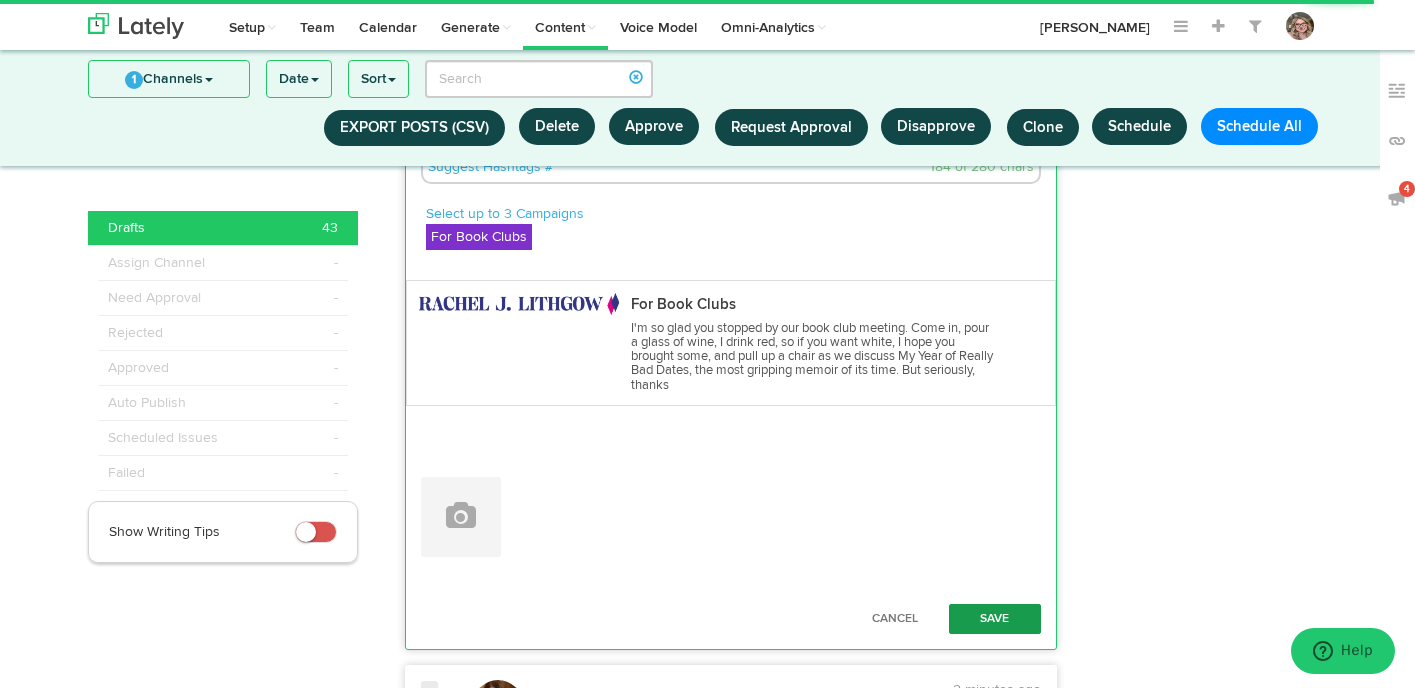 type on "How long should you be out on a bad date?
If you have better questions than these, drop them in a note to me. https://racheljlithgow.com/for-book-clubs/  #bookclub #BadDates #iamrachellithgow #amwriting" 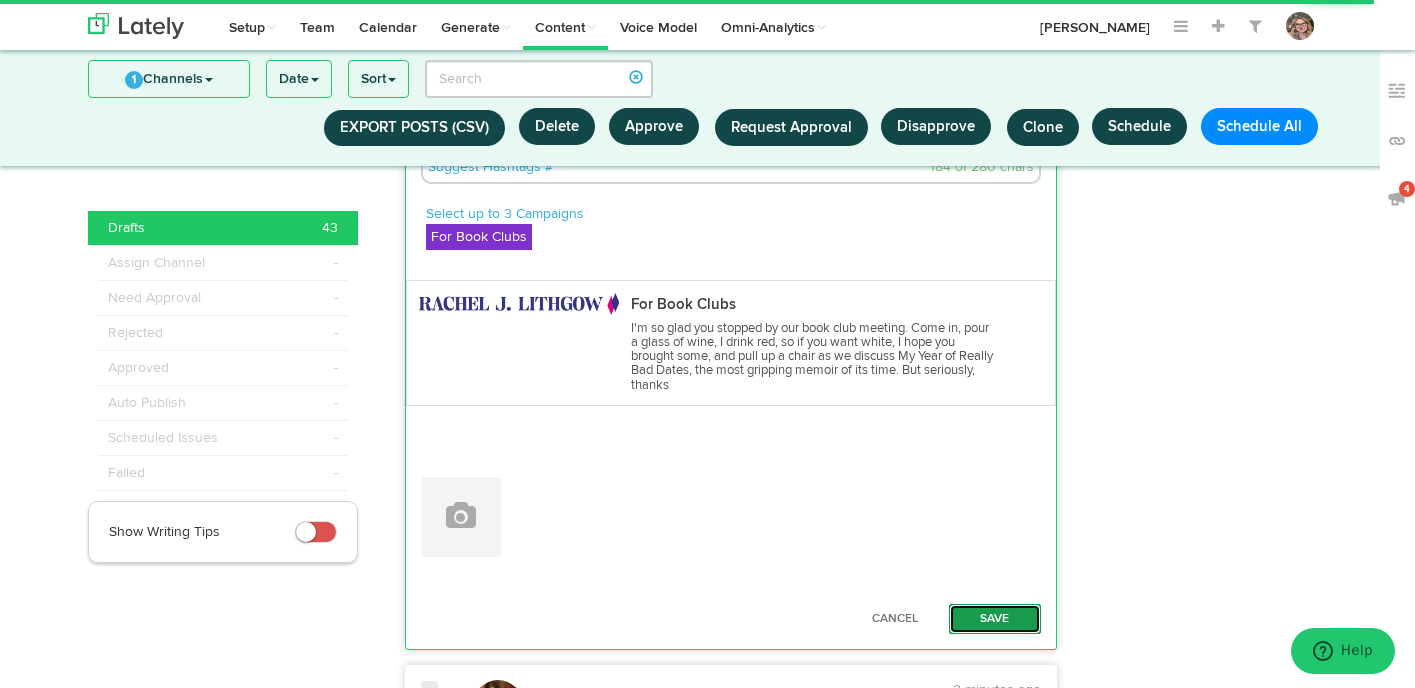 click on "Save" at bounding box center [995, 619] 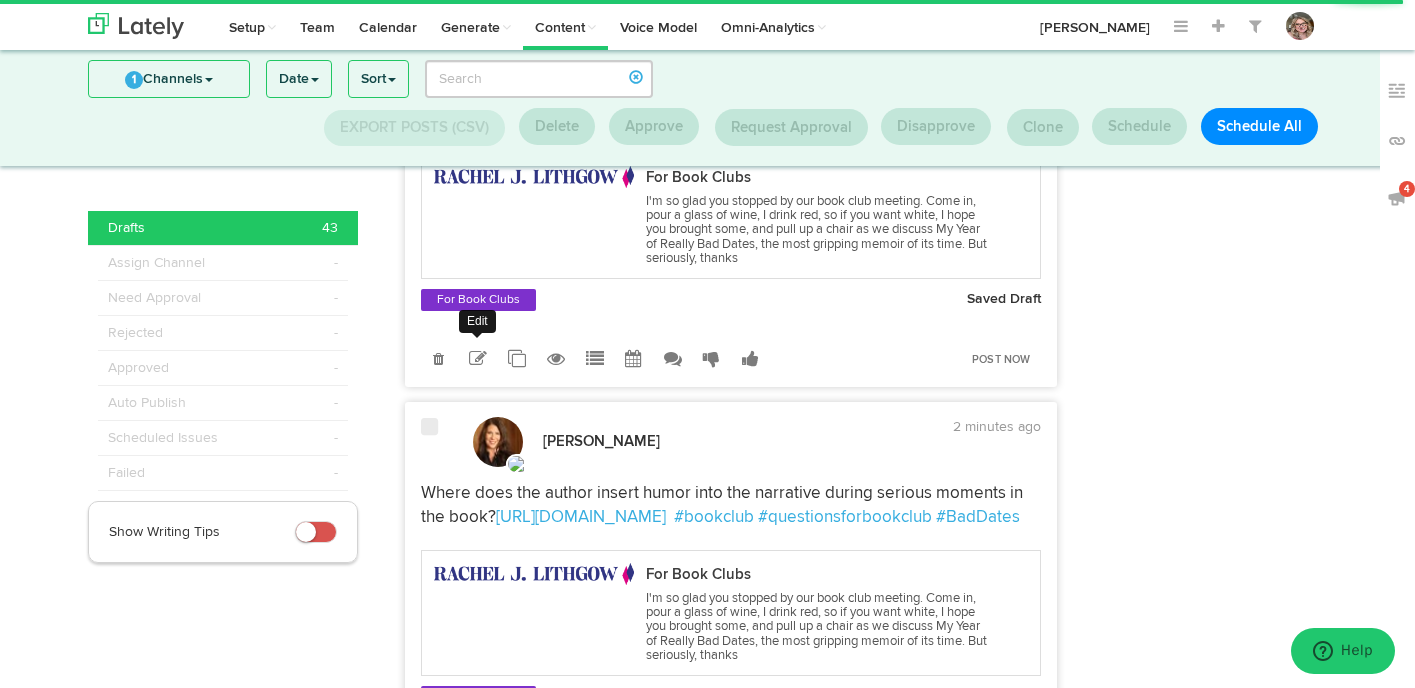 click at bounding box center (477, 358) 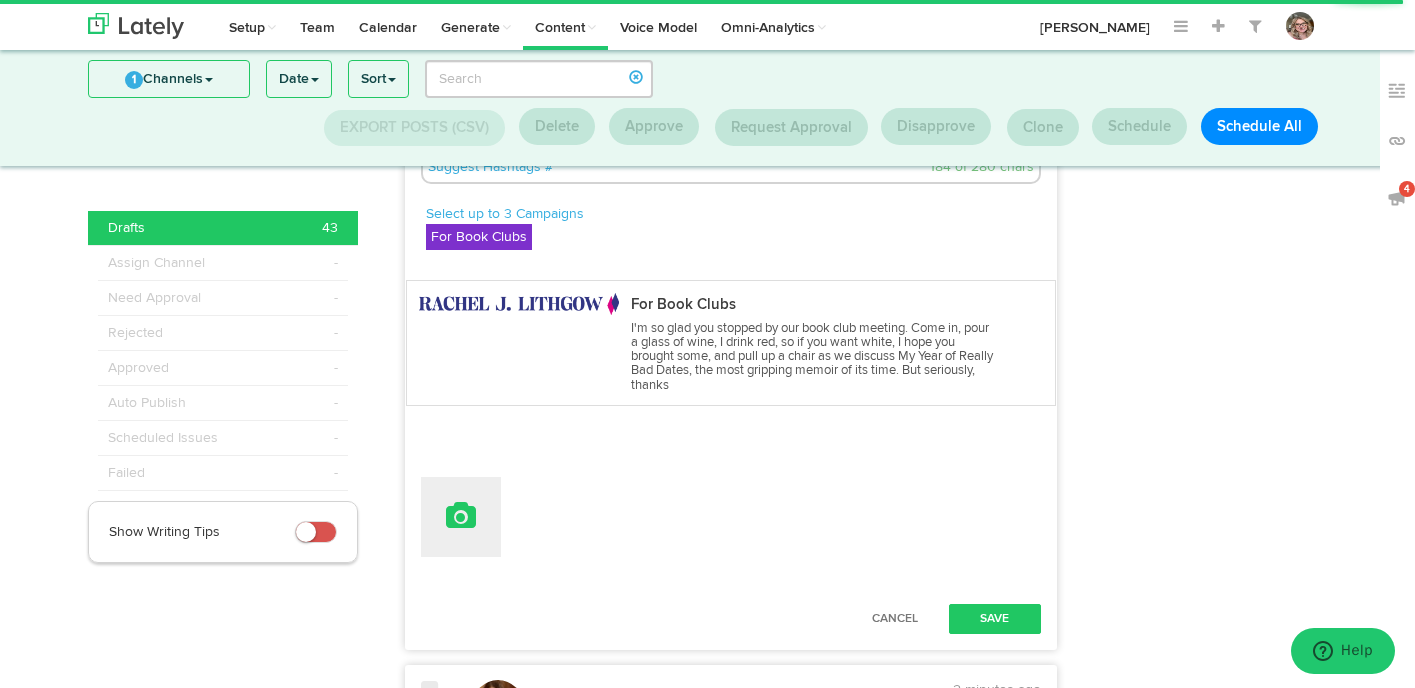 click at bounding box center [461, 516] 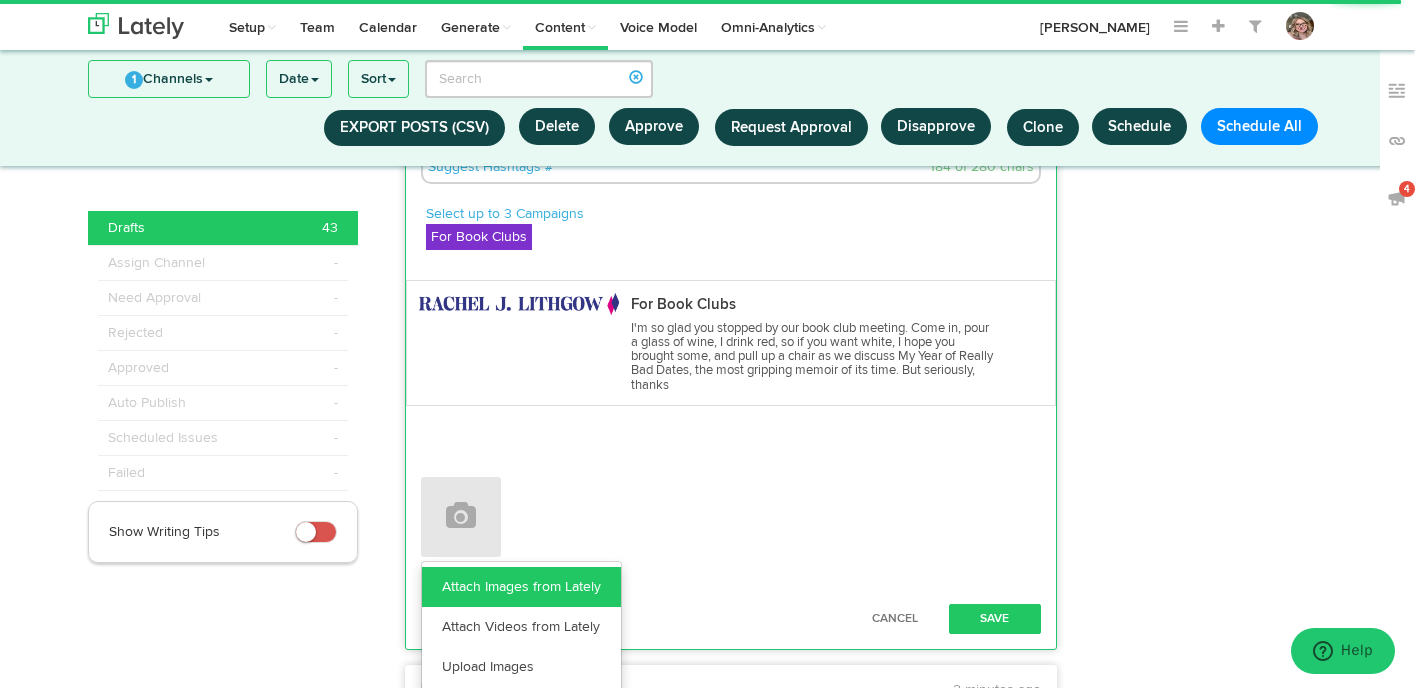 click on "Attach Images from Lately" at bounding box center [521, 587] 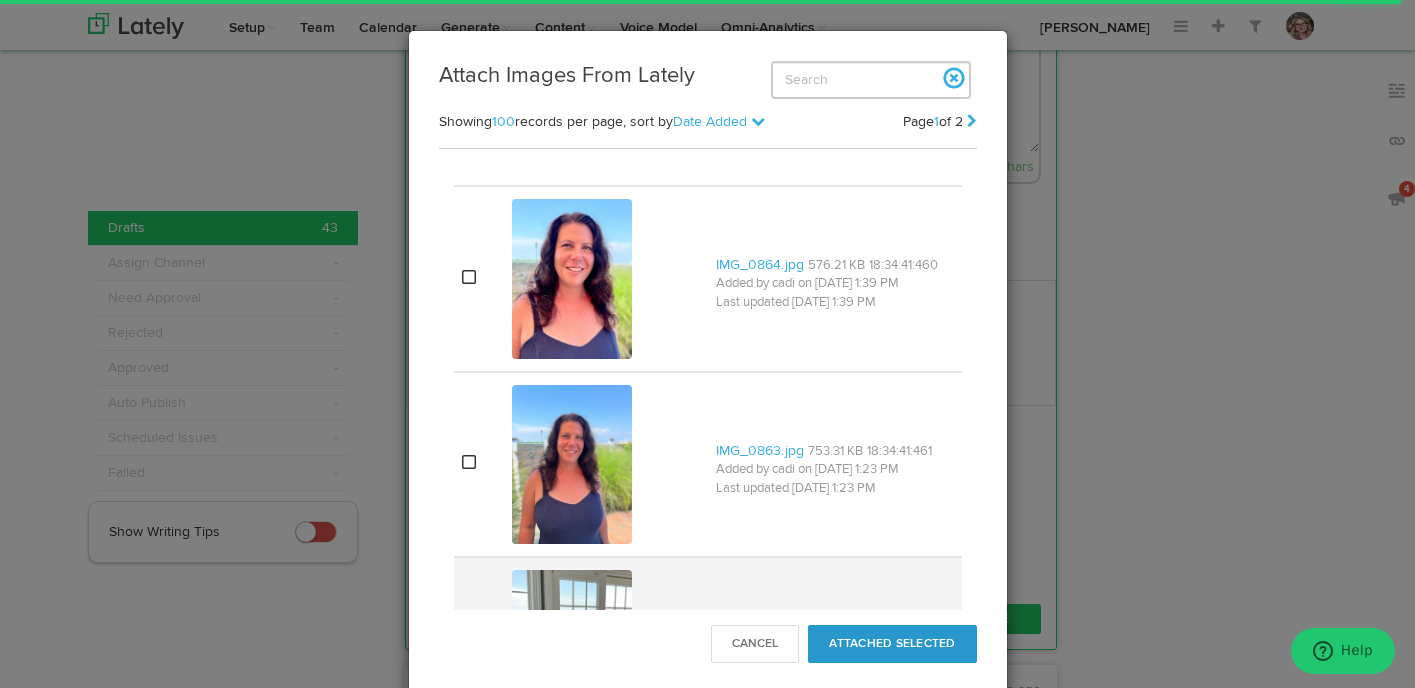 scroll, scrollTop: 240, scrollLeft: 0, axis: vertical 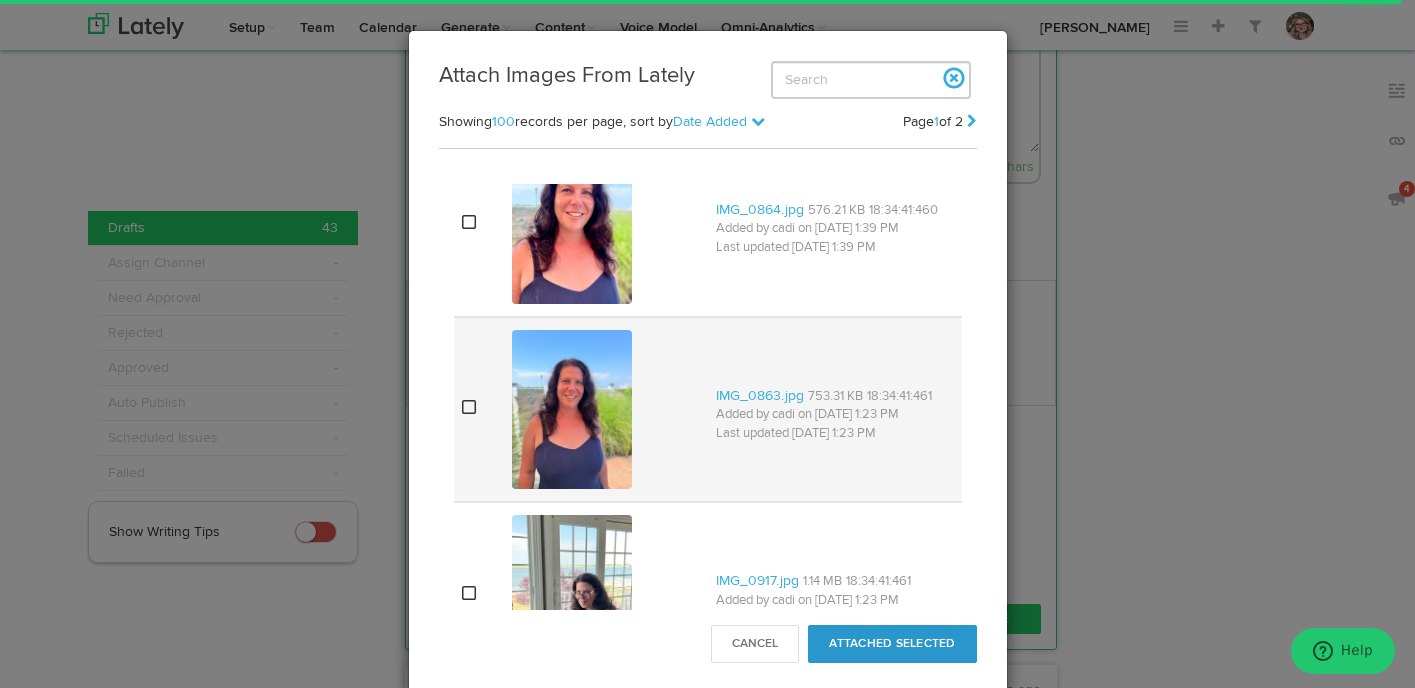 click at bounding box center (469, 407) 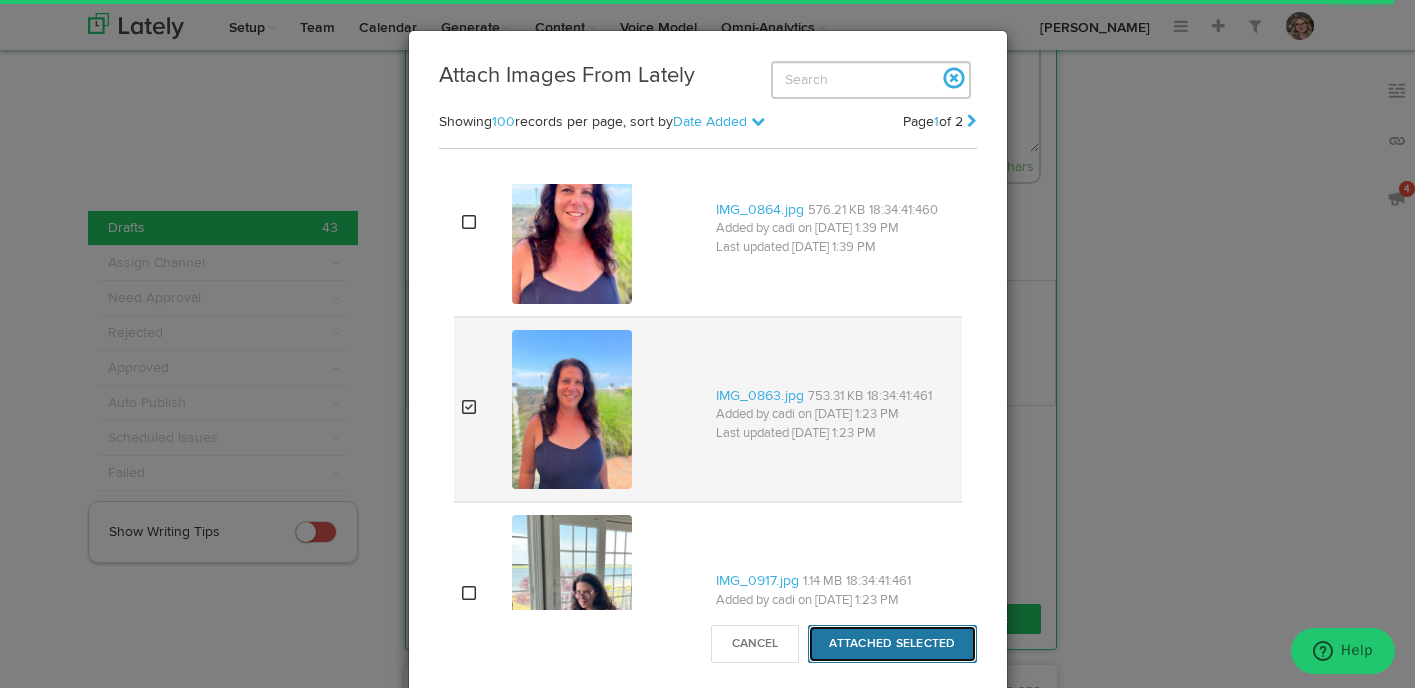 click on "Attached Selected" at bounding box center [892, 644] 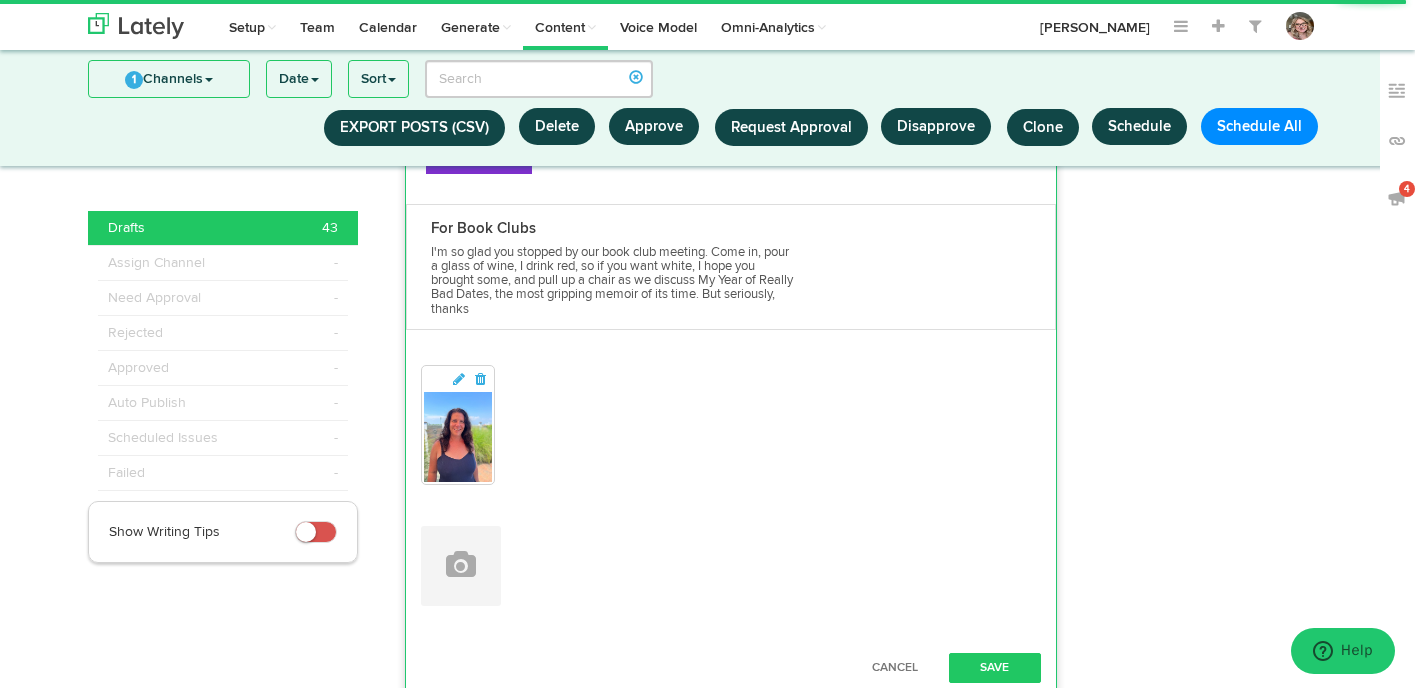 scroll, scrollTop: 1556, scrollLeft: 0, axis: vertical 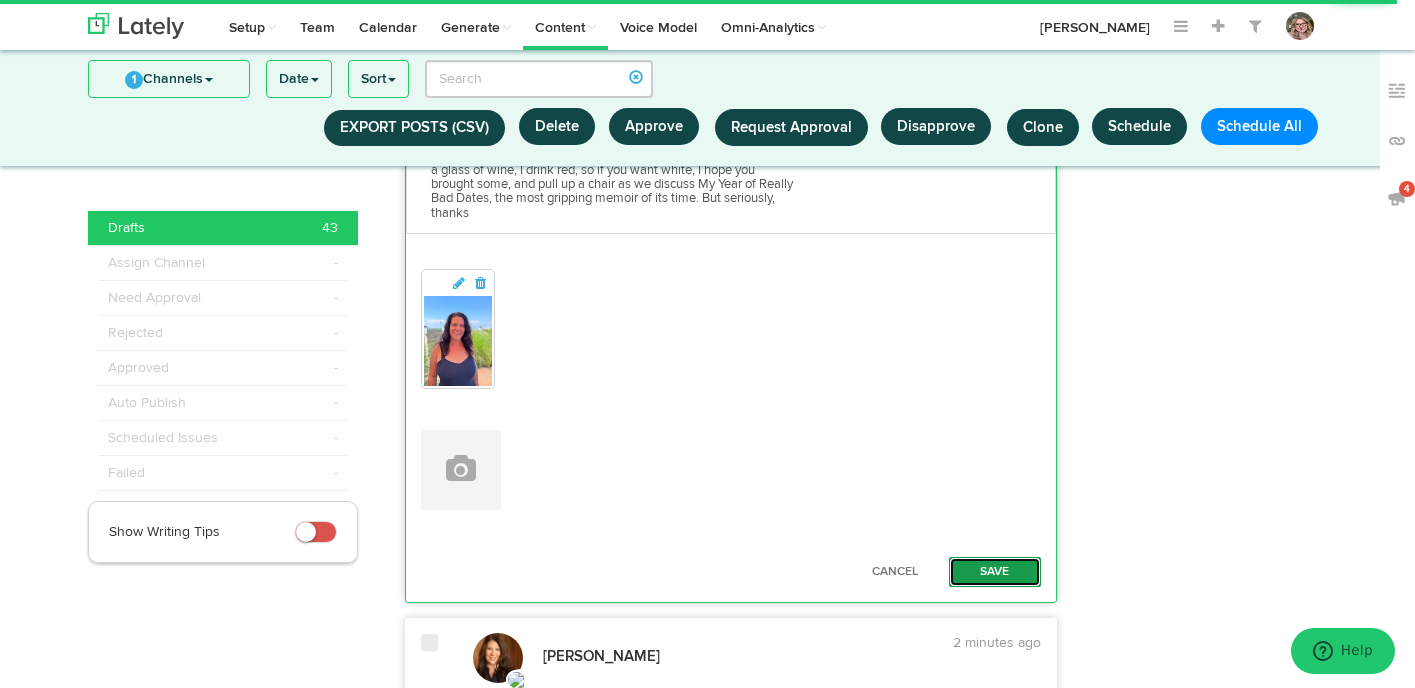 click on "Save" at bounding box center (995, 572) 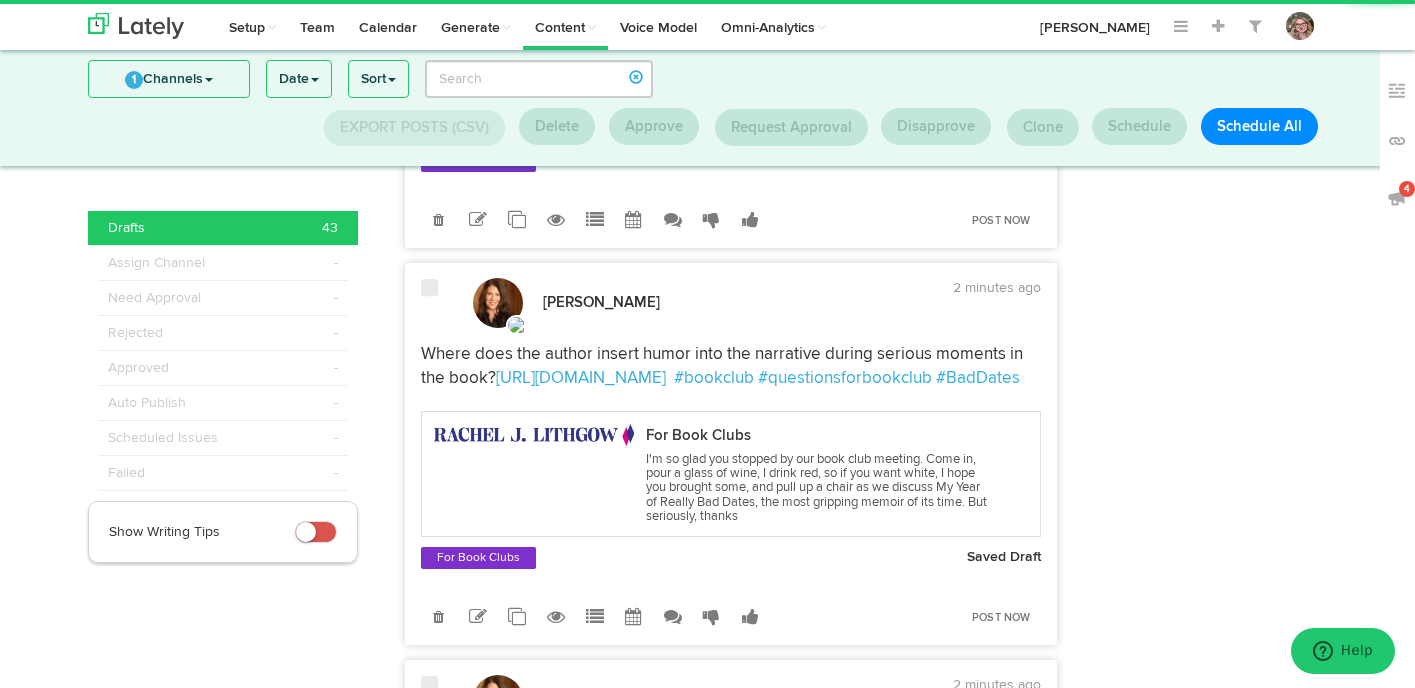scroll, scrollTop: 1692, scrollLeft: 0, axis: vertical 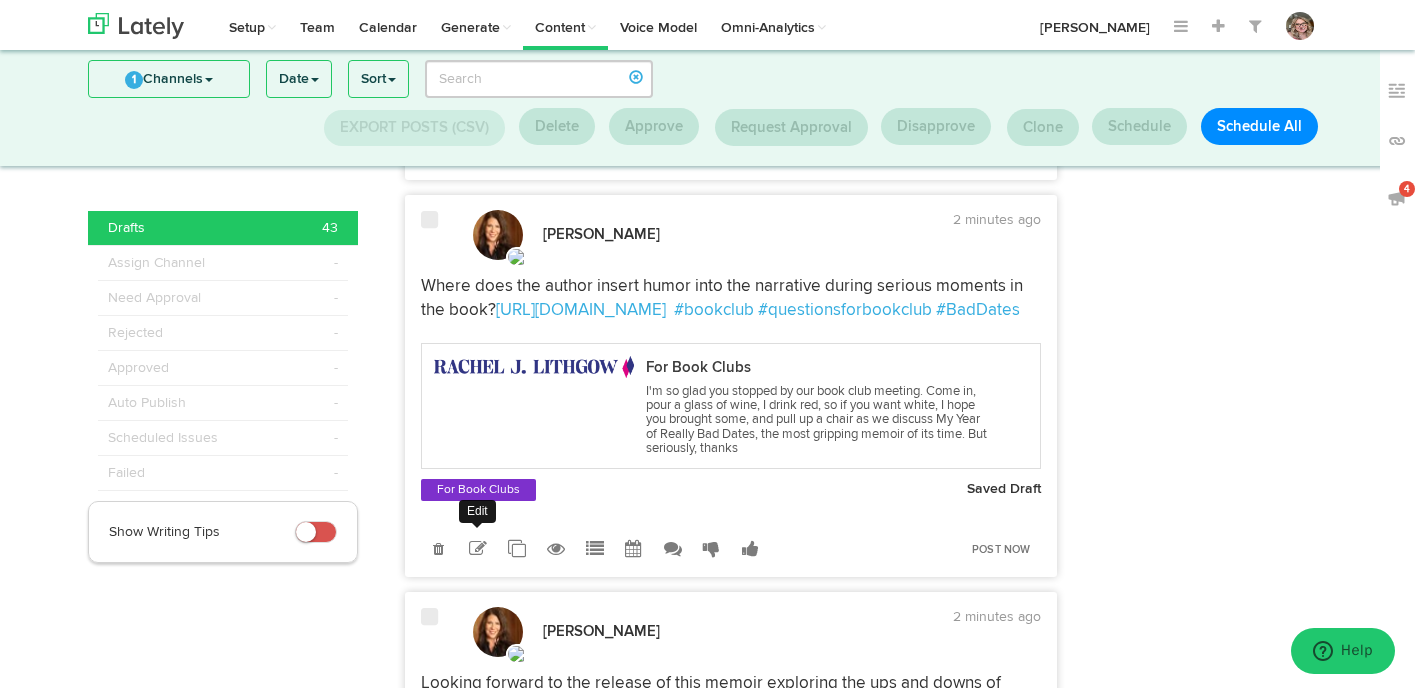 click at bounding box center [478, 549] 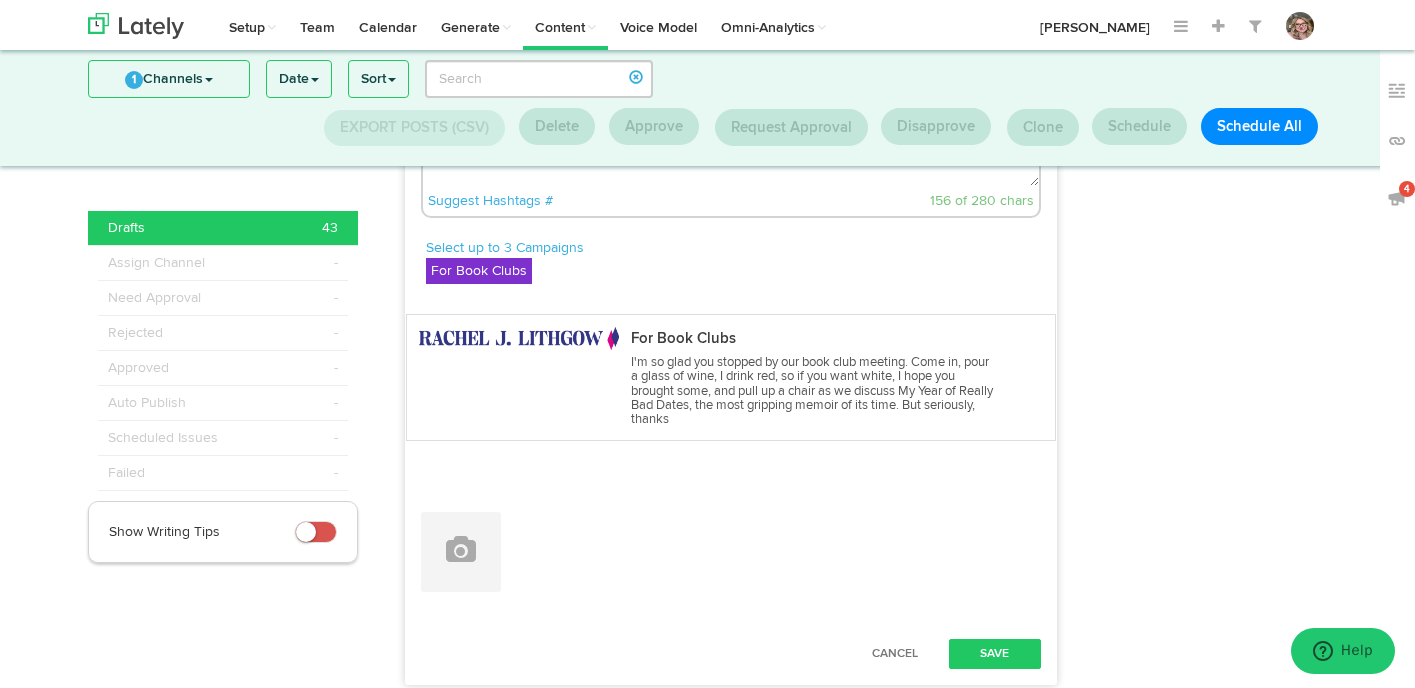 scroll, scrollTop: 1961, scrollLeft: 0, axis: vertical 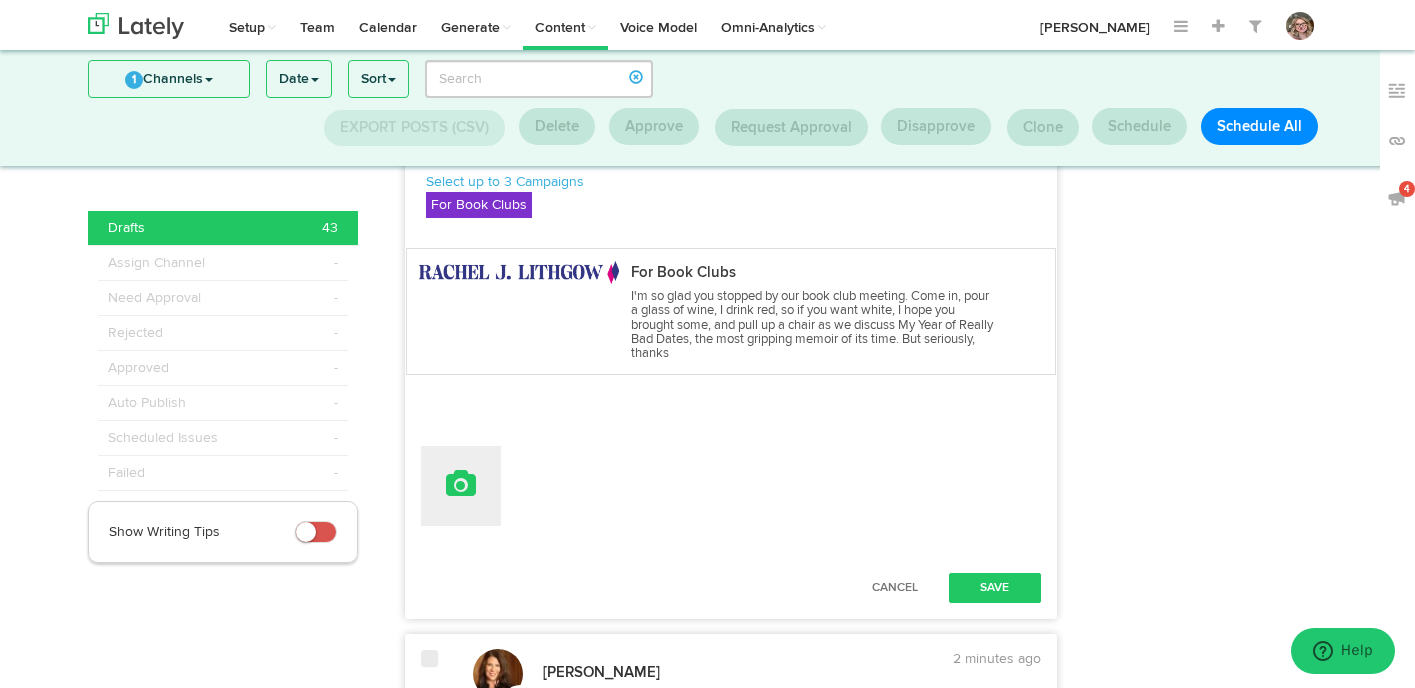 click at bounding box center (461, 484) 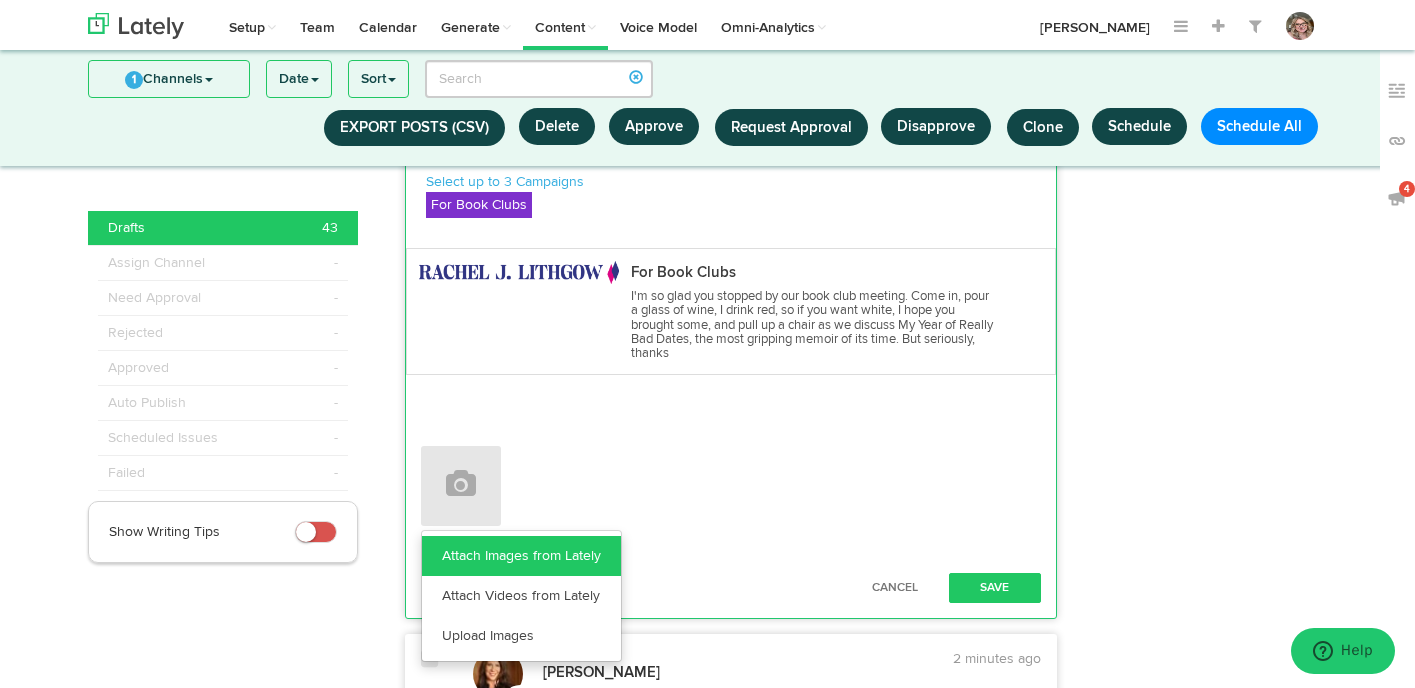 click on "Attach Images from Lately" at bounding box center (521, 556) 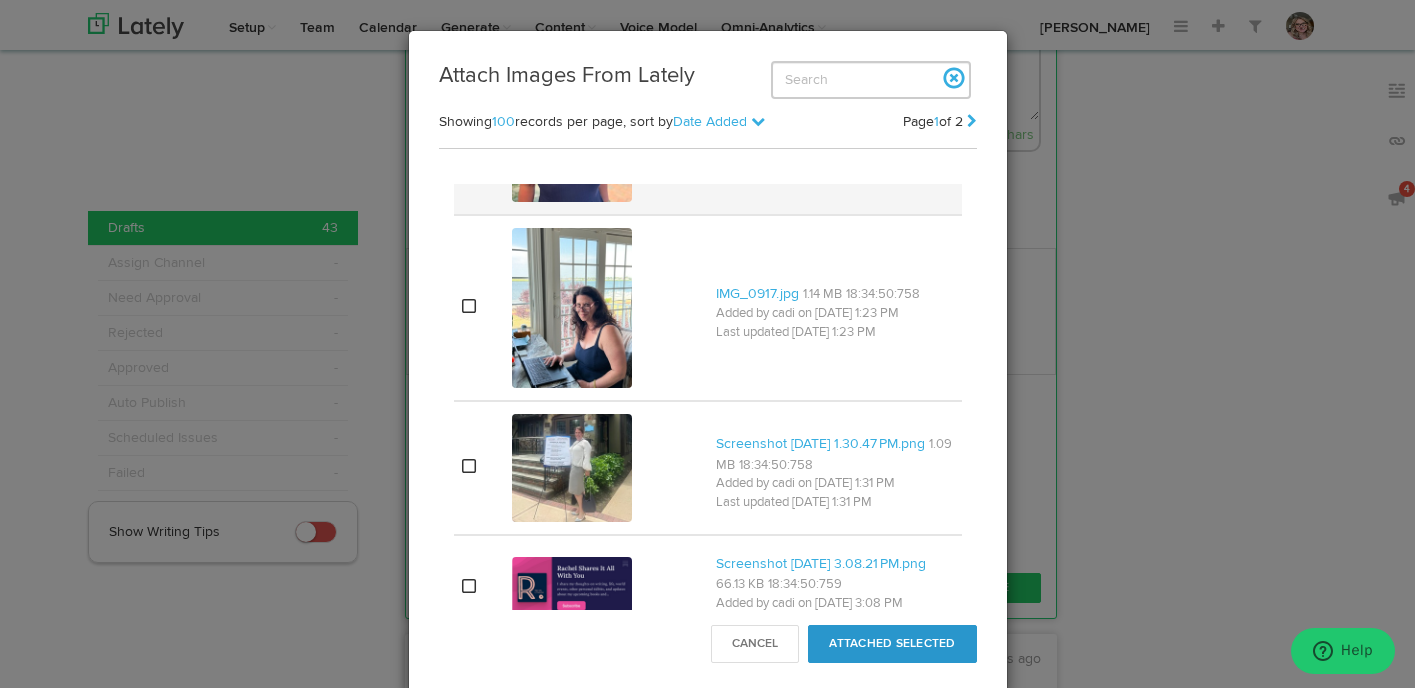 scroll, scrollTop: 599, scrollLeft: 0, axis: vertical 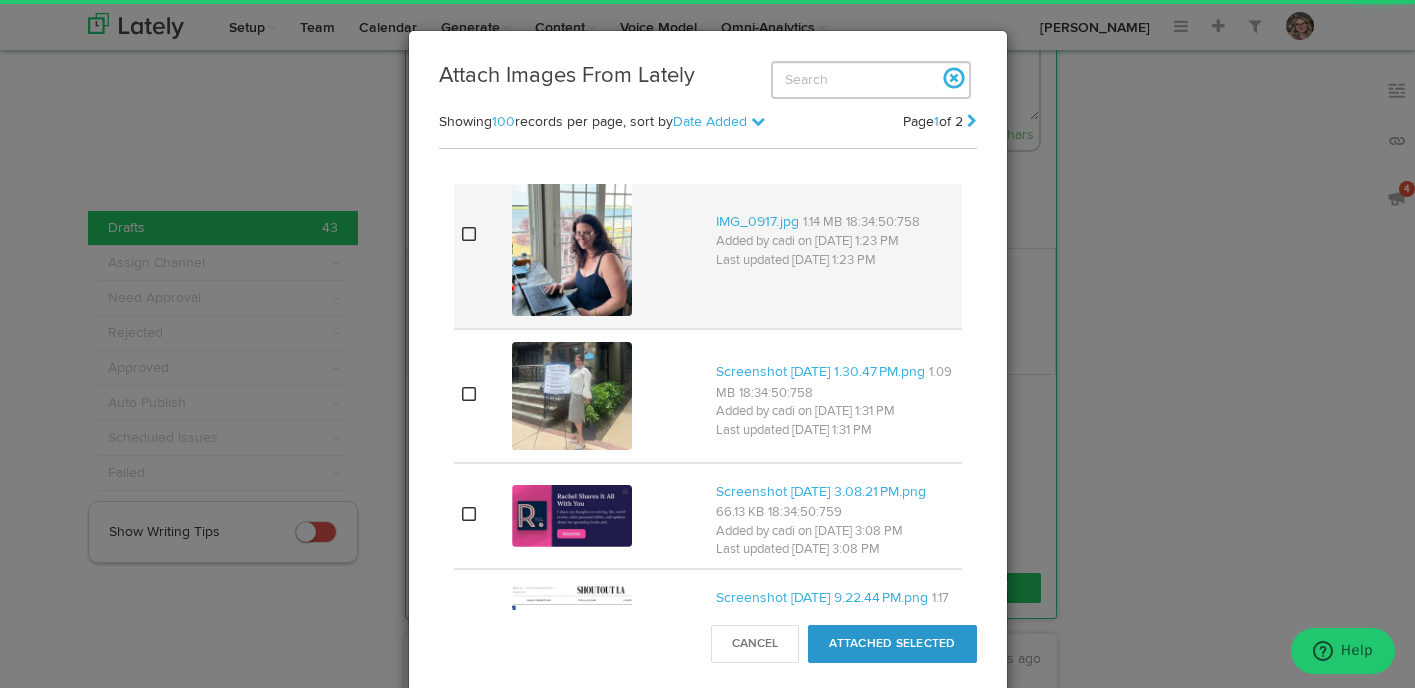 click at bounding box center [469, 234] 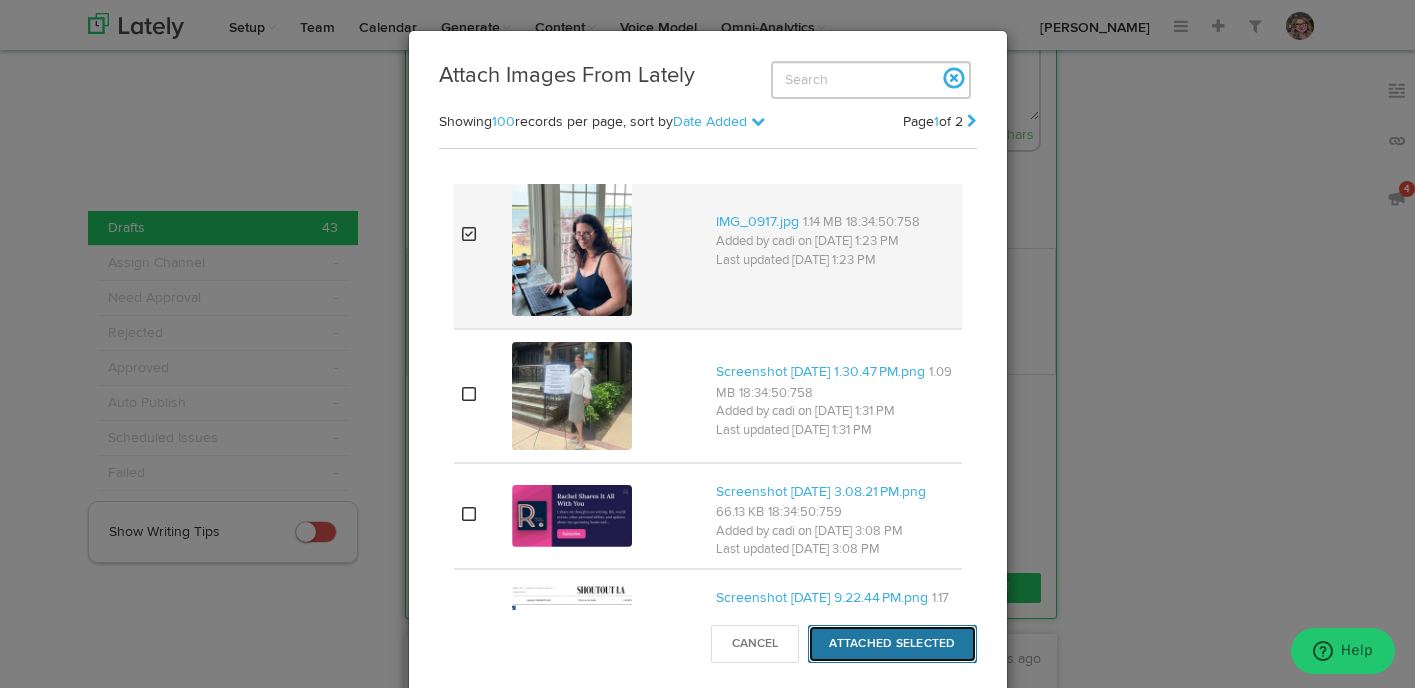 click on "Attached Selected" at bounding box center [892, 644] 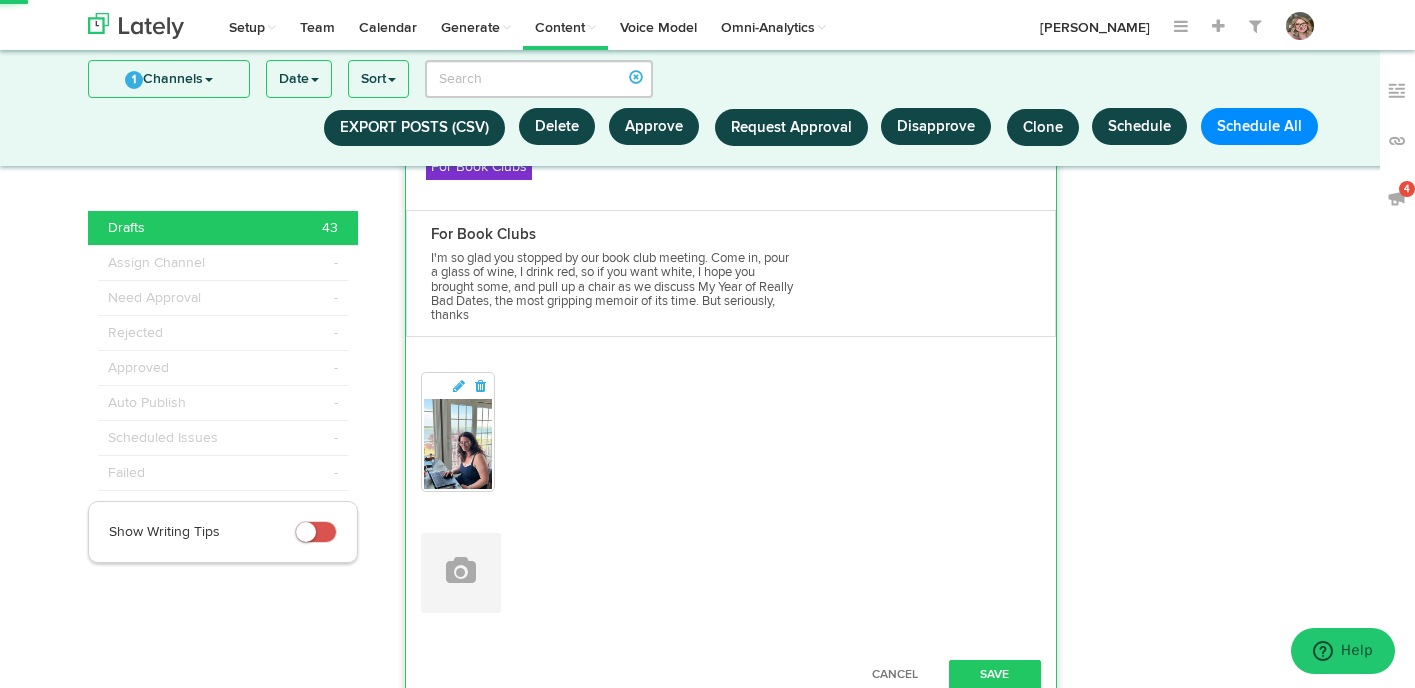 scroll, scrollTop: 2050, scrollLeft: 0, axis: vertical 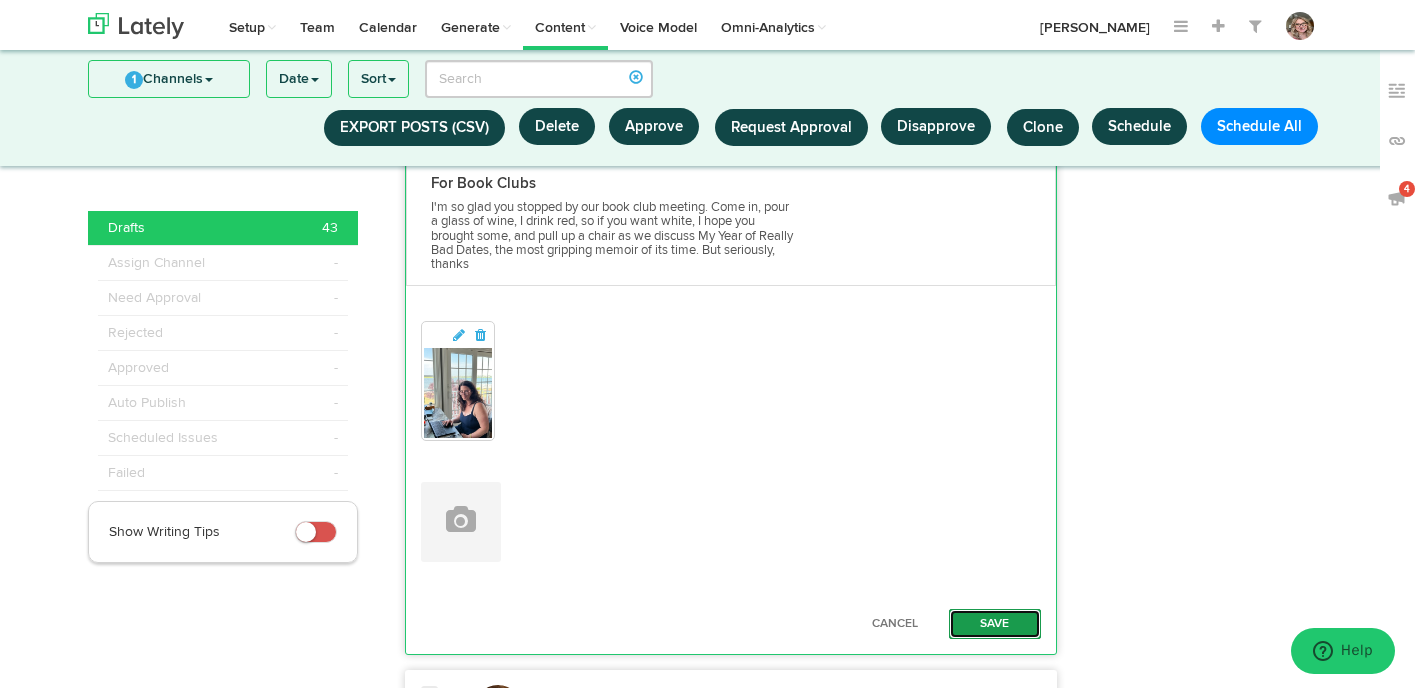 click on "Save" at bounding box center (995, 624) 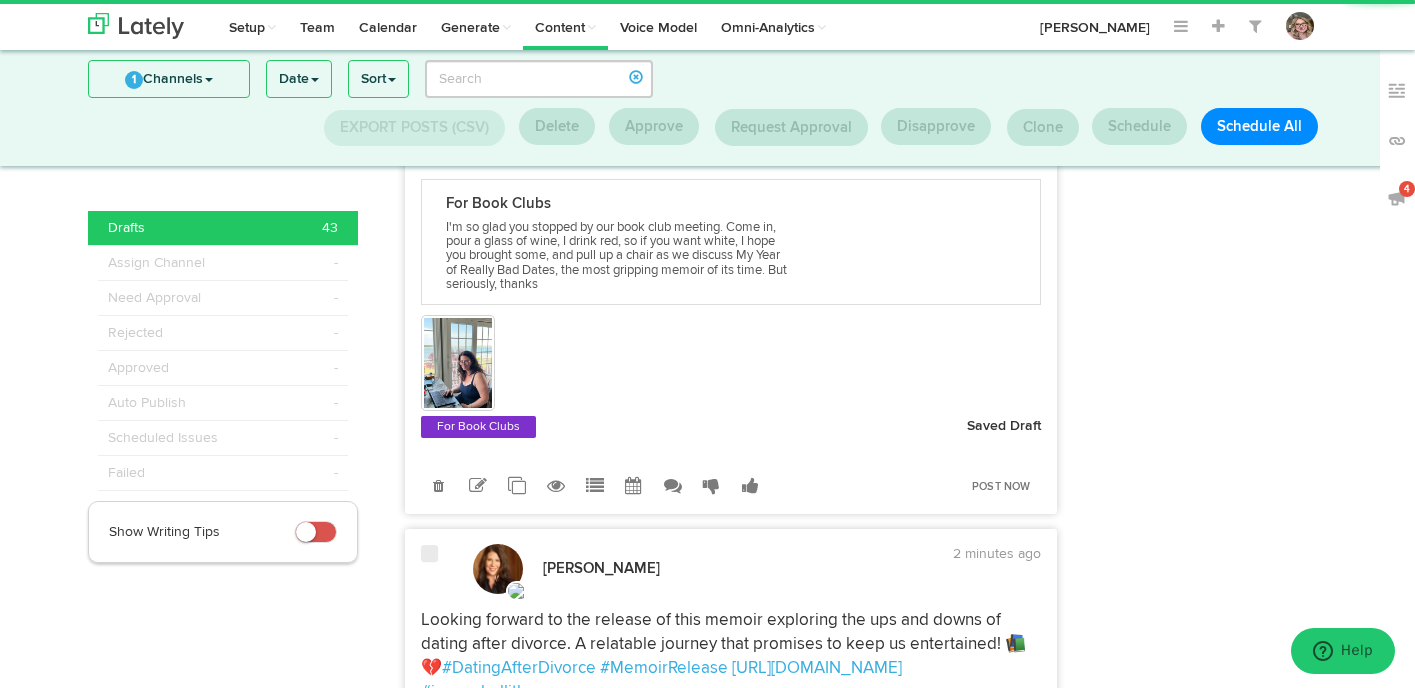 scroll, scrollTop: 1778, scrollLeft: 0, axis: vertical 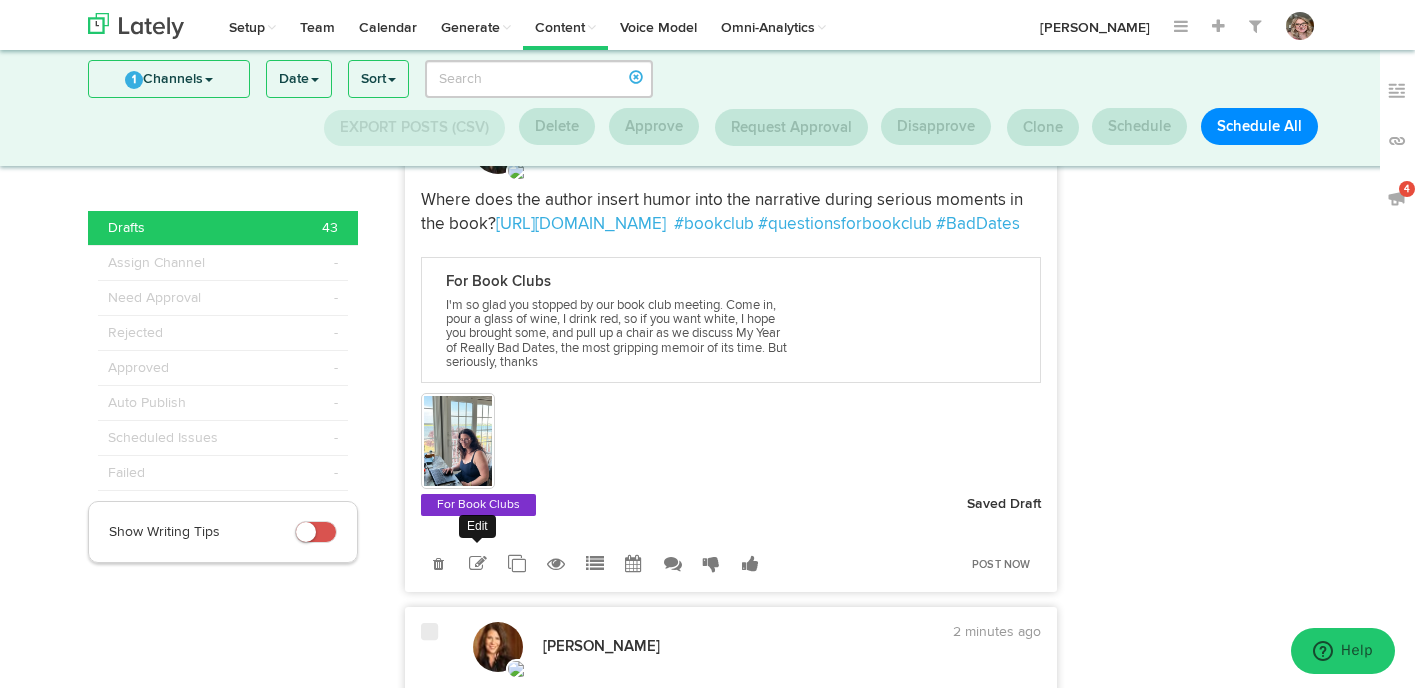 click at bounding box center (478, 564) 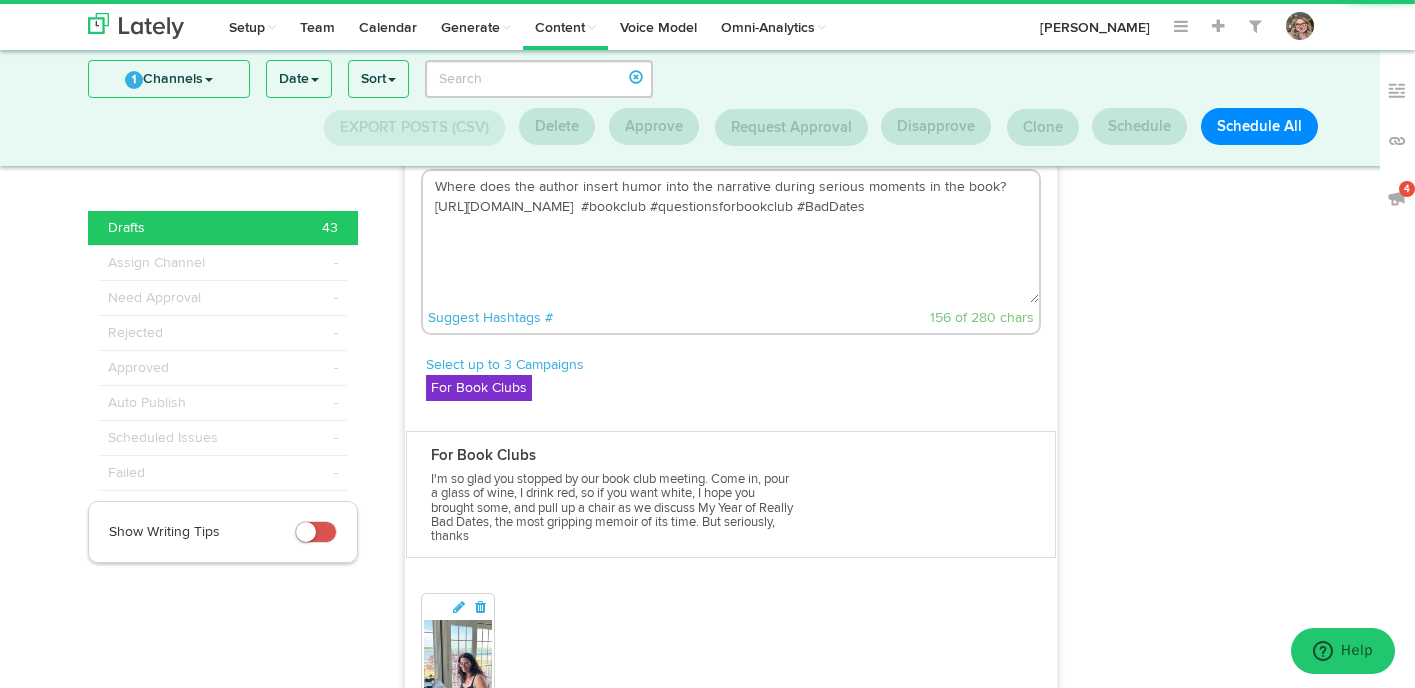click on "Where does the author insert humor into the narrative during serious moments in the book? [URL][DOMAIN_NAME]  #bookclub #questionsforbookclub #BadDates" at bounding box center [731, 237] 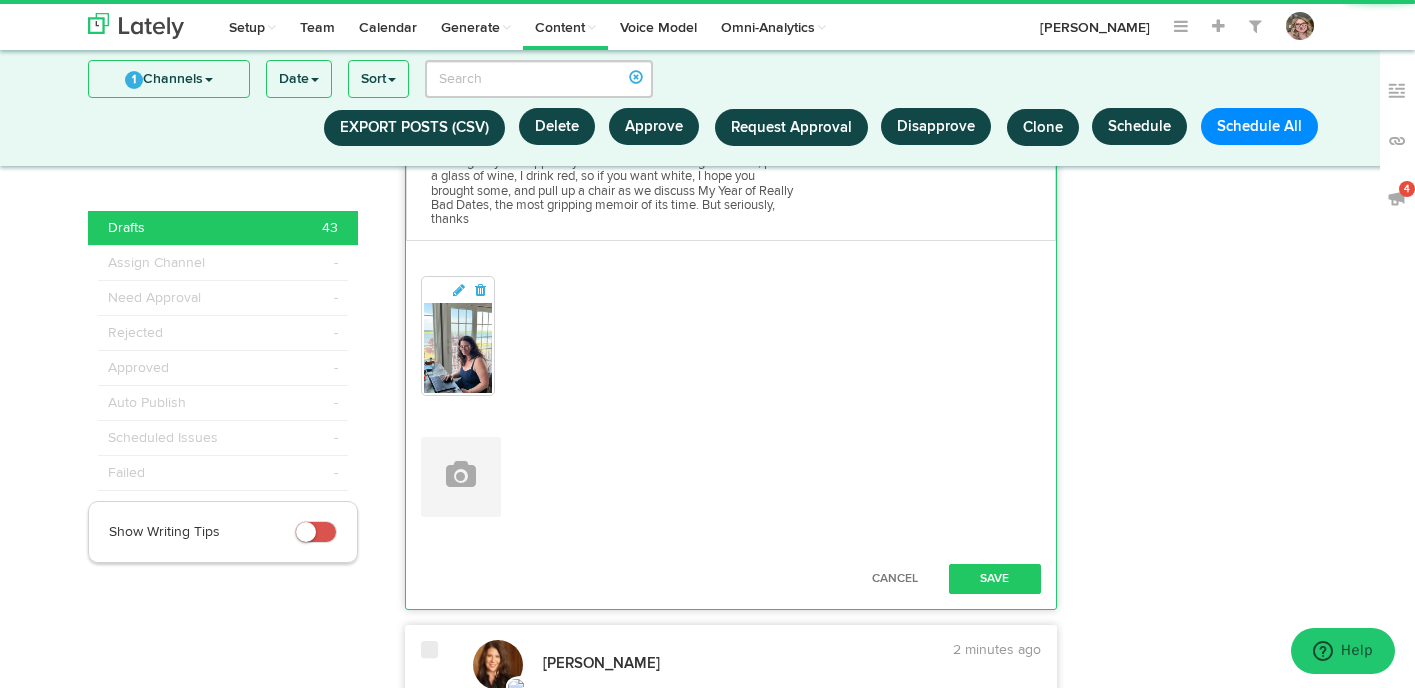 scroll, scrollTop: 2197, scrollLeft: 0, axis: vertical 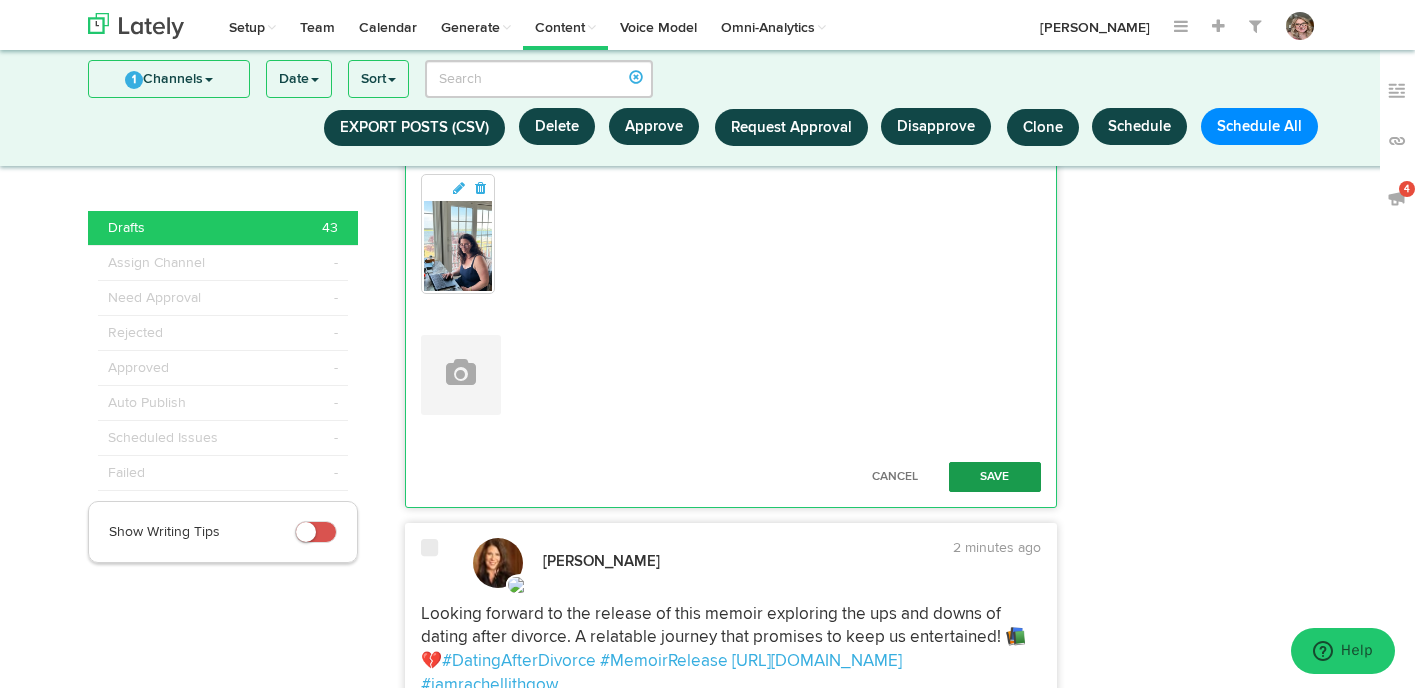 type on "Where does the author insert humor into the narrative during serious moments in the book? https://racheljlithgow.com/for-book-clubs/  #bookclub #questionsforbookclub #BadDates #AuthorLife" 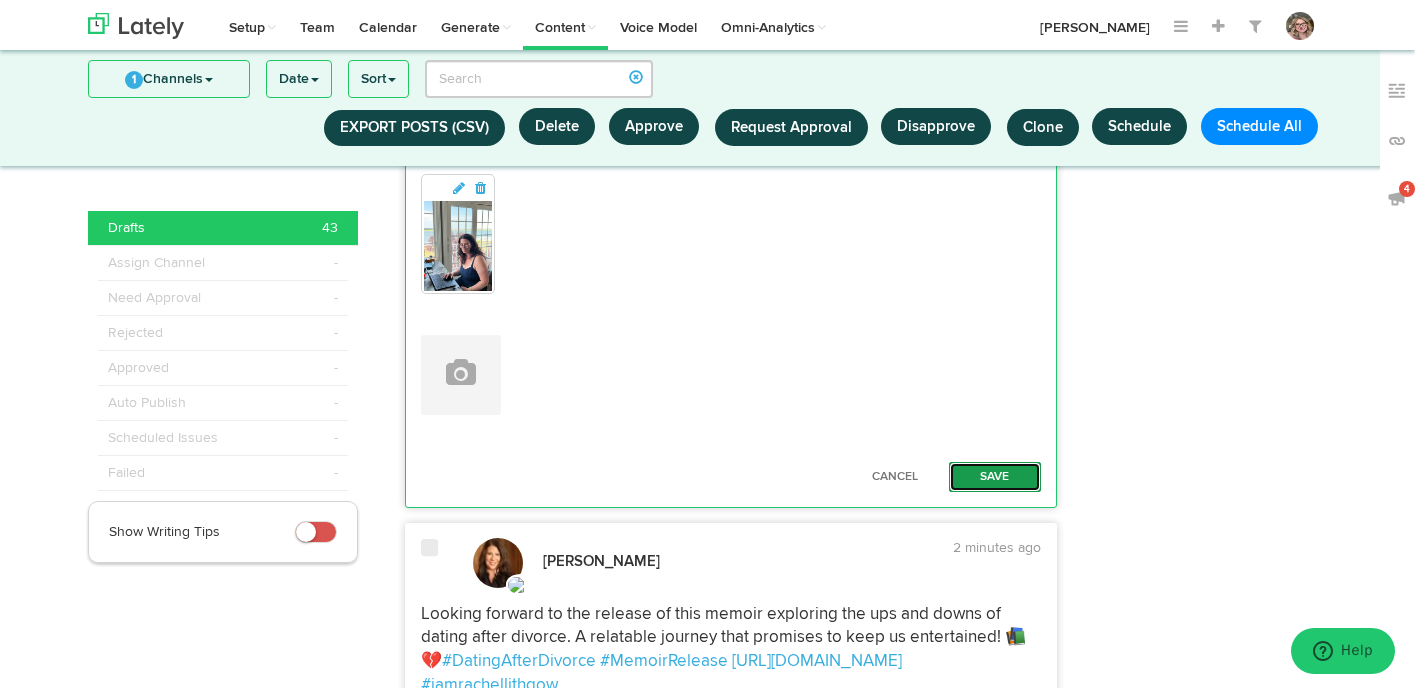 click on "Save" at bounding box center (995, 477) 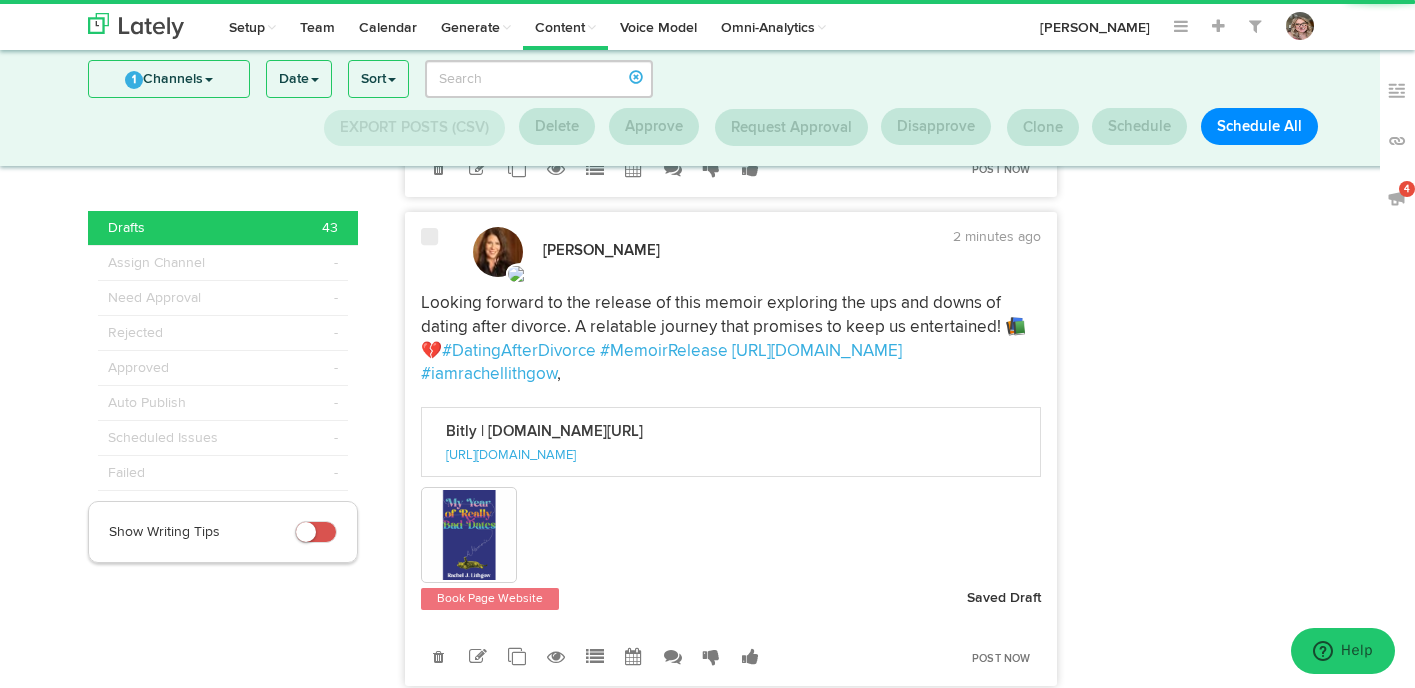 scroll, scrollTop: 2317, scrollLeft: 0, axis: vertical 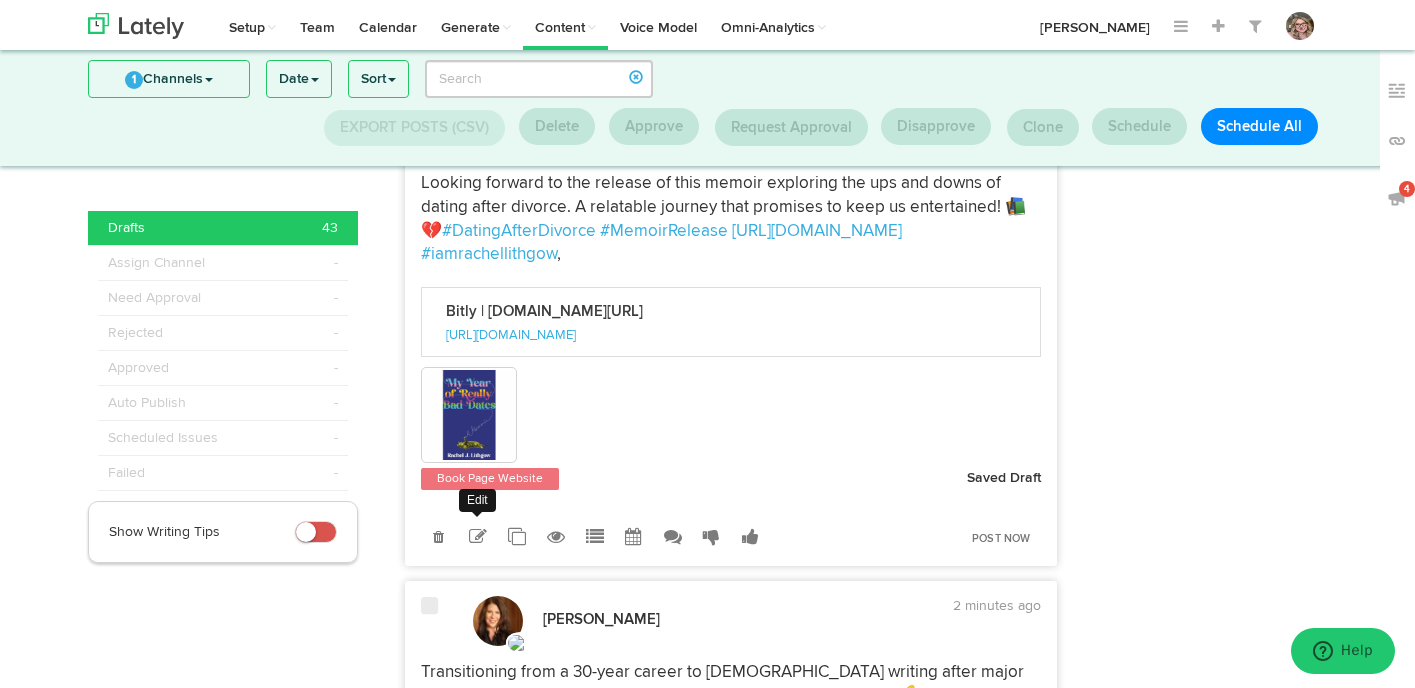 click at bounding box center (478, 537) 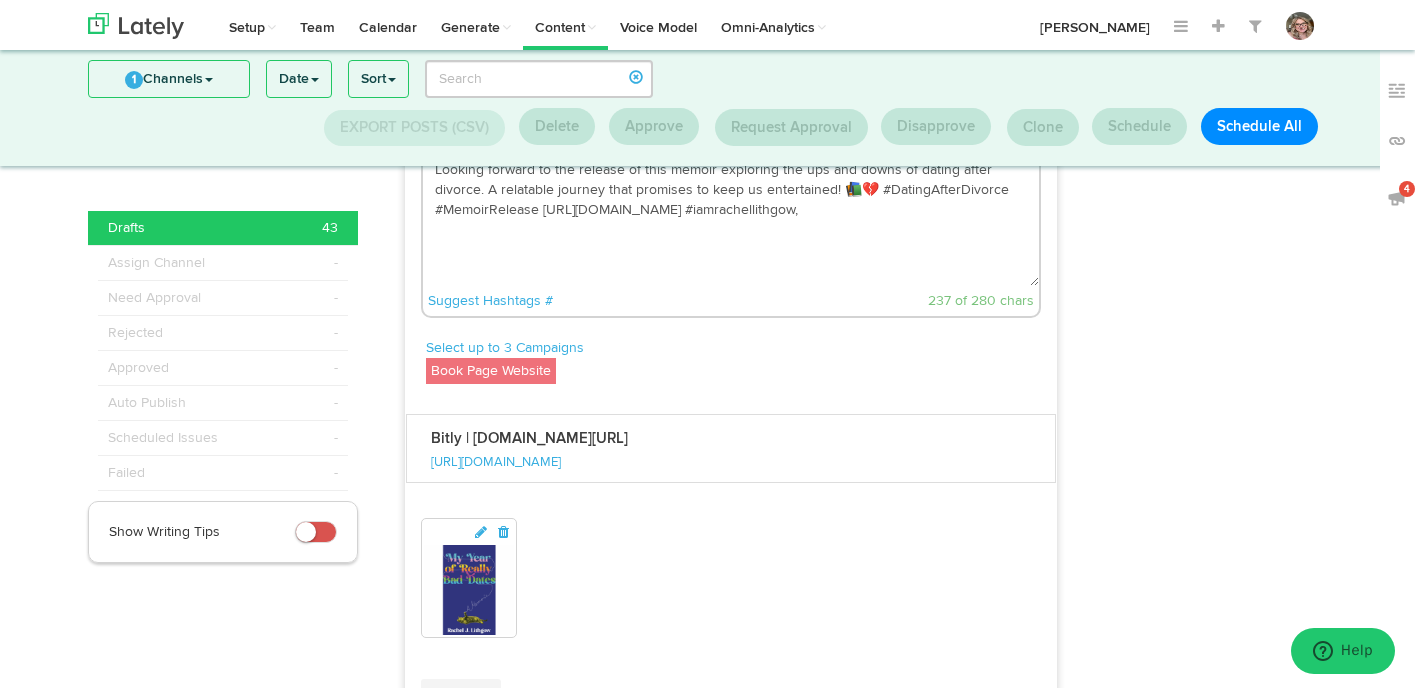 click on "Looking forward to the release of this memoir exploring the ups and downs of dating after divorce. A relatable journey that promises to keep us entertained! 📚💔 #DatingAfterDivorce #MemoirRelease [URL][DOMAIN_NAME] #iamrachellithgow," at bounding box center [731, 220] 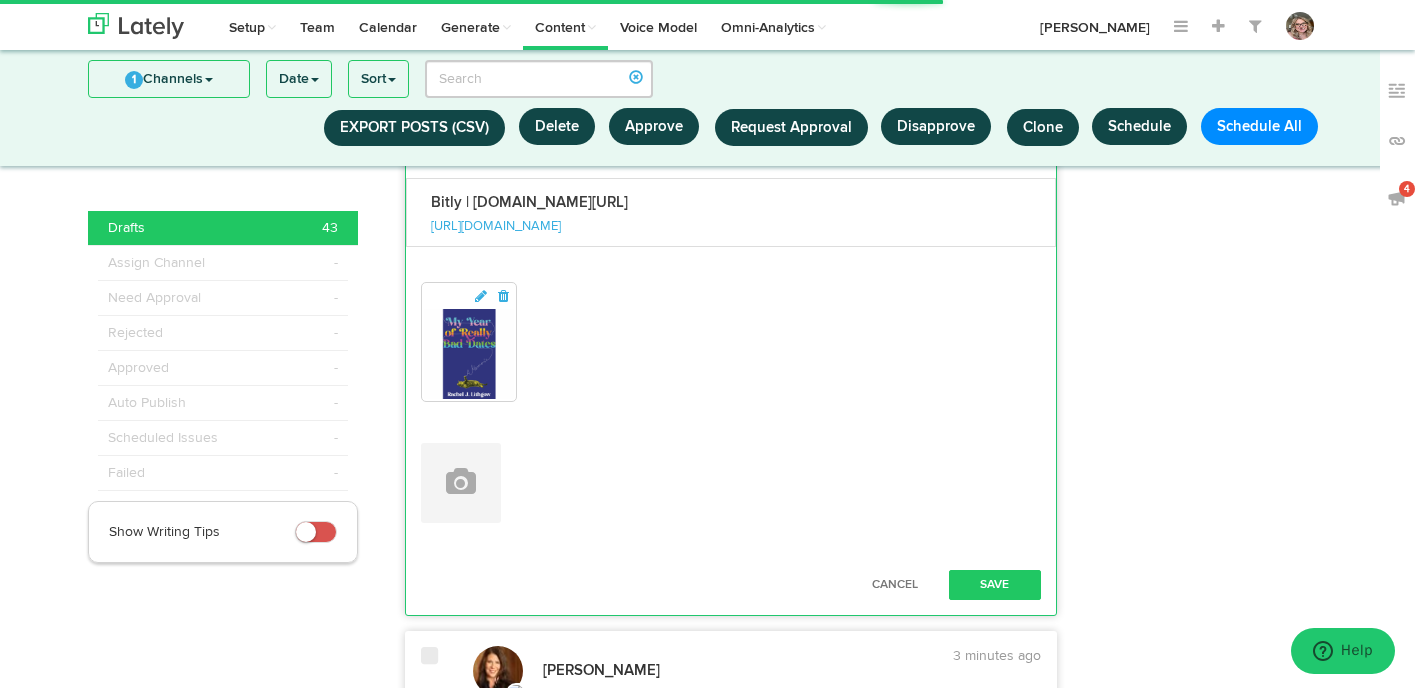scroll, scrollTop: 2583, scrollLeft: 0, axis: vertical 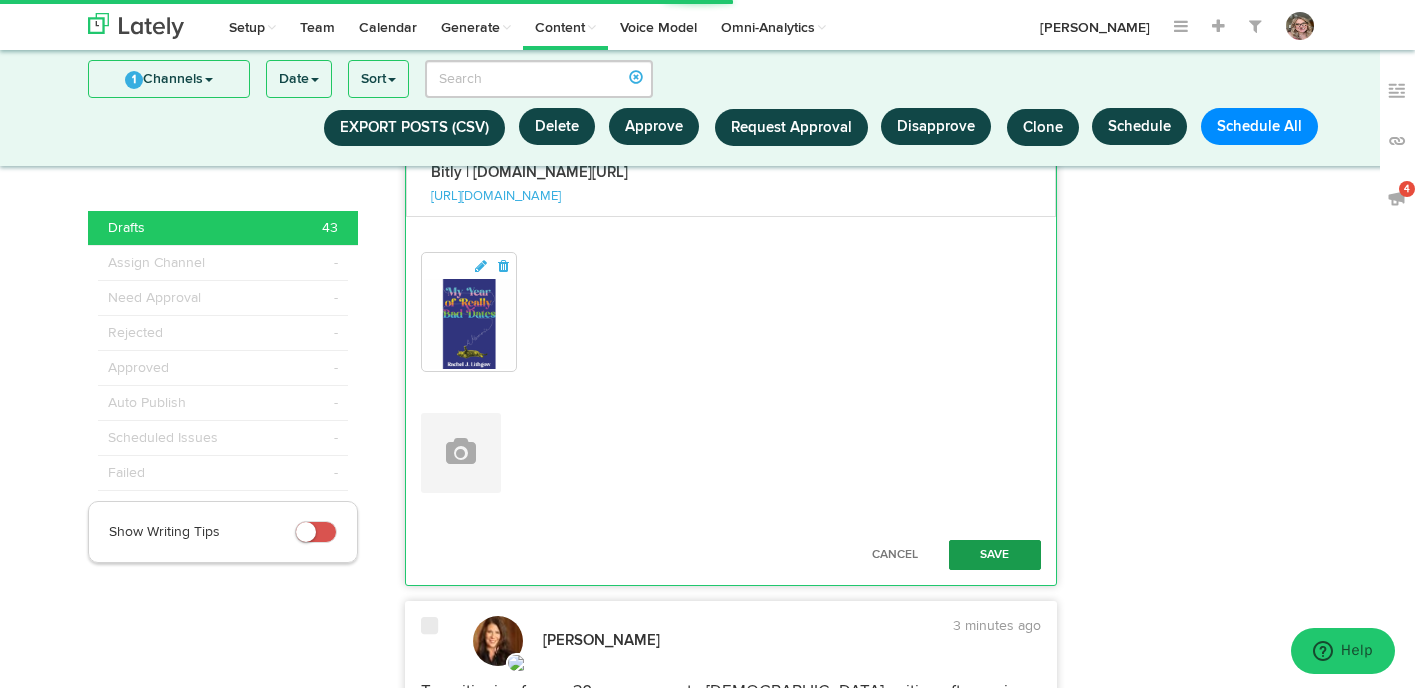 type on "Looking forward to the release of this memoir exploring the ups and downs of dating after divorce. A relatable journey that promises to keep us entertained! 📚💔 #DatingAfterDivorce #MemoirRelease [URL][DOMAIN_NAME] #iamrachellithgow #BadDates" 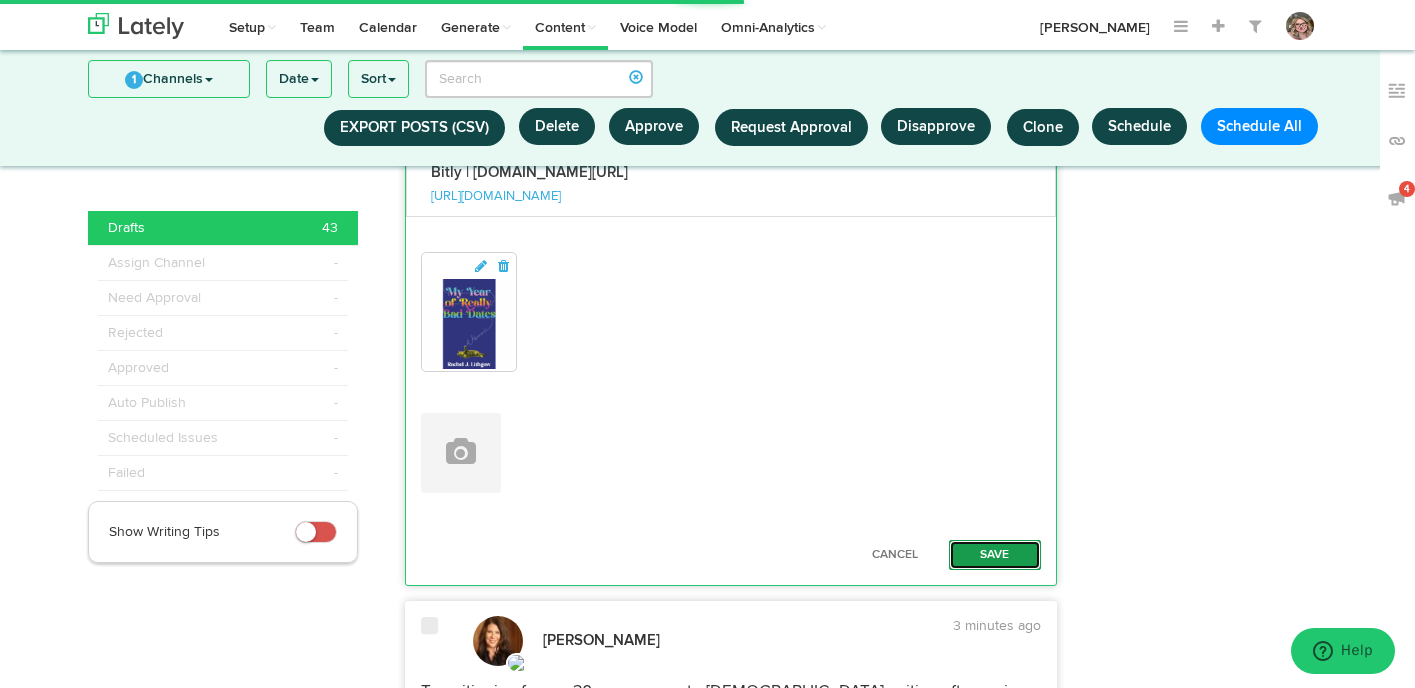 click on "Save" at bounding box center [995, 555] 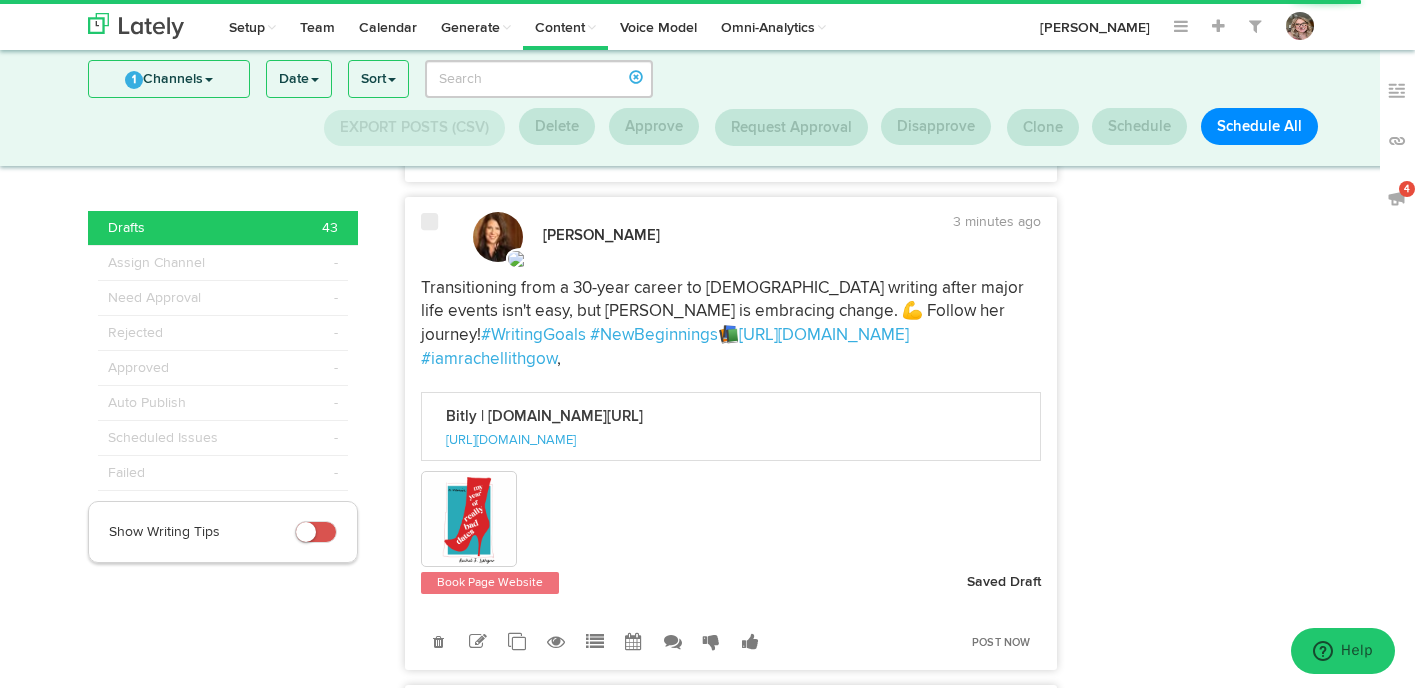 scroll, scrollTop: 2727, scrollLeft: 0, axis: vertical 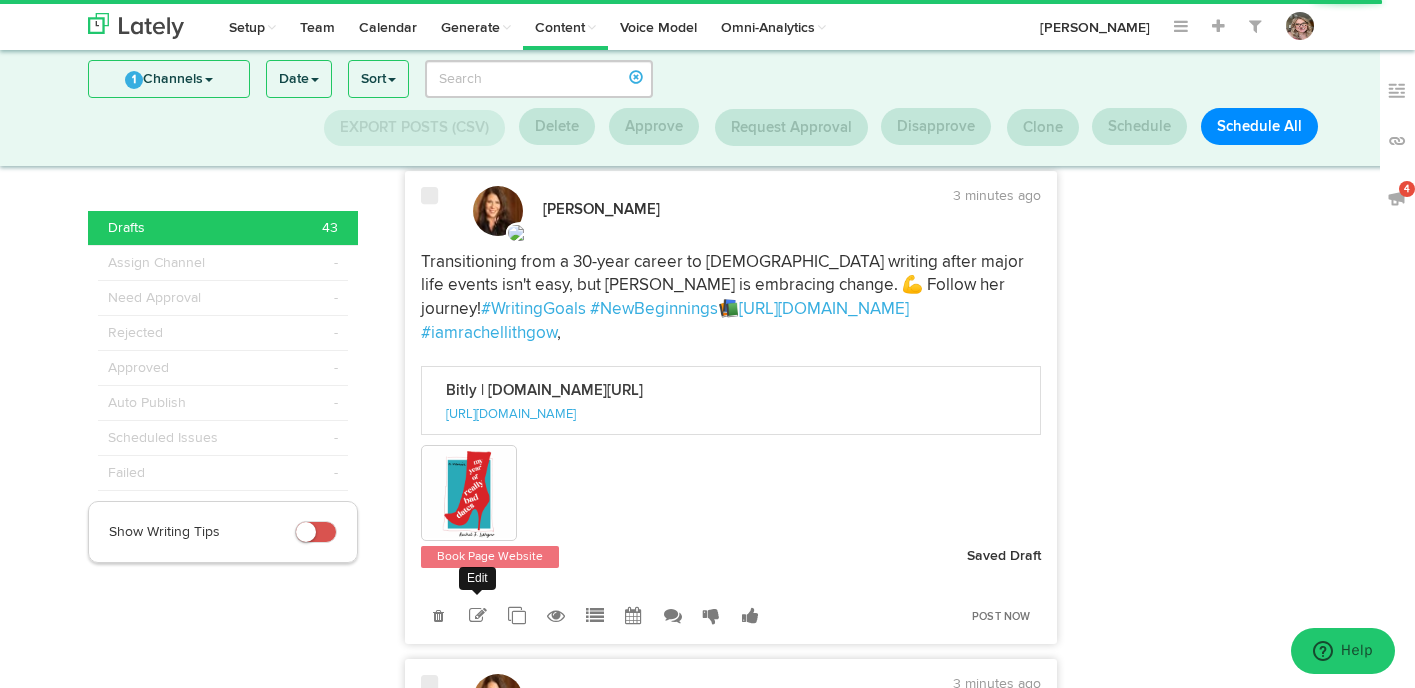 click at bounding box center [478, 616] 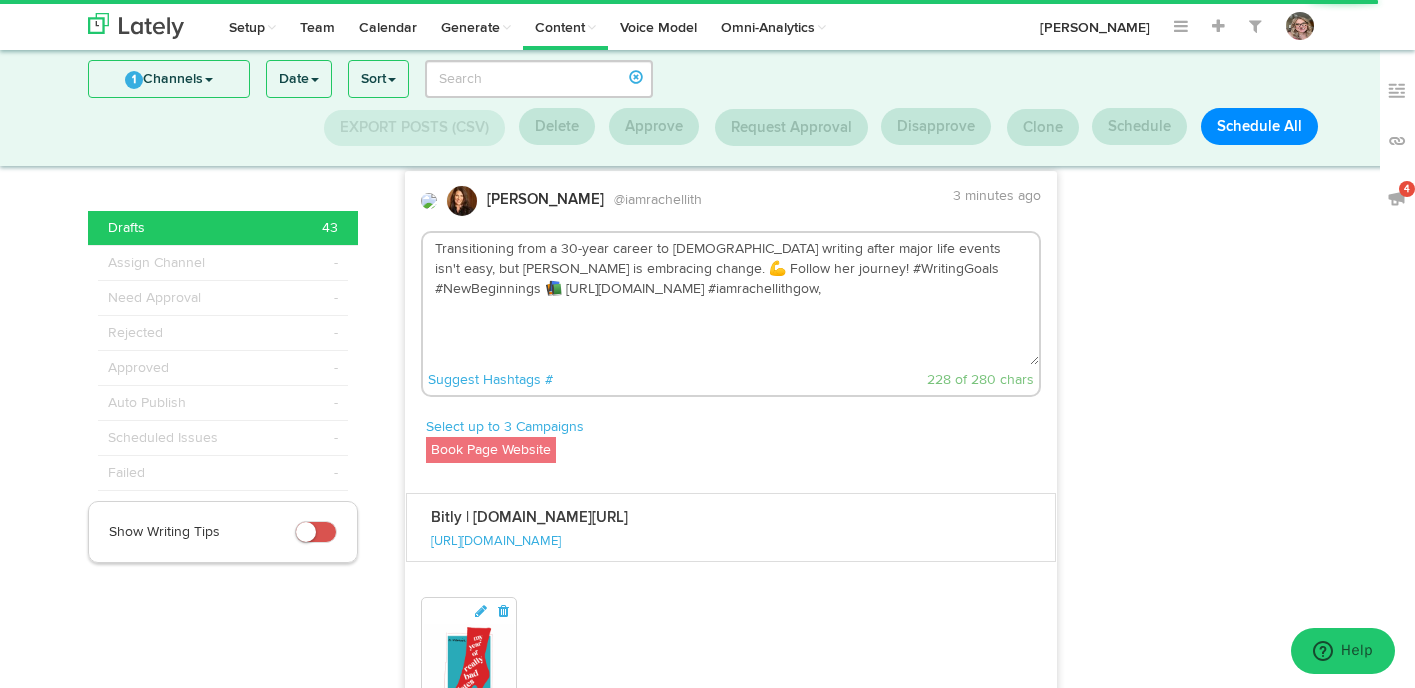 click on "Transitioning from a 30-year career to [DEMOGRAPHIC_DATA] writing after major life events isn't easy, but [PERSON_NAME] is embracing change. 💪 Follow her journey! #WritingGoals #NewBeginnings 📚 [URL][DOMAIN_NAME] #iamrachellithgow," at bounding box center [731, 299] 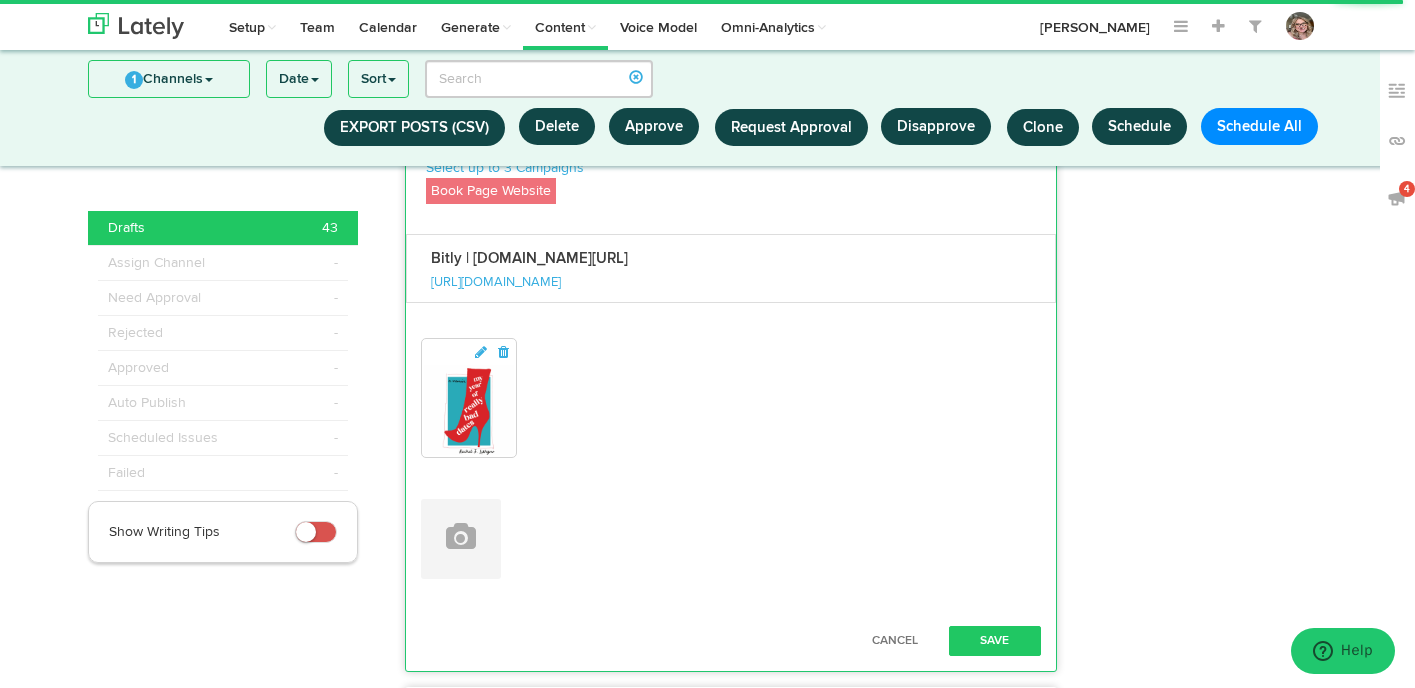 scroll, scrollTop: 3019, scrollLeft: 0, axis: vertical 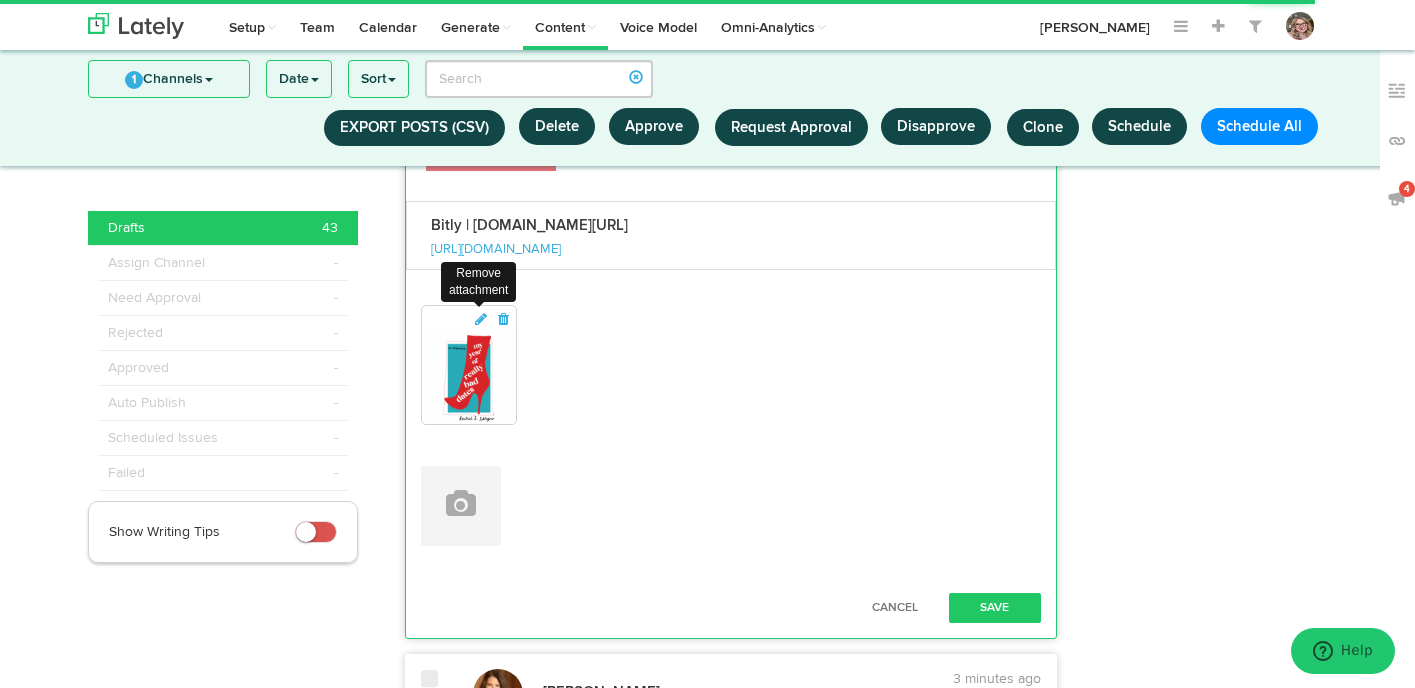 type on "Transitioning from a 30-year career to full-time writing after major life events isn't easy, but Rachel Lithgow is embracing change. 💪 Follow her journey! #WritingGoals #NewBeginnings 📚 https://bit.ly/3GybF71 #iamrachellithgow #amwriting" 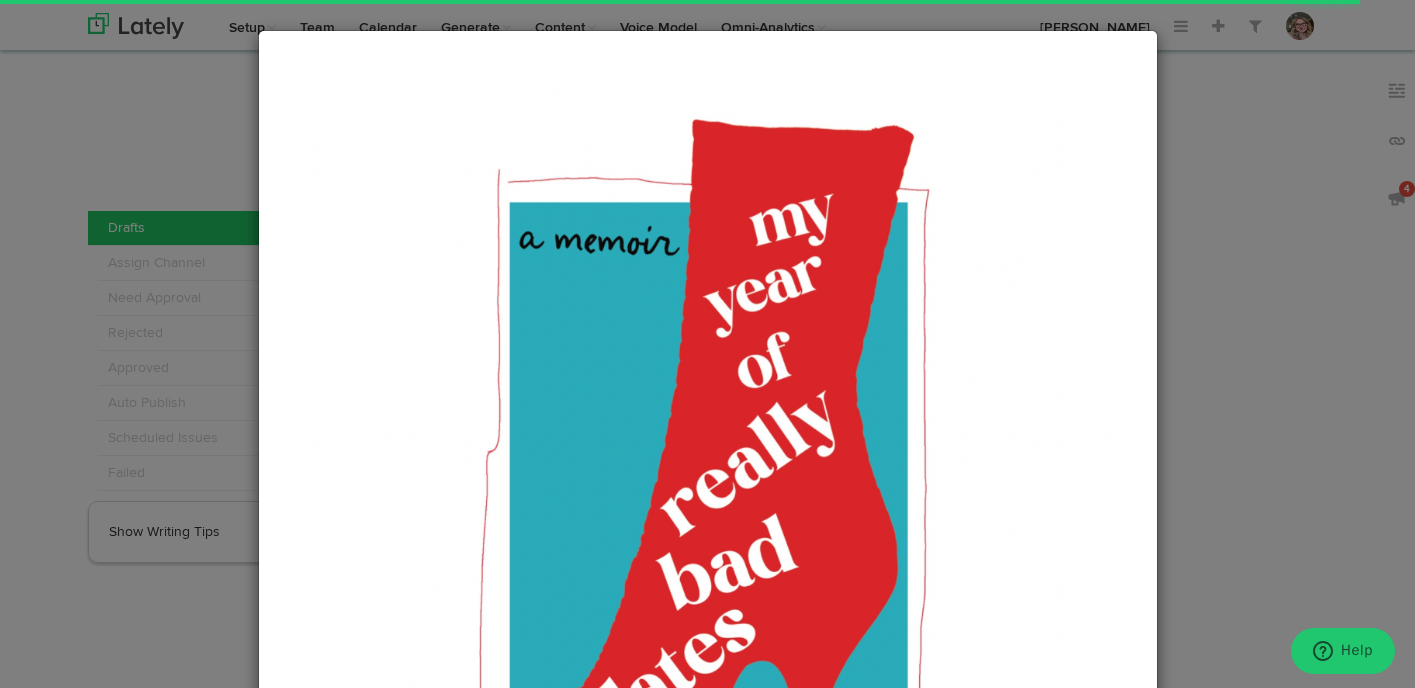 click on "Close" at bounding box center [707, 344] 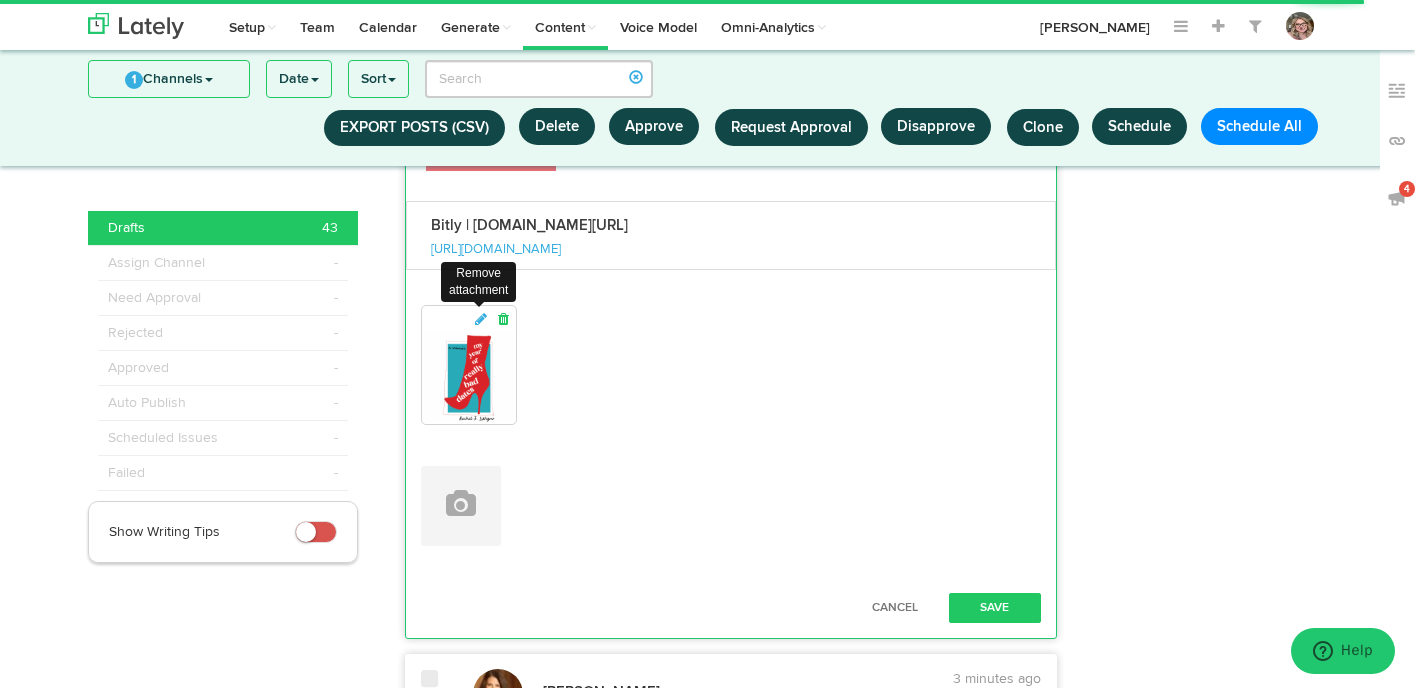 click at bounding box center (503, 319) 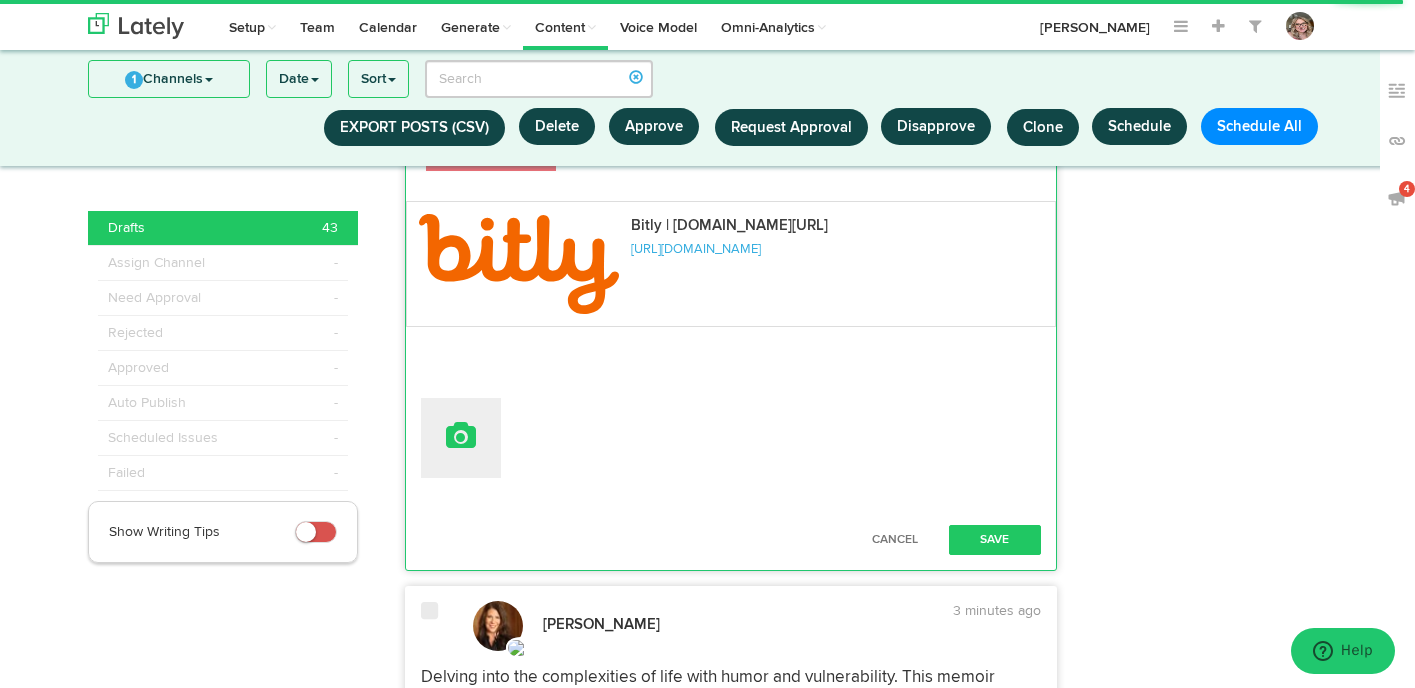 click at bounding box center [461, 438] 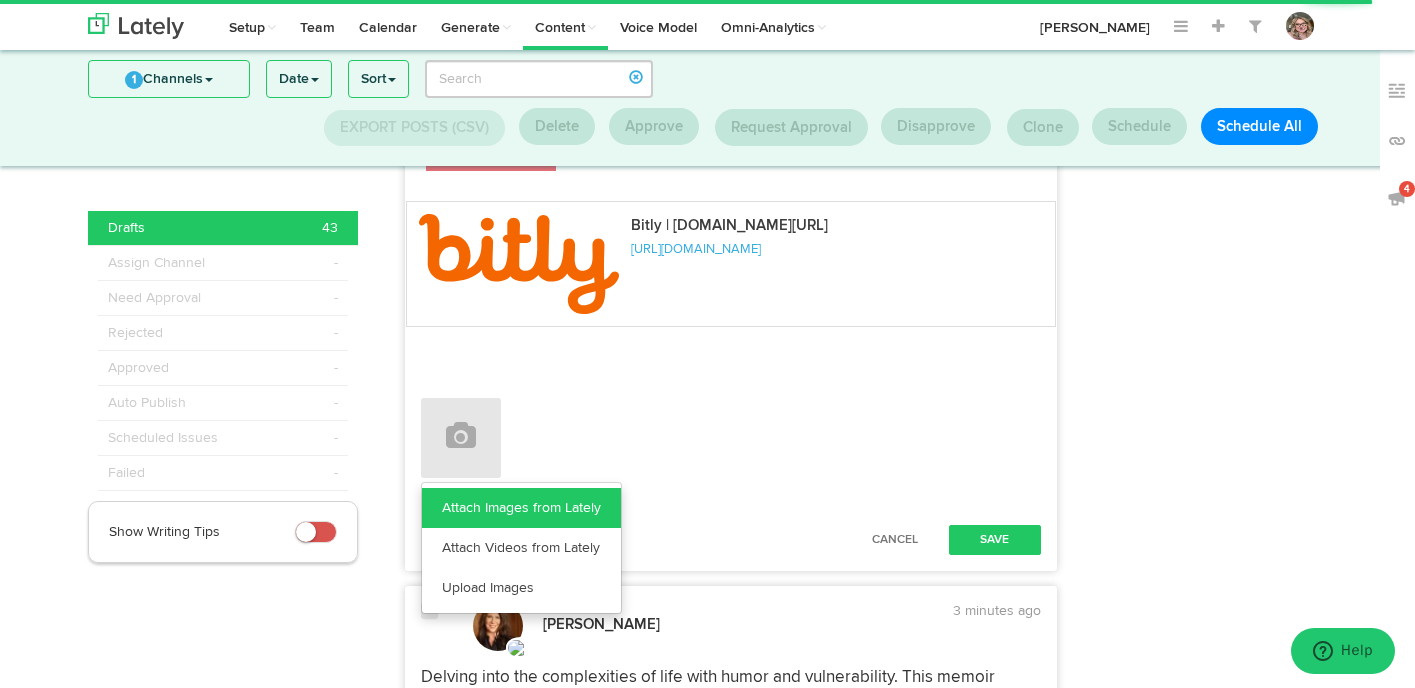 click on "Attach Images from Lately" at bounding box center (521, 508) 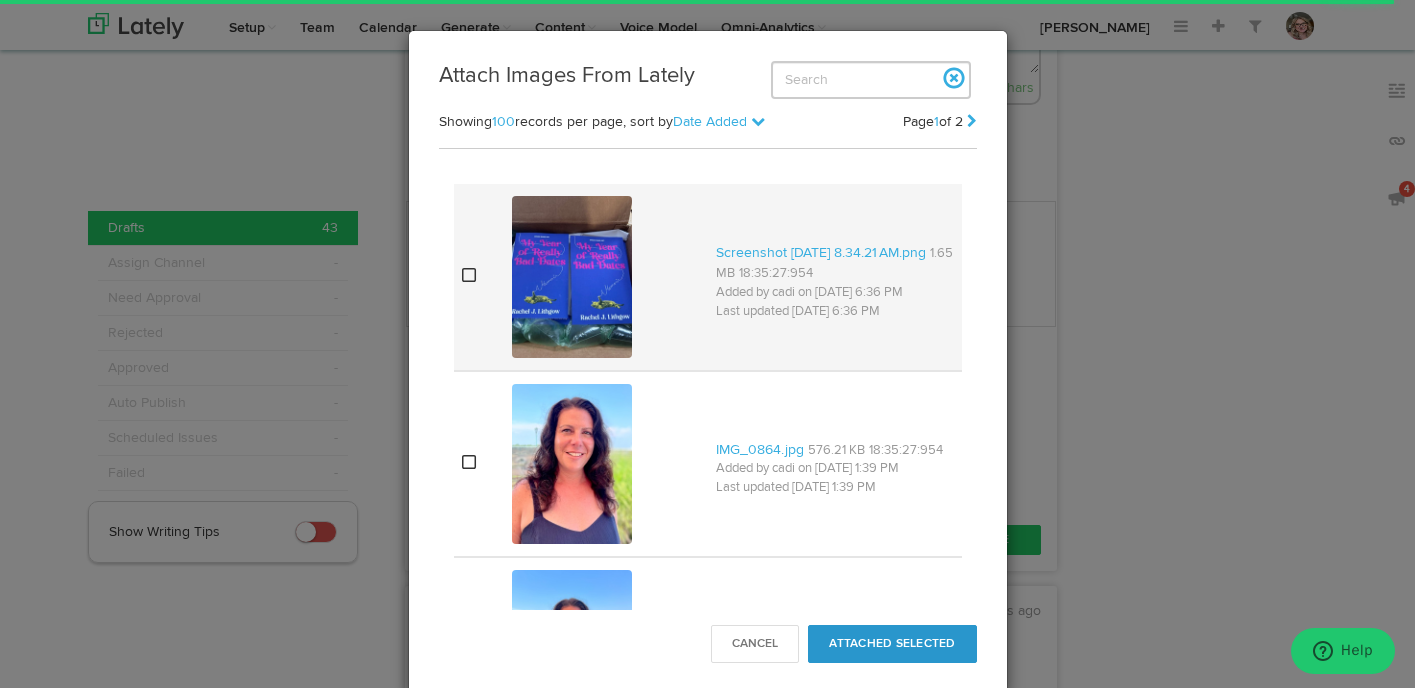 click at bounding box center (469, 275) 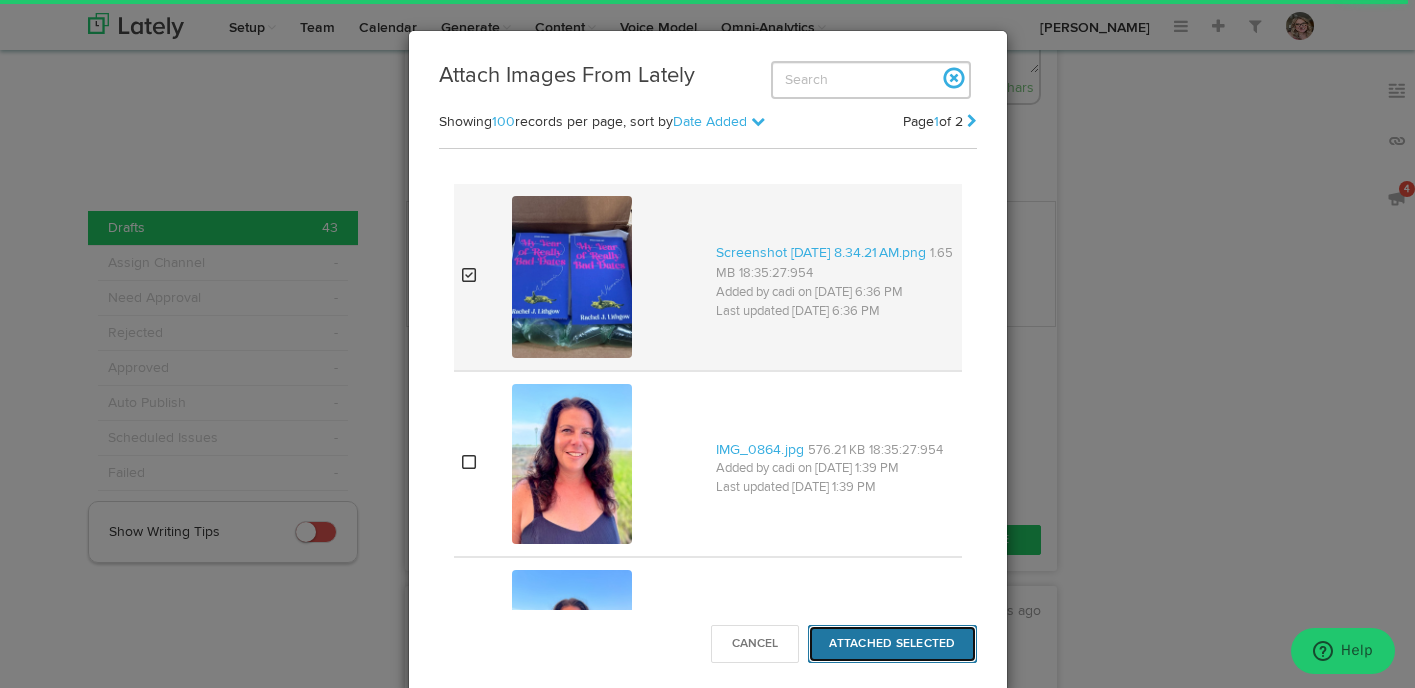 click on "Attached Selected" at bounding box center [892, 644] 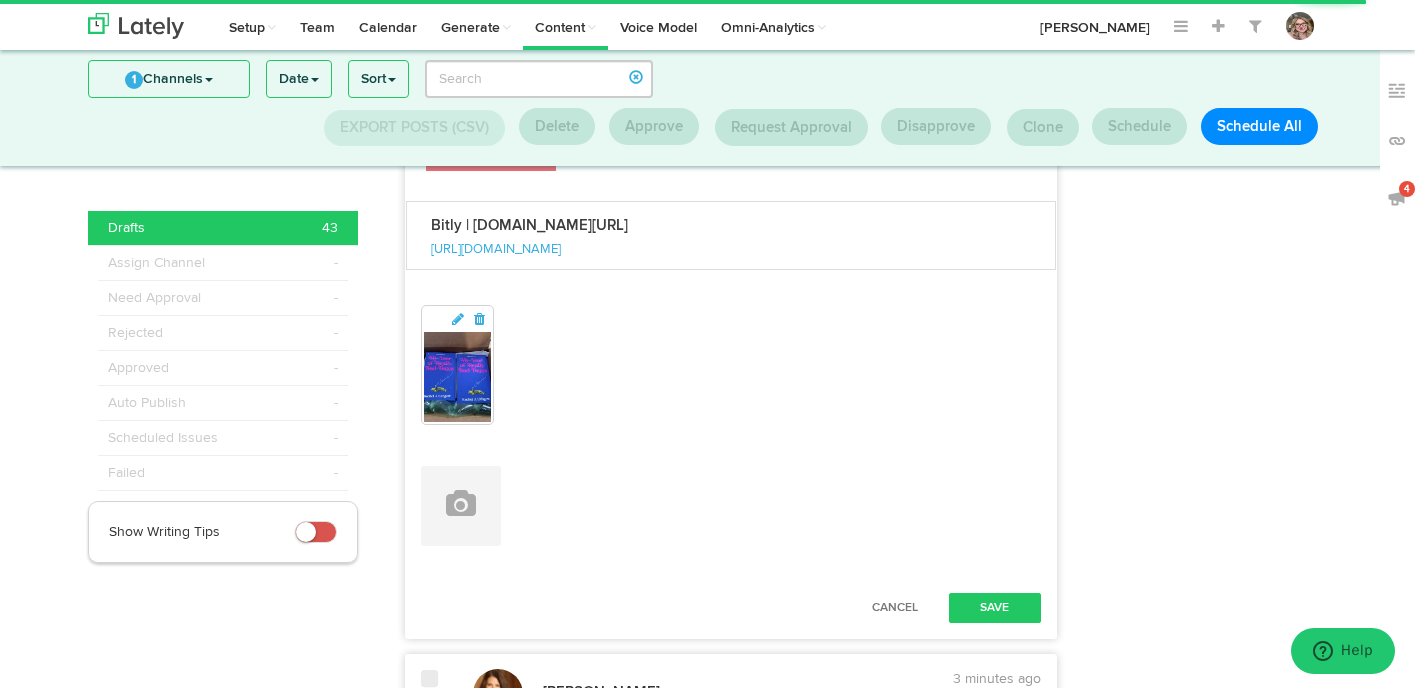 scroll, scrollTop: 3086, scrollLeft: 0, axis: vertical 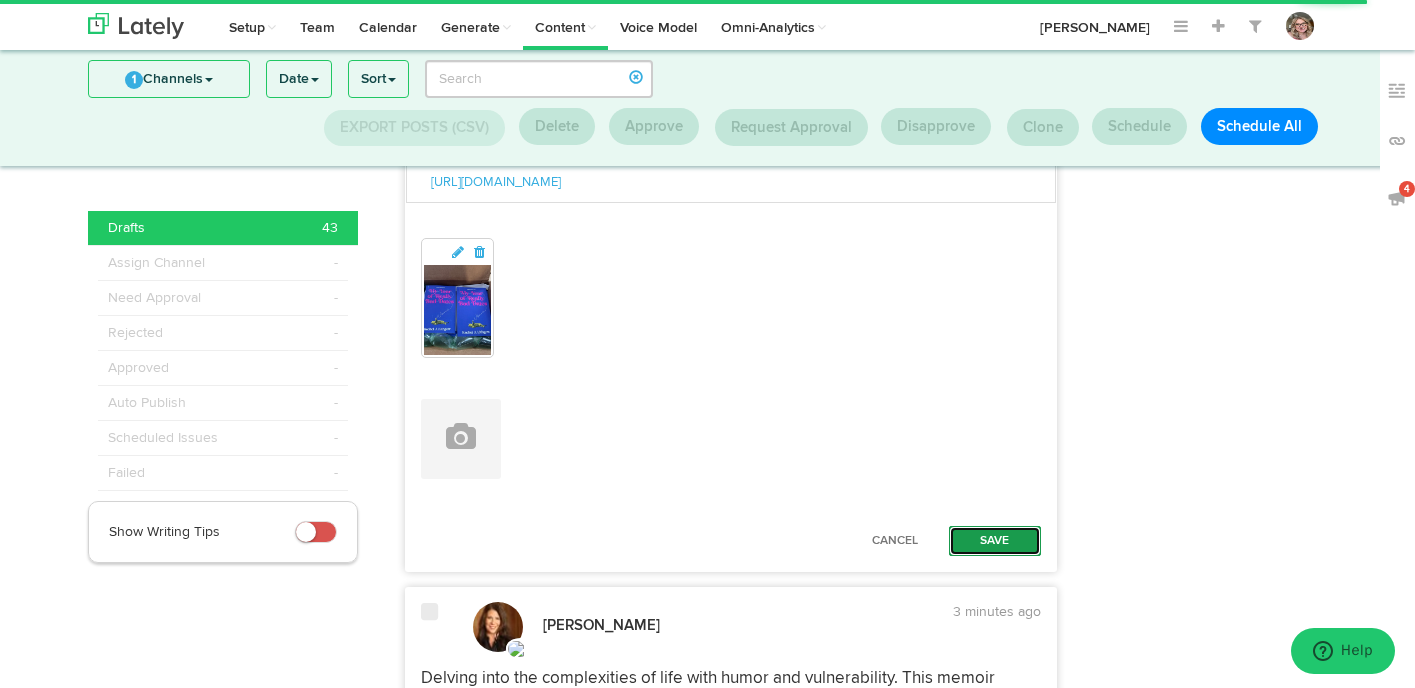 click on "Save" at bounding box center (995, 541) 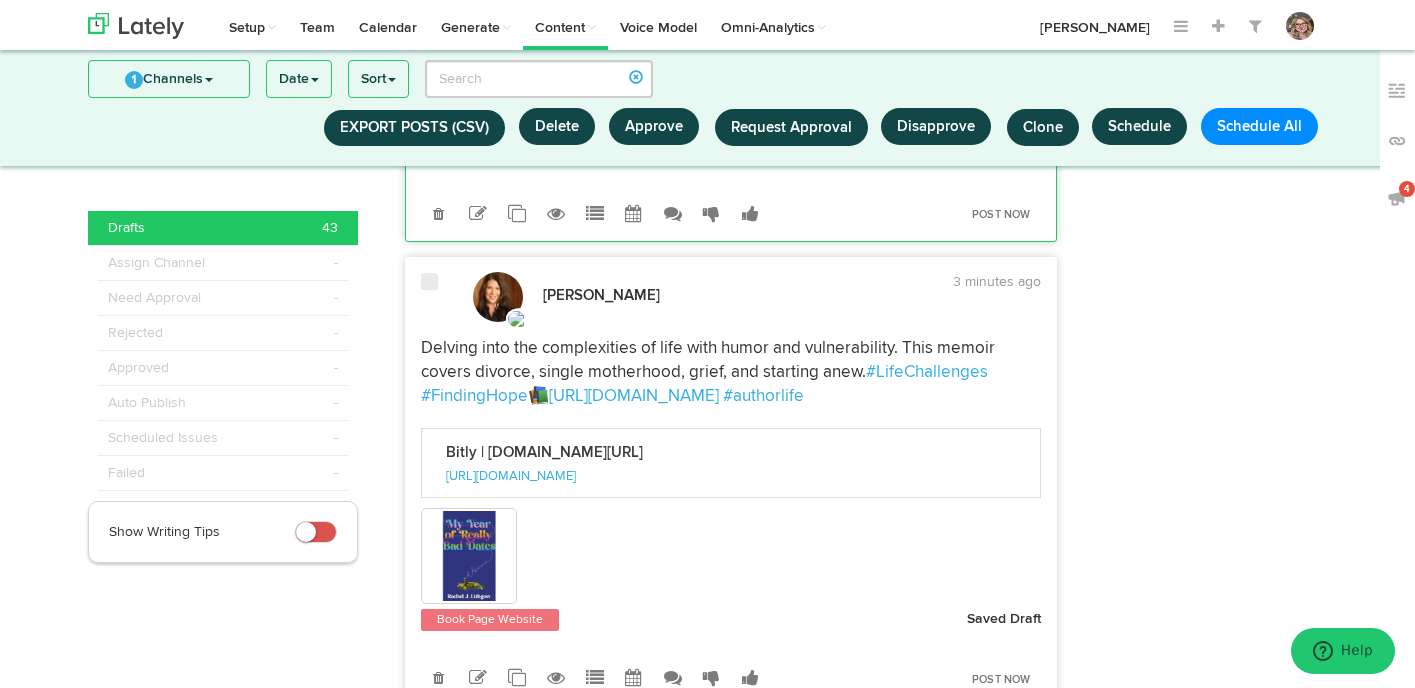 scroll, scrollTop: 3214, scrollLeft: 0, axis: vertical 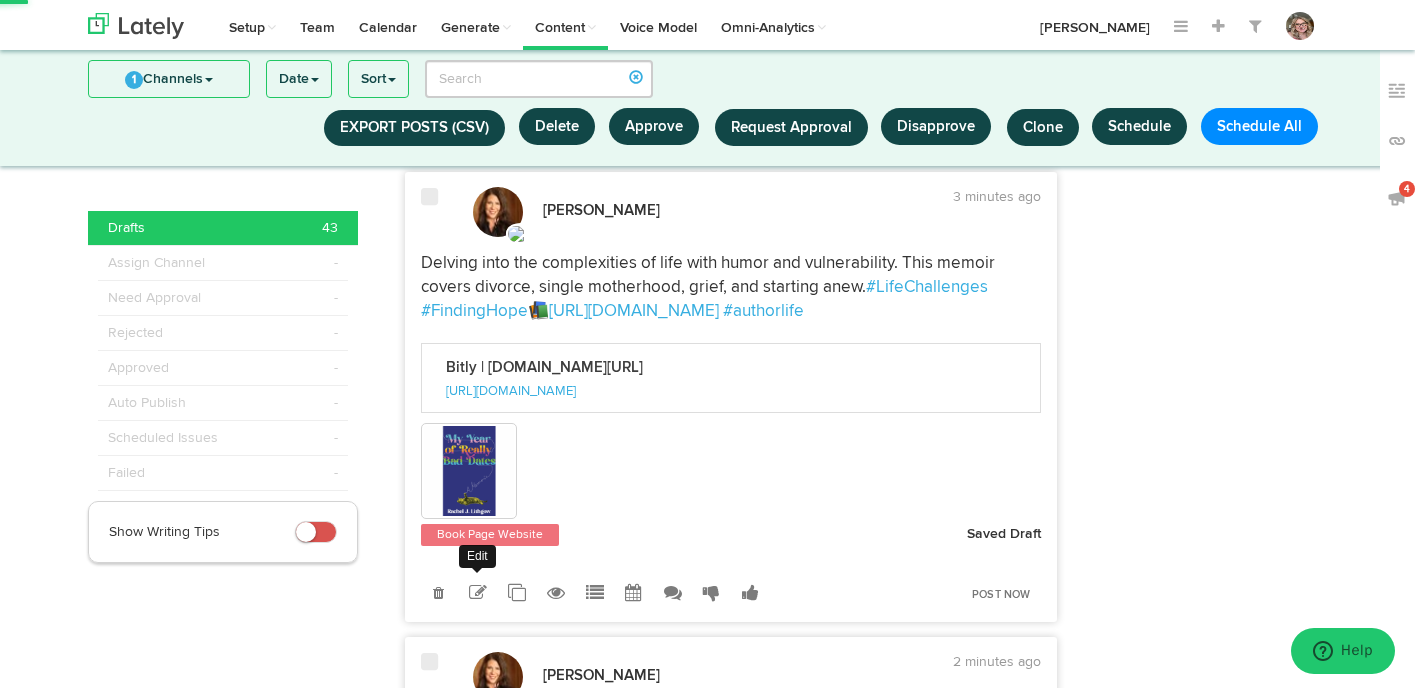 click at bounding box center (478, 593) 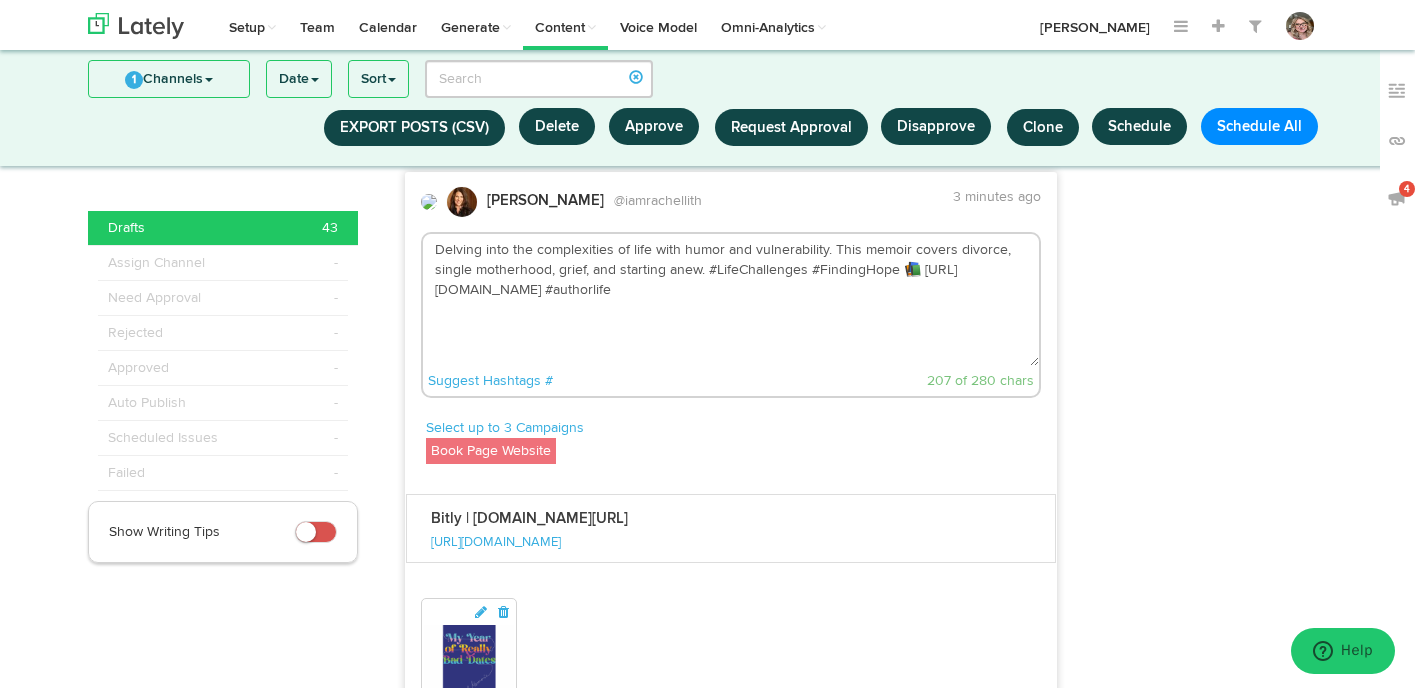 click on "Delving into the complexities of life with humor and vulnerability. This memoir covers divorce, single motherhood, grief, and starting anew. #LifeChallenges #FindingHope 📚 [URL][DOMAIN_NAME] #authorlife" at bounding box center (731, 300) 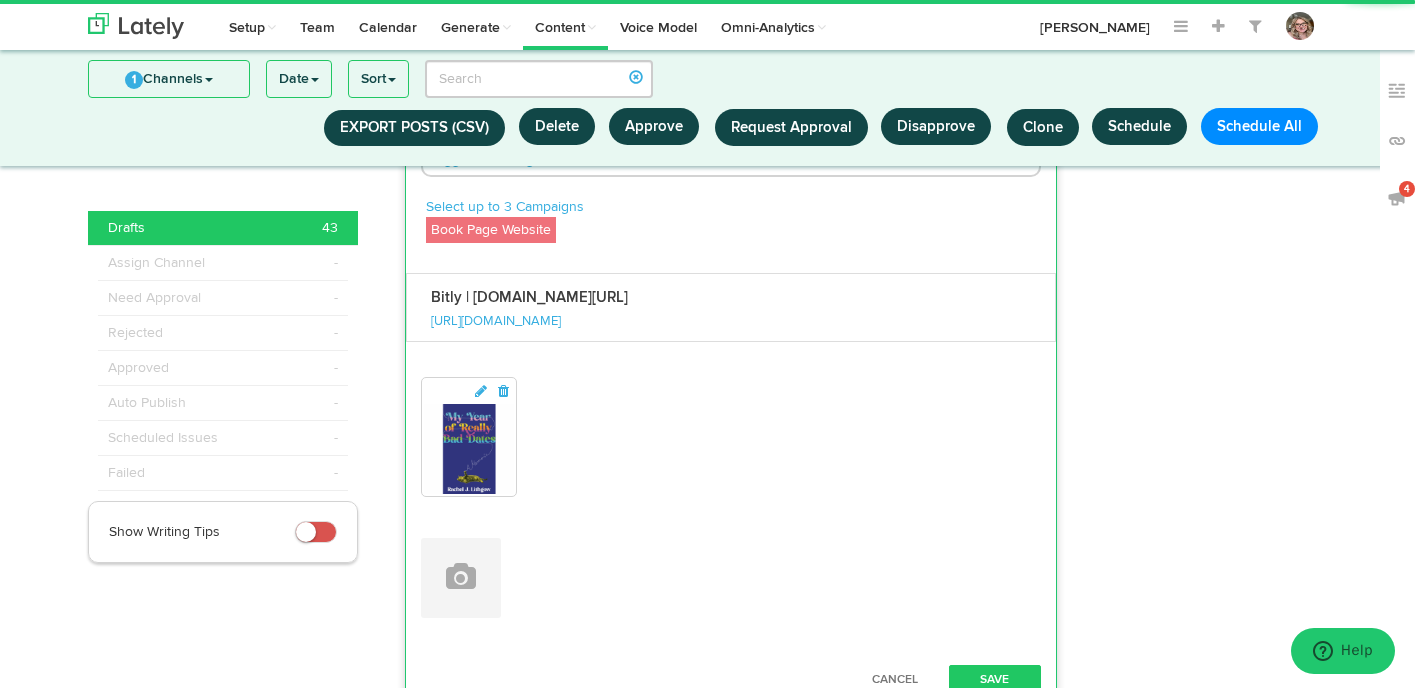 scroll, scrollTop: 3521, scrollLeft: 0, axis: vertical 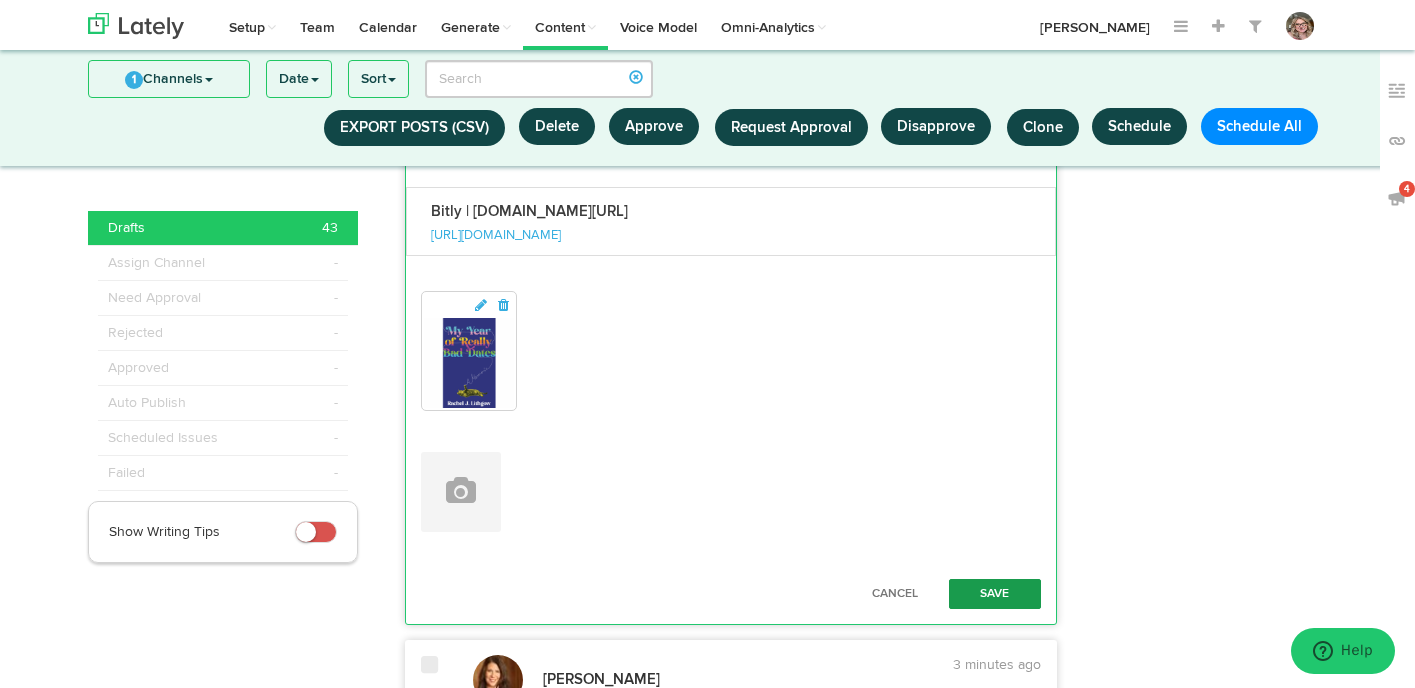 type on "Delving into the complexities of life with humor and vulnerability. This memoir covers divorce, single motherhood, grief, and starting anew. #LifeChallenges #FindingHope 📚 [URL][DOMAIN_NAME] #authorlife #BadDates" 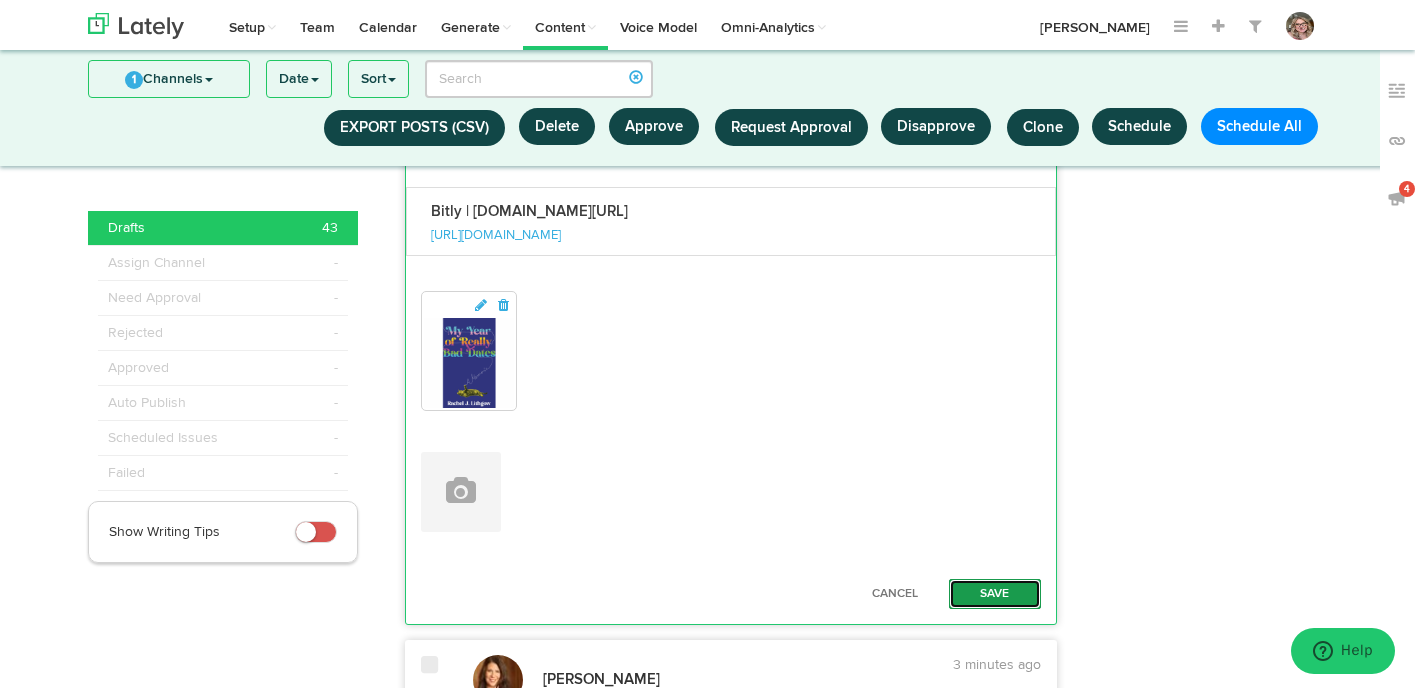 click on "Save" at bounding box center (995, 594) 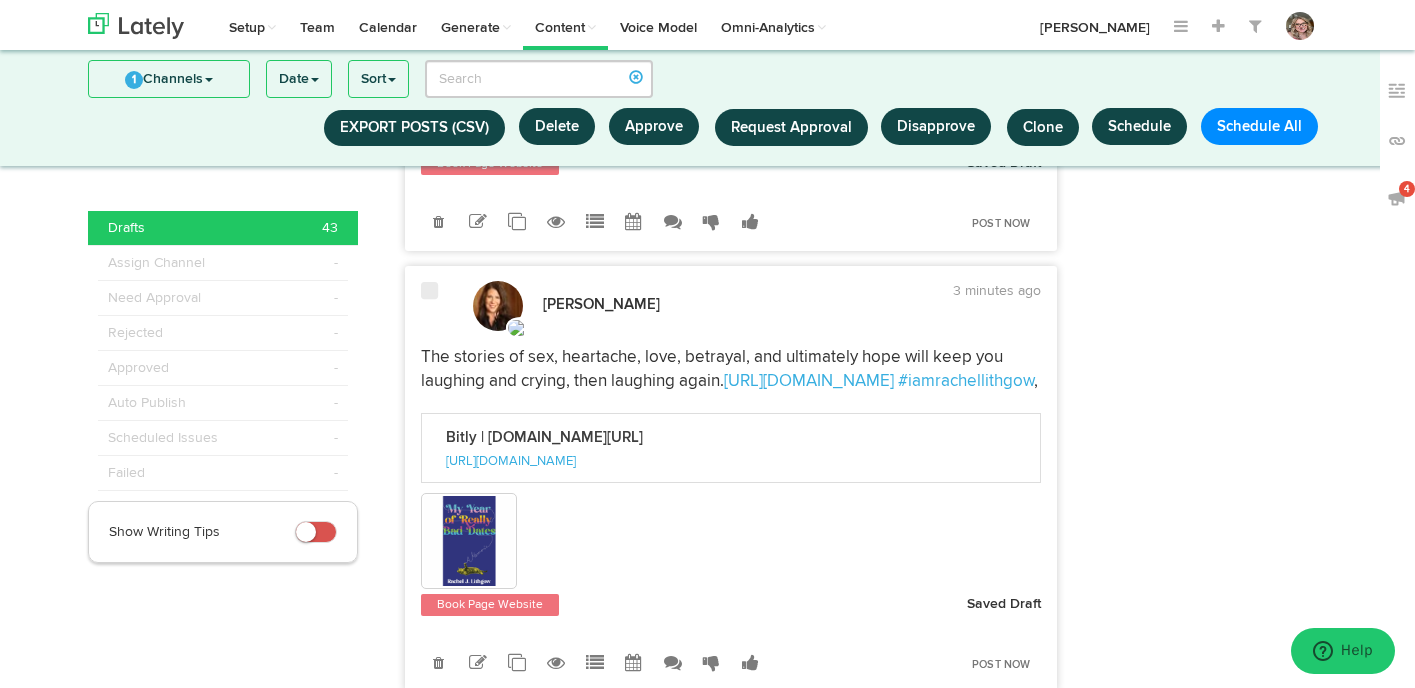 scroll, scrollTop: 3660, scrollLeft: 0, axis: vertical 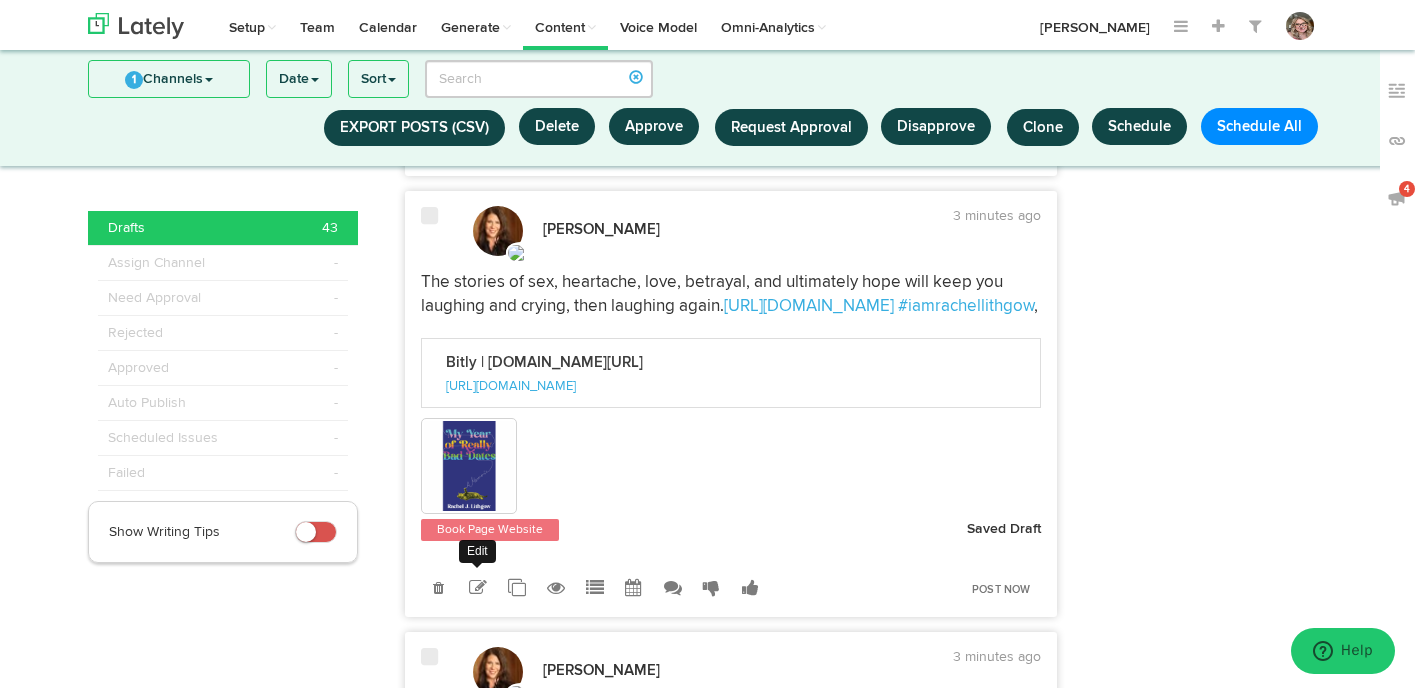 click at bounding box center (478, 588) 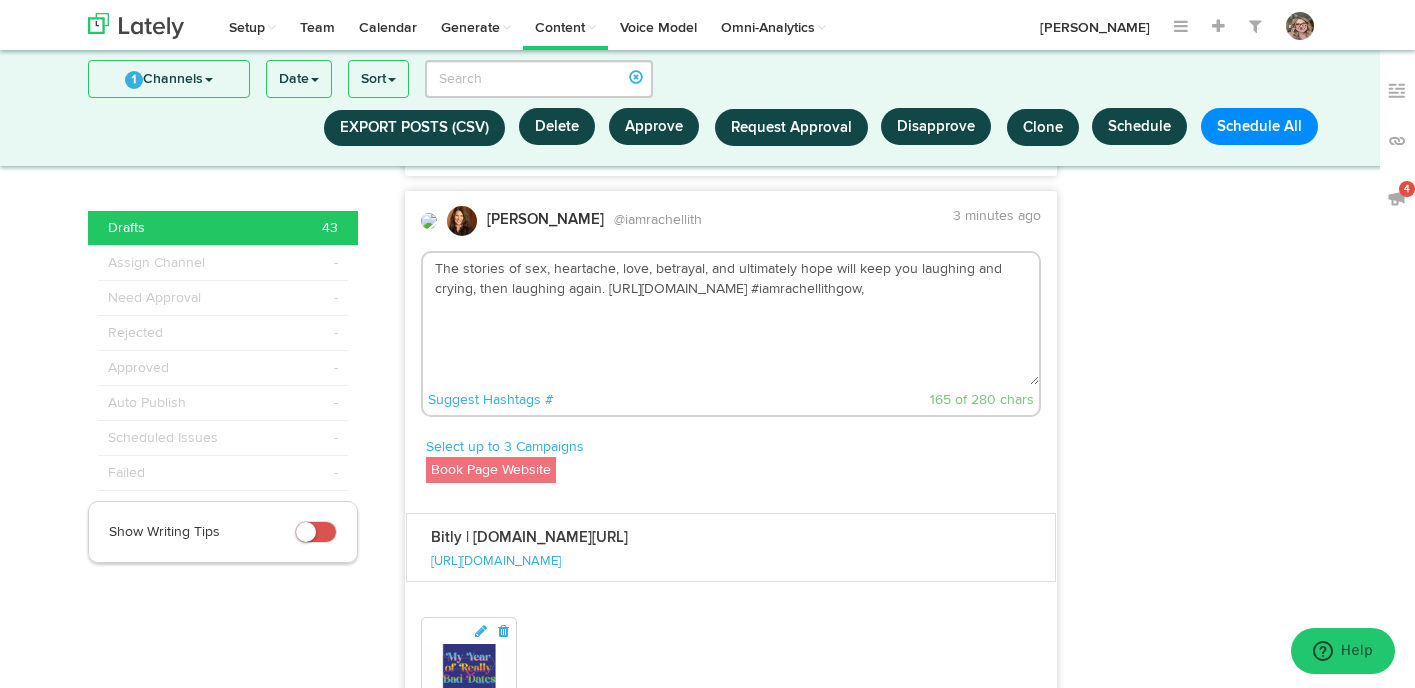 click on "The stories of sex, heartache, love, betrayal, and ultimately hope will keep you laughing and crying, then laughing again. [URL][DOMAIN_NAME] #iamrachellithgow," at bounding box center (731, 319) 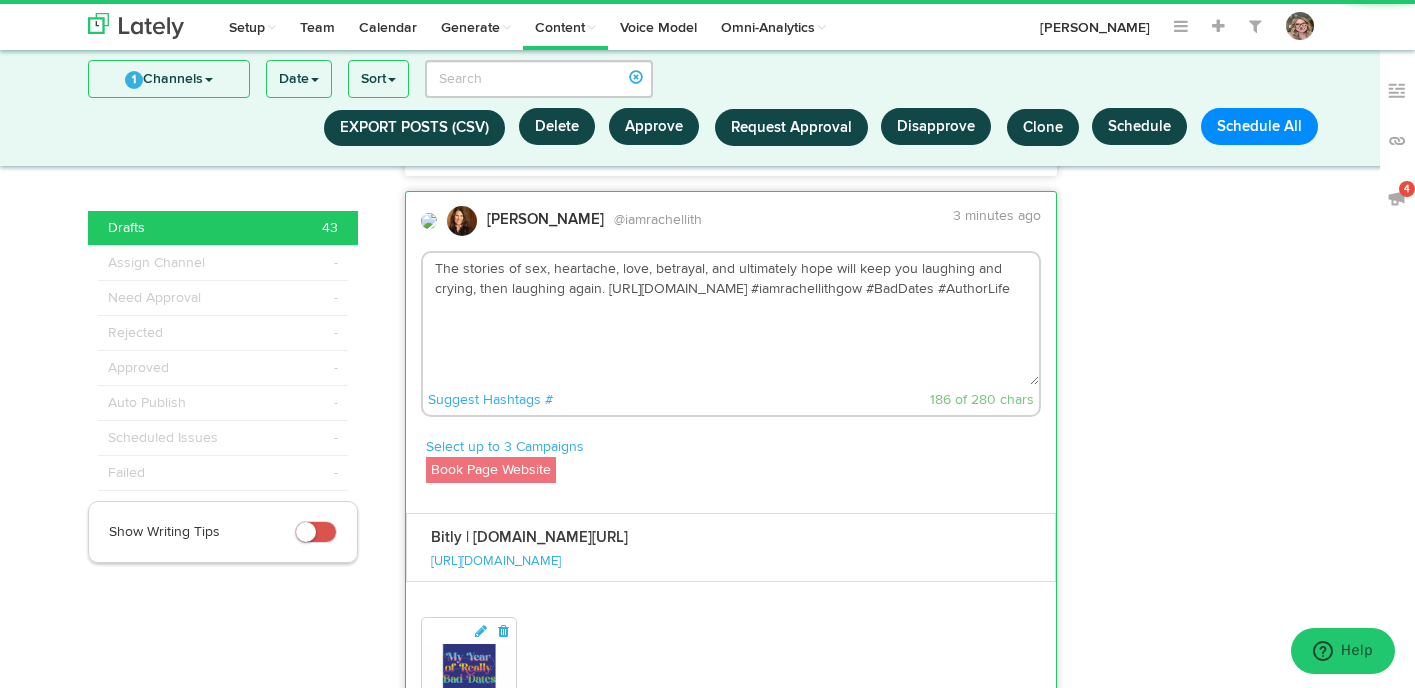 scroll, scrollTop: 4030, scrollLeft: 0, axis: vertical 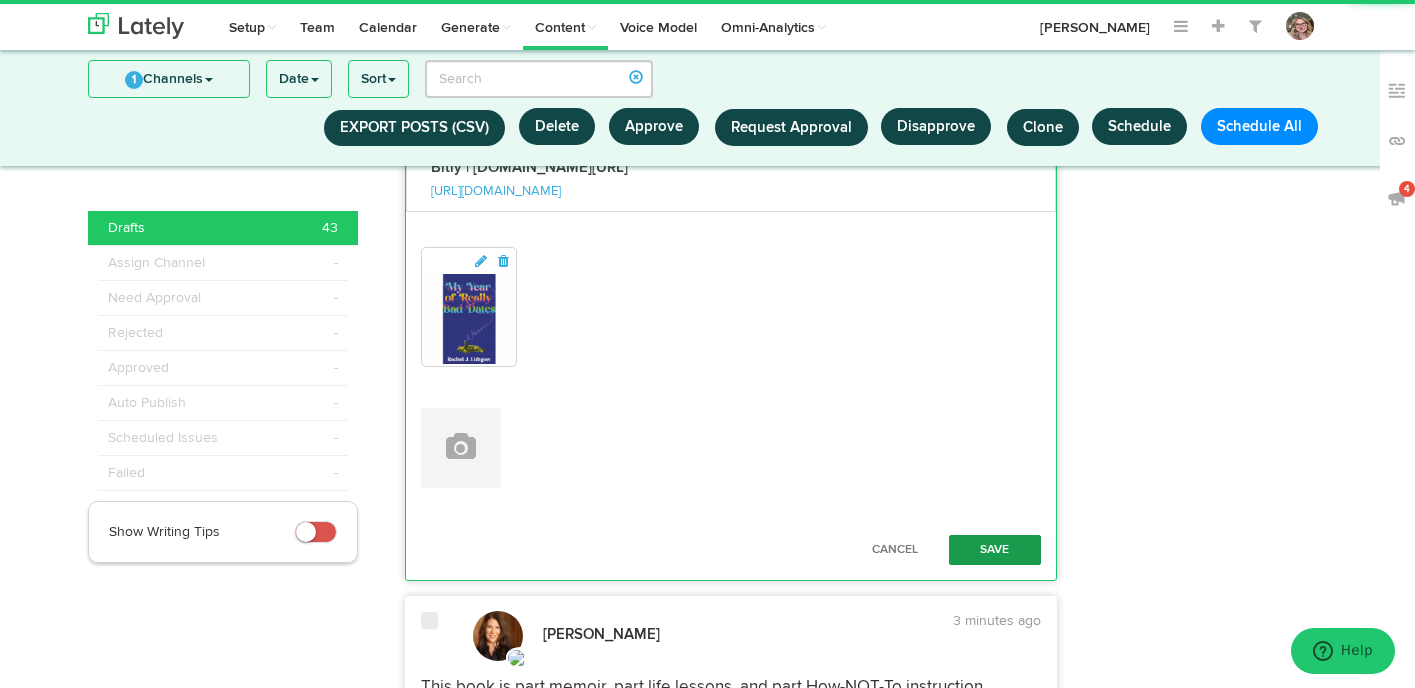 type on "The stories of sex, heartache, love, betrayal, and ultimately hope will keep you laughing and crying, then laughing again. https://bit.ly/3GybF71 #iamrachellithgow #BadDates #AuthorLife" 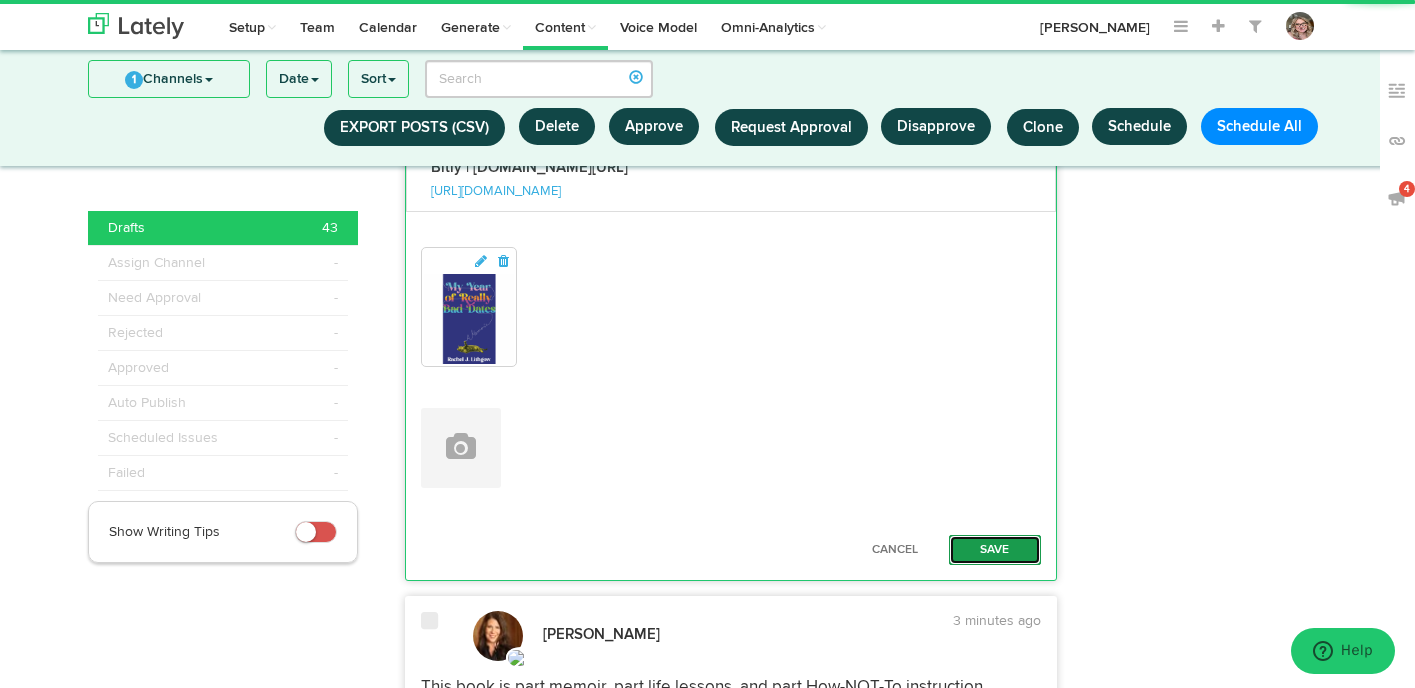 click on "Save" at bounding box center [995, 550] 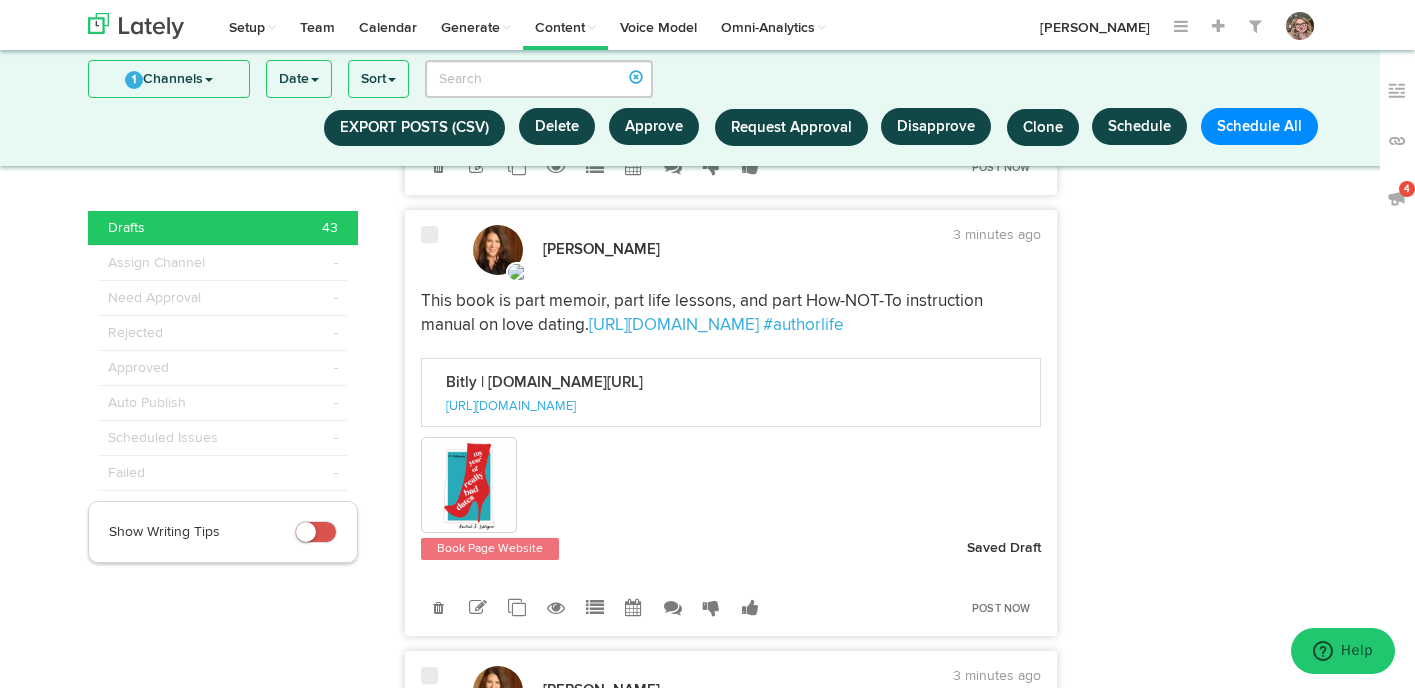 scroll, scrollTop: 4157, scrollLeft: 0, axis: vertical 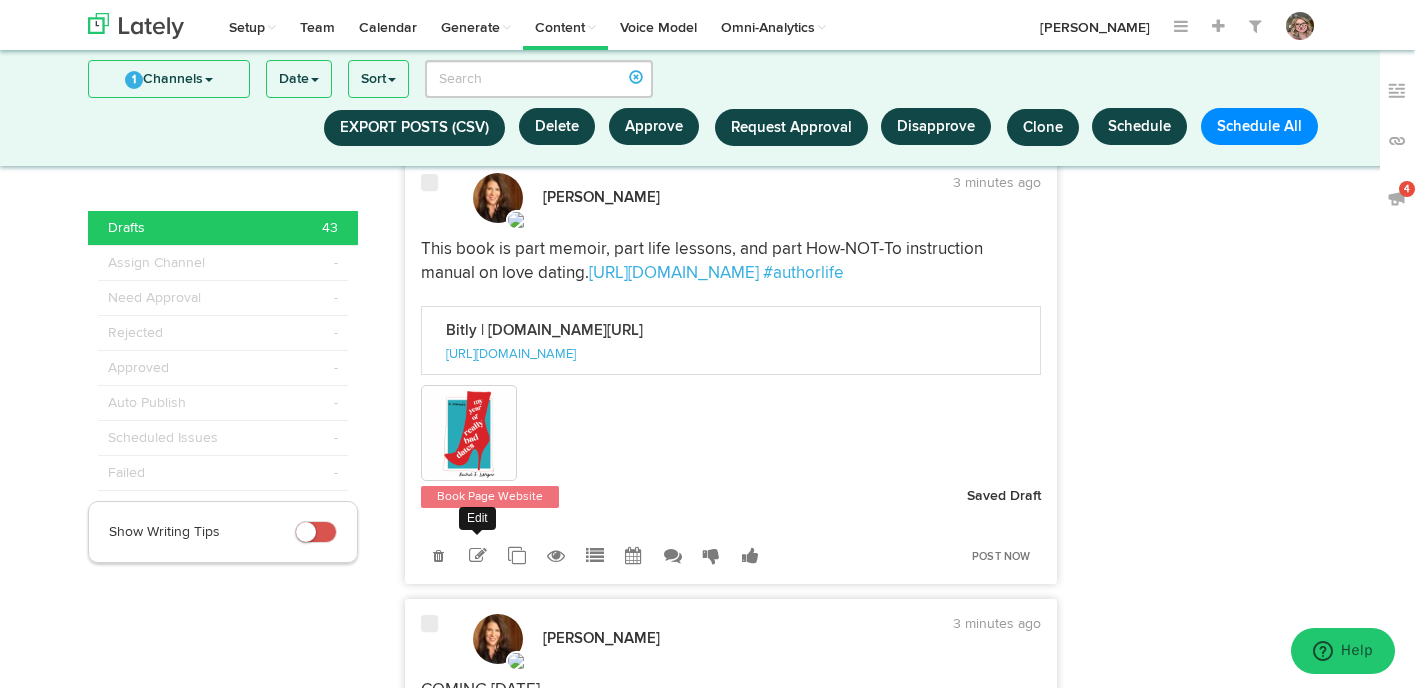 click at bounding box center (478, 556) 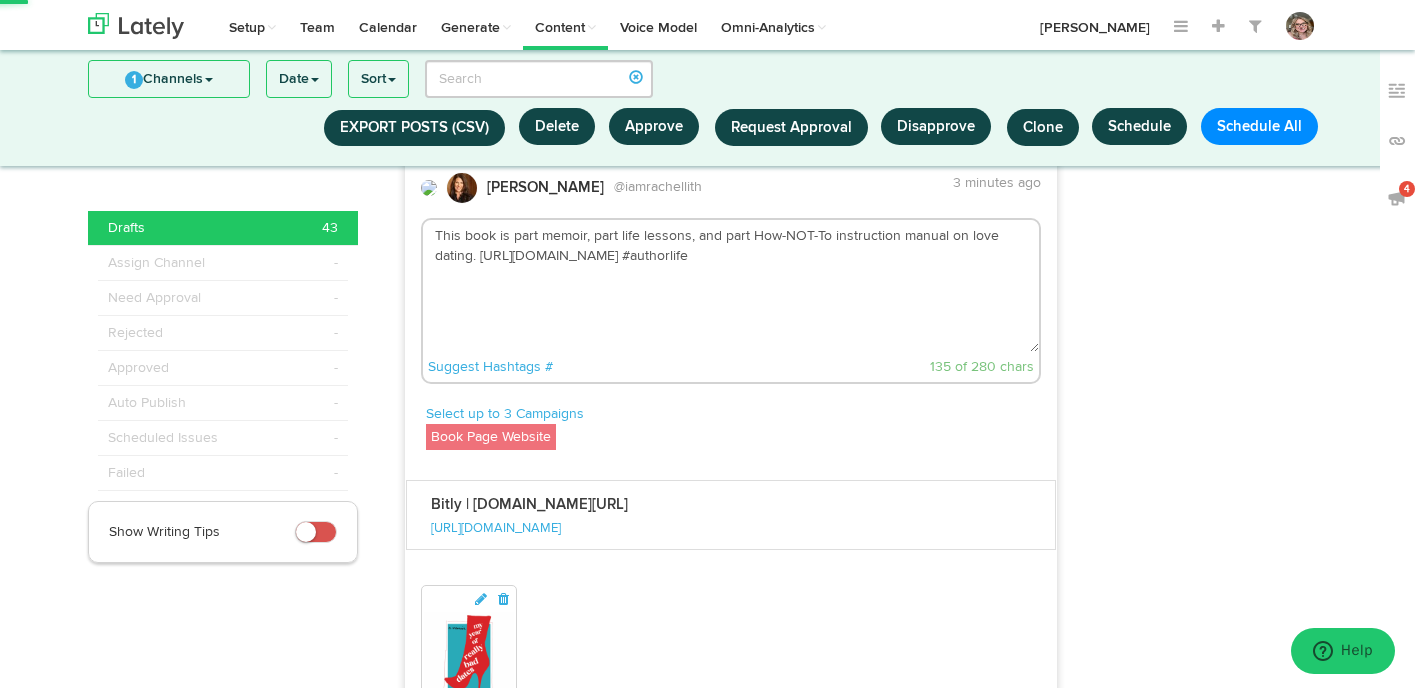 click on "This book is part memoir, part life lessons, and part How-NOT-To instruction manual on love dating. [URL][DOMAIN_NAME] #authorlife" at bounding box center [731, 286] 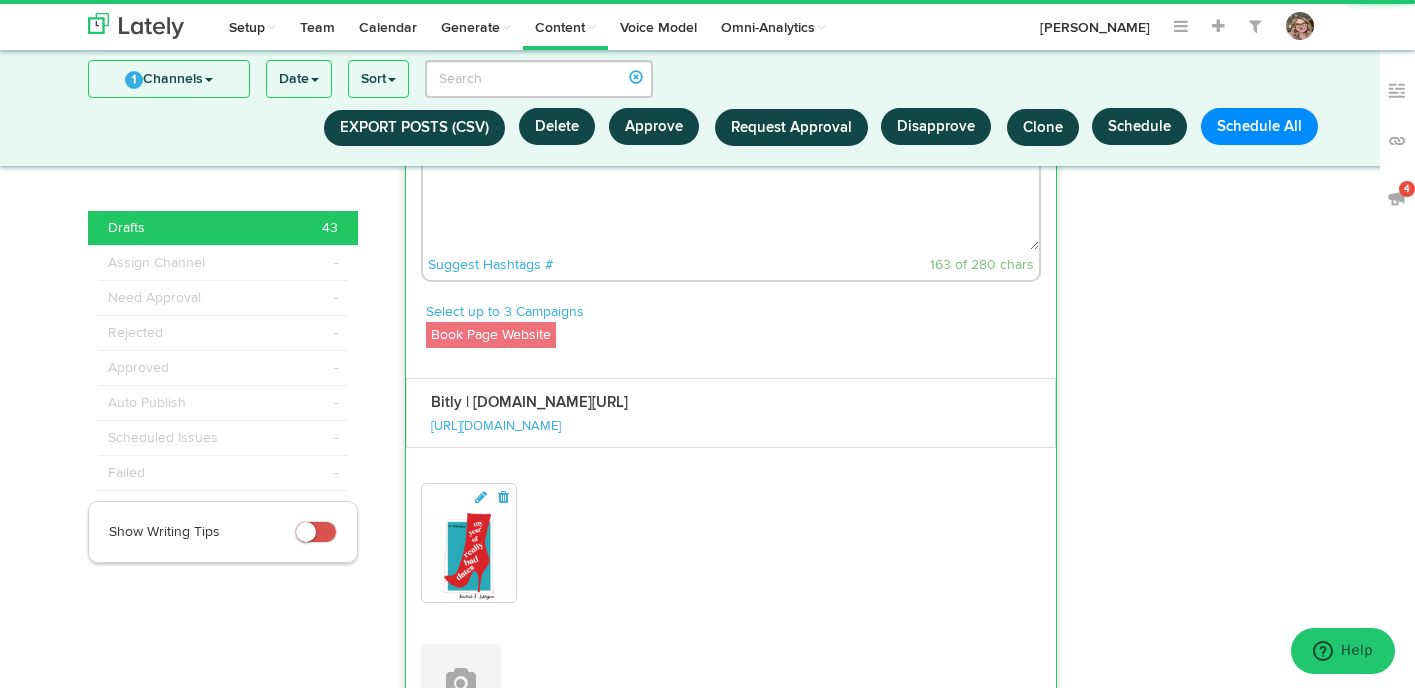 scroll, scrollTop: 4346, scrollLeft: 0, axis: vertical 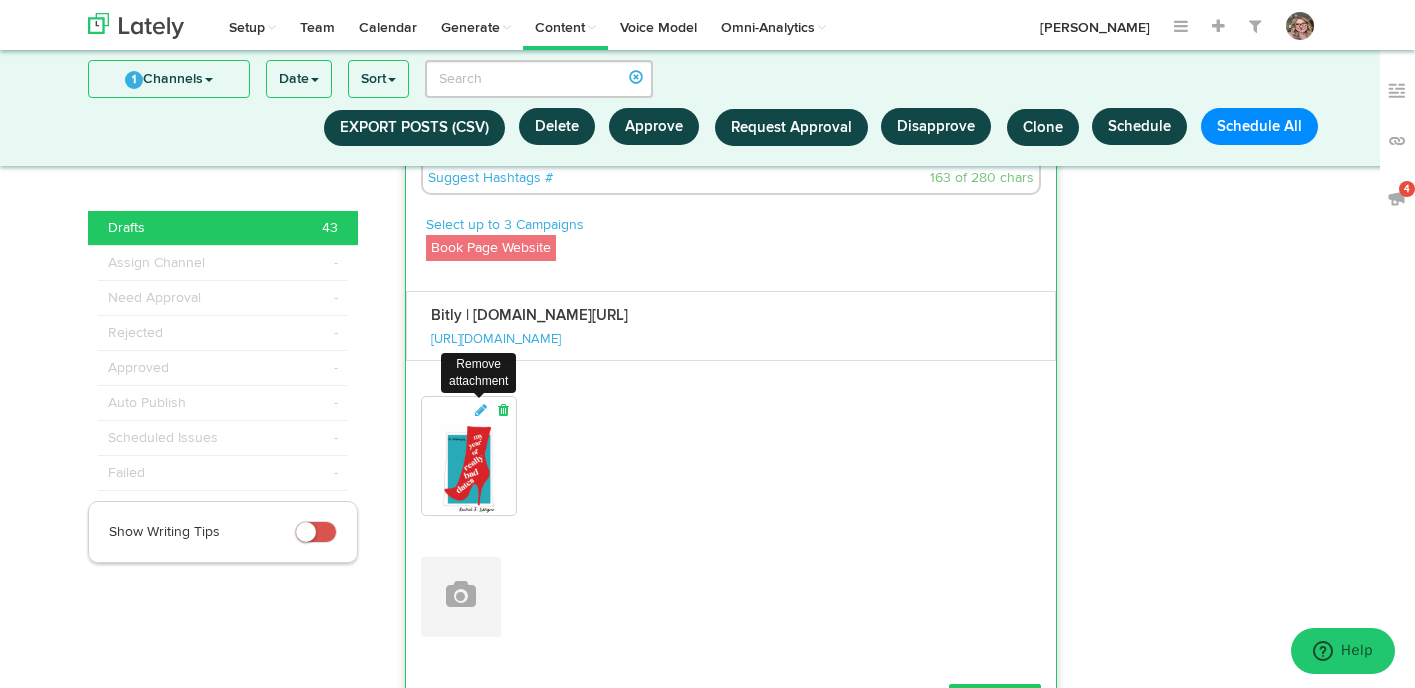 type on "This book is part memoir, part life lessons, and part How-NOT-To instruction manual on love dating. https://bit.ly/3GybF71 #authorlife #BadDates #iamrachellithgow" 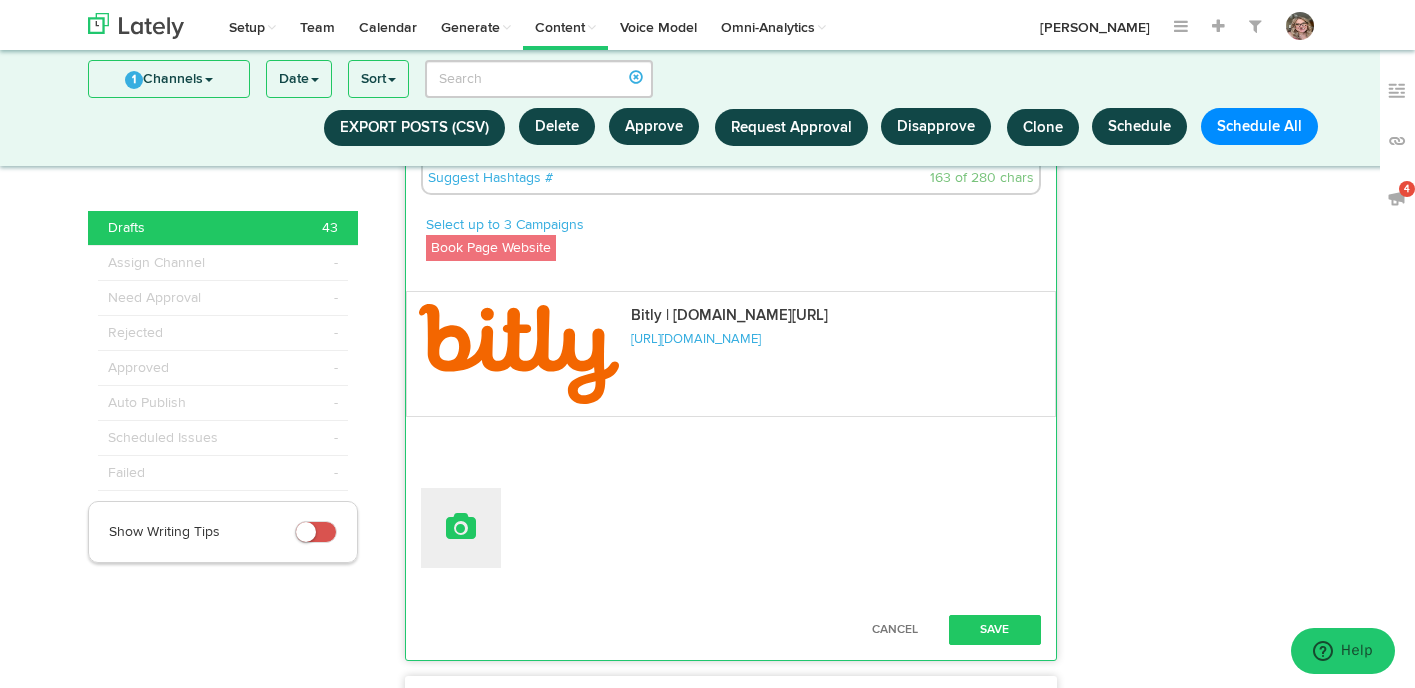 click at bounding box center [461, 527] 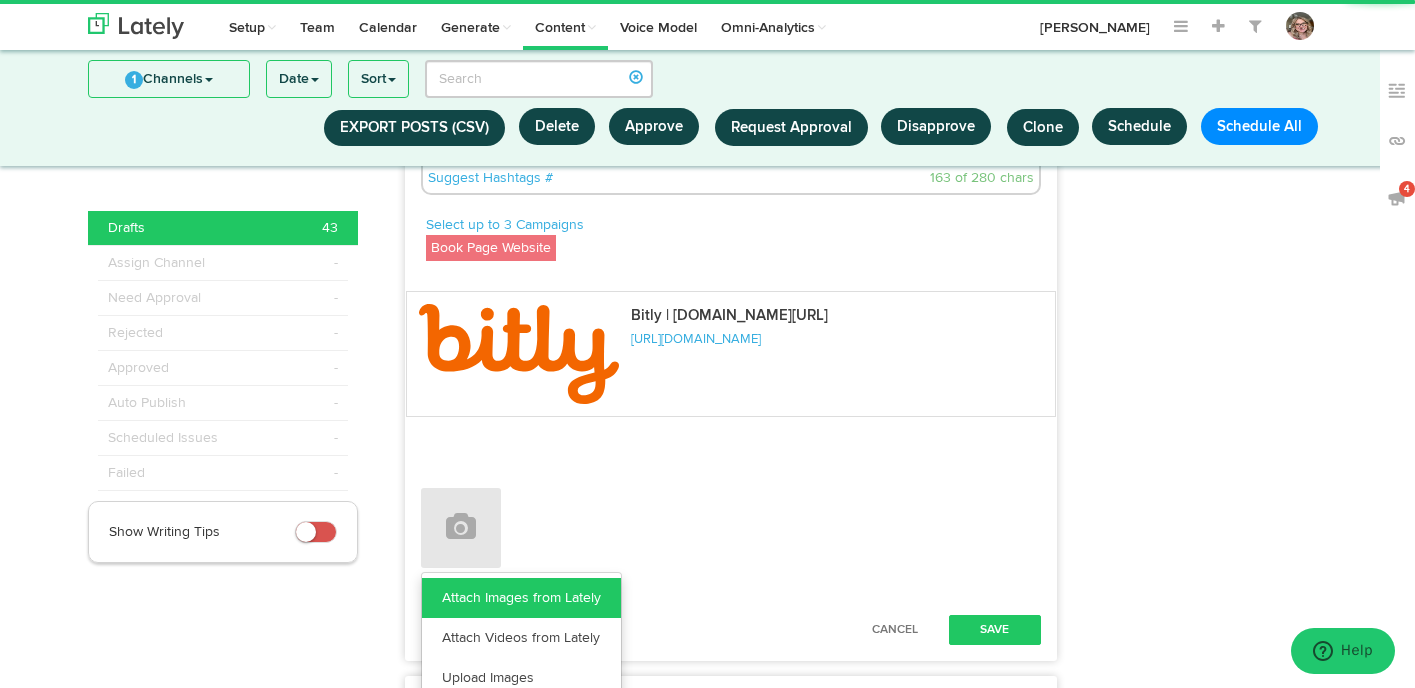 click on "Attach Images from Lately" at bounding box center [521, 598] 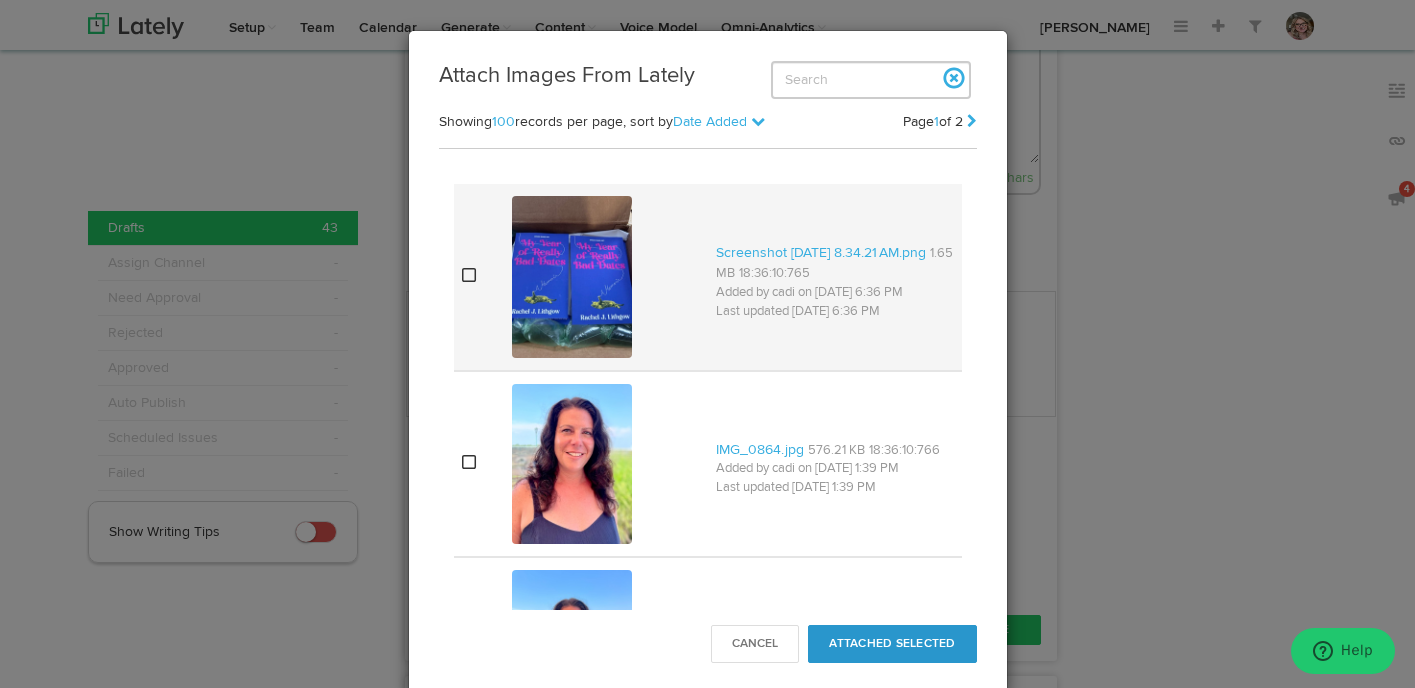click at bounding box center [469, 275] 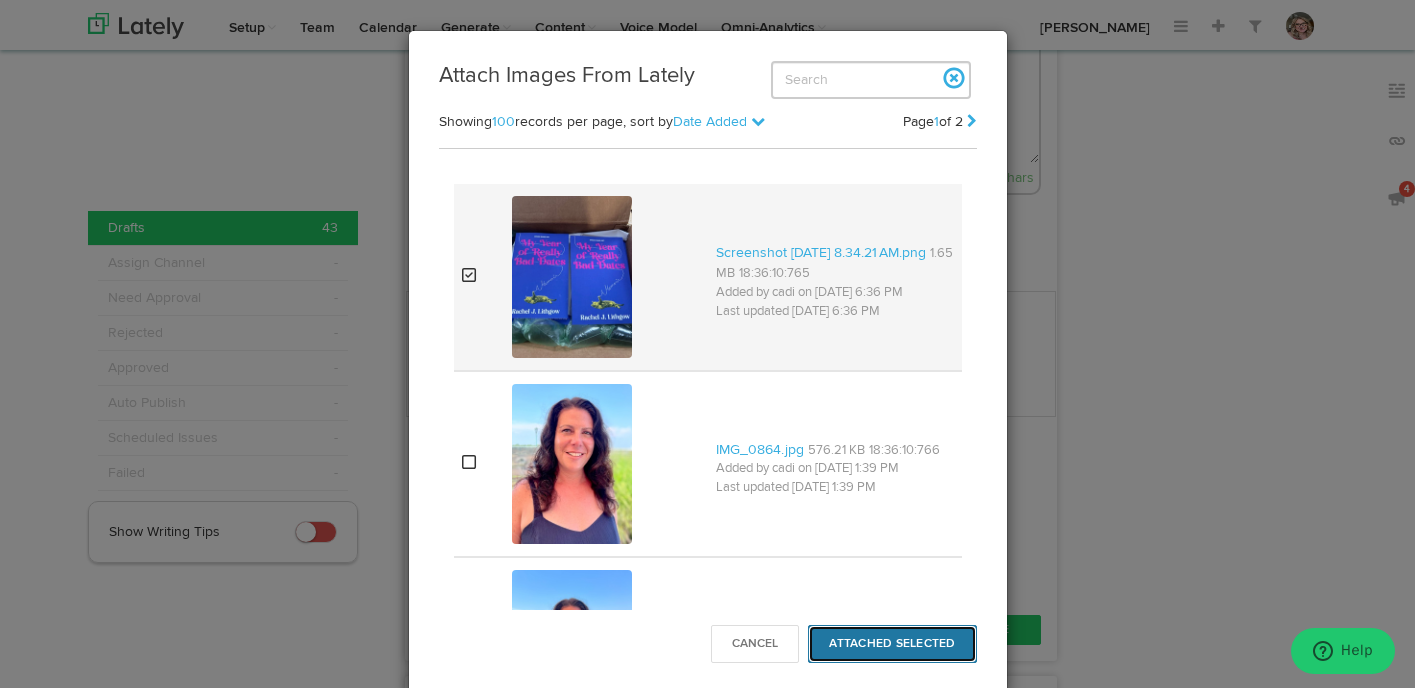click on "Attached Selected" at bounding box center (892, 644) 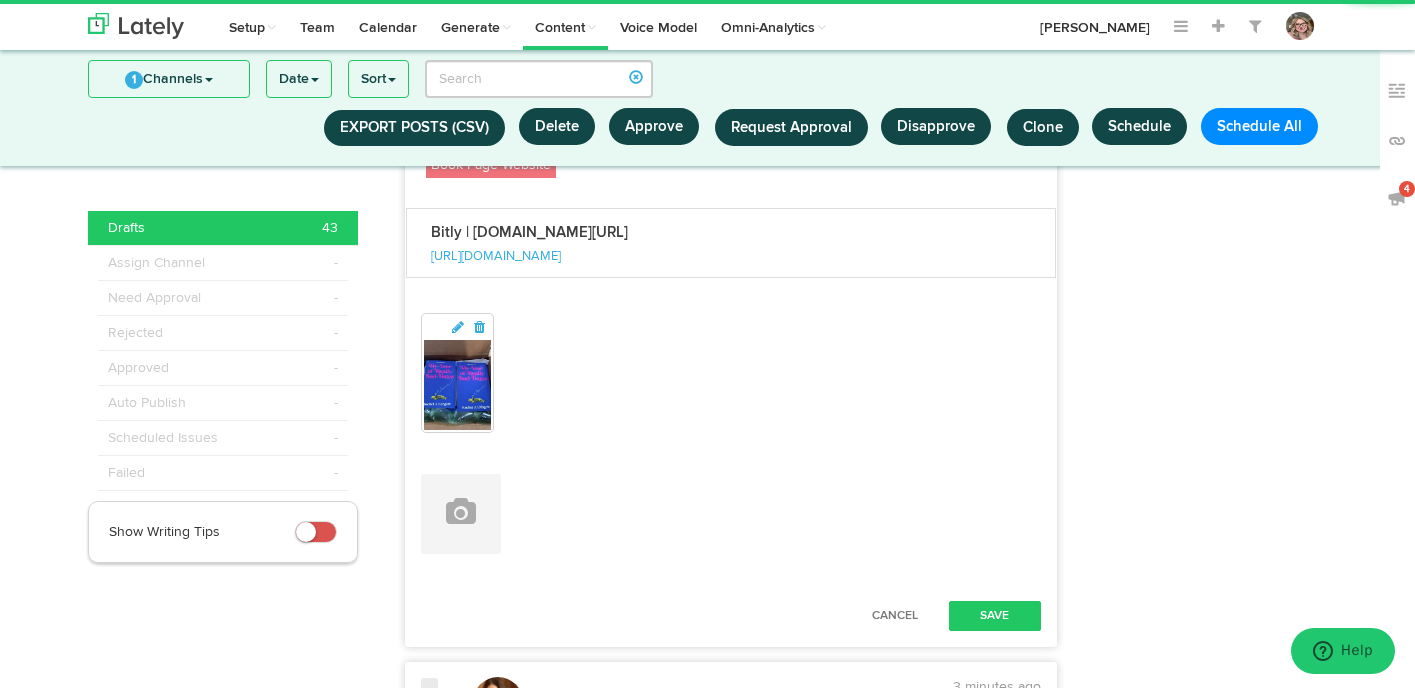 scroll, scrollTop: 4577, scrollLeft: 0, axis: vertical 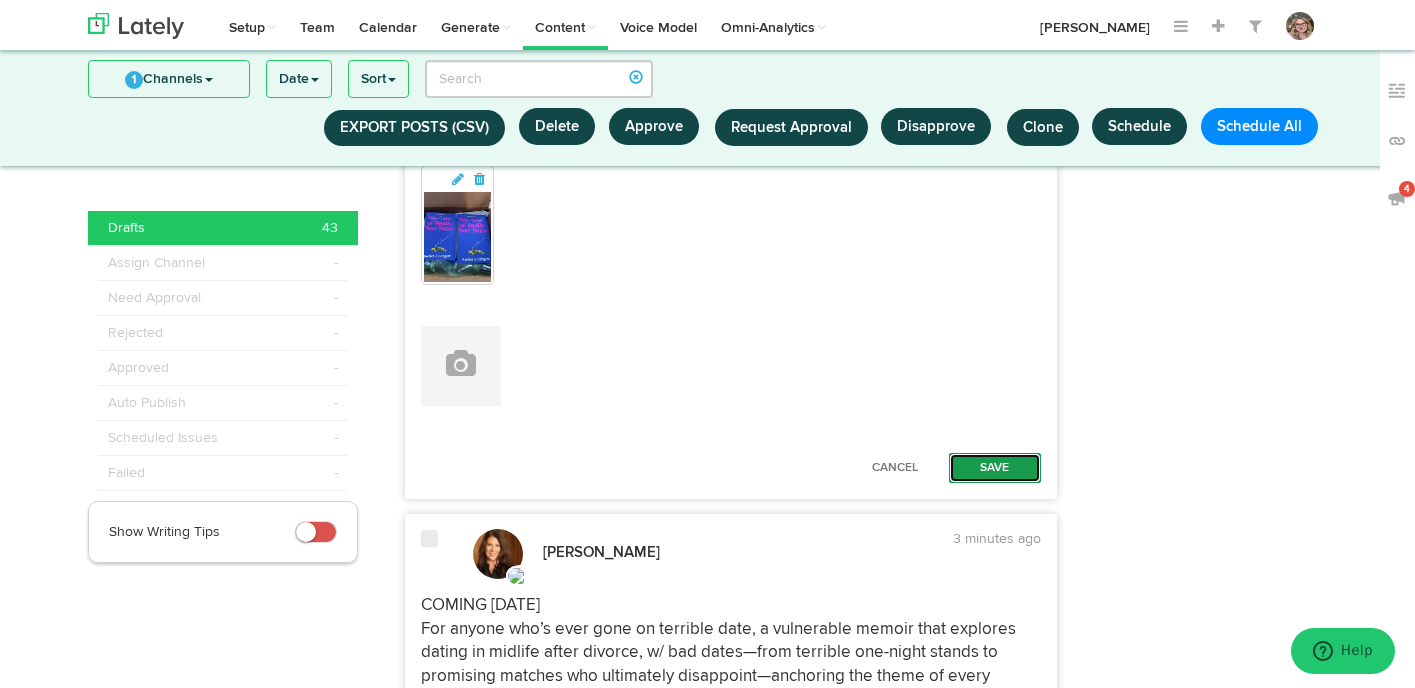 click on "Save" at bounding box center [995, 468] 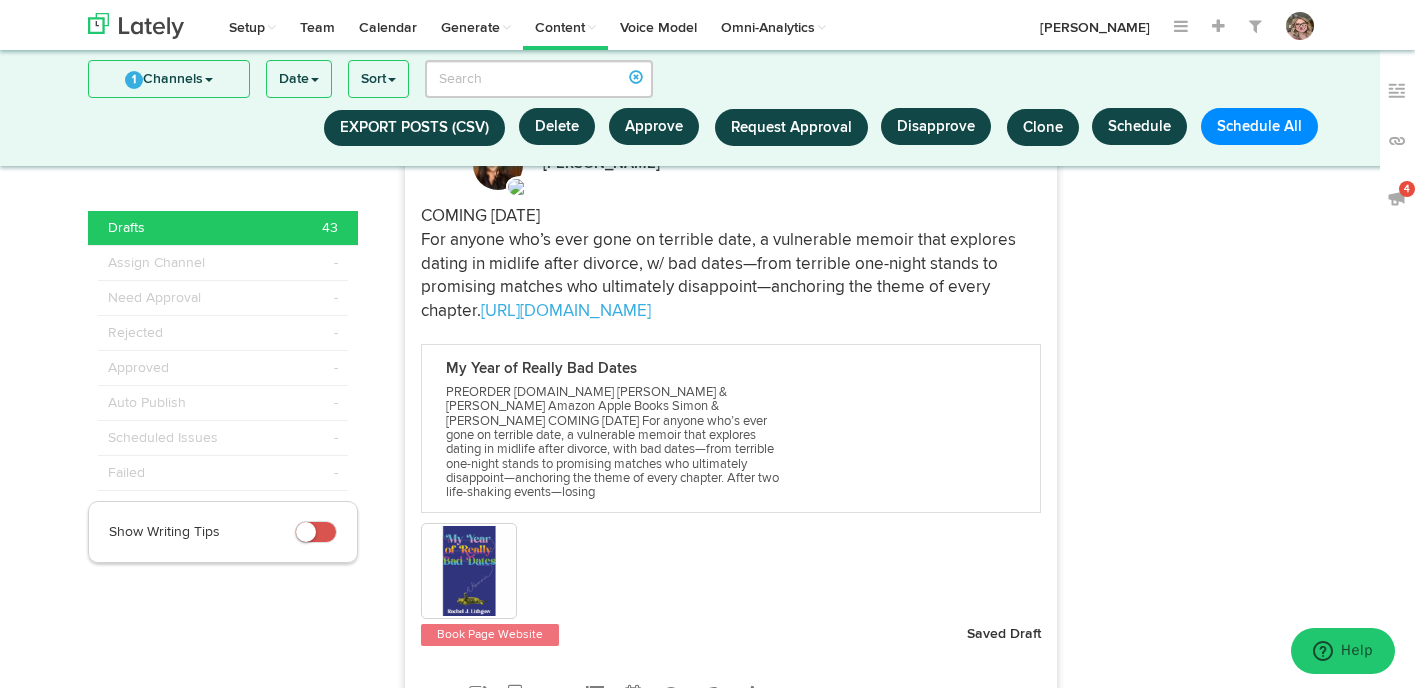 scroll, scrollTop: 4661, scrollLeft: 0, axis: vertical 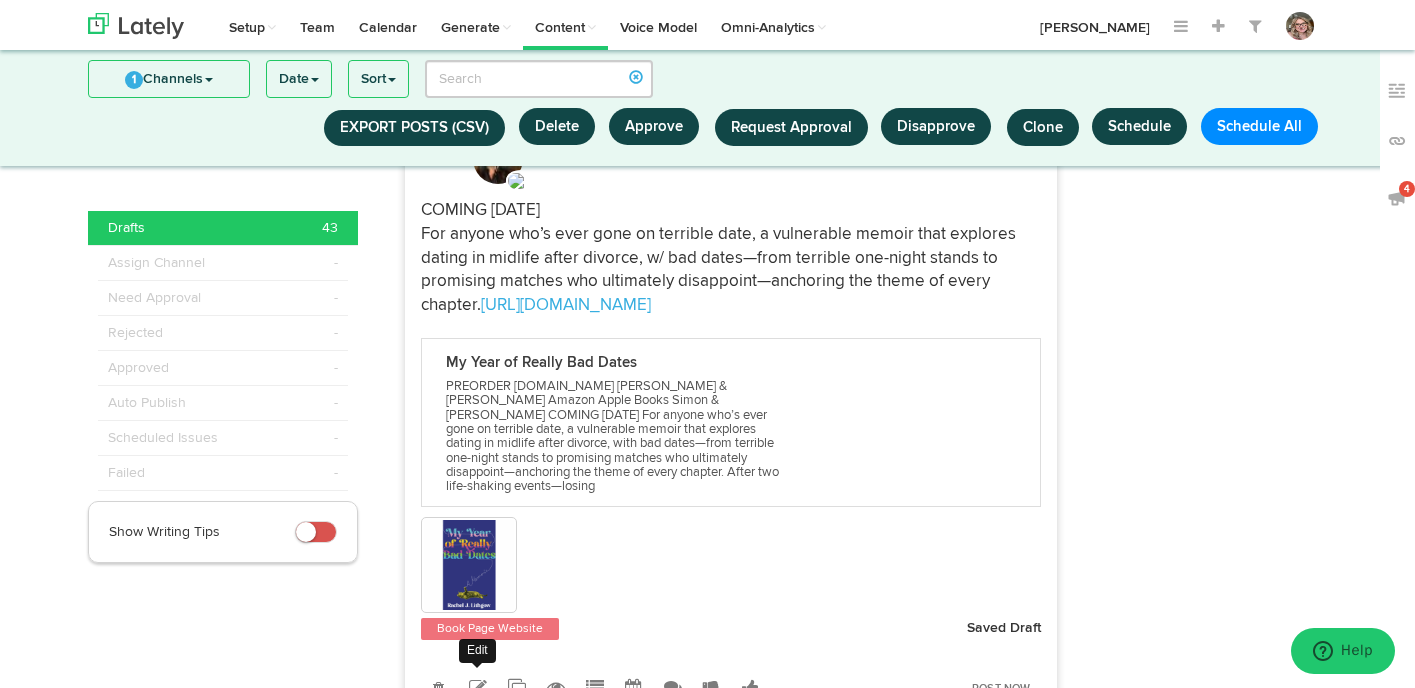 click at bounding box center [478, 688] 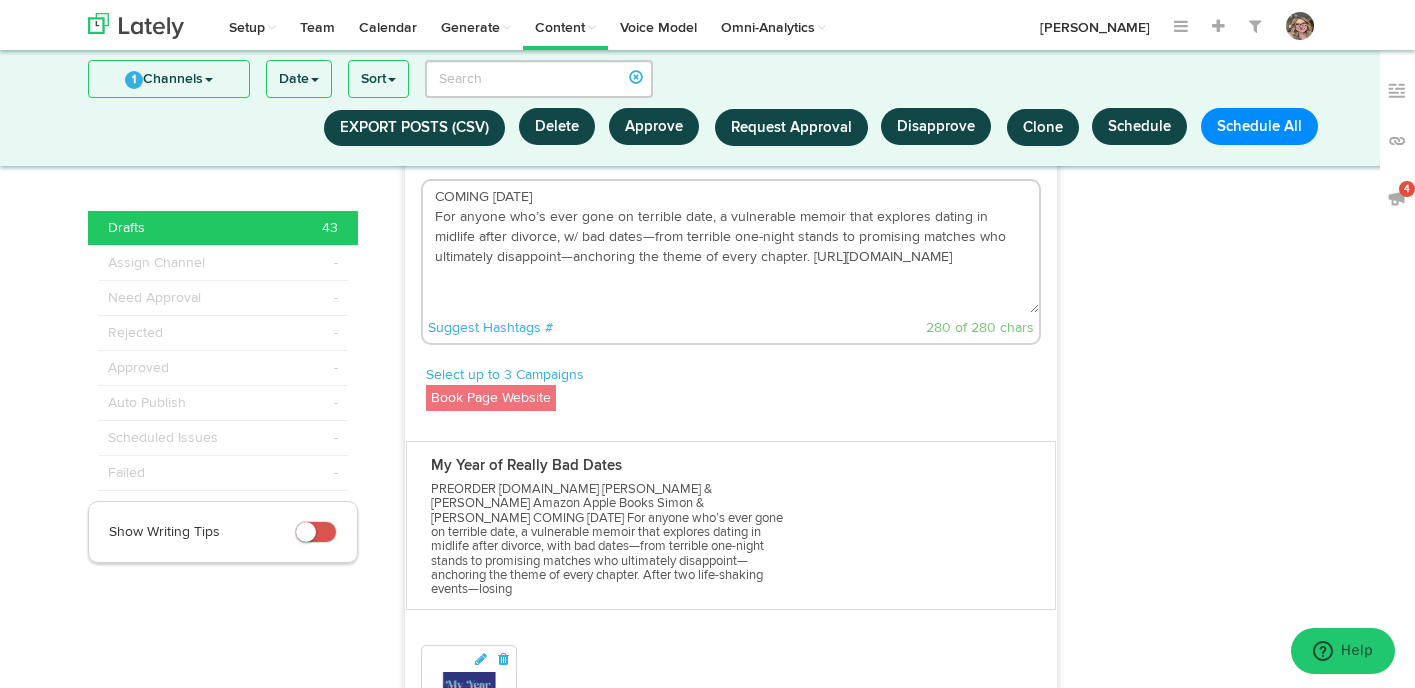 click on "COMING [DATE]
For anyone who’s ever gone on terrible date, a vulnerable memoir that explores dating in midlife after divorce, w/ bad dates—from terrible one-night stands to promising matches who ultimately disappoint—anchoring the theme of every chapter. [URL][DOMAIN_NAME]" at bounding box center [731, 247] 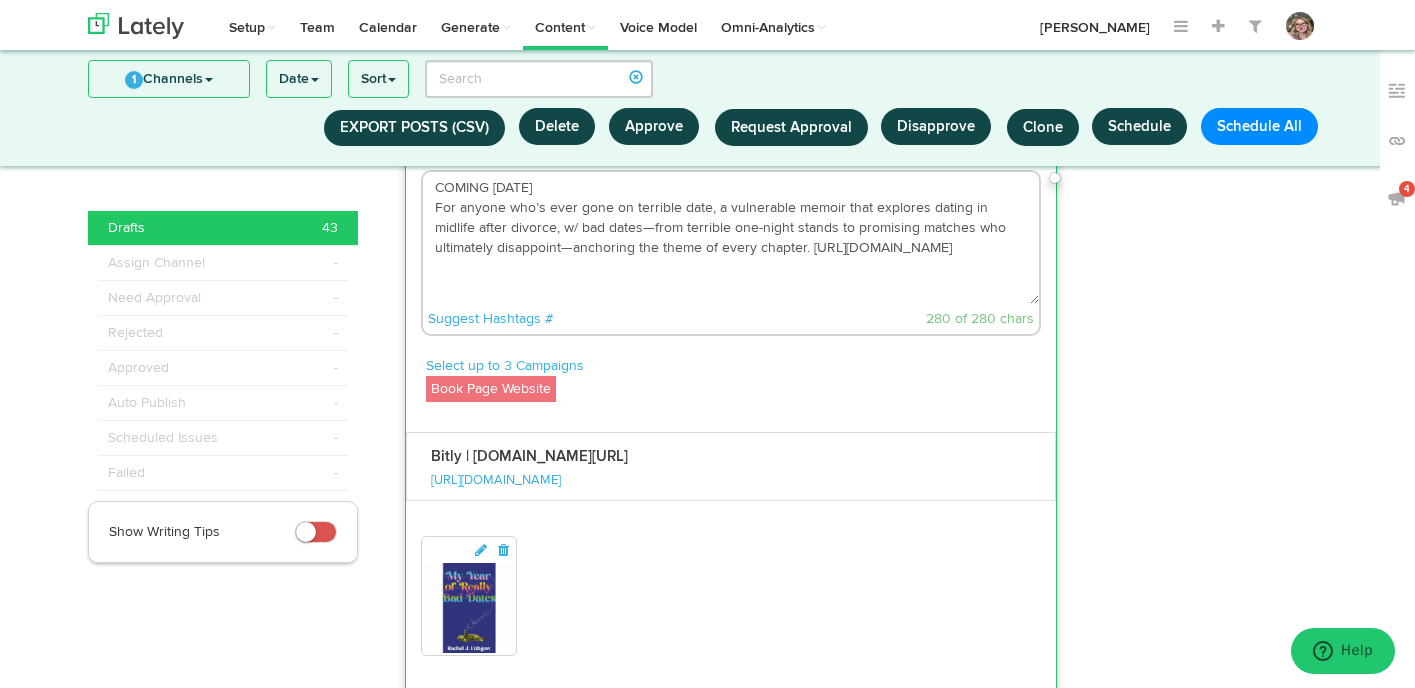 scroll, scrollTop: 4673, scrollLeft: 0, axis: vertical 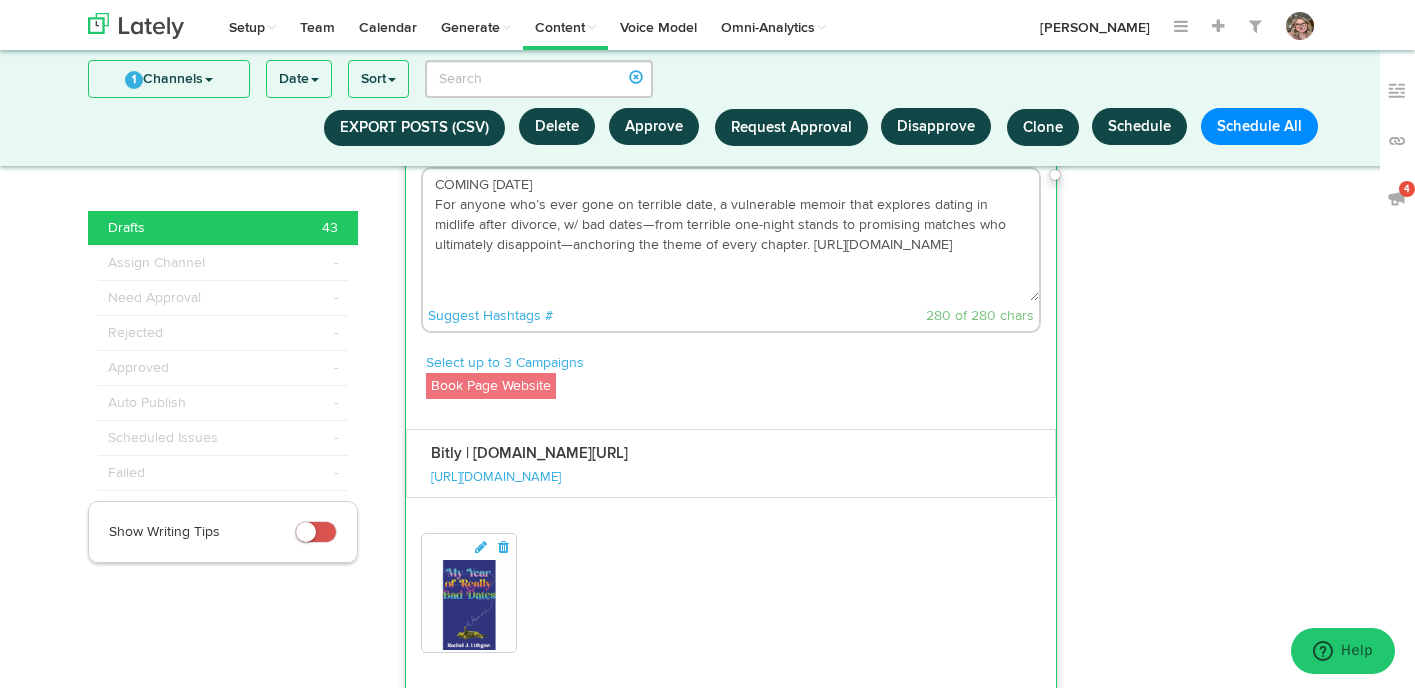 click on "COMING [DATE]
For anyone who’s ever gone on terrible date, a vulnerable memoir that explores dating in midlife after divorce, w/ bad dates—from terrible one-night stands to promising matches who ultimately disappoint—anchoring the theme of every chapter. [URL][DOMAIN_NAME]" at bounding box center (731, 235) 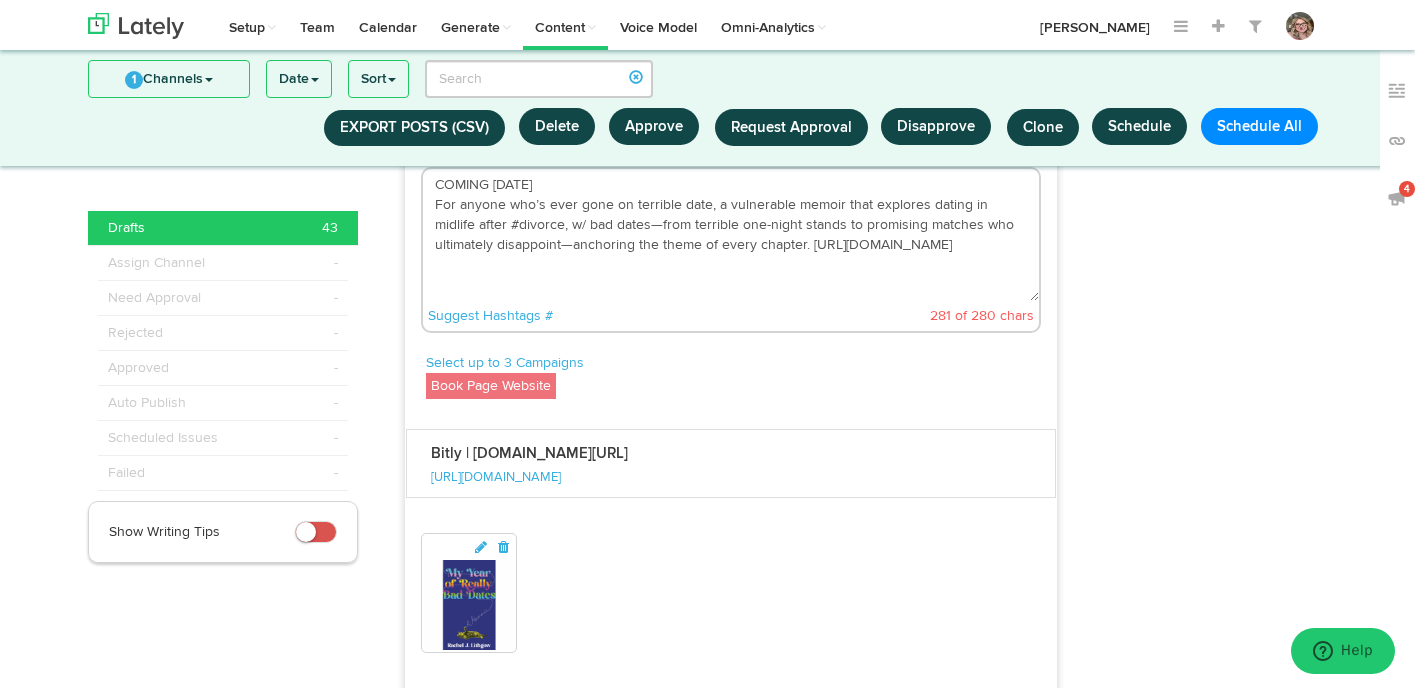 click on "COMING 11/11/25
For anyone who’s ever gone on terrible date, a vulnerable memoir that explores dating in midlife after #divorce, w/ bad dates—from terrible one-night stands to promising matches who ultimately disappoint—anchoring the theme of every chapter. https://bit.ly/3GybF71" at bounding box center (731, 235) 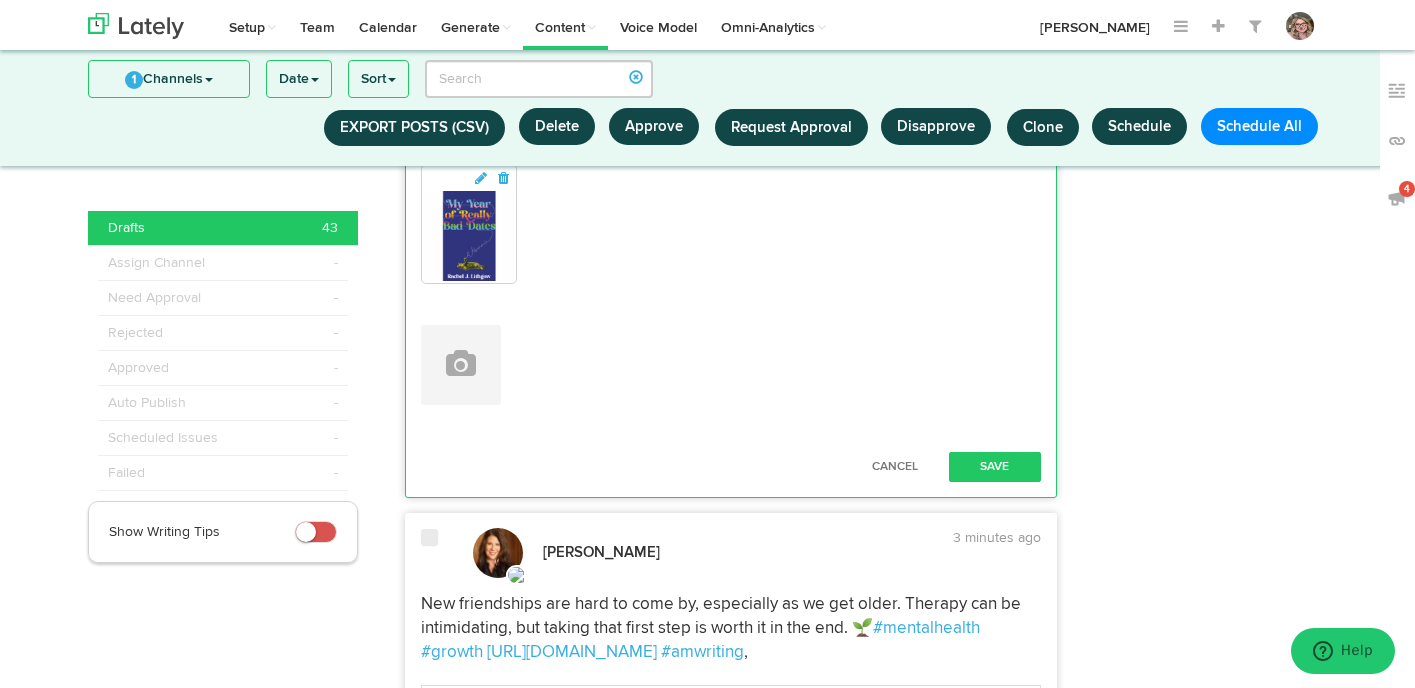 scroll, scrollTop: 5143, scrollLeft: 0, axis: vertical 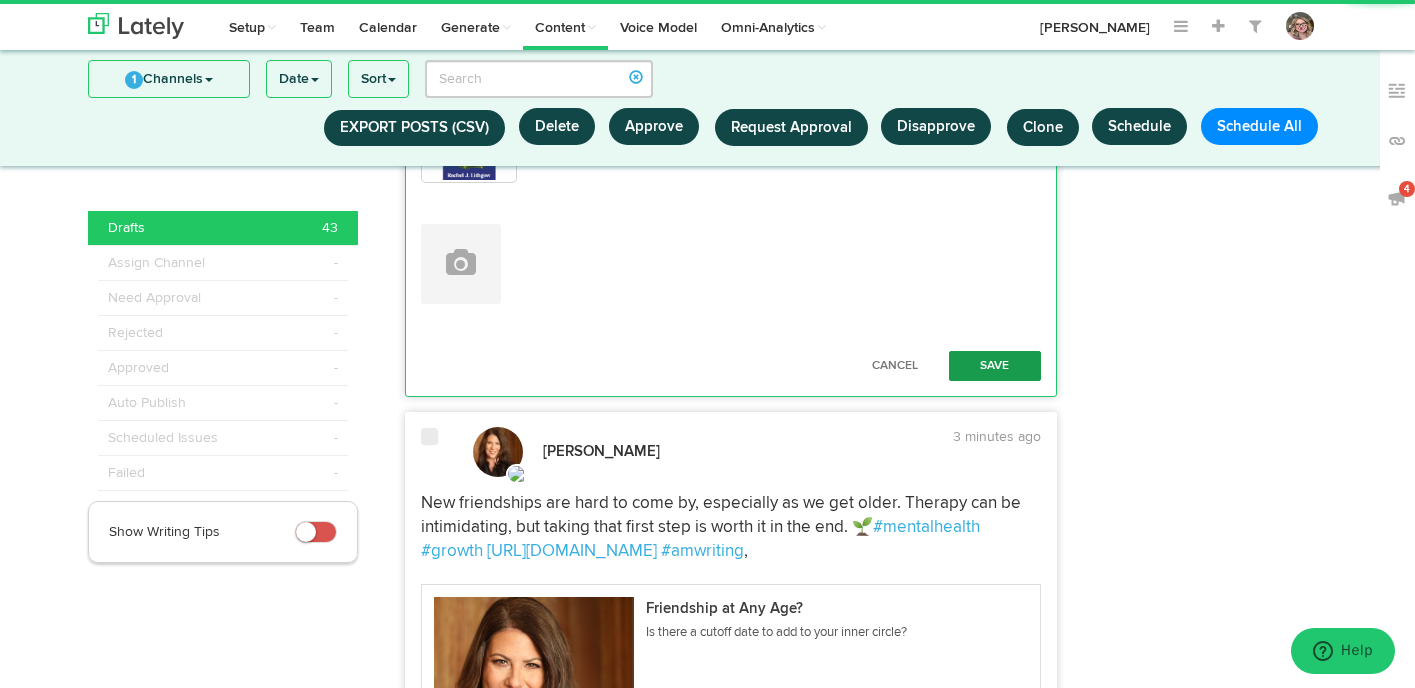 type on "COMING 11/11/25
For anyone who’s ever gone on terrible date, a vulnerable memoir that explores dating in midlife after #divorce, w/ bad dates—from terrible one-night stands to promising matches who ultimately disappoint—anchoring the theme of every chapter https://bit.ly/3GybF71" 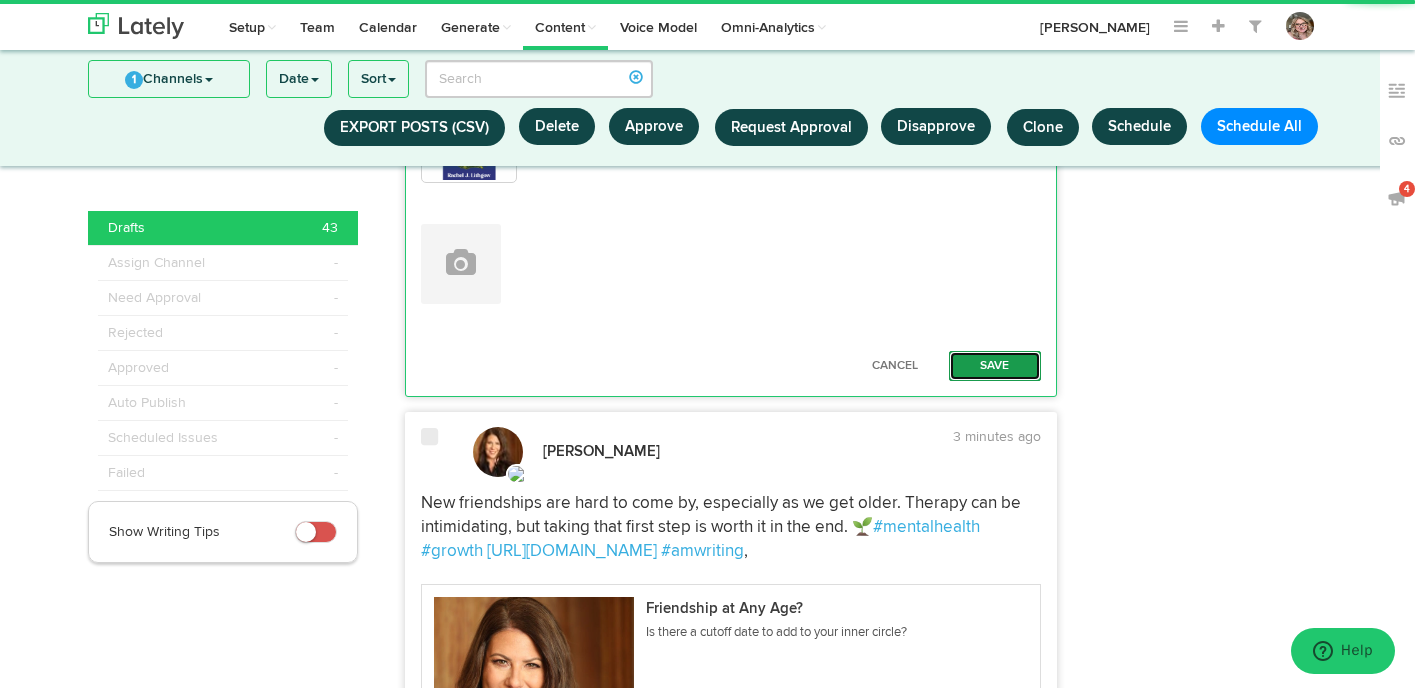 click on "Save" at bounding box center (995, 366) 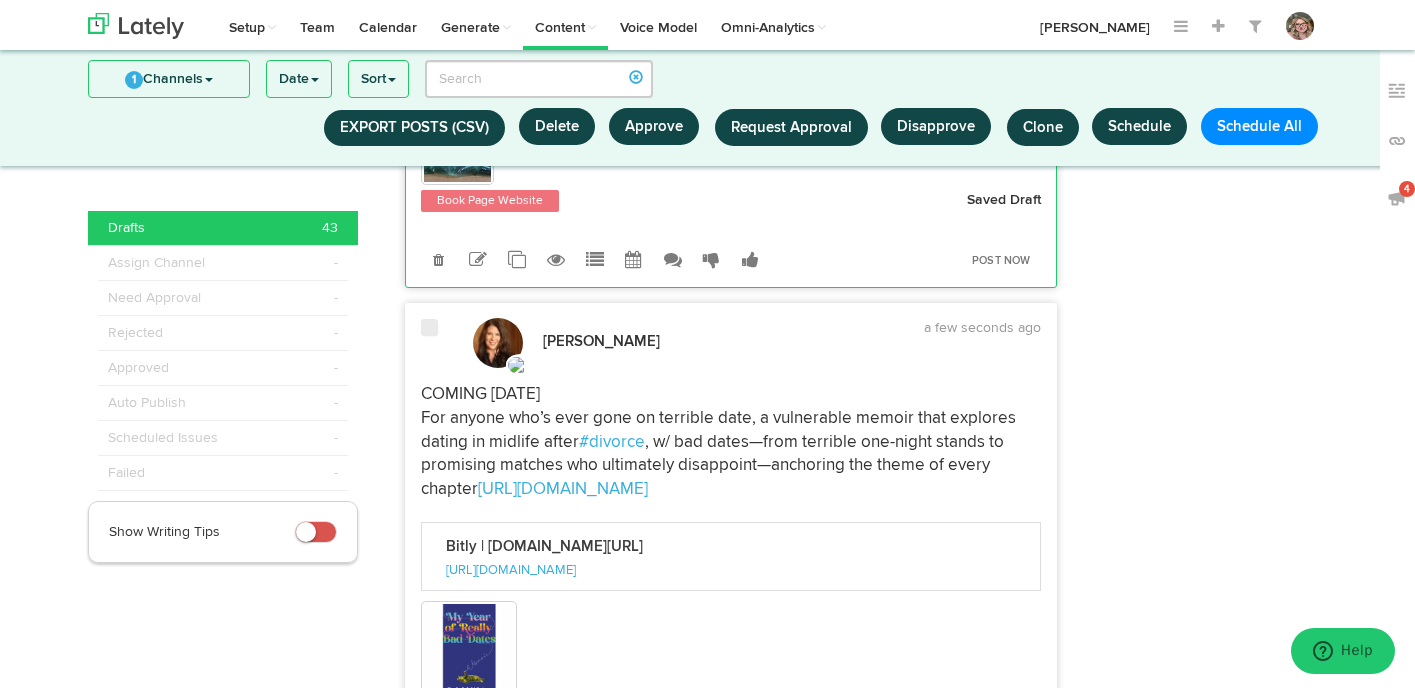 click at bounding box center (432, 343) 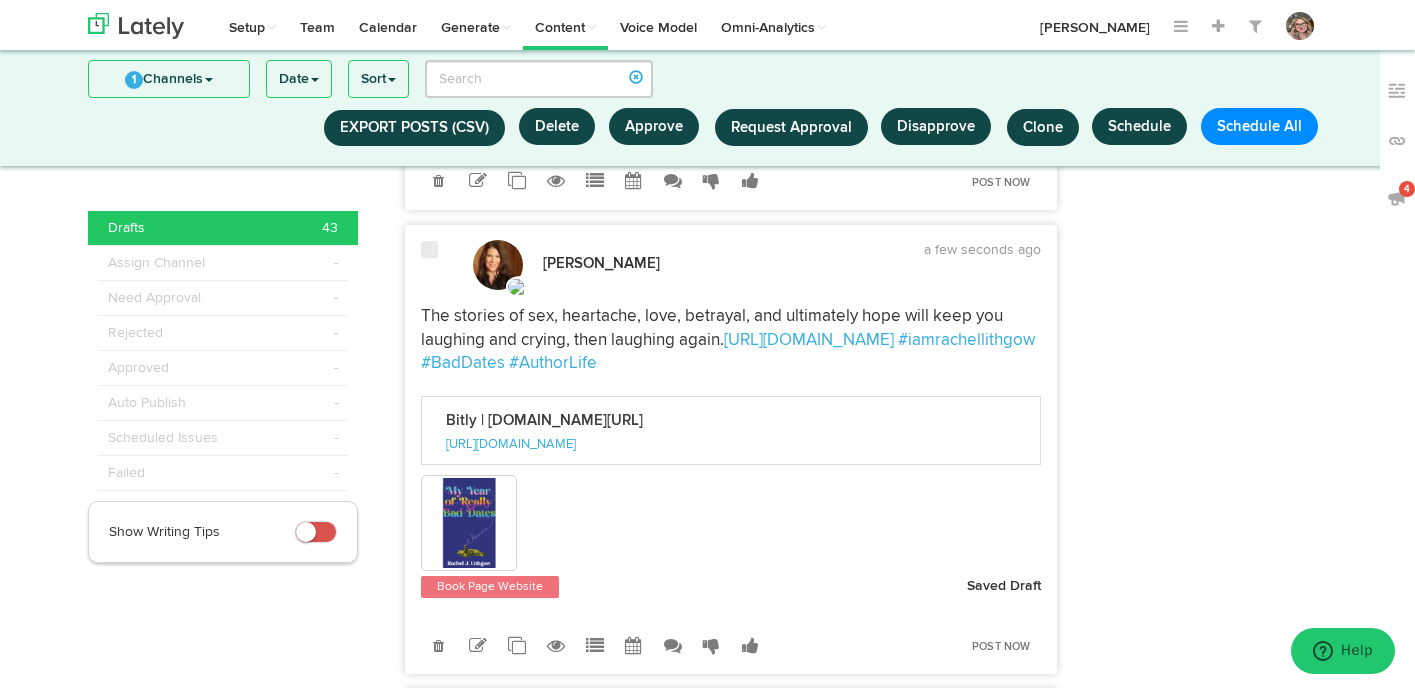 click at bounding box center [432, 265] 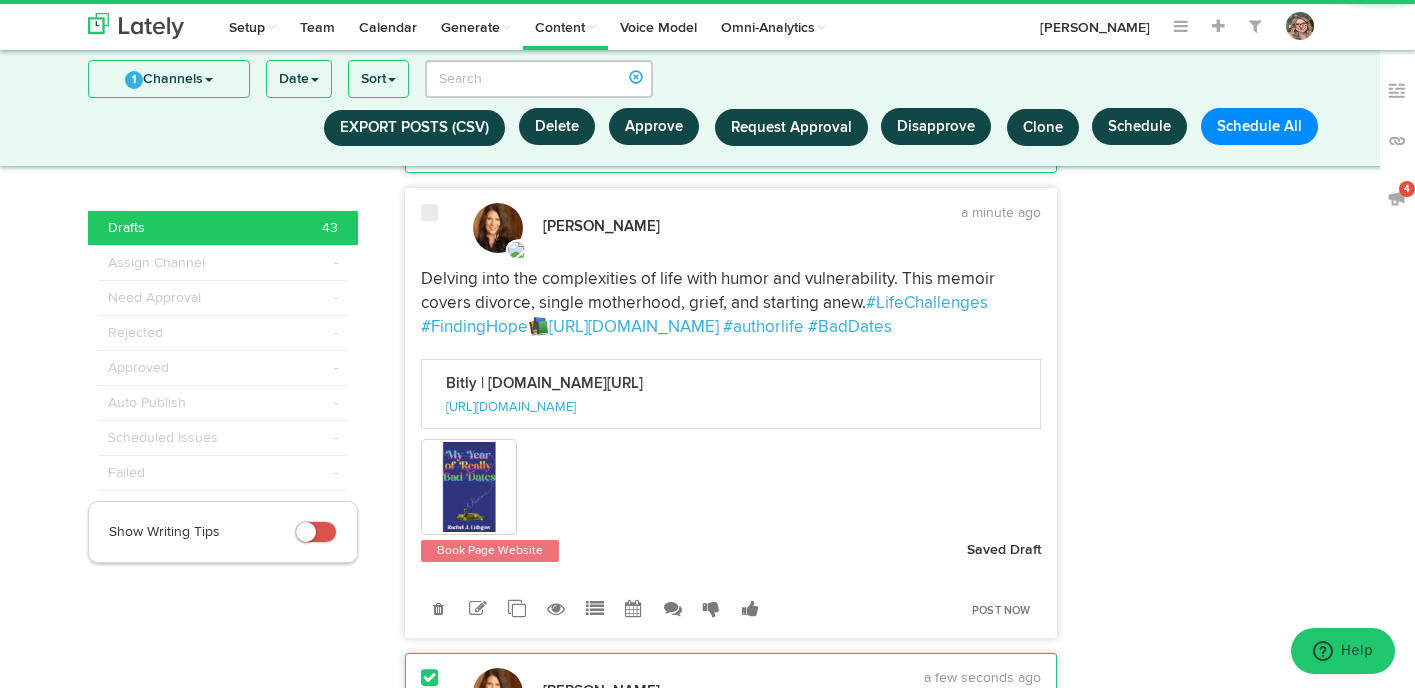 click at bounding box center [432, 228] 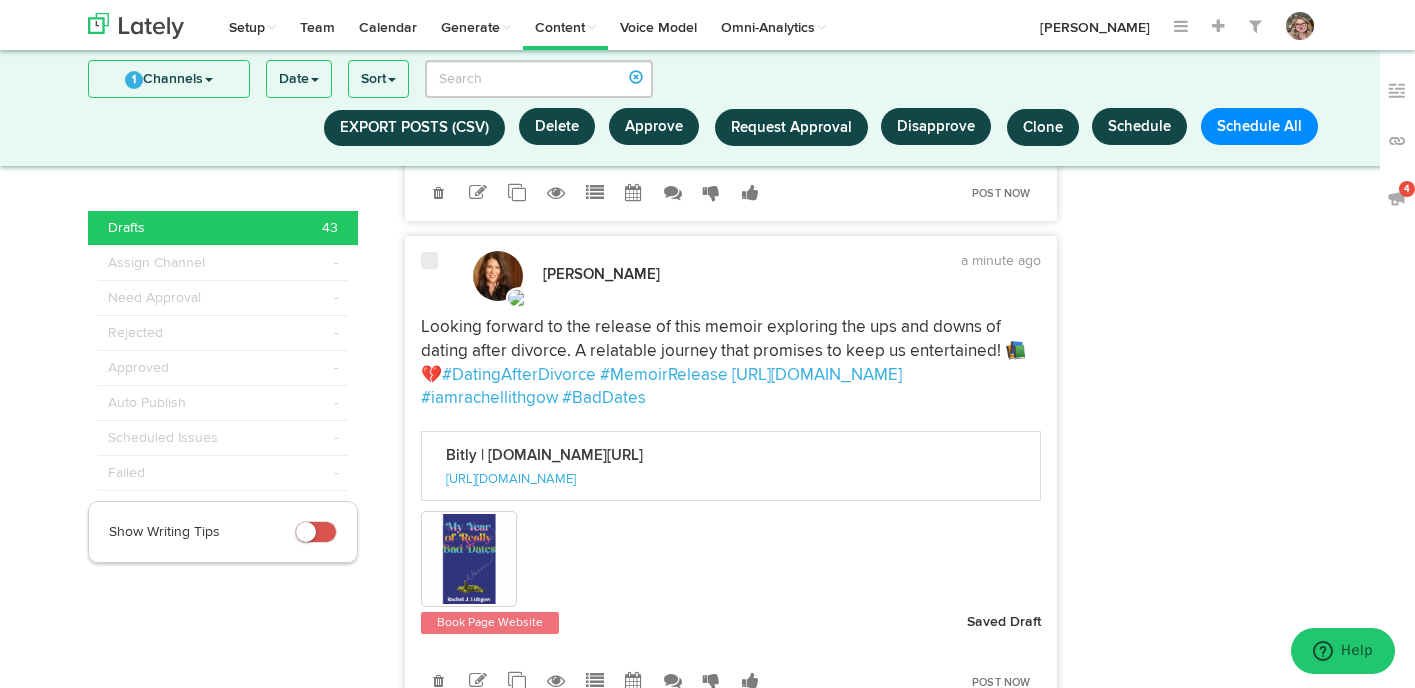 click at bounding box center (429, 261) 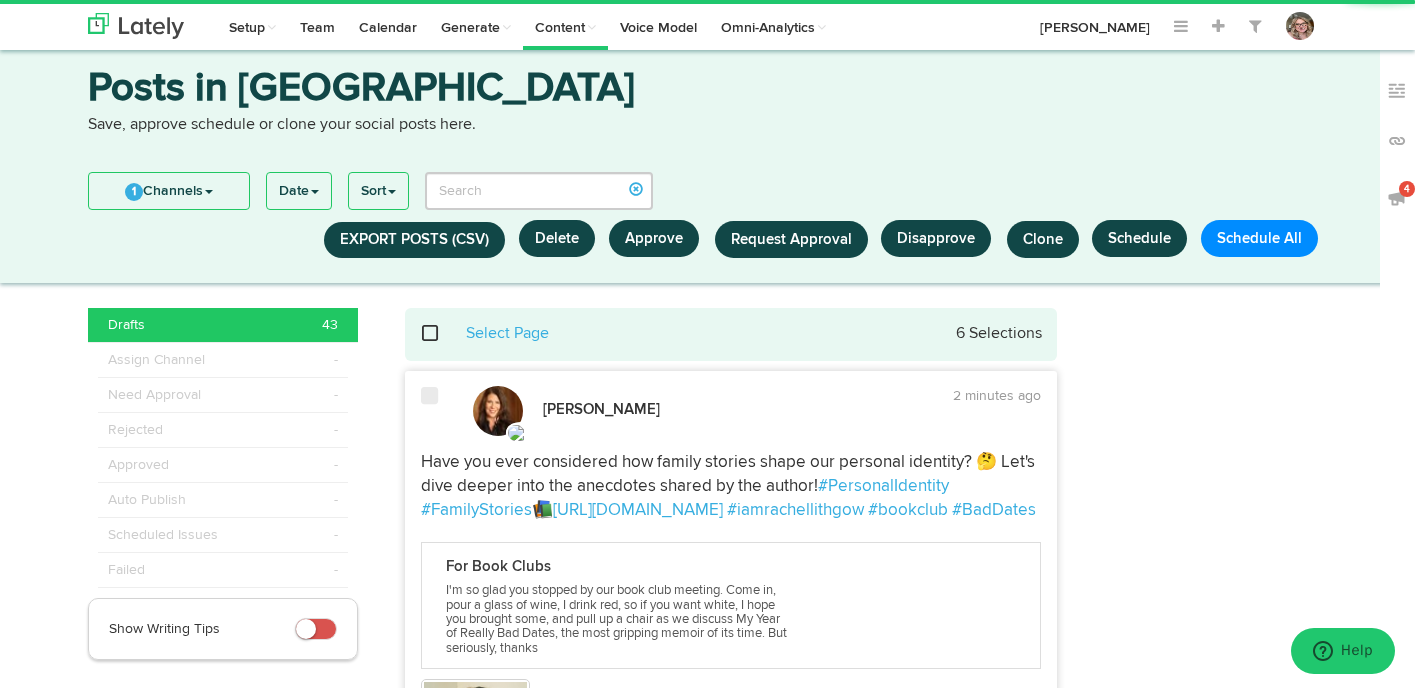 scroll, scrollTop: 0, scrollLeft: 0, axis: both 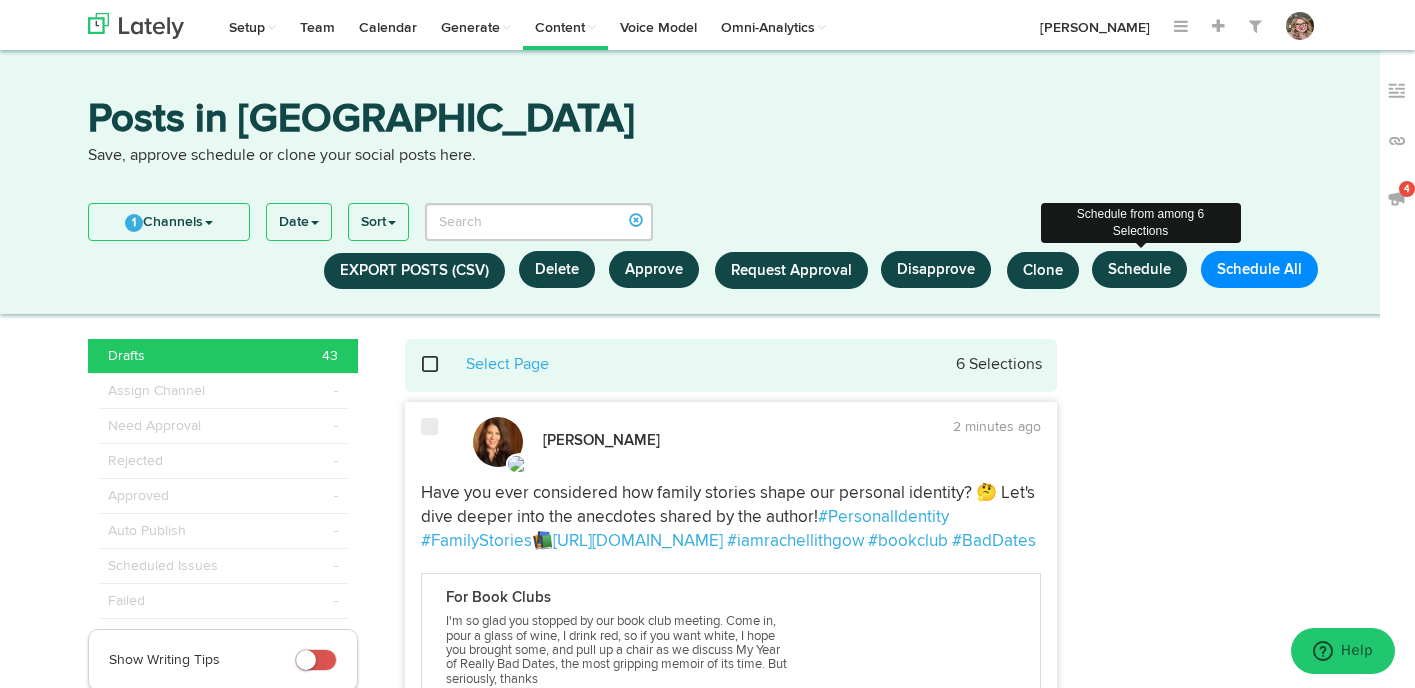 click on "Schedule" at bounding box center [1139, 269] 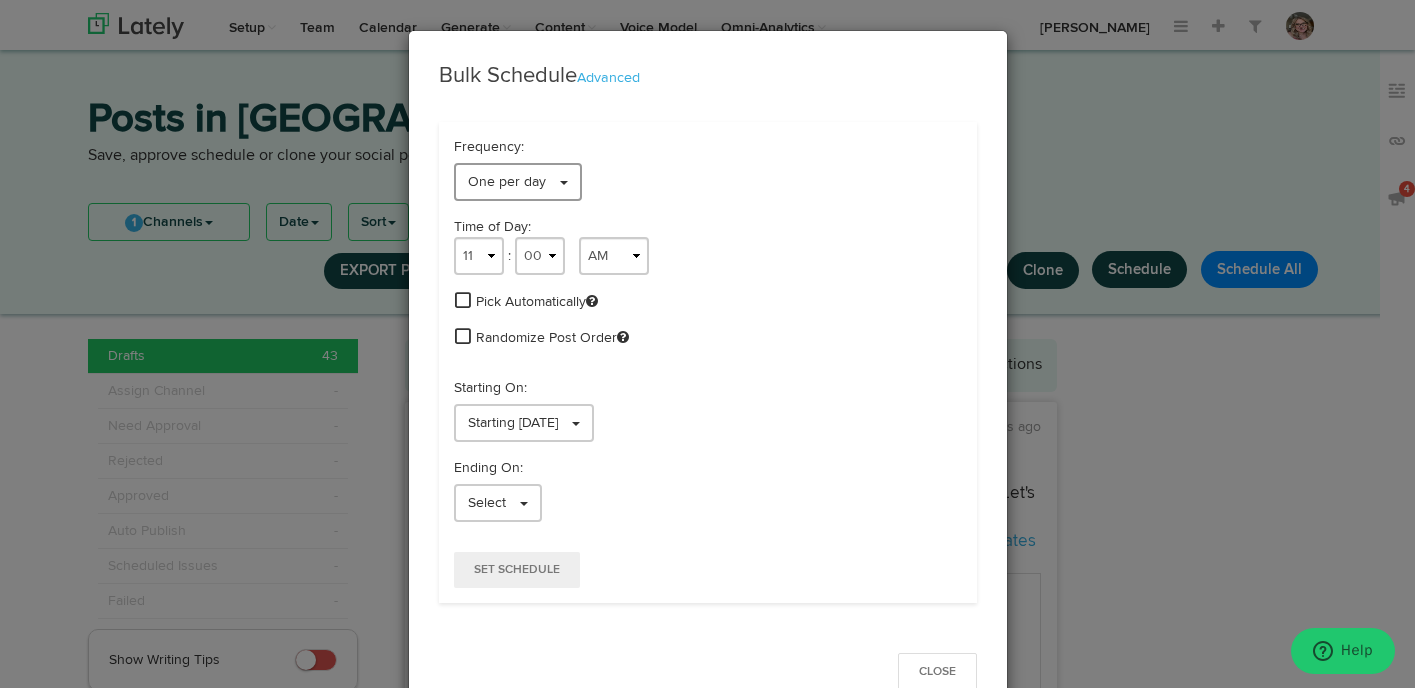 click on "One per day" at bounding box center [518, 182] 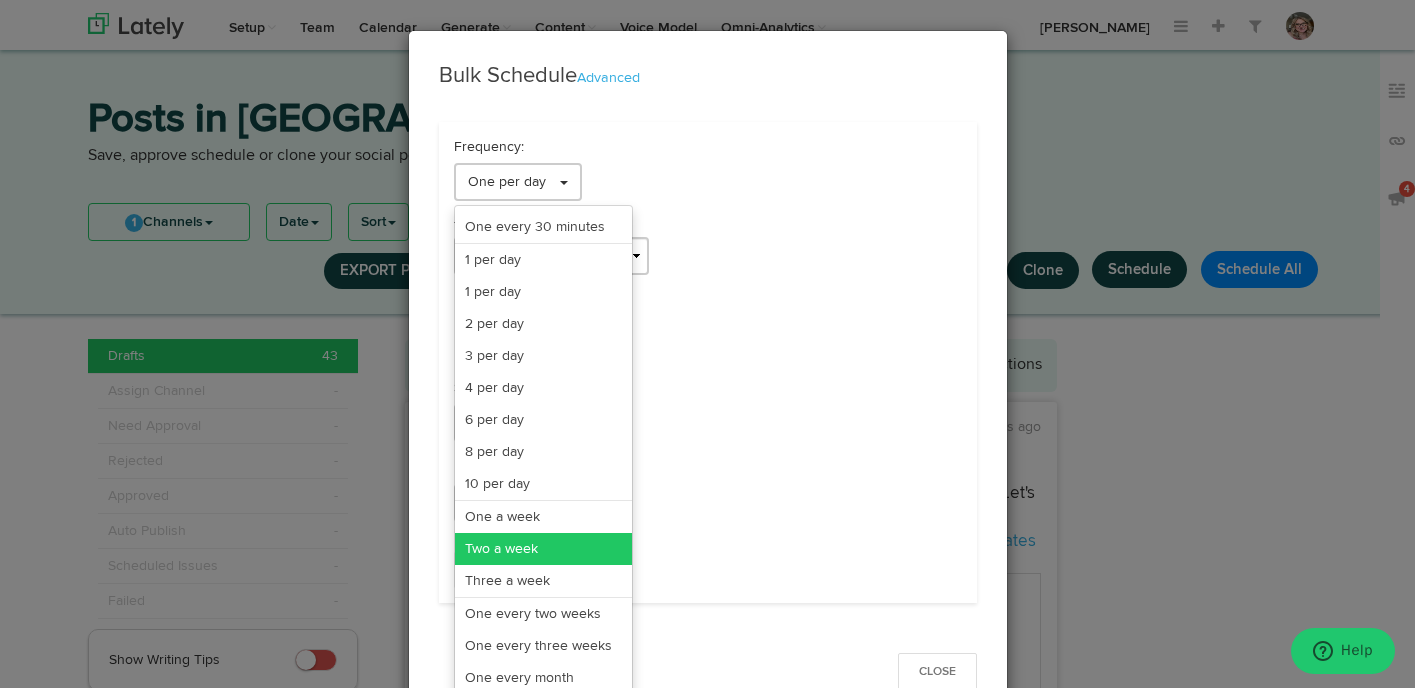 click on "Two a week" at bounding box center [543, 549] 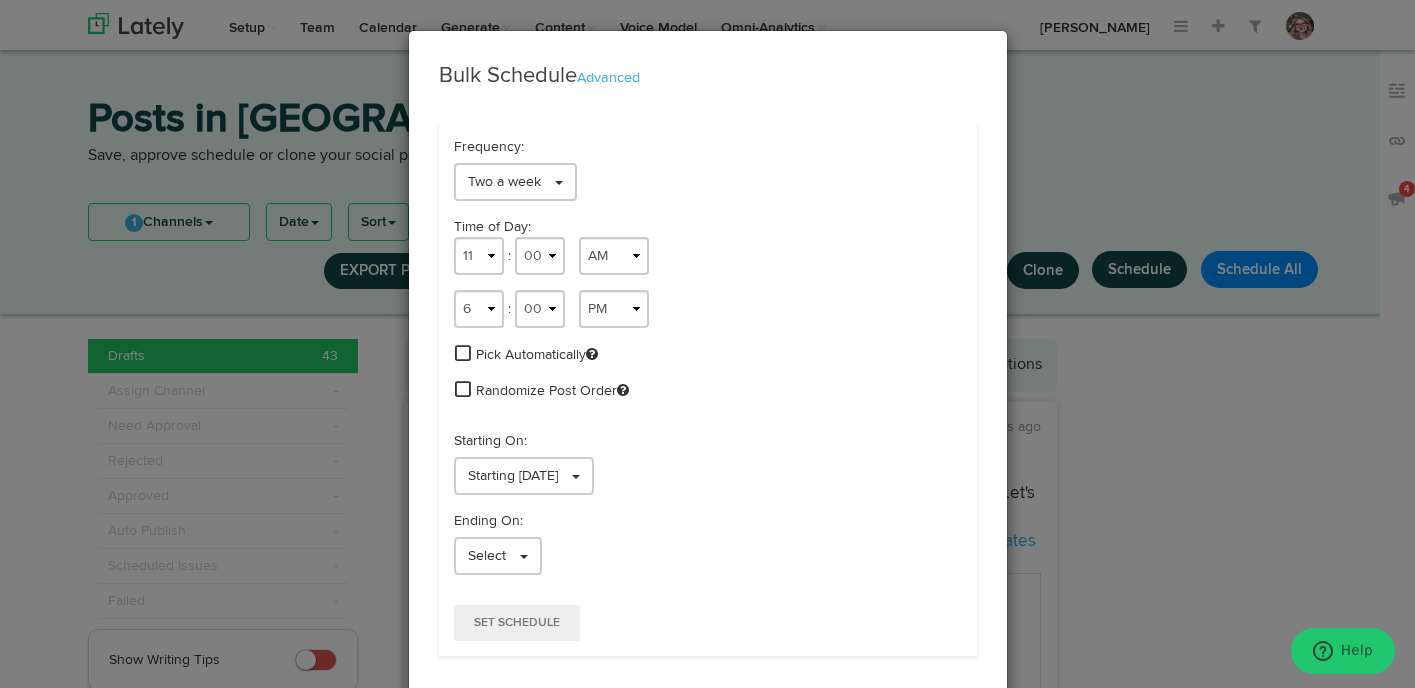 click at bounding box center (463, 353) 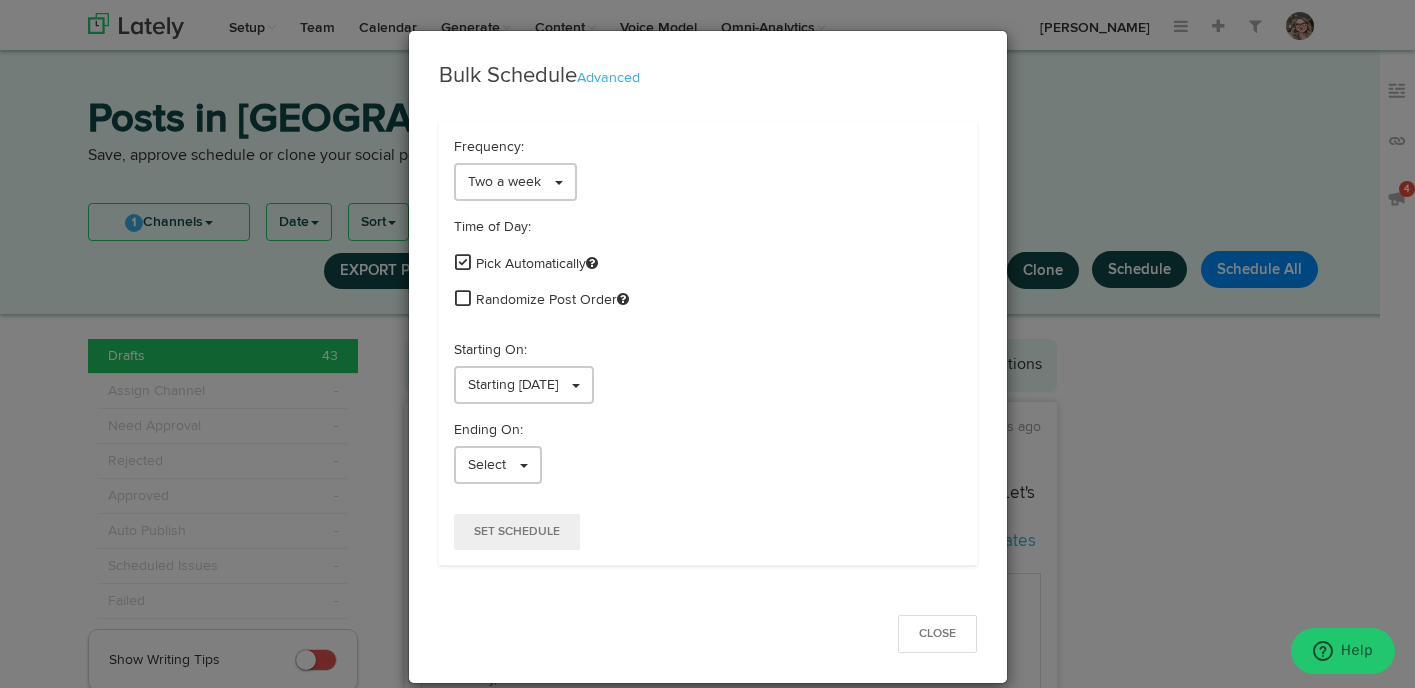 click at bounding box center [463, 298] 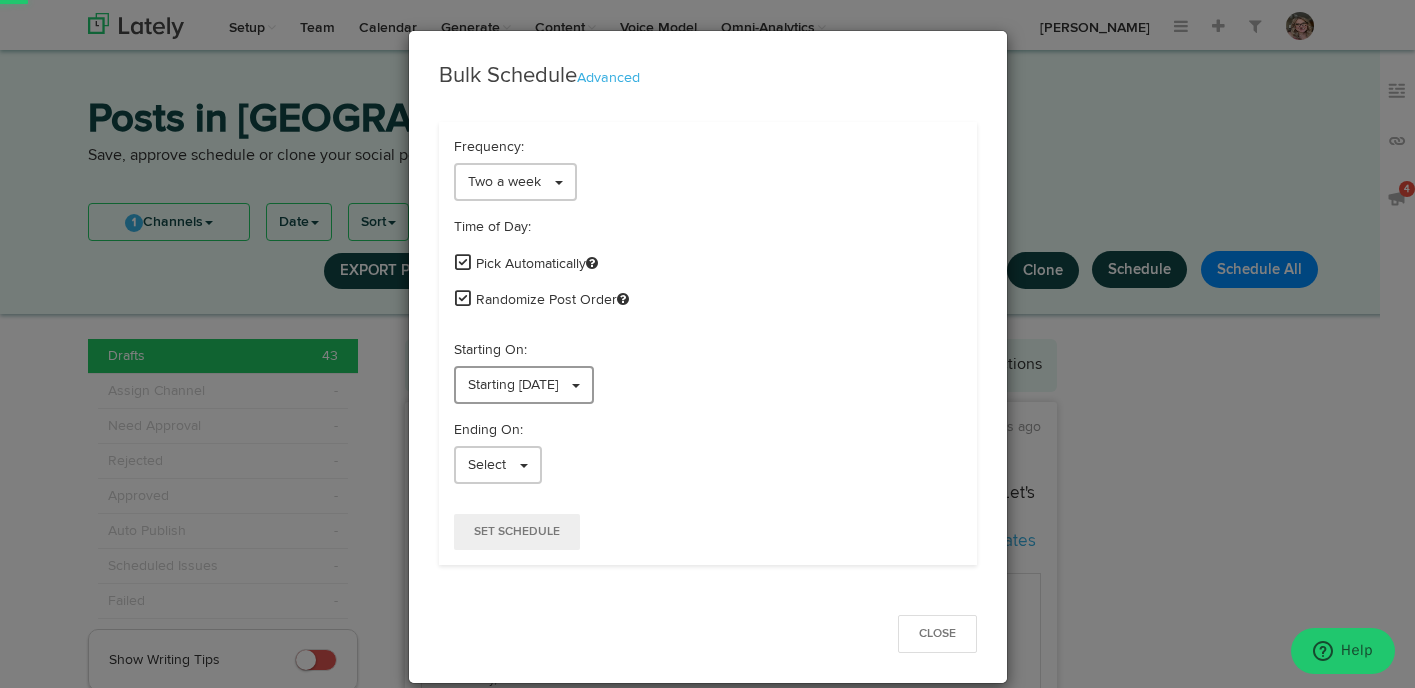 click on "Starting [DATE]" at bounding box center [513, 385] 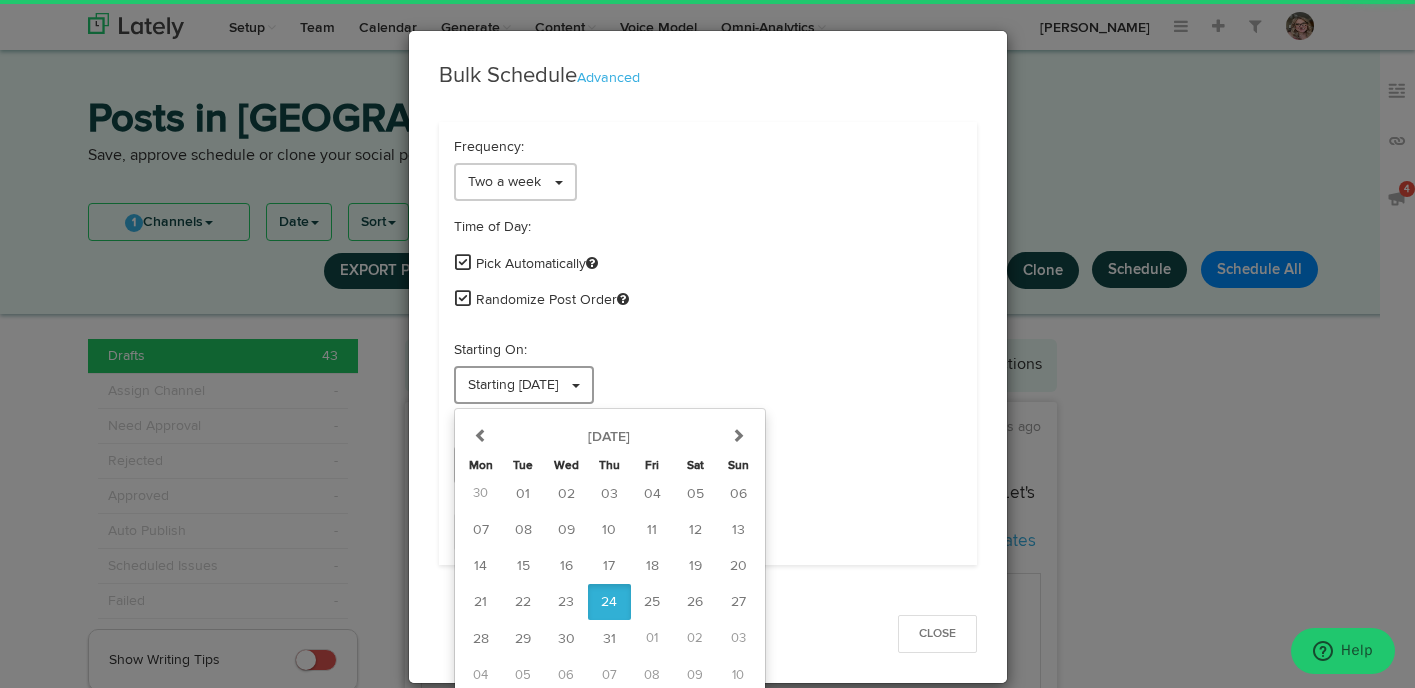 scroll, scrollTop: 5, scrollLeft: 0, axis: vertical 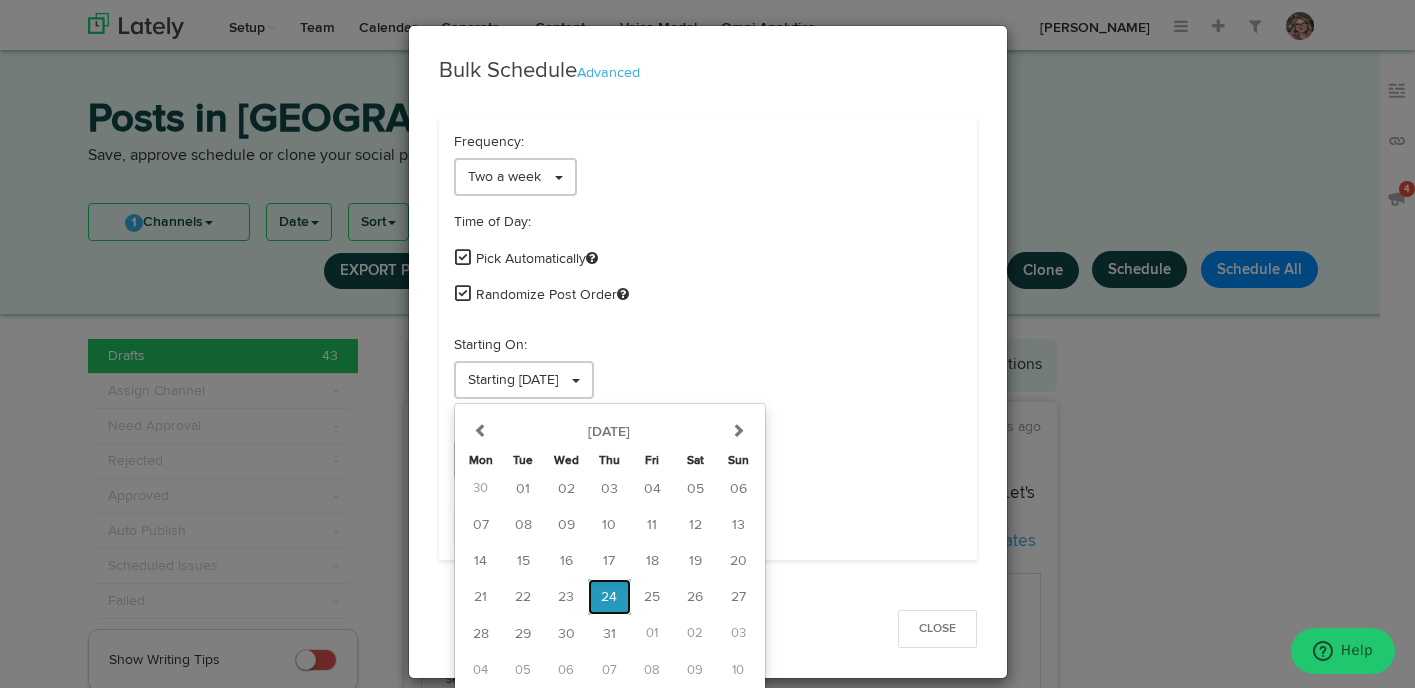 click on "24" at bounding box center (609, 597) 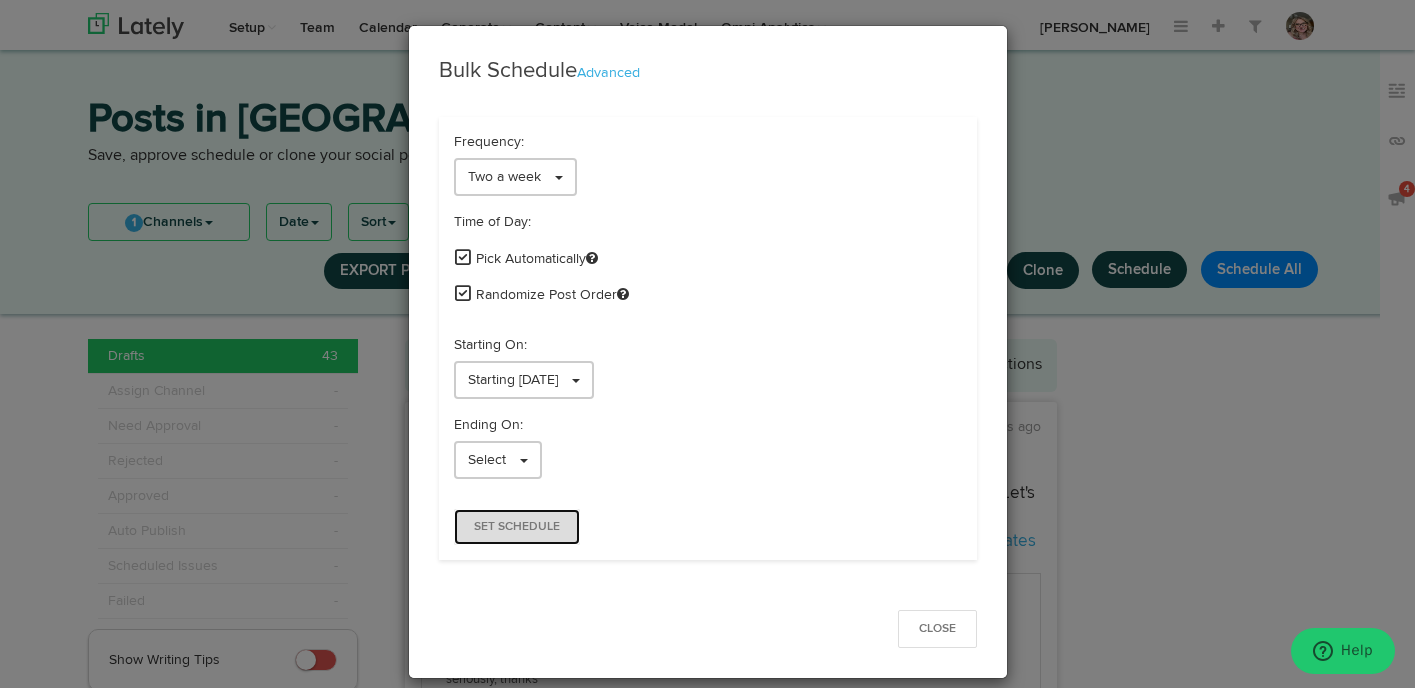 click on "Set Schedule" at bounding box center [517, 527] 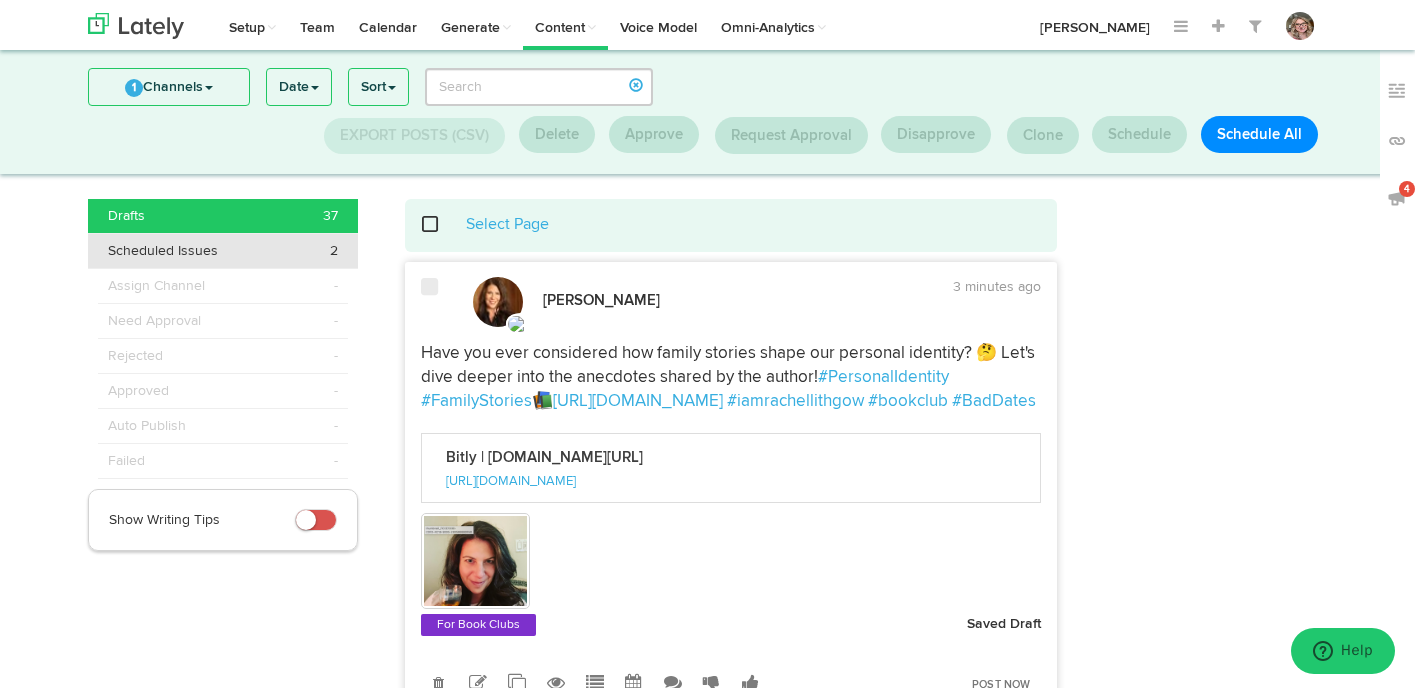 click on "Scheduled Issues
2" at bounding box center [223, 251] 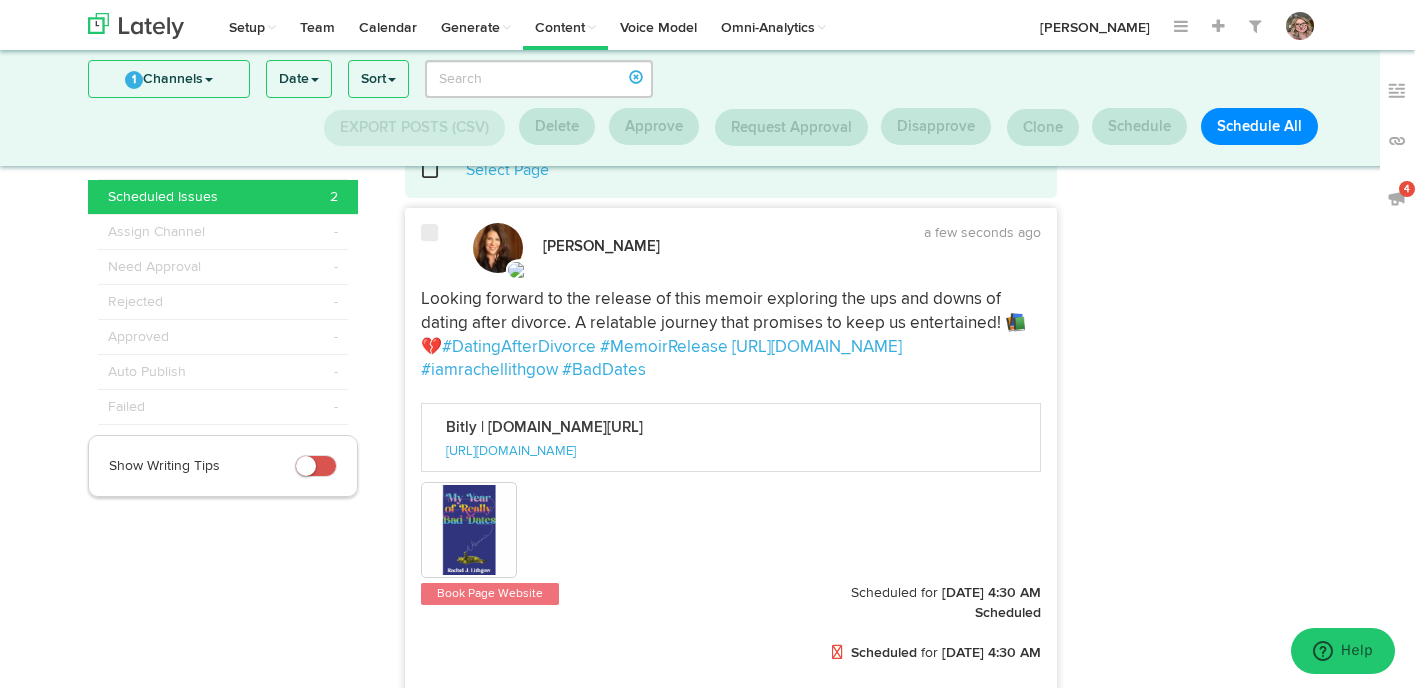 scroll, scrollTop: 125, scrollLeft: 0, axis: vertical 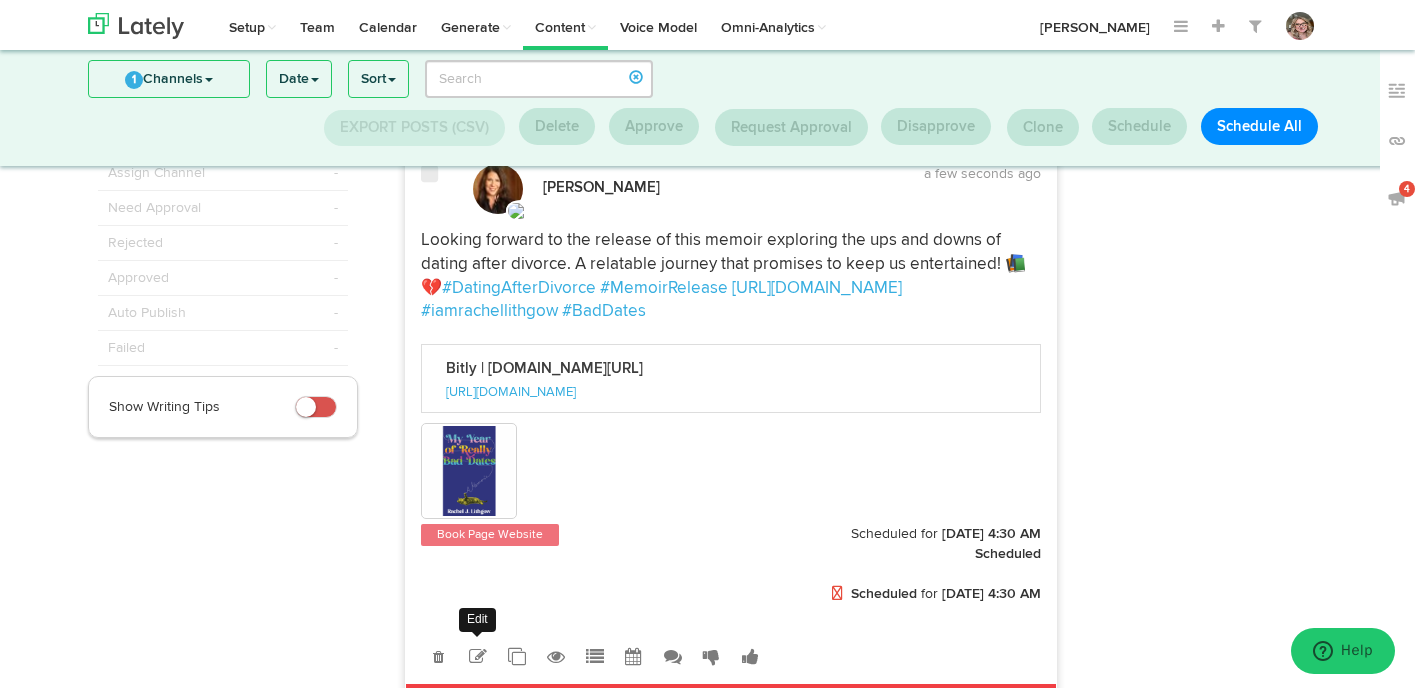 click at bounding box center (478, 657) 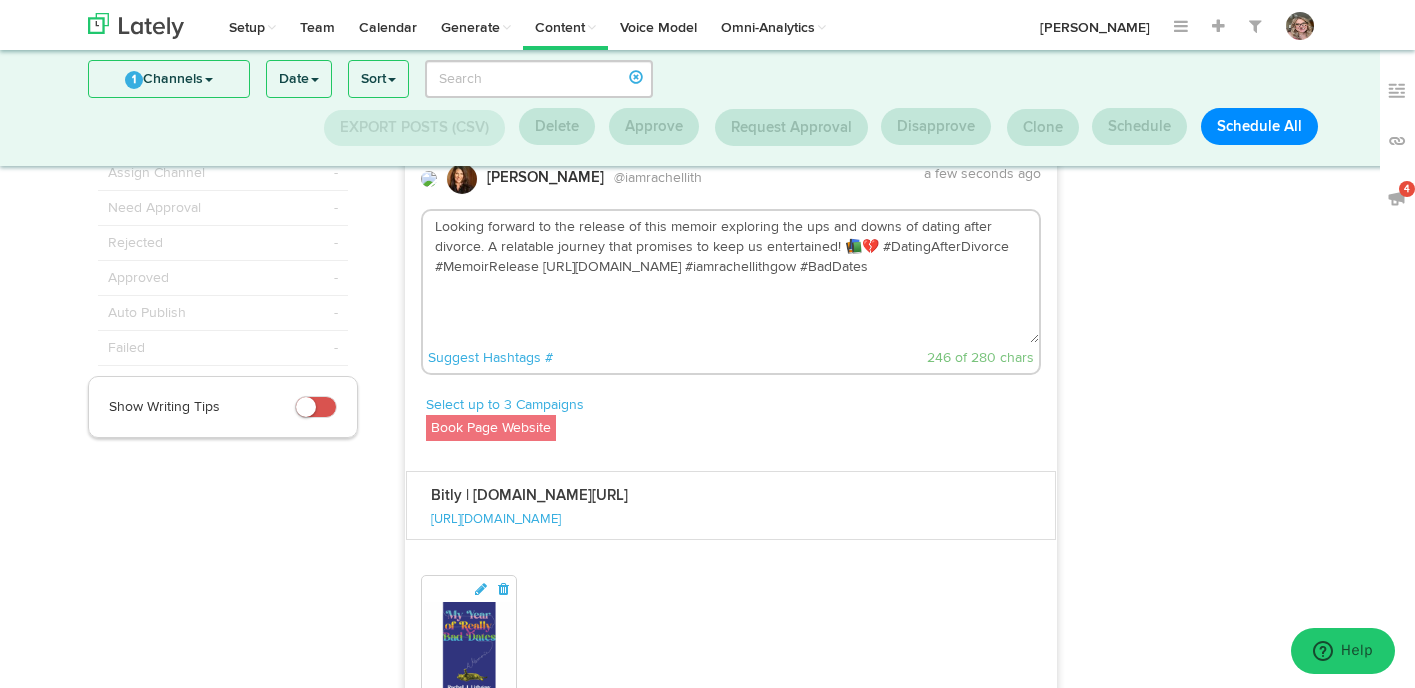 click on "Looking forward to the release of this memoir exploring the ups and downs of dating after divorce. A relatable journey that promises to keep us entertained! 📚💔 #DatingAfterDivorce #MemoirRelease [URL][DOMAIN_NAME] #iamrachellithgow #BadDates" at bounding box center [731, 277] 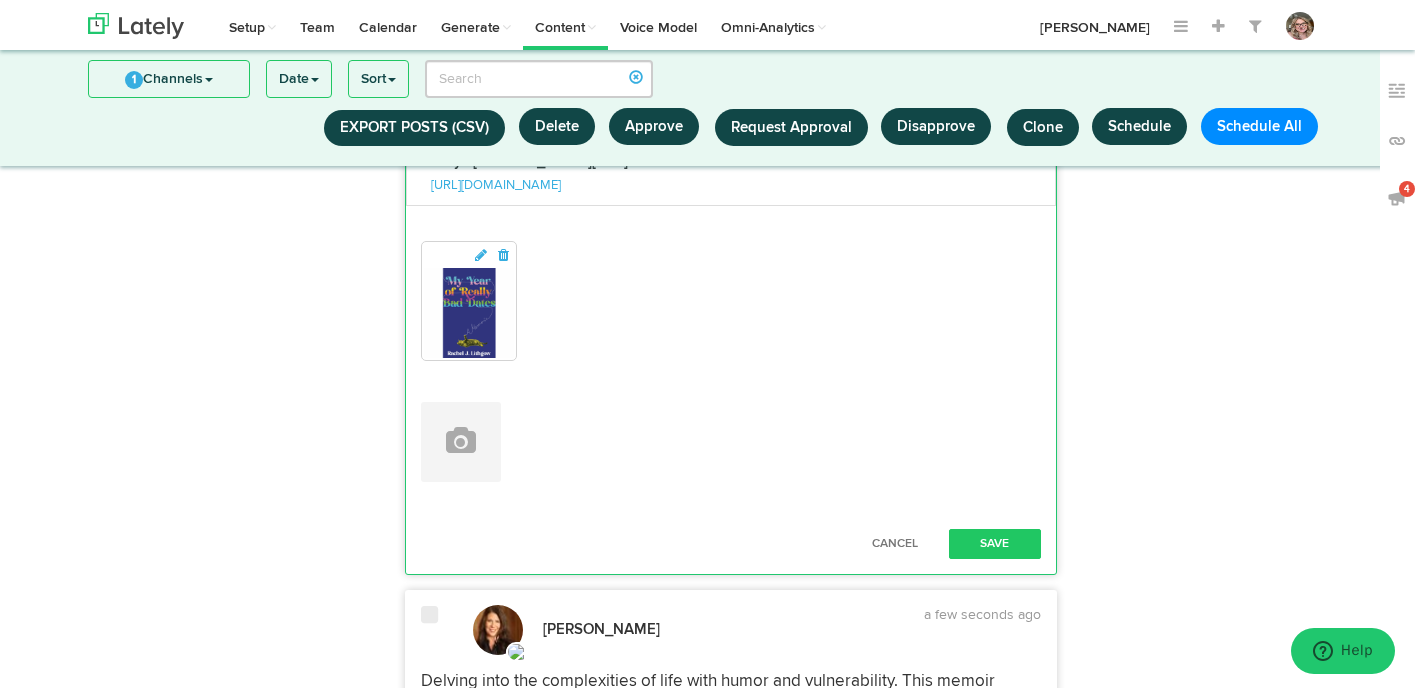 scroll, scrollTop: 496, scrollLeft: 0, axis: vertical 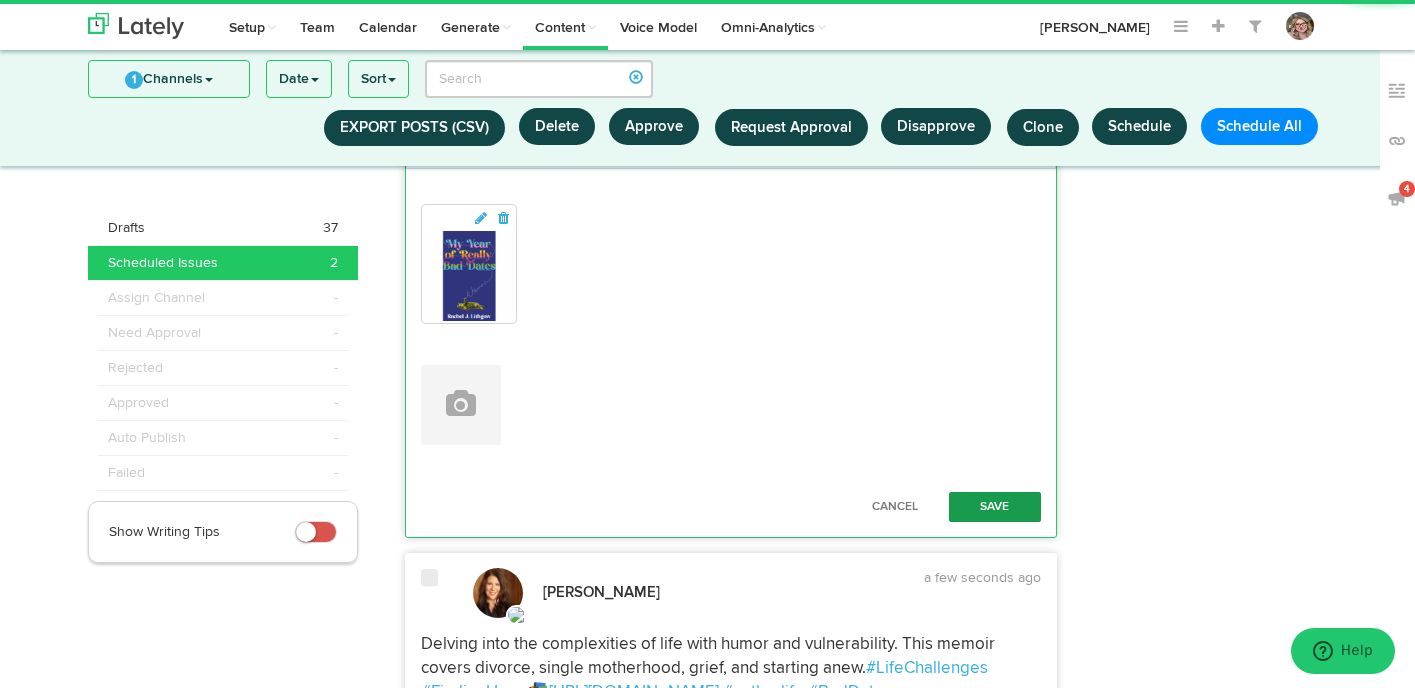 type on "Looking forward to the release of my memoir exploring the ups and downs of dating after divorce. A relatable journey that promises to keep us entertained! 📚💔 #DatingAfterDivorce #MemoirRelease https://bit.ly/3GybF71 #iamrachellithgow #BadDates" 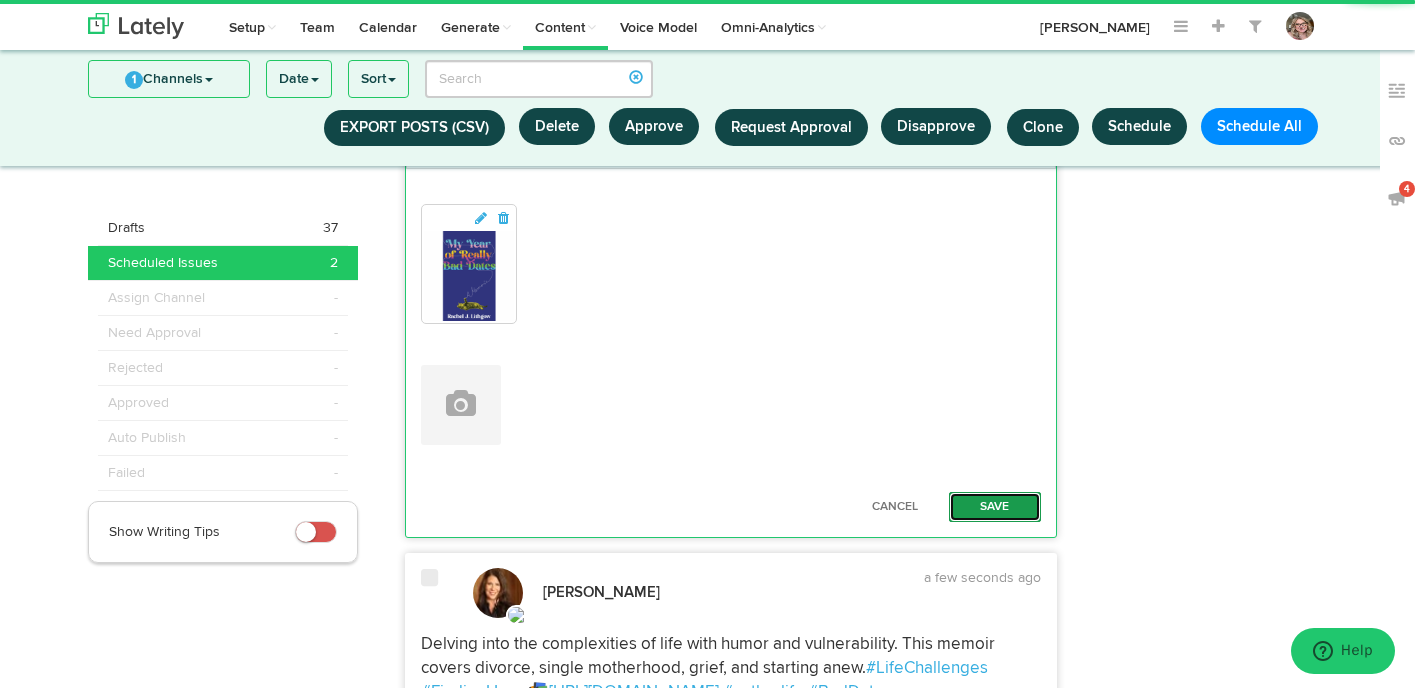 click on "Save" at bounding box center [995, 507] 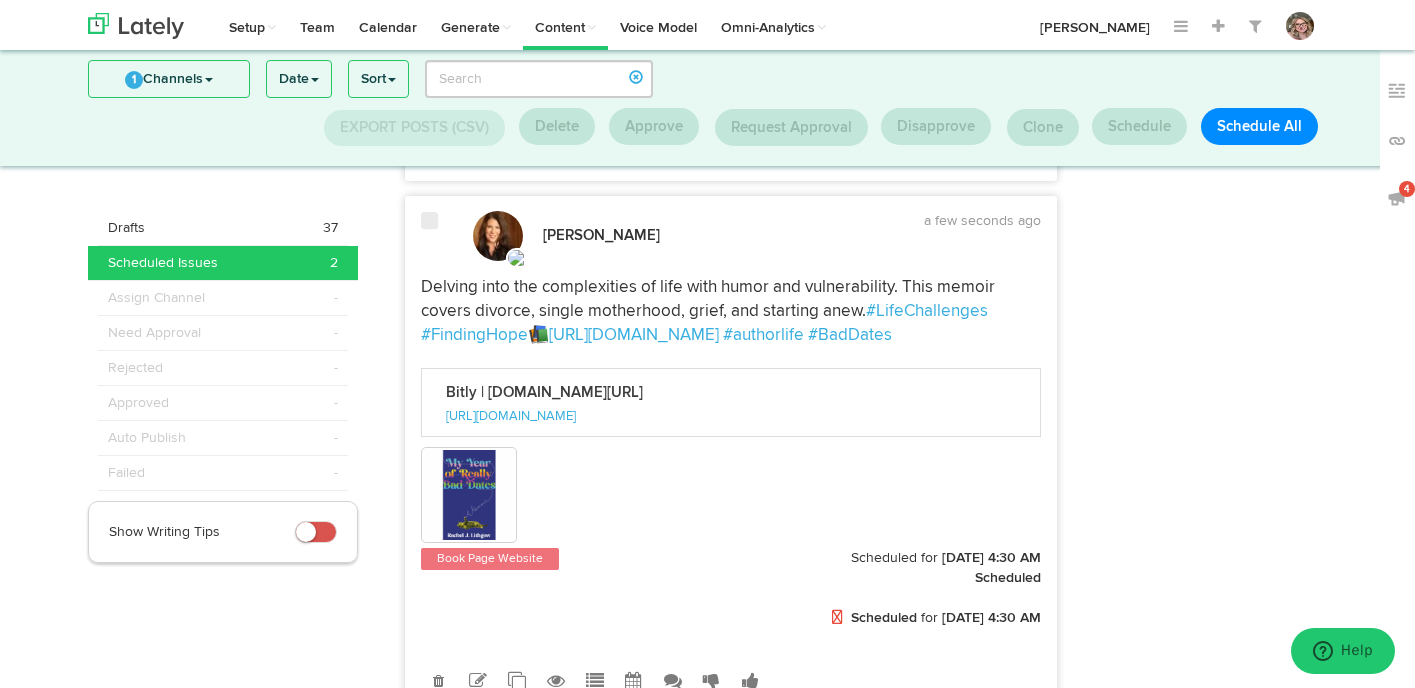 scroll, scrollTop: 649, scrollLeft: 0, axis: vertical 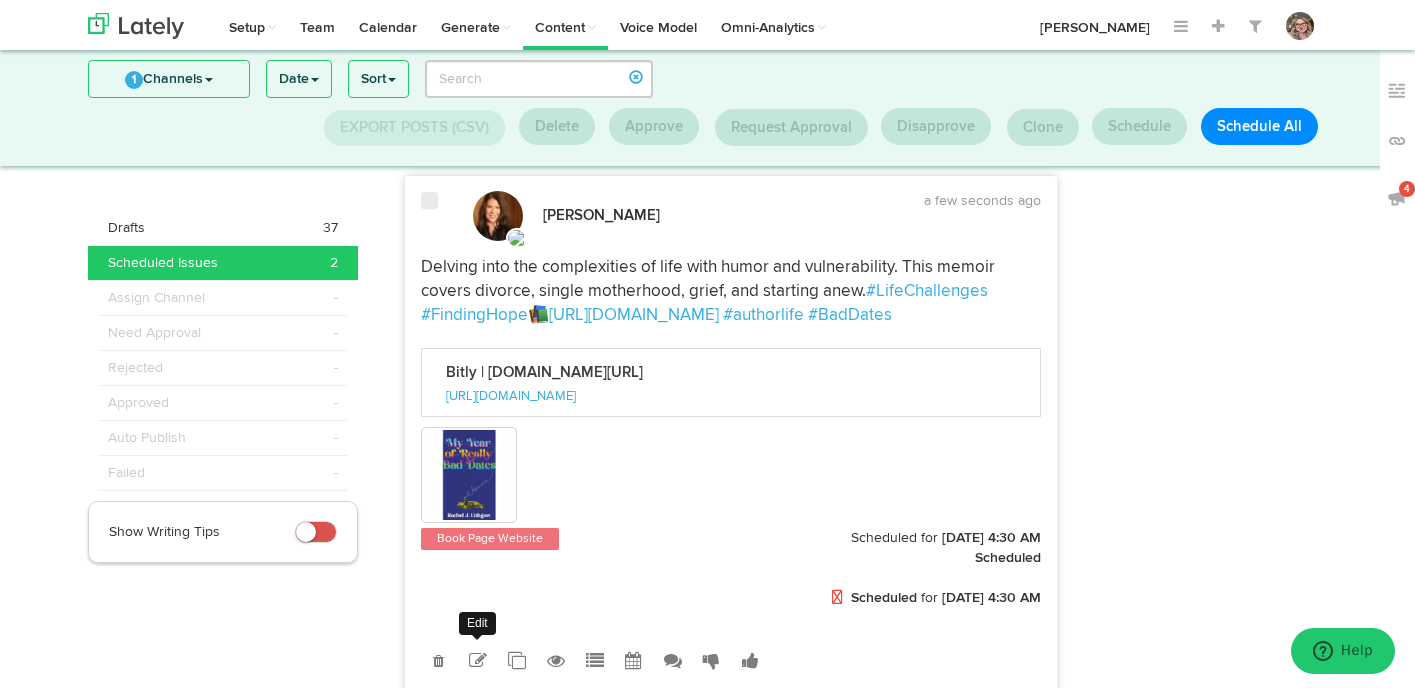 click at bounding box center [478, 661] 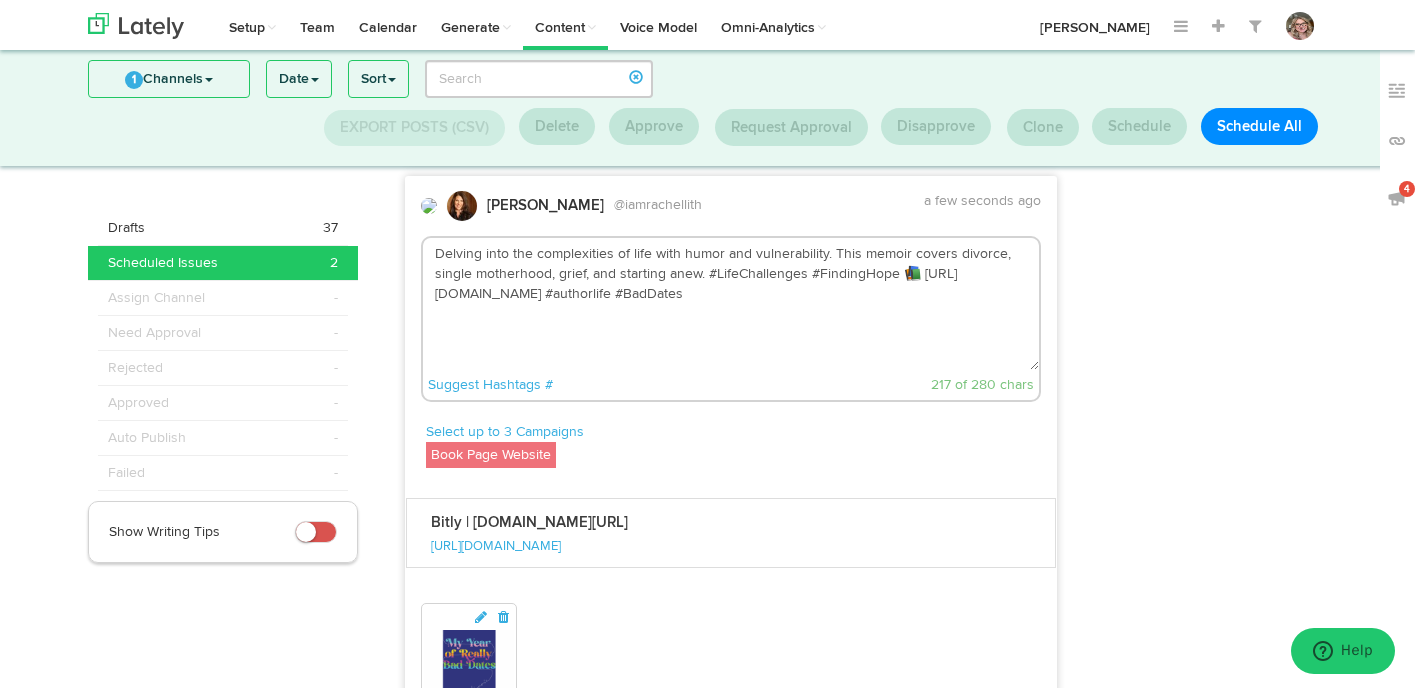 click on "Delving into the complexities of life with humor and vulnerability. This memoir covers divorce, single motherhood, grief, and starting anew. #LifeChallenges #FindingHope 📚 [URL][DOMAIN_NAME] #authorlife #BadDates" at bounding box center [731, 304] 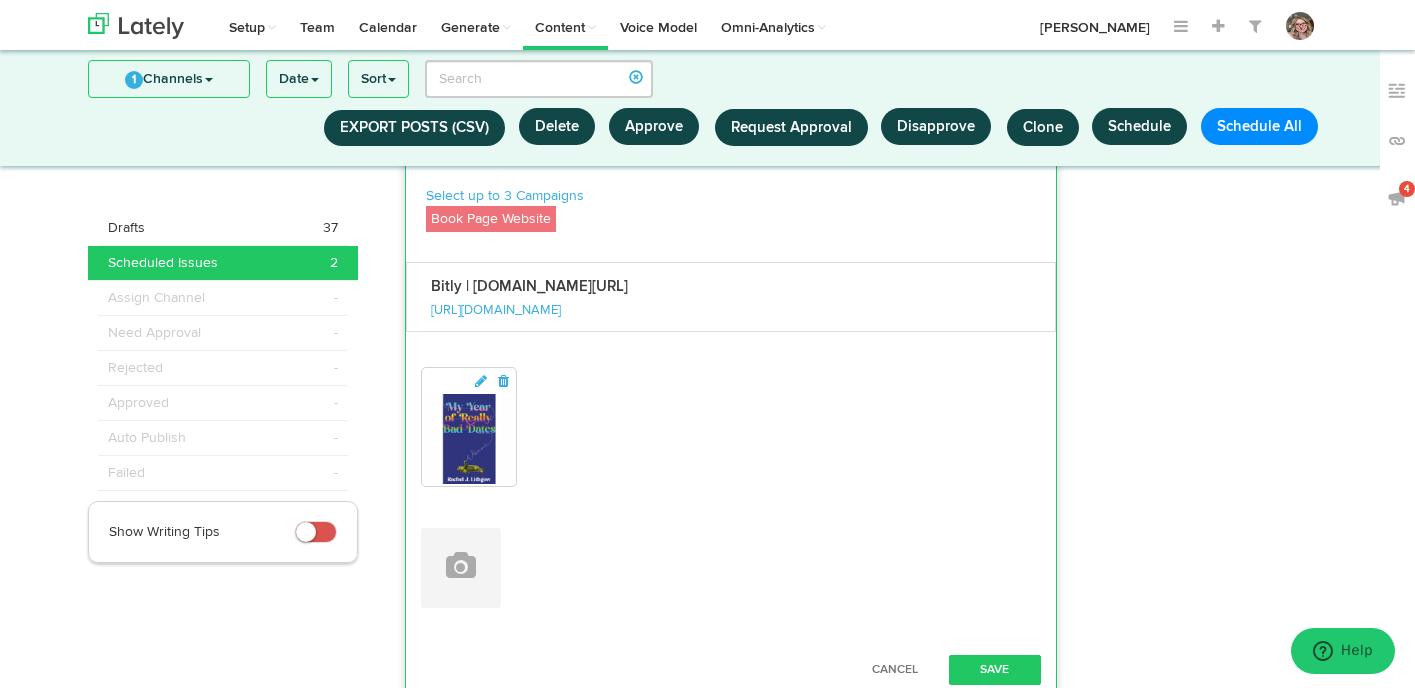 scroll, scrollTop: 914, scrollLeft: 0, axis: vertical 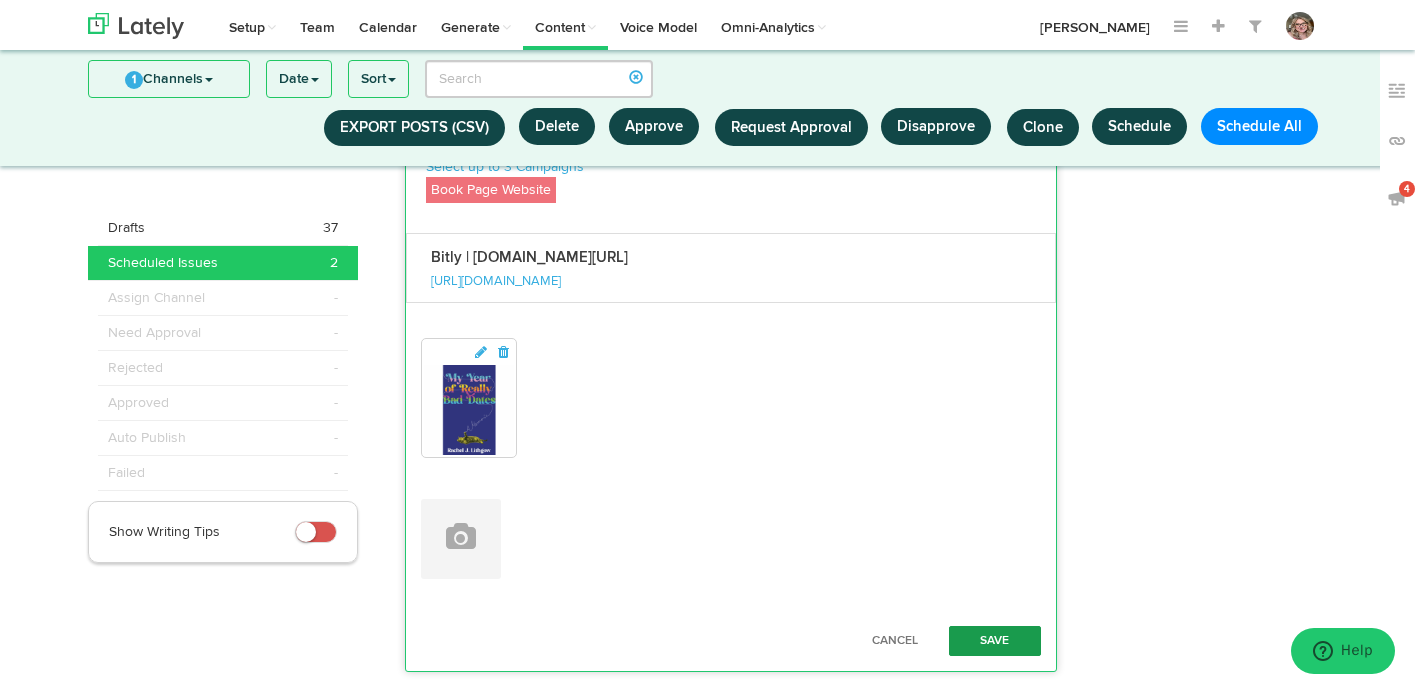 type on "Delving into the complexities of life with humor and vulnerability. This memoir covers #divorce, single motherhood, grief, and starting anew. #LifeChallenges #FindingHope 📚 https://bit.ly/3GybF71 #authorlife #BadDates" 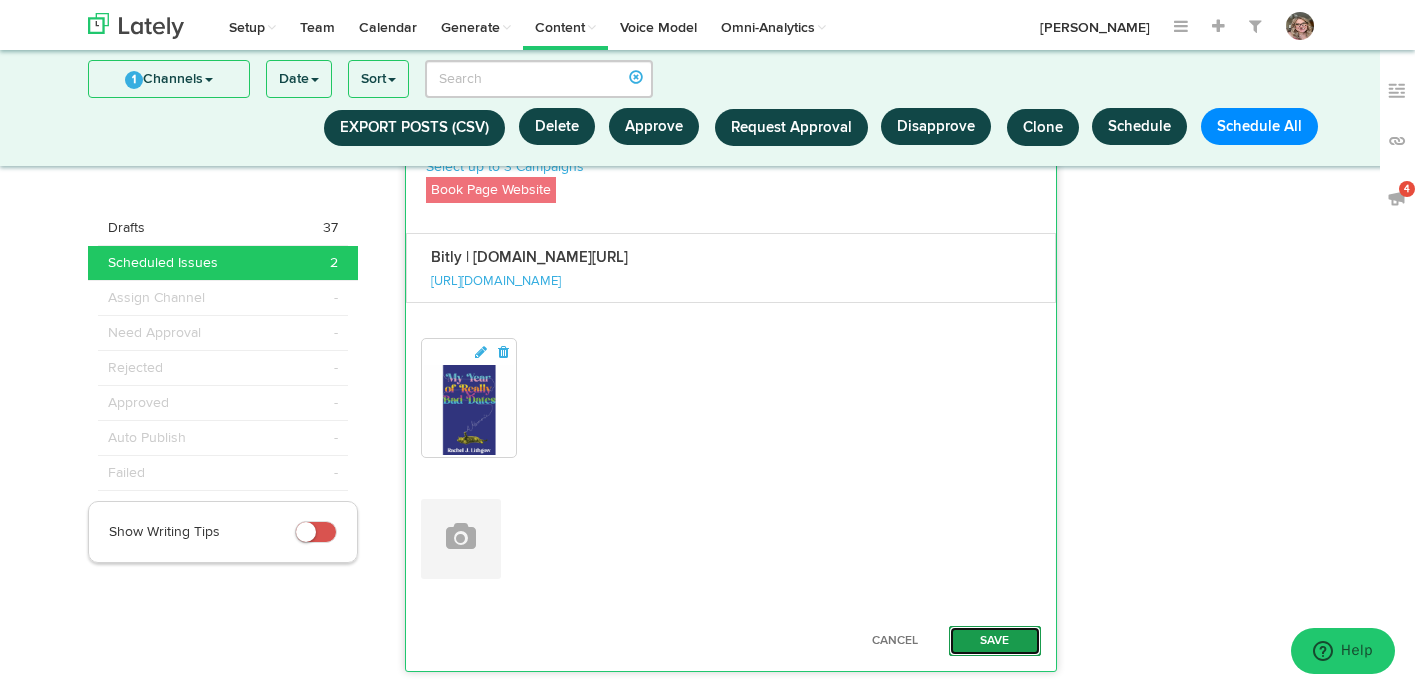 click on "Save" at bounding box center [995, 641] 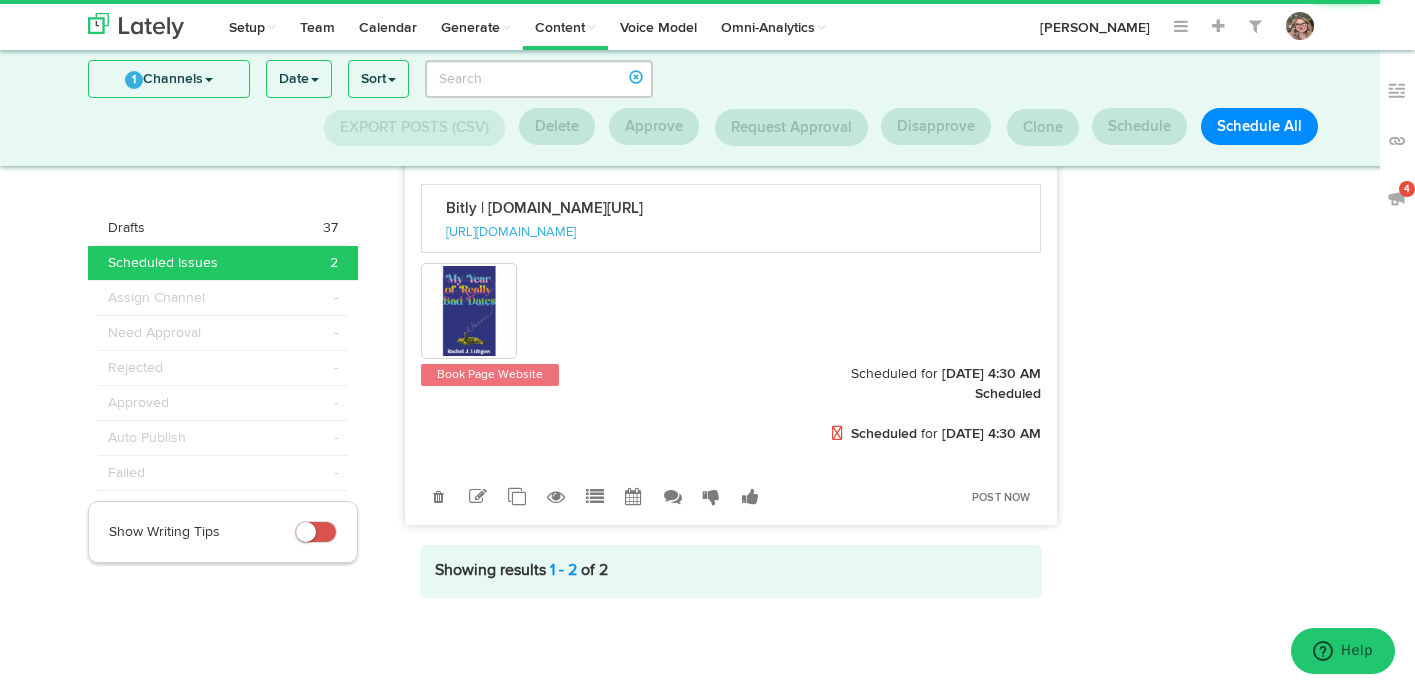 scroll, scrollTop: 812, scrollLeft: 0, axis: vertical 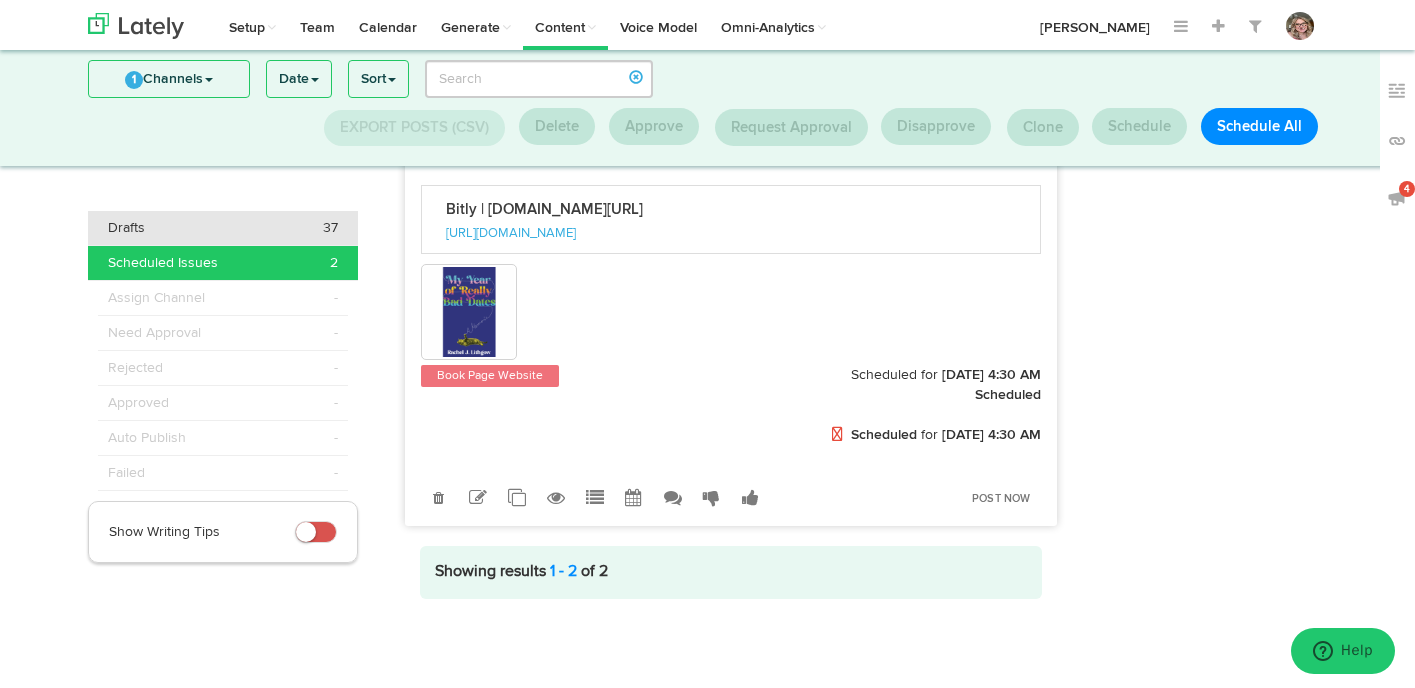 click on "Drafts
37" at bounding box center (223, 228) 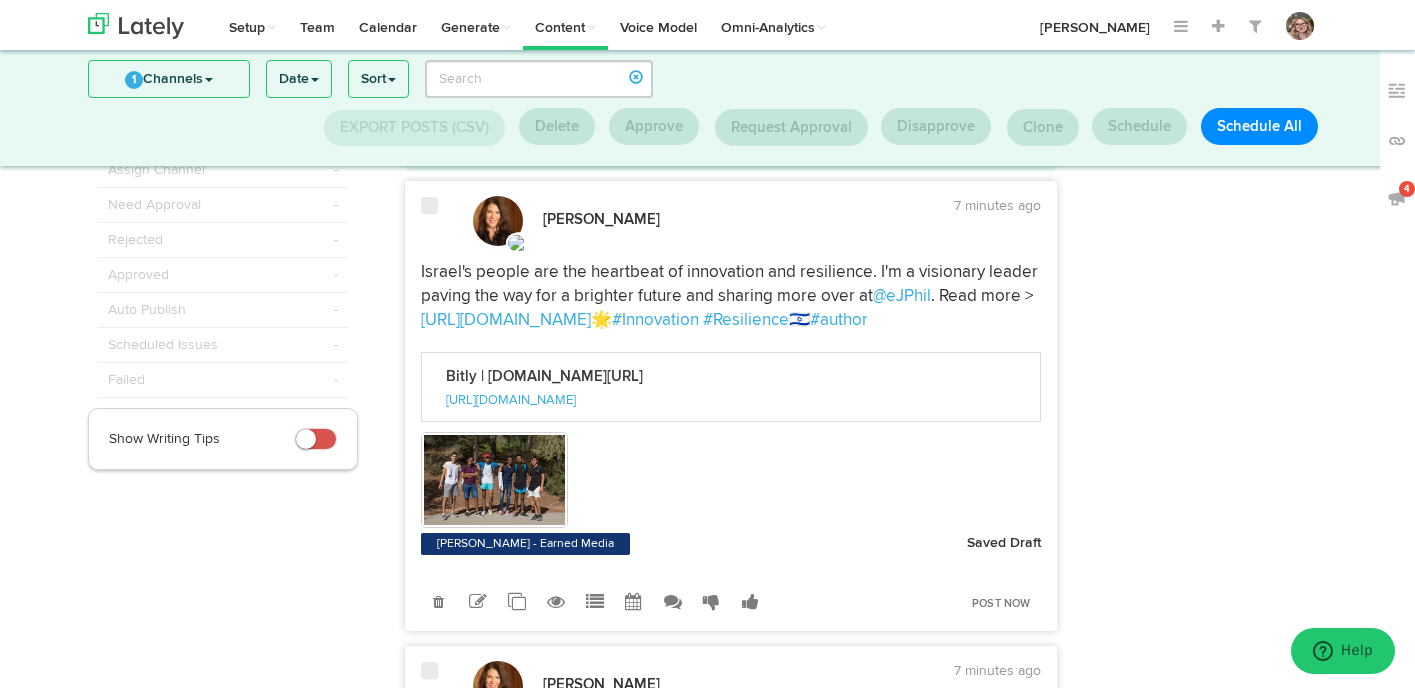scroll, scrollTop: 127, scrollLeft: 0, axis: vertical 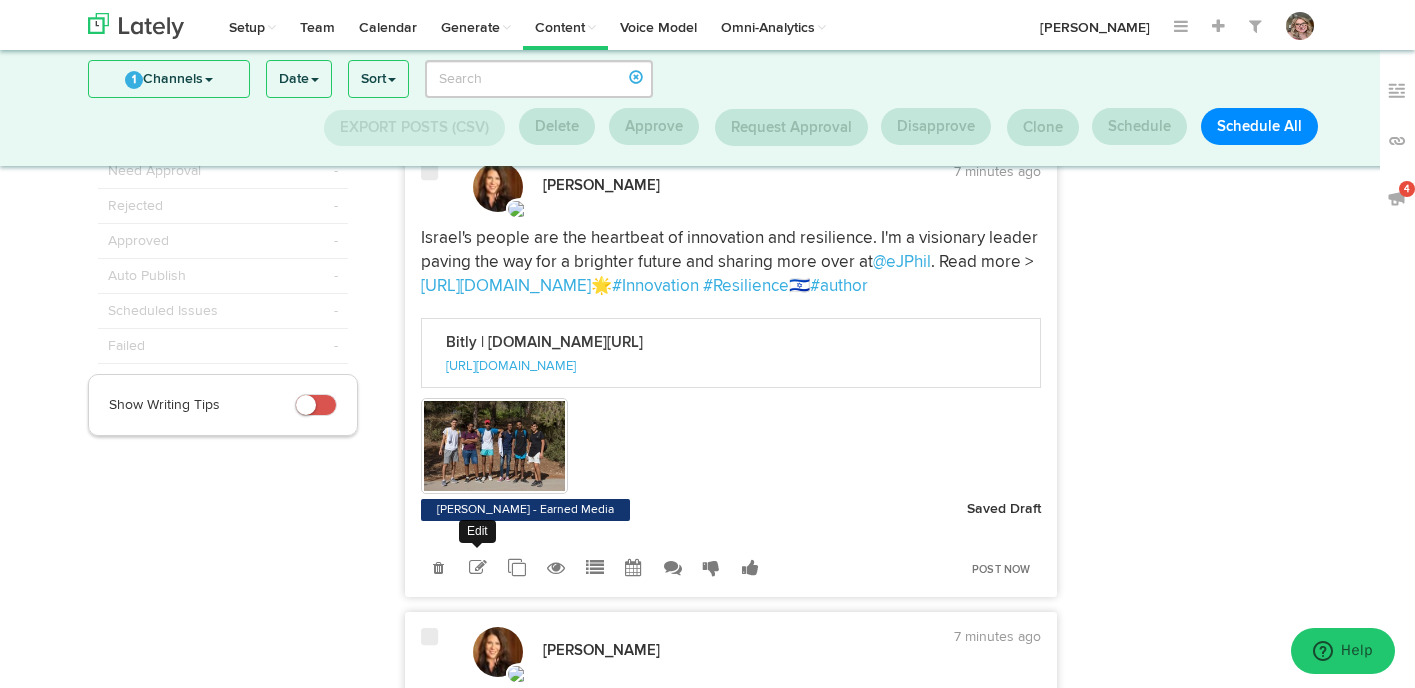 click at bounding box center [477, 568] 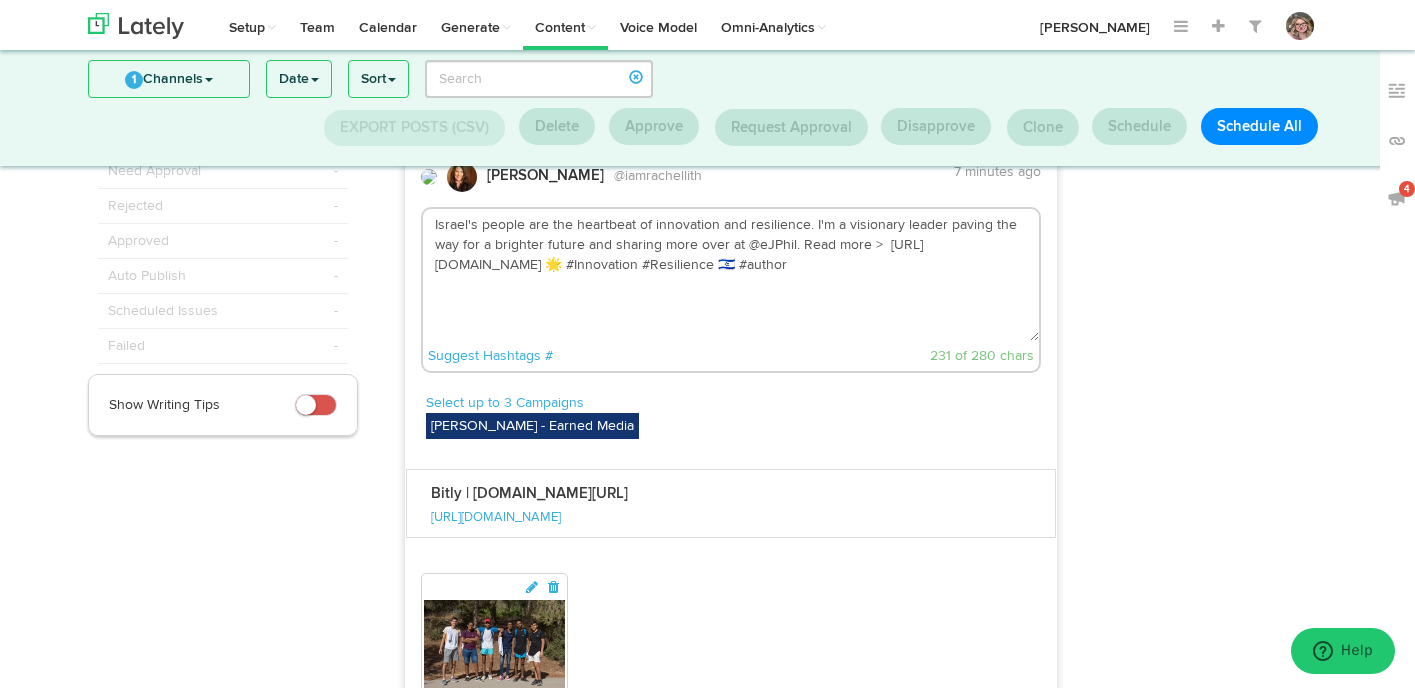 click on "Israel's people are the heartbeat of innovation and resilience. I'm a visionary leader paving the way for a brighter future and sharing more over at @eJPhil. Read more >  [URL][DOMAIN_NAME] 🌟 #Innovation #Resilience 🇮🇱 #author" at bounding box center [731, 275] 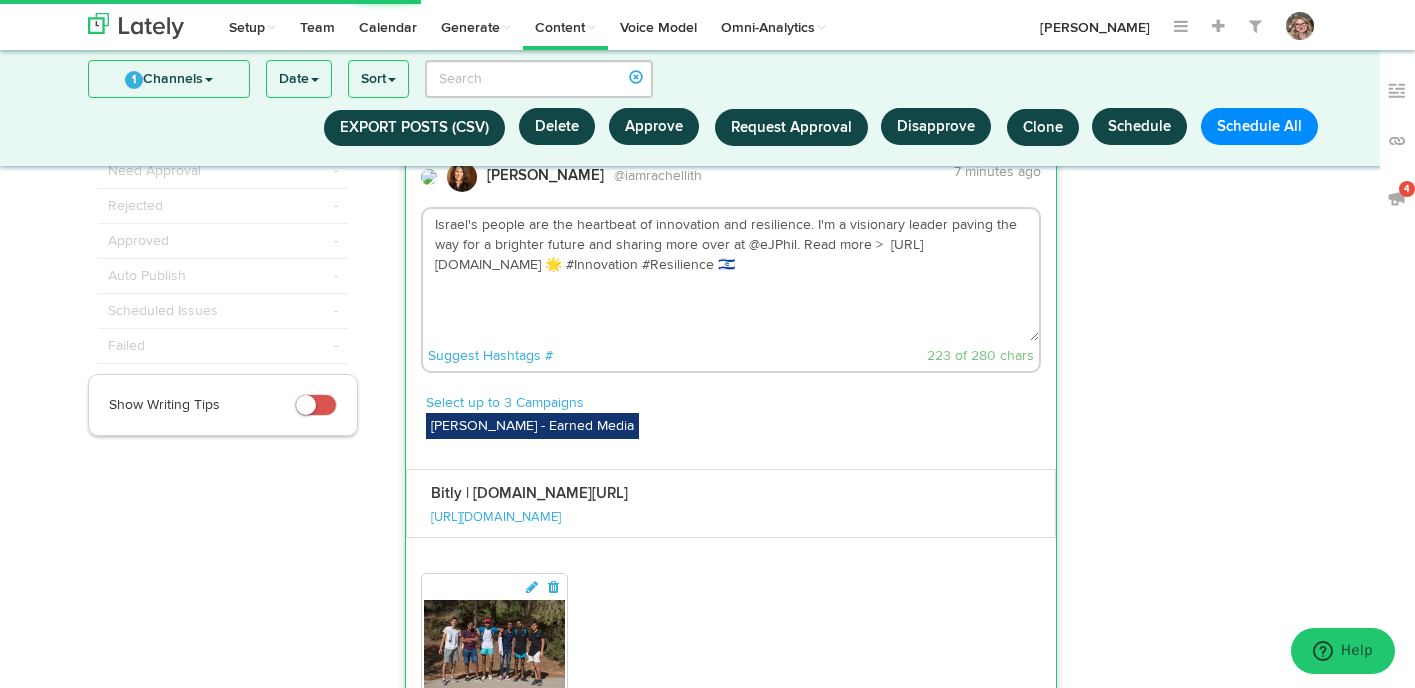 scroll, scrollTop: 518, scrollLeft: 0, axis: vertical 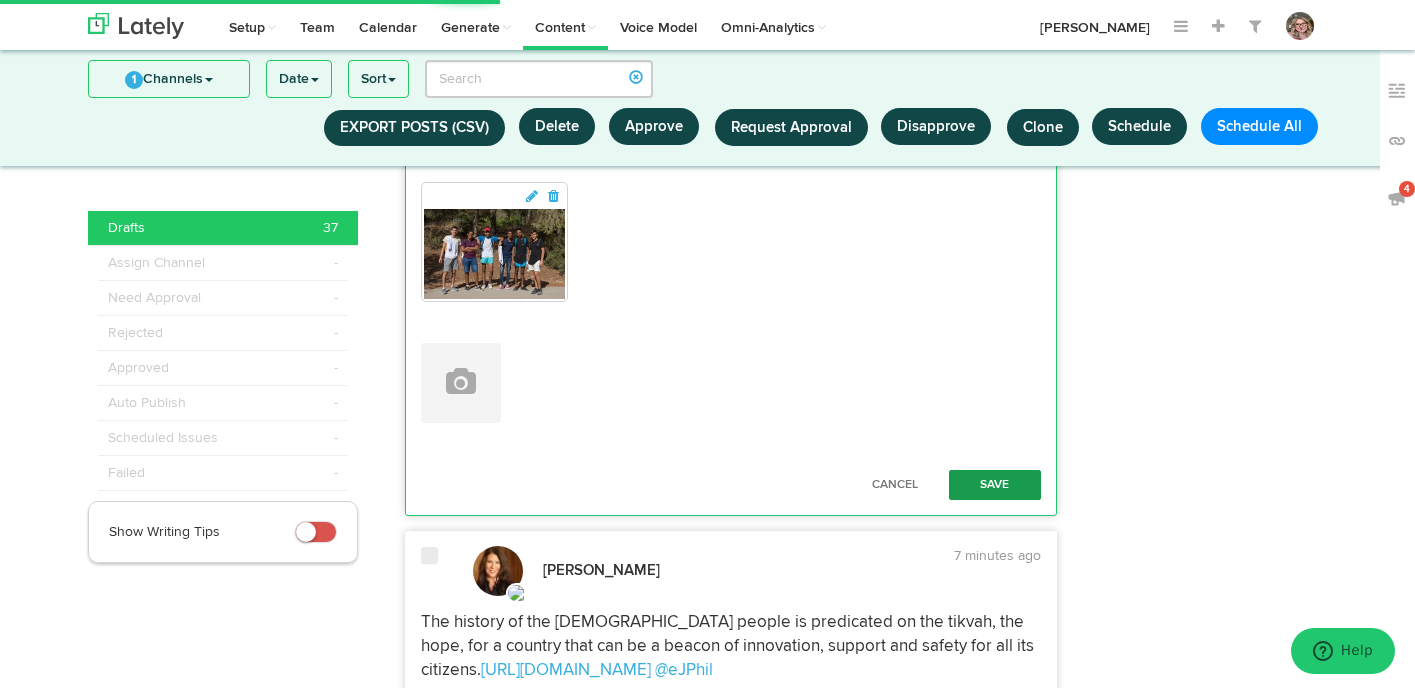 type on "Israel's people are the heartbeat of innovation and resilience. I'm a visionary leader paving the way for a brighter future and sharing more over at @eJPhil. Read more >  https://bit.ly/4f3BebP 🌟 #Innovation #Resilience 🇮🇱" 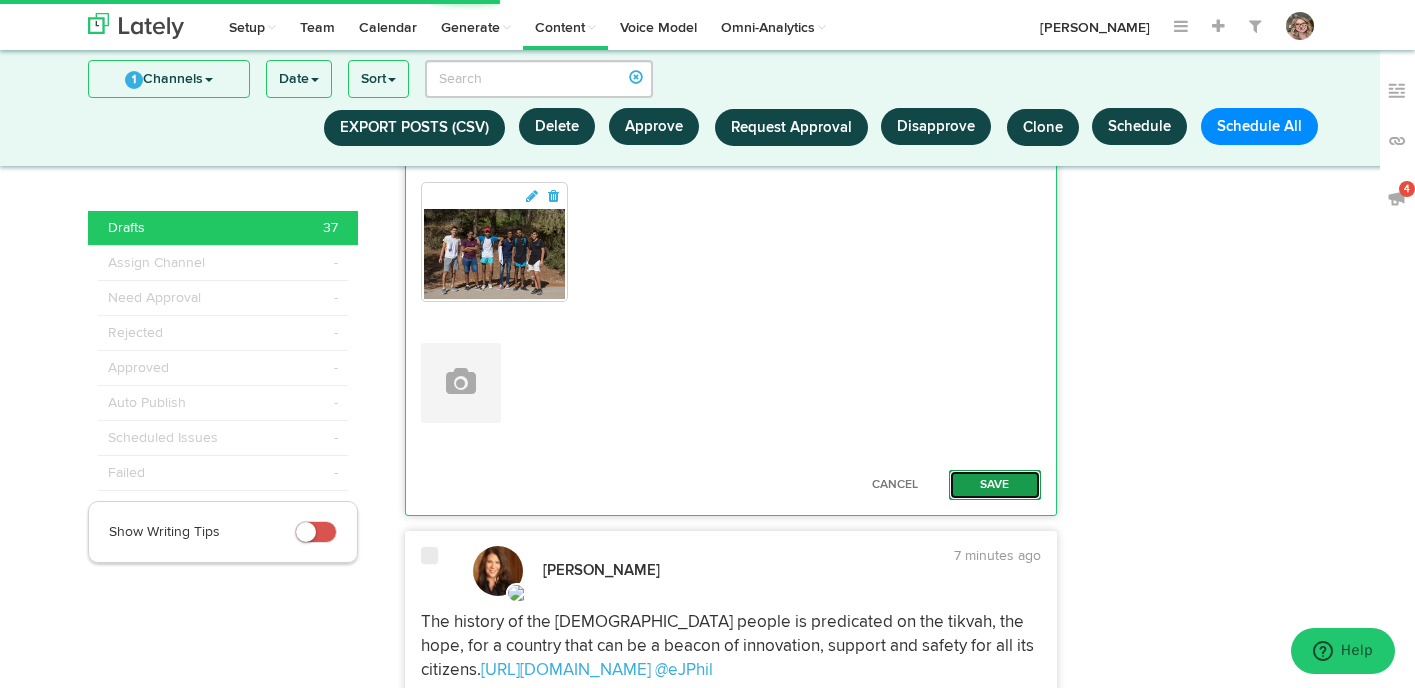 click on "Save" at bounding box center (995, 485) 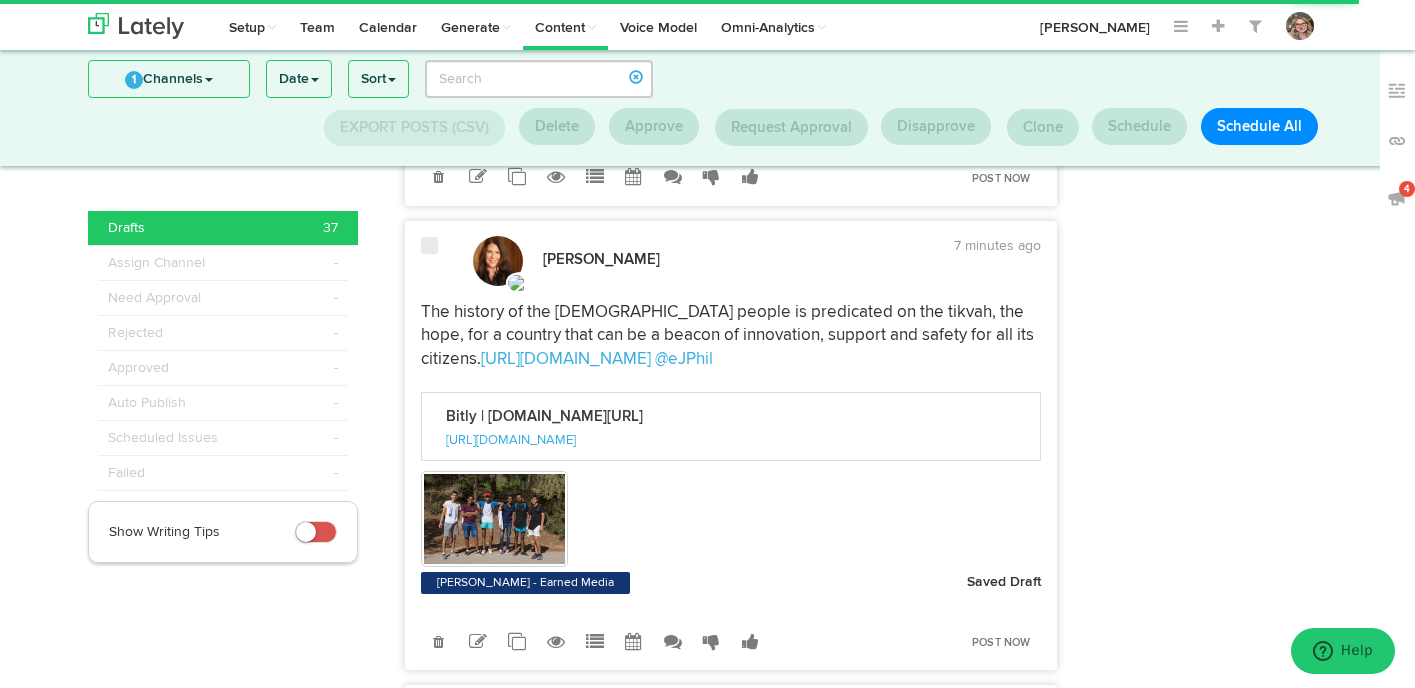 scroll, scrollTop: 604, scrollLeft: 0, axis: vertical 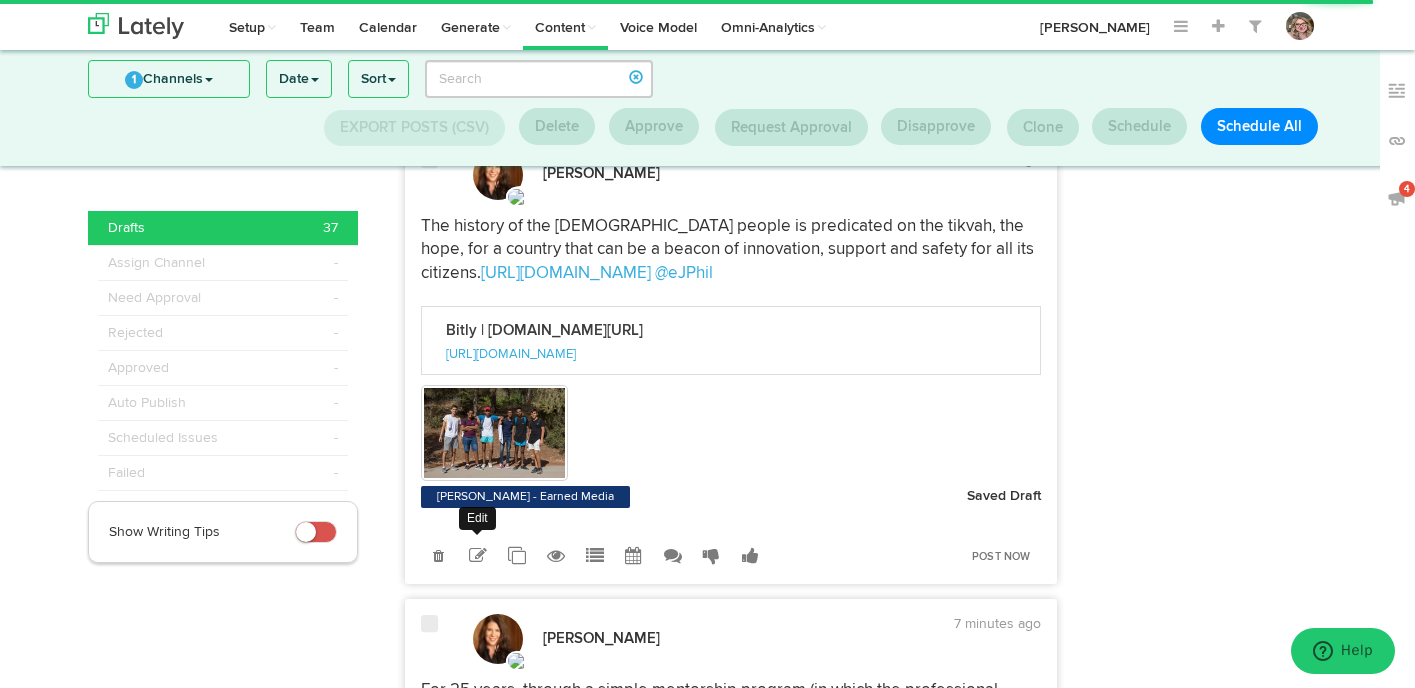 click at bounding box center (477, 555) 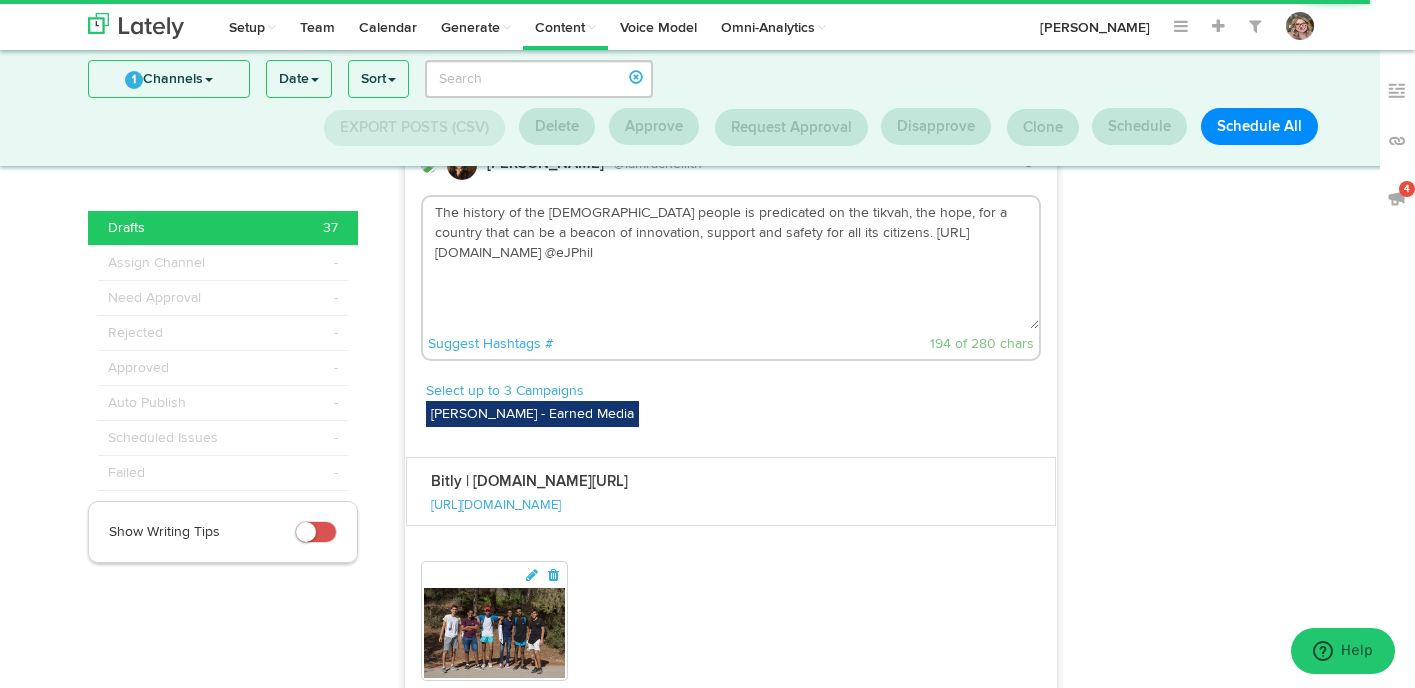 click on "The history of the [DEMOGRAPHIC_DATA] people is predicated on the tikvah, the hope, for a country that can be a beacon of innovation, support and safety for all its citizens. [URL][DOMAIN_NAME] @eJPhil" at bounding box center [731, 263] 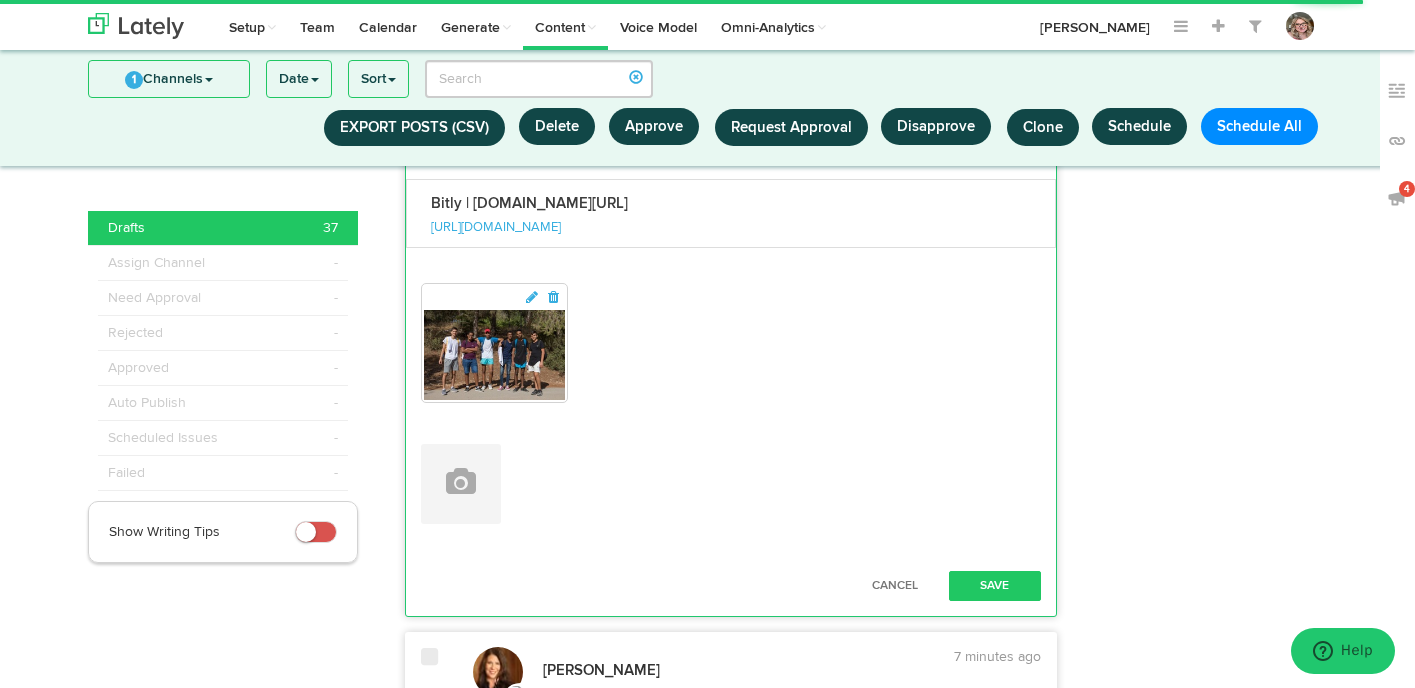 scroll, scrollTop: 944, scrollLeft: 0, axis: vertical 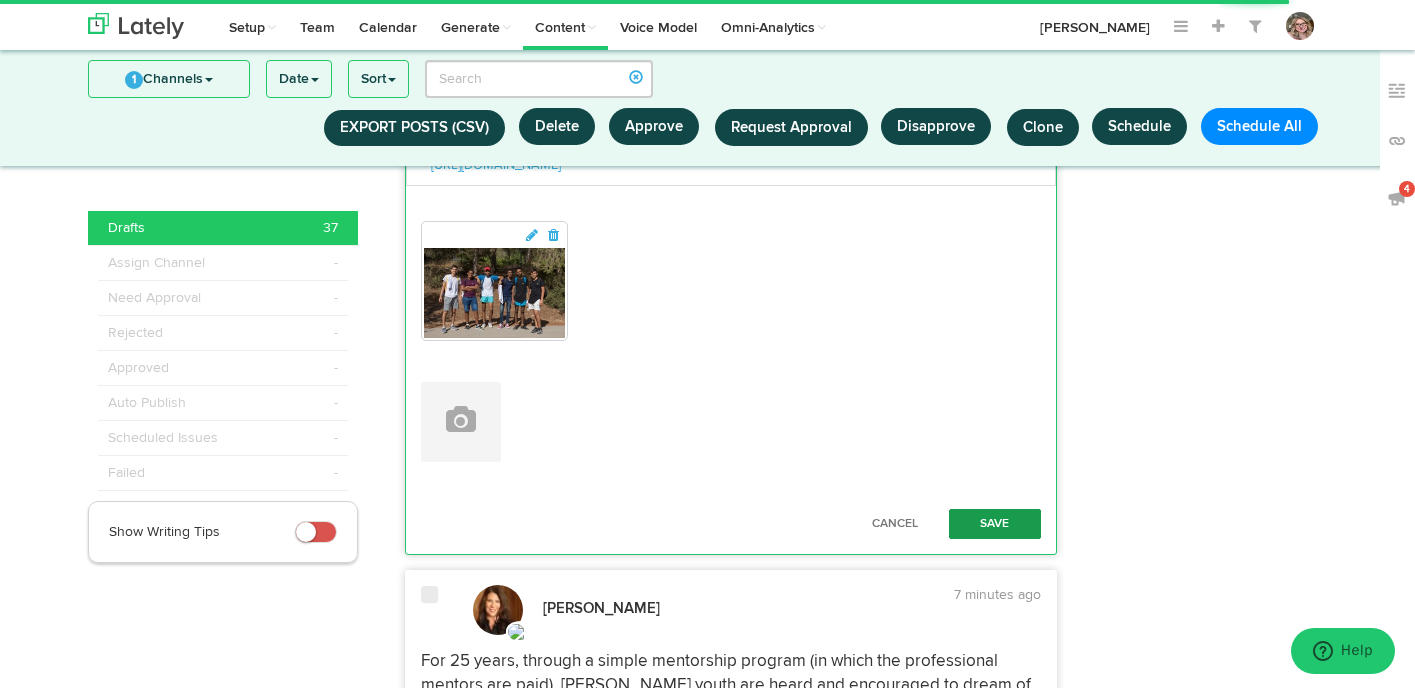 type on "The history of the Jewish people is predicated on the tikvah, the hope, for a country that can be a beacon of innovation, support and safety for all its citizens. https://bit.ly/4f3BebP @eJPhil #history" 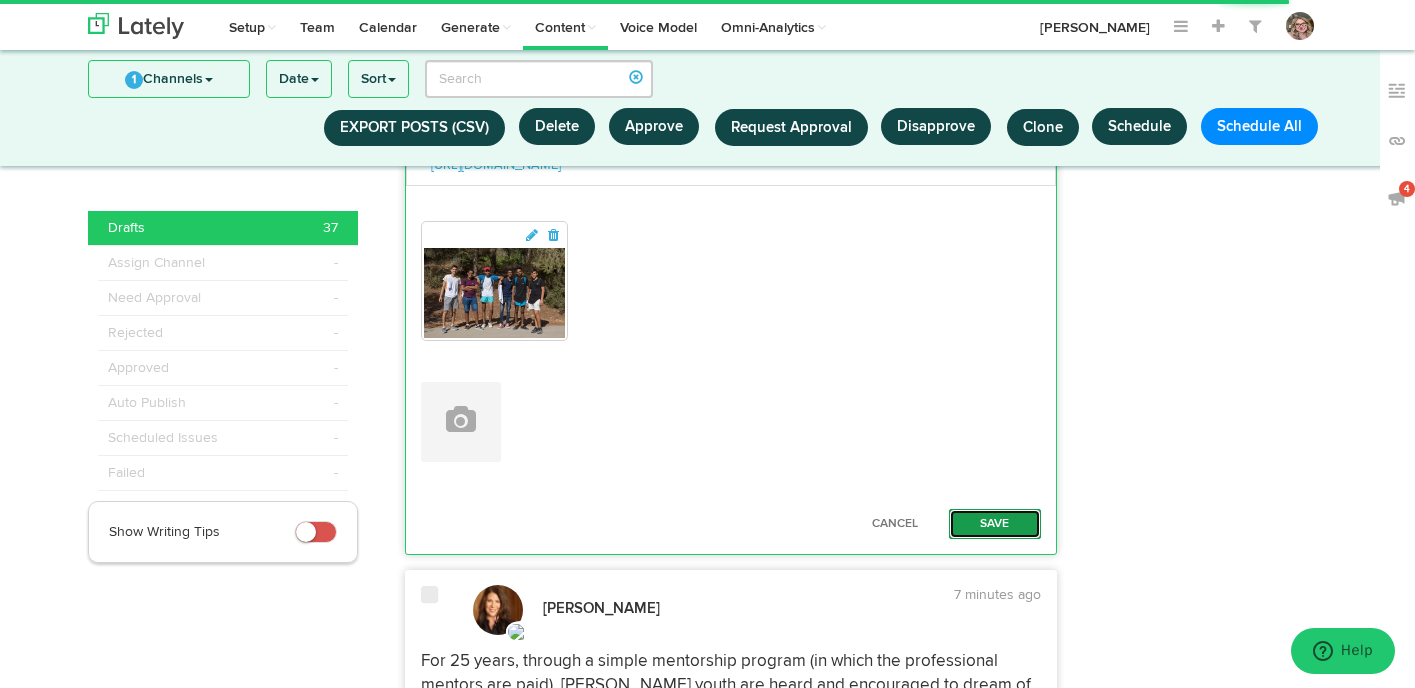 click on "Save" at bounding box center (995, 524) 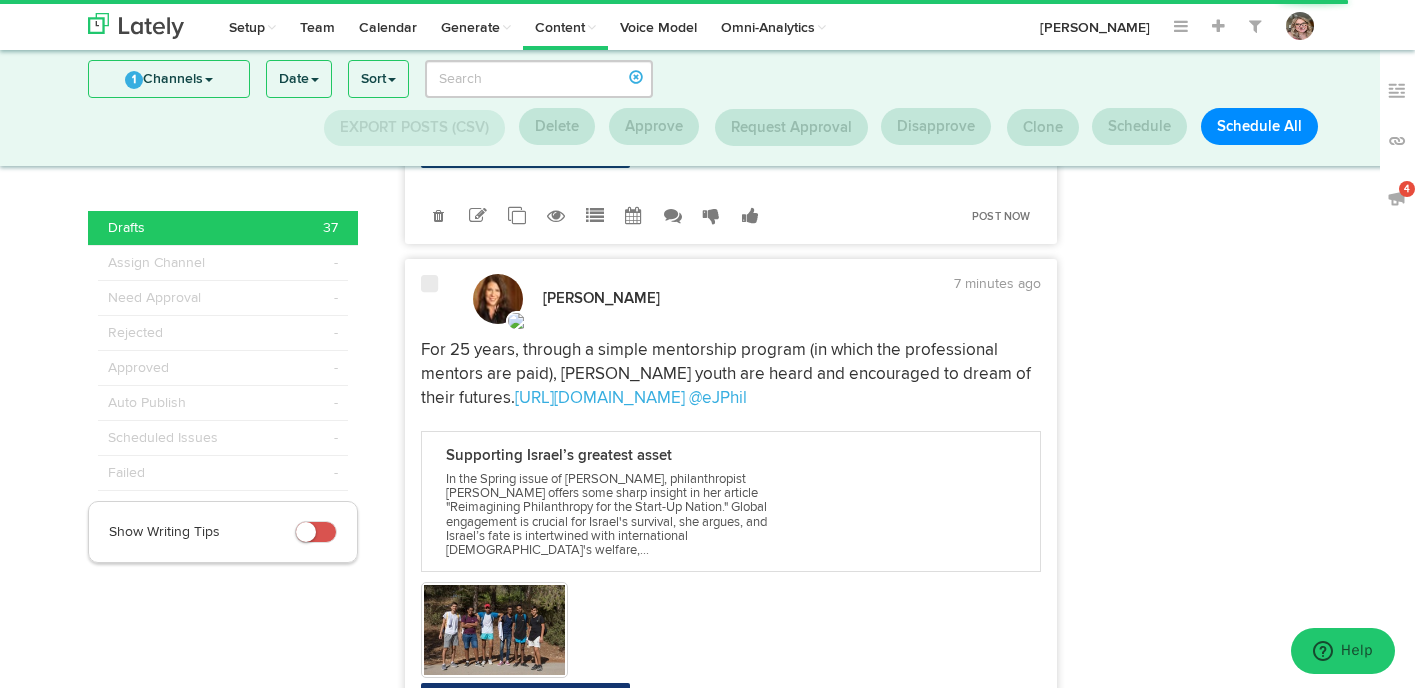 scroll, scrollTop: 1100, scrollLeft: 0, axis: vertical 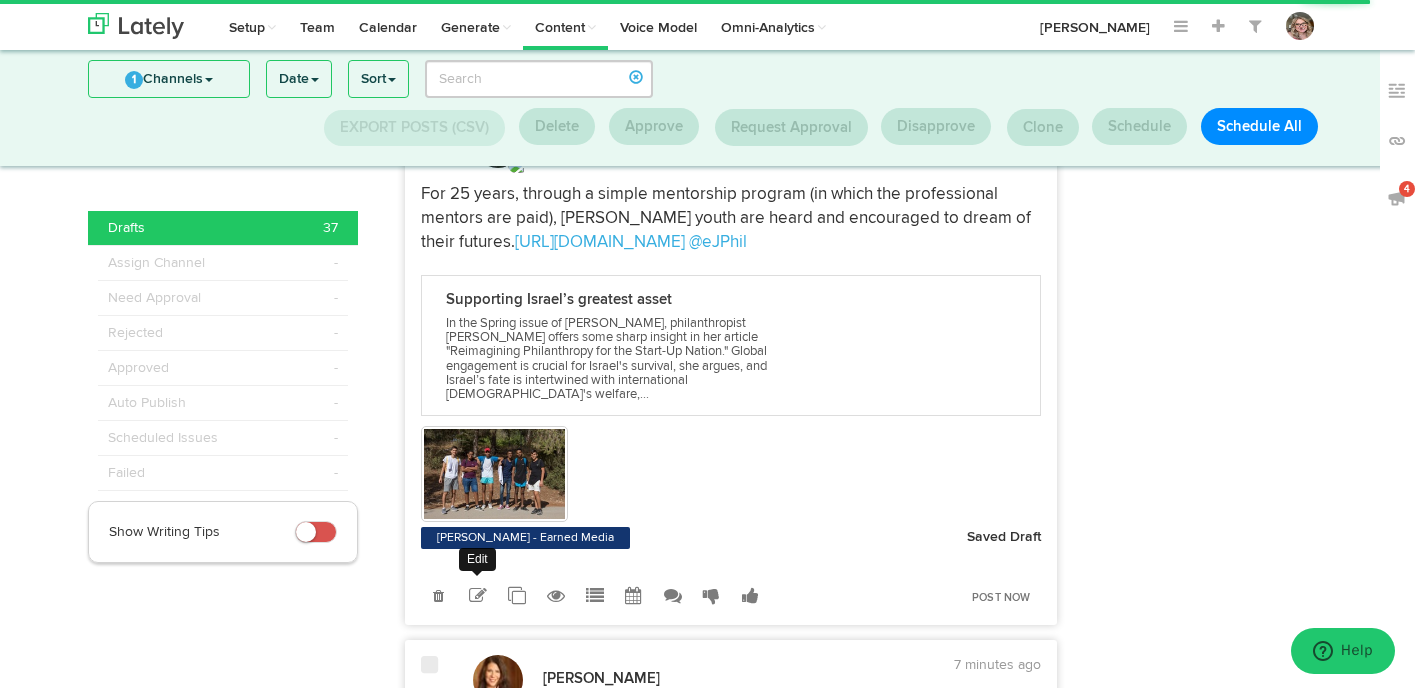 click at bounding box center [478, 596] 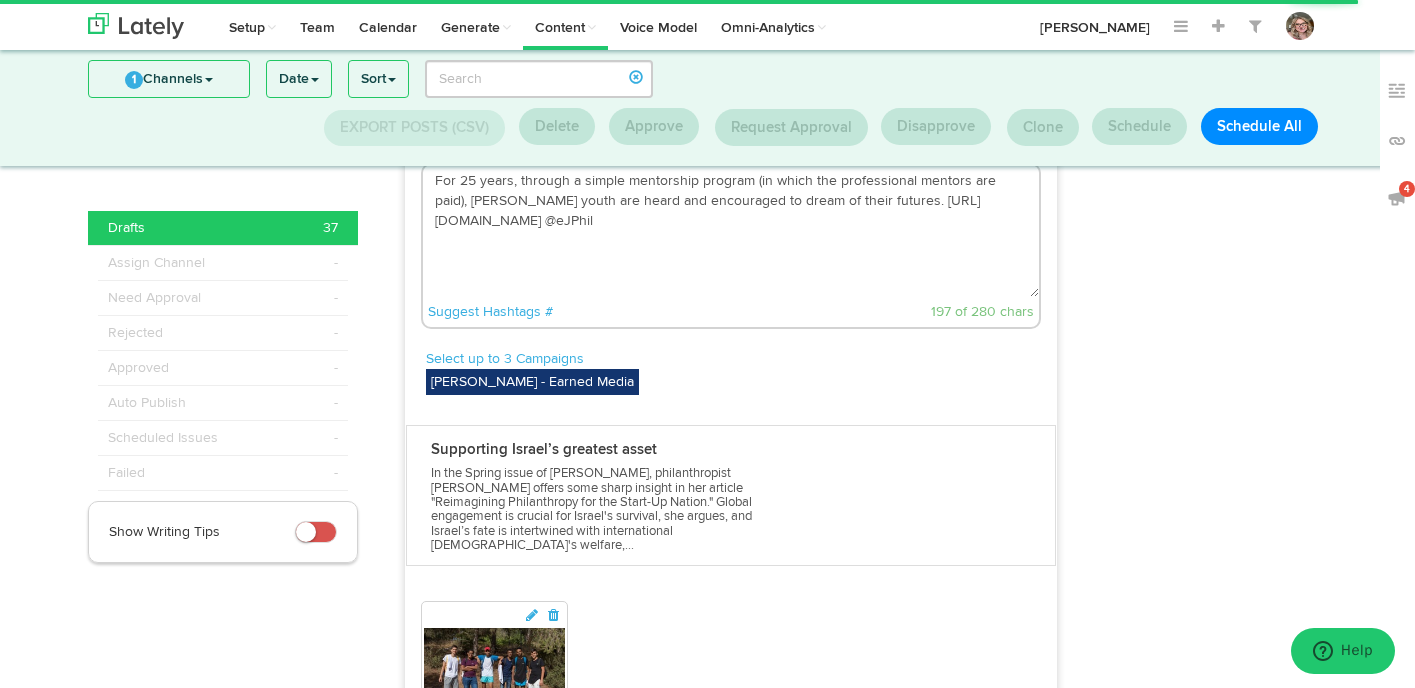 click on "For 25 years, through a simple mentorship program (in which the professional mentors are paid), [PERSON_NAME] youth are heard and encouraged to dream of their futures. [URL][DOMAIN_NAME] @eJPhil" at bounding box center [731, 231] 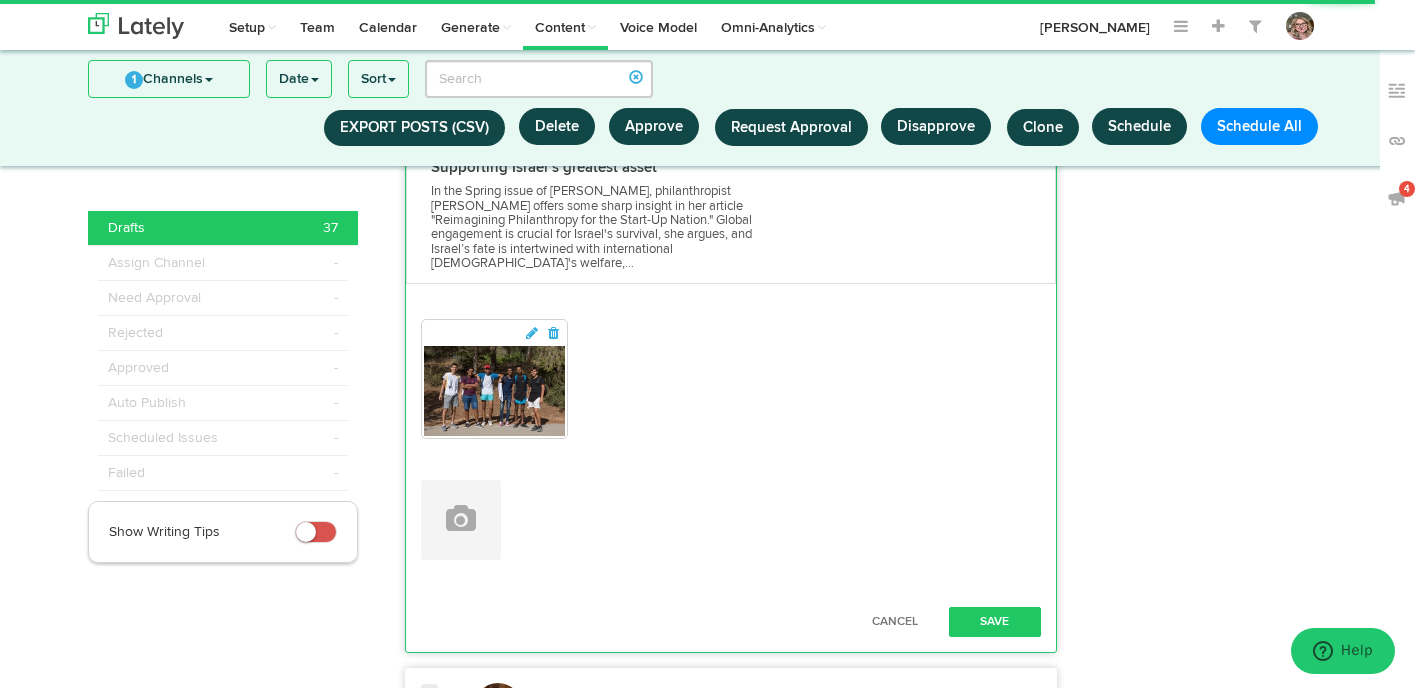 scroll, scrollTop: 1433, scrollLeft: 0, axis: vertical 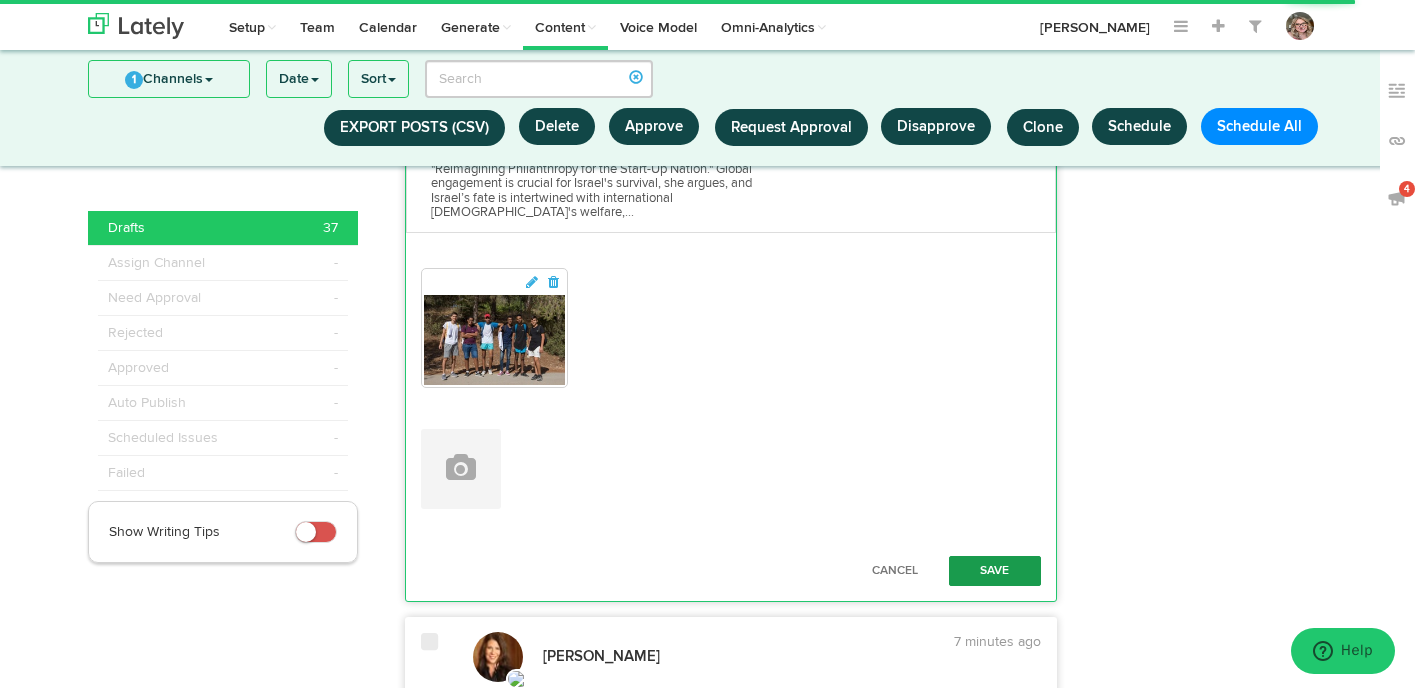 type on "For 25 years, through a simple mentorship program (in which the professional mentors are paid), Ma’agalim’s youth are heard and encouraged to dream of their futures. https://bit.ly/4f3BebP @eJPhil #jewishhistory" 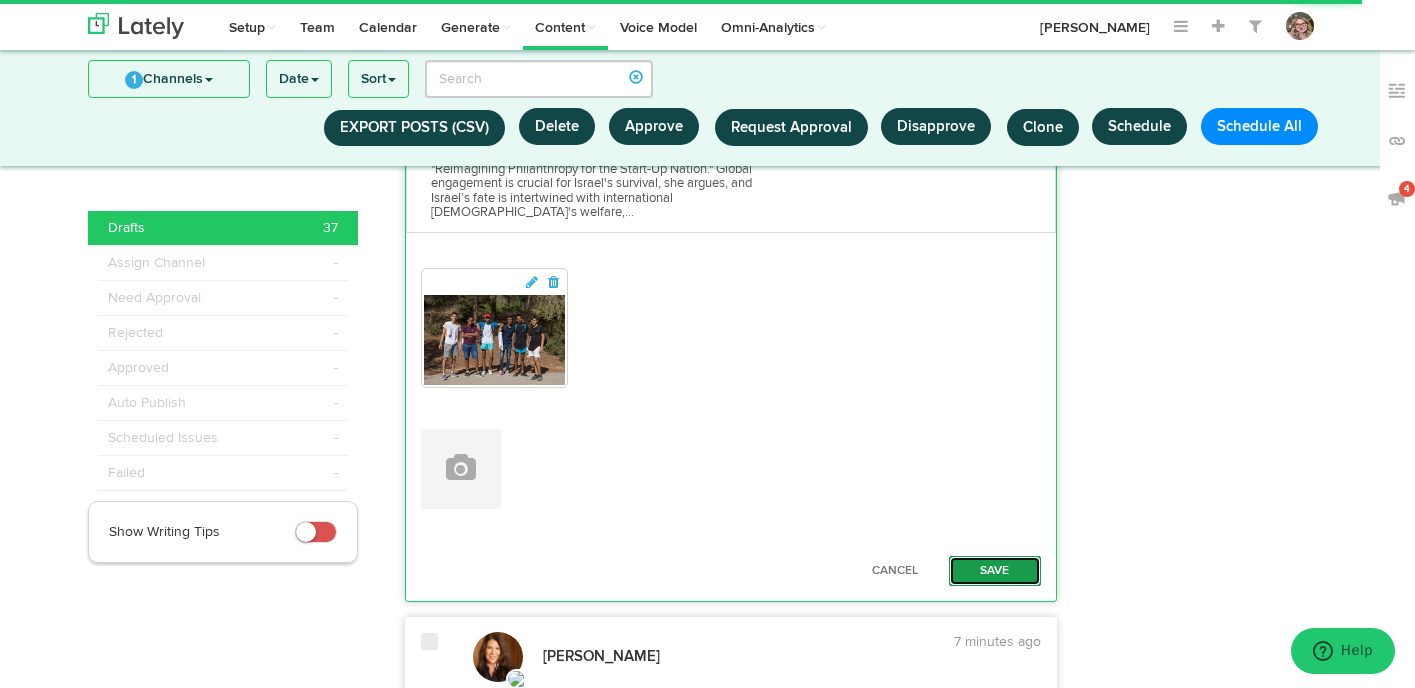 click on "Save" at bounding box center [995, 571] 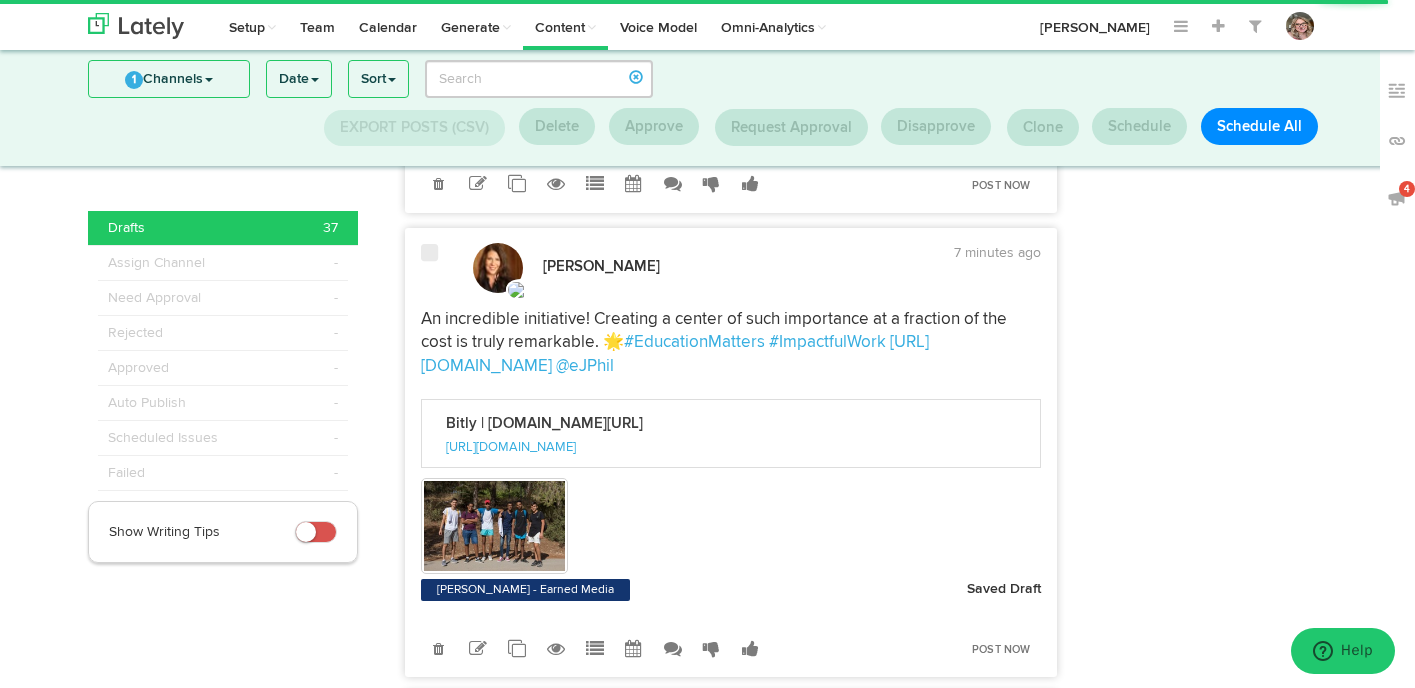scroll, scrollTop: 1573, scrollLeft: 0, axis: vertical 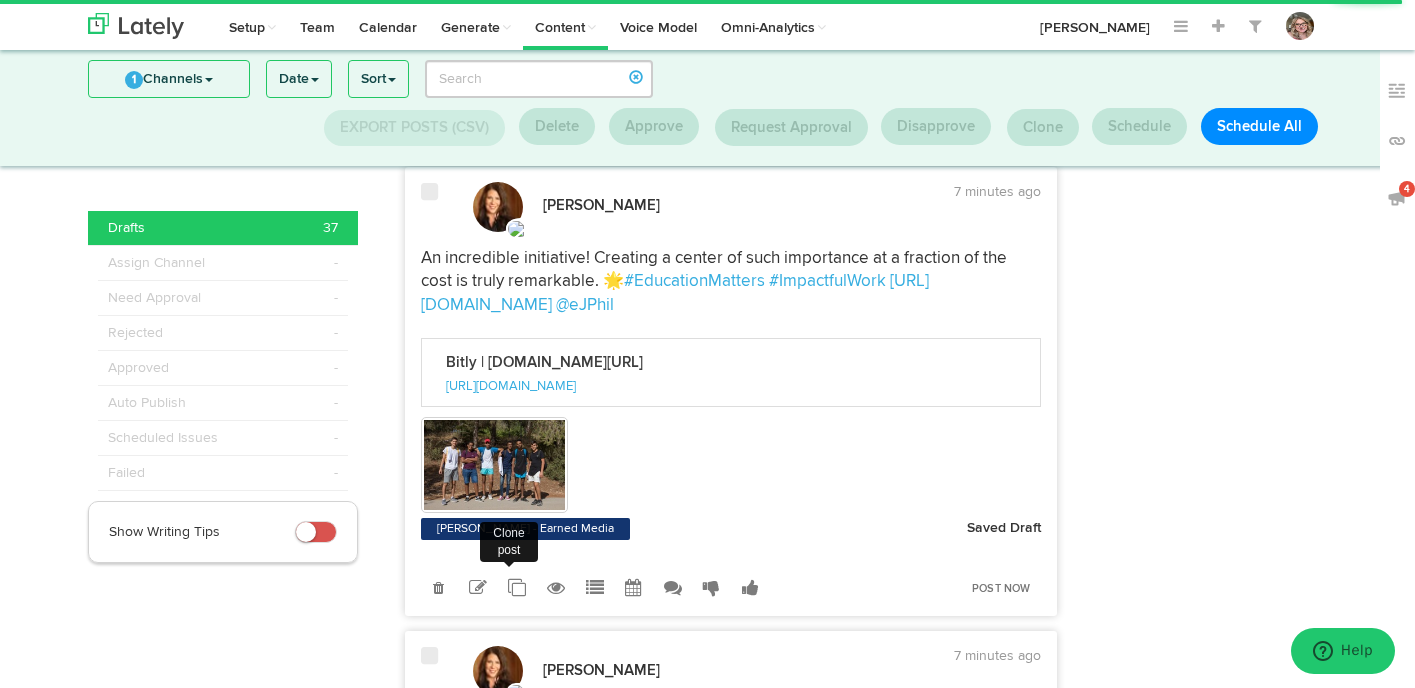click at bounding box center [477, 587] 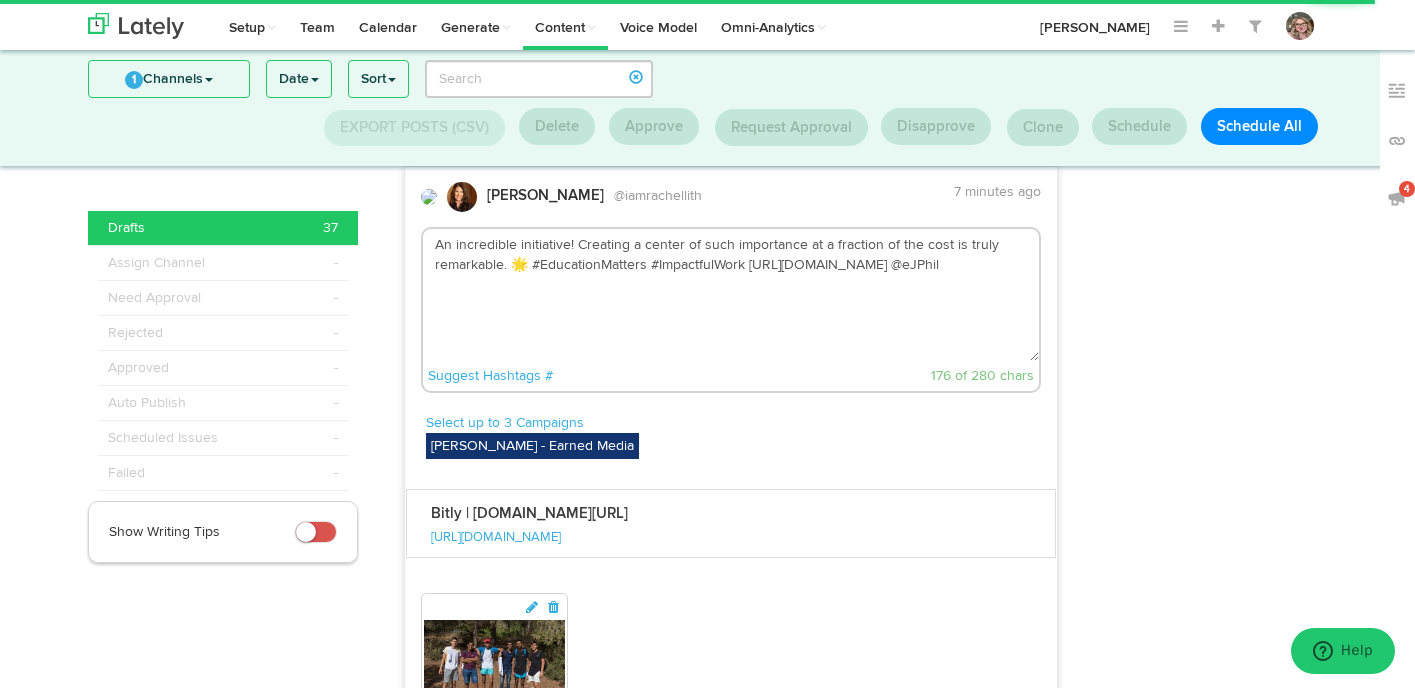 click on "An incredible initiative! Creating a center of such importance at a fraction of the cost is truly remarkable. 🌟 #EducationMatters #ImpactfulWork [URL][DOMAIN_NAME] @eJPhil" at bounding box center [731, 295] 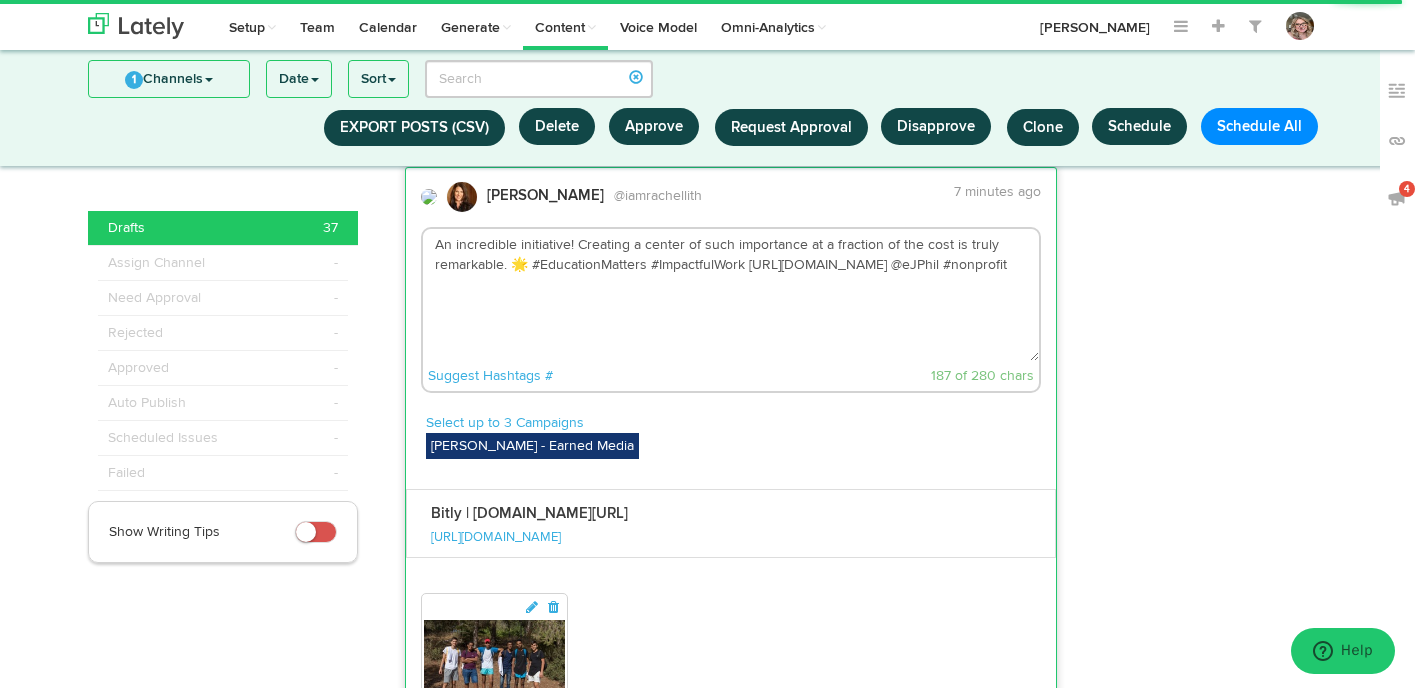 scroll, scrollTop: 1849, scrollLeft: 0, axis: vertical 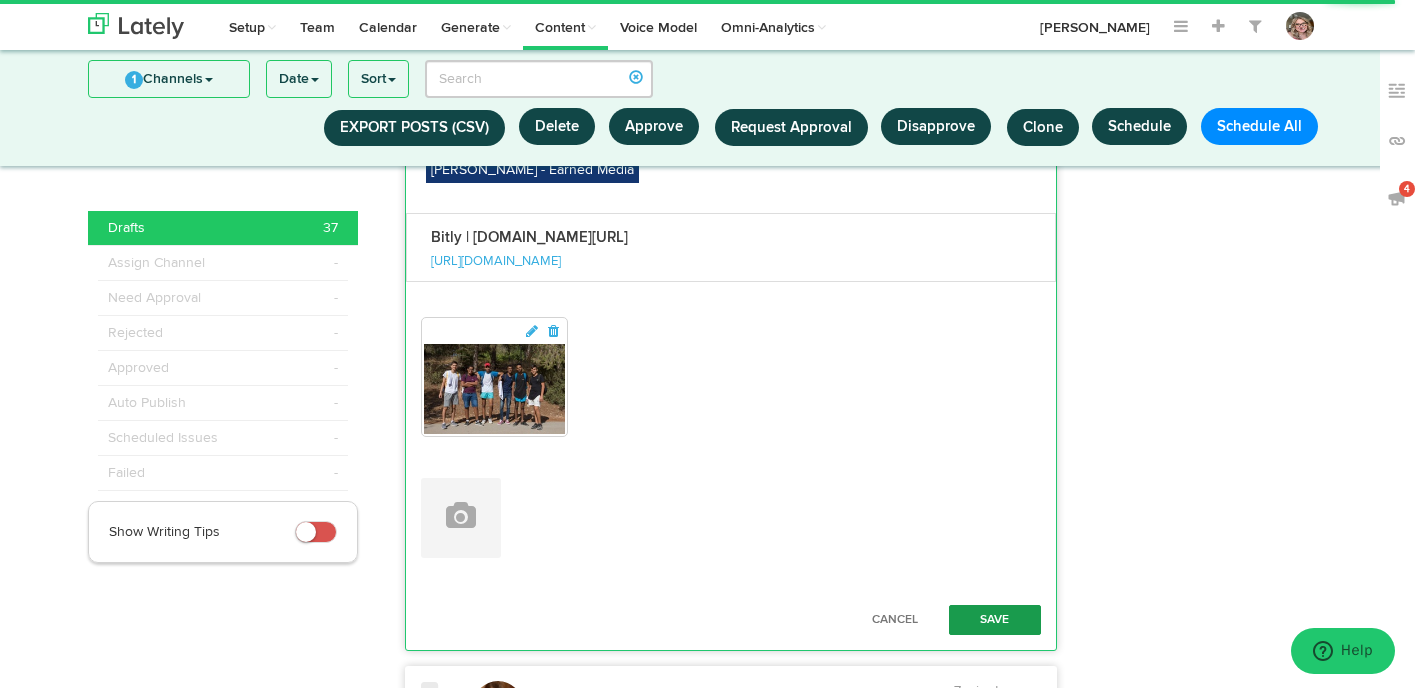 type on "An incredible initiative! Creating a center of such importance at a fraction of the cost is truly remarkable. 🌟 #EducationMatters #ImpactfulWork https://bit.ly/4f3BebP @eJPhil #nonprofit" 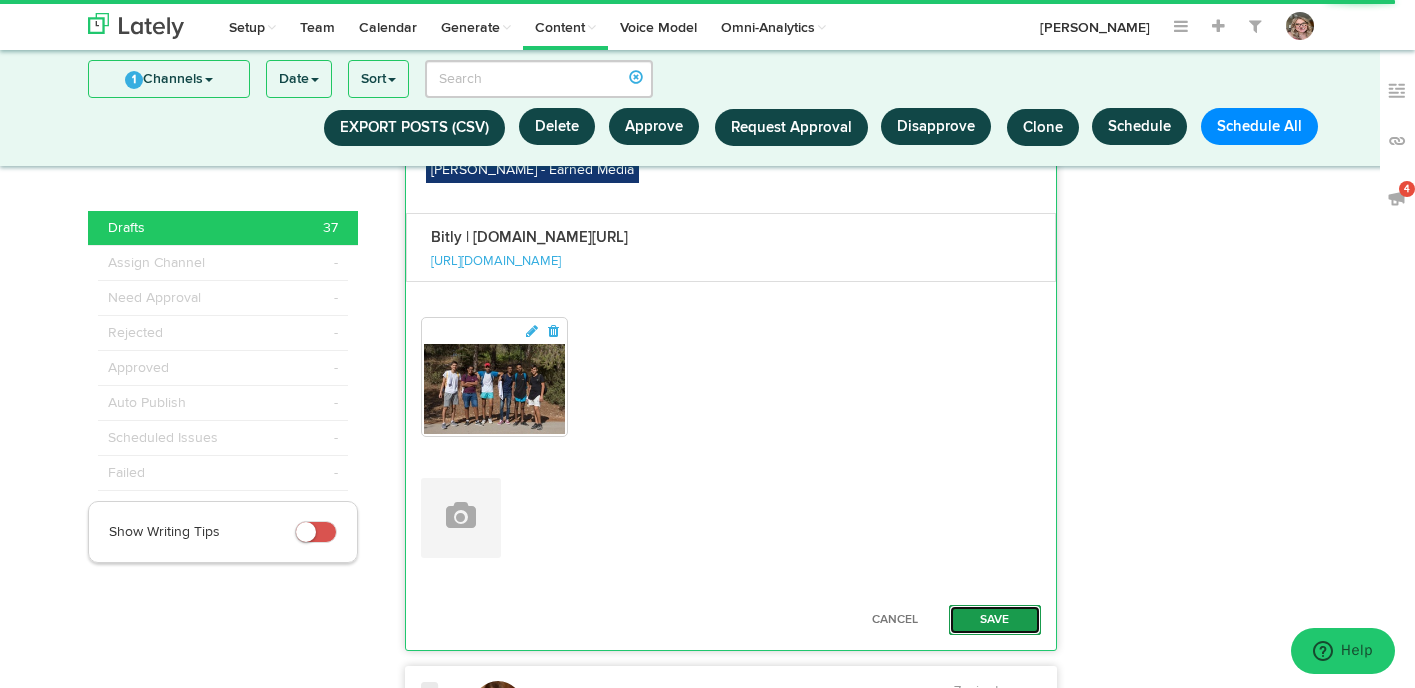 click on "Save" at bounding box center (995, 620) 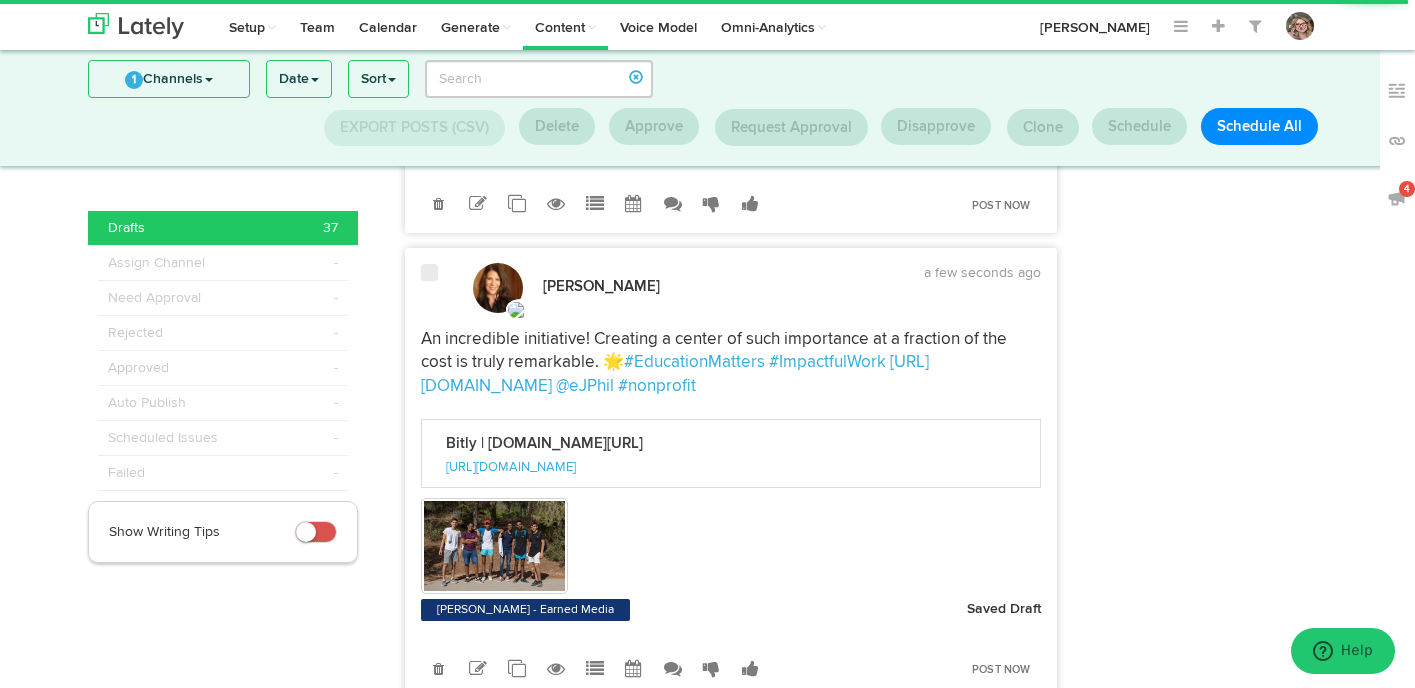 click at bounding box center (432, 288) 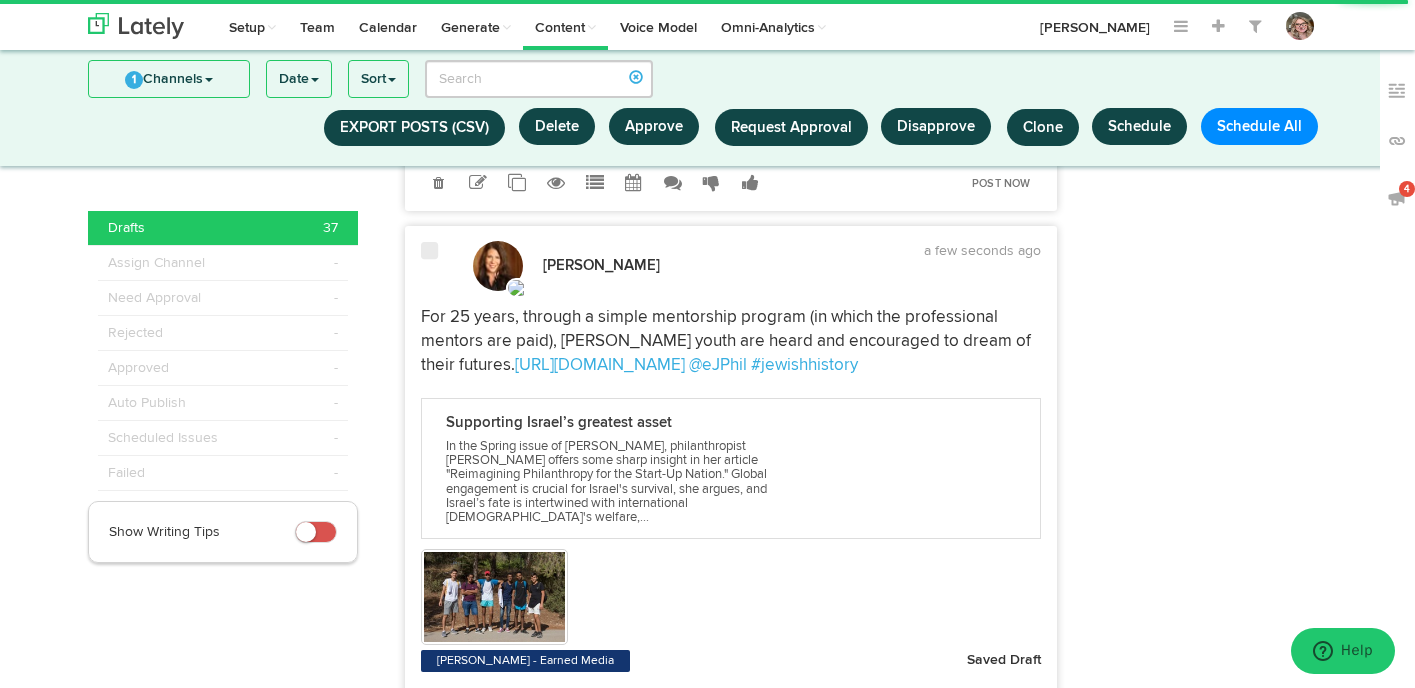 click on "Rachel Lithgow
a few seconds ago
For 25 years, through a simple mentorship program (in which the professional mentors are paid), Ma’agalim’s youth are heard and encouraged to dream of their futures.  https://bit.ly/4f3BebP   @eJPhil   #jewishhistory" at bounding box center (731, 493) 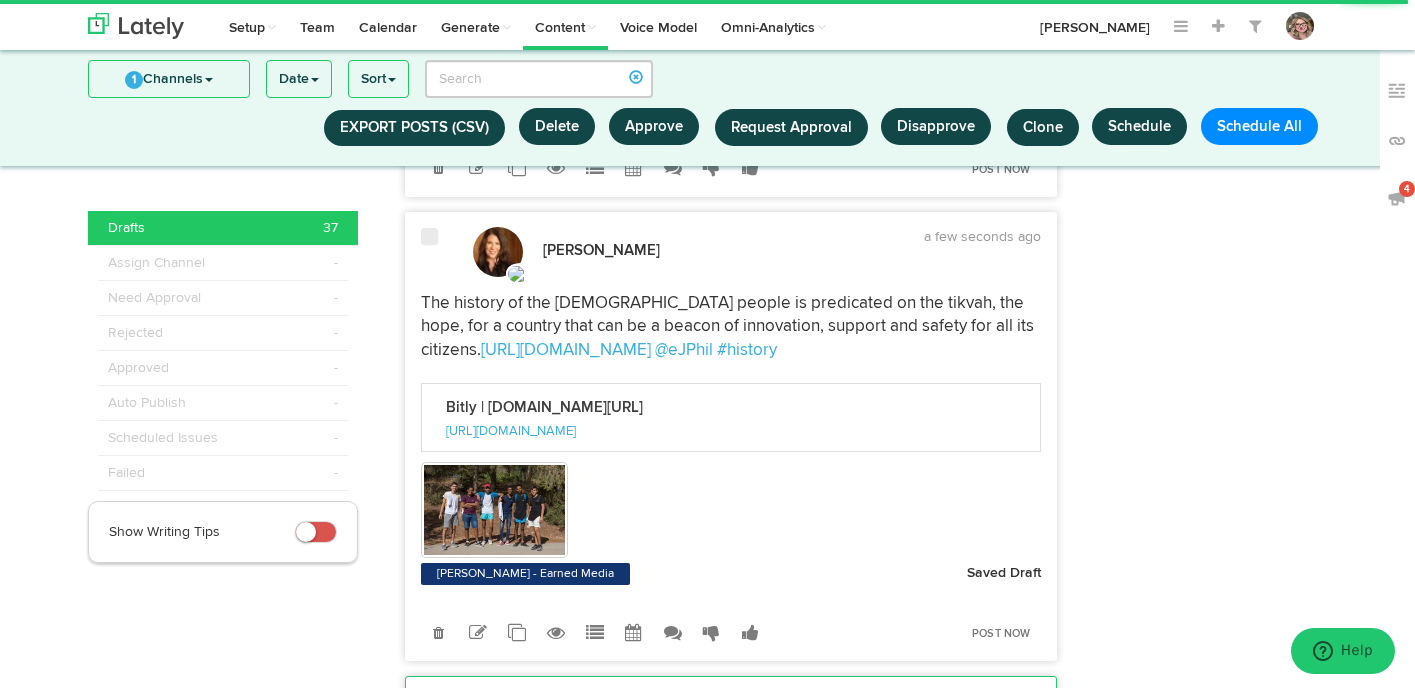 click at bounding box center [432, 252] 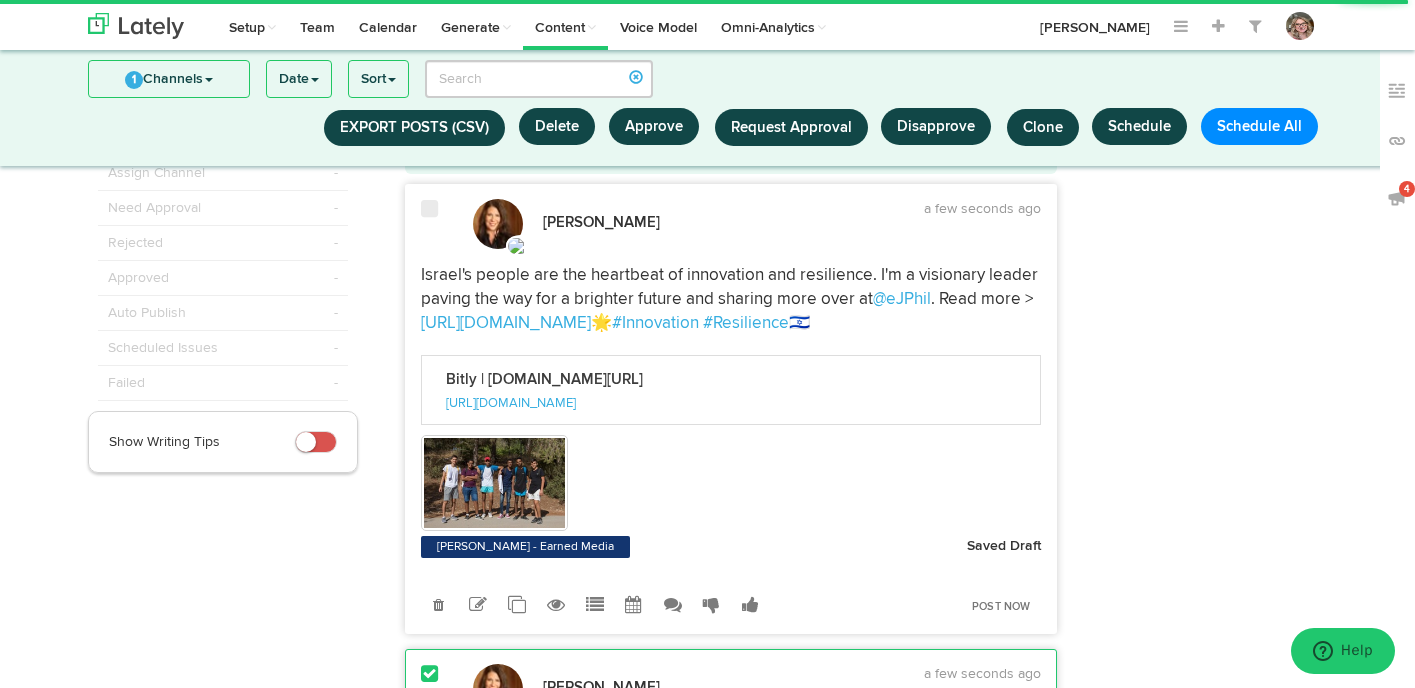 click on "Israel's people are the heartbeat of innovation and resilience. I'm a visionary leader paving the way for a brighter future and sharing more over at  @eJPhil . Read more >   https://bit.ly/4f3BebP  🌟  #Innovation   #Resilience  🇮🇱" at bounding box center [731, 299] 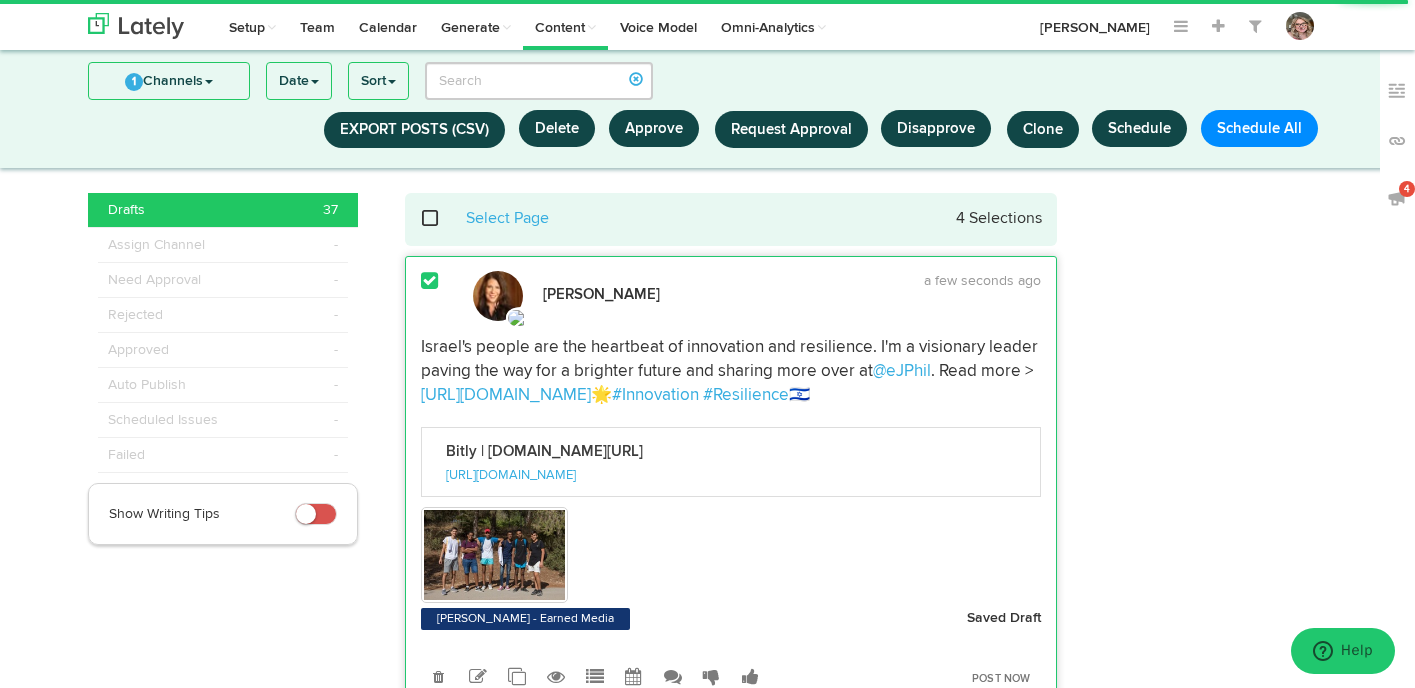 scroll, scrollTop: 0, scrollLeft: 0, axis: both 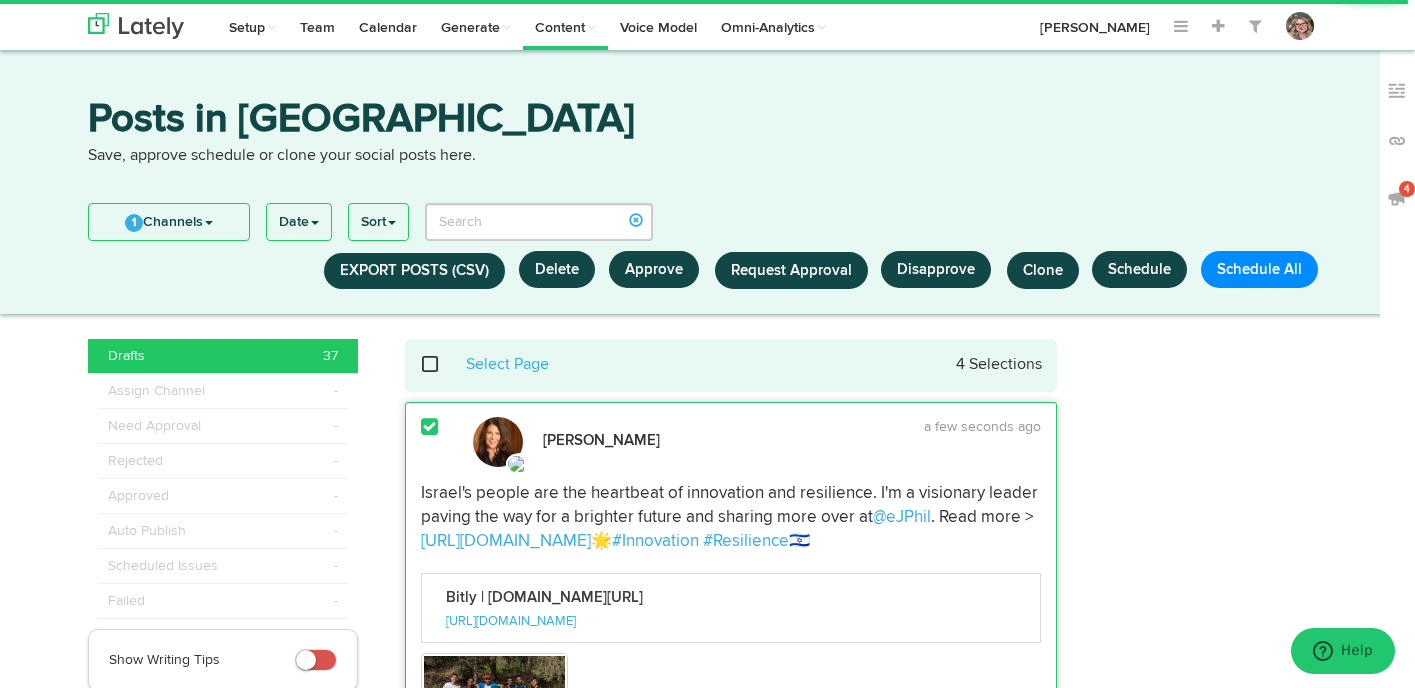 click on "Schedule" at bounding box center (1139, 269) 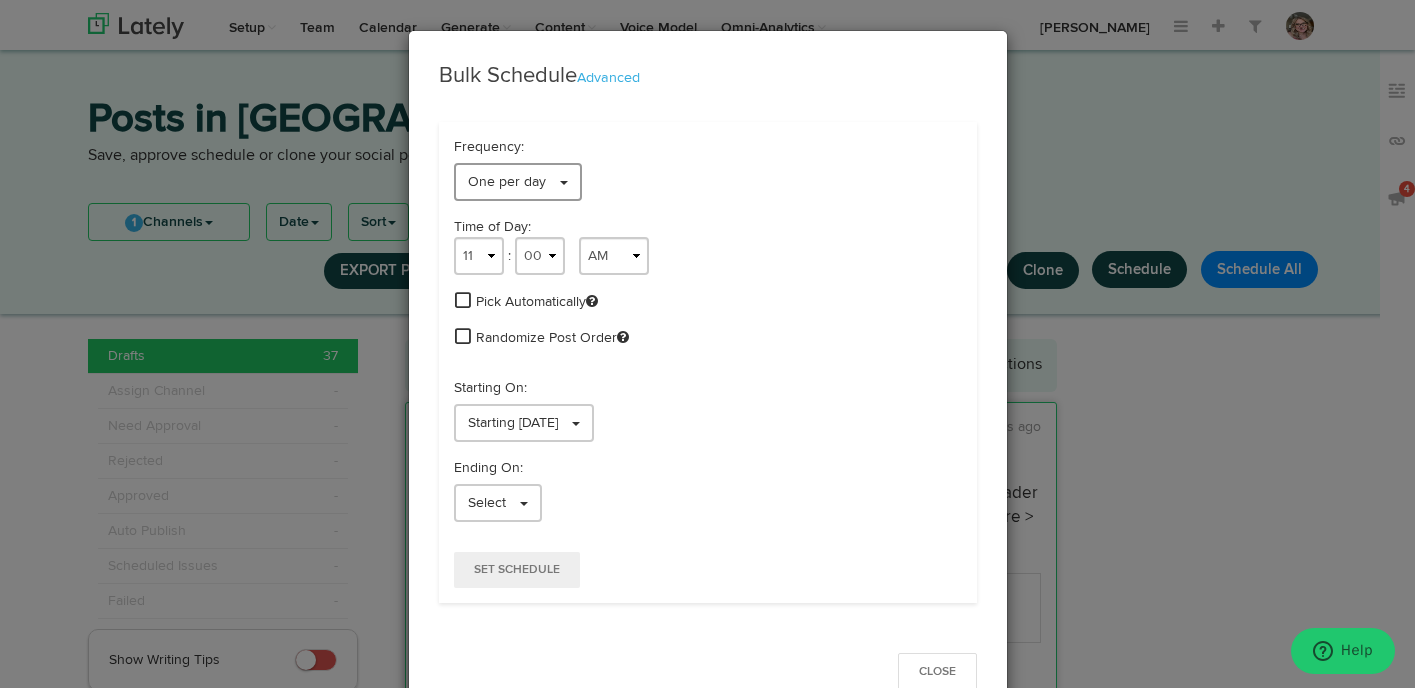click on "One per day" at bounding box center [518, 182] 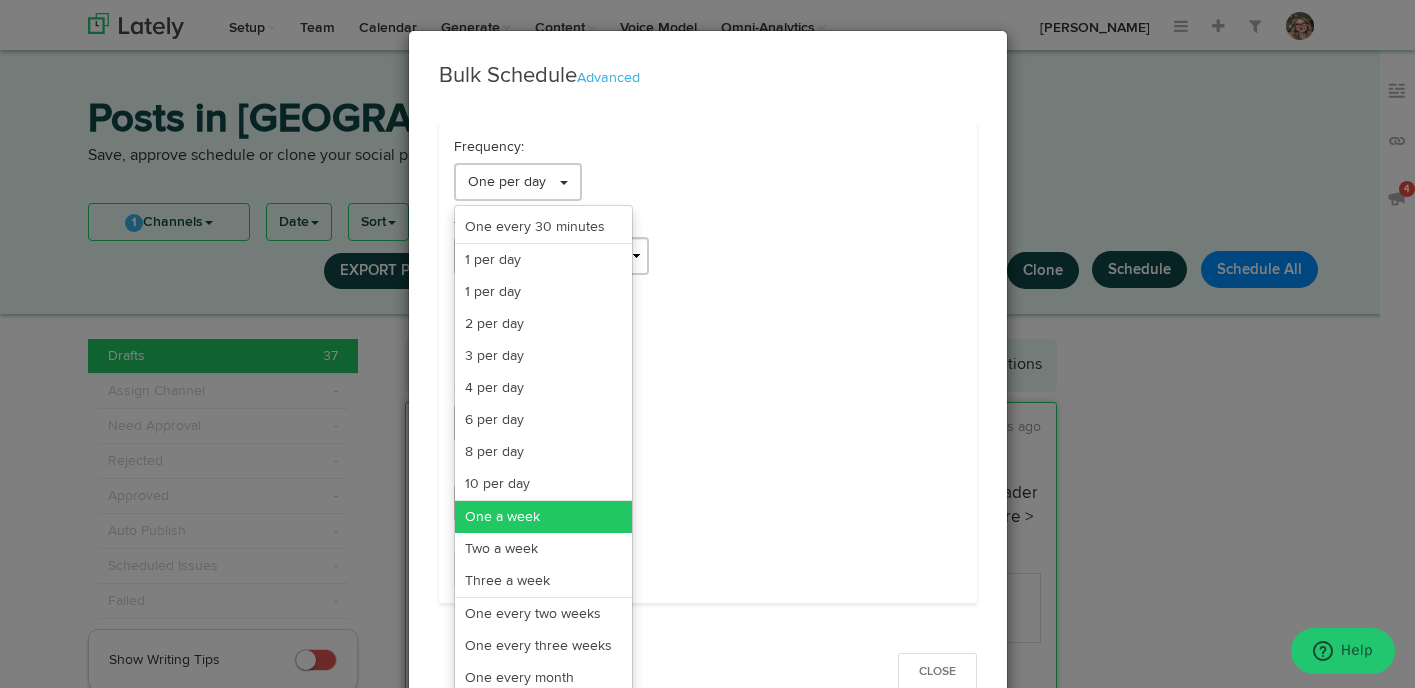 click on "One a week" at bounding box center (543, 517) 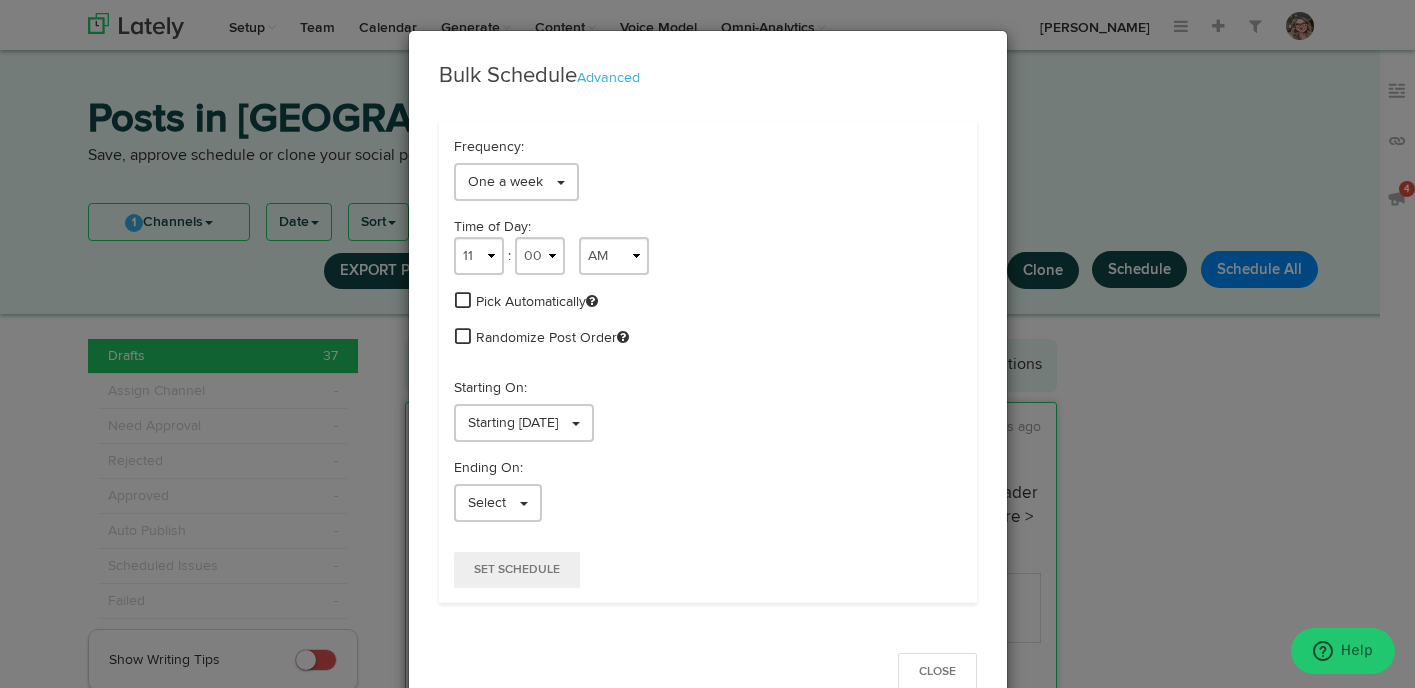 click at bounding box center [463, 300] 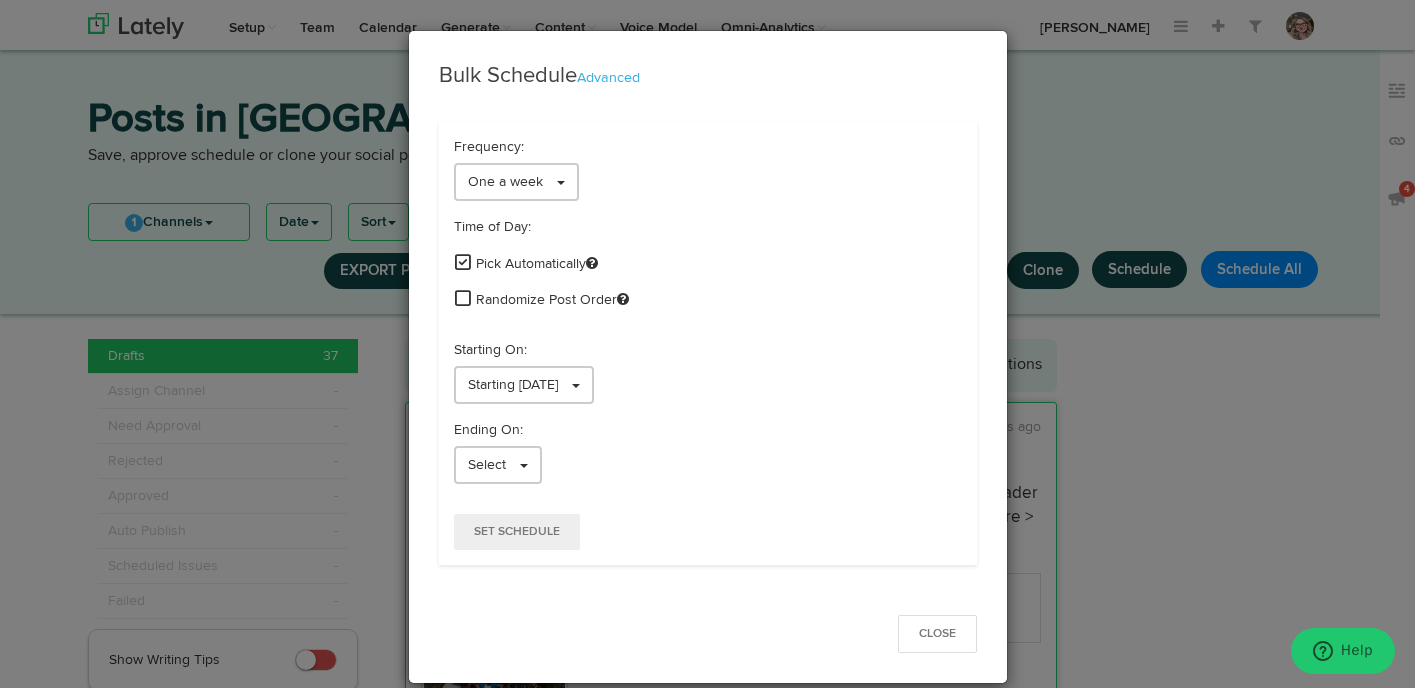 click at bounding box center (463, 298) 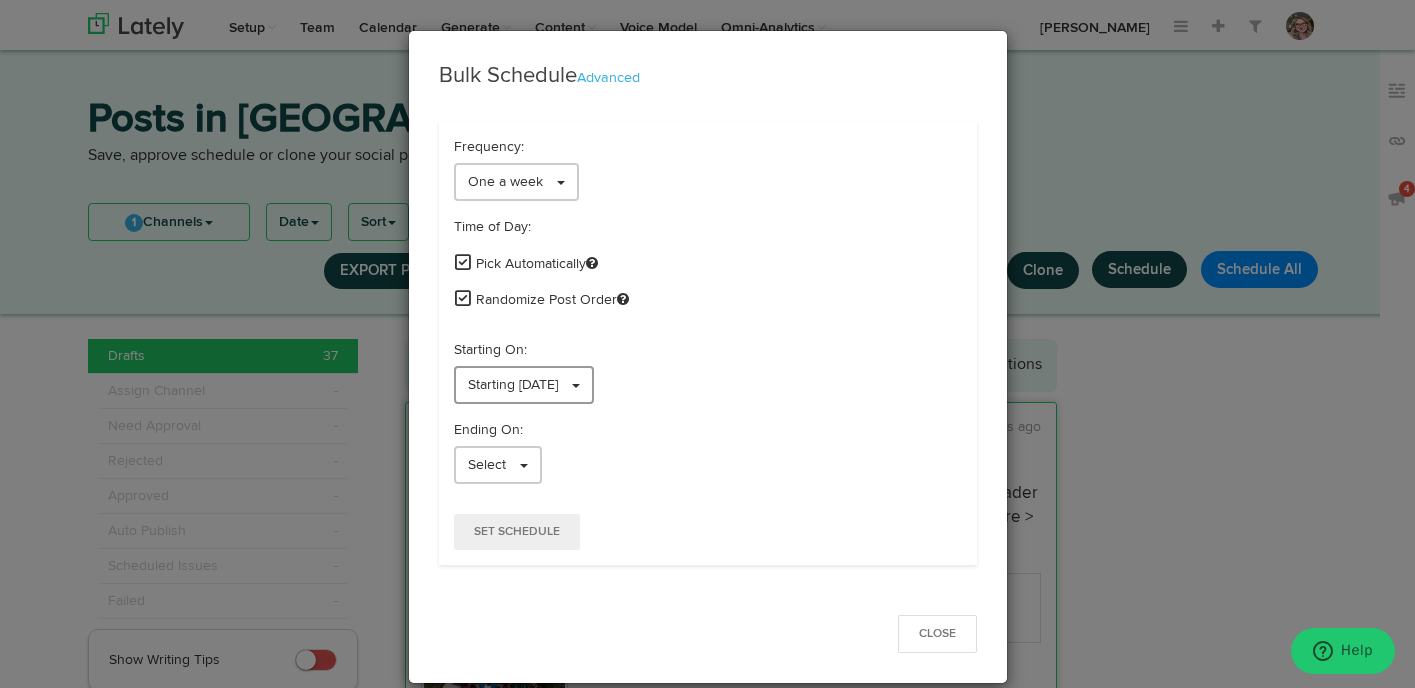 click on "Starting [DATE]" at bounding box center [513, 385] 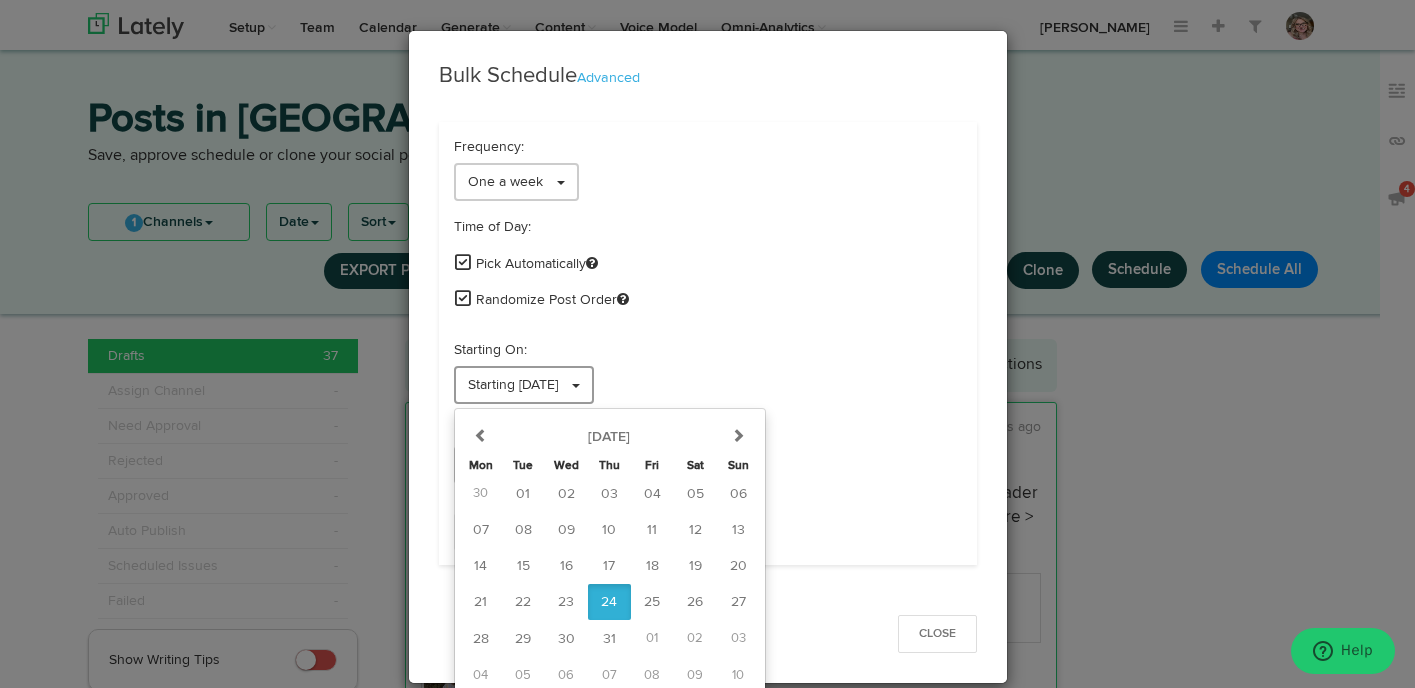 scroll, scrollTop: 5, scrollLeft: 0, axis: vertical 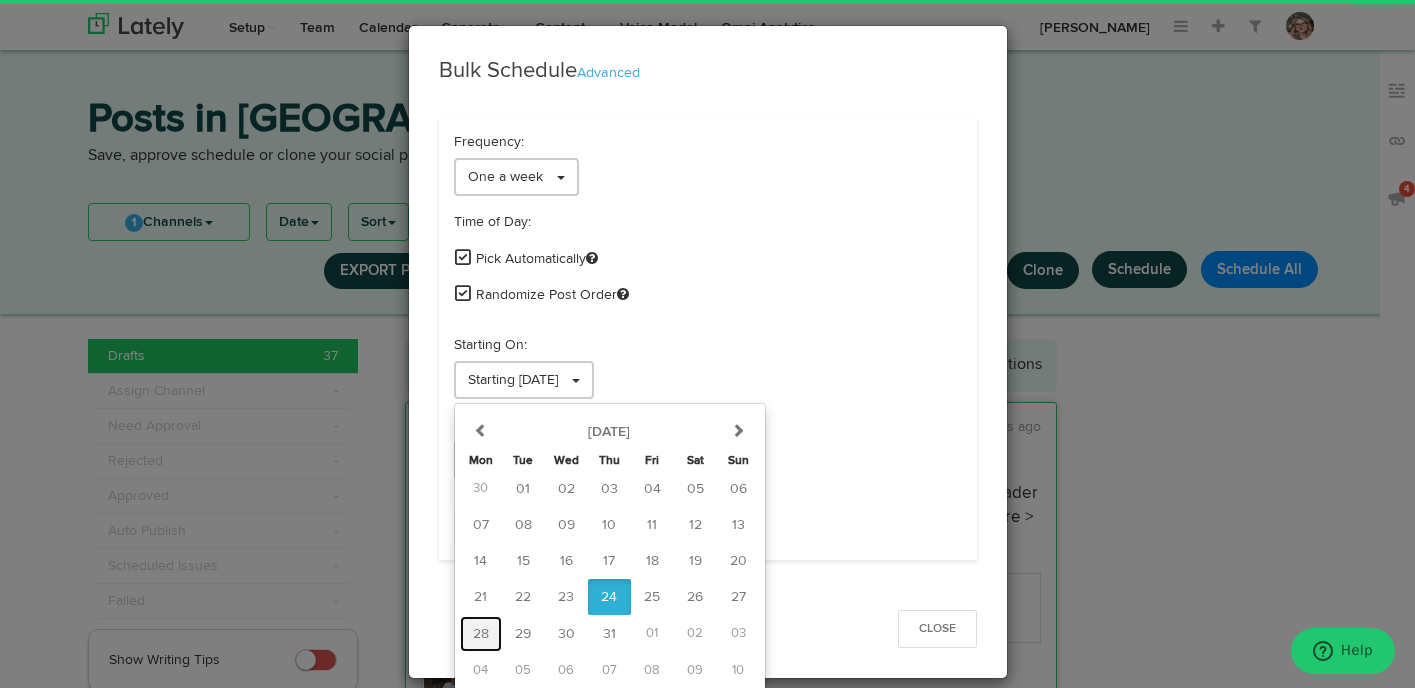 click on "28" at bounding box center (481, 634) 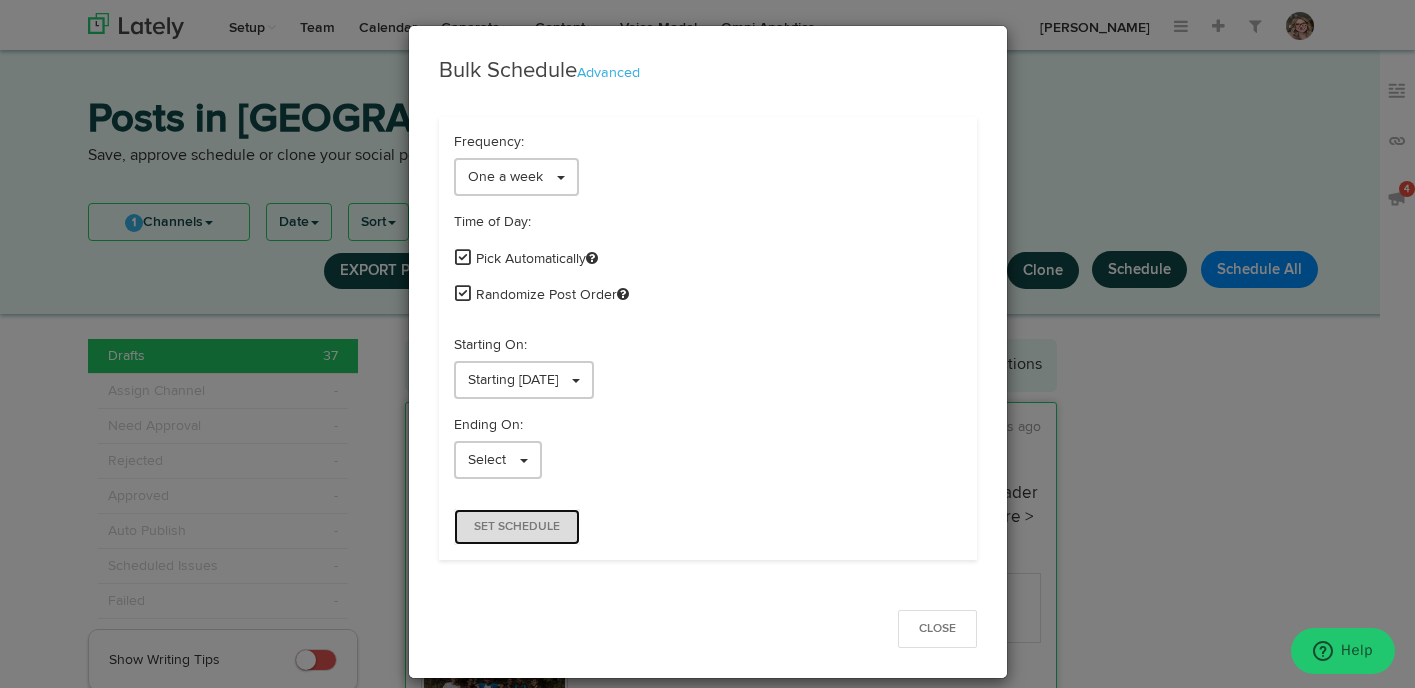 click on "Set Schedule" at bounding box center (517, 527) 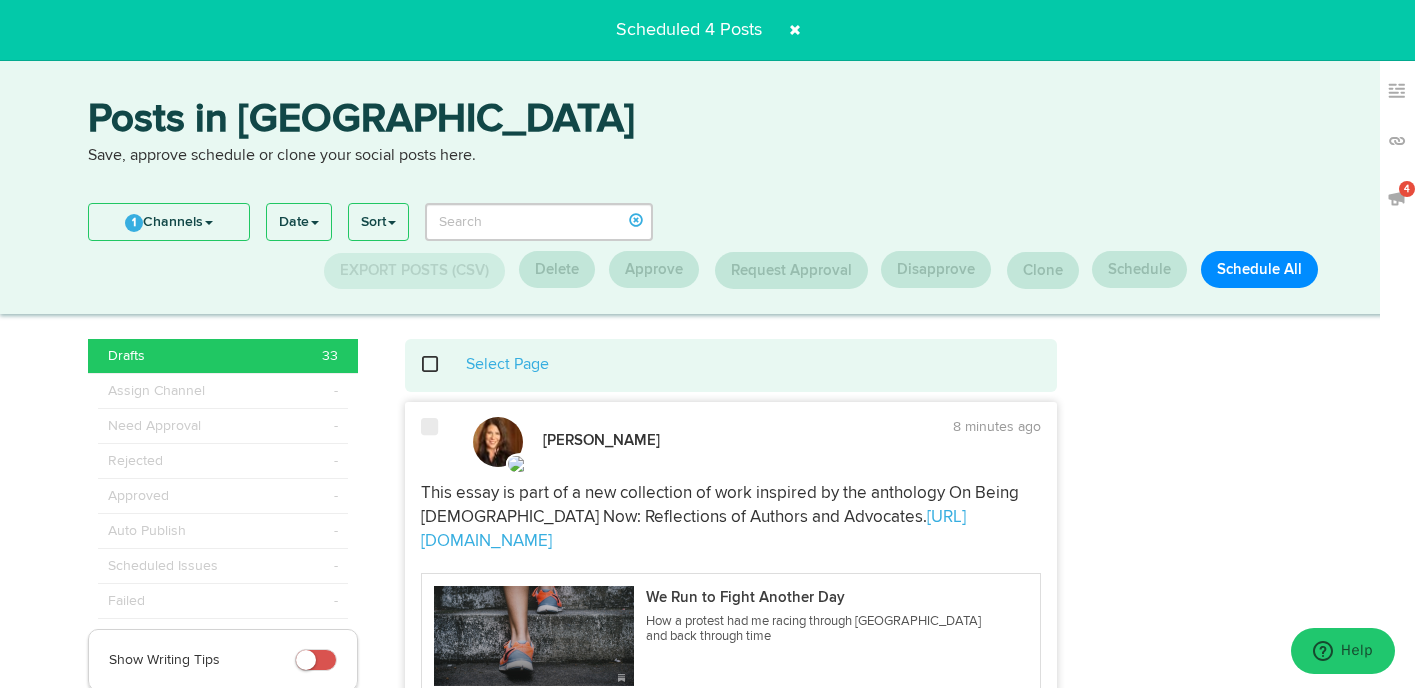 click 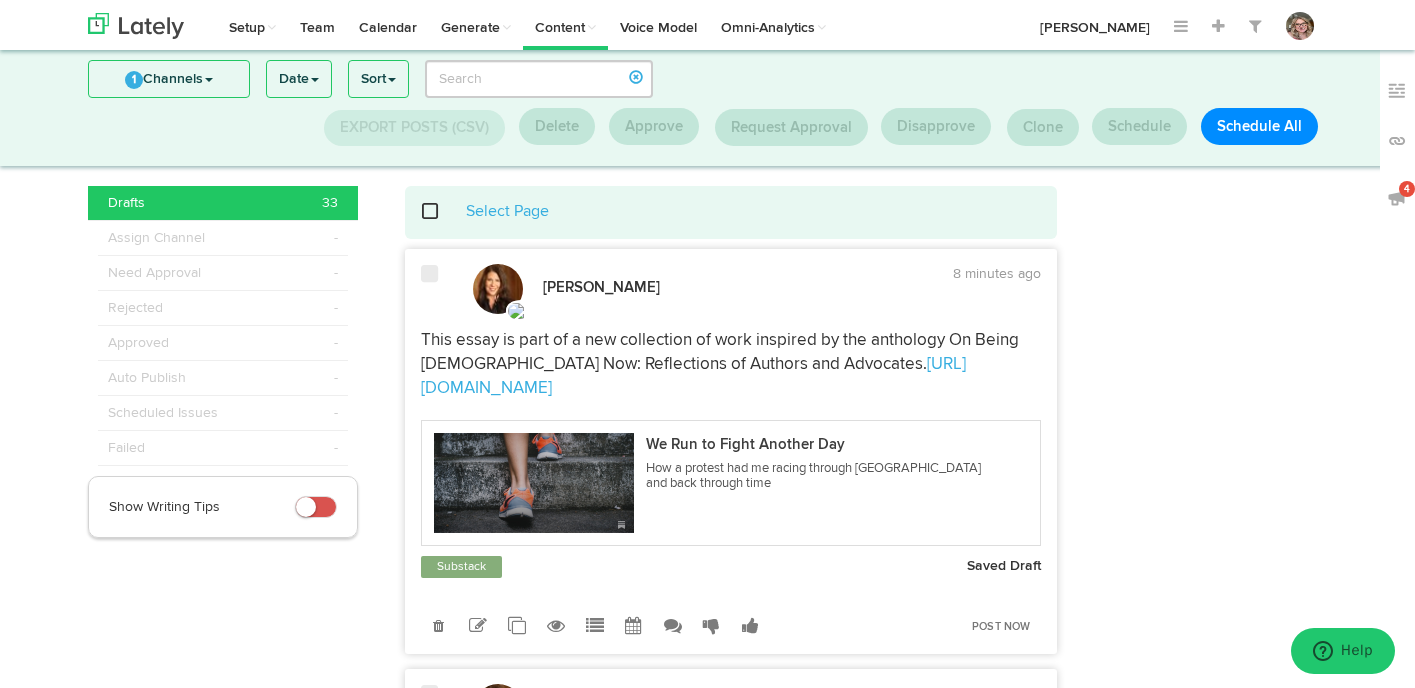 scroll, scrollTop: 23, scrollLeft: 0, axis: vertical 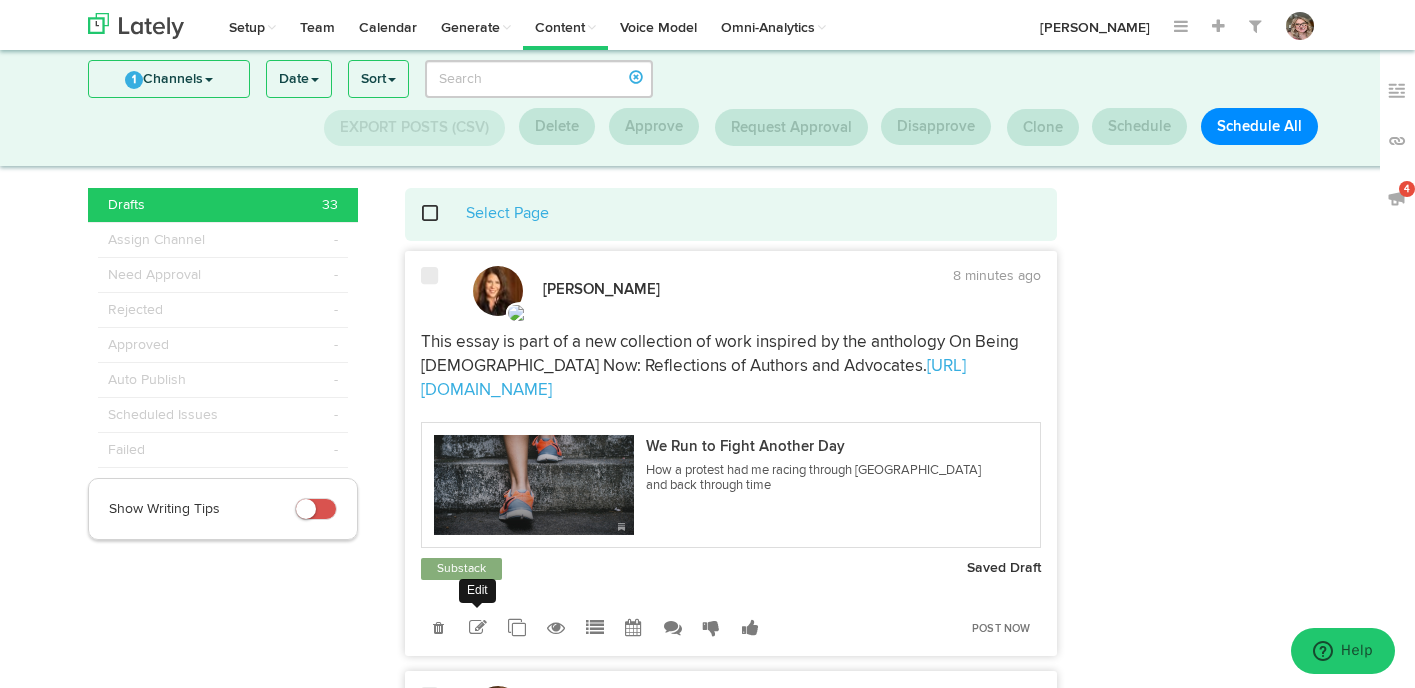 click at bounding box center (477, 627) 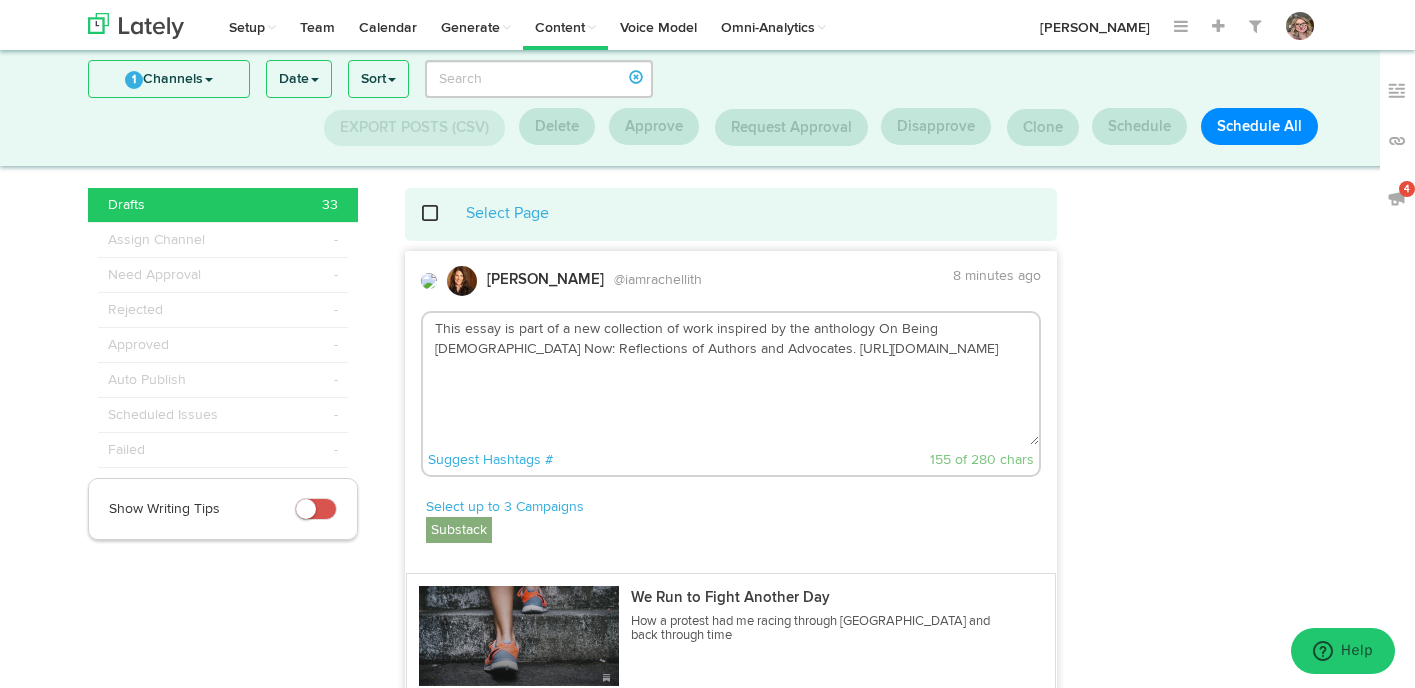 click on "This essay is part of a new collection of work inspired by the anthology On Being [DEMOGRAPHIC_DATA] Now: Reflections of Authors and Advocates. [URL][DOMAIN_NAME]" at bounding box center [731, 379] 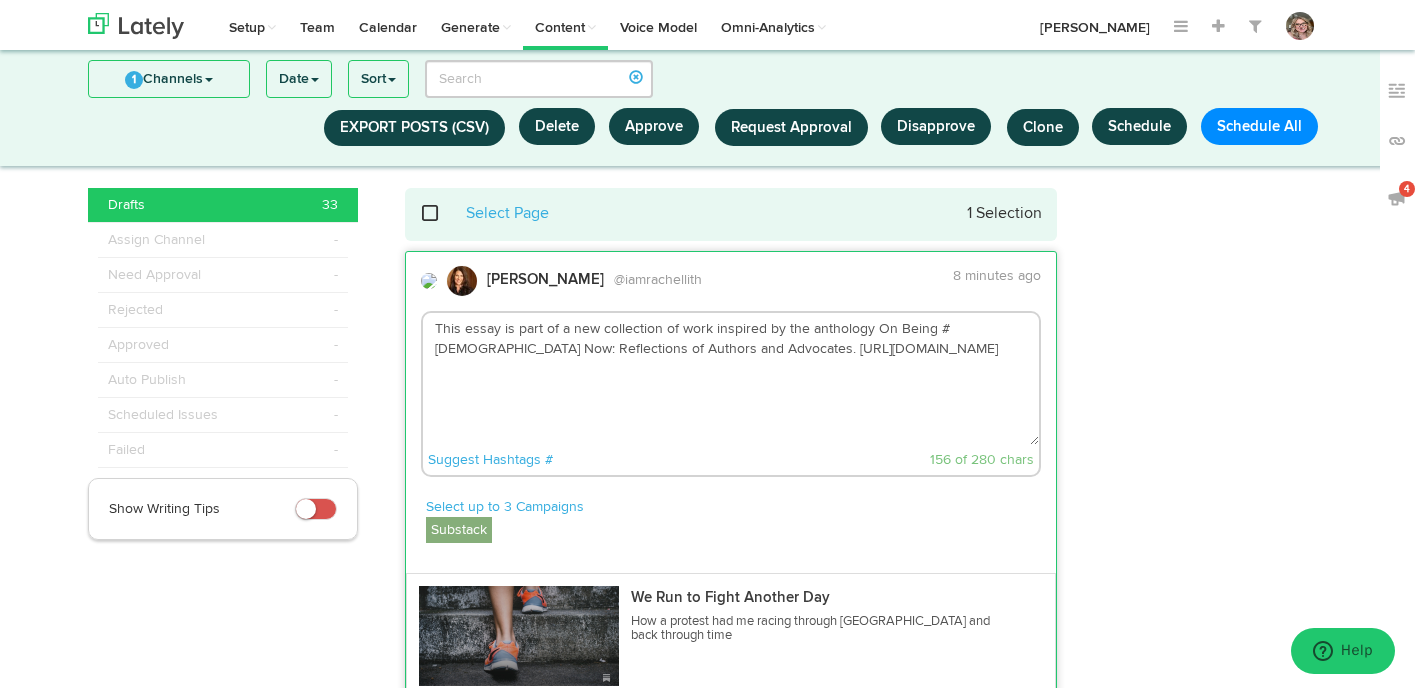 click on "This essay is part of a new collection of work inspired by the anthology On Being #Jewish Now: Reflections of Authors and Advocates. https://bit.ly/4gEItbh" at bounding box center (731, 379) 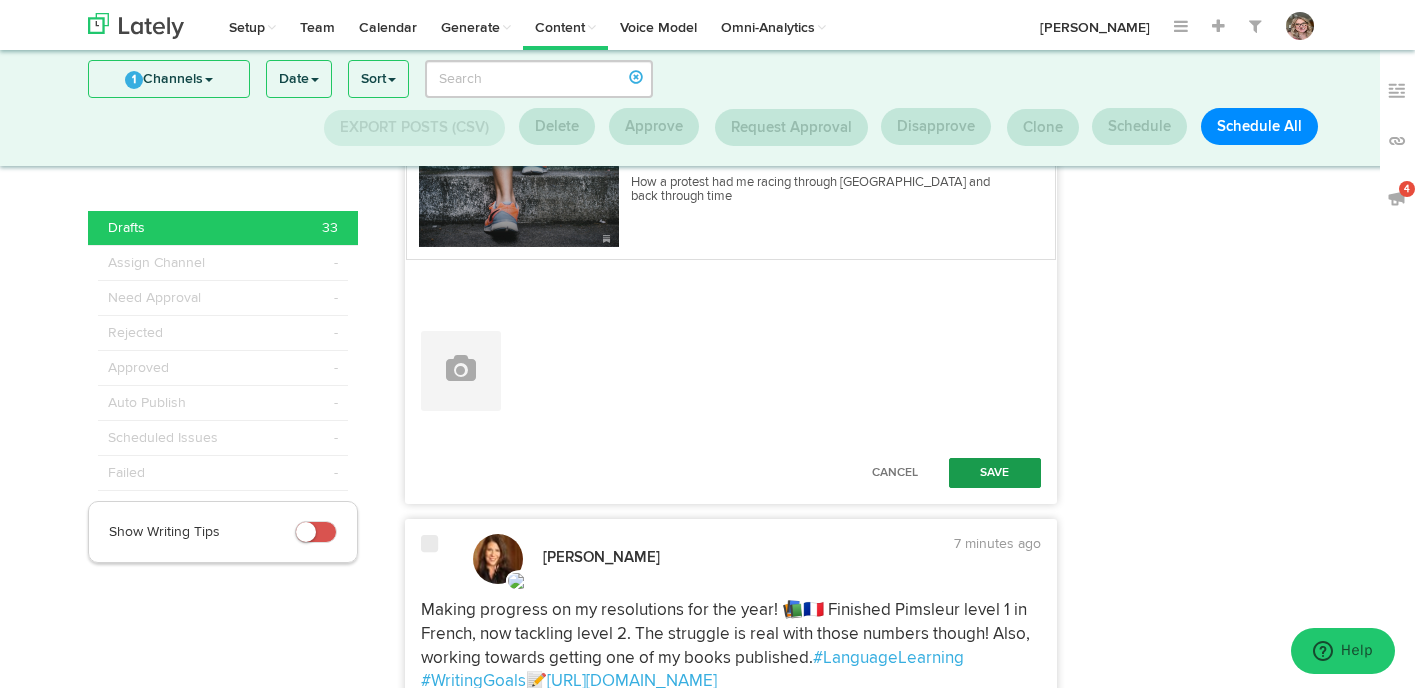 scroll, scrollTop: 475, scrollLeft: 0, axis: vertical 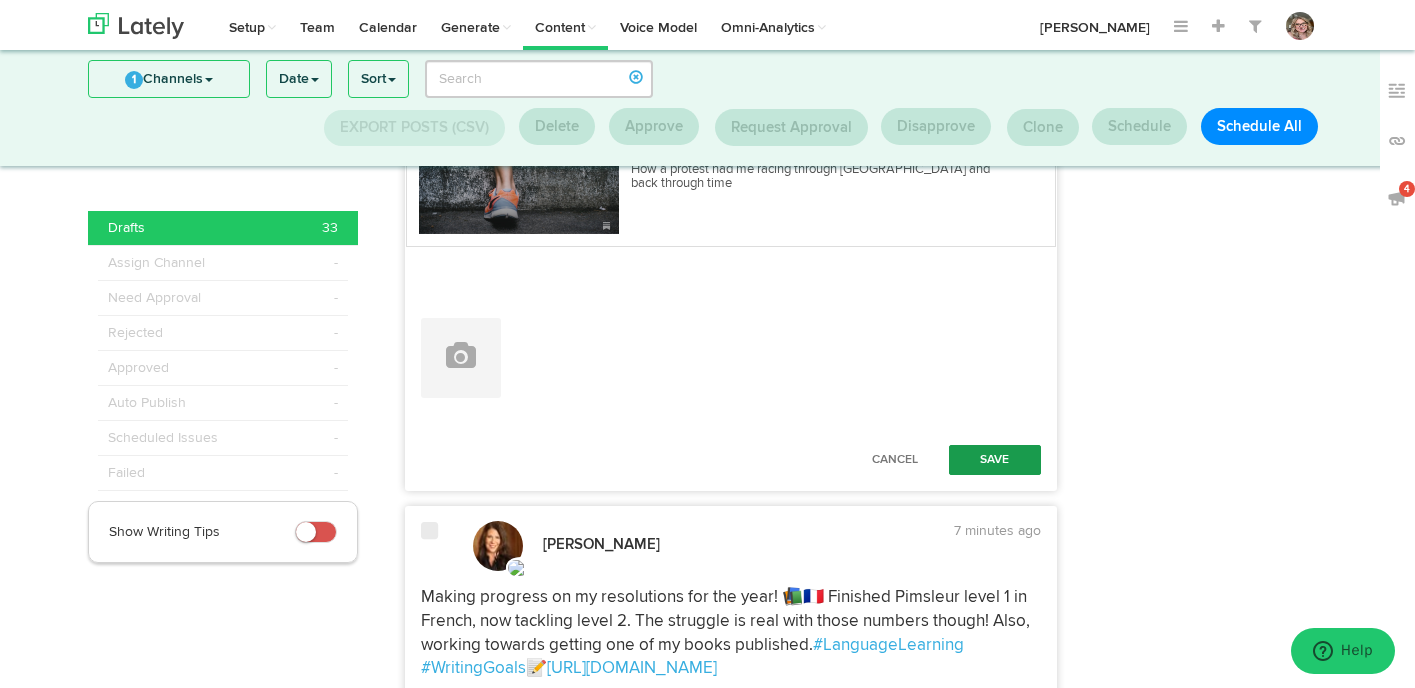 type on "This essay is part of a new collection of work inspired by the anthology On Being #Jewish Now: Reflections of Authors and Advocates. https://bit.ly/4gEItbh" 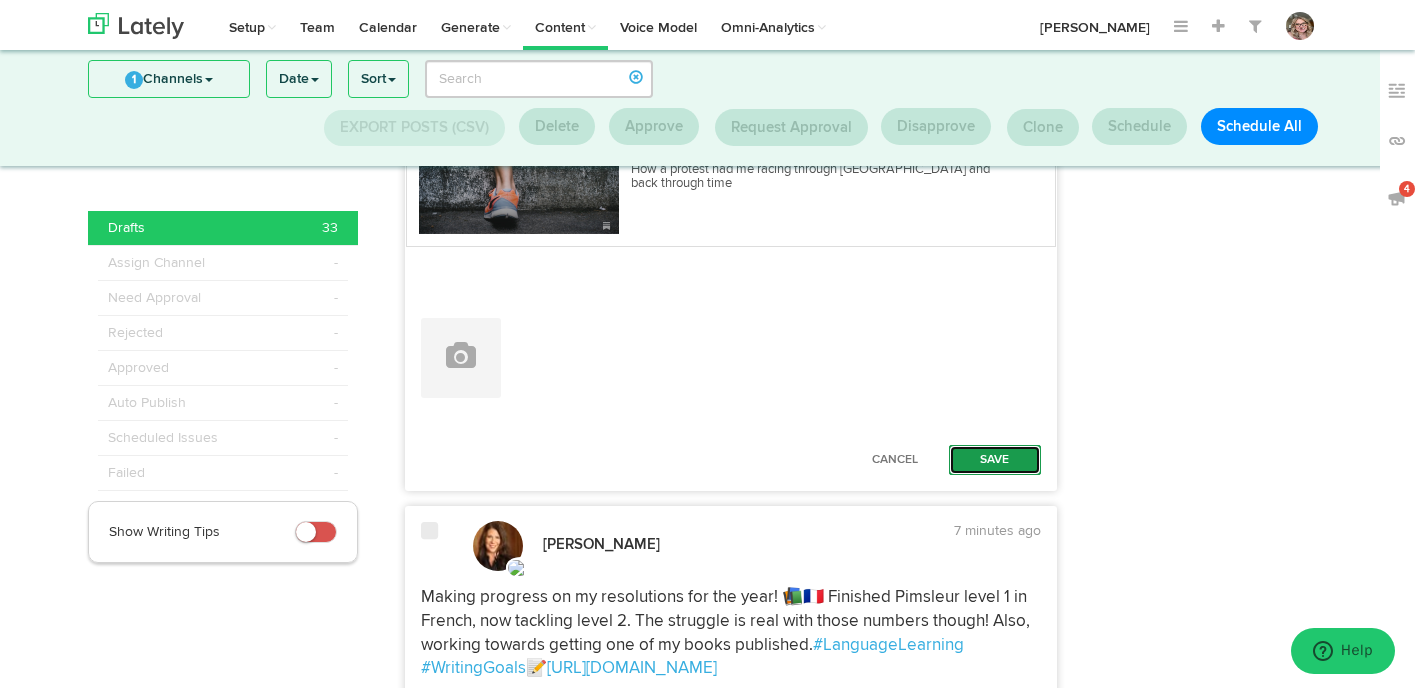 click on "Save" at bounding box center [995, 460] 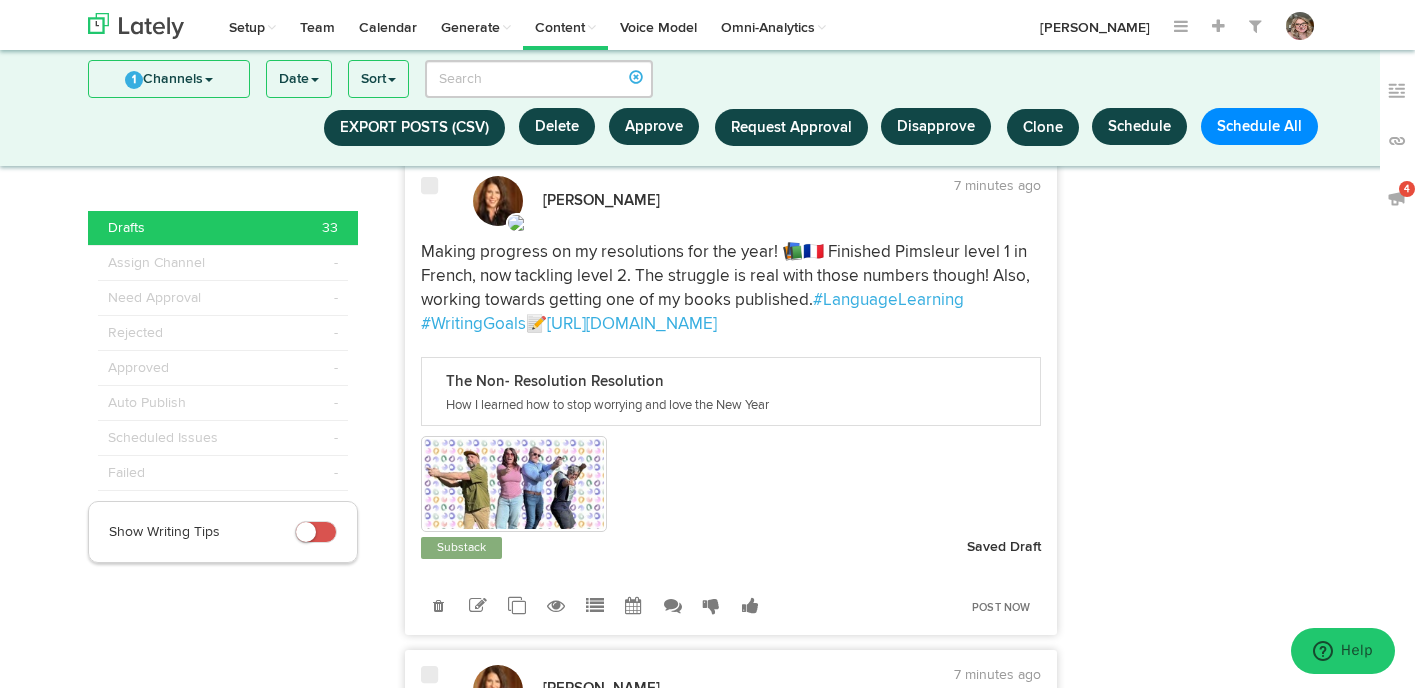 scroll, scrollTop: 568, scrollLeft: 0, axis: vertical 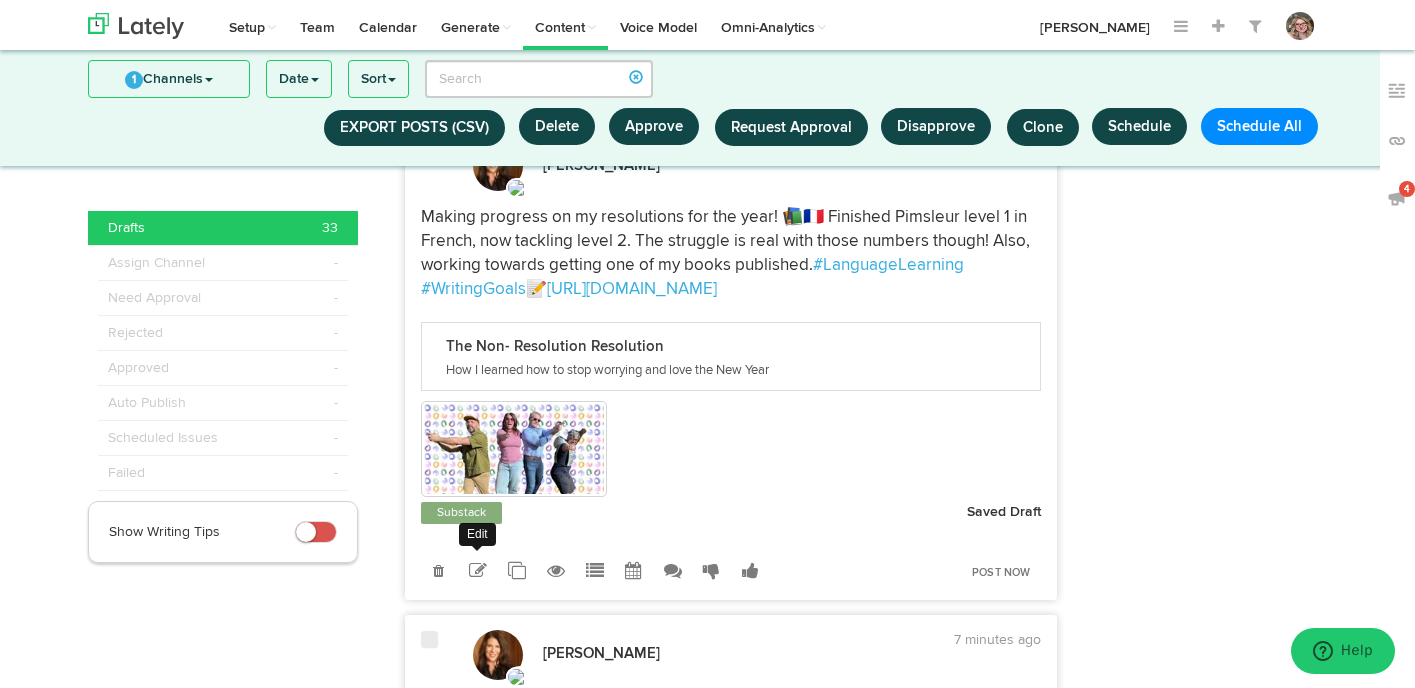 click at bounding box center [478, 571] 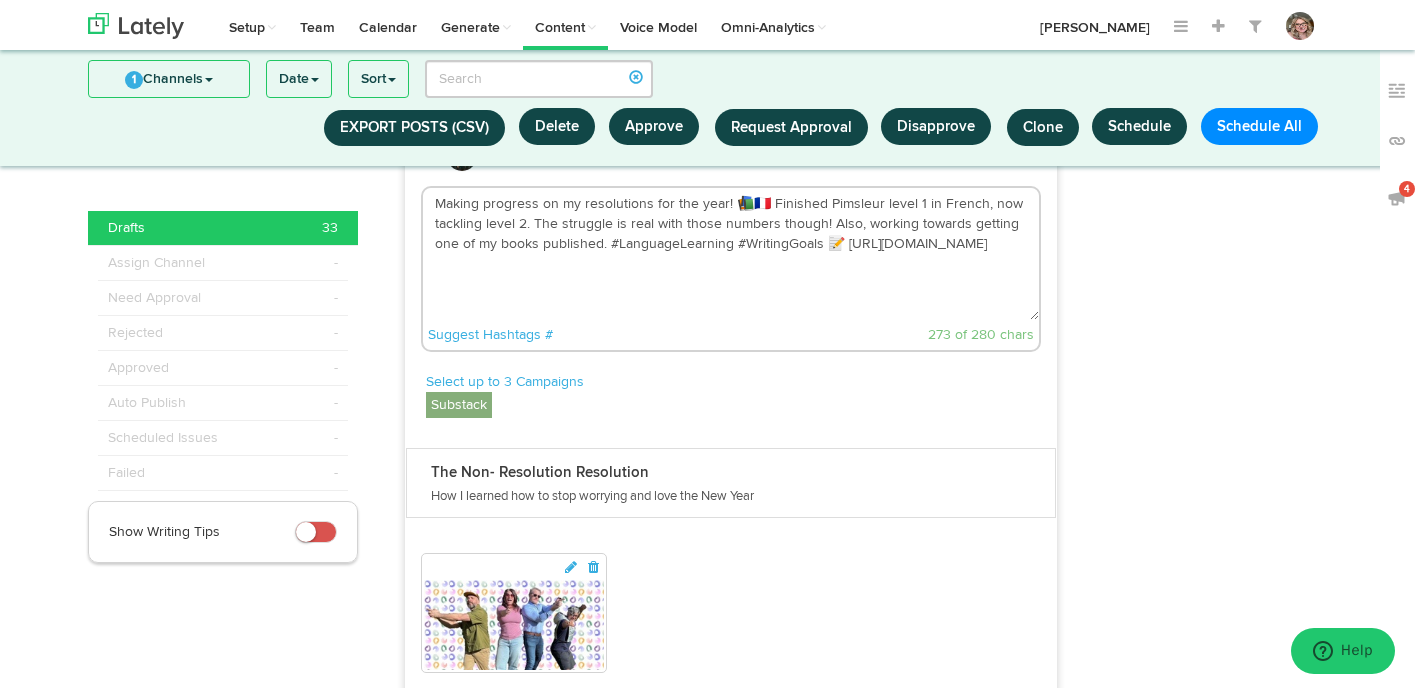 click on "Making progress on my resolutions for the year! 📚🇫🇷 Finished Pimsleur level 1 in French, now tackling level 2. The struggle is real with those numbers though! Also, working towards getting one of my books published. #LanguageLearning #WritingGoals 📝 [URL][DOMAIN_NAME]" at bounding box center [731, 254] 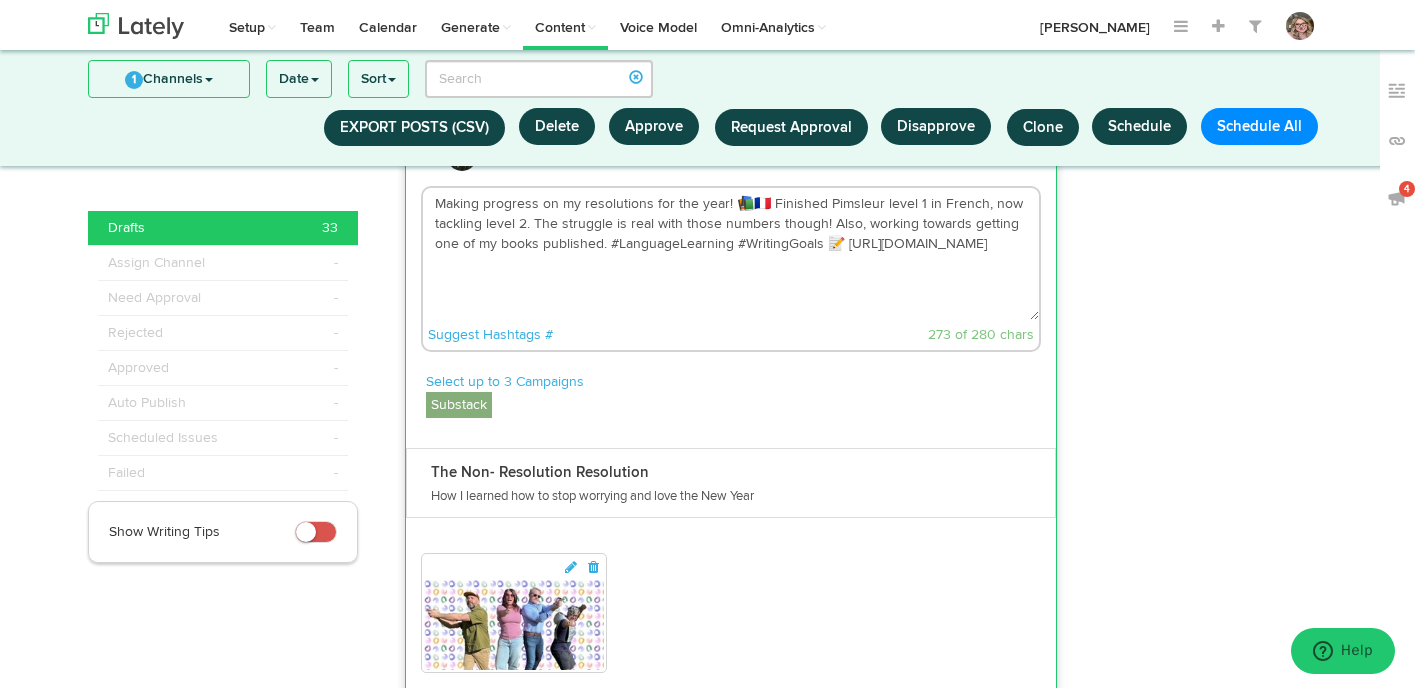 click on "Making progress on my resolutions for the year! 📚🇫🇷 Finished Pimsleur level 1 in French, now tackling level 2. The struggle is real with those numbers though! Also, working towards getting one of my books published. #LanguageLearning #WritingGoals 📝 [URL][DOMAIN_NAME]" at bounding box center (731, 254) 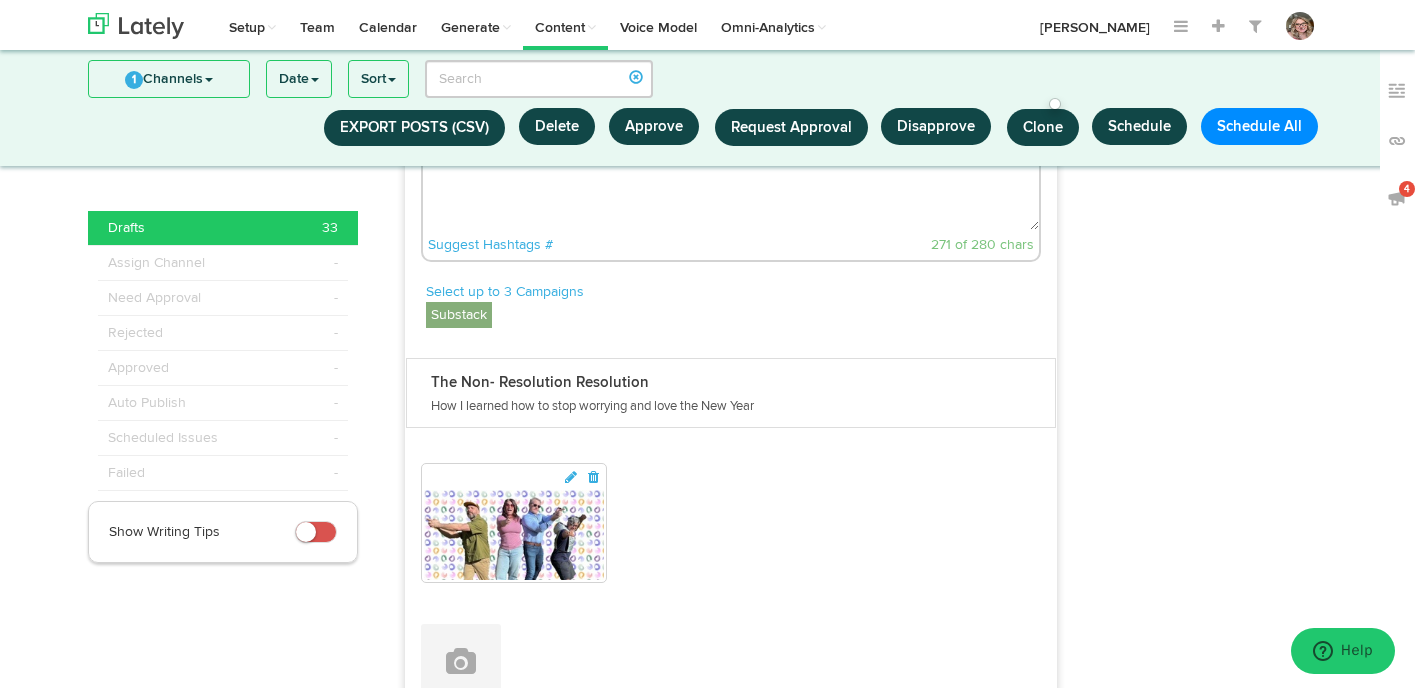 scroll, scrollTop: 847, scrollLeft: 0, axis: vertical 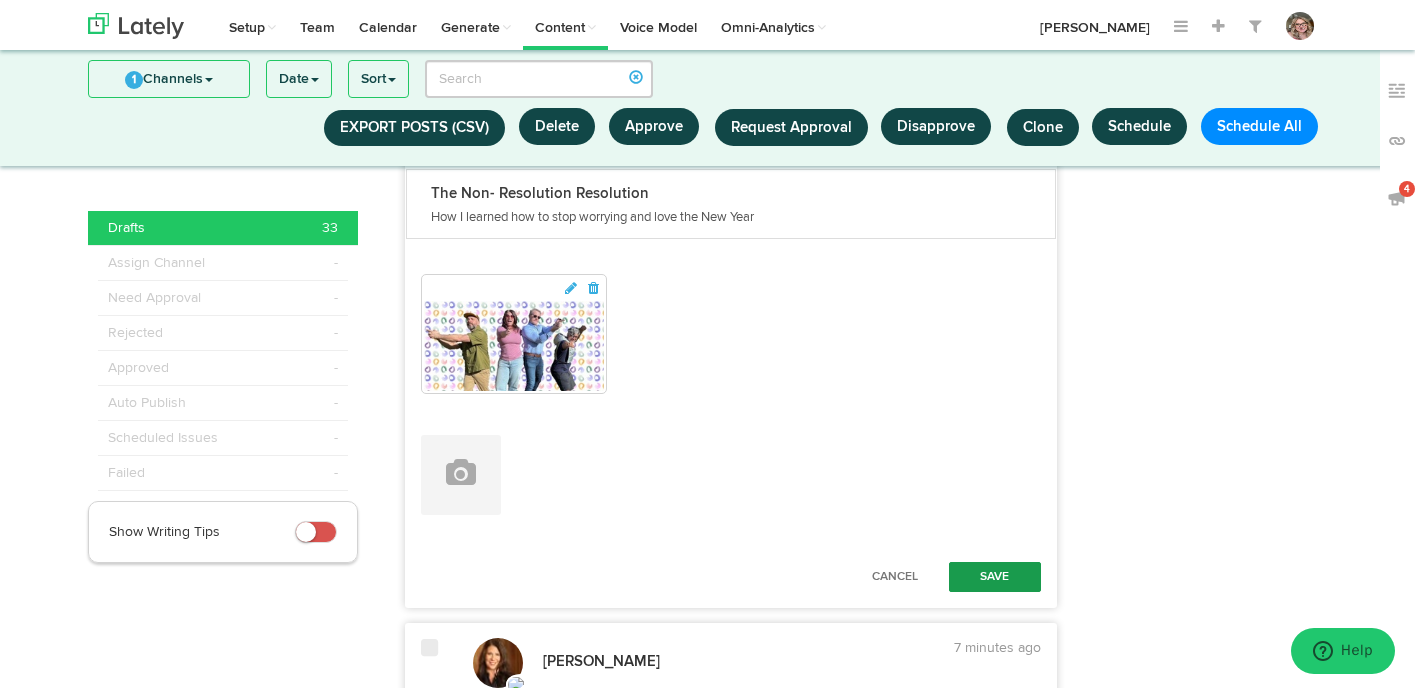 type on "Making progress on my resolutions for the year! 📚🇫🇷 Finished Pimsleur level 1 in French, now tackling level 2. The struggle is real with those numbers though! Also, working towards getting one of my books published. #LanguageLearning #WritingGoals https://bit.ly/4a87gma" 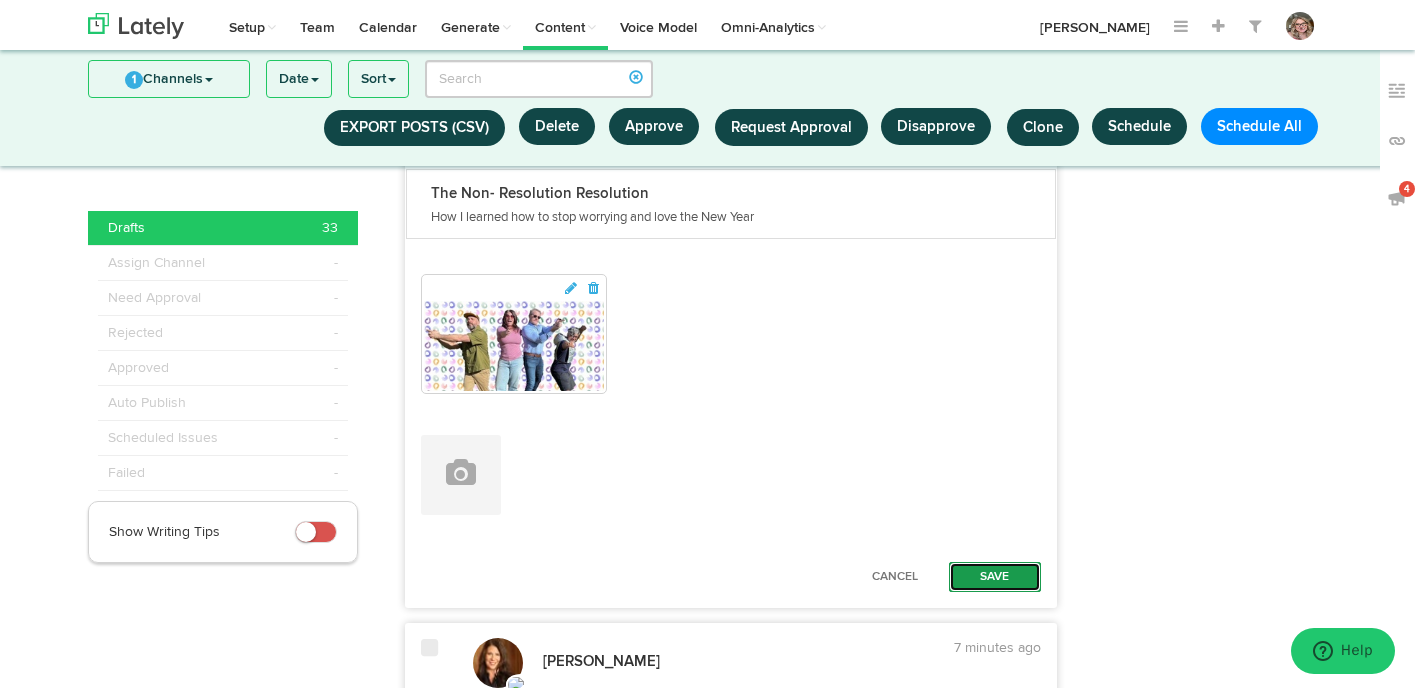 click on "Save" at bounding box center (995, 577) 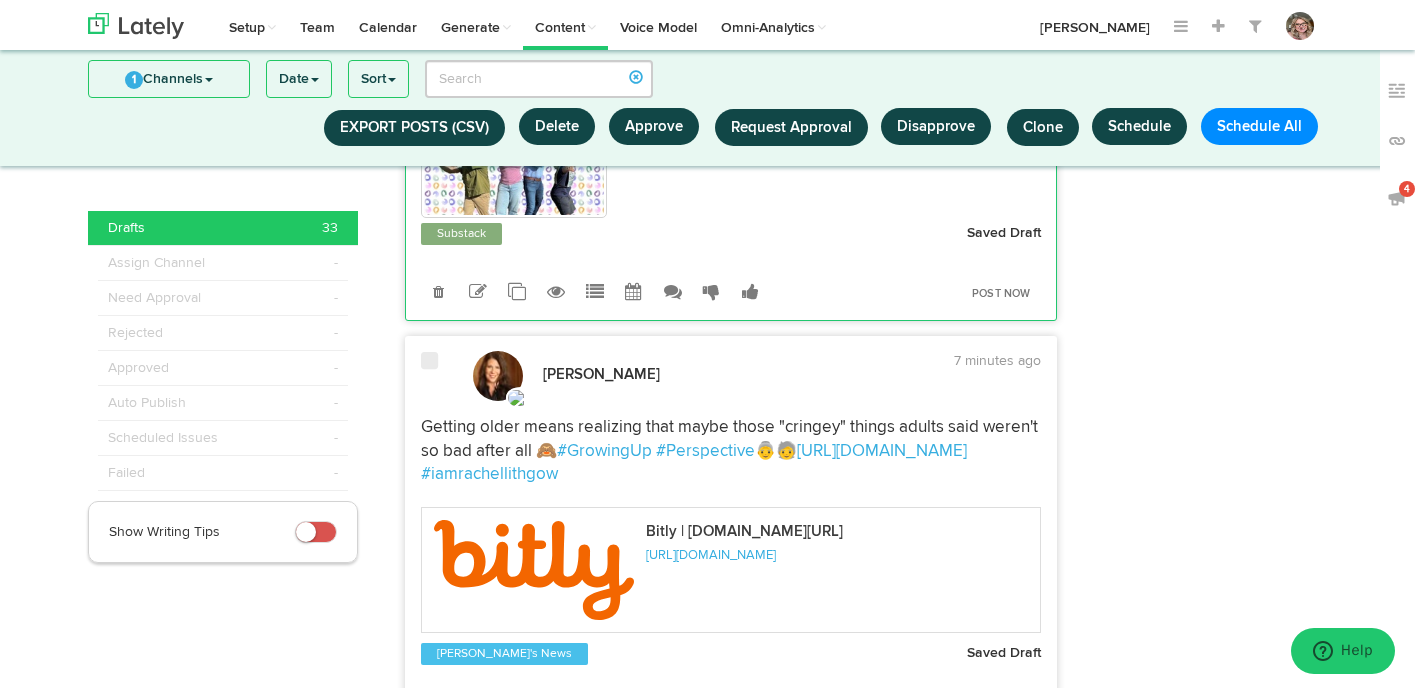 scroll, scrollTop: 944, scrollLeft: 0, axis: vertical 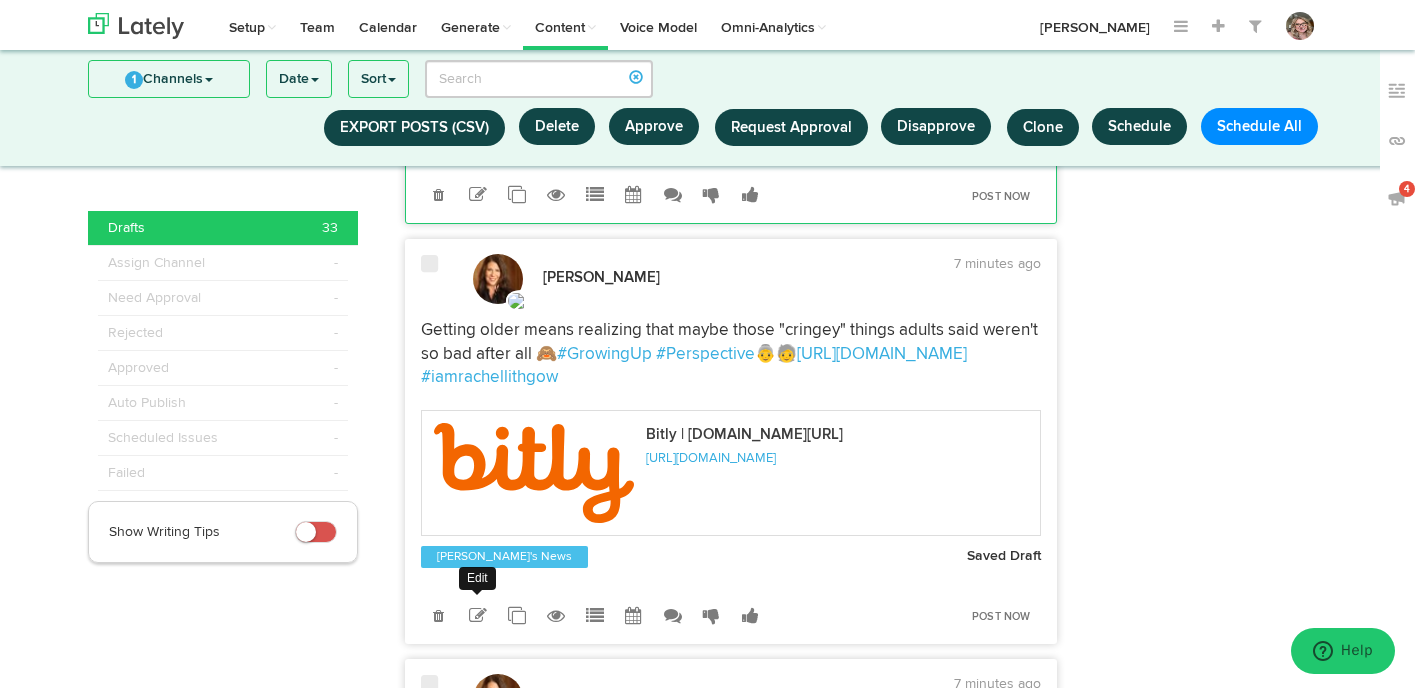 click at bounding box center (478, 616) 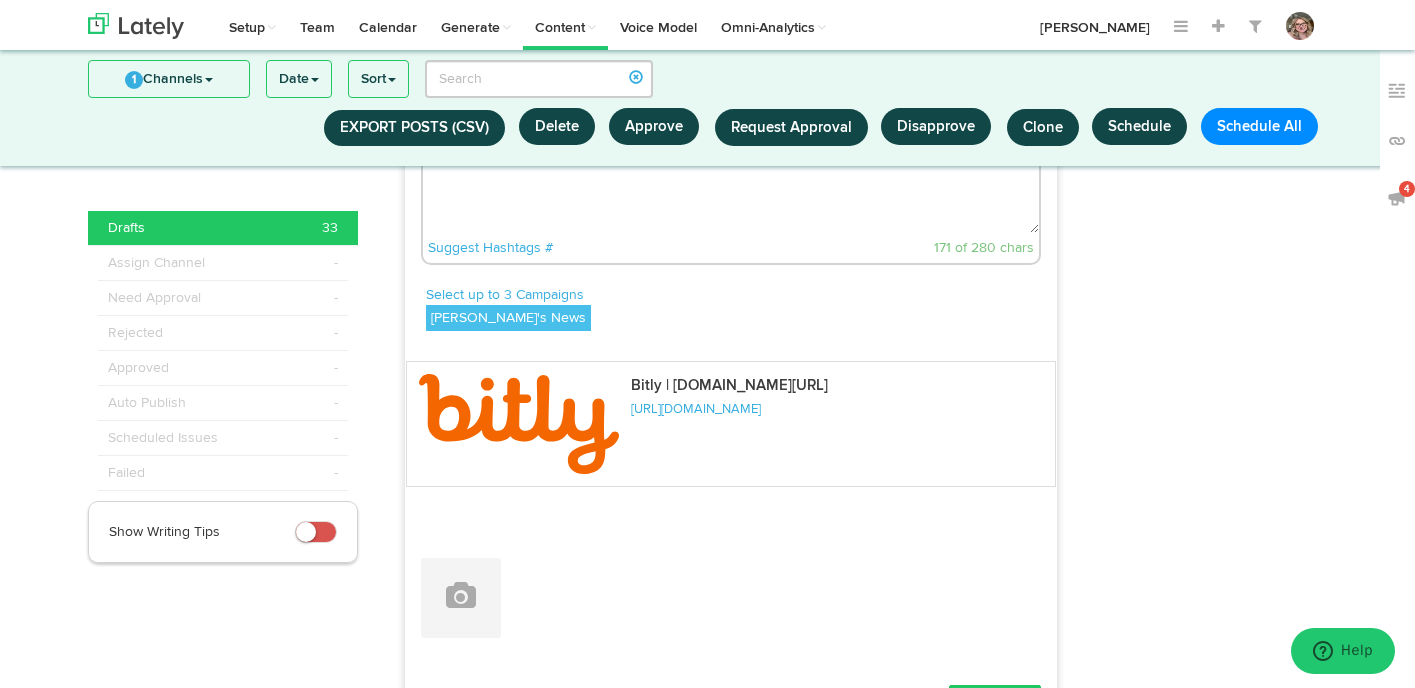 click at bounding box center (461, 598) 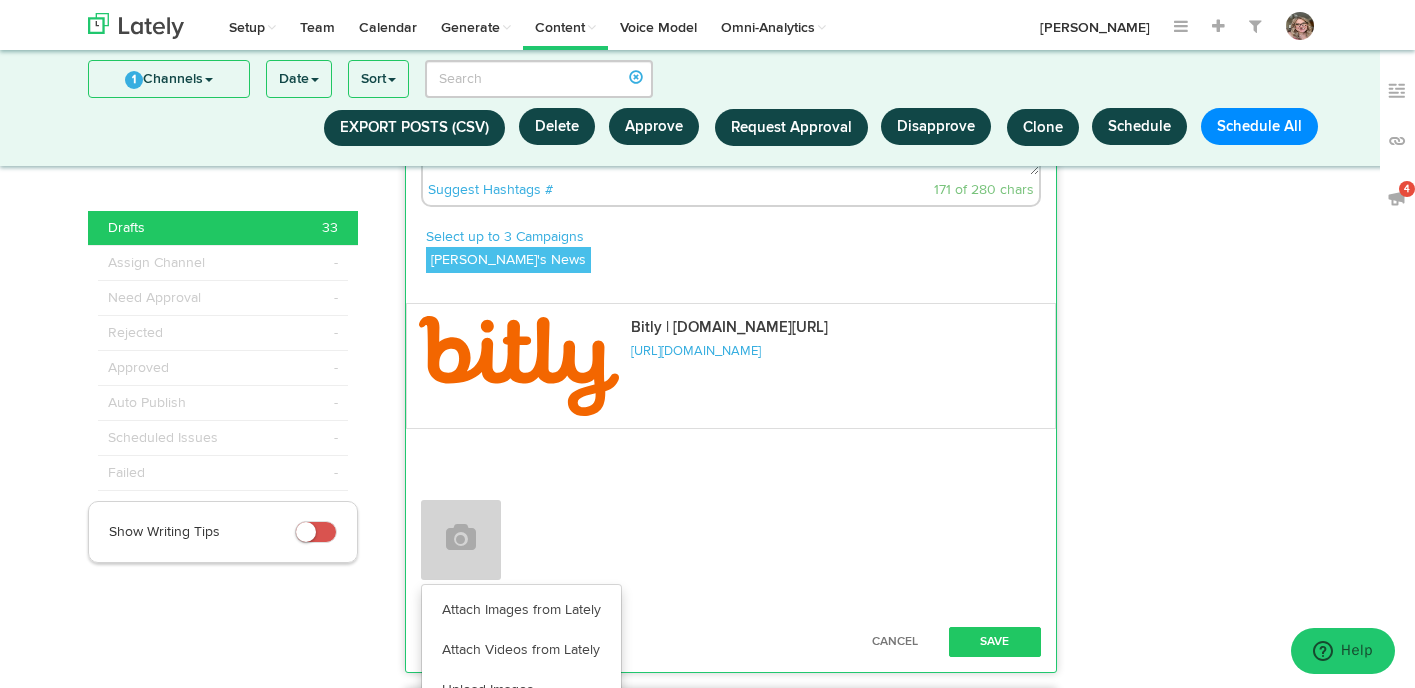 scroll, scrollTop: 1238, scrollLeft: 0, axis: vertical 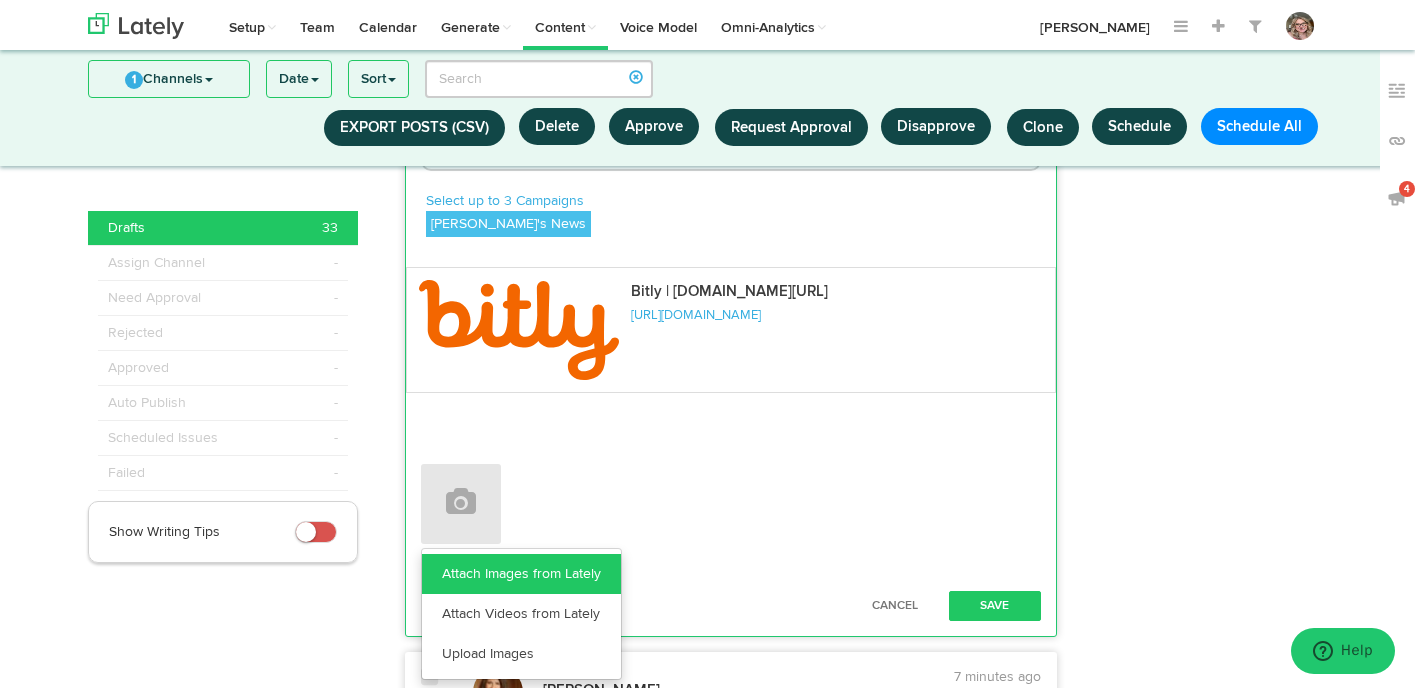 click on "Attach Images from Lately" at bounding box center (521, 574) 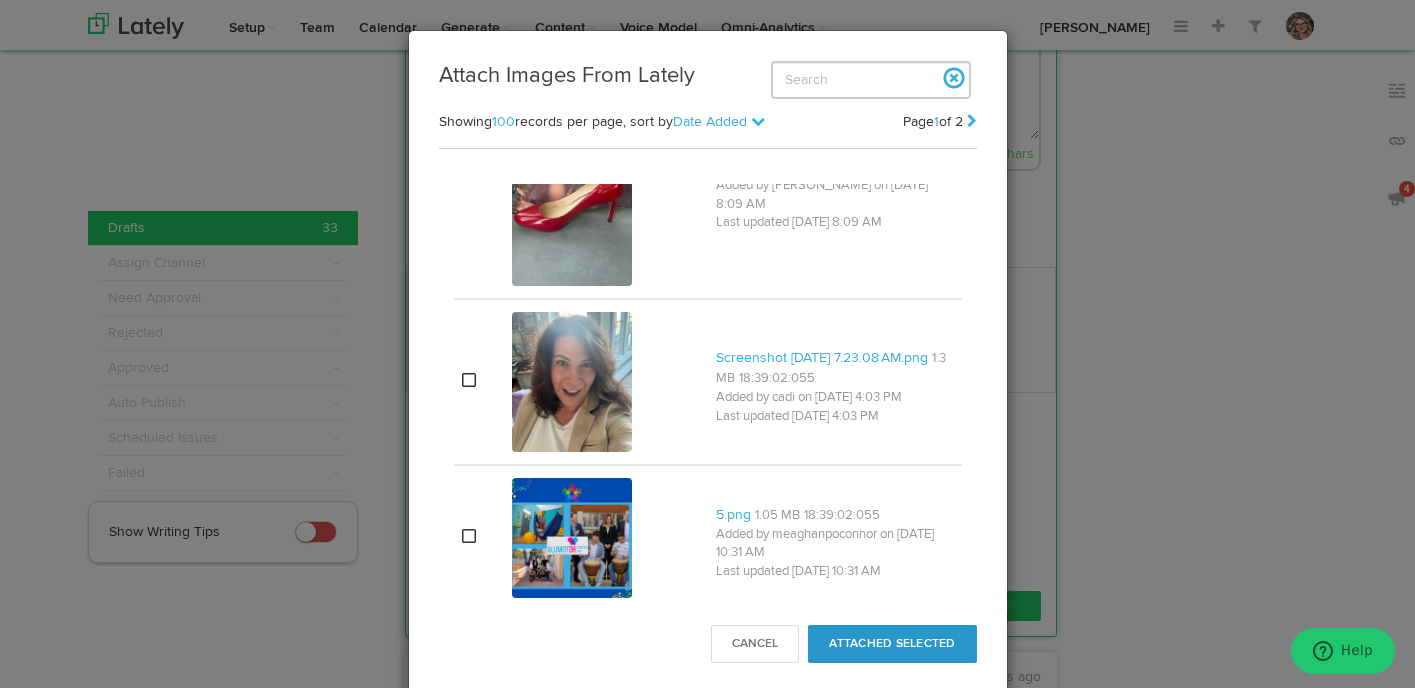 scroll, scrollTop: 2887, scrollLeft: 0, axis: vertical 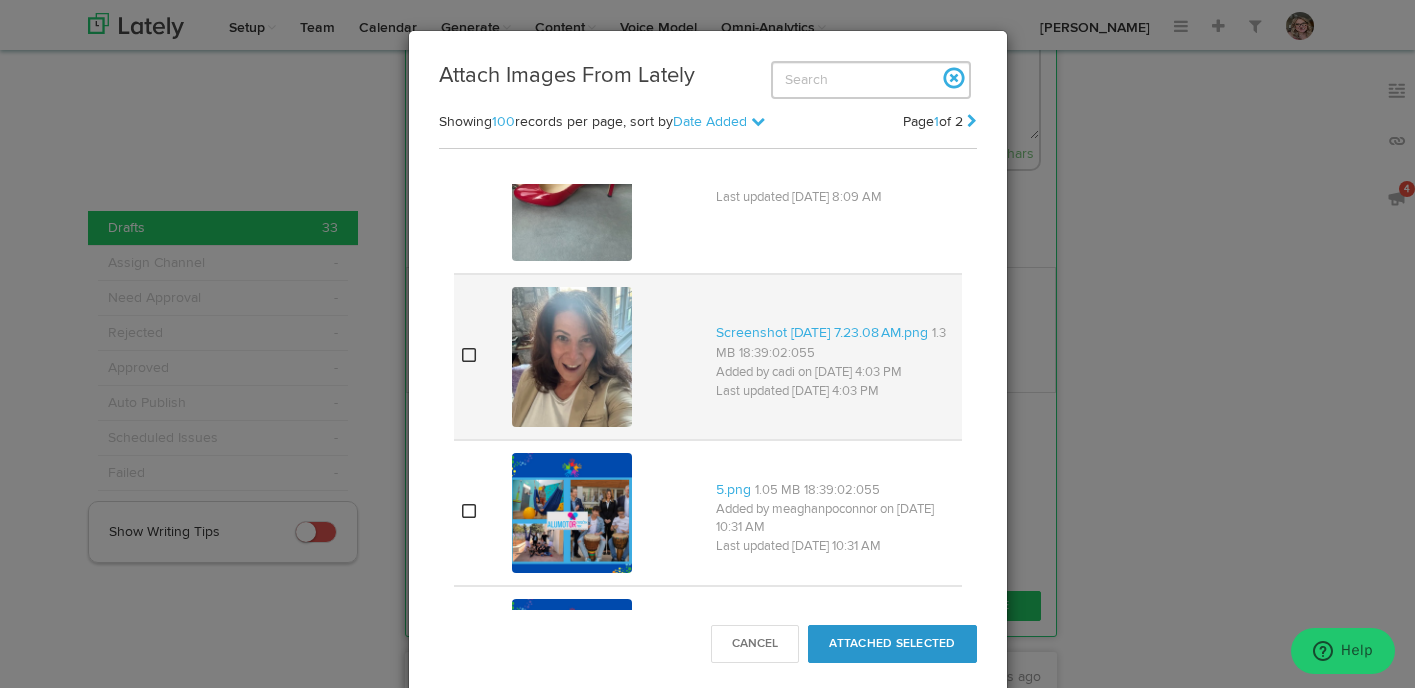 click at bounding box center (479, 357) 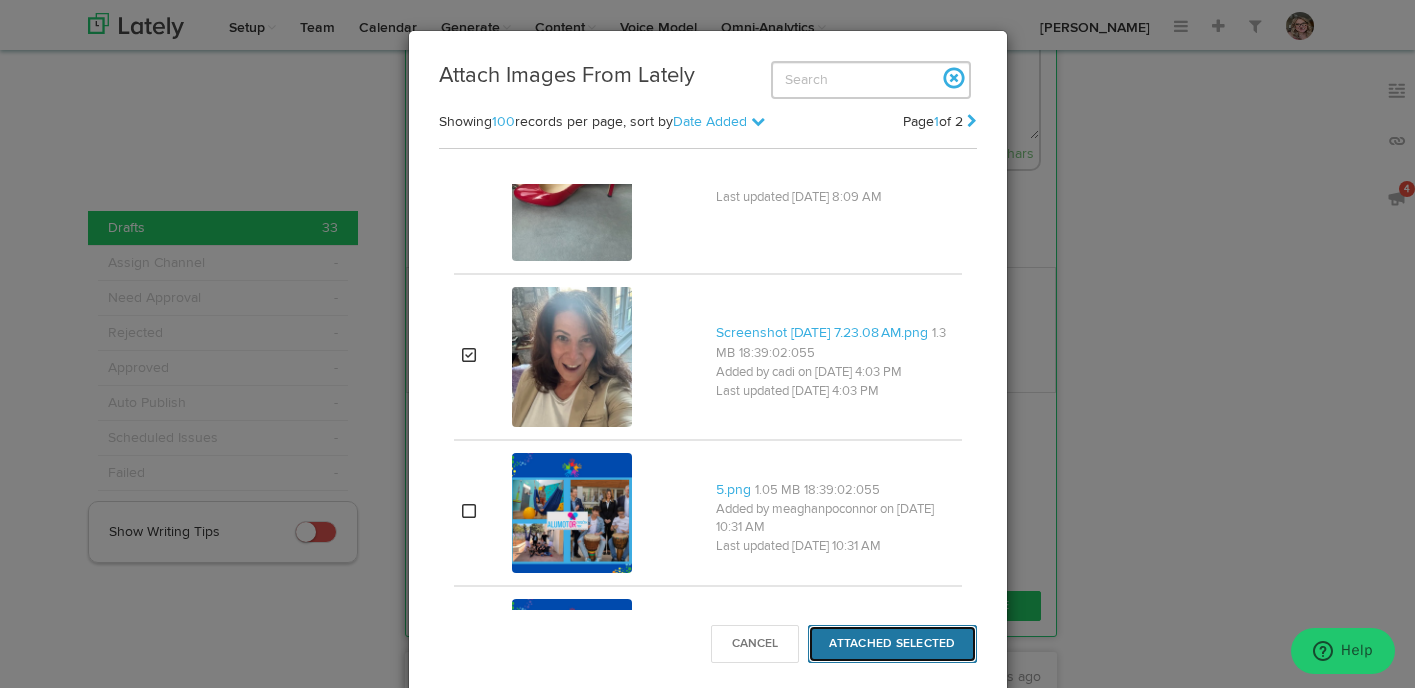 click on "Attached Selected" at bounding box center [892, 644] 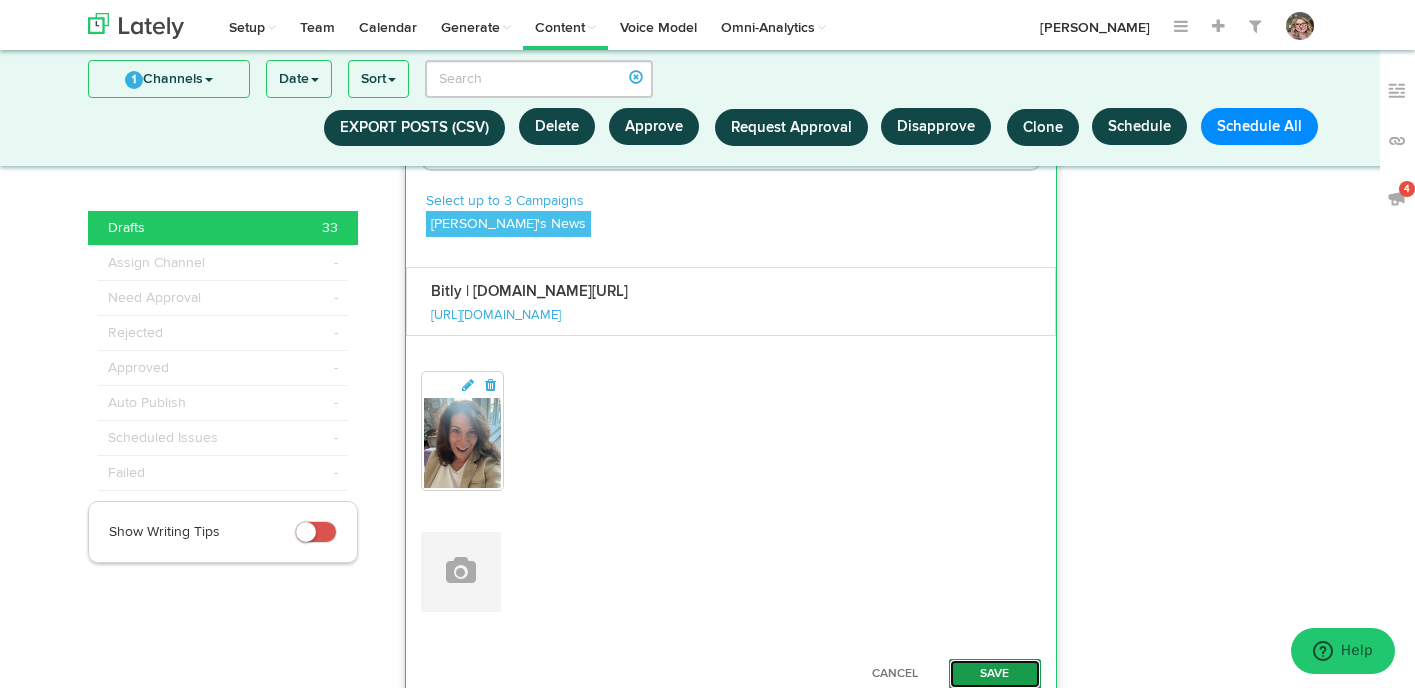 click on "Save" at bounding box center [995, 674] 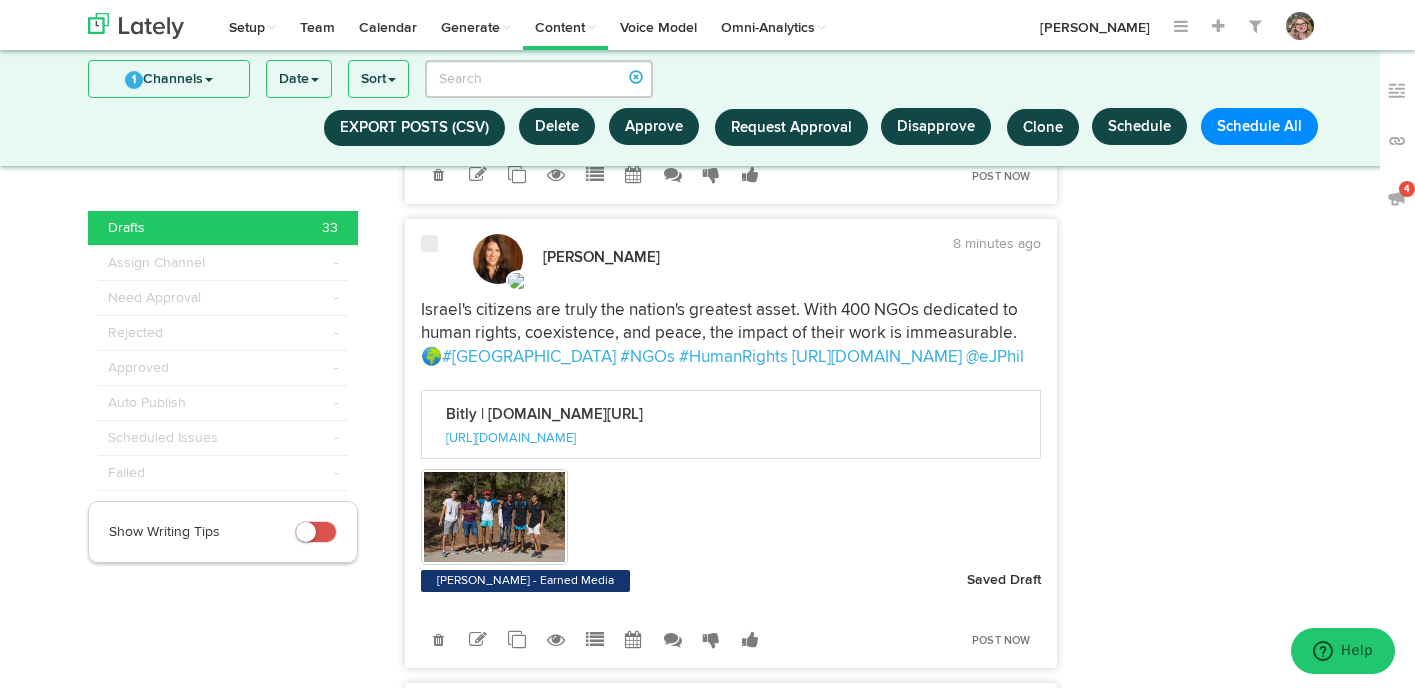 scroll, scrollTop: 1516, scrollLeft: 0, axis: vertical 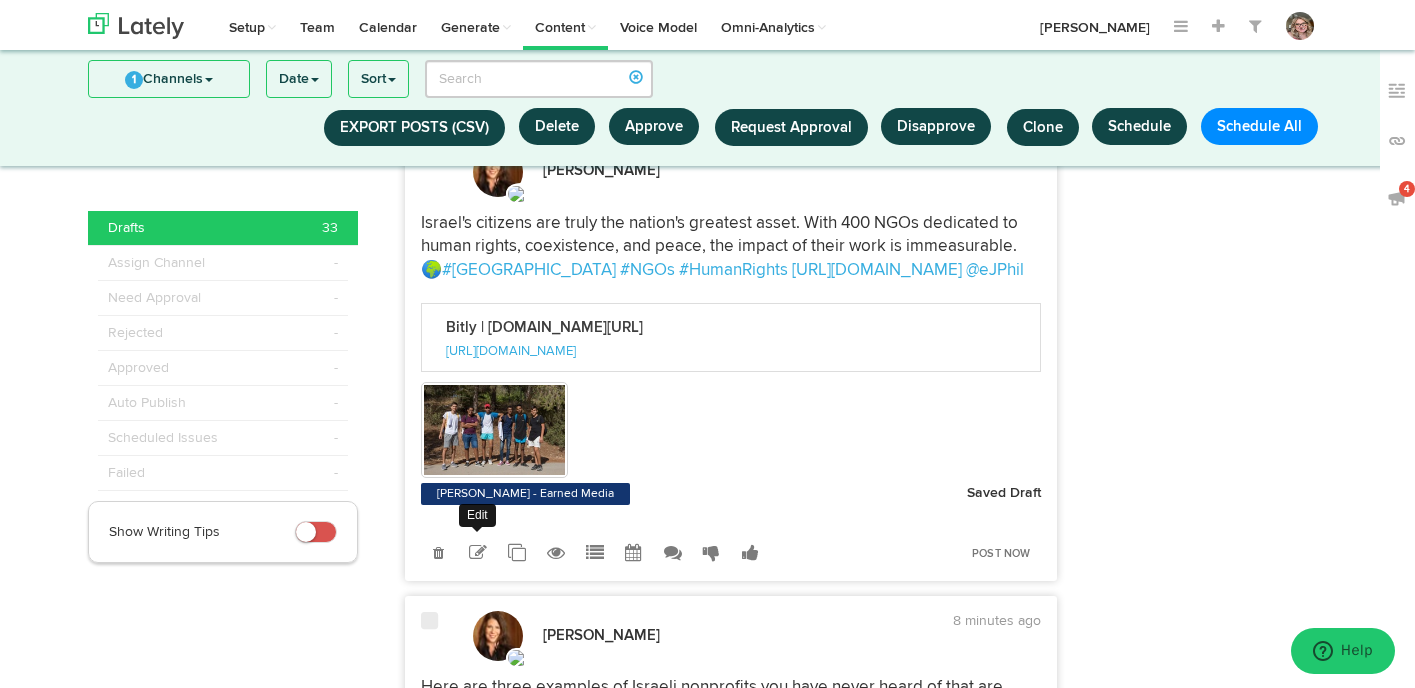 click at bounding box center (478, 553) 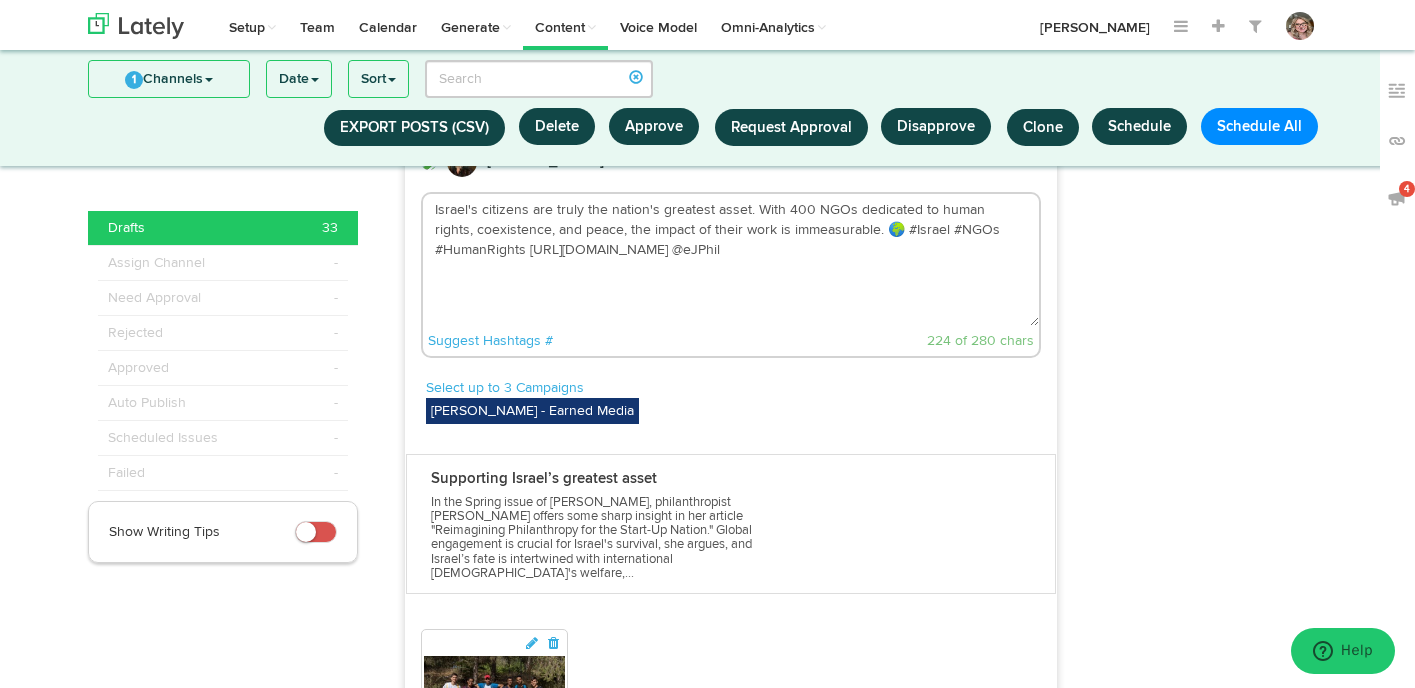 click on "Israel's citizens are truly the nation's greatest asset. With 400 NGOs dedicated to human rights, coexistence, and peace, the impact of their work is immeasurable. 🌍 #Israel #NGOs #HumanRights [URL][DOMAIN_NAME] @eJPhil" at bounding box center (731, 260) 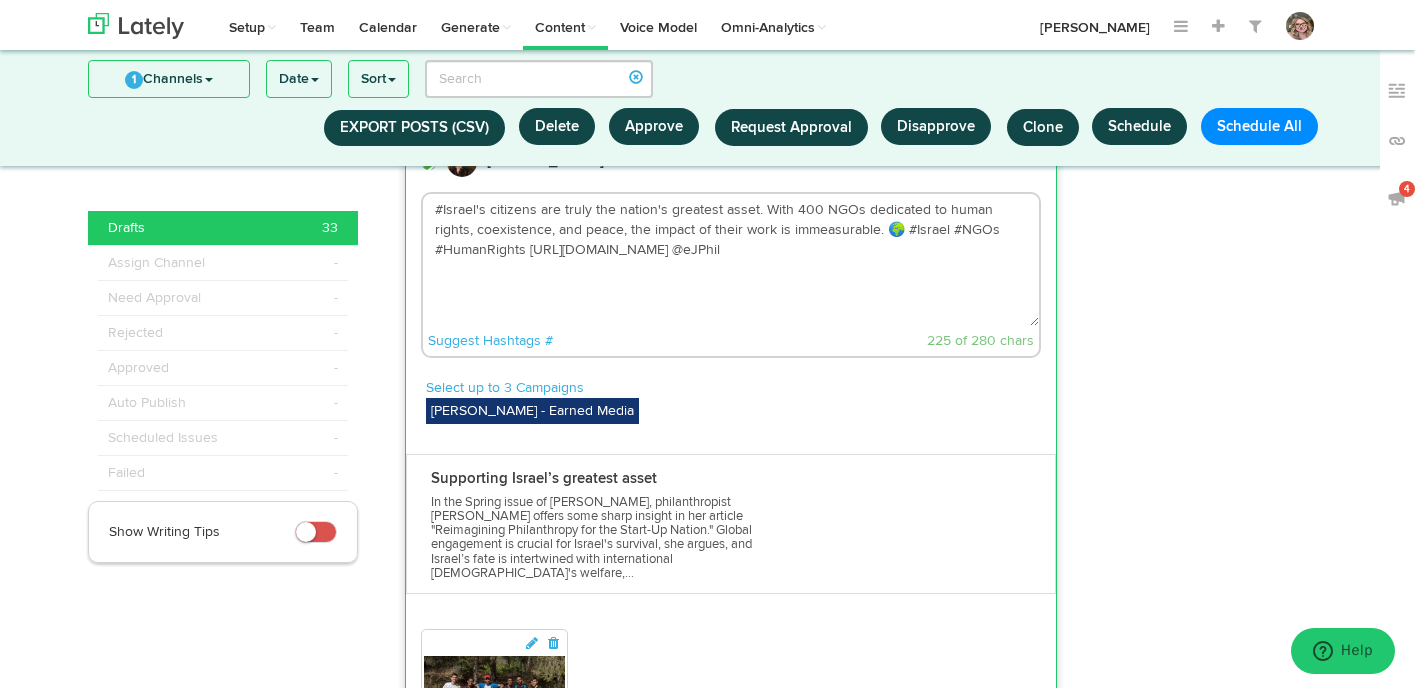 click on "#Israel's citizens are truly the nation's greatest asset. With 400 NGOs dedicated to human rights, coexistence, and peace, the impact of their work is immeasurable. 🌍 #Israel #NGOs #HumanRights https://bit.ly/4f3BebP @eJPhil" at bounding box center [731, 260] 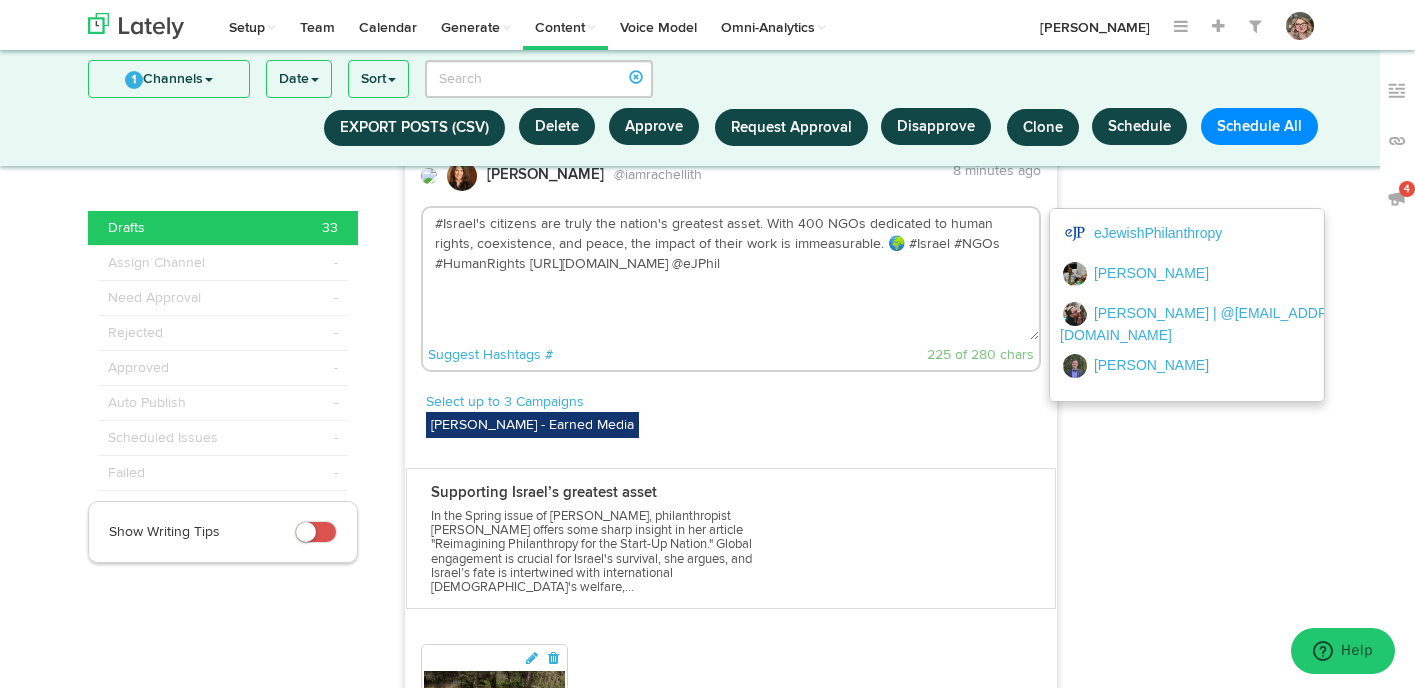 drag, startPoint x: 900, startPoint y: 232, endPoint x: 864, endPoint y: 233, distance: 36.013885 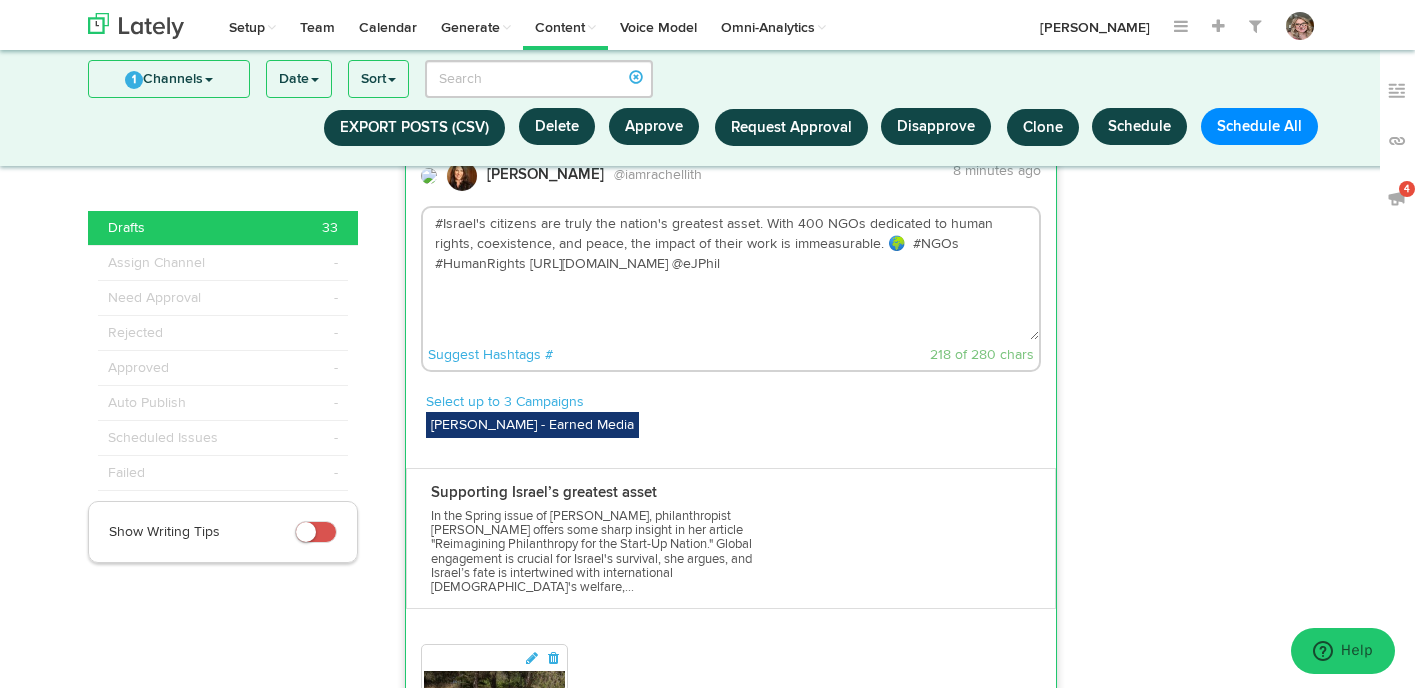 click on "#Israel's citizens are truly the nation's greatest asset. With 400 NGOs dedicated to human rights, coexistence, and peace, the impact of their work is immeasurable. 🌍  #NGOs #HumanRights https://bit.ly/4f3BebP @eJPhil" at bounding box center [731, 274] 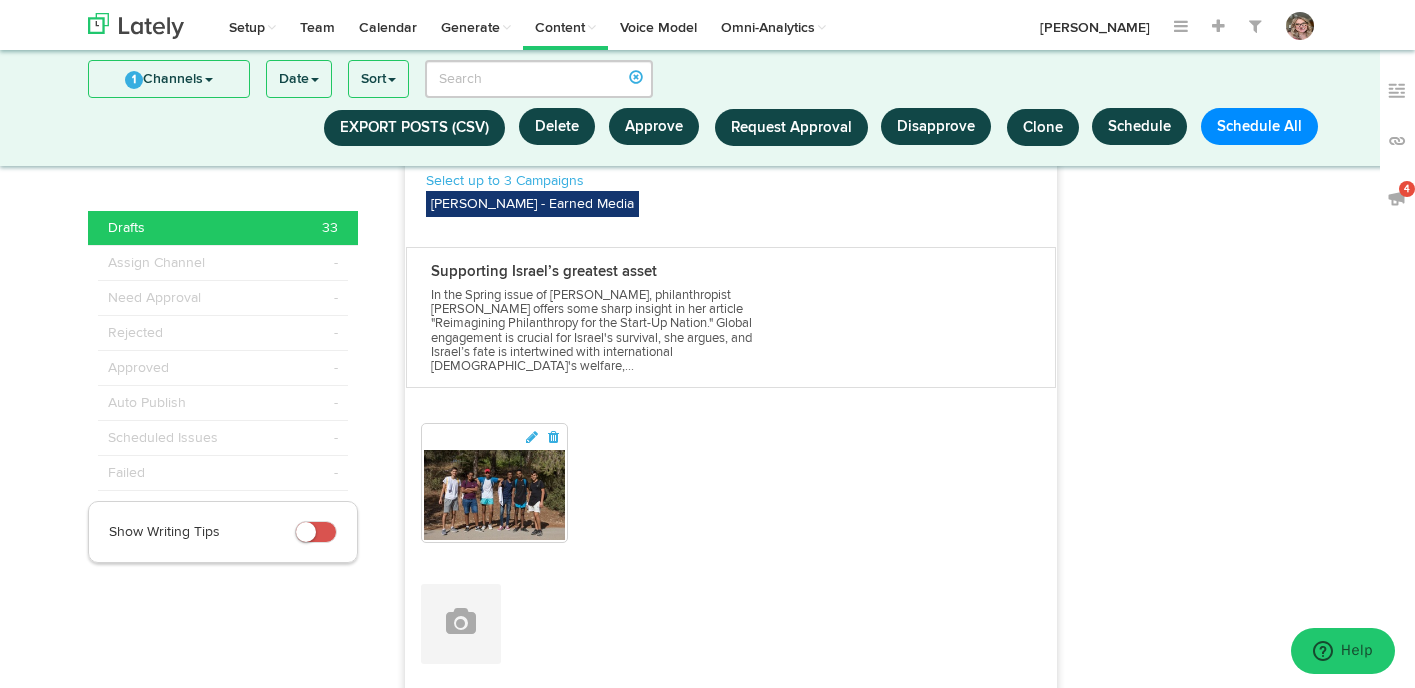 scroll, scrollTop: 1803, scrollLeft: 0, axis: vertical 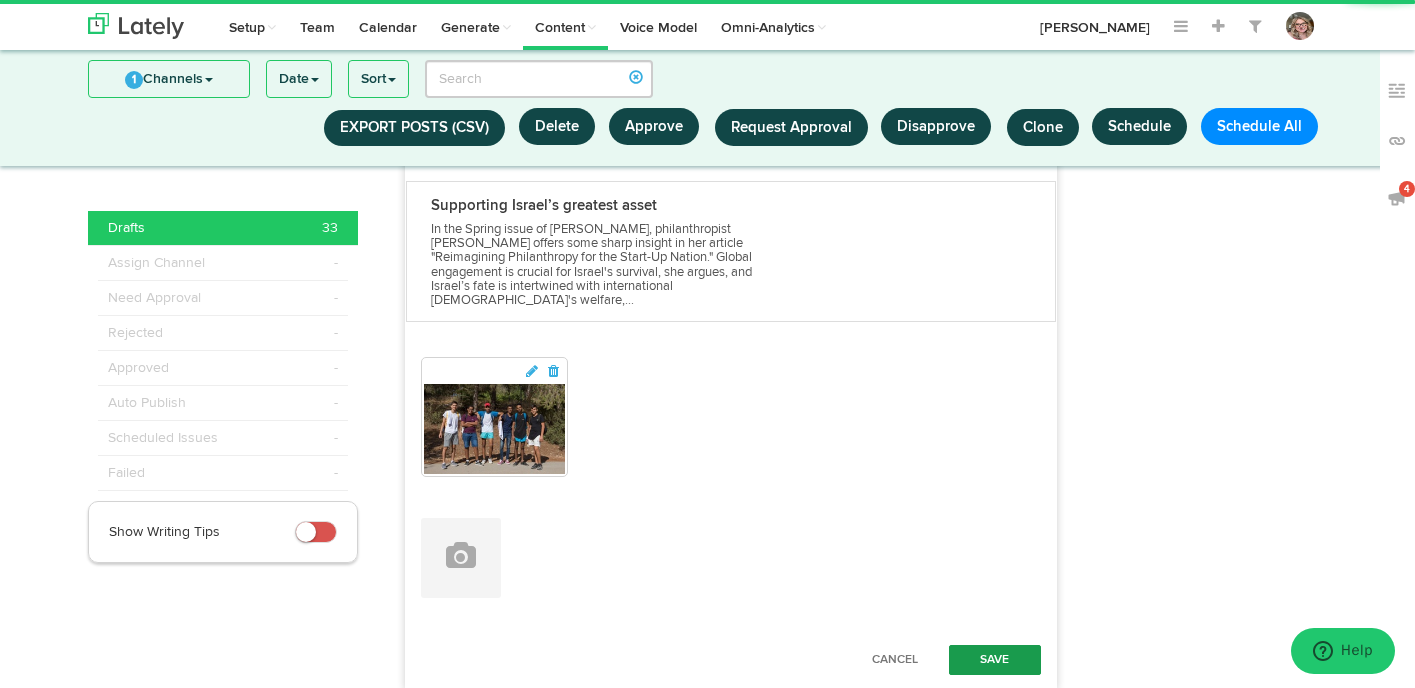 type on "#Israel's citizens are truly the nation's greatest asset. With 400 NGOs dedicated to human rights, coexistence, and peace, the impact of their work is immeasurable. 🌍  #NGOs #HumanRights https://bit.ly/4f3BebP @eJPhil #nonprofit" 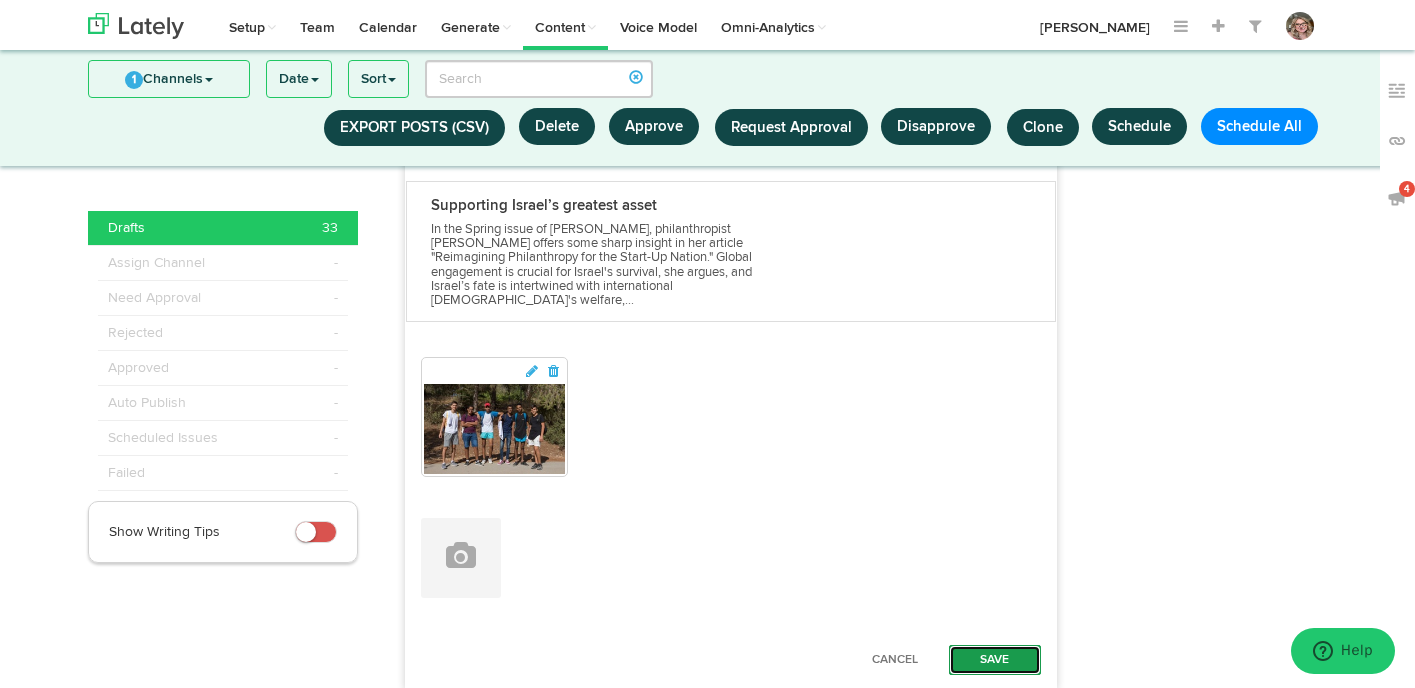 click on "Save" at bounding box center (995, 660) 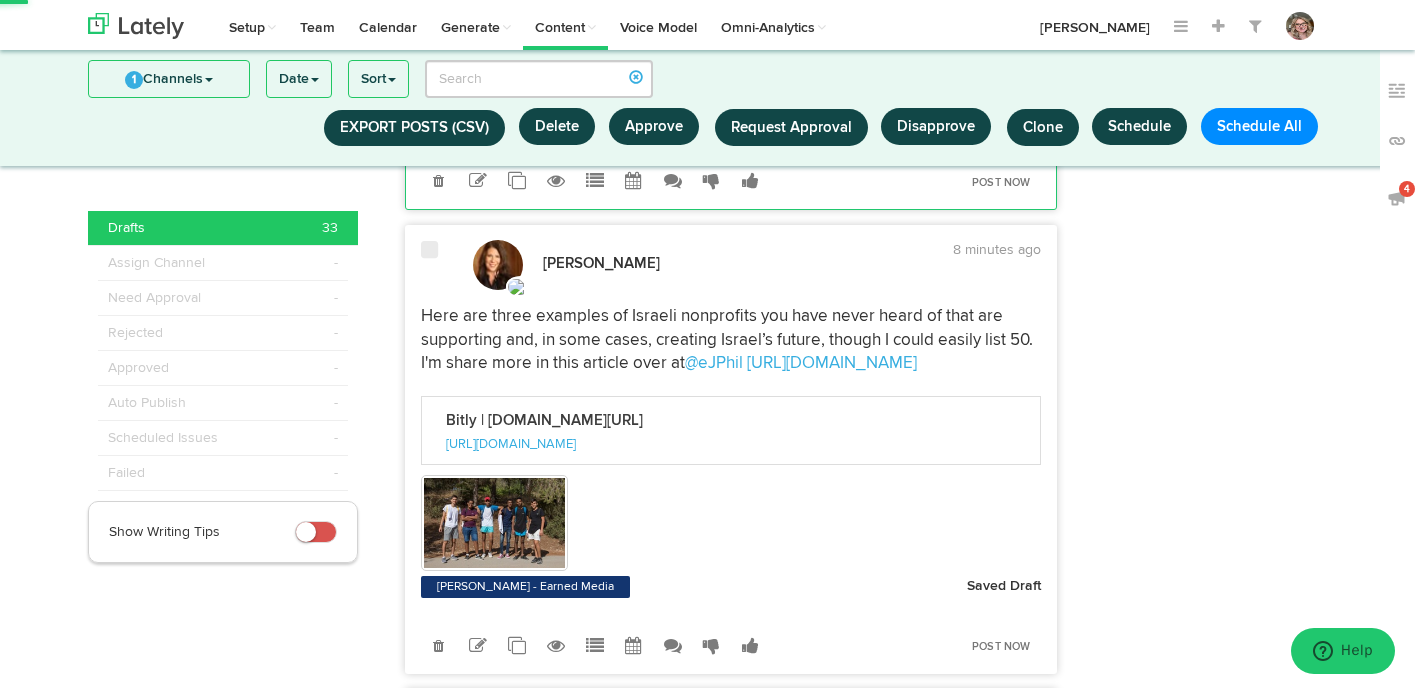 scroll, scrollTop: 2059, scrollLeft: 0, axis: vertical 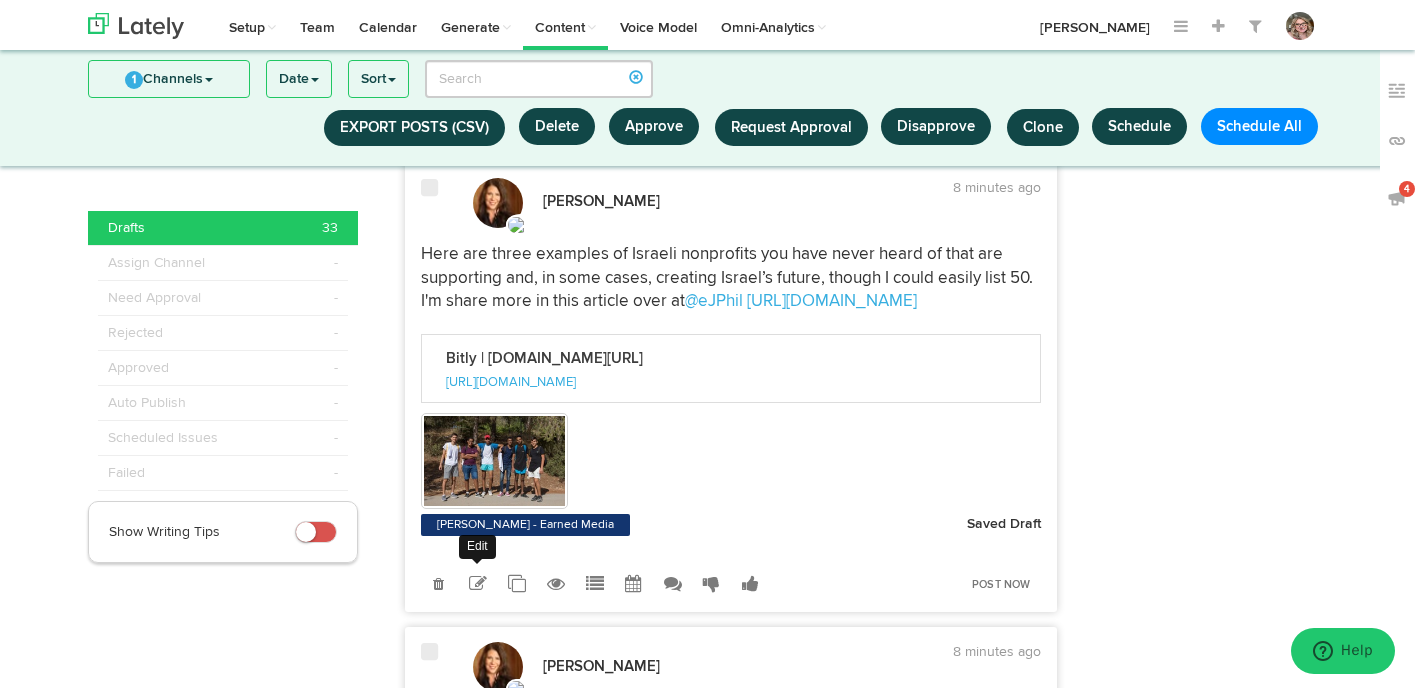 click at bounding box center (478, 584) 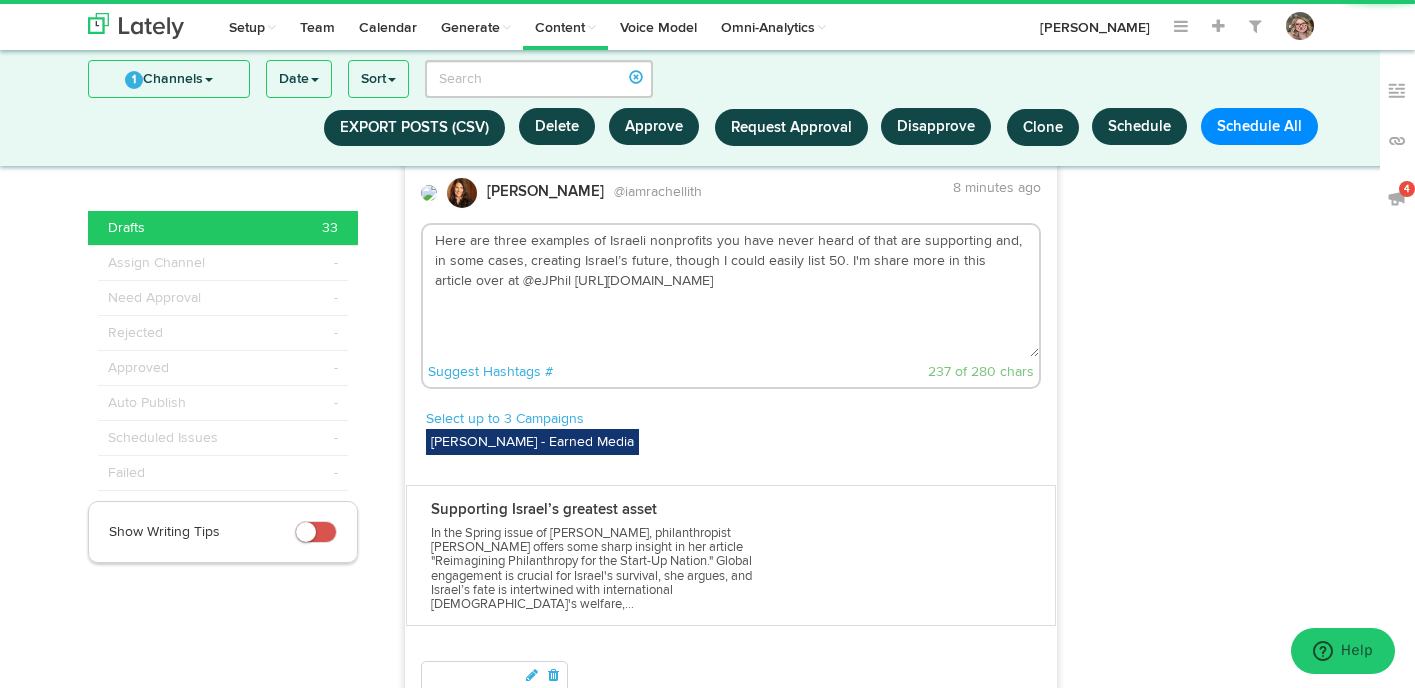 click on "Here are three examples of Israeli nonprofits you have never heard of that are supporting and, in some cases, creating Israel’s future, though I could easily list 50. I'm share more in this article over at @eJPhil [URL][DOMAIN_NAME]" at bounding box center (731, 291) 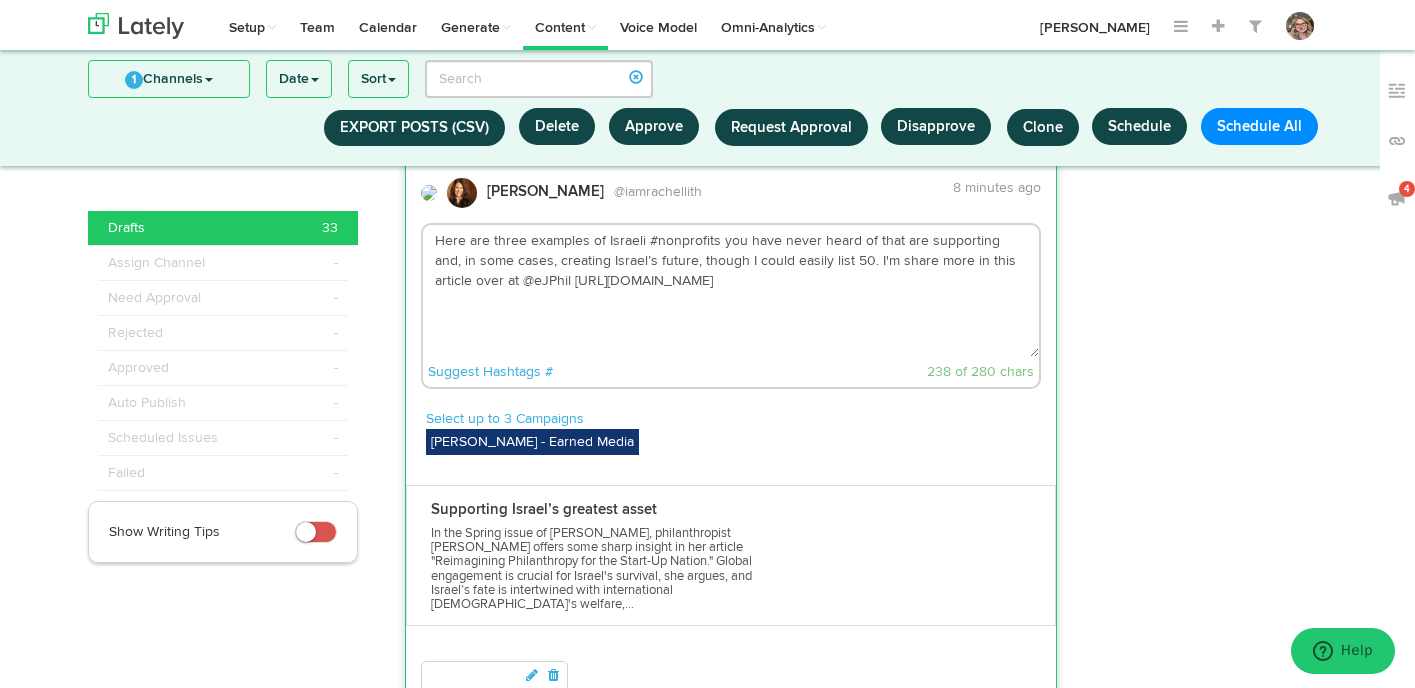 click on "Here are three examples of Israeli #nonprofits you have never heard of that are supporting and, in some cases, creating Israel’s future, though I could easily list 50. I'm share more in this article over at @eJPhil https://bit.ly/4f3BebP" at bounding box center (731, 291) 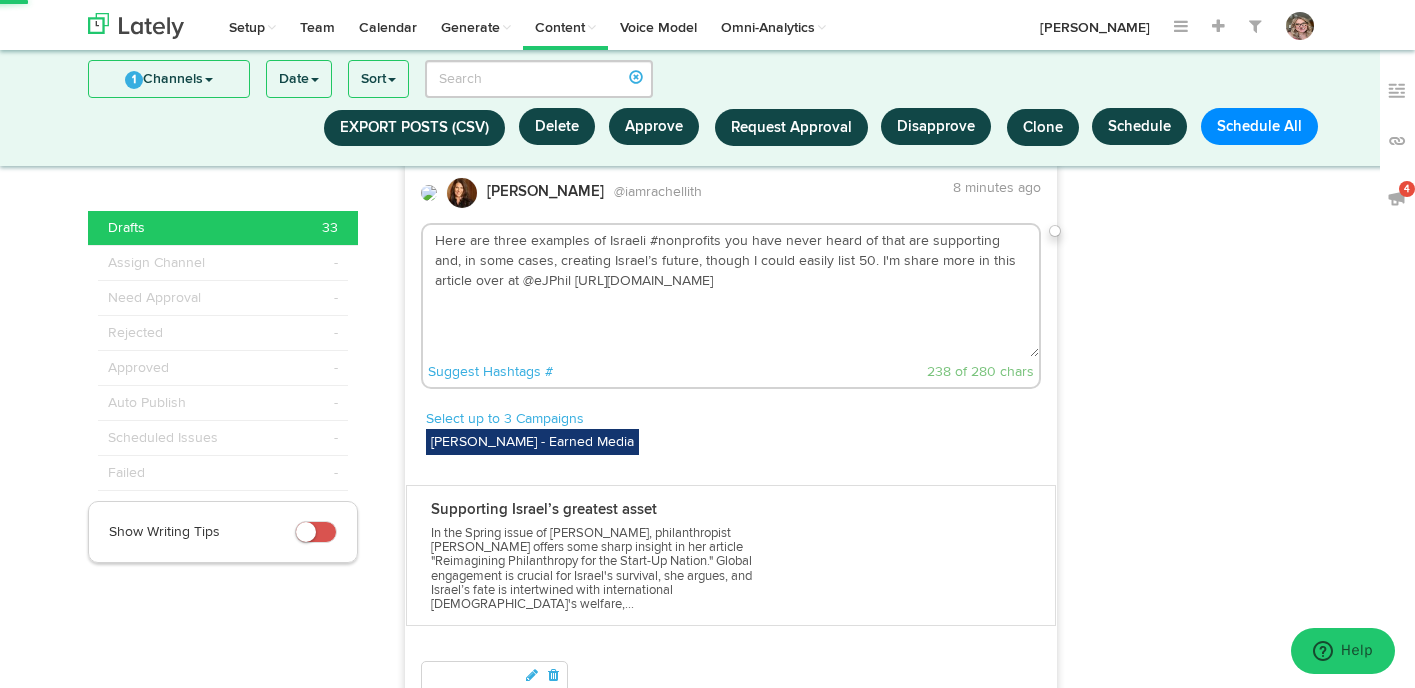 click on "Here are three examples of Israeli #nonprofits you have never heard of that are supporting and, in some cases, creating Israel’s future, though I could easily list 50. I'm share more in this article over at @eJPhil https://bit.ly/4f3BebP" at bounding box center [731, 291] 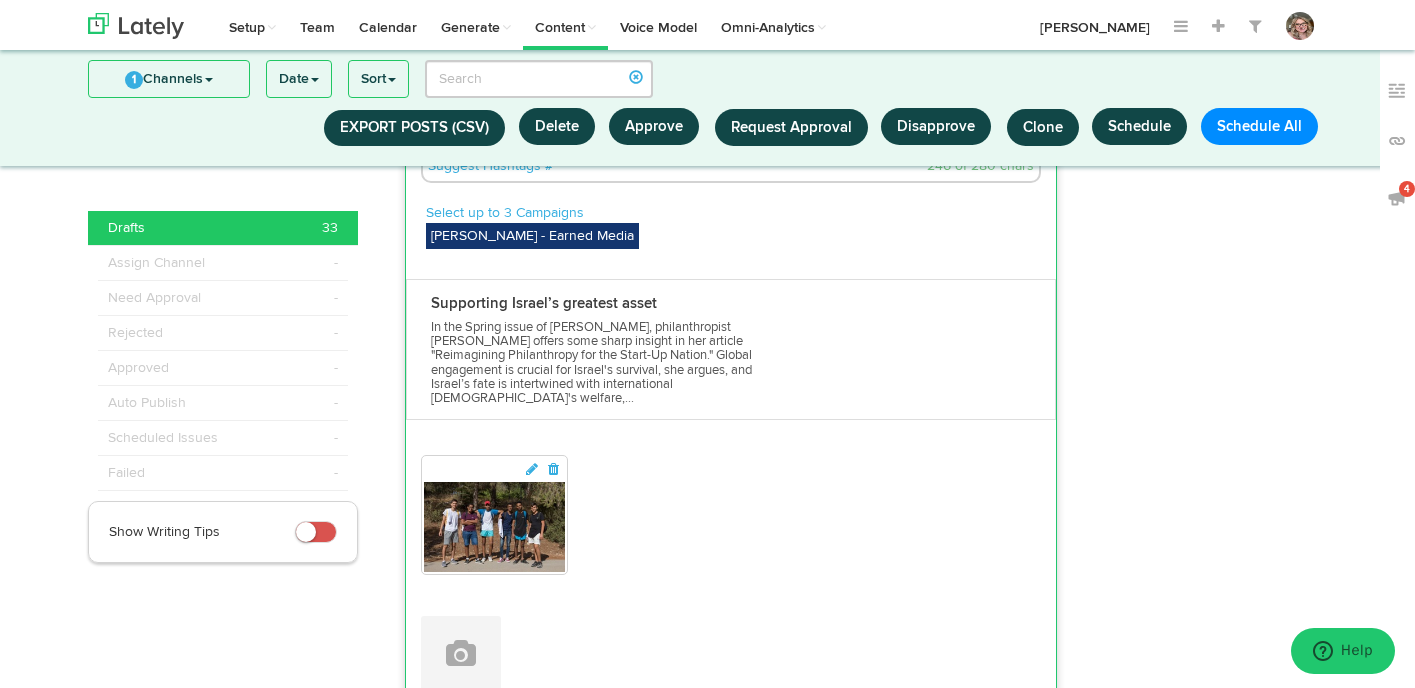 scroll, scrollTop: 2434, scrollLeft: 0, axis: vertical 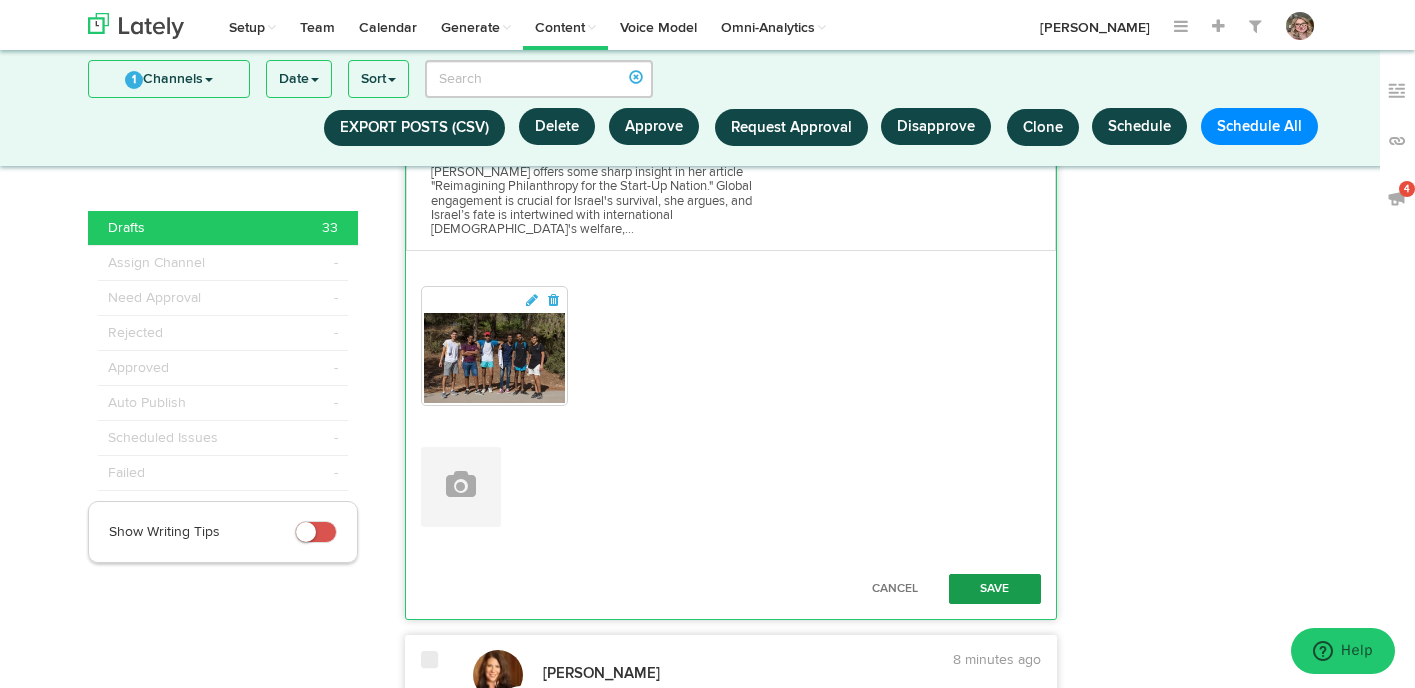 type on "Here are three examples of Israeli #nonprofits you have never heard of that are supporting and, in some cases, creating Israel’s future, though I could easily list 50. I'm share more in this article over at @eJPhil https://bit.ly/4f3BebP #Jewish" 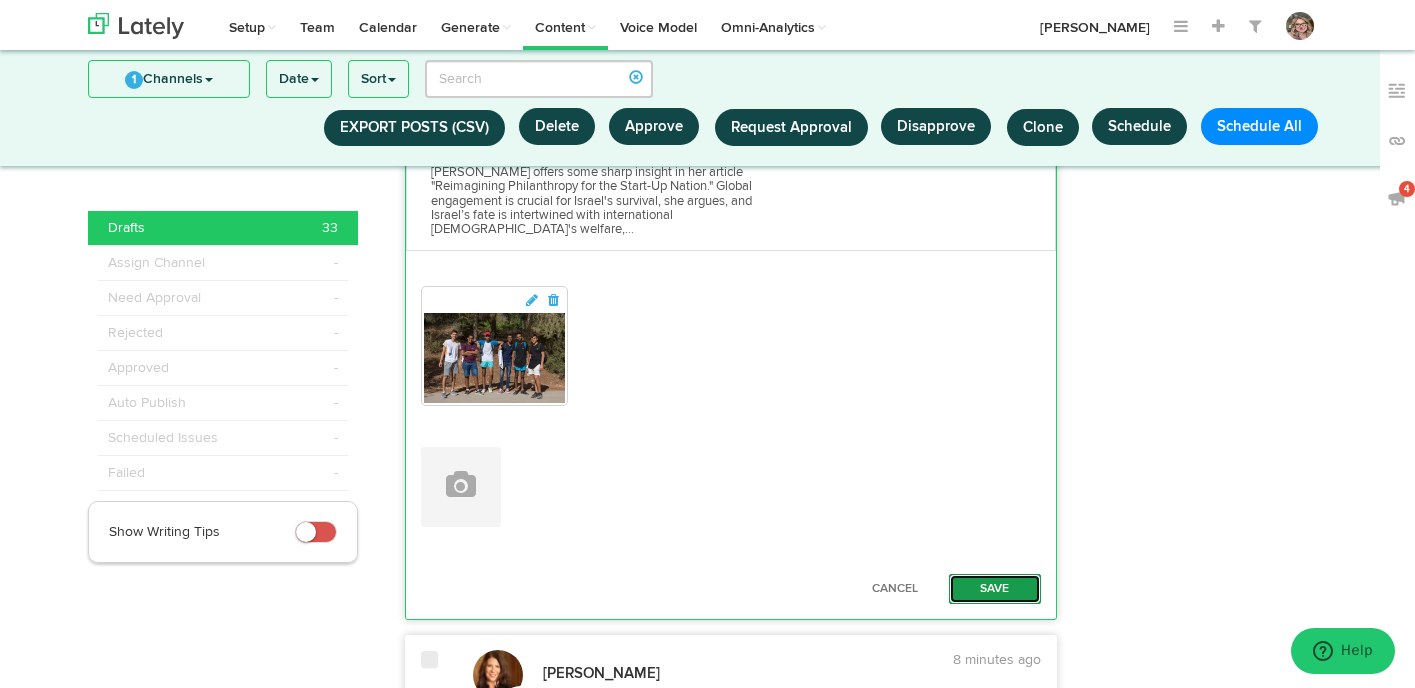 click on "Save" at bounding box center [995, 589] 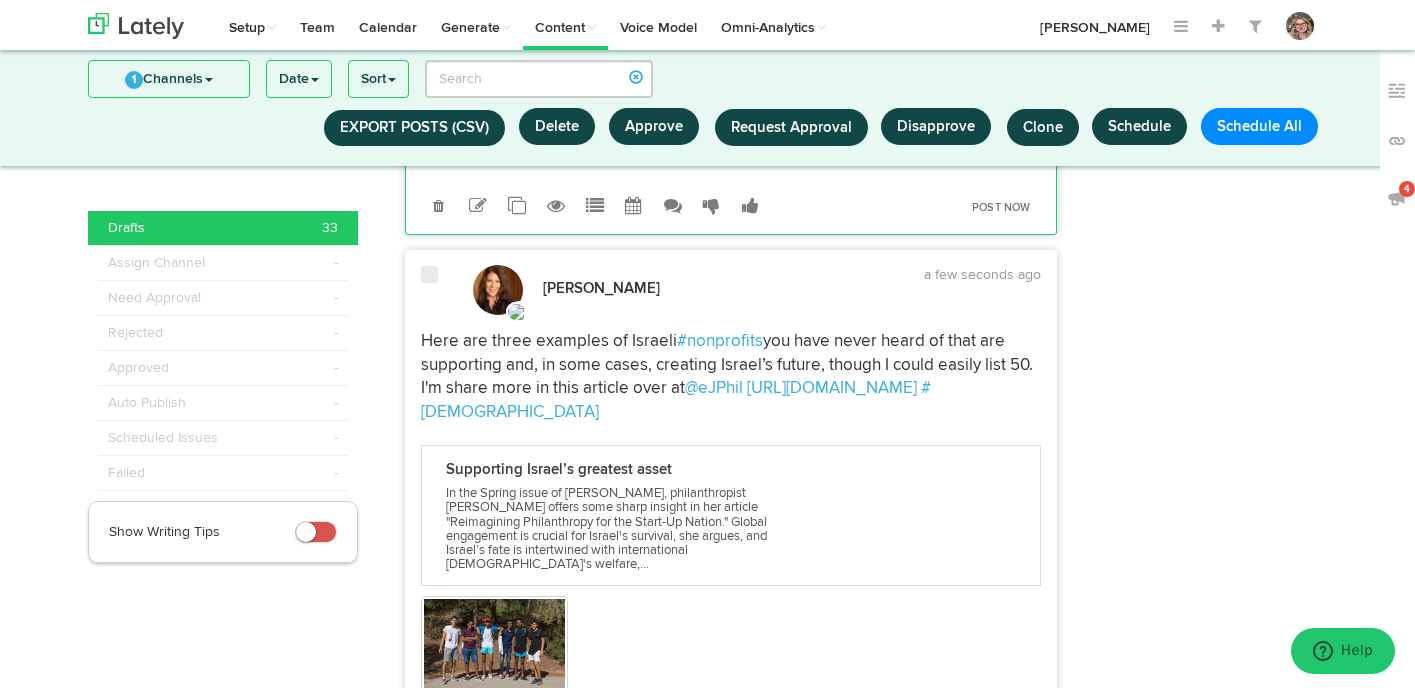click at bounding box center (432, 290) 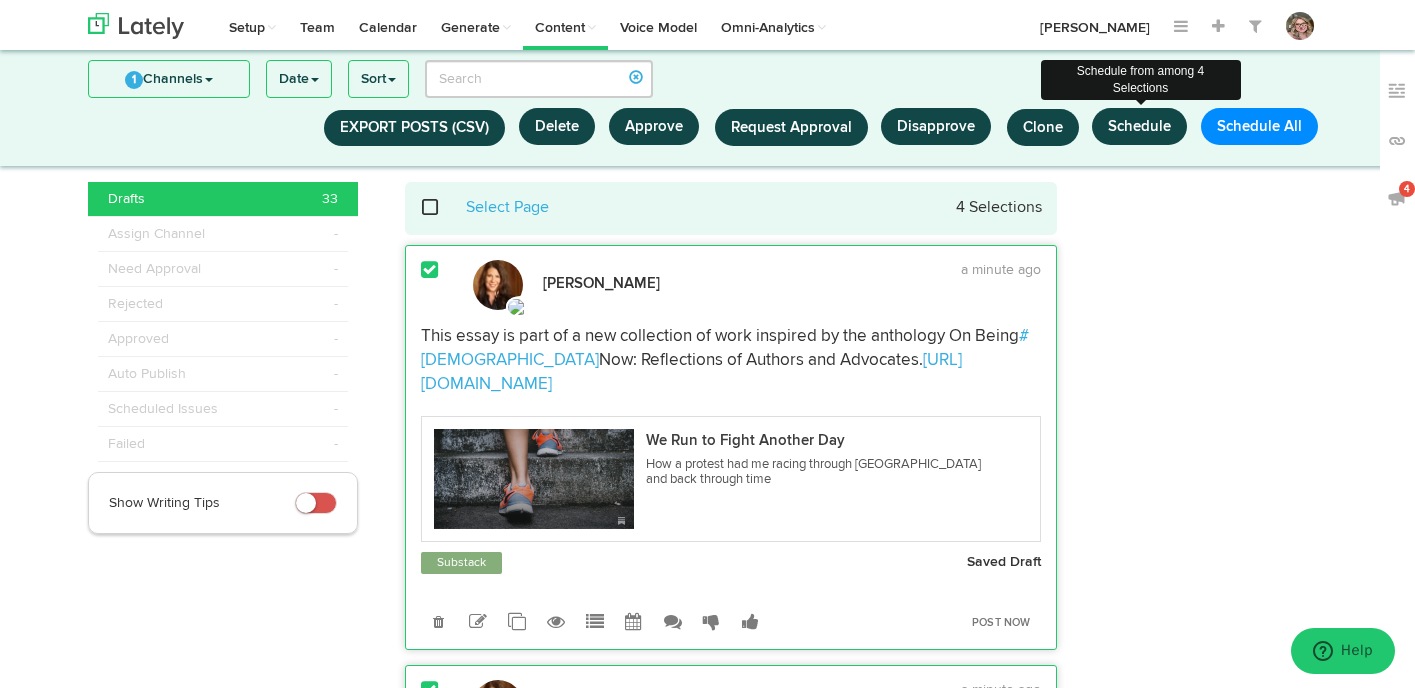 scroll, scrollTop: 0, scrollLeft: 0, axis: both 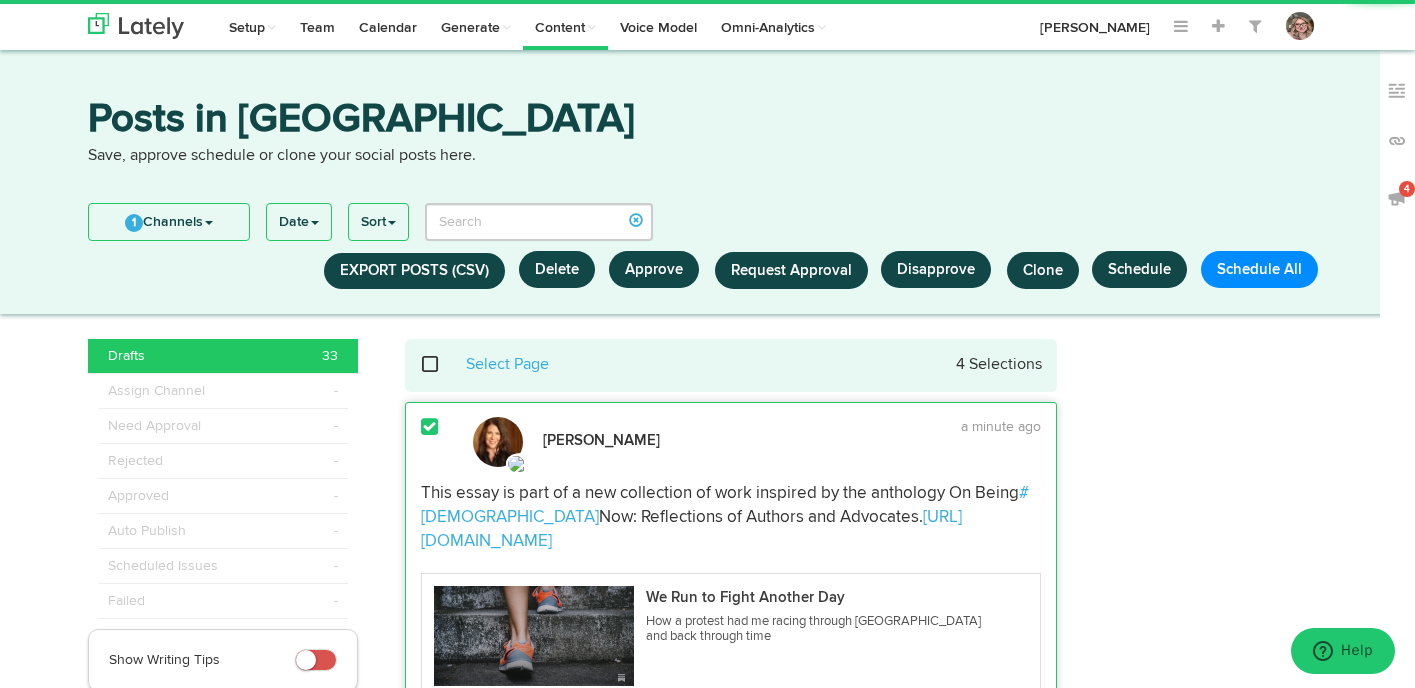click at bounding box center (429, 427) 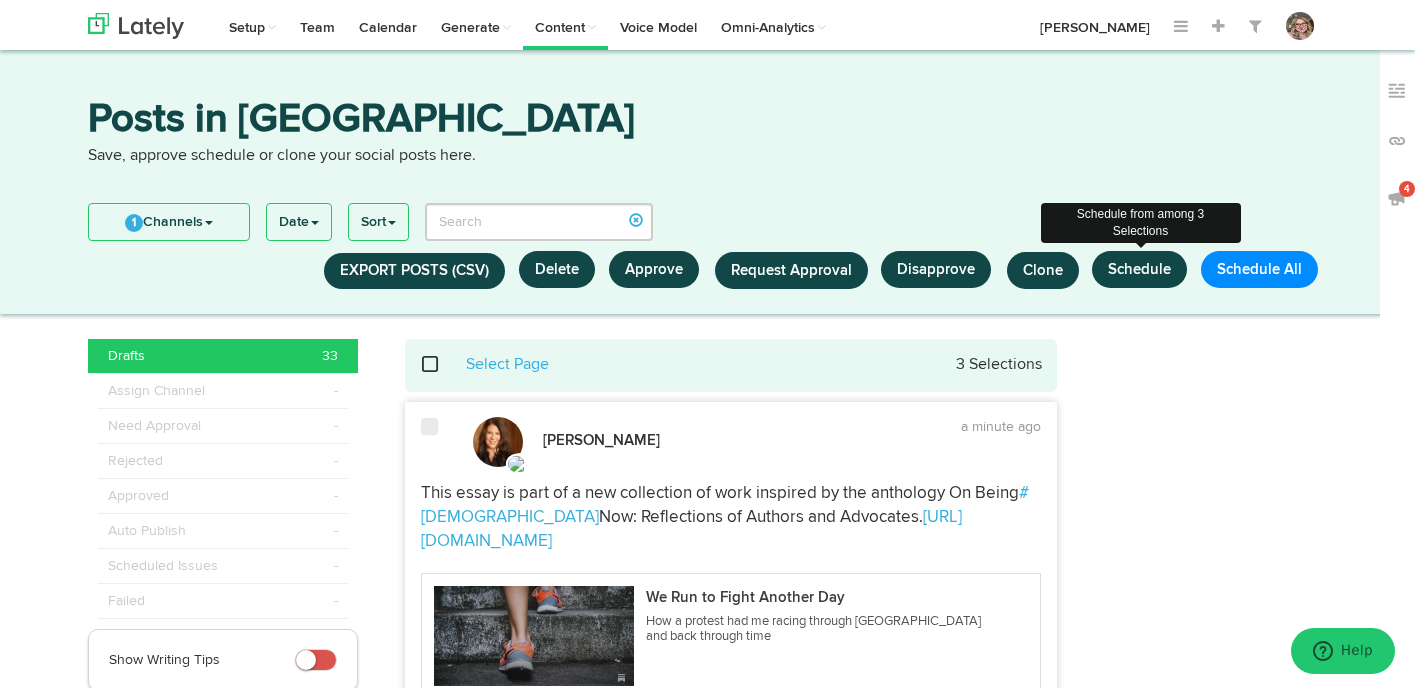 click on "Schedule" at bounding box center (1139, 269) 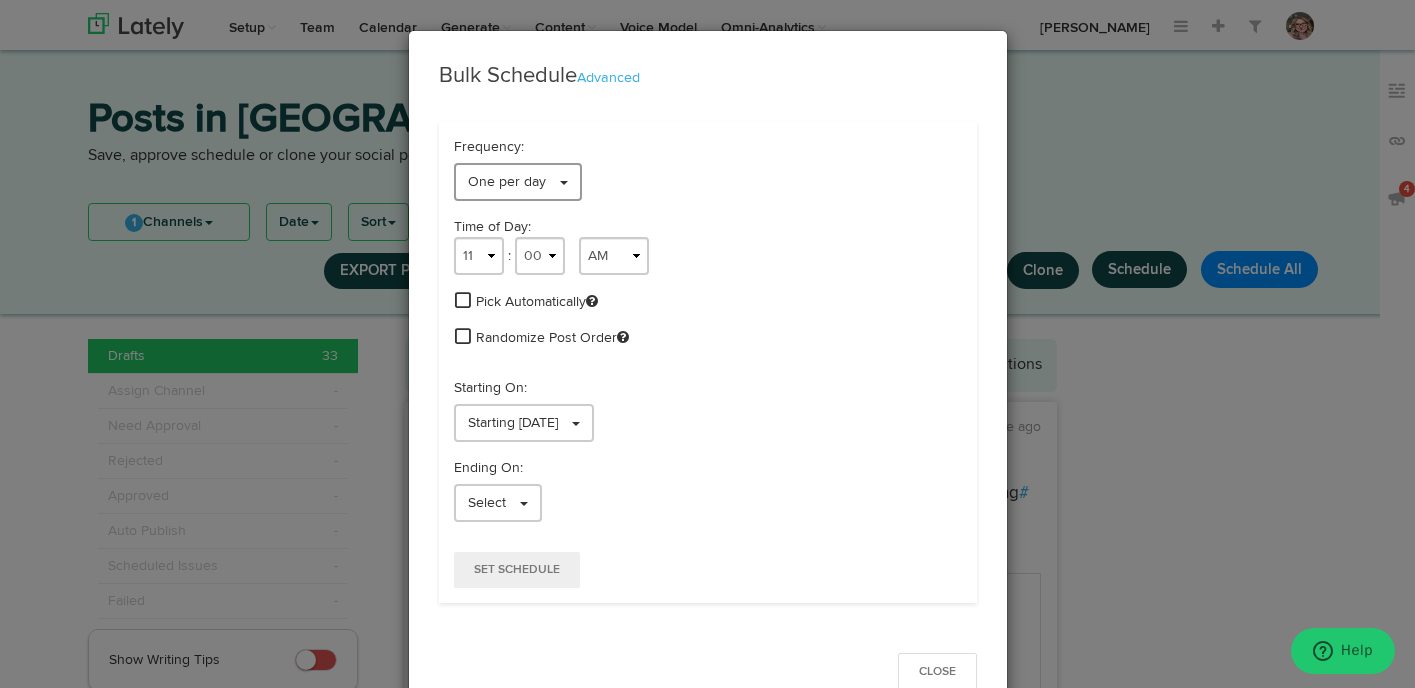 click at bounding box center (564, 183) 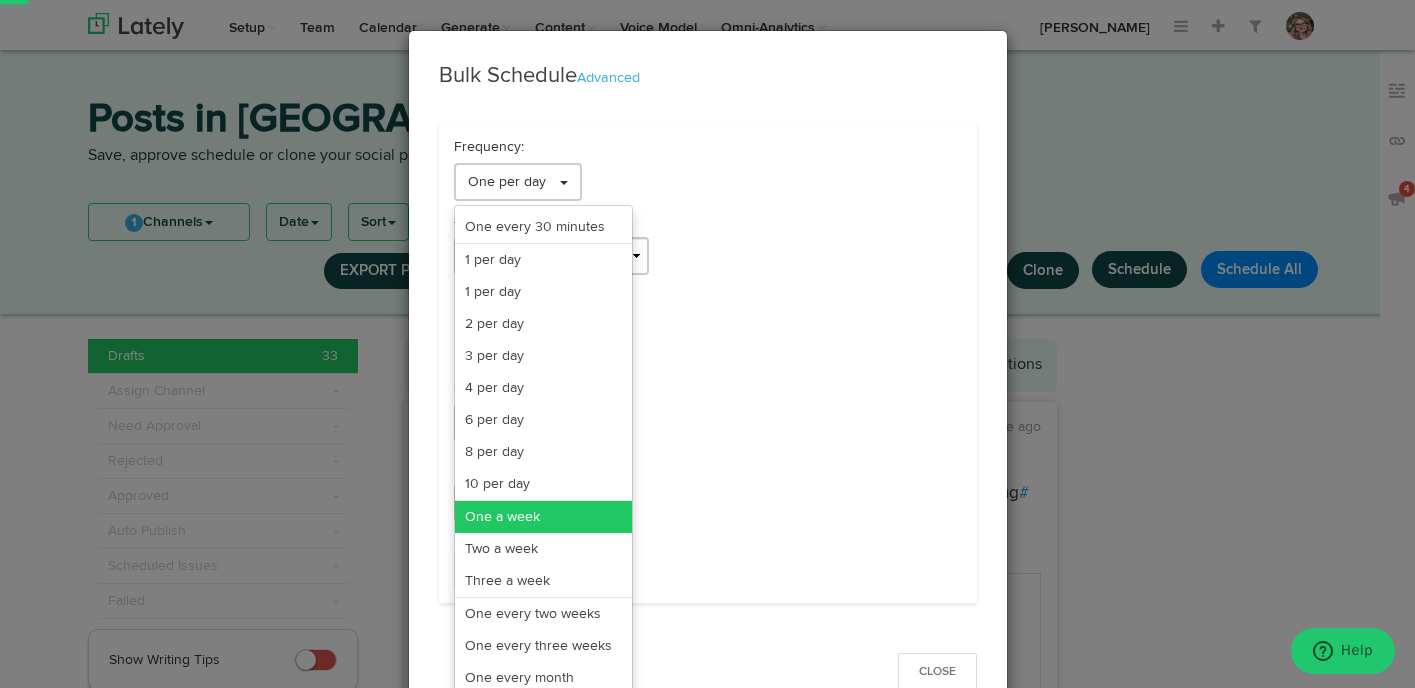 click on "One a week" at bounding box center [543, 517] 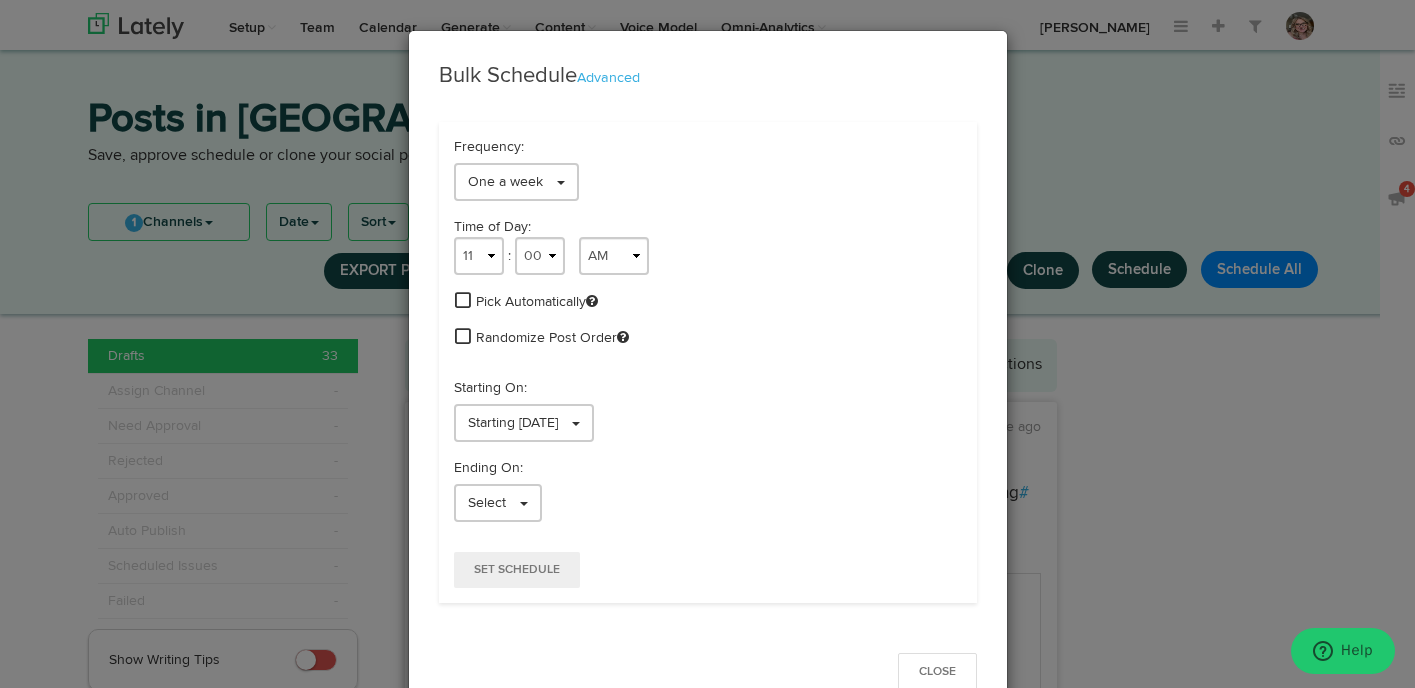 click at bounding box center [463, 300] 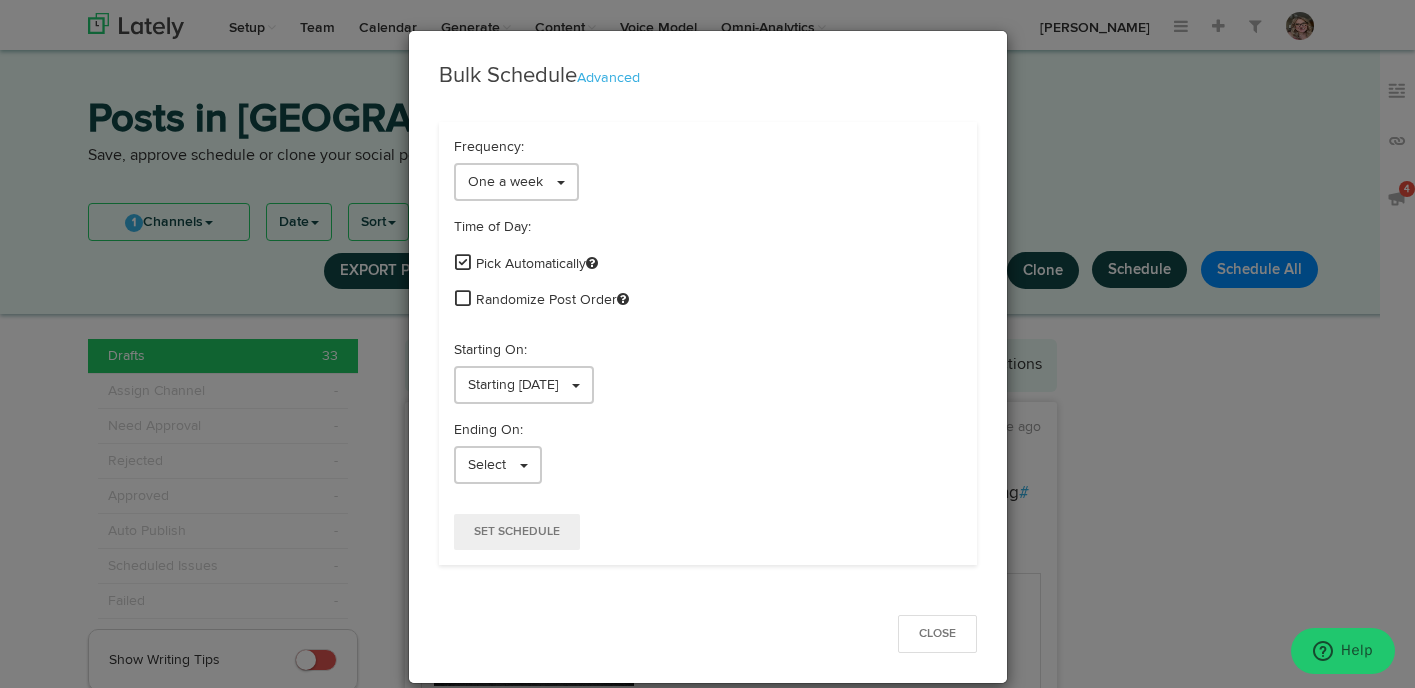 click at bounding box center (463, 298) 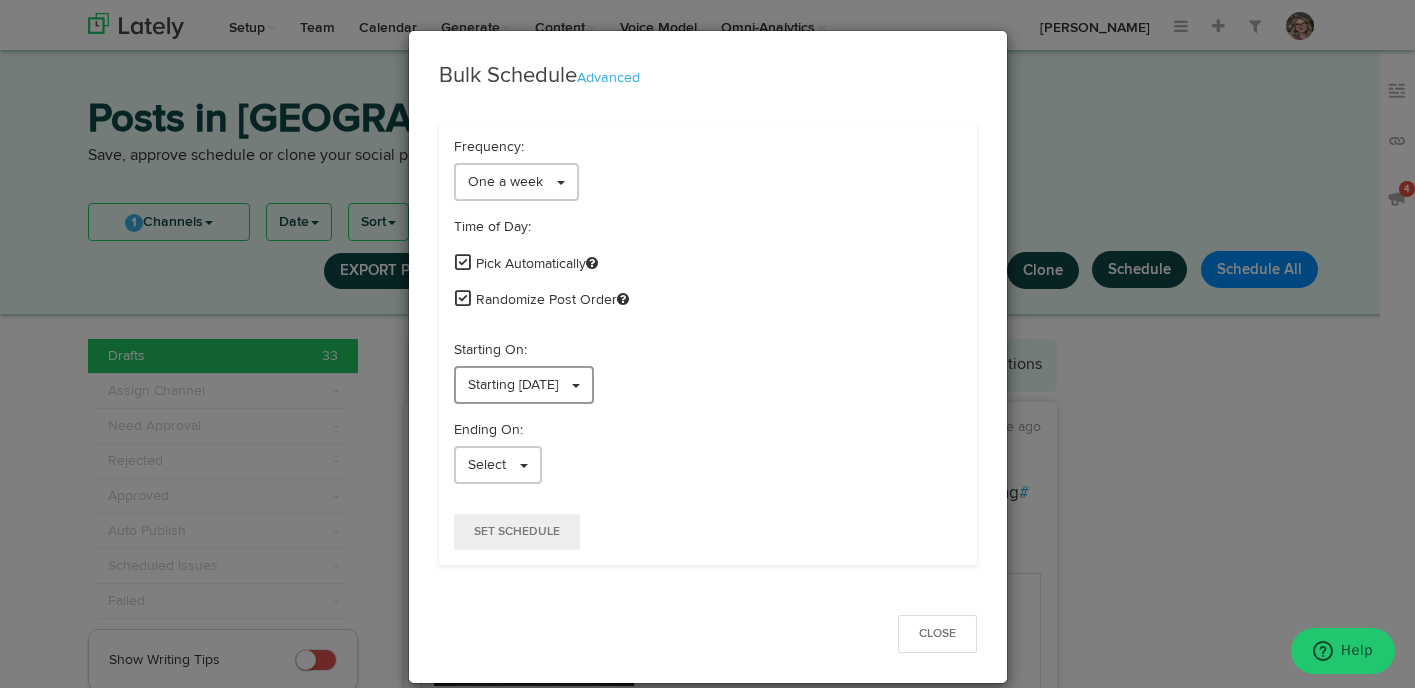 click on "Starting [DATE]" at bounding box center (524, 385) 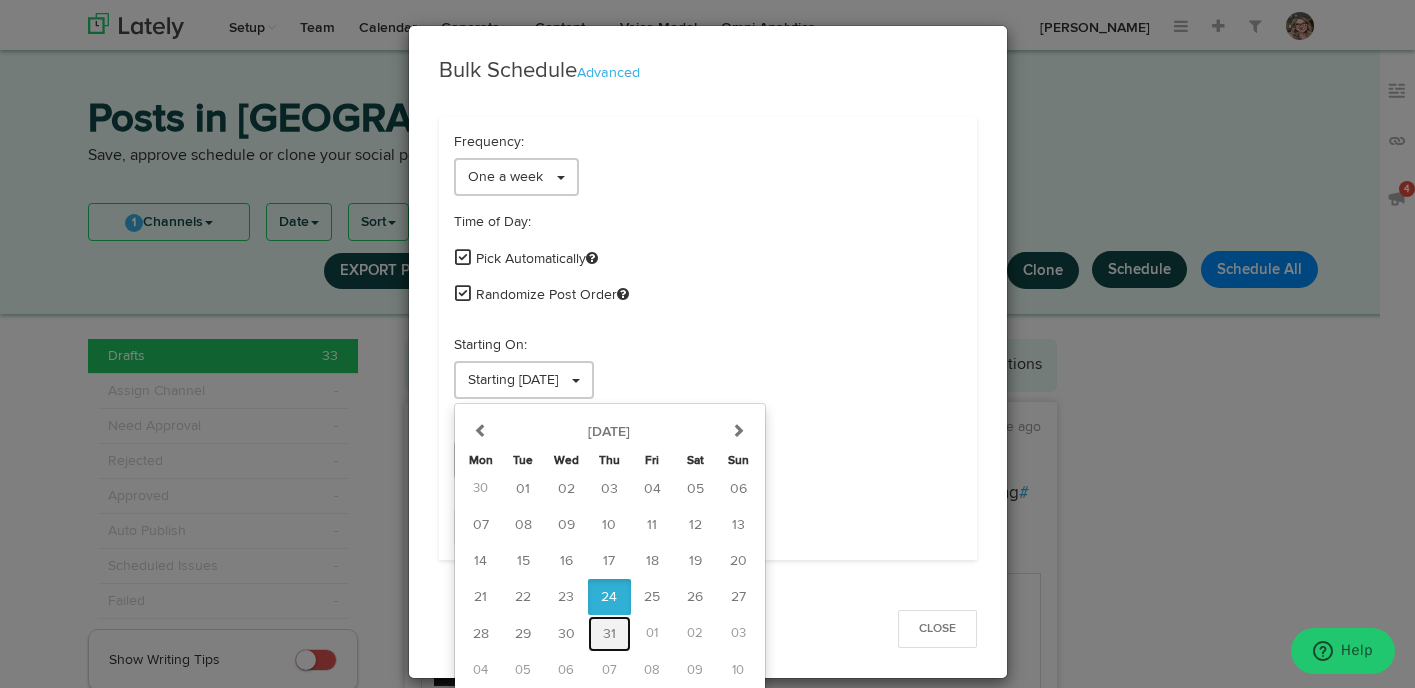 click on "31" at bounding box center (609, 634) 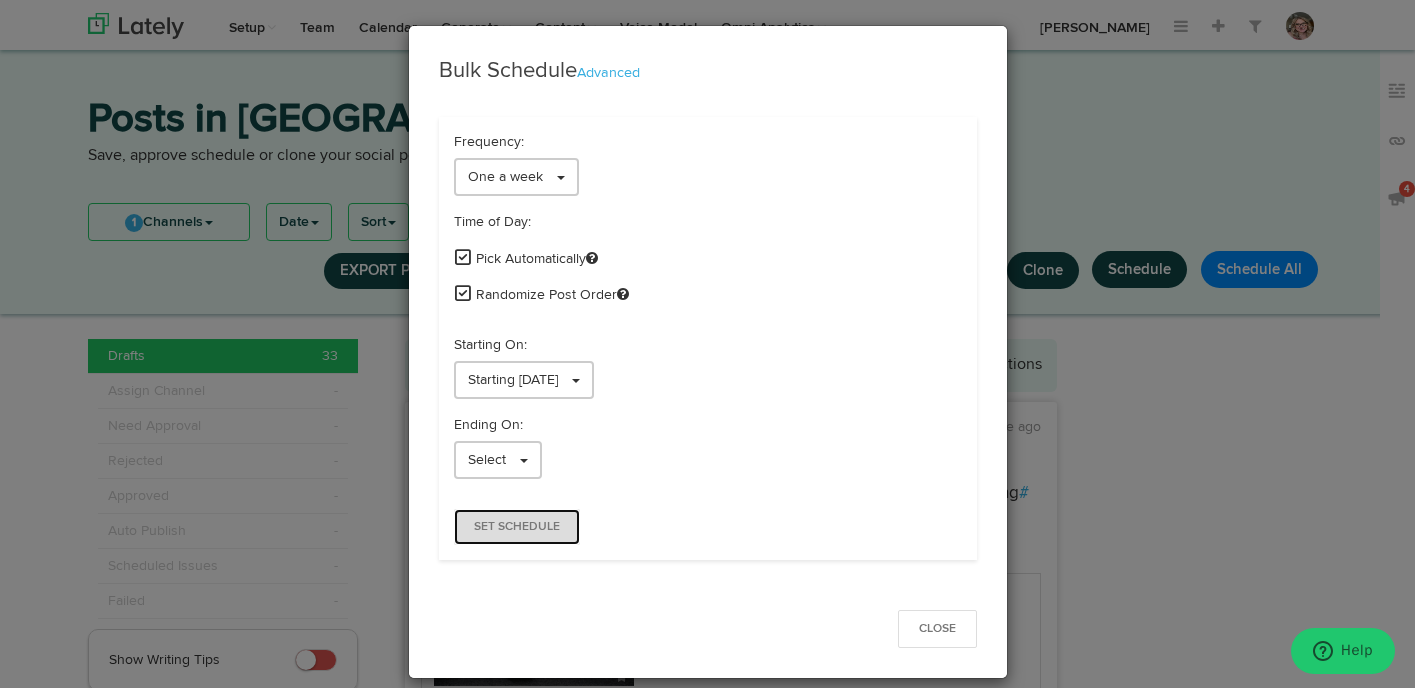 click on "Set Schedule" at bounding box center [517, 527] 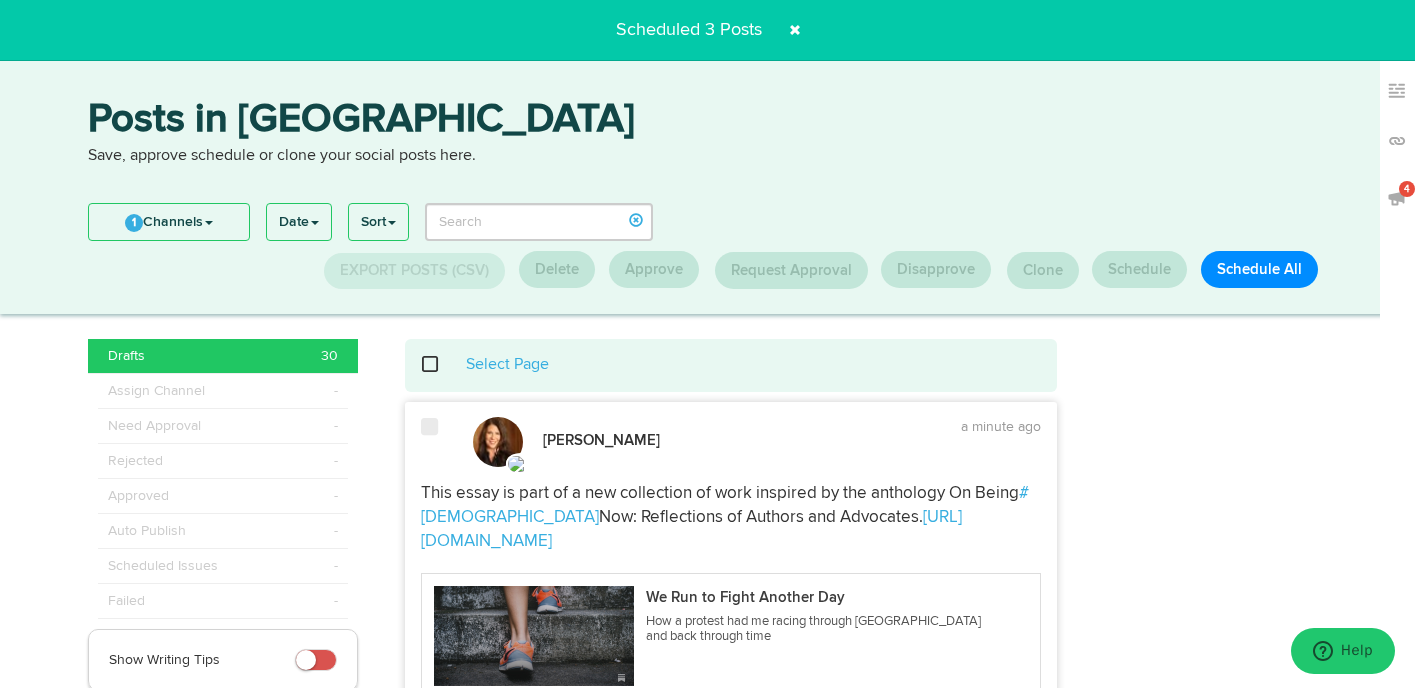 click 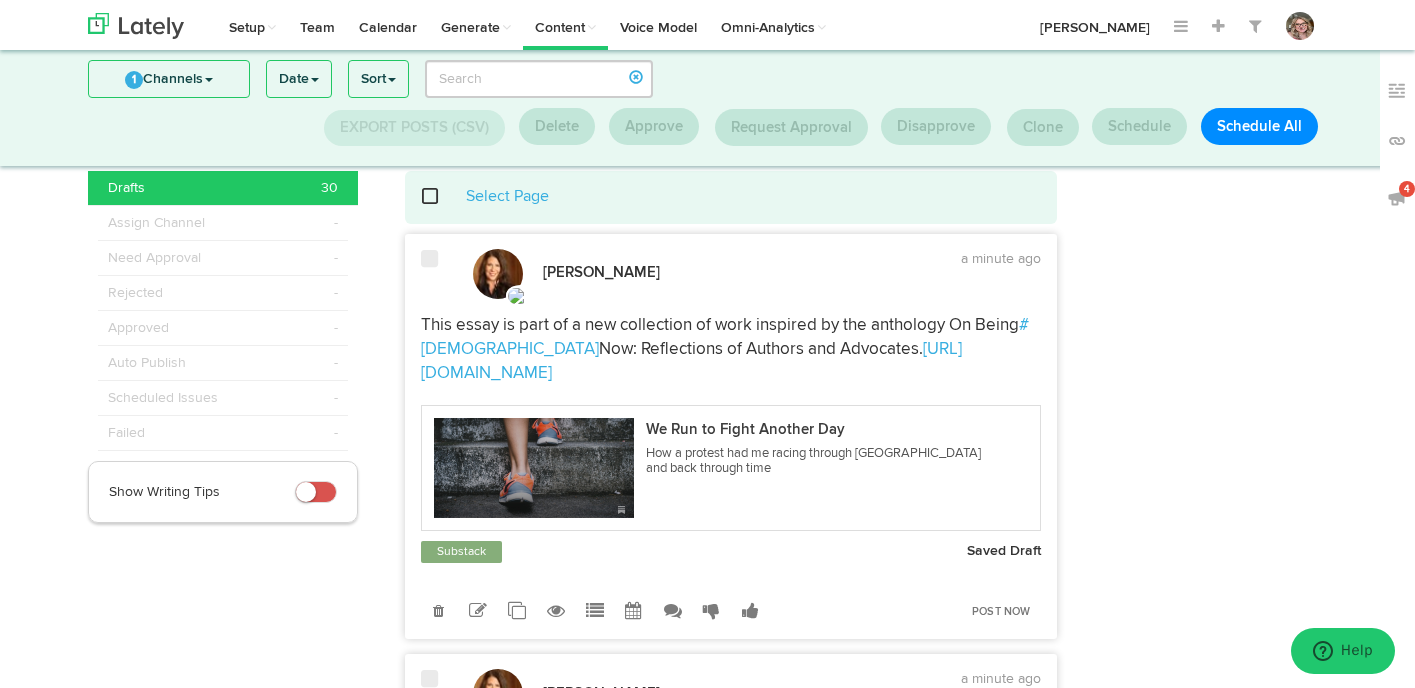 scroll, scrollTop: 0, scrollLeft: 0, axis: both 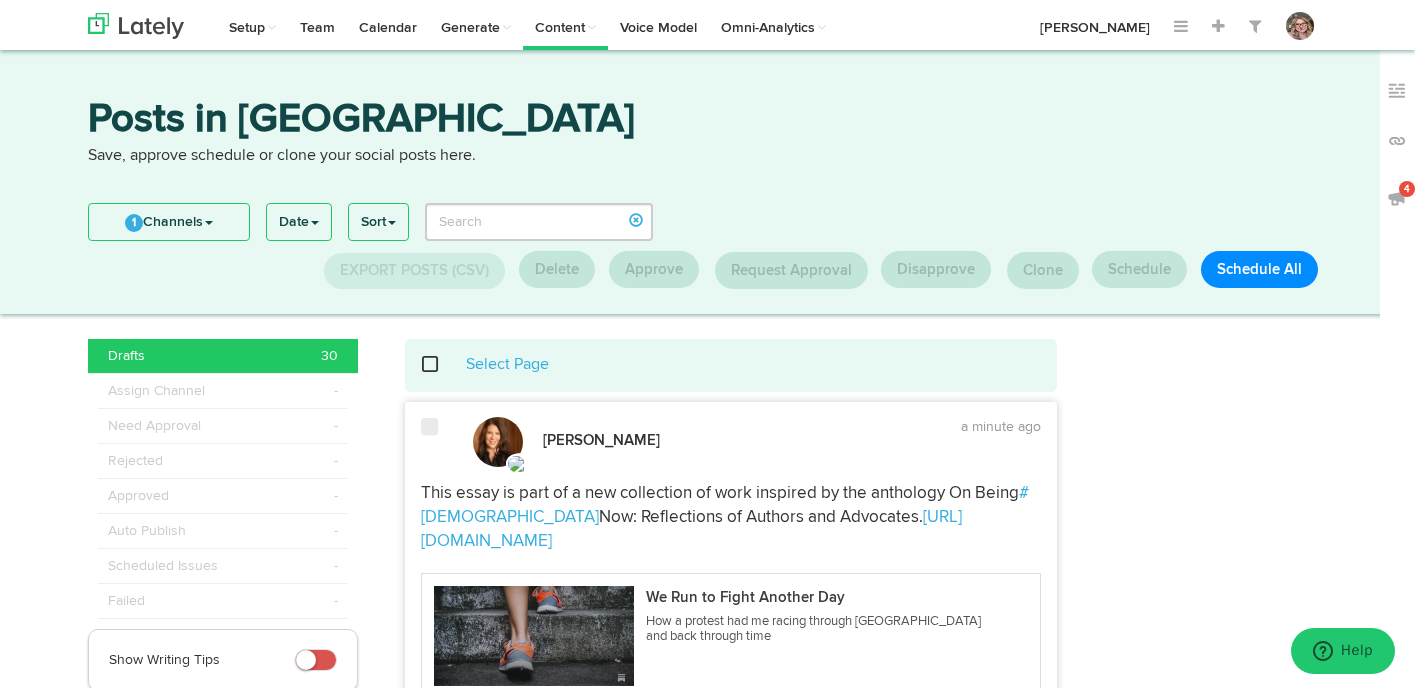 click at bounding box center (429, 427) 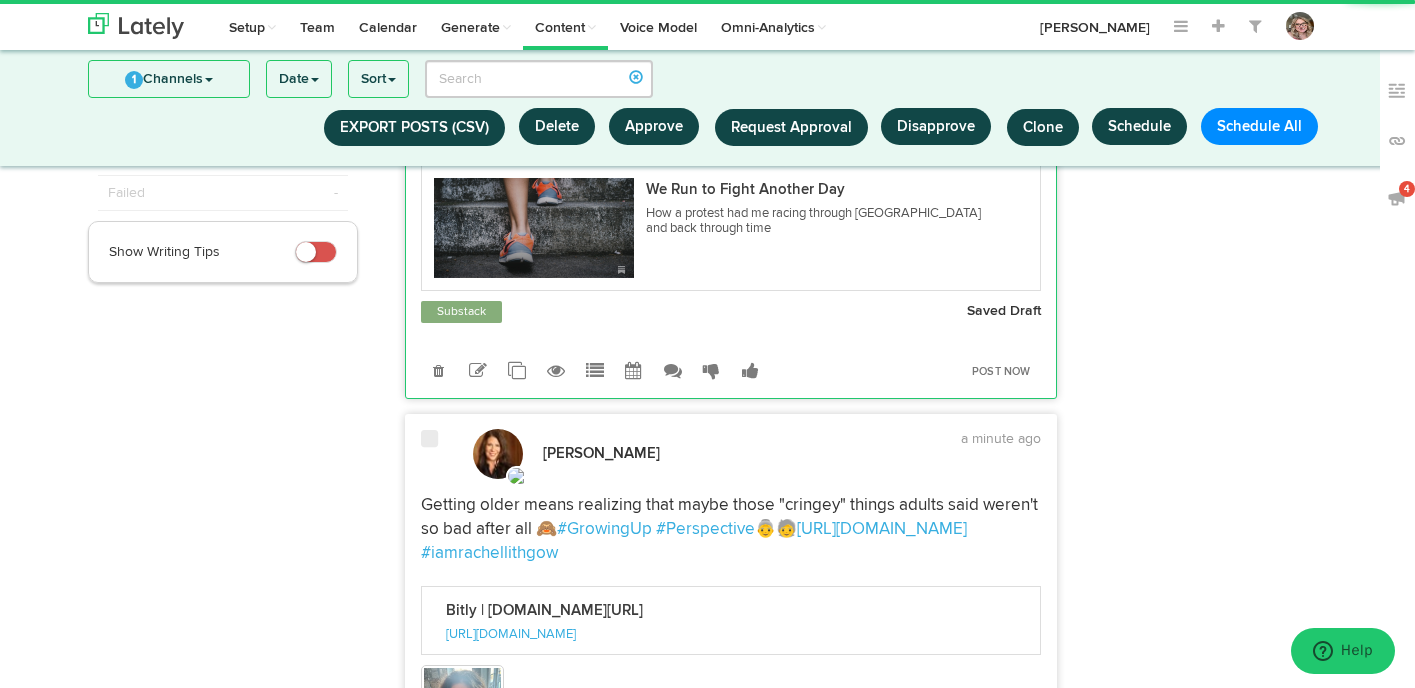 click at bounding box center [429, 439] 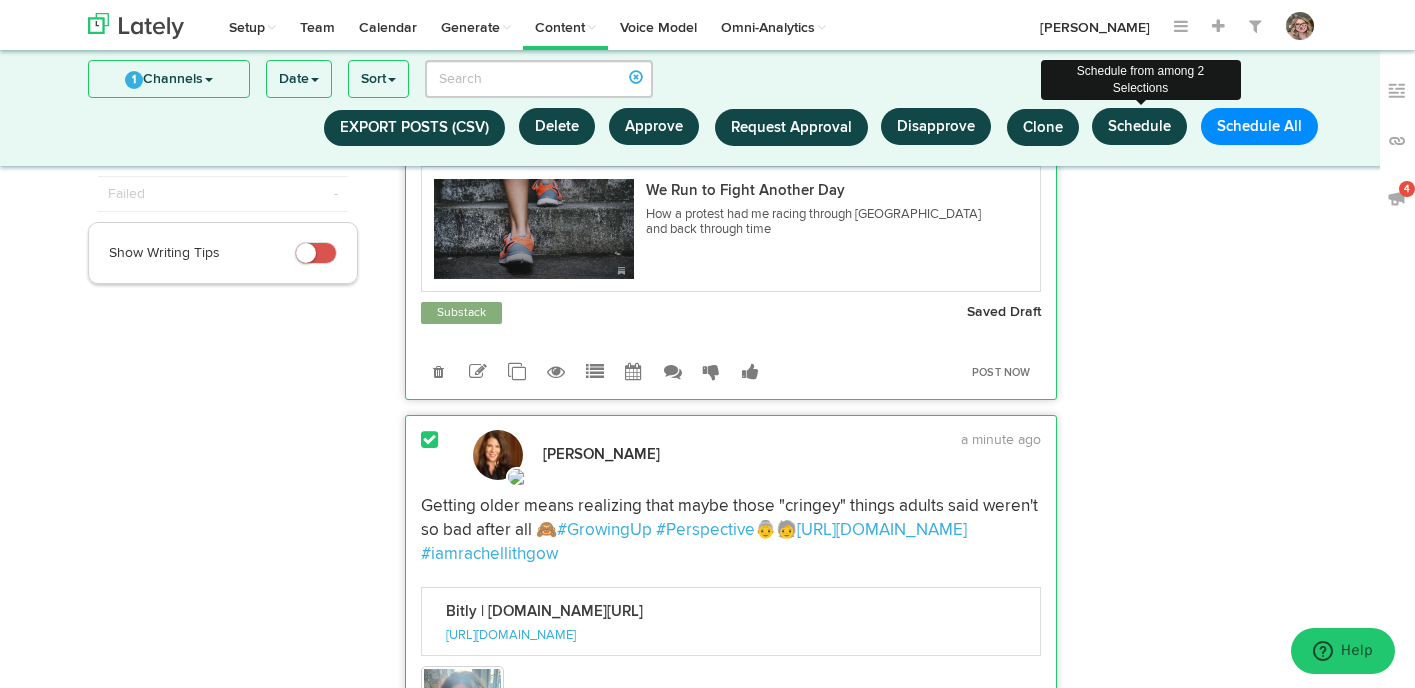 click on "Schedule" at bounding box center [1139, 126] 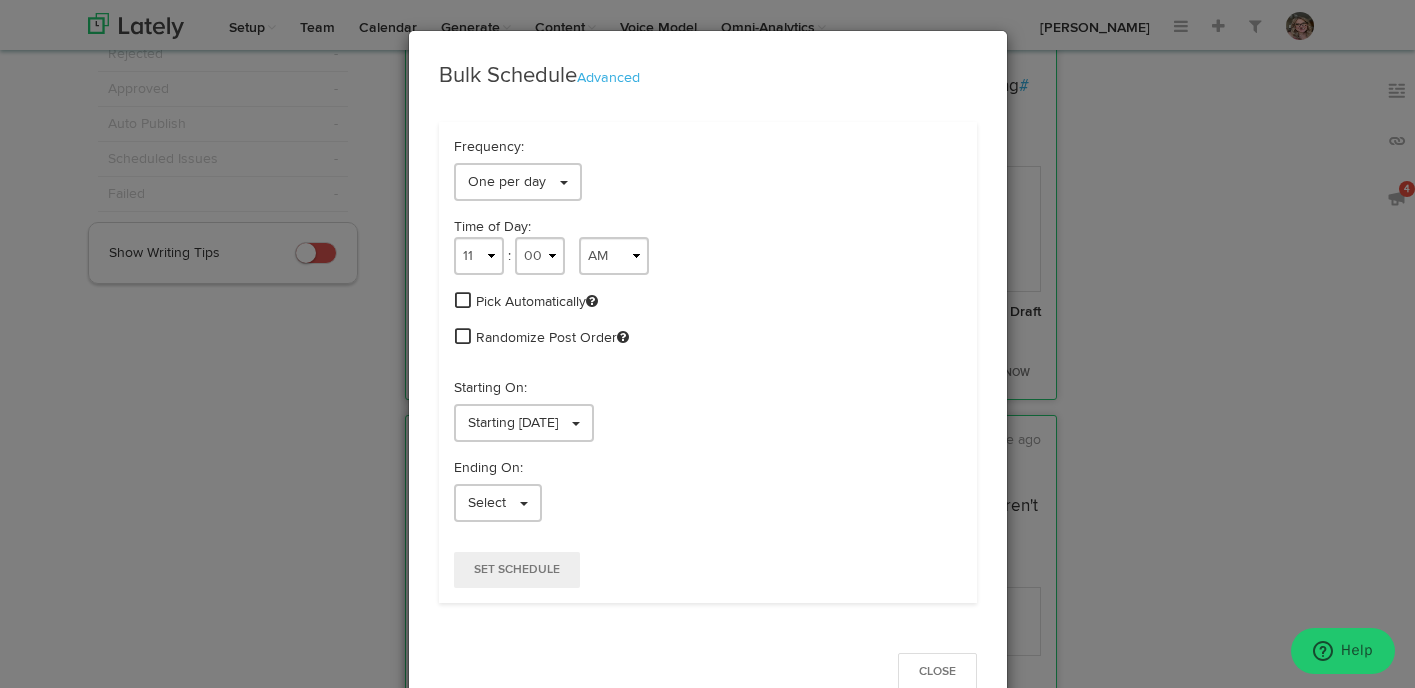 click at bounding box center [463, 300] 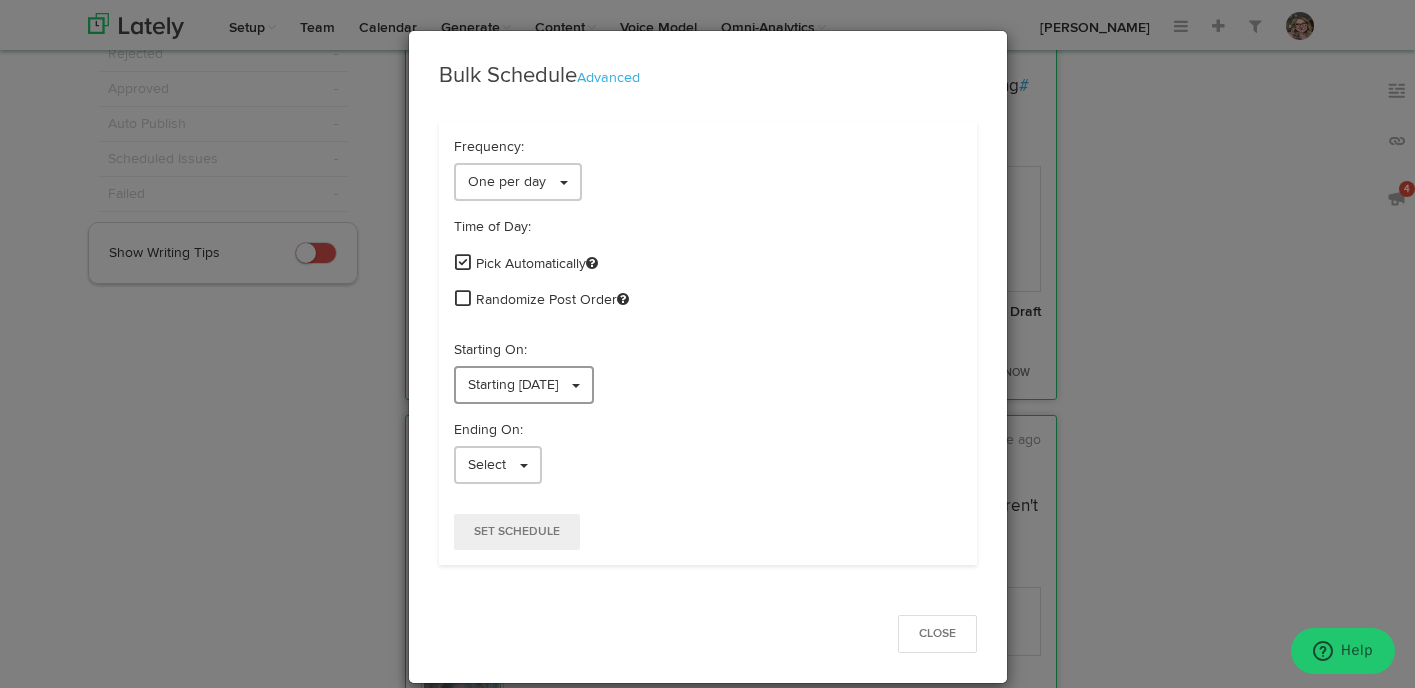 click on "Starting [DATE]" at bounding box center (513, 385) 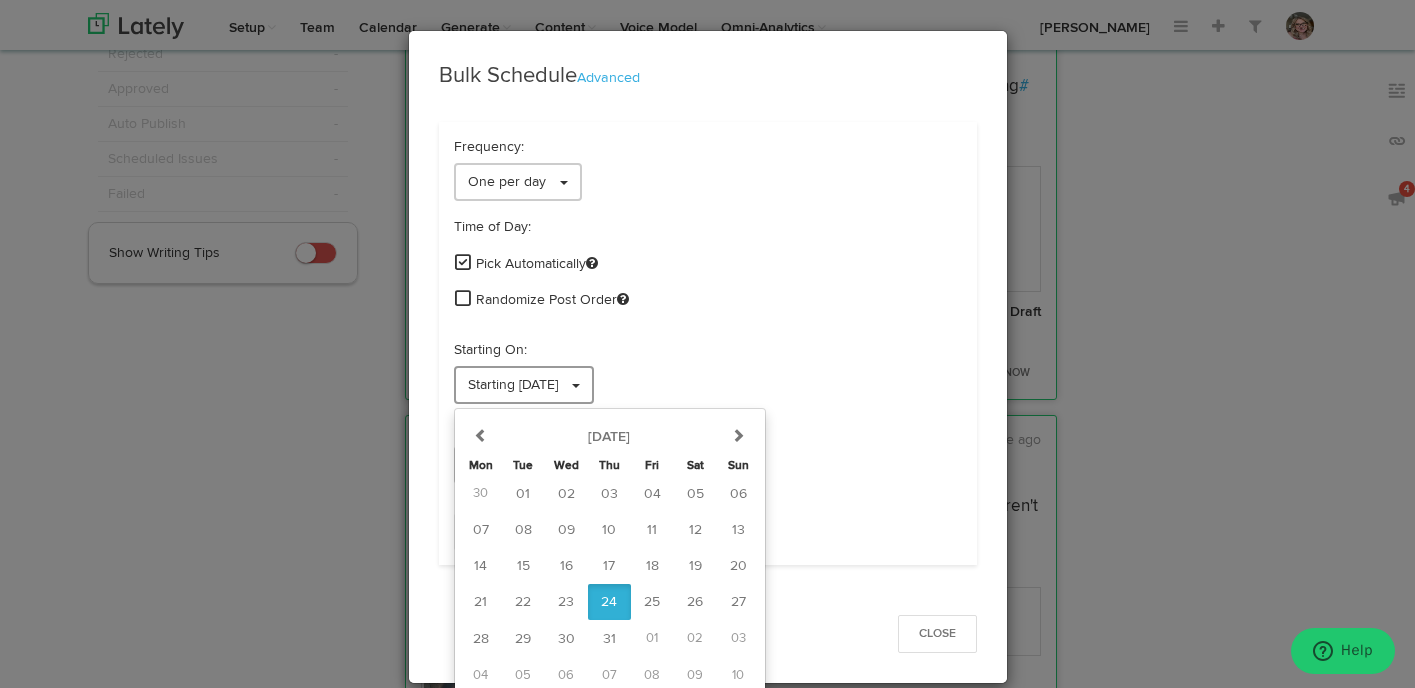 scroll, scrollTop: 5, scrollLeft: 0, axis: vertical 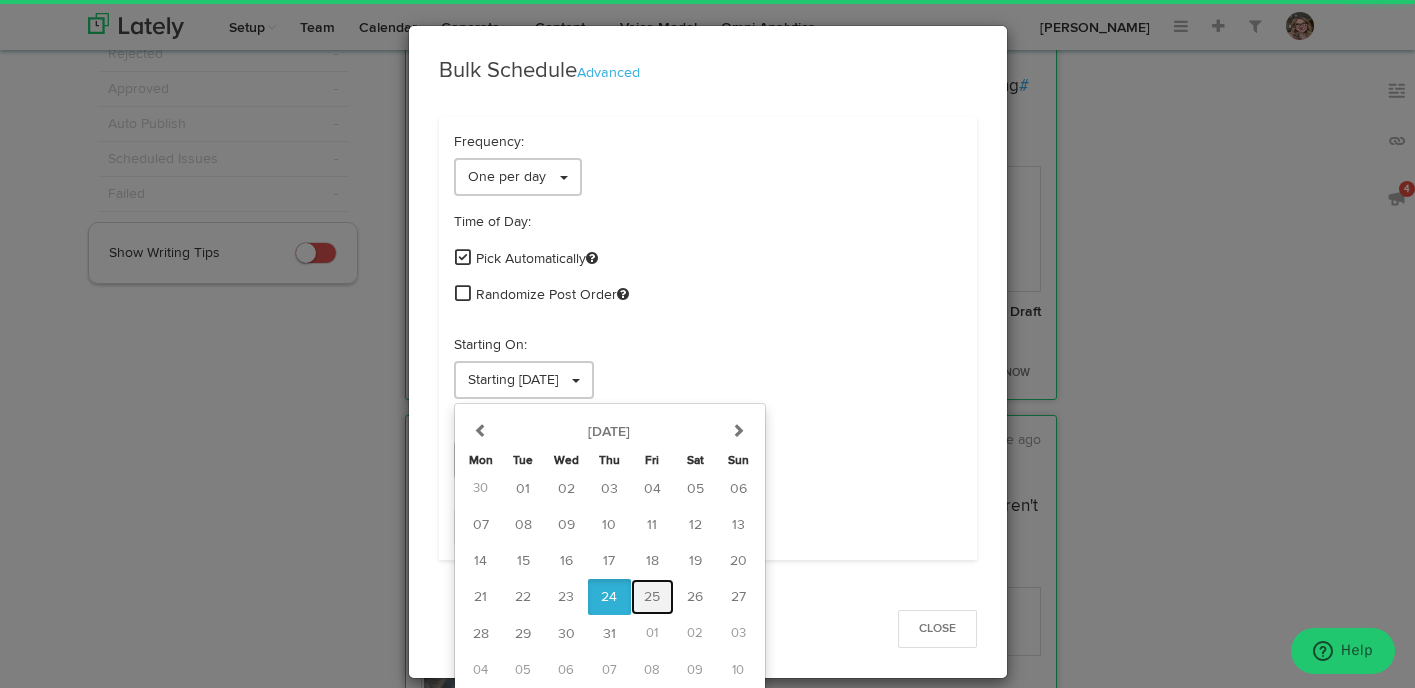 click on "25" at bounding box center (652, 597) 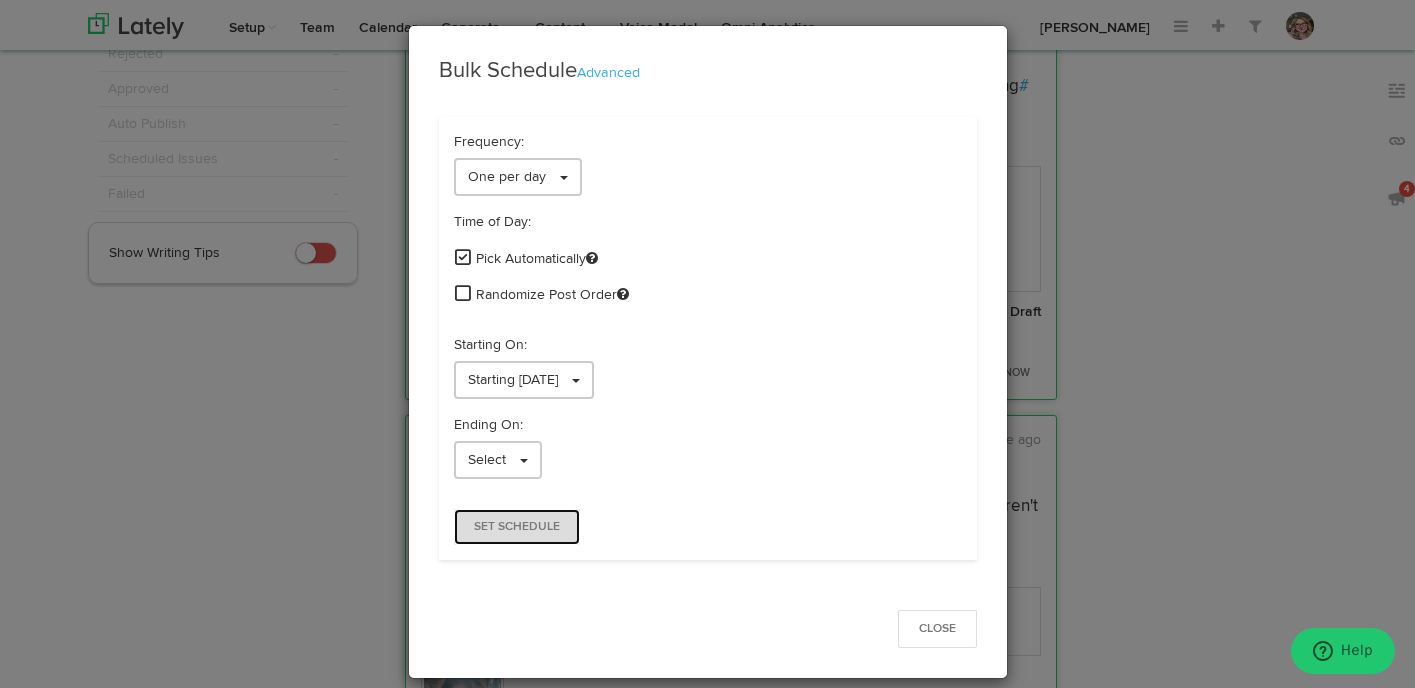 click on "Set Schedule" at bounding box center (517, 527) 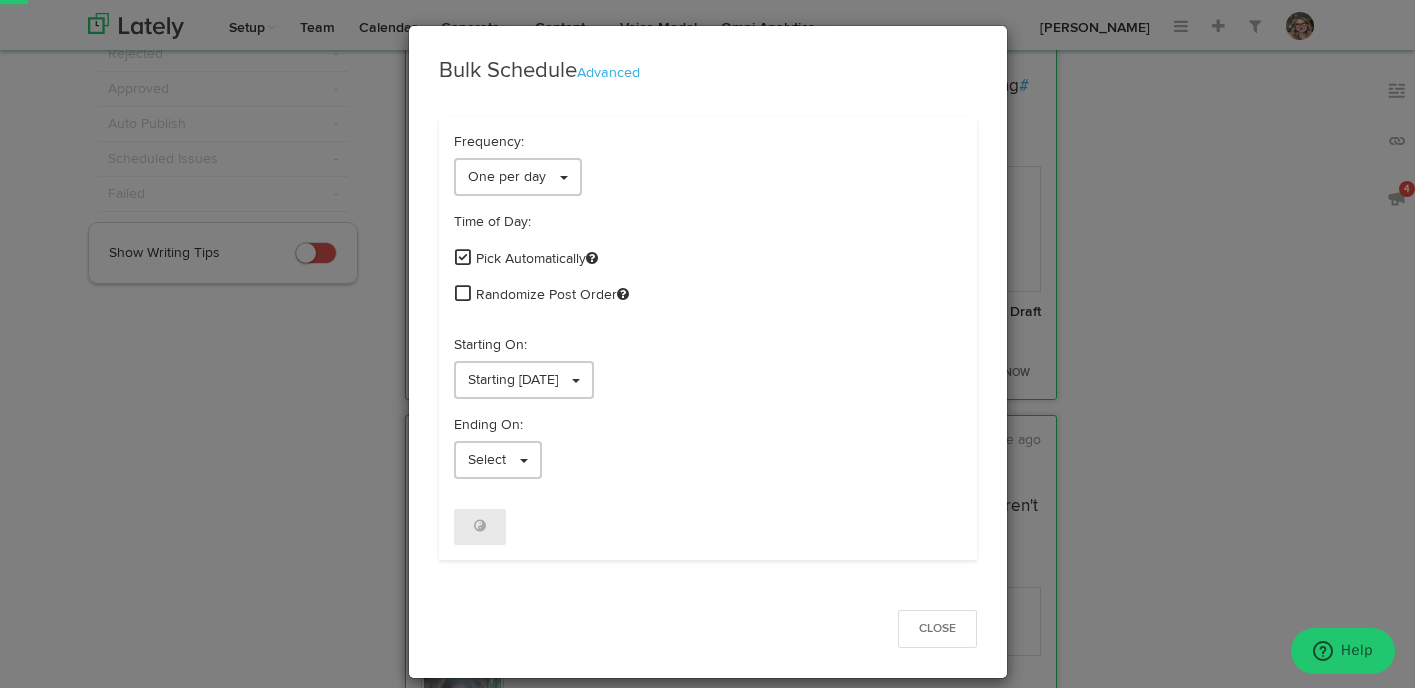 scroll, scrollTop: 0, scrollLeft: 0, axis: both 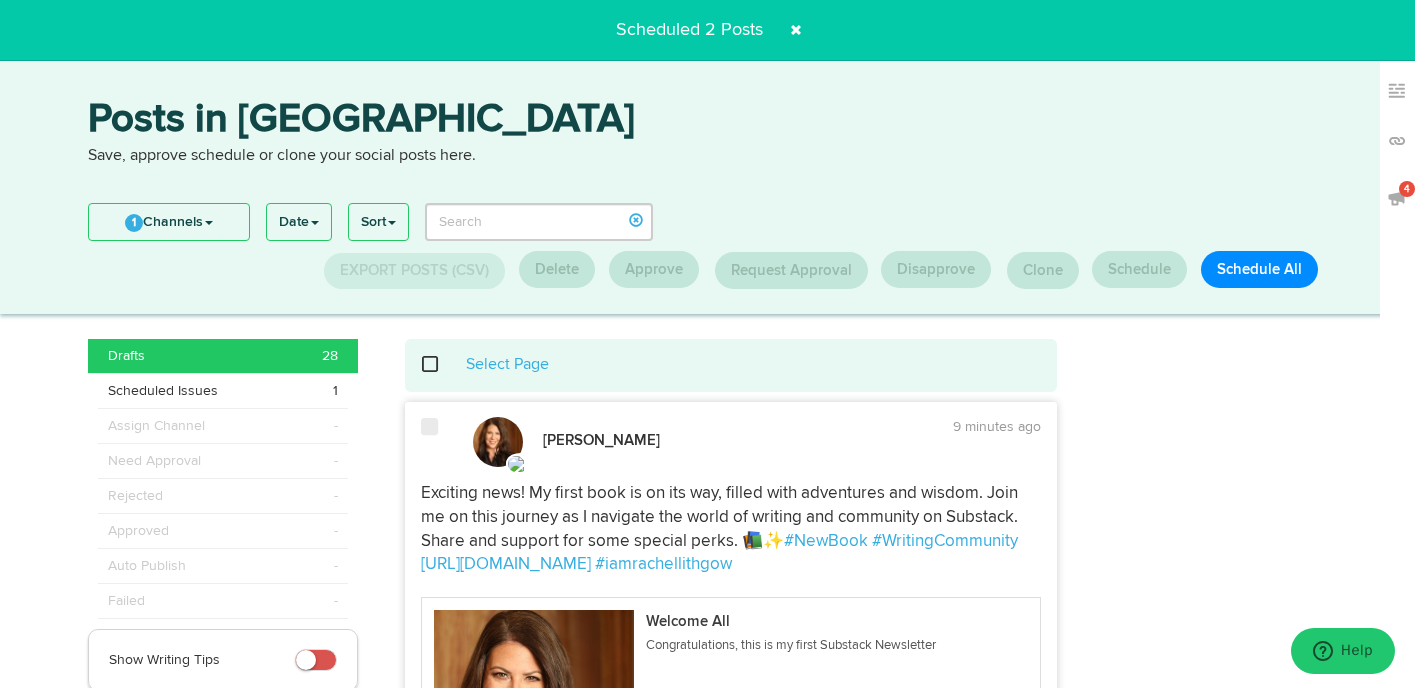 click 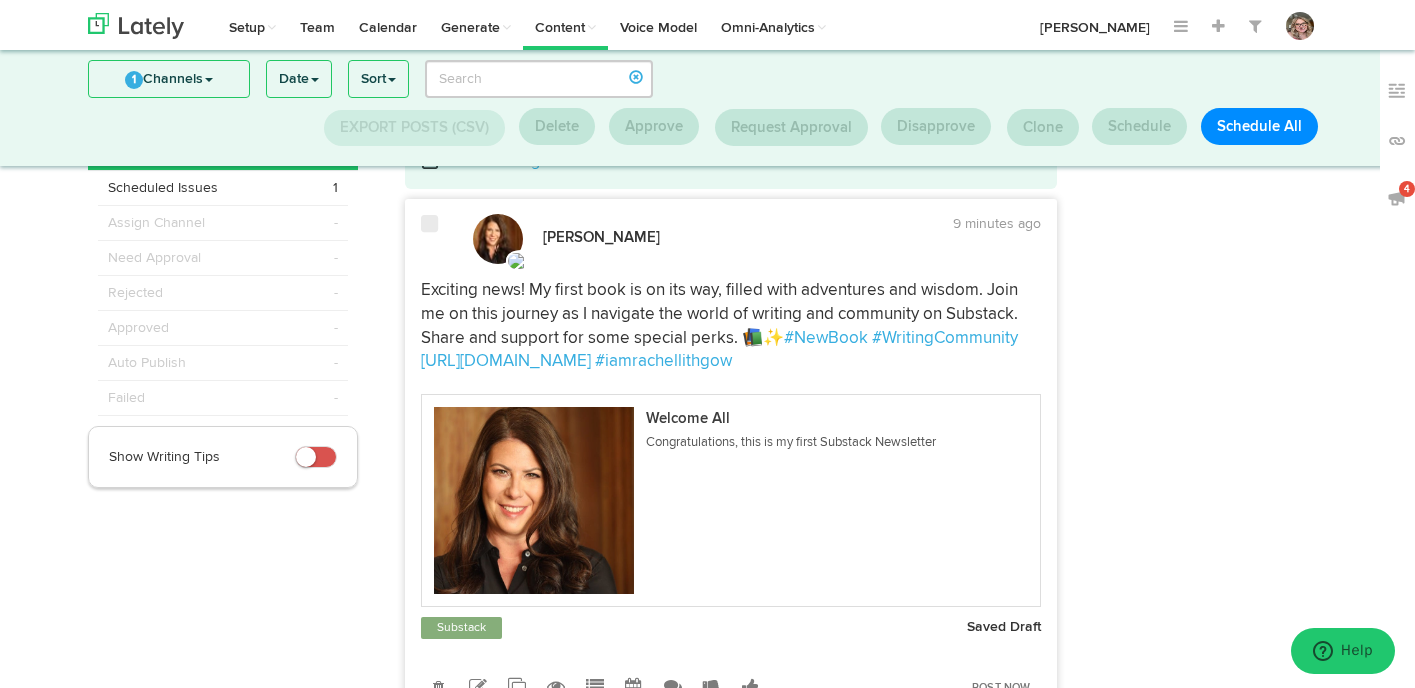 scroll, scrollTop: 137, scrollLeft: 0, axis: vertical 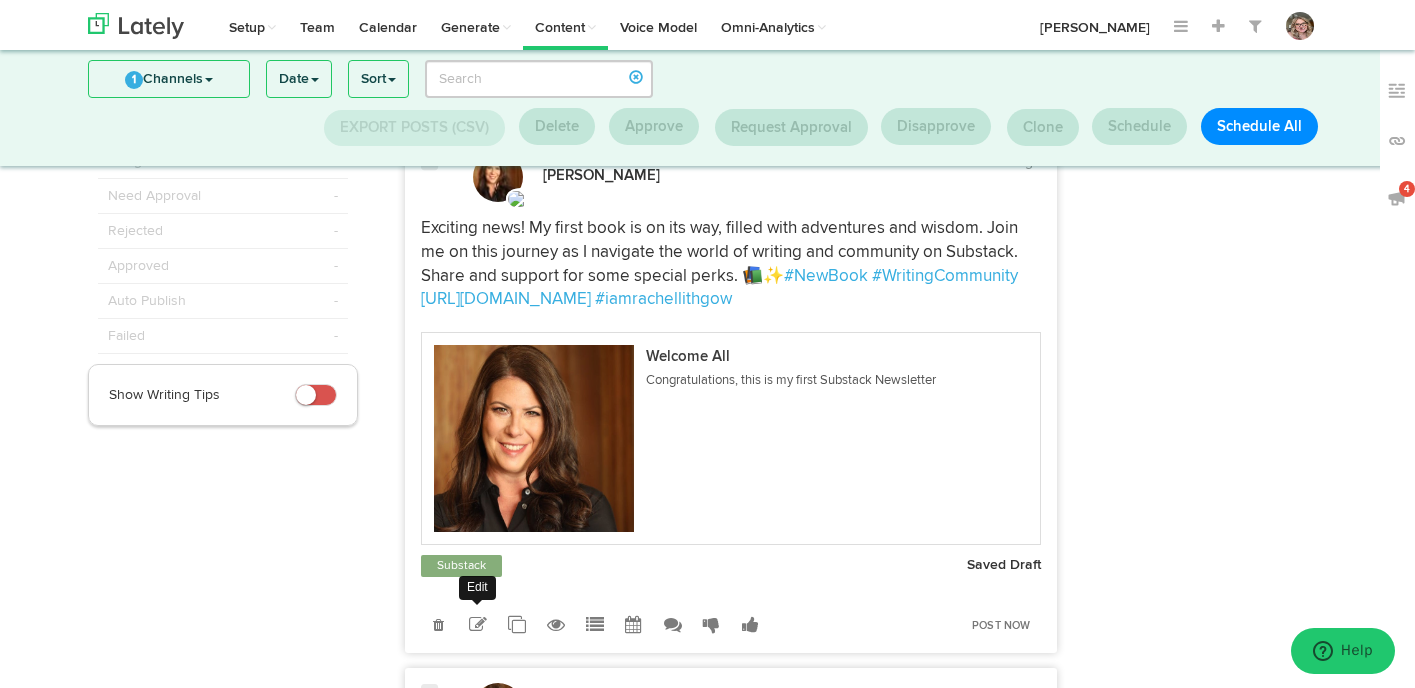 click at bounding box center [478, 625] 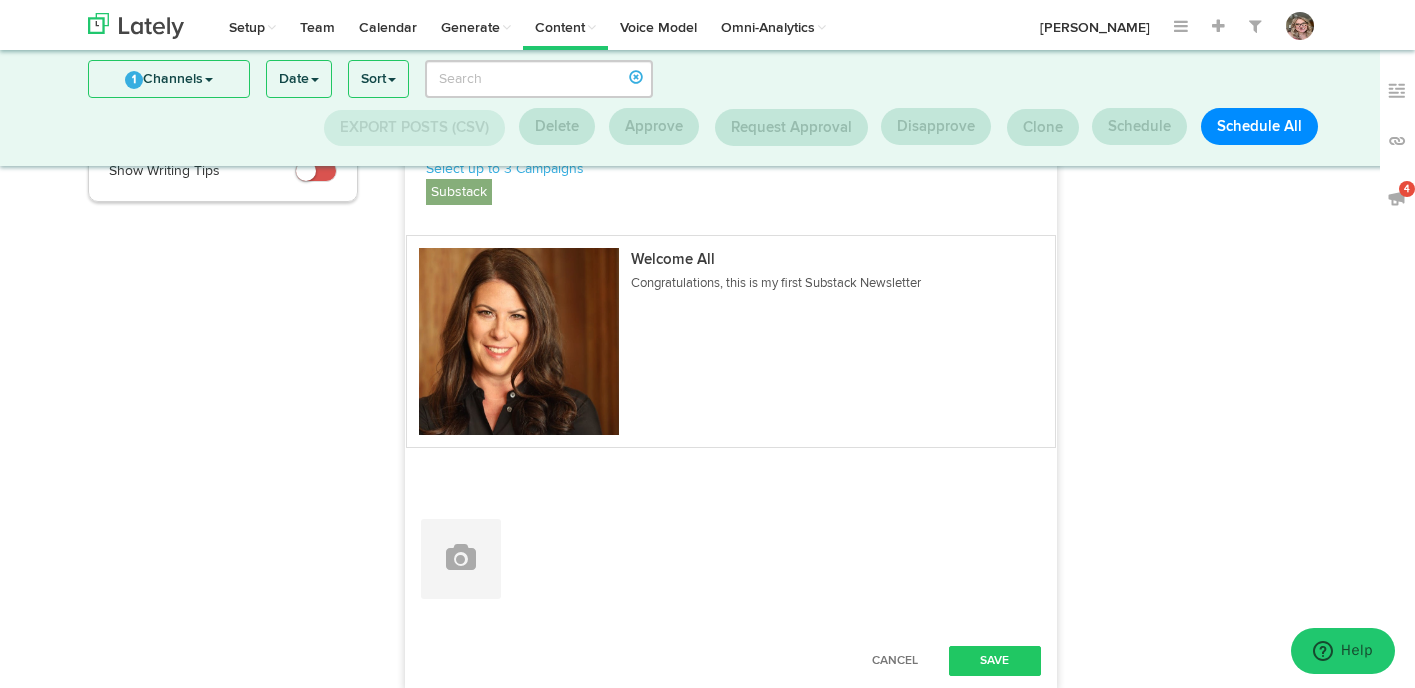scroll, scrollTop: 367, scrollLeft: 0, axis: vertical 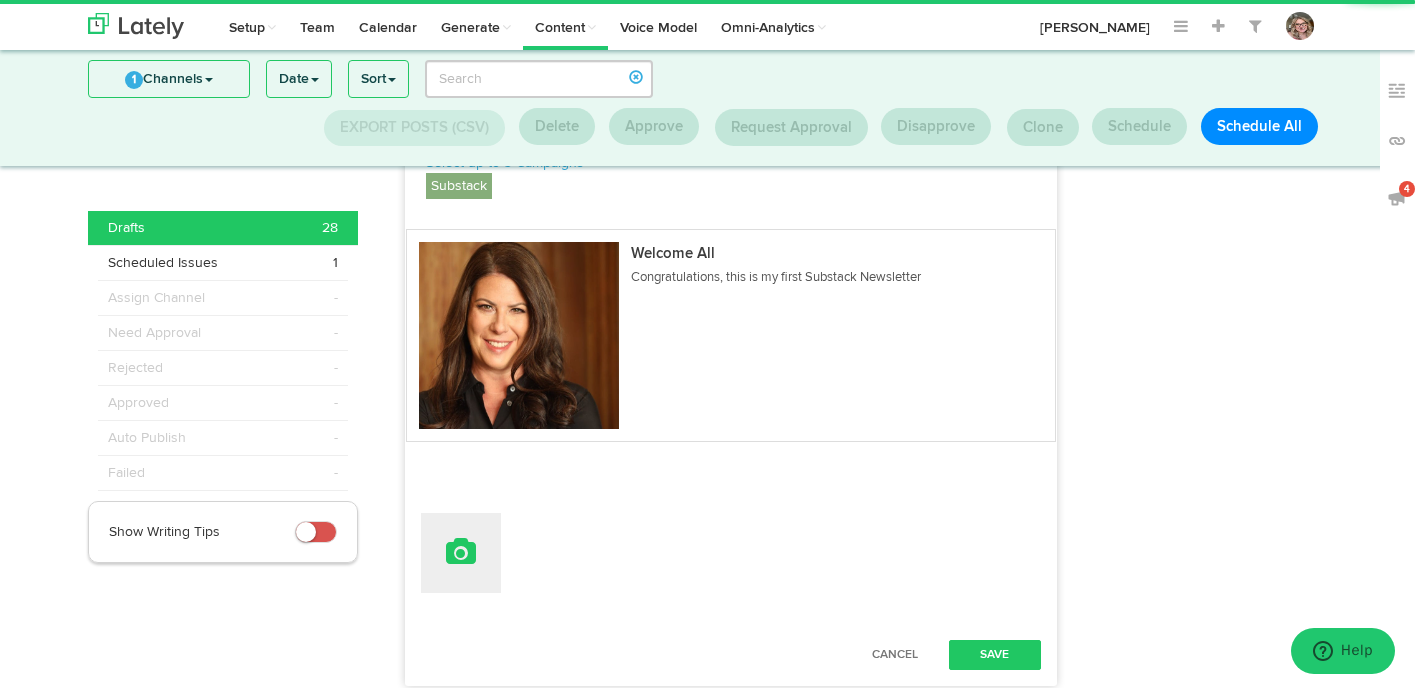 click at bounding box center (461, 553) 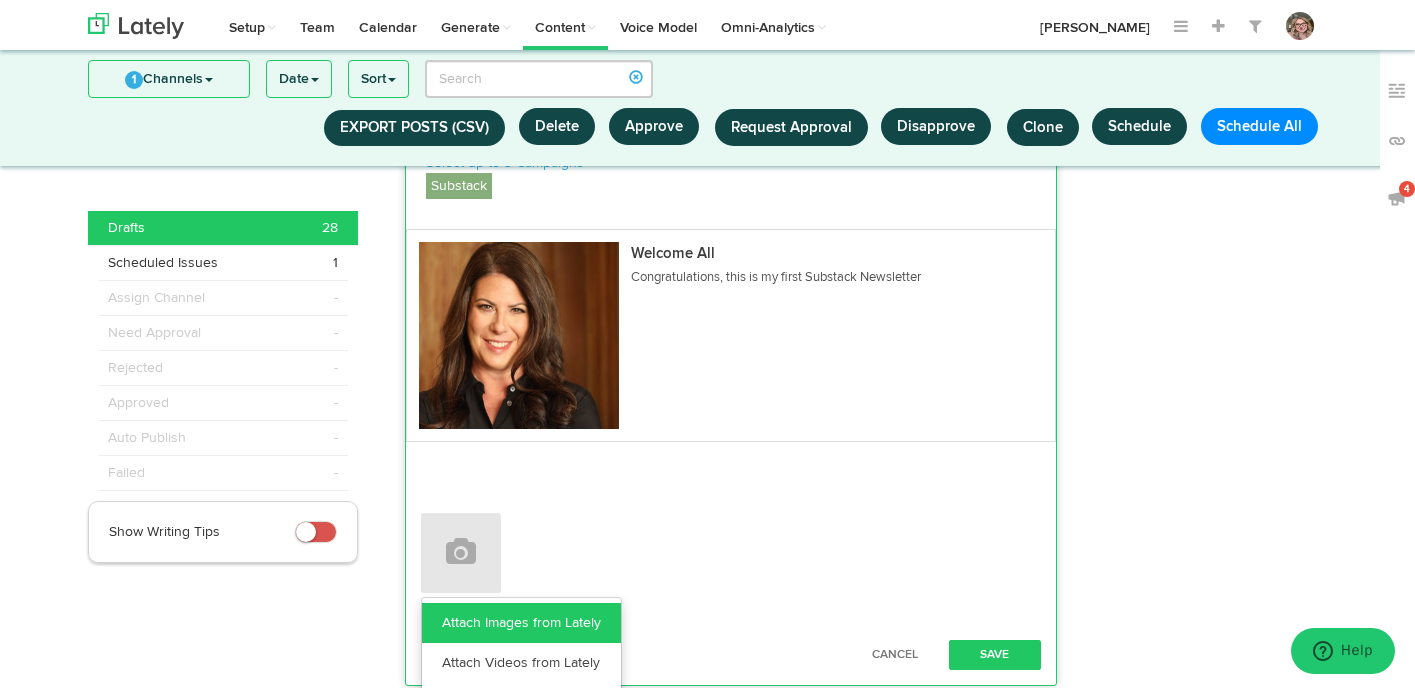 click on "Attach Images from Lately" at bounding box center [521, 623] 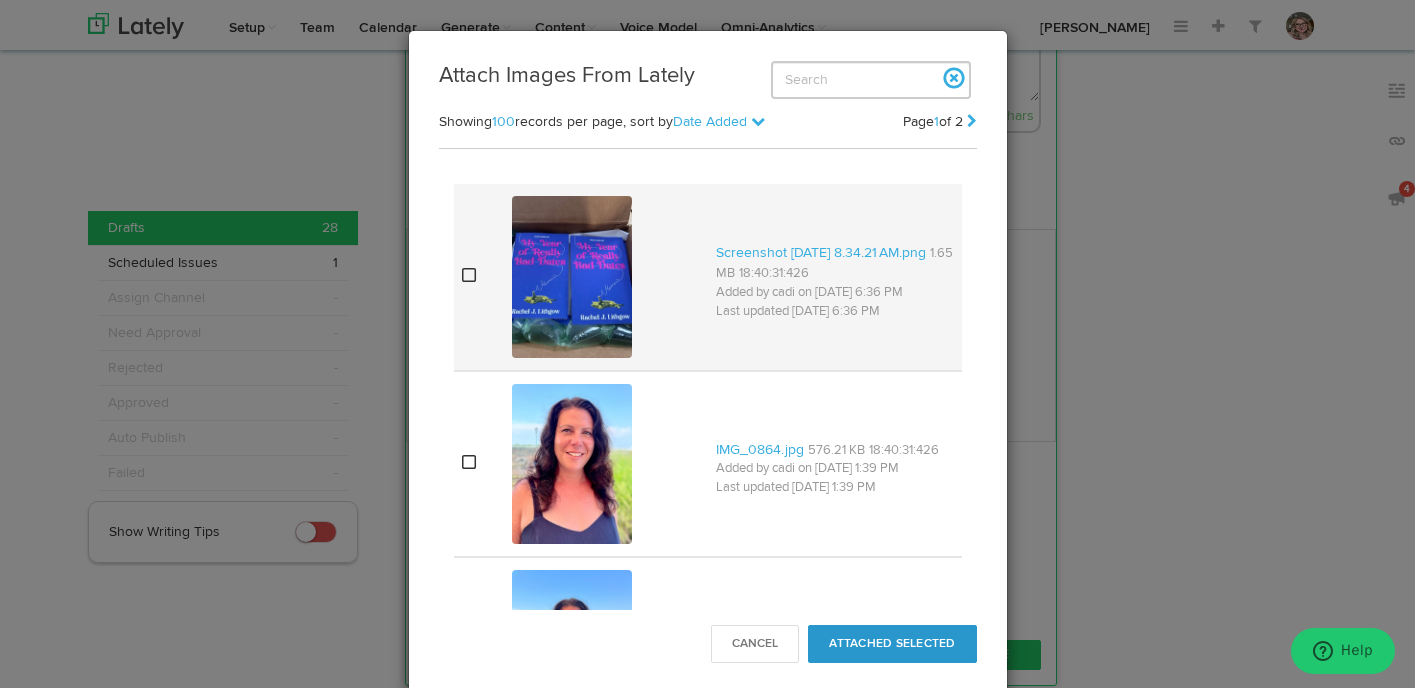 click at bounding box center (469, 275) 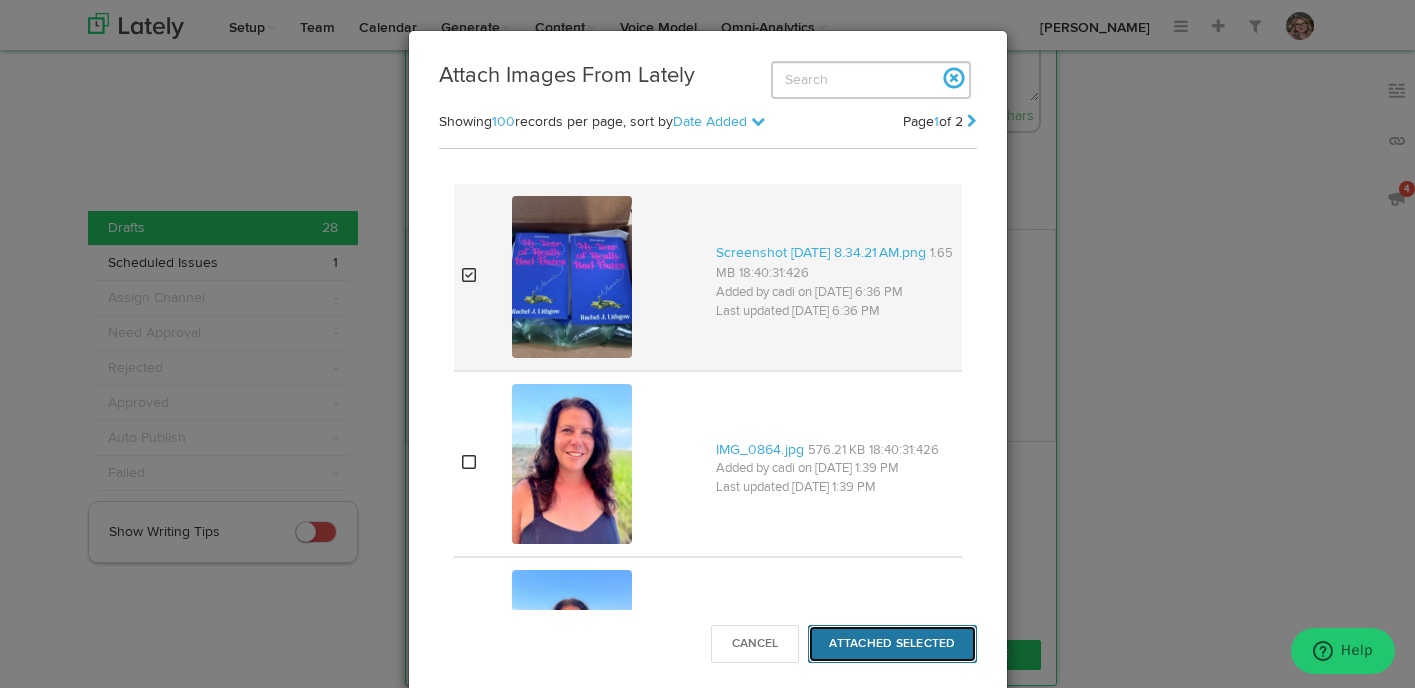 click on "Attached Selected" at bounding box center [892, 644] 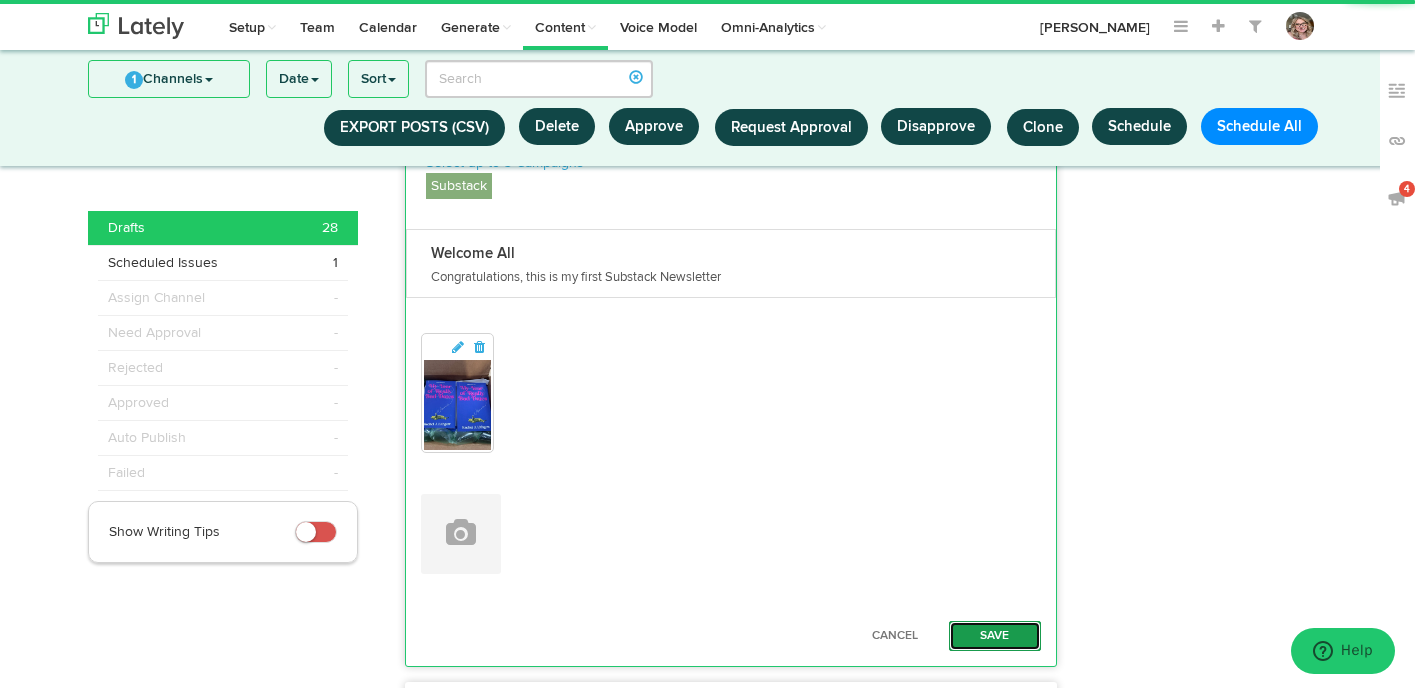 click on "Save" at bounding box center (995, 636) 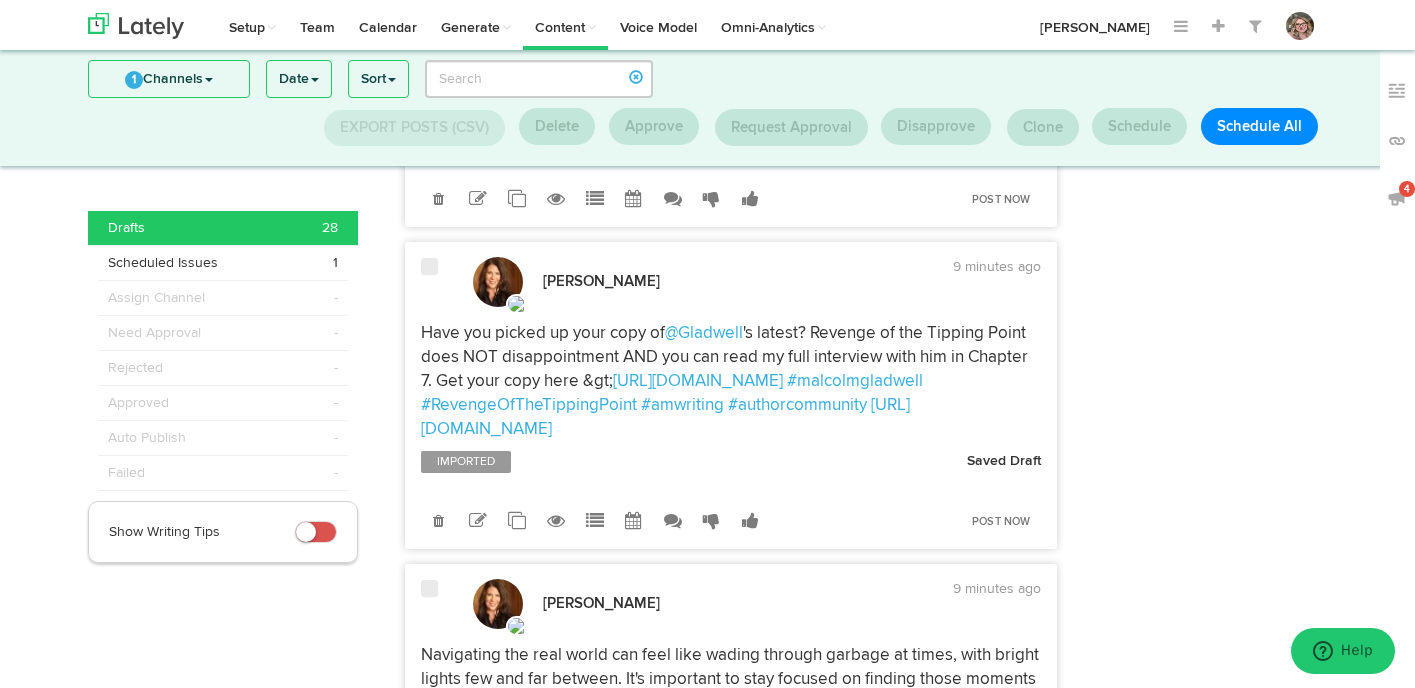 scroll, scrollTop: 530, scrollLeft: 0, axis: vertical 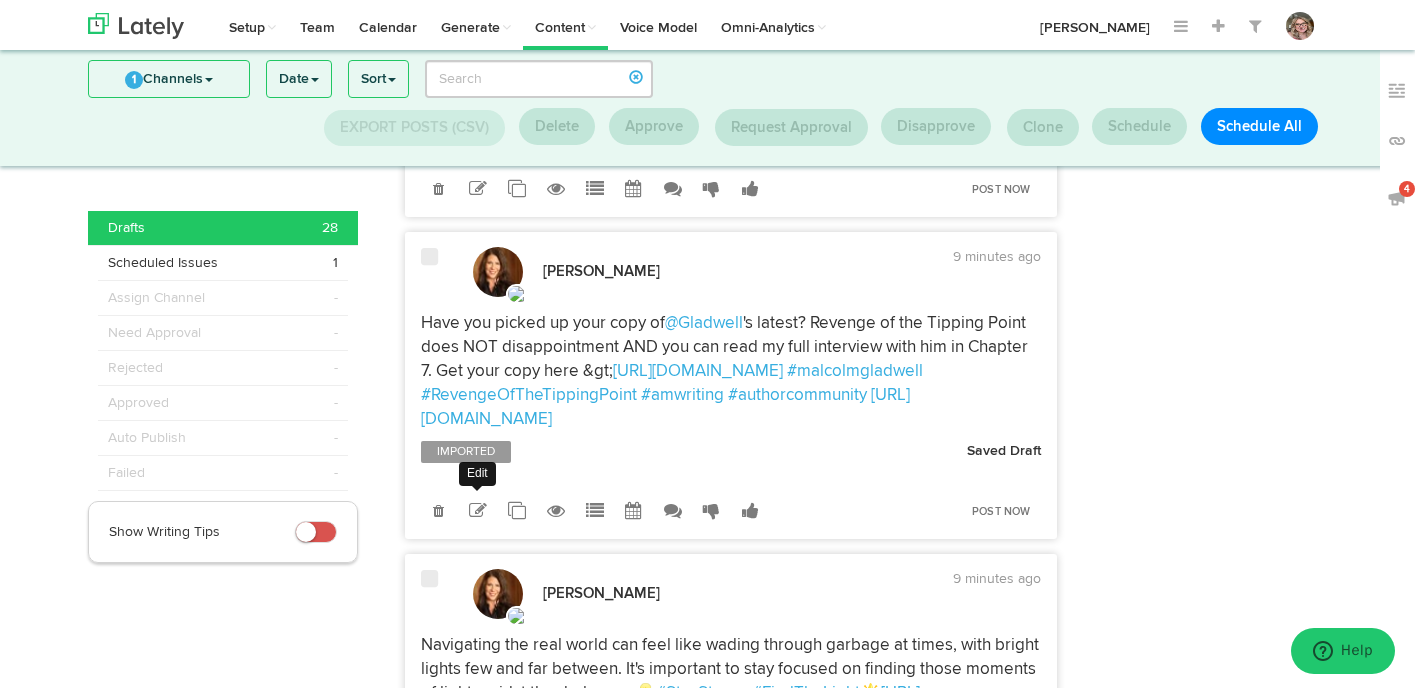 click at bounding box center [478, 511] 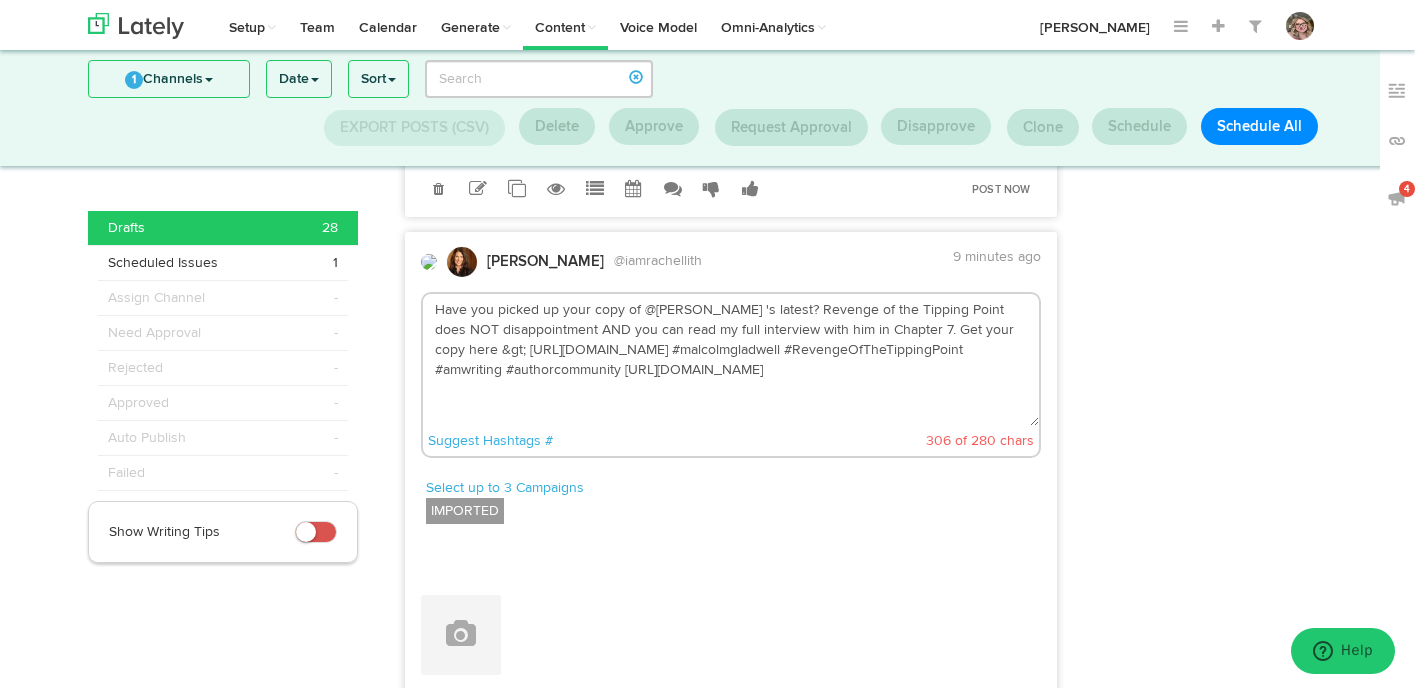 drag, startPoint x: 618, startPoint y: 342, endPoint x: 436, endPoint y: 341, distance: 182.00275 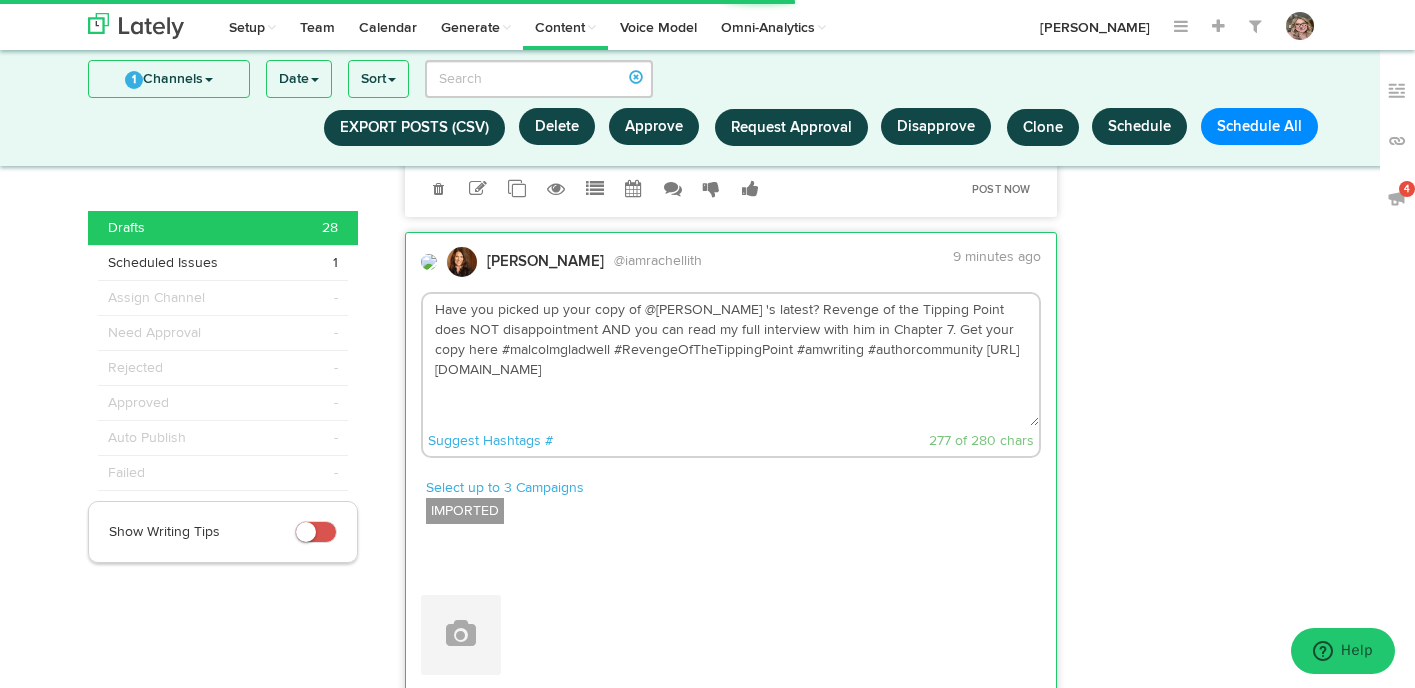 drag, startPoint x: 603, startPoint y: 376, endPoint x: 433, endPoint y: 374, distance: 170.01176 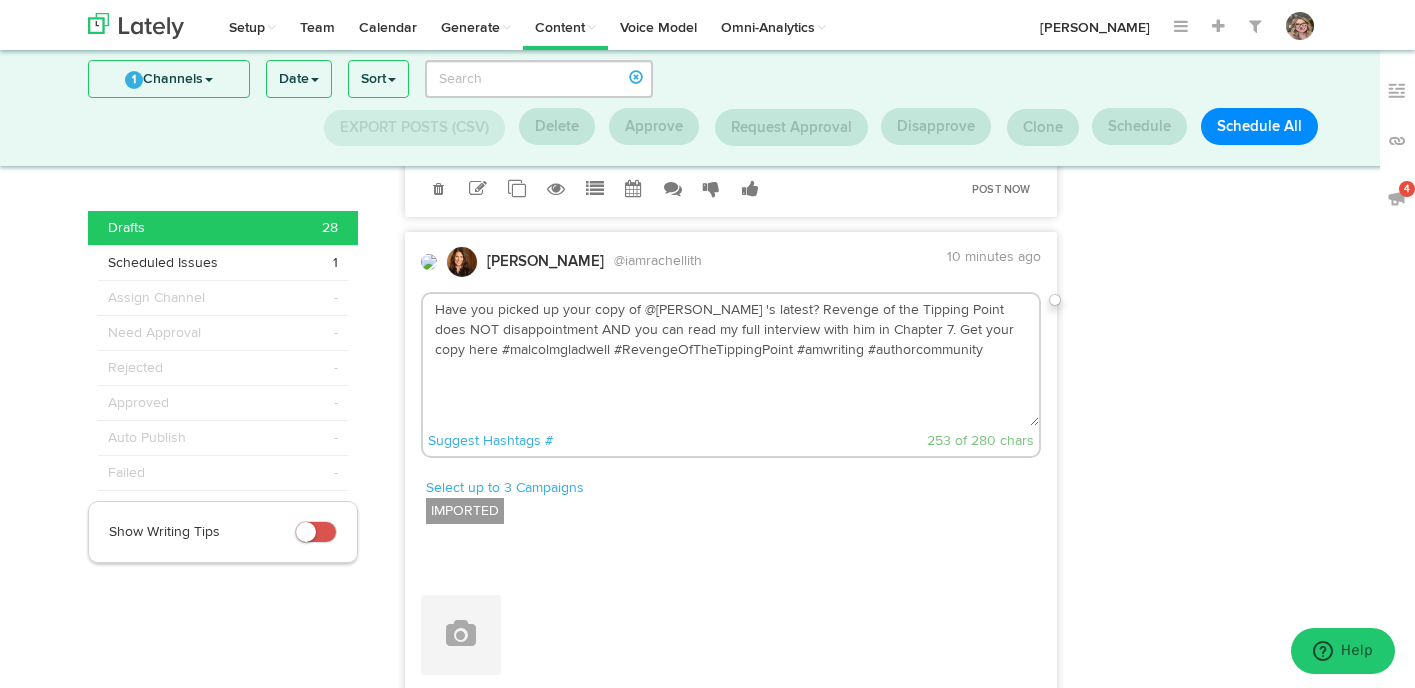 paste on "https://www.gladwellbooks.com/titles/malcolm-gladwell/revenge-of-the-tipping-point/9780316575805/" 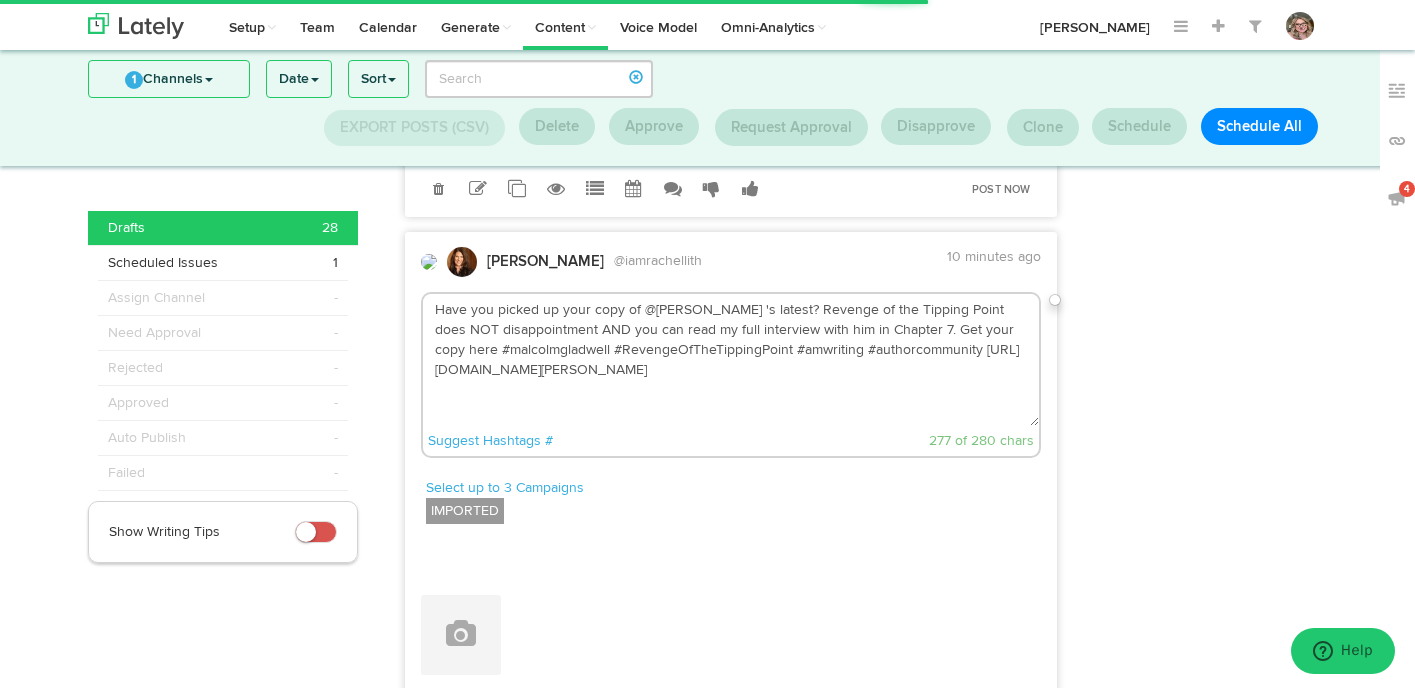 type on "Have you picked up your copy of @Gladwell 's latest? Revenge of the Tipping Point does NOT disappointment AND you can read my full interview with him in Chapter 7. Get your copy here #malcolmgladwell #RevengeOfTheTippingPoint #amwriting #authorcommunity https://www.gladwellbooks.com/titles/malcolm-gladwell/revenge-of-the-tipping-point/9780316575805/" 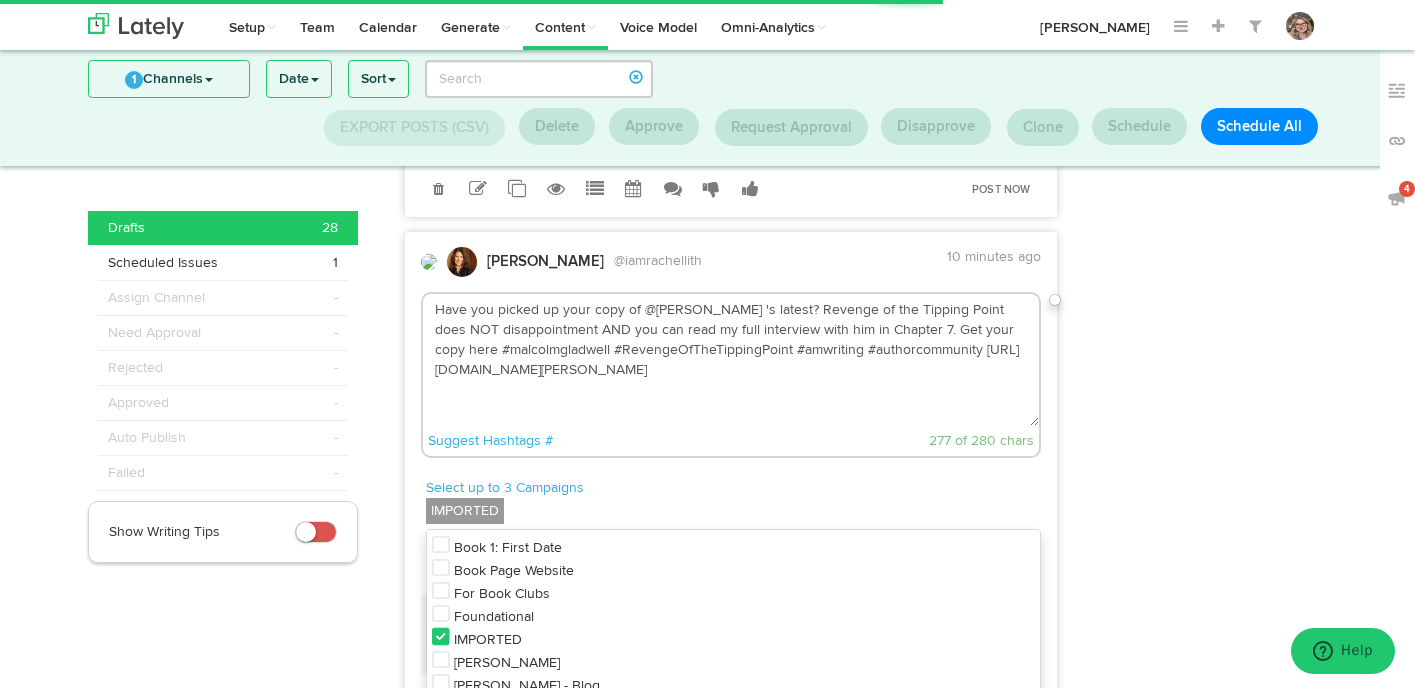click at bounding box center (441, 637) 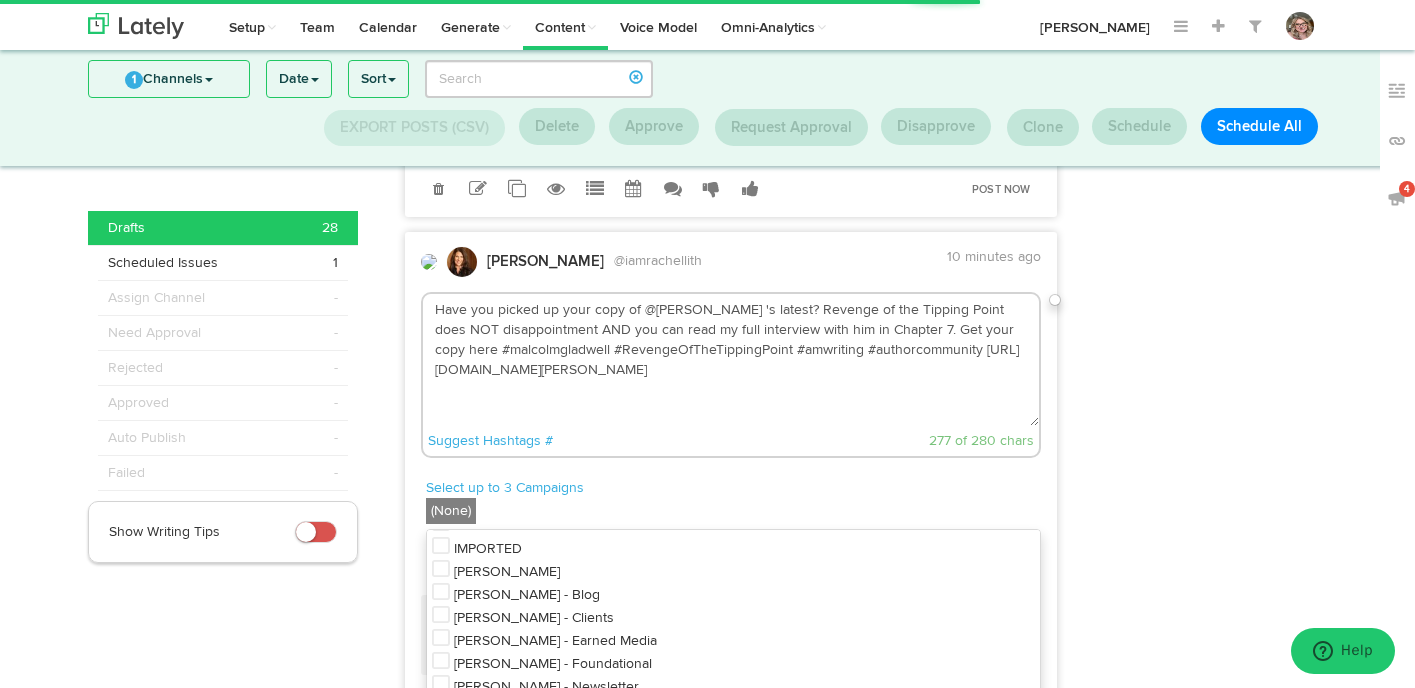 scroll, scrollTop: 107, scrollLeft: 0, axis: vertical 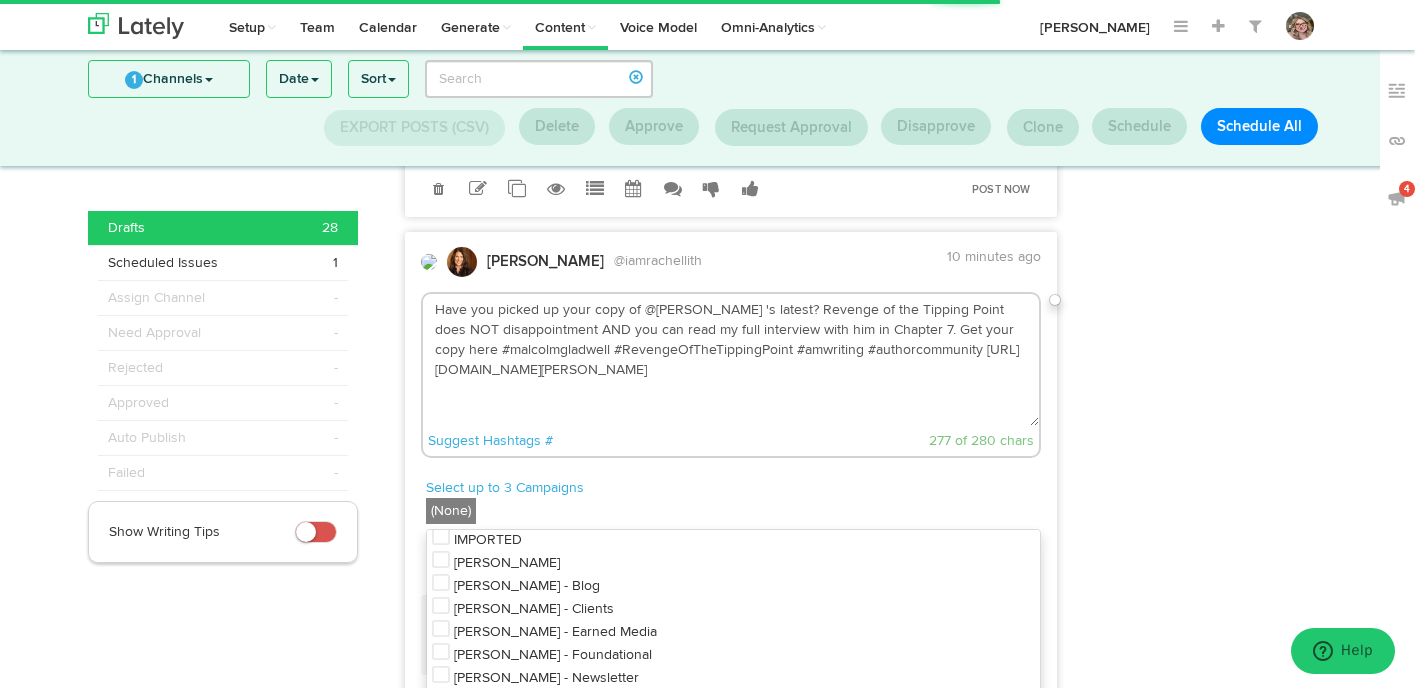 click at bounding box center [441, 560] 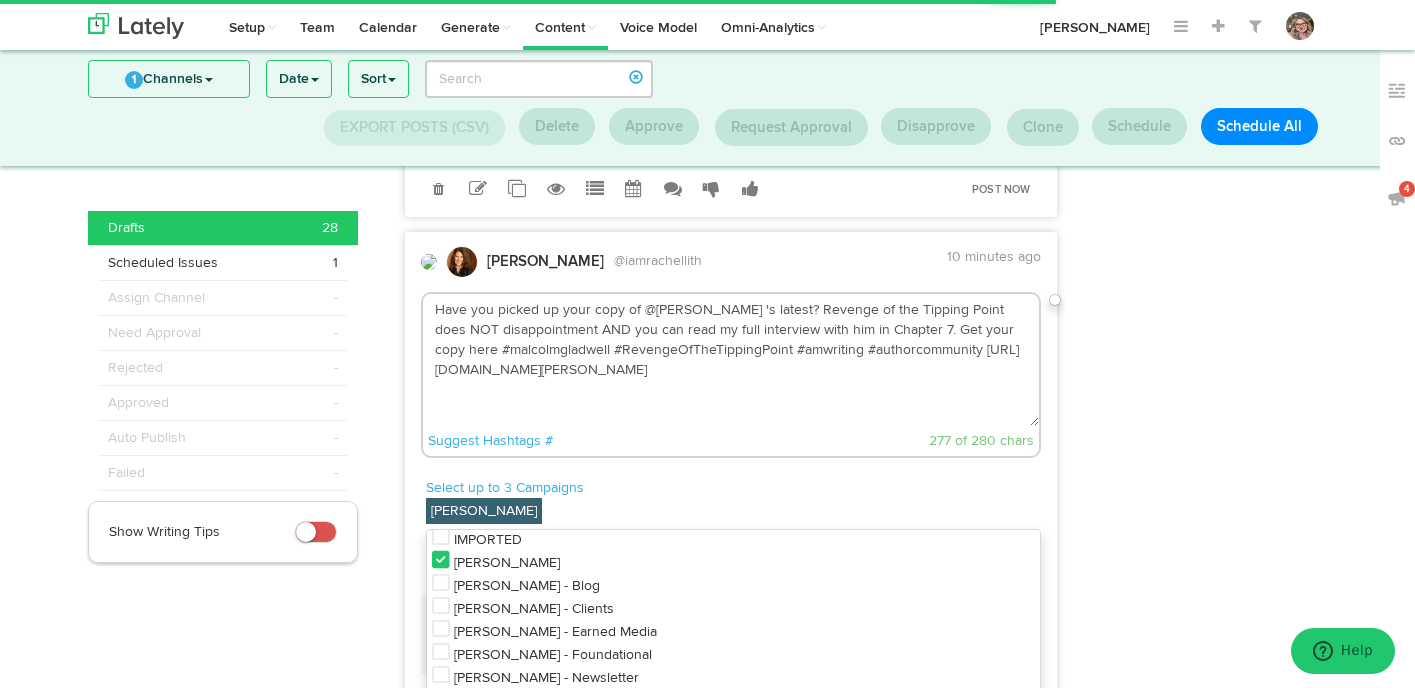click on "Have you picked up your copy of @Gladwell 's latest? Revenge of the Tipping Point does NOT disappointment AND you can read my full interview with him in Chapter 7. Get your copy here #malcolmgladwell #RevengeOfTheTippingPoint #amwriting #authorcommunity https://www.gladwellbooks.com/titles/malcolm-gladwell/revenge-of-the-tipping-point/9780316575805/" at bounding box center [731, 360] 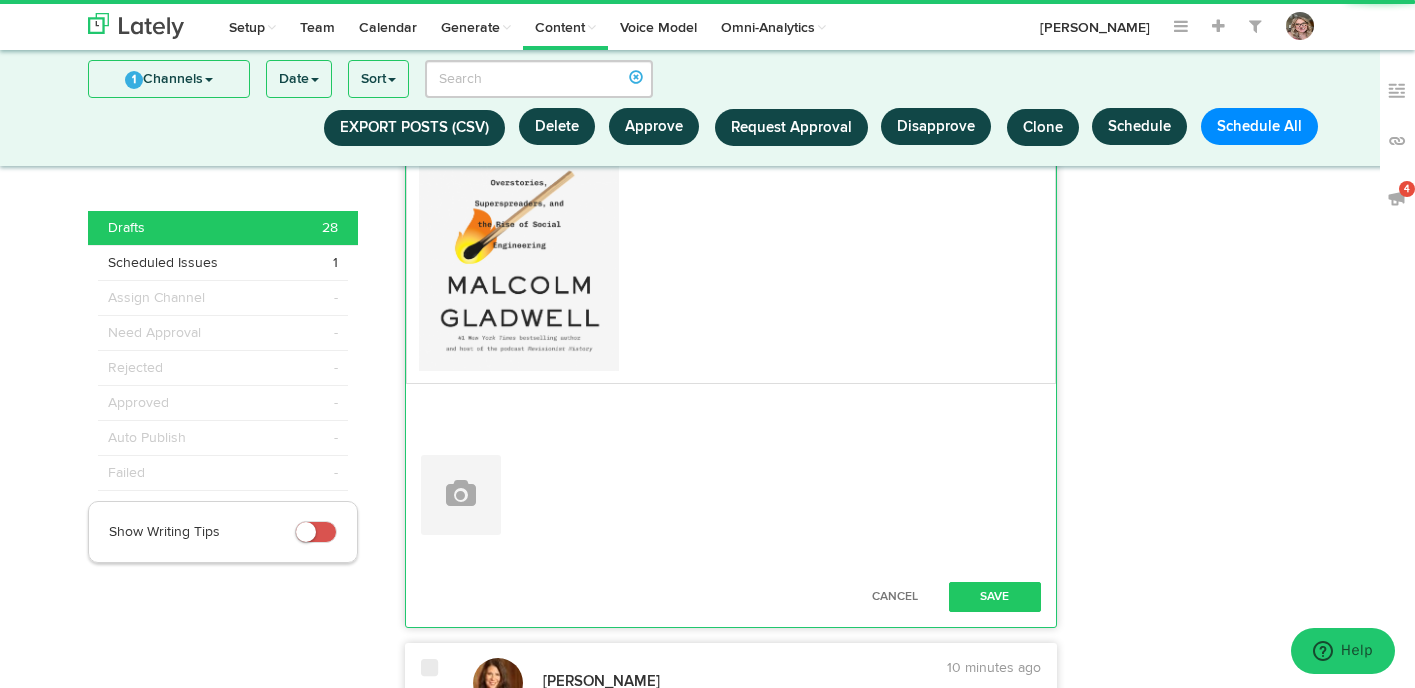 scroll, scrollTop: 1162, scrollLeft: 0, axis: vertical 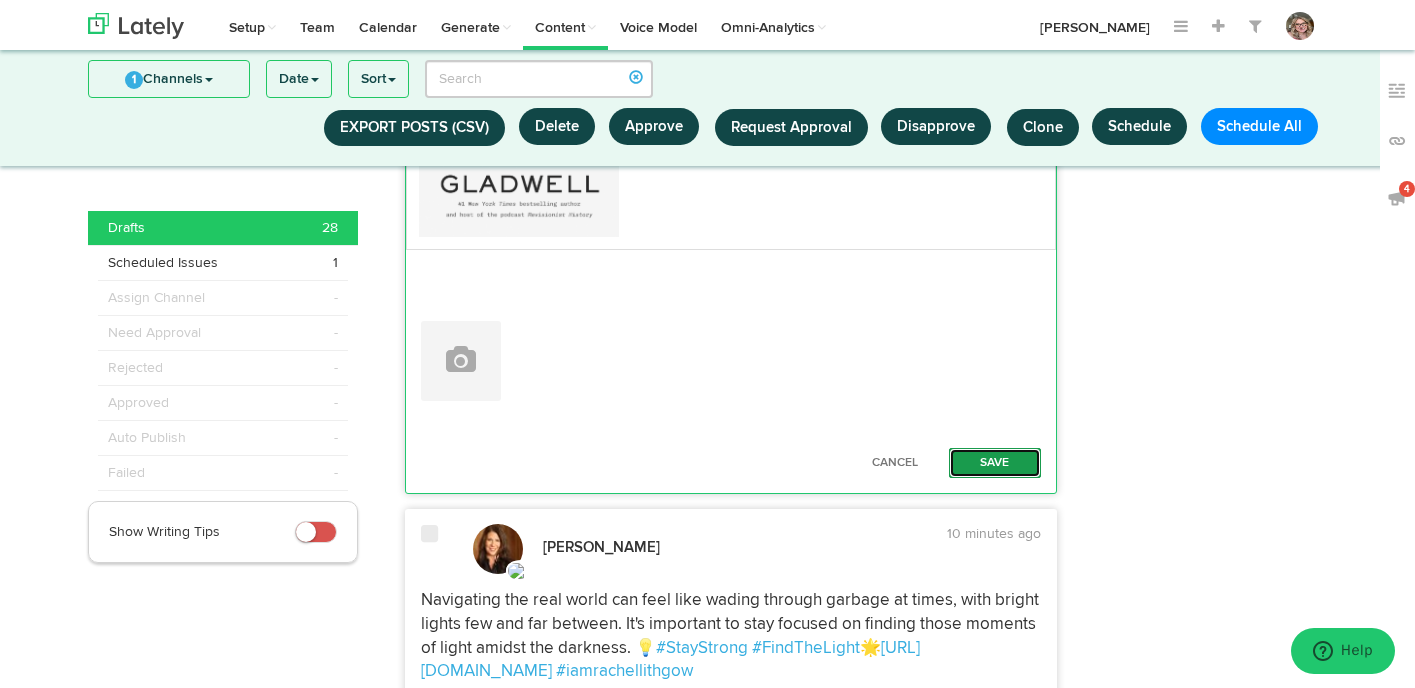 click on "Save" at bounding box center [995, 463] 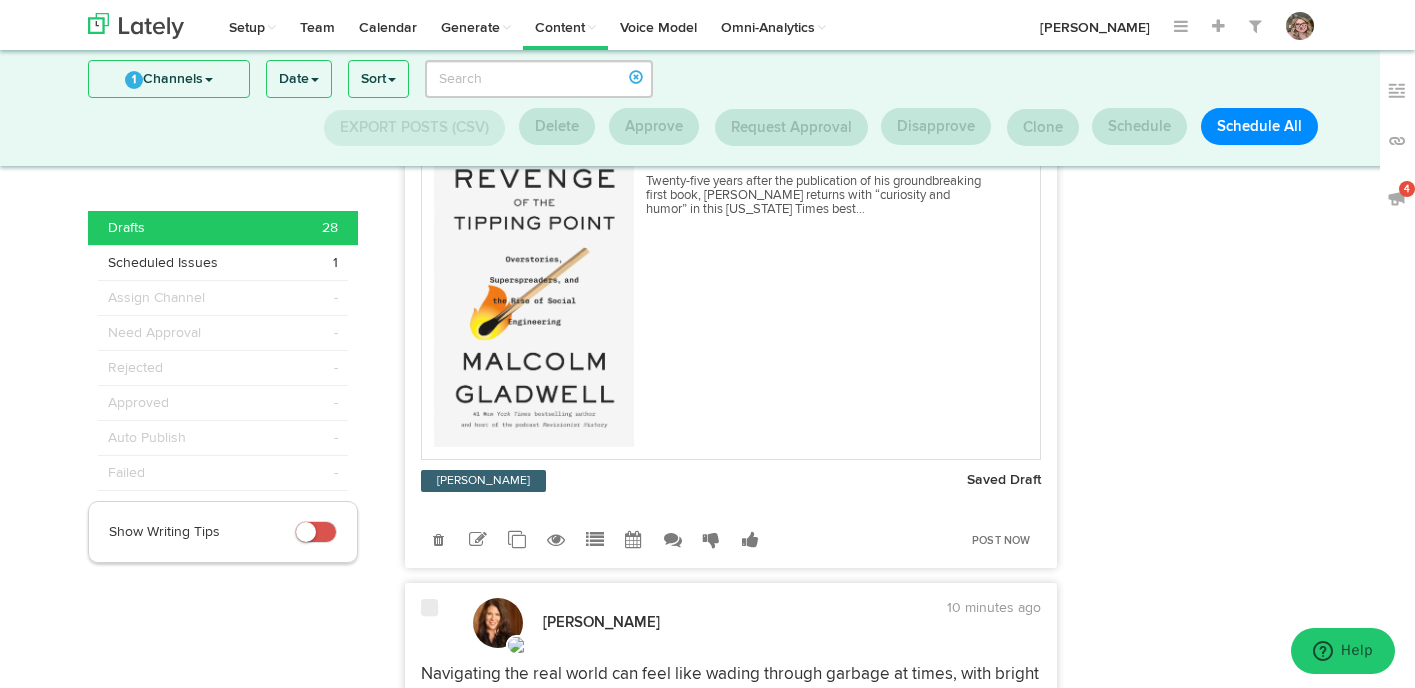 scroll, scrollTop: 1011, scrollLeft: 0, axis: vertical 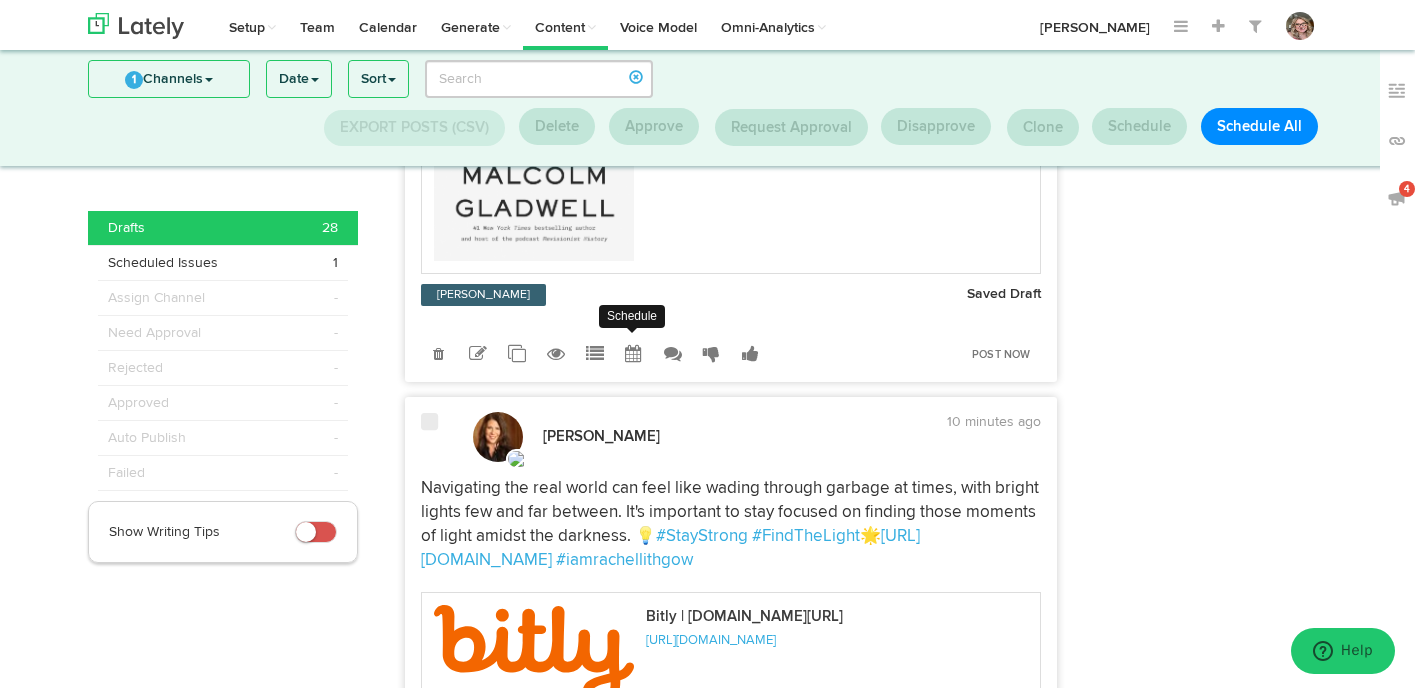 click at bounding box center (633, 354) 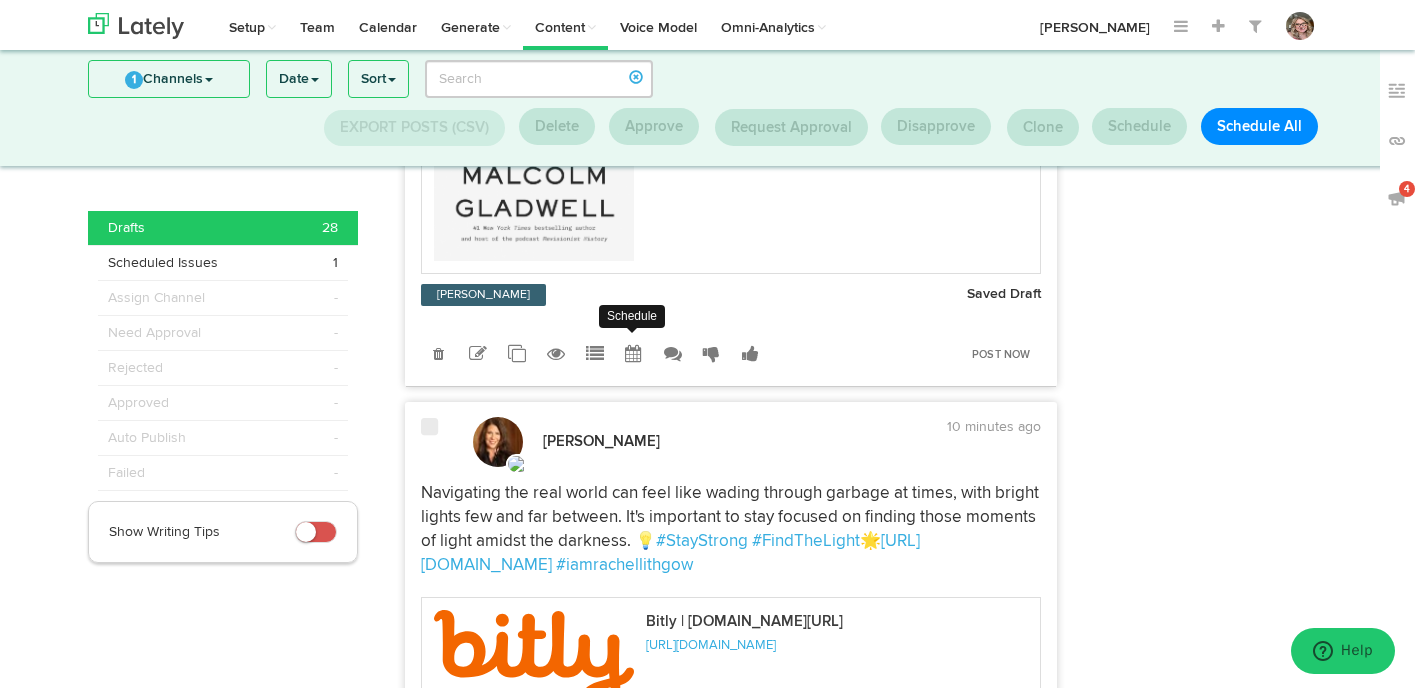 radio on "true" 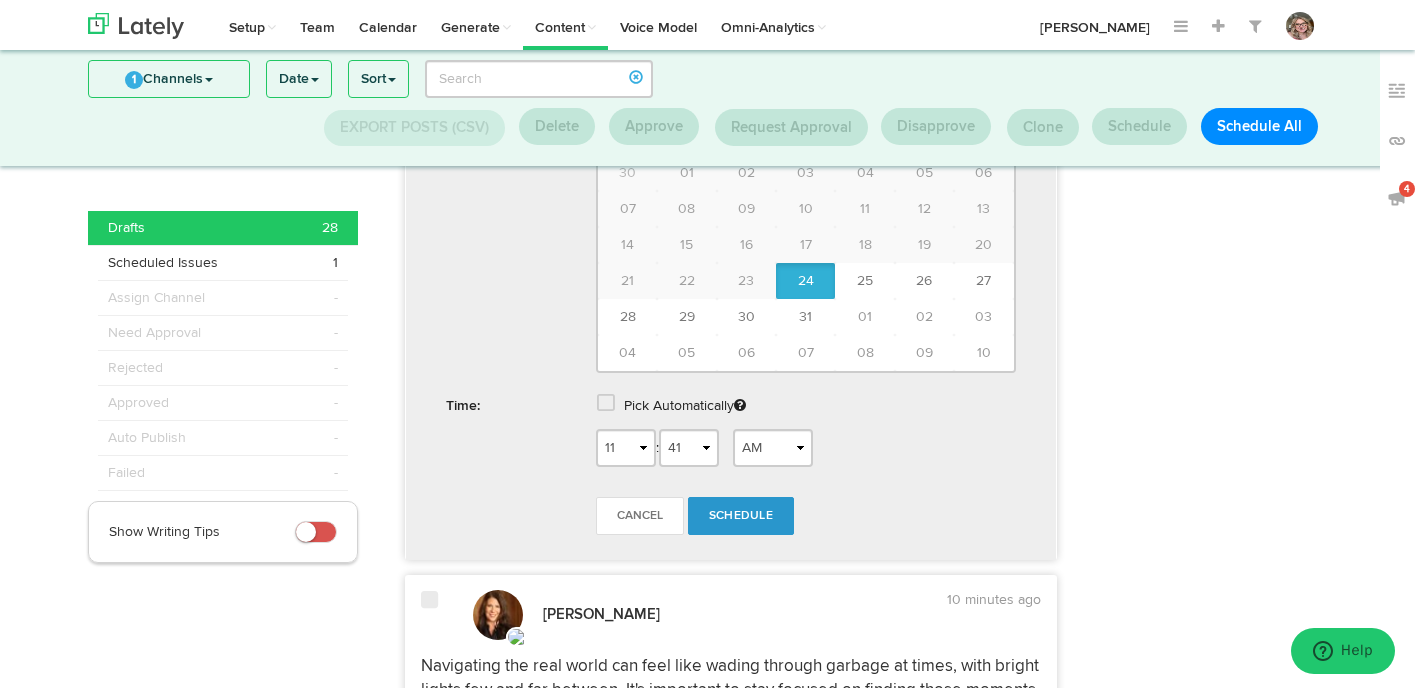 scroll, scrollTop: 1565, scrollLeft: 0, axis: vertical 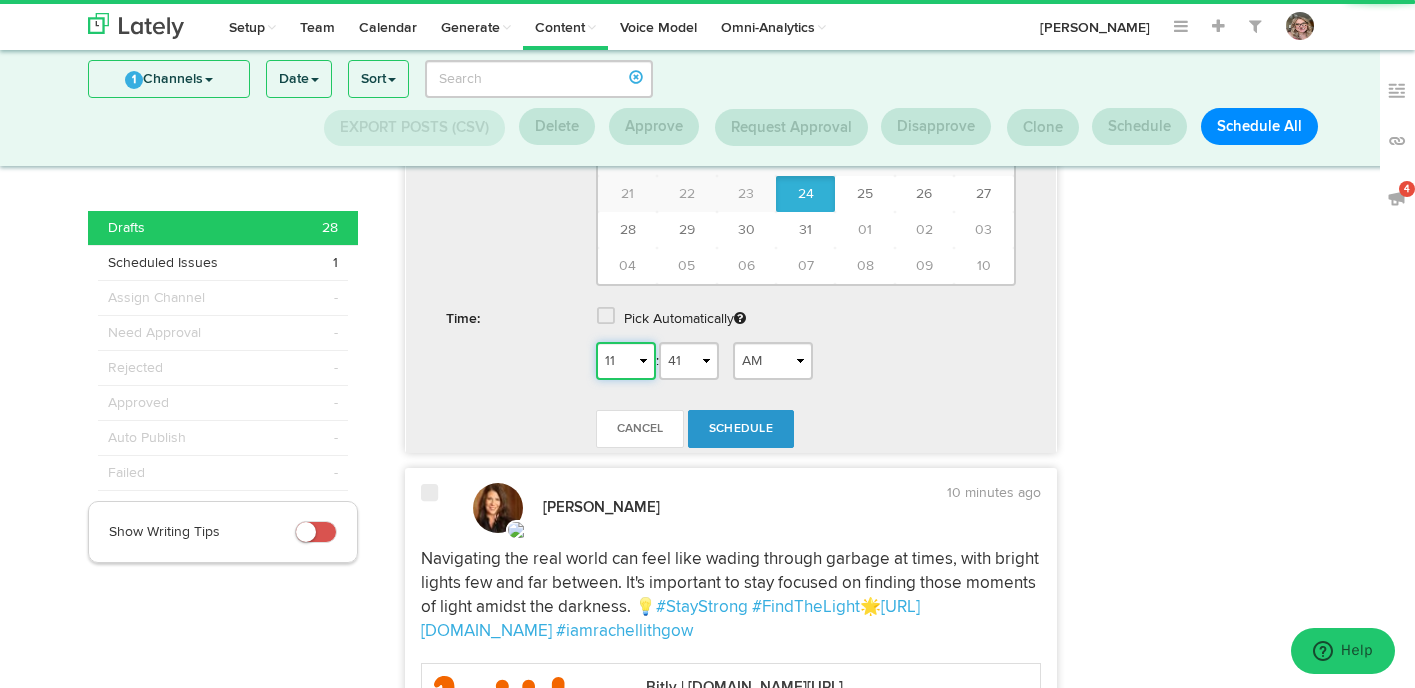 click on "1 2 3 4 5 6 7 8 9 10 11 12" at bounding box center [626, 361] 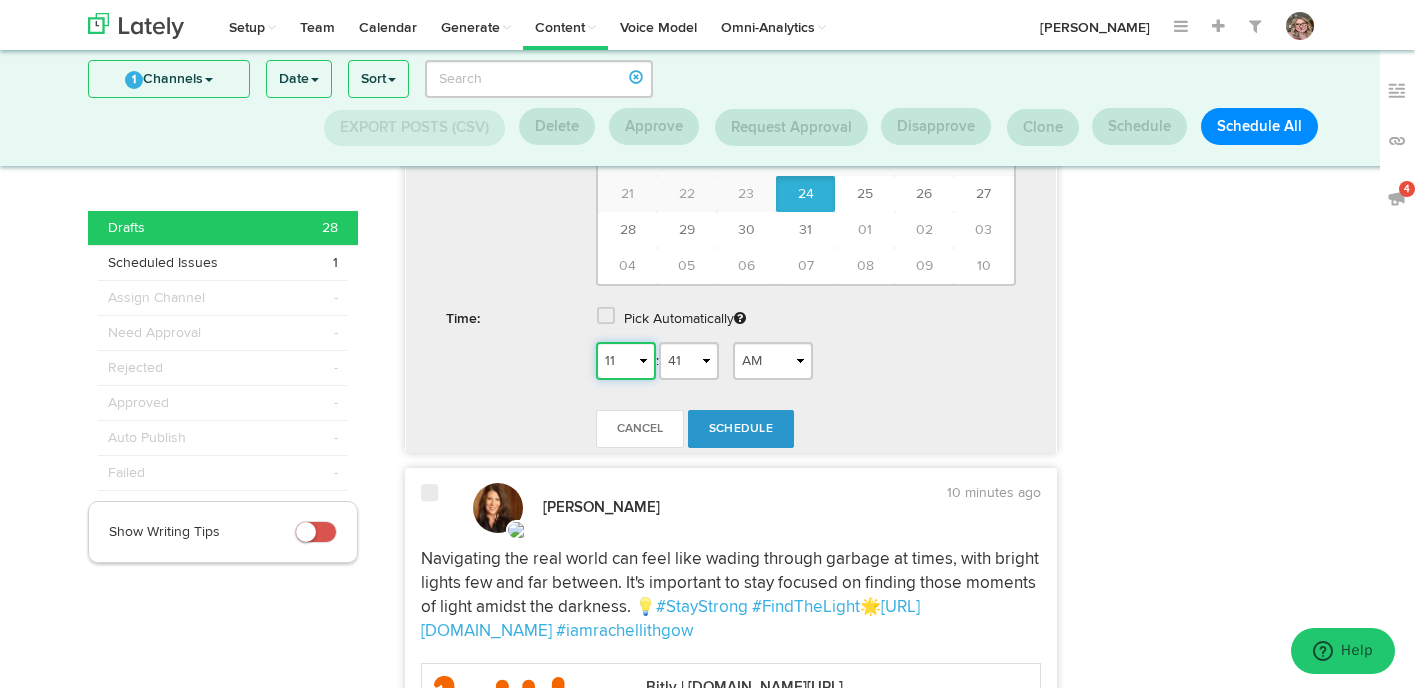select on "12" 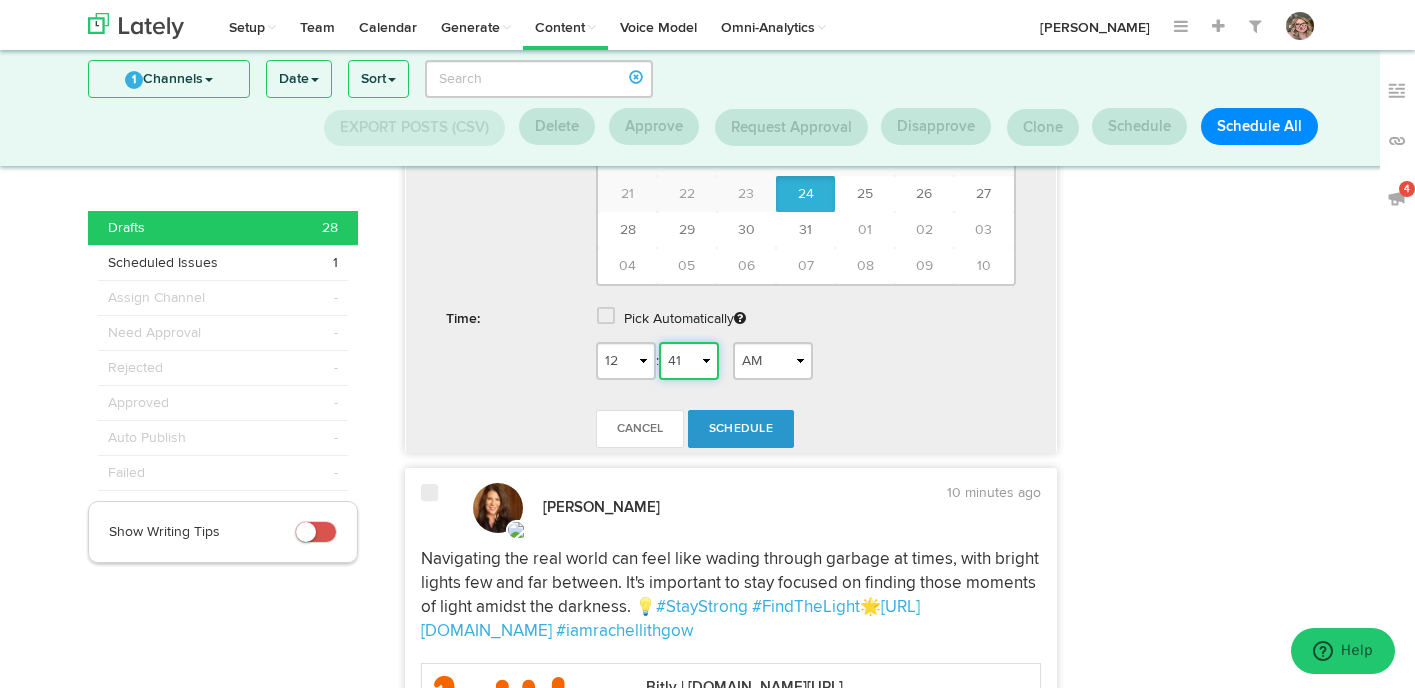 click on "00 01 02 03 04 05 06 07 08 09 10 11 12 13 14 15 16 17 18 19 20 21 22 23 24 25 26 27 28 29 30 31 32 33 34 35 36 37 38 39 40 41 42 43 44 45 46 47 48 49 50 51 52 53 54 55 56 57 58 59" at bounding box center [689, 361] 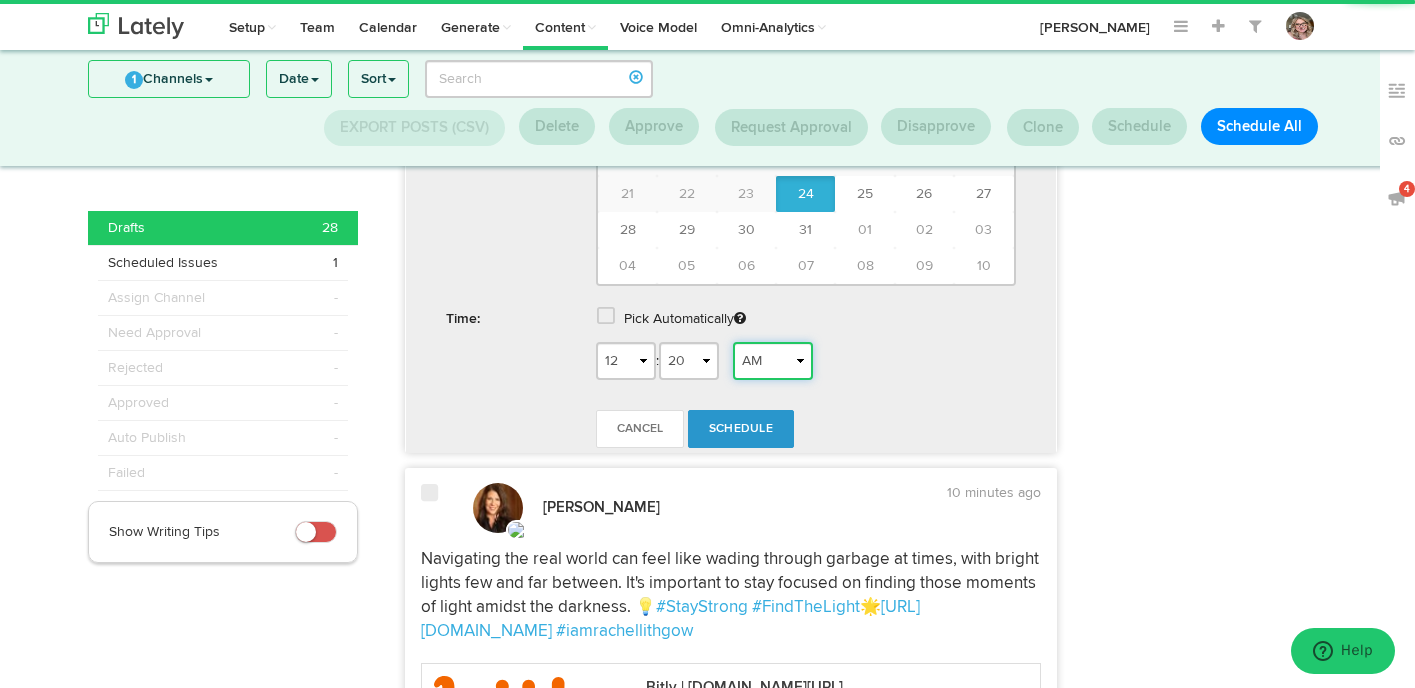 click on "AM PM" at bounding box center (773, 361) 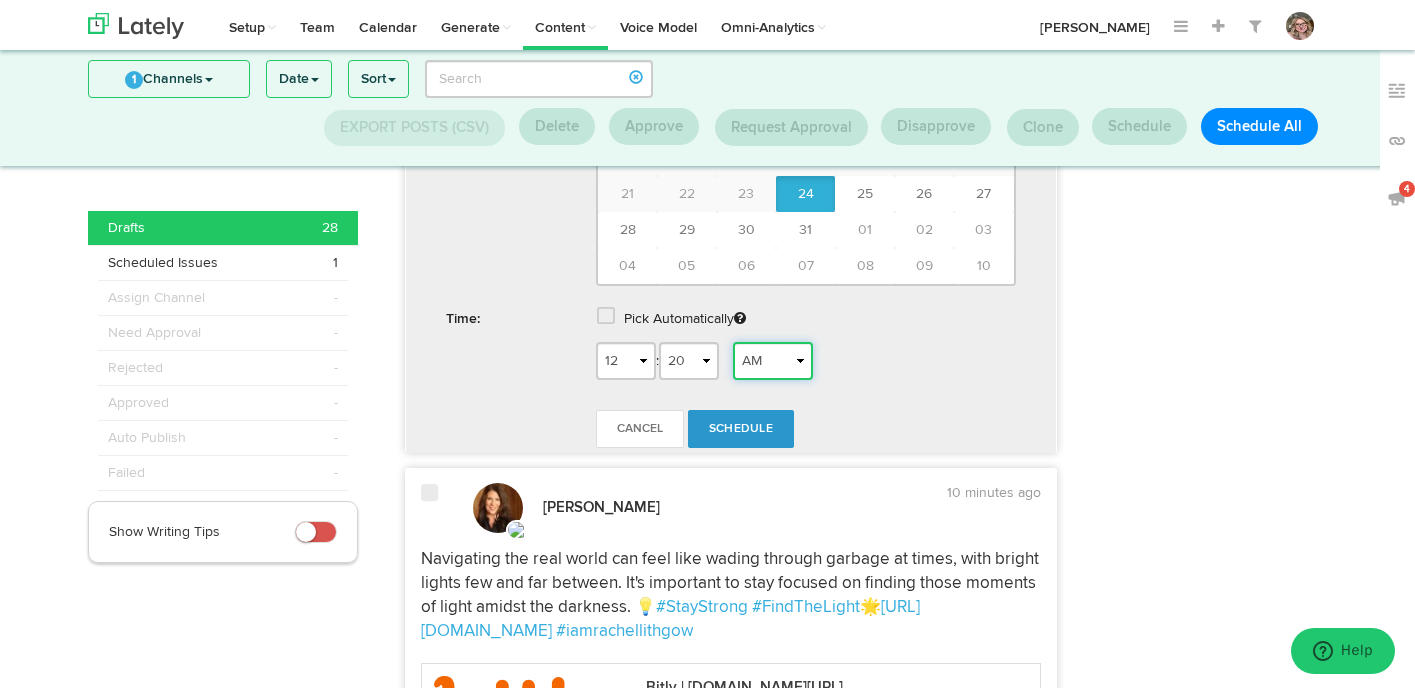select on "PM" 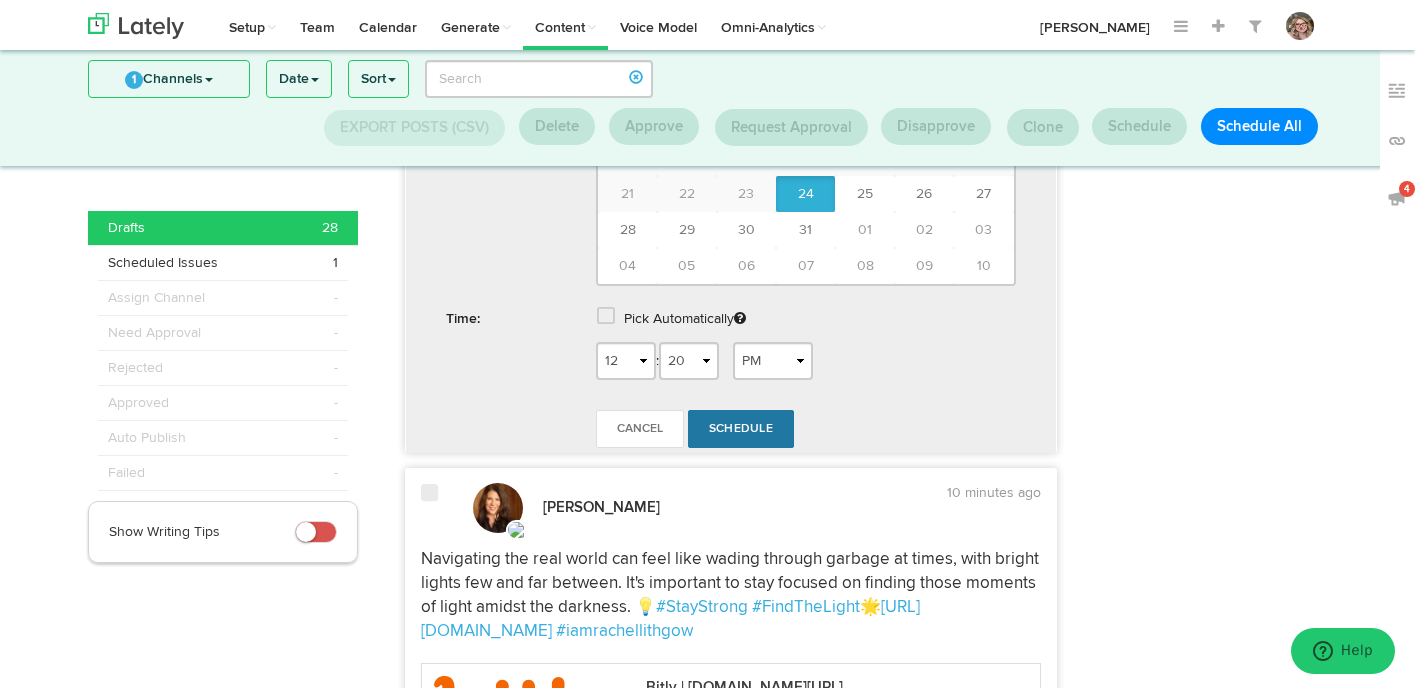 click on "Schedule" at bounding box center (741, 429) 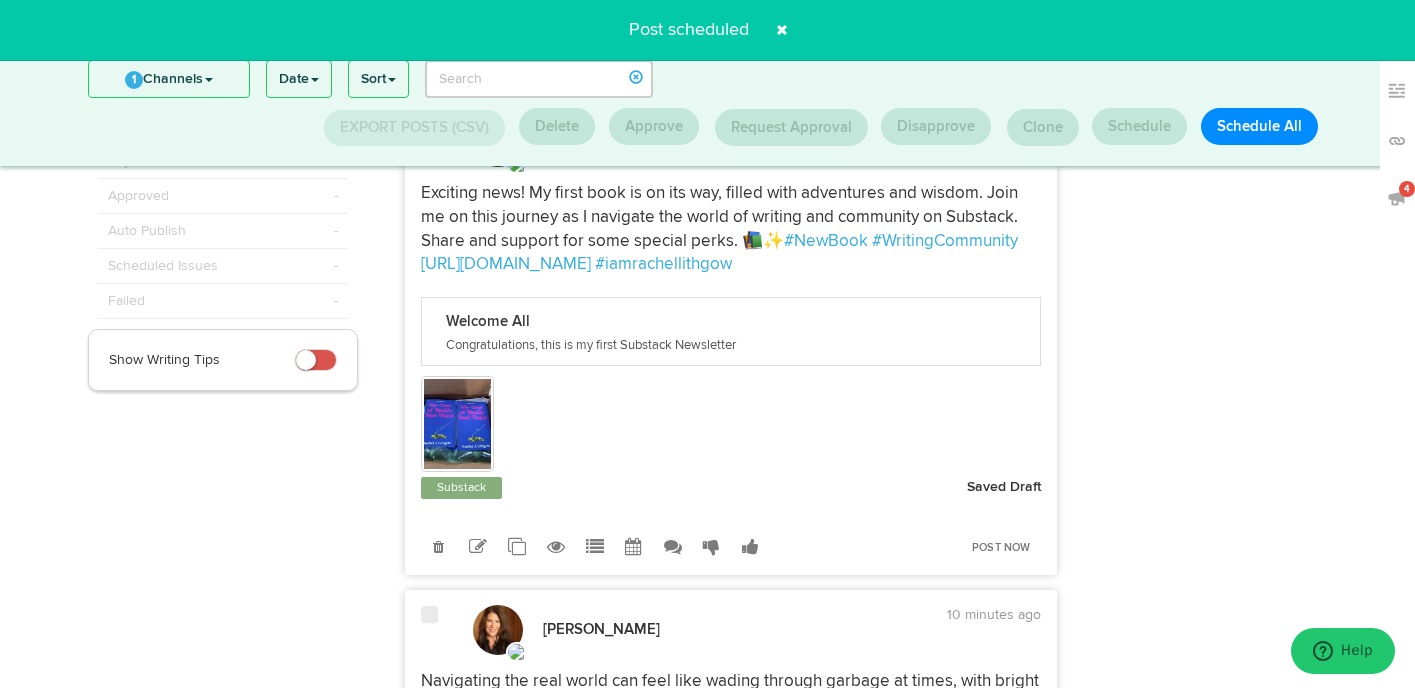 scroll, scrollTop: 226, scrollLeft: 0, axis: vertical 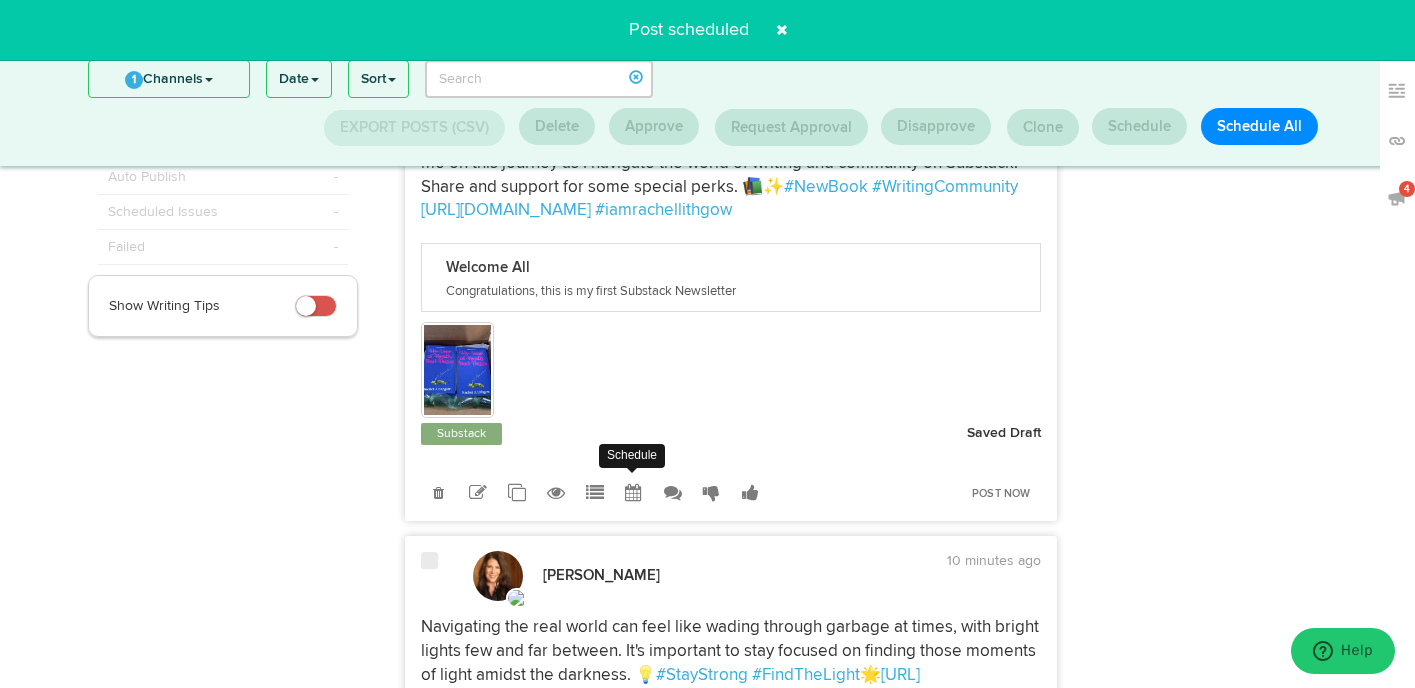 click at bounding box center (633, 492) 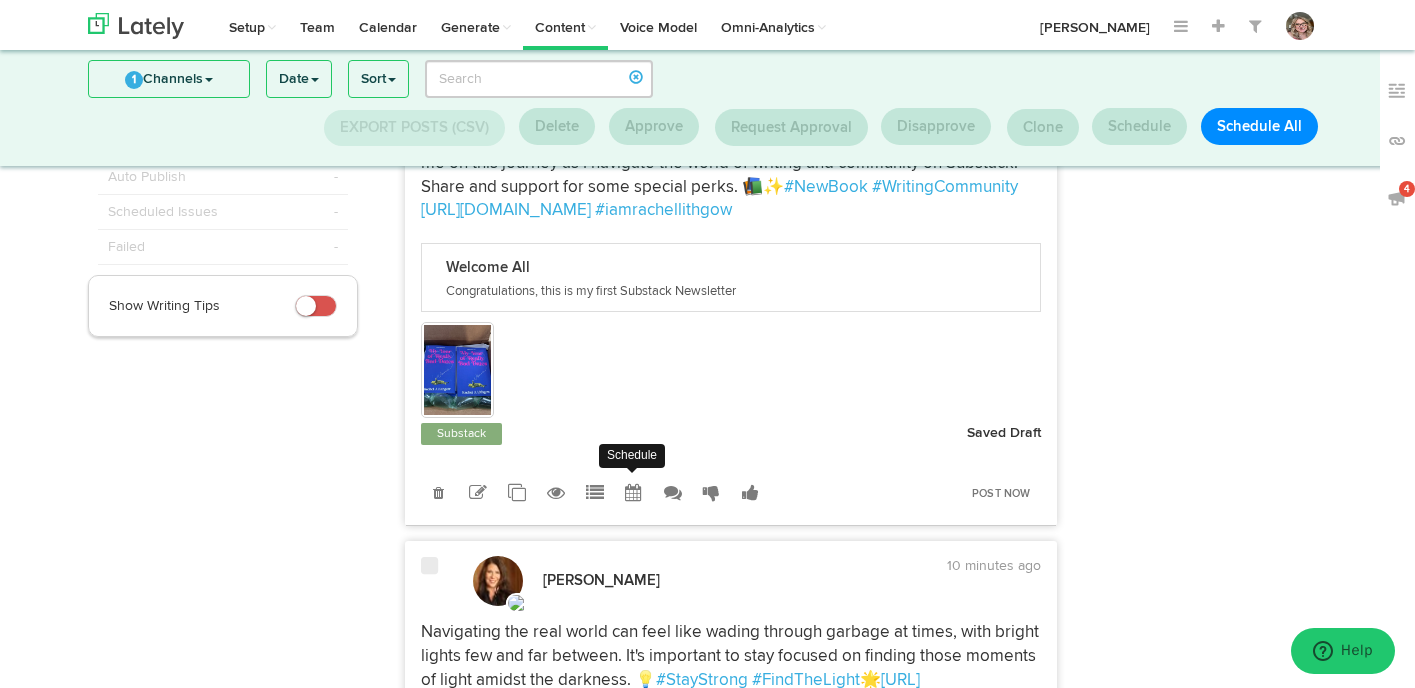 radio on "true" 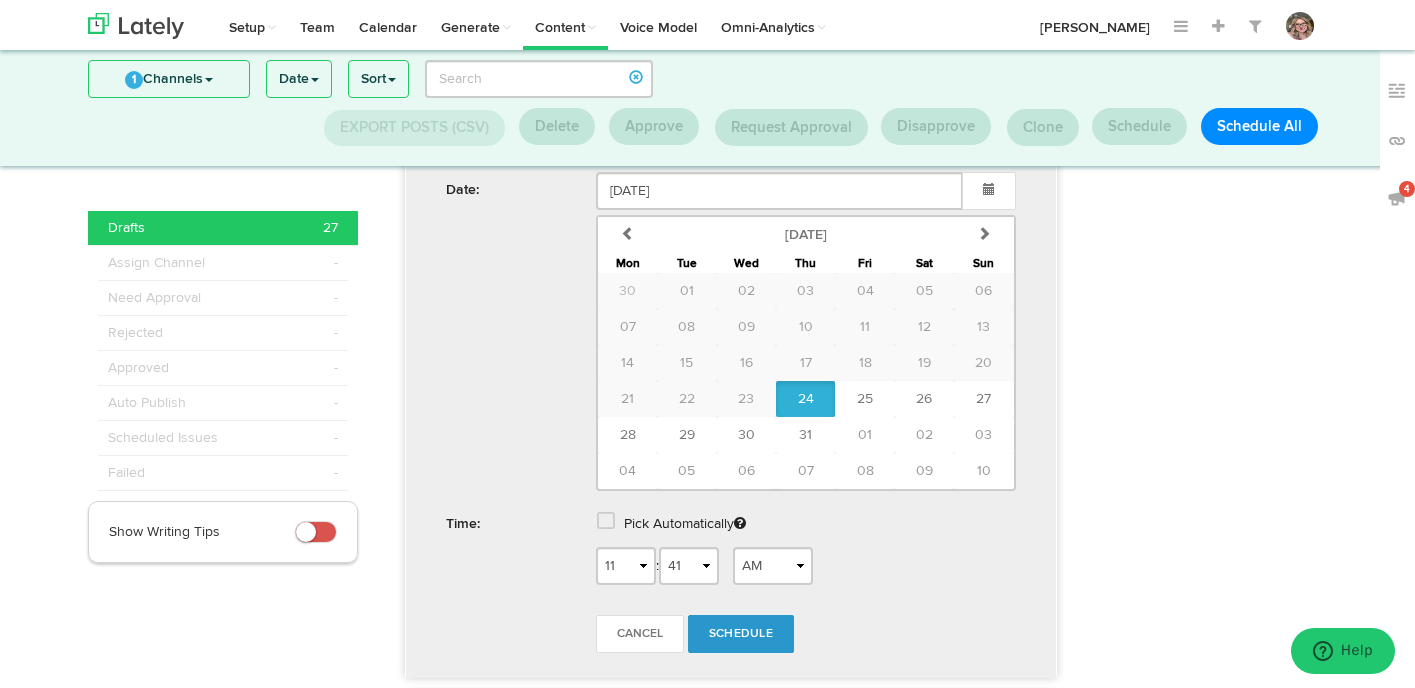scroll, scrollTop: 774, scrollLeft: 0, axis: vertical 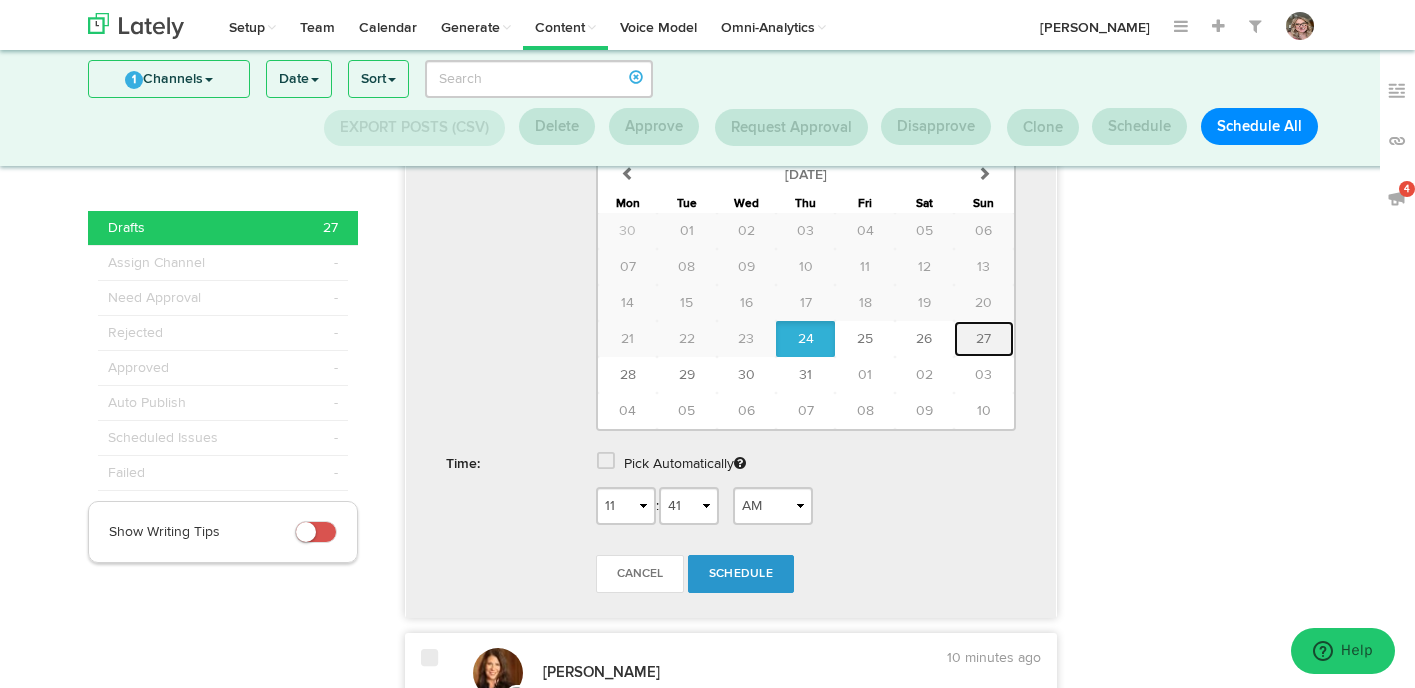 click on "27" at bounding box center [983, 339] 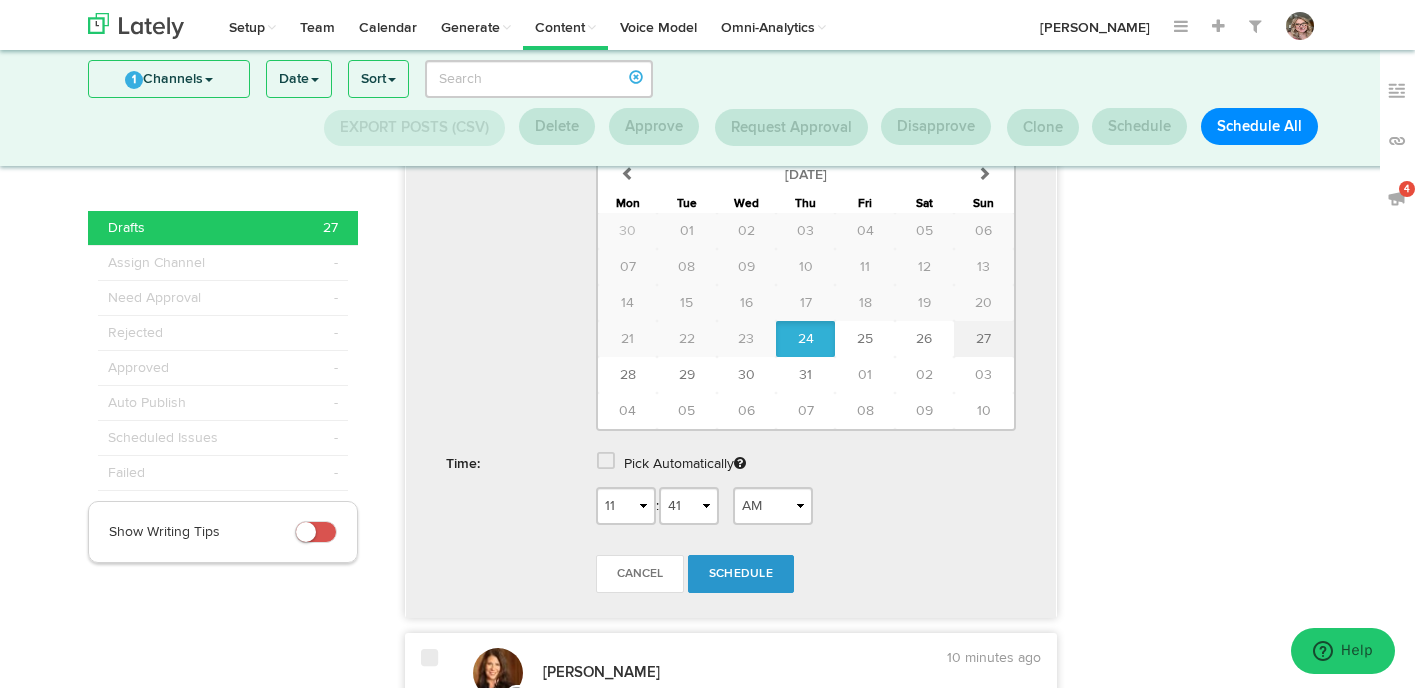 type on "July 27 2025" 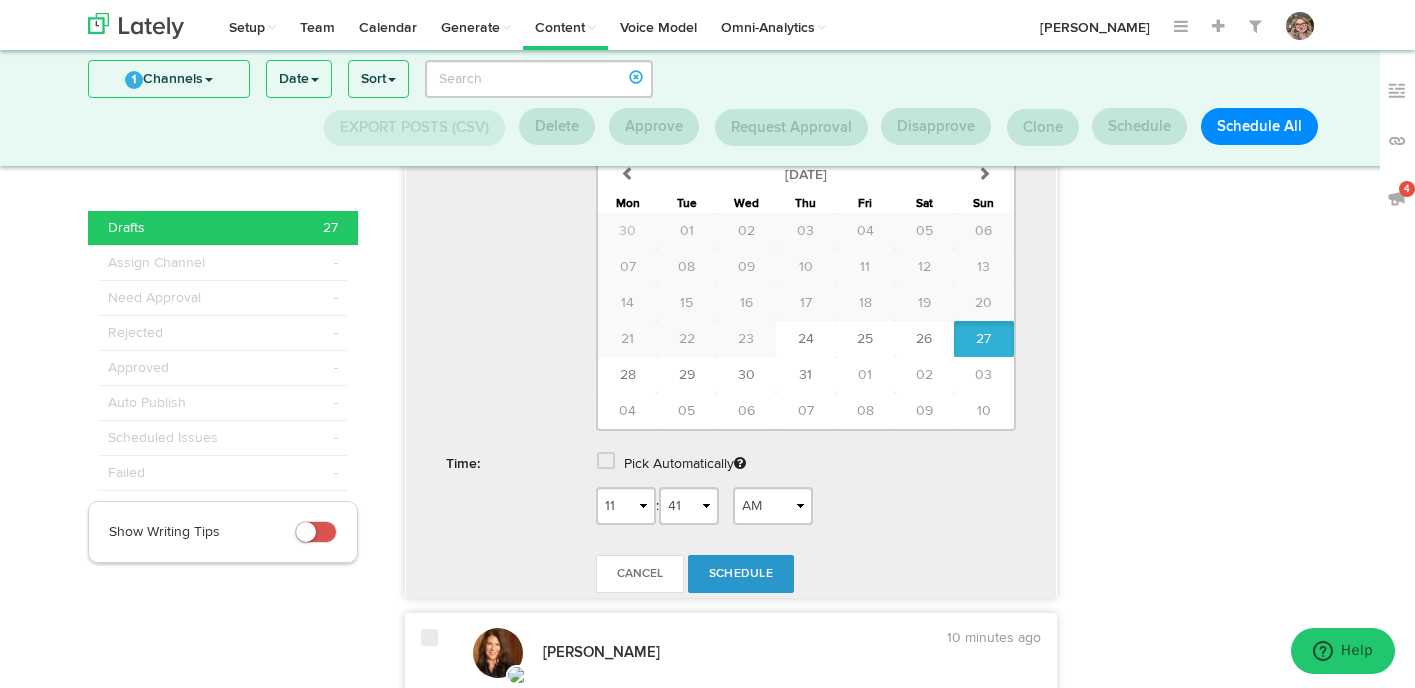 scroll, scrollTop: 877, scrollLeft: 0, axis: vertical 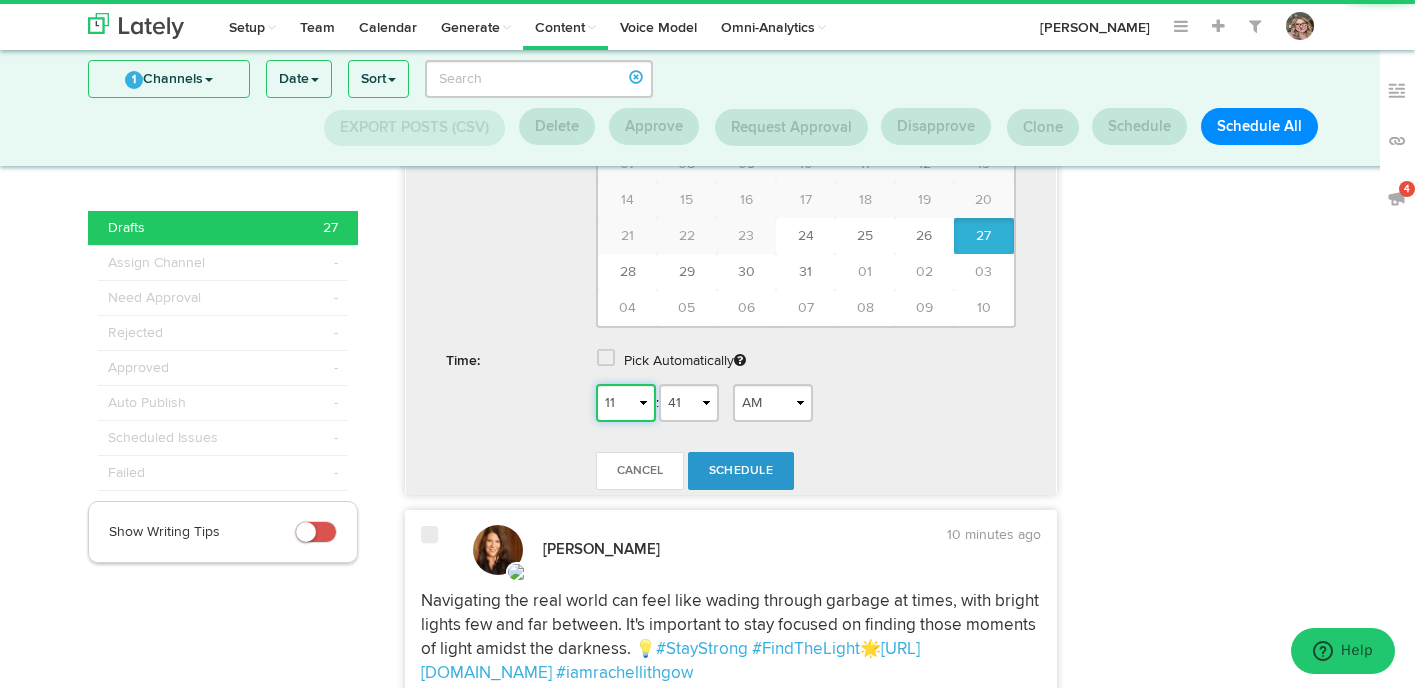 click on "1 2 3 4 5 6 7 8 9 10 11 12" at bounding box center [626, 403] 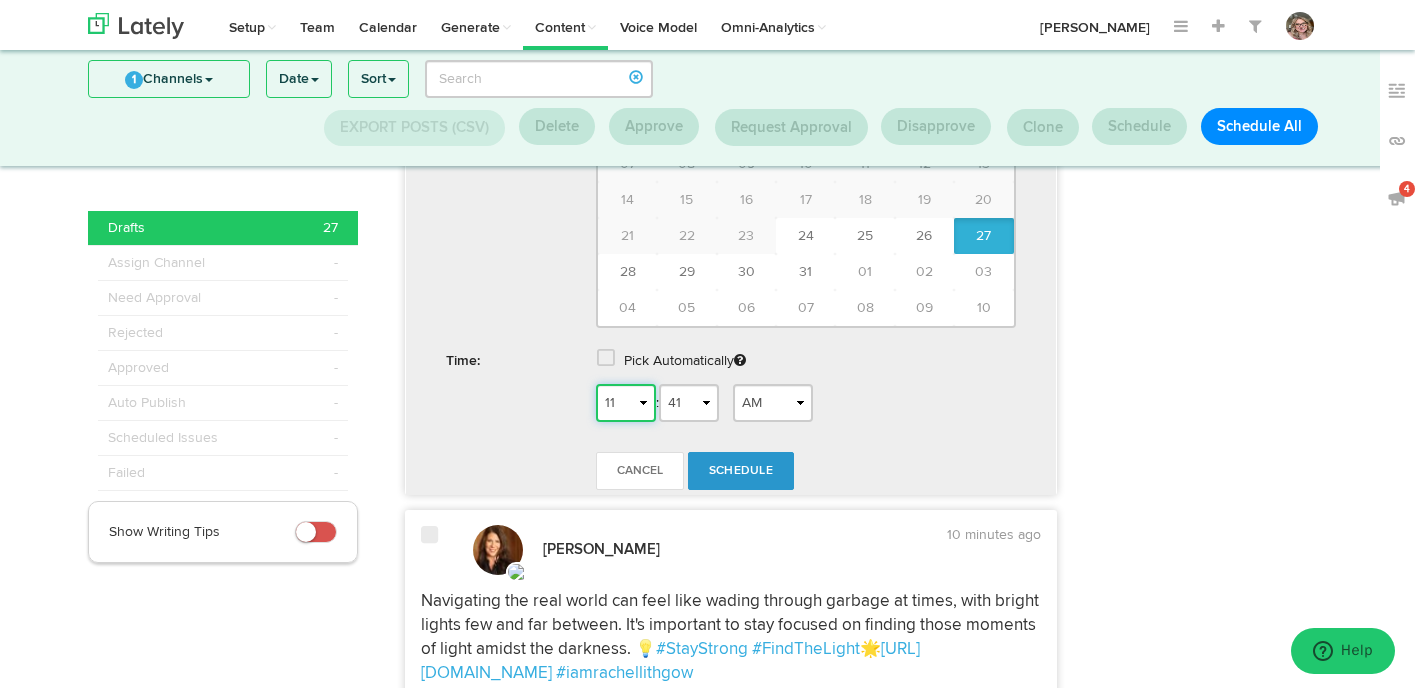 select on "8" 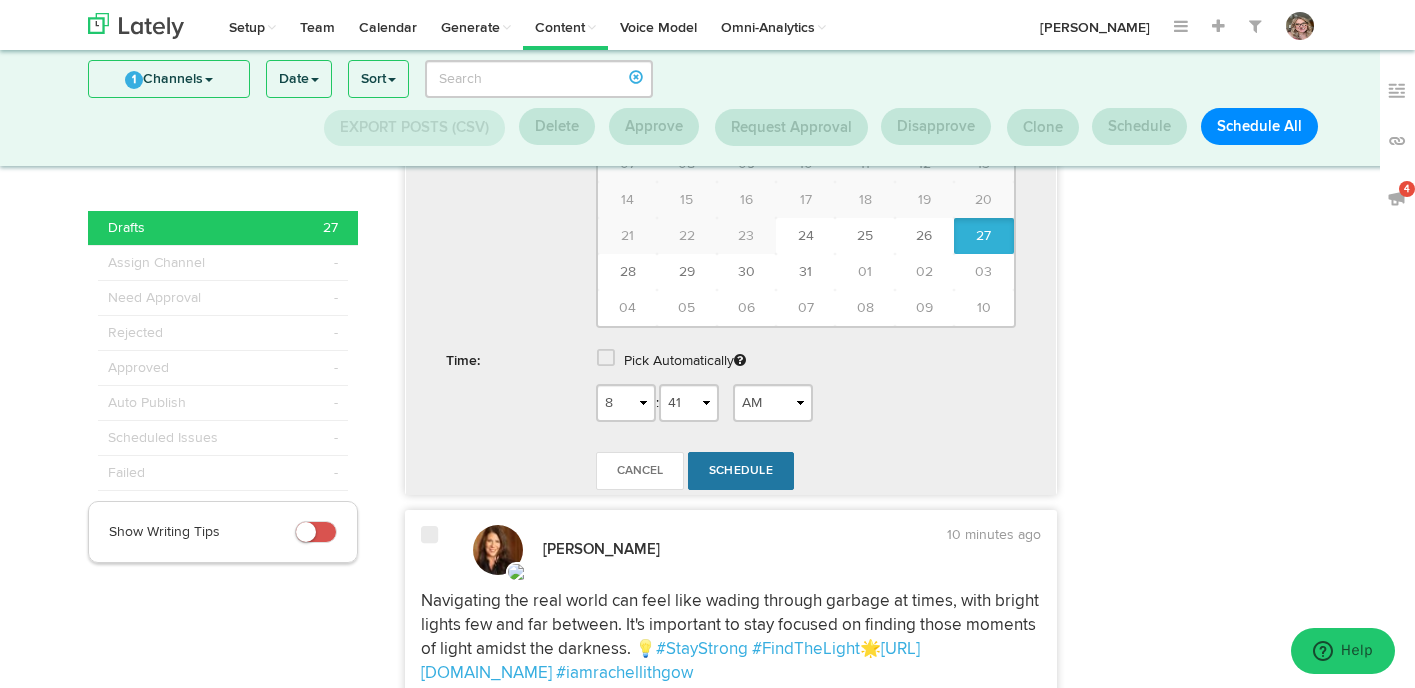 click on "Schedule" at bounding box center (741, 471) 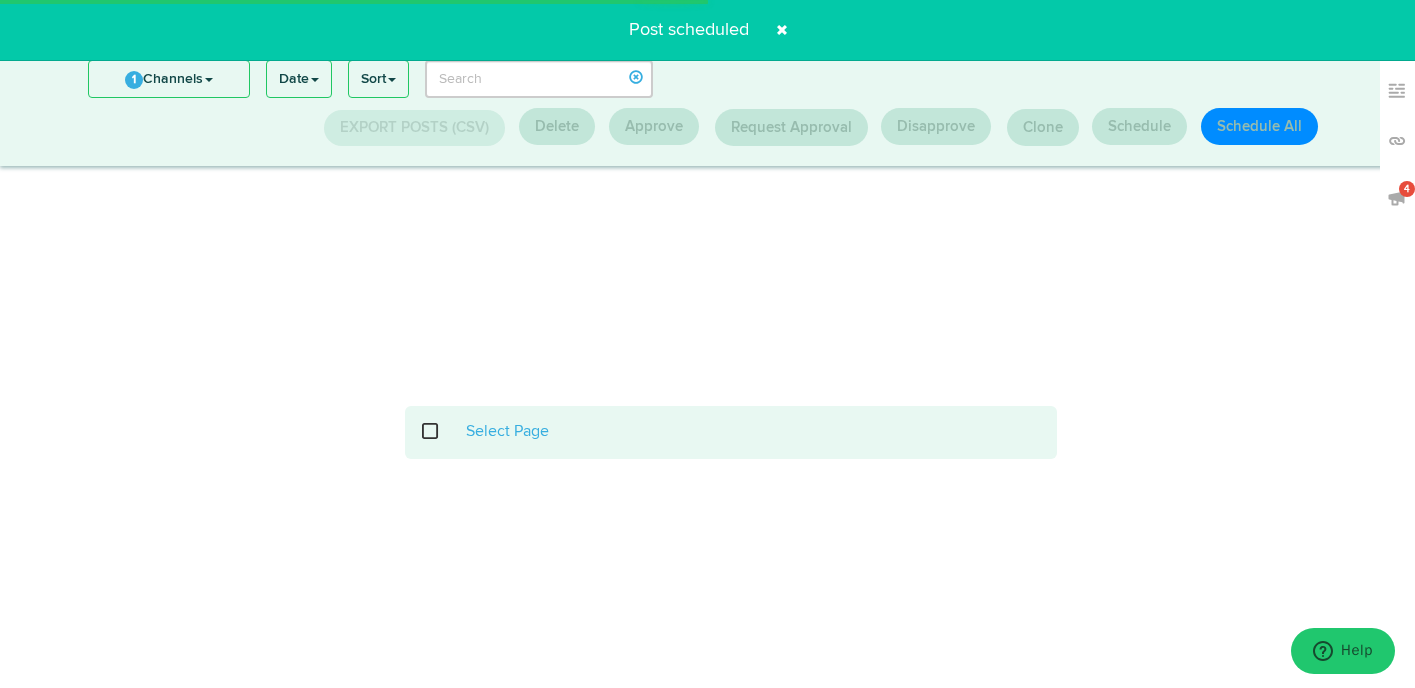 scroll, scrollTop: 260, scrollLeft: 0, axis: vertical 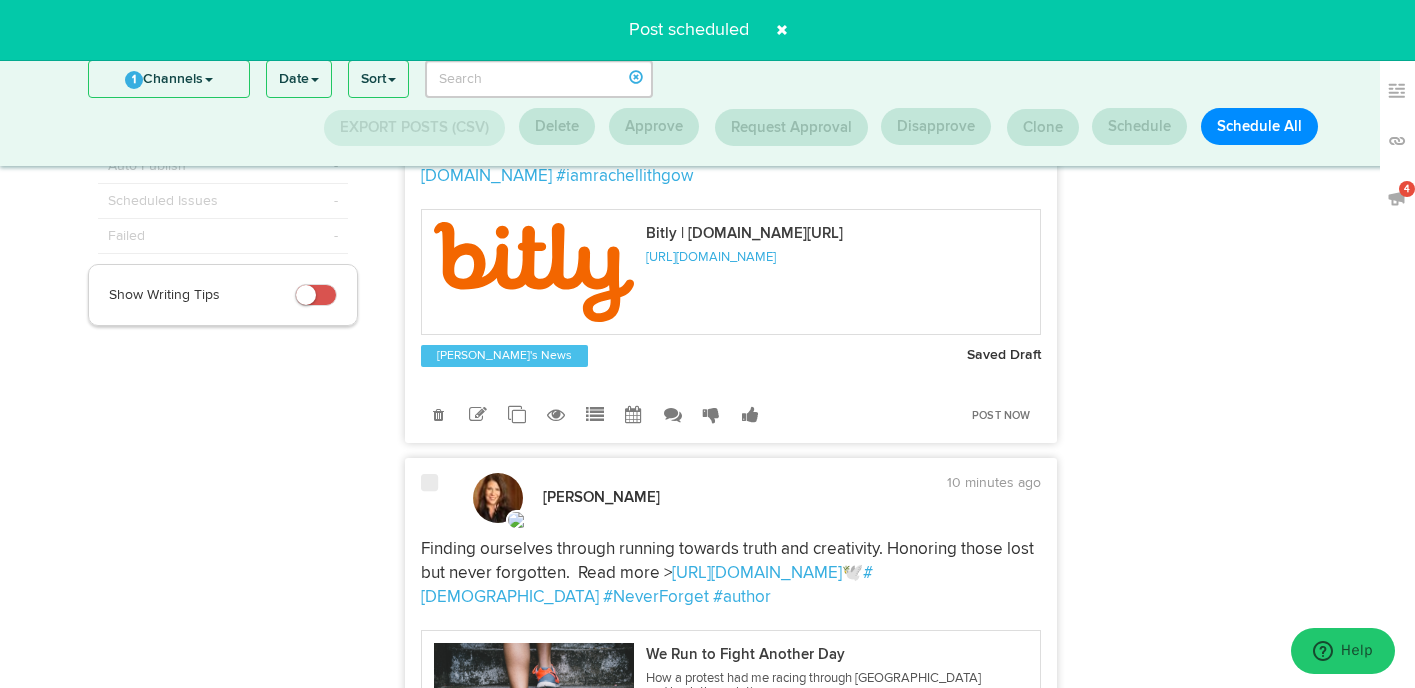 click 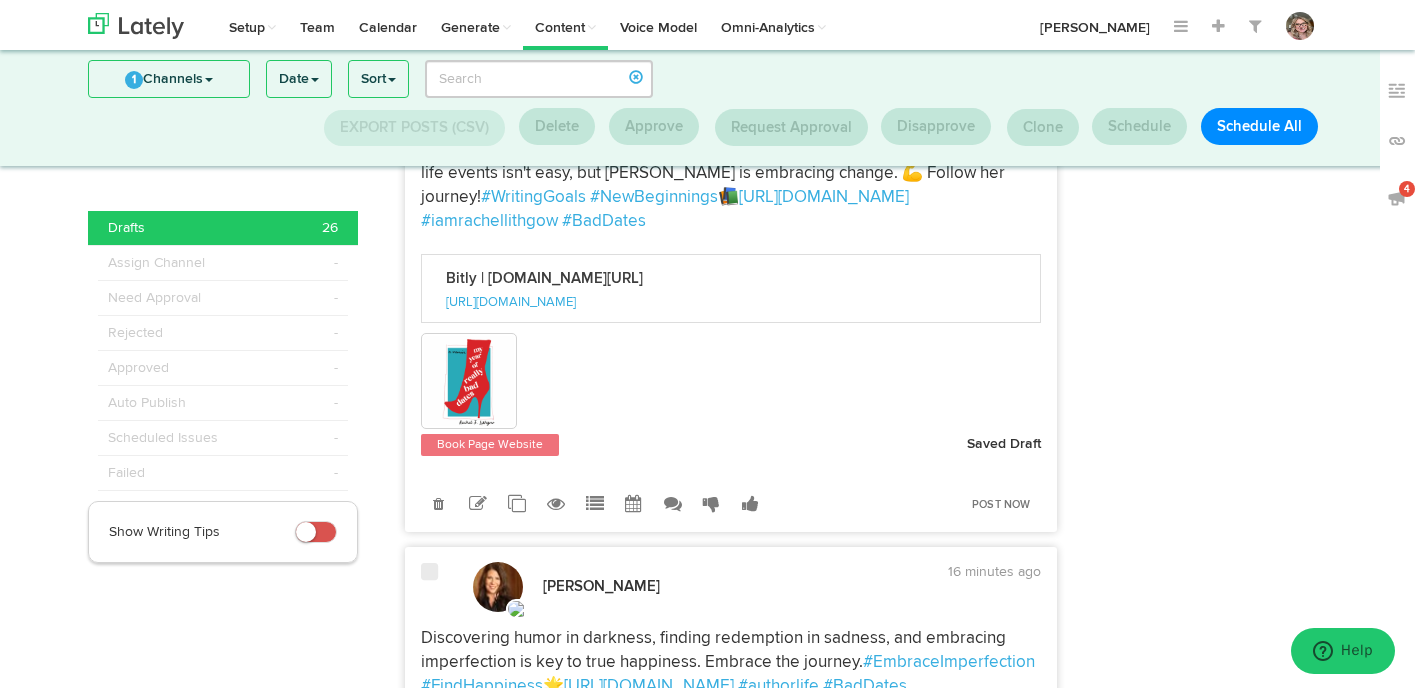 scroll, scrollTop: 10610, scrollLeft: 0, axis: vertical 